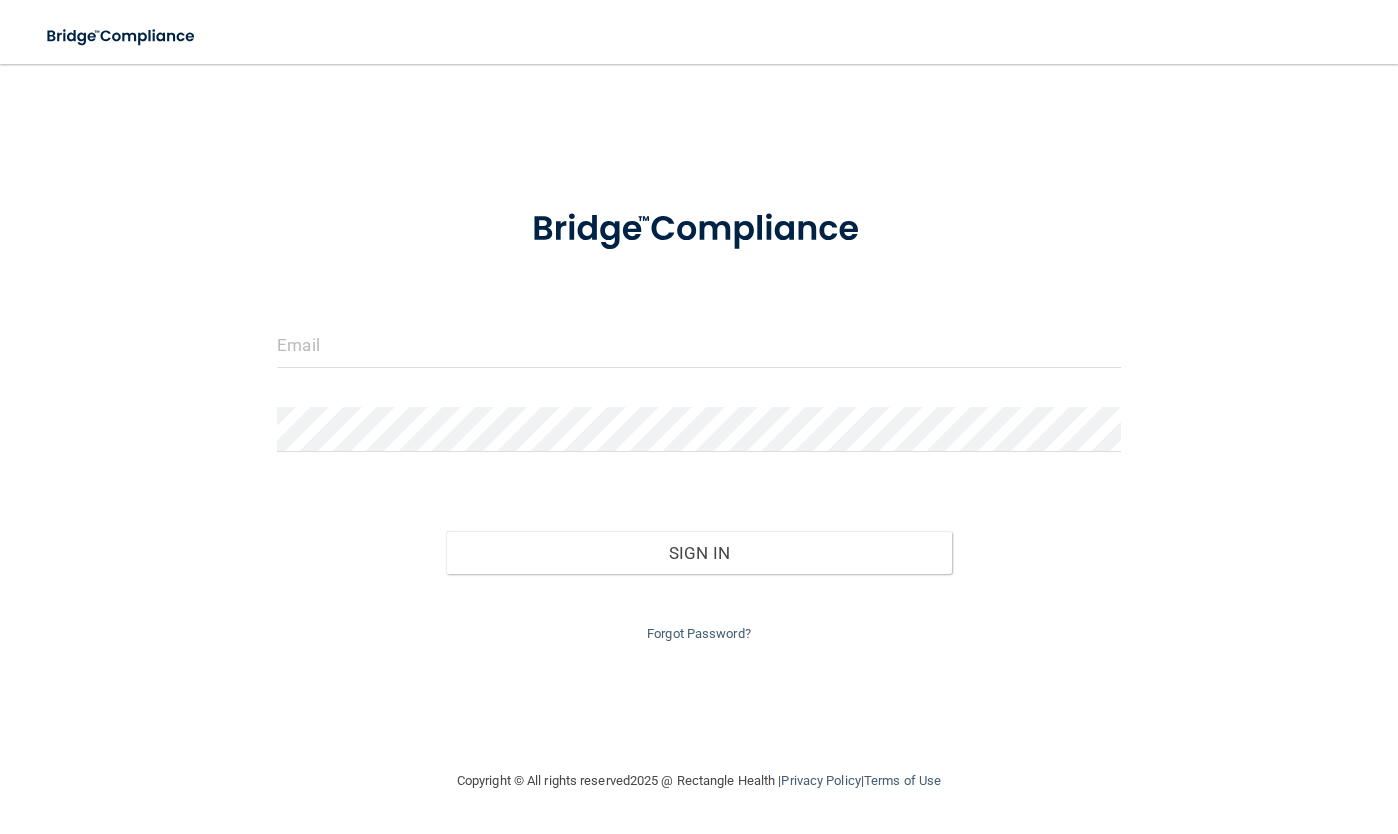 scroll, scrollTop: 0, scrollLeft: 0, axis: both 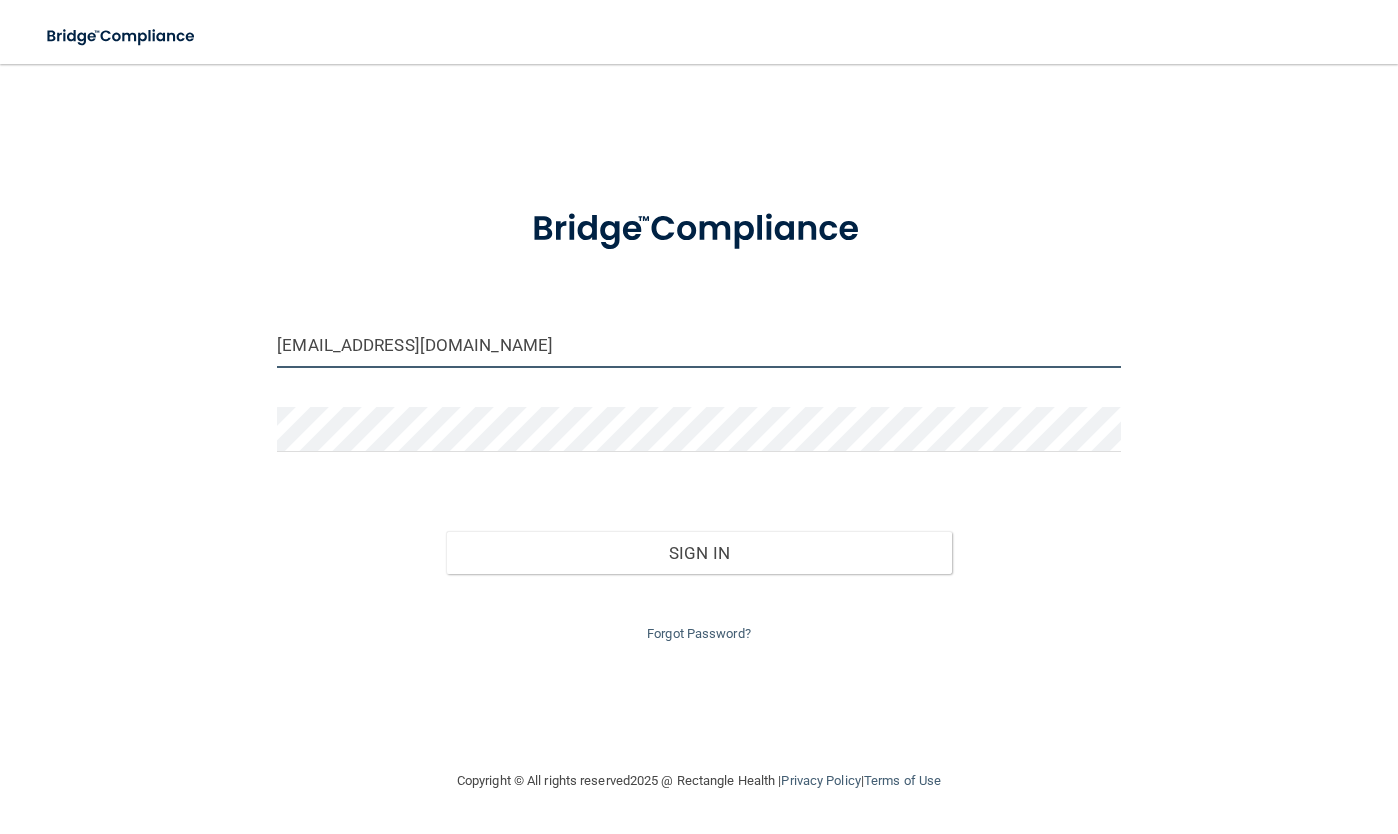 type on "[EMAIL_ADDRESS][DOMAIN_NAME]" 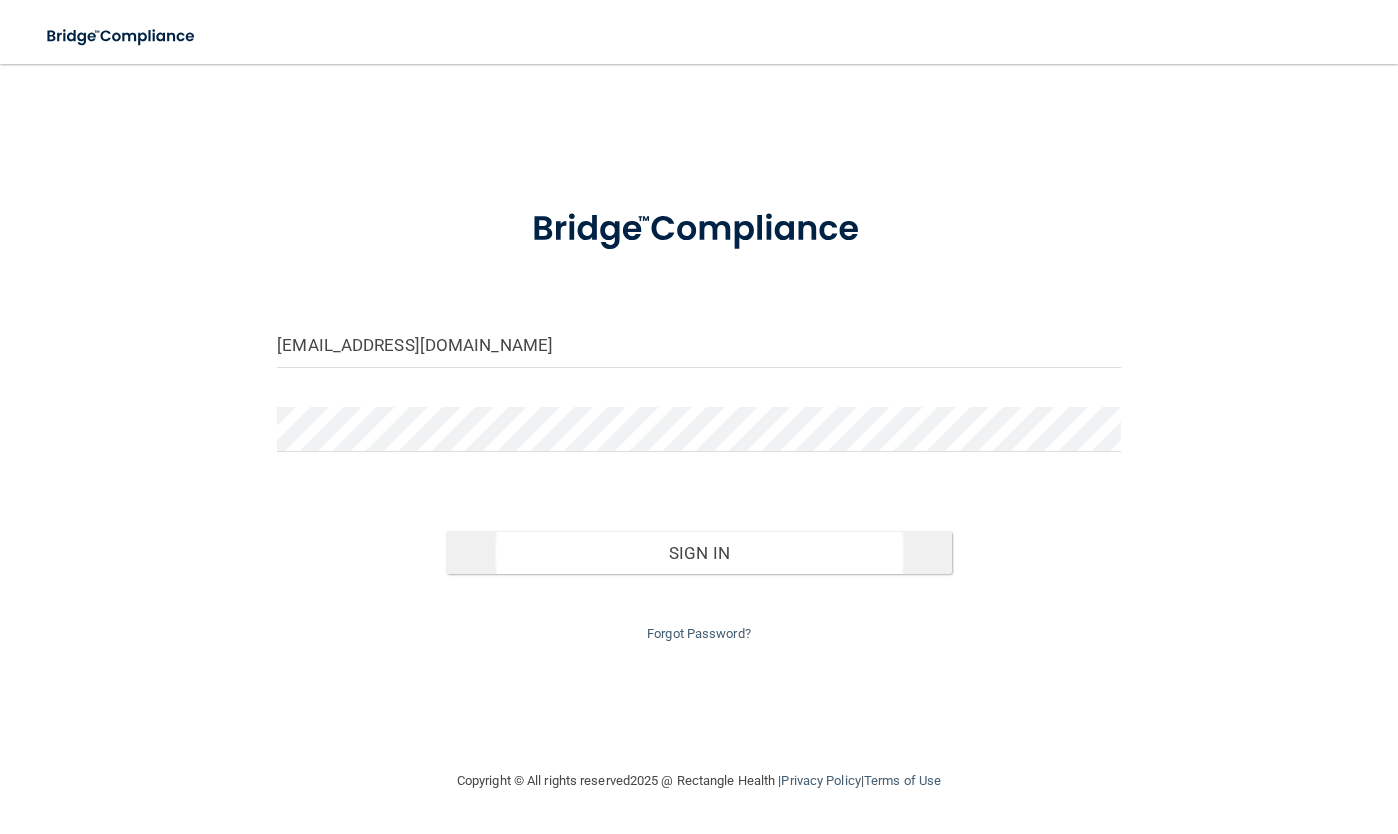 click on "Sign In" at bounding box center (699, 553) 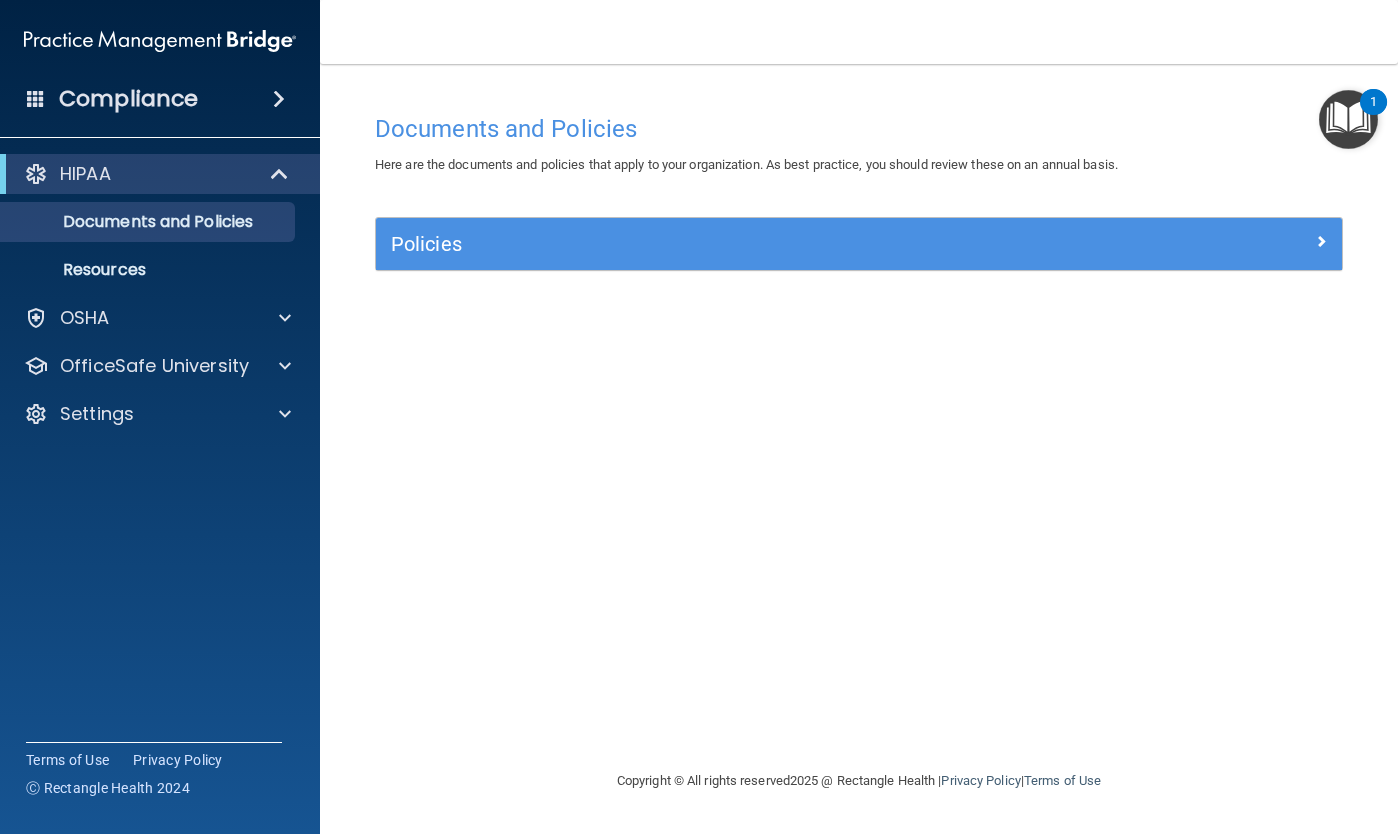 click at bounding box center (281, 174) 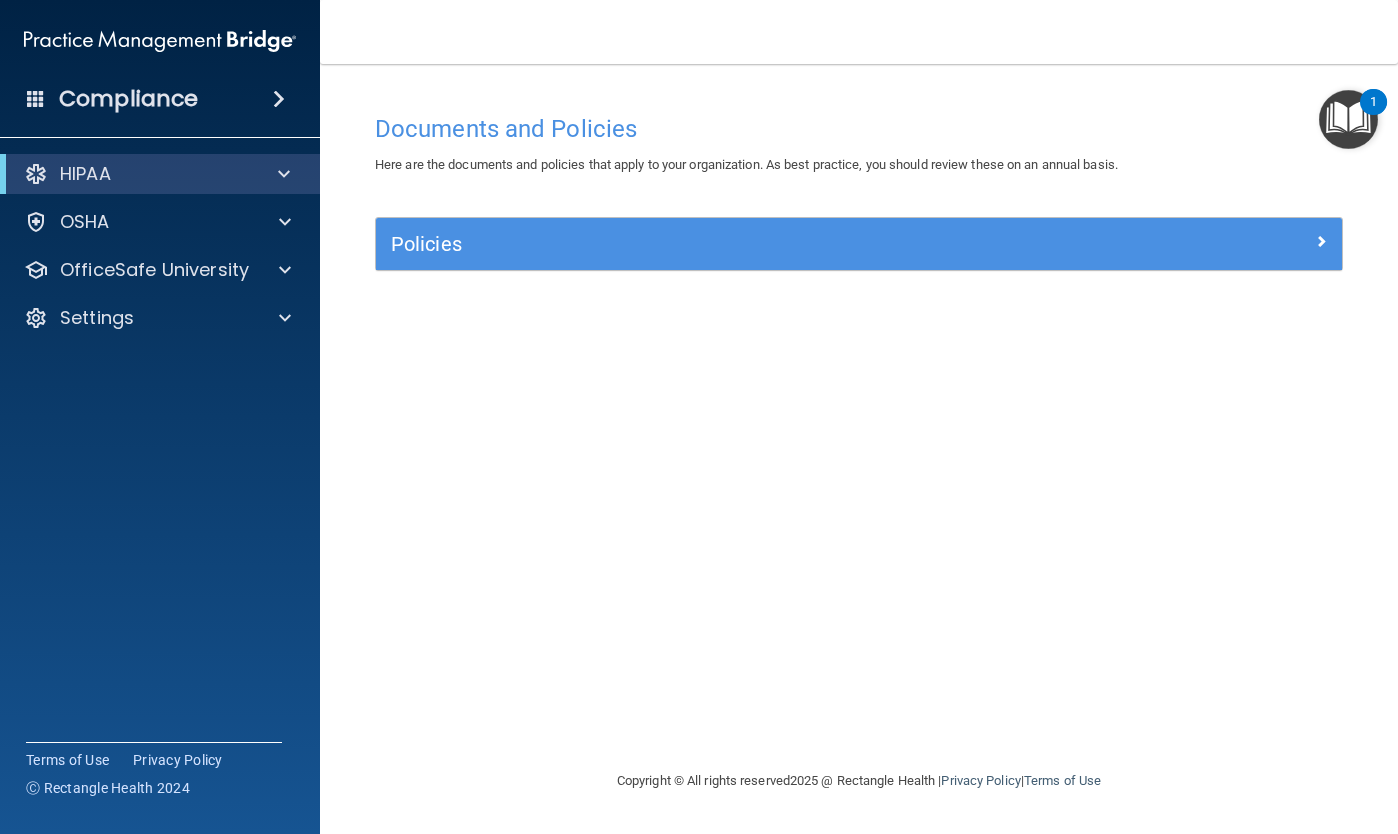 click at bounding box center (284, 174) 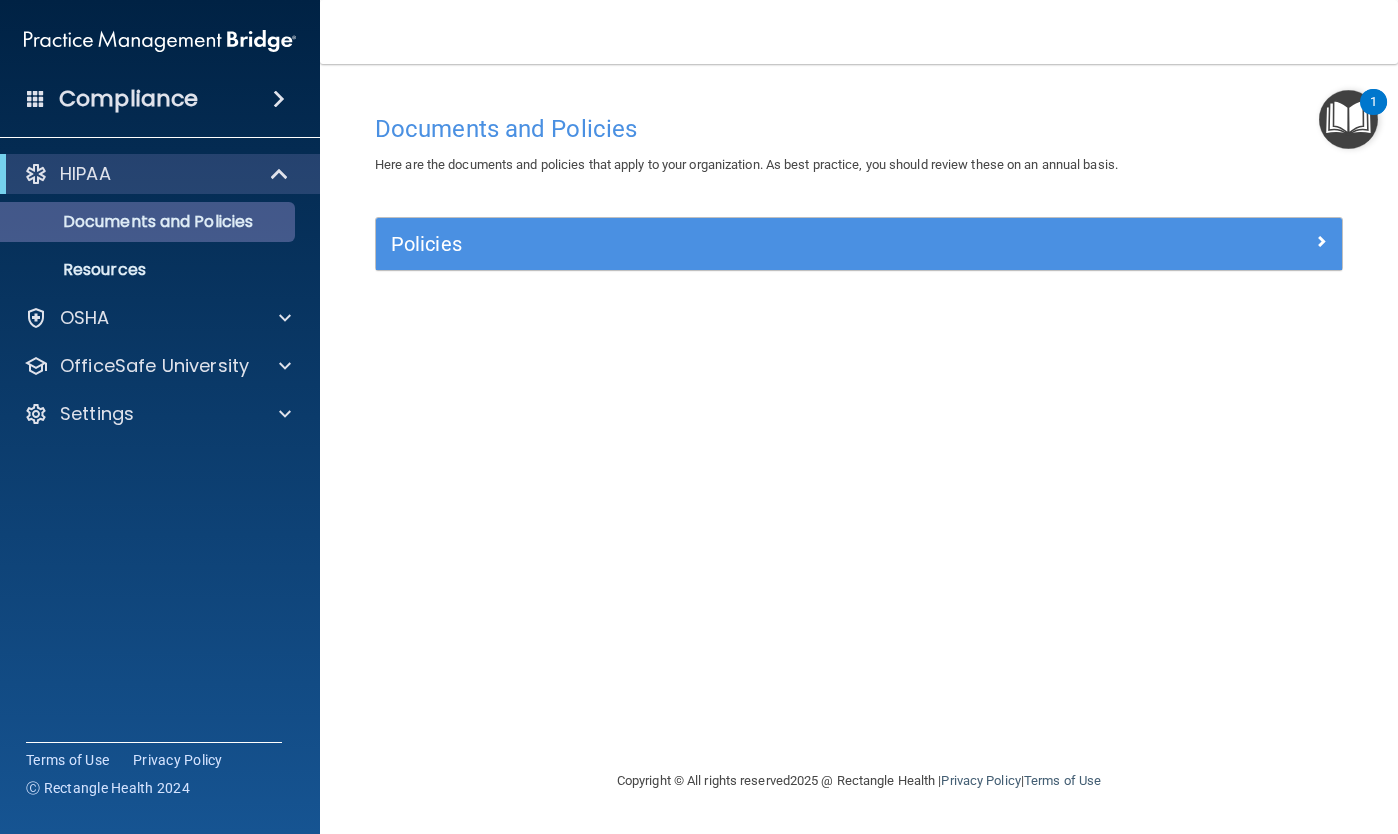 click on "Documents and Policies" at bounding box center (149, 222) 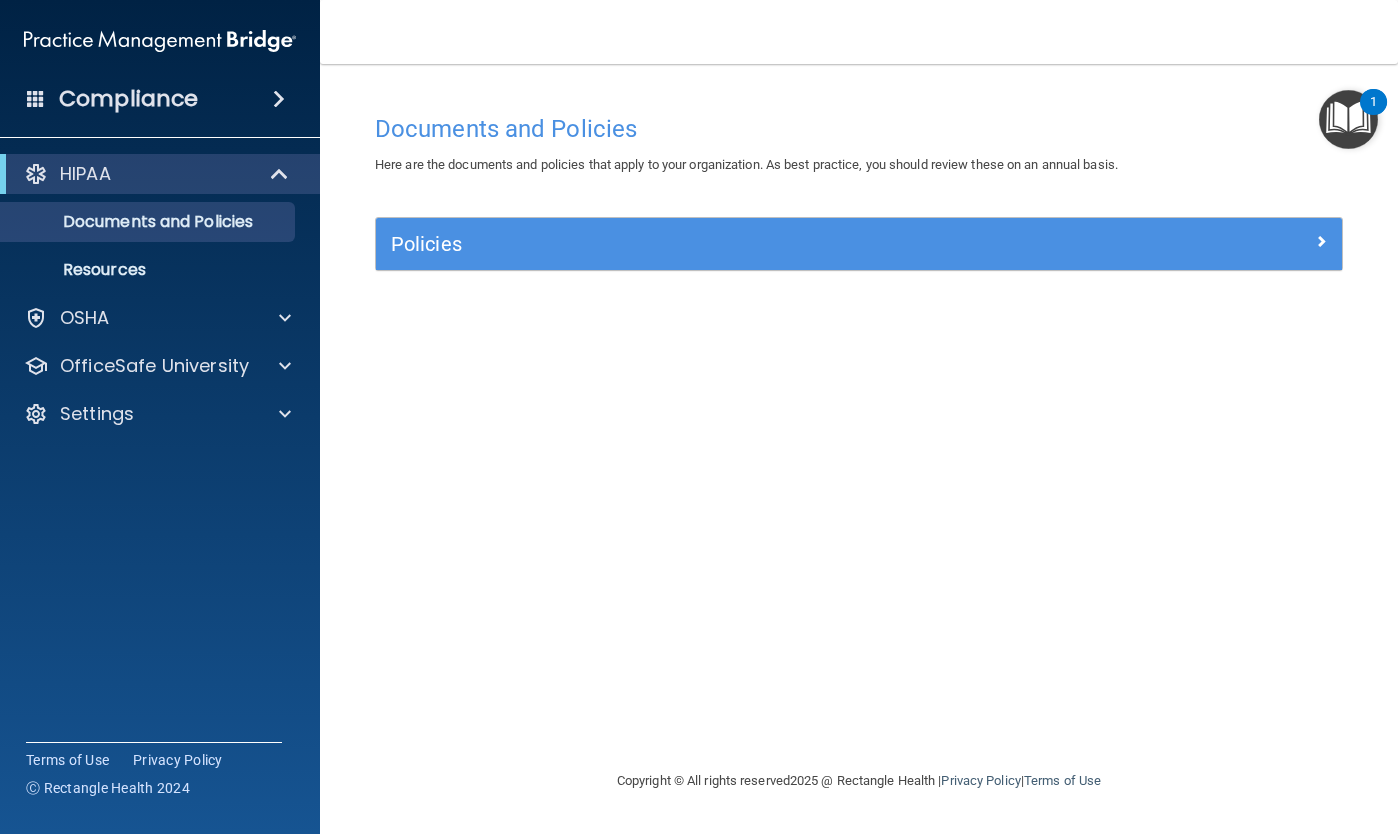 click on "1" at bounding box center [1373, 102] 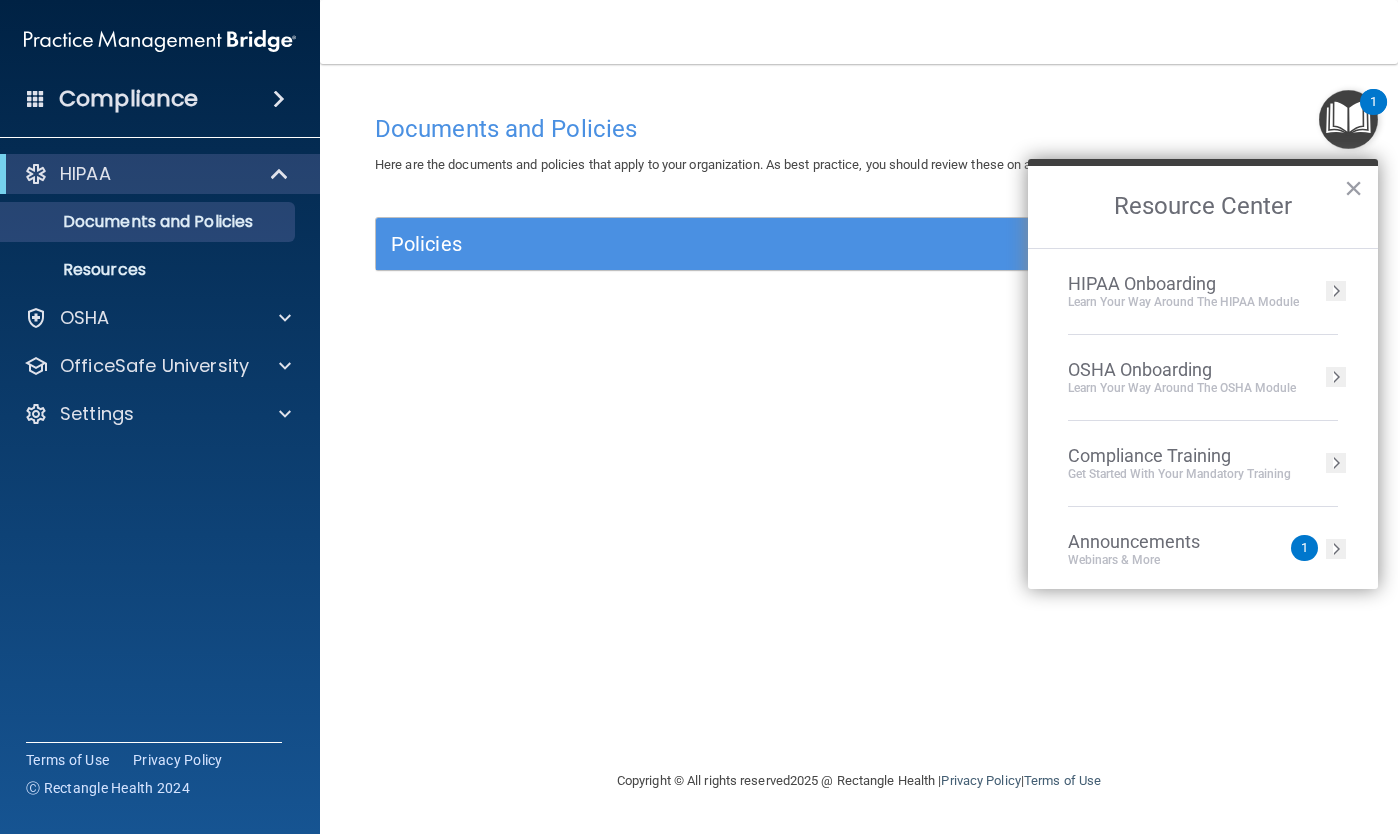 click on "1" at bounding box center (1373, 102) 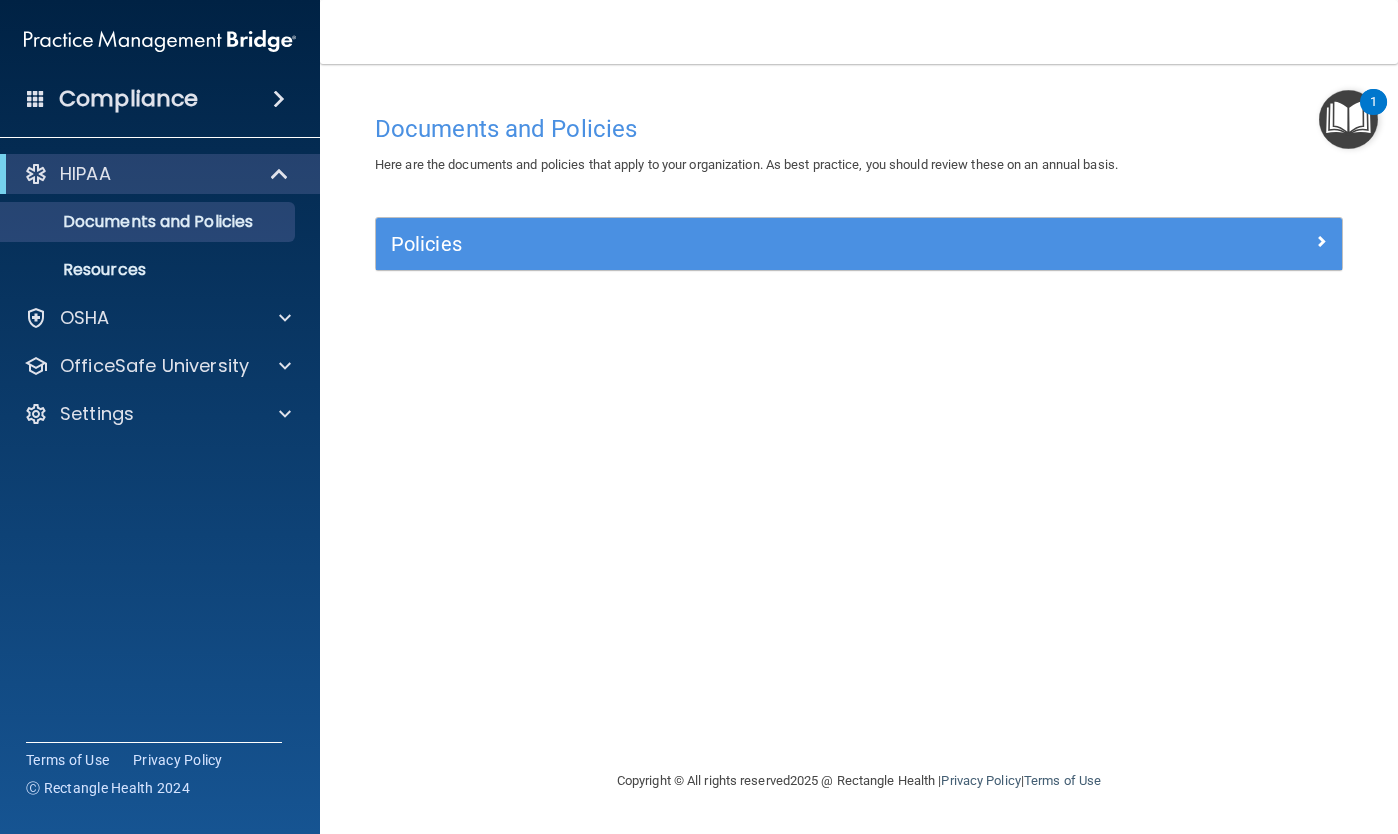 click on "1" at bounding box center [1373, 115] 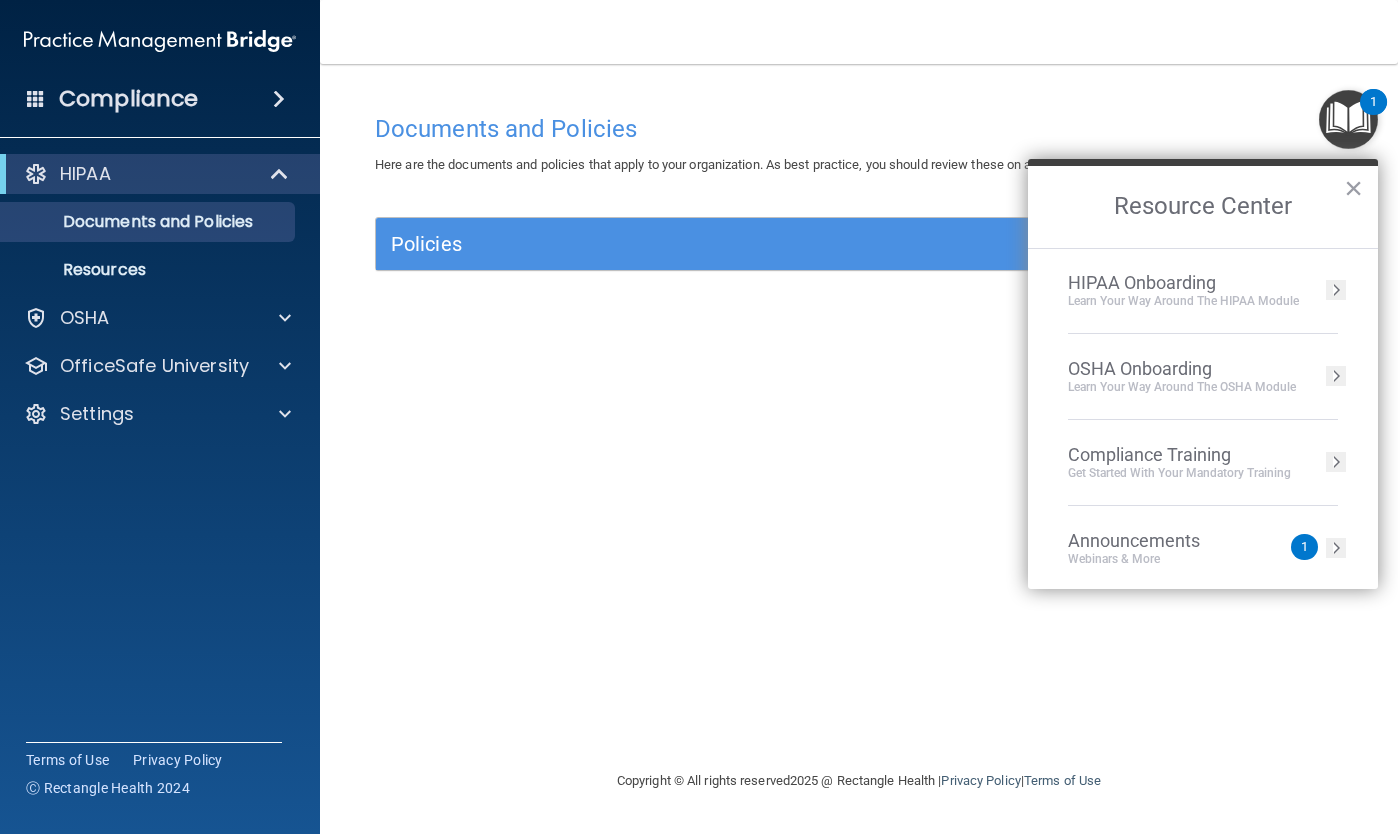 scroll, scrollTop: 5, scrollLeft: 0, axis: vertical 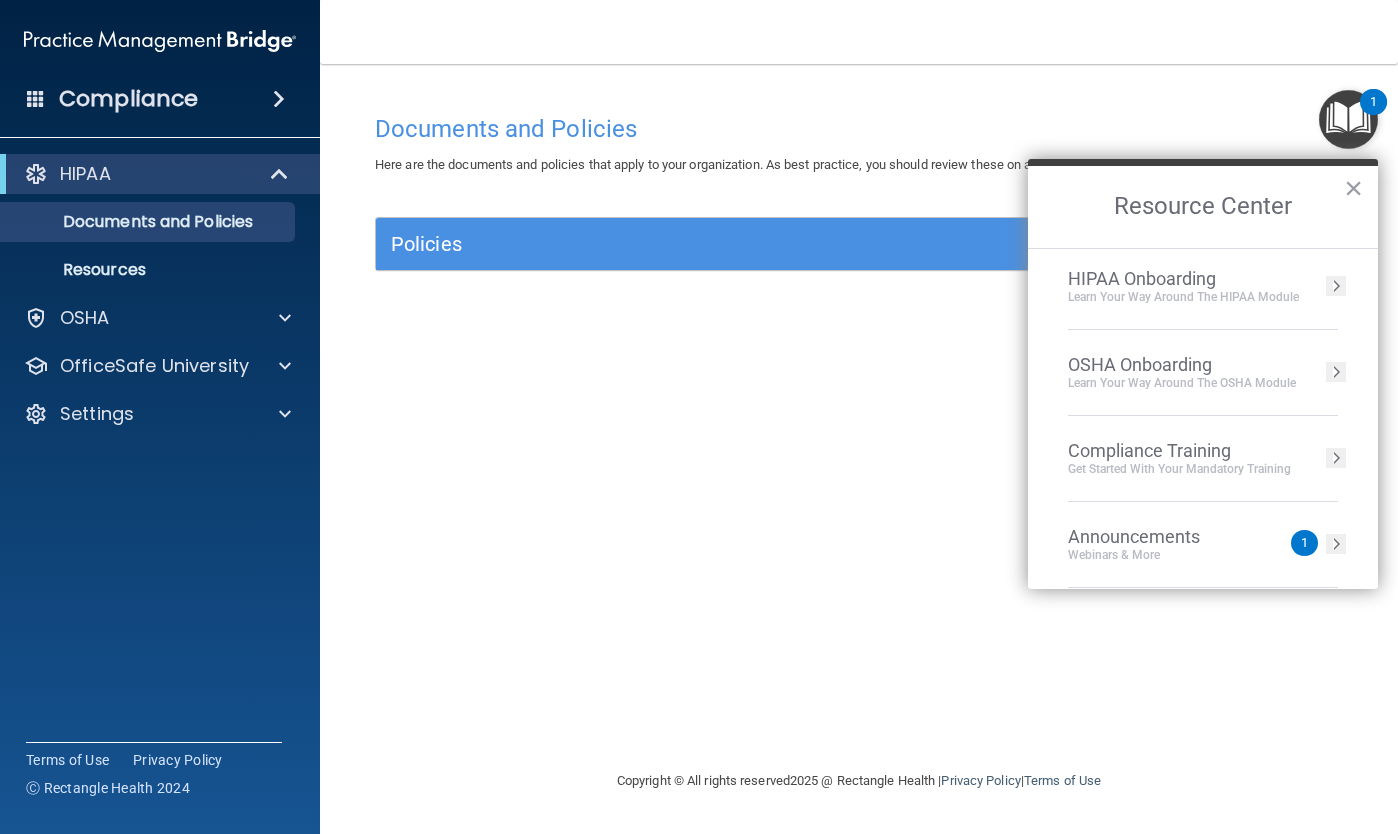 click at bounding box center (1336, 286) 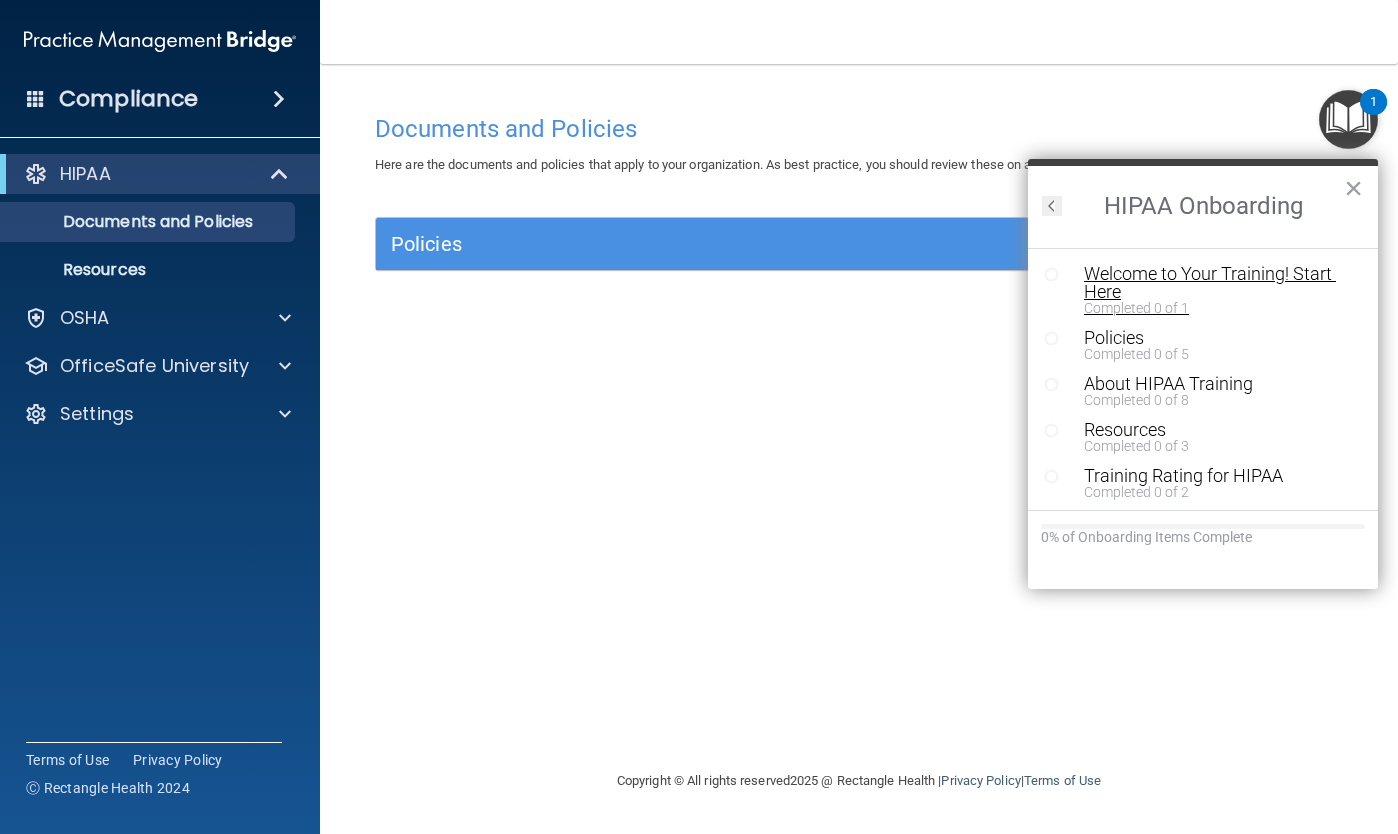 scroll, scrollTop: 0, scrollLeft: 0, axis: both 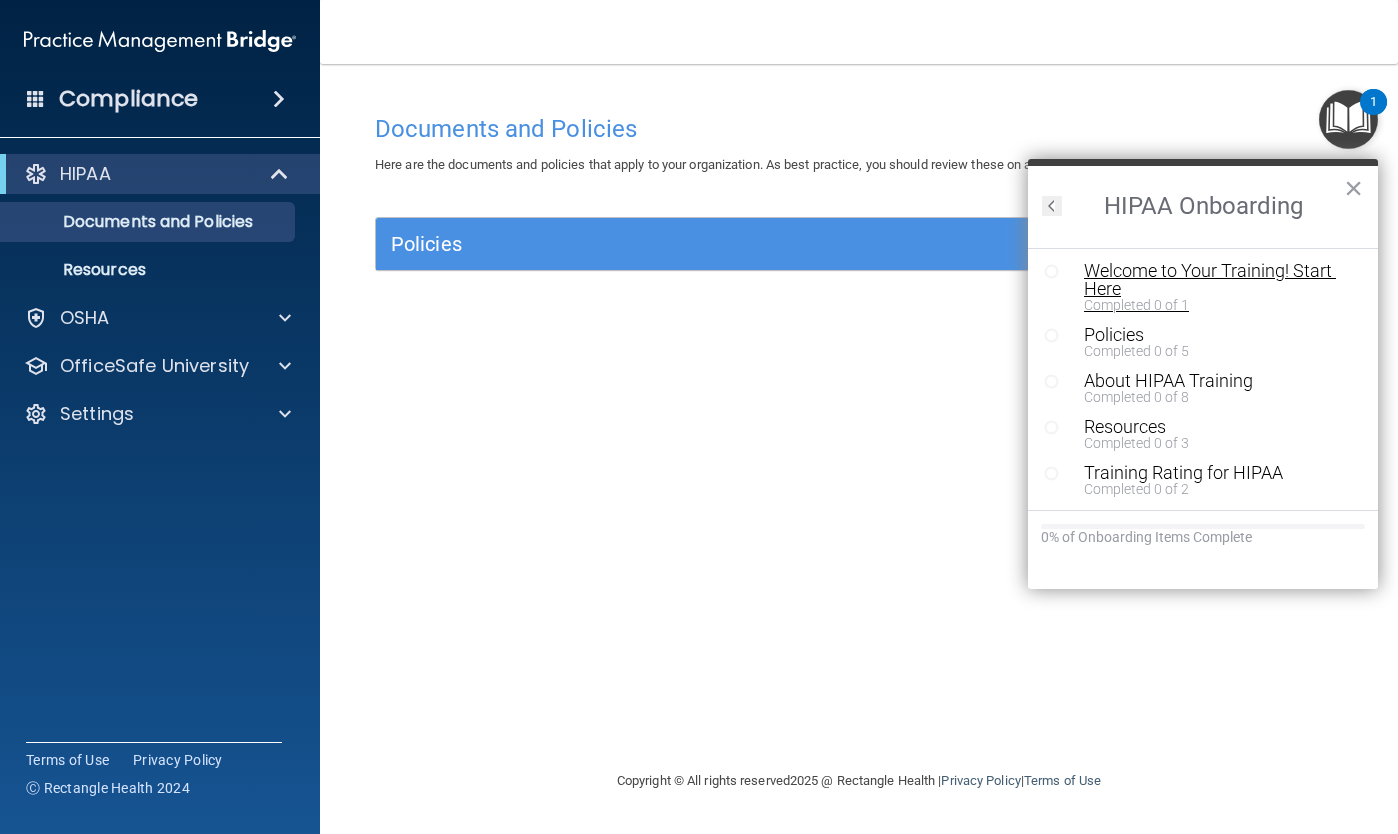 click on "Welcome to Your Training! Start Here" at bounding box center (1218, 280) 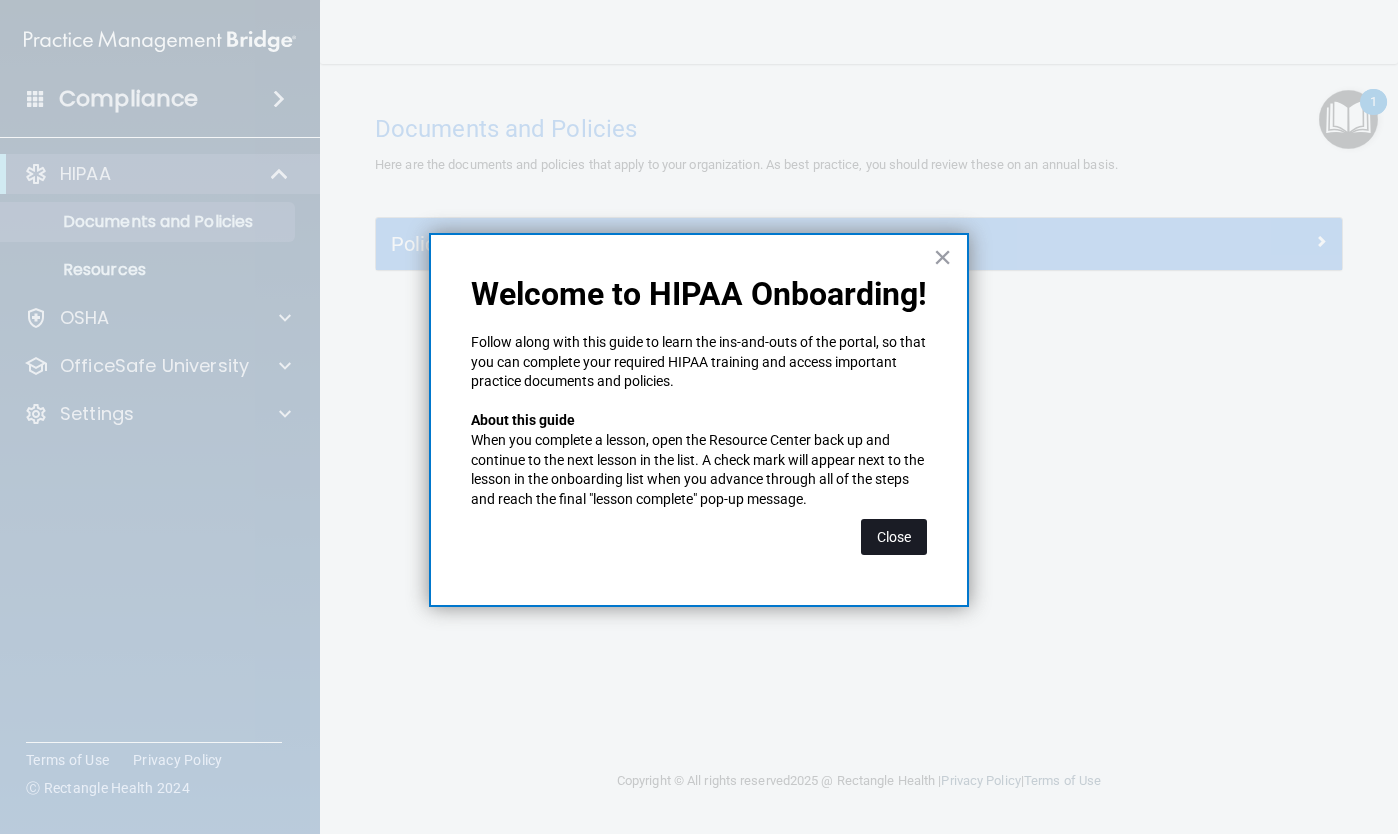 click on "Close" at bounding box center [894, 537] 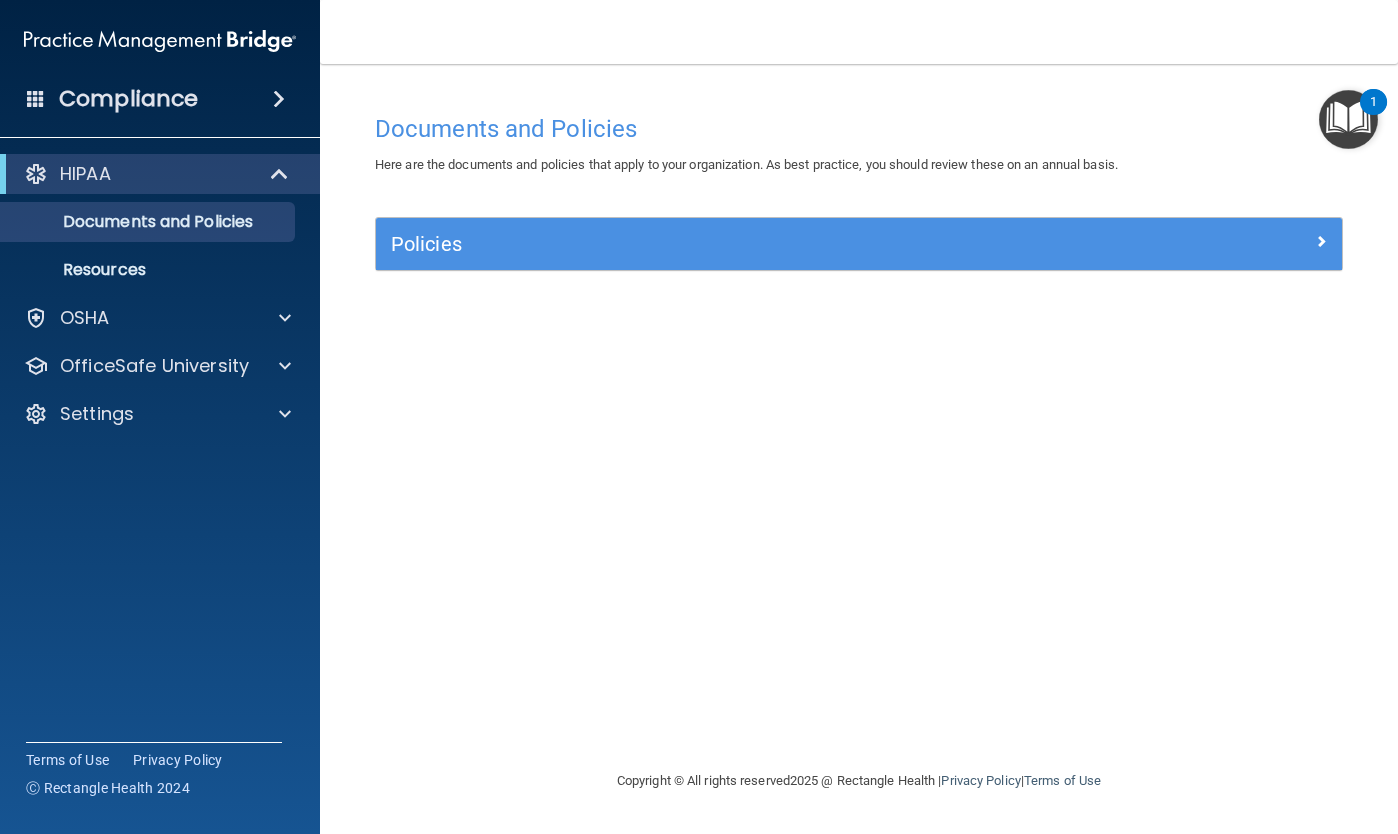click at bounding box center (1348, 119) 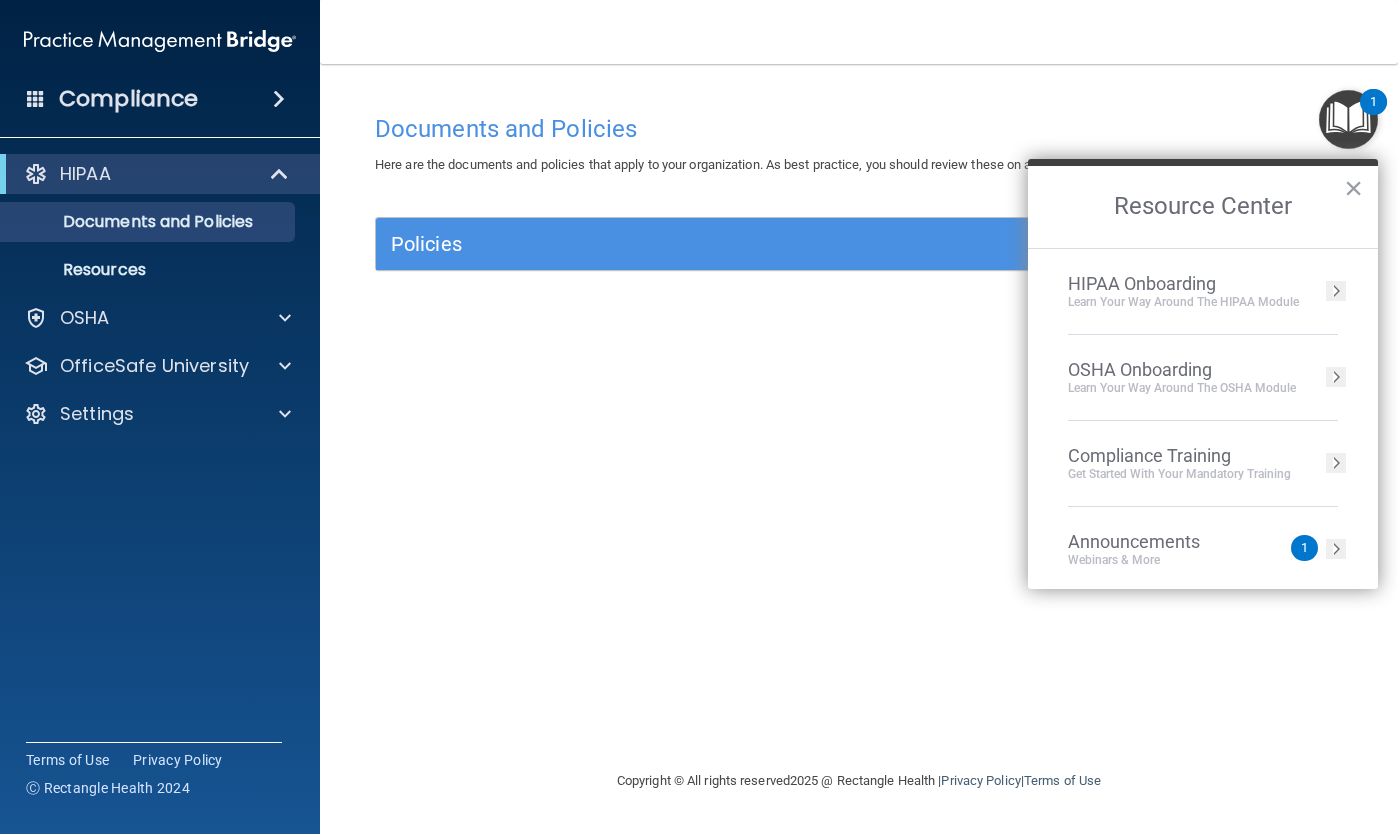 click on "HIPAA Onboarding" at bounding box center (1183, 284) 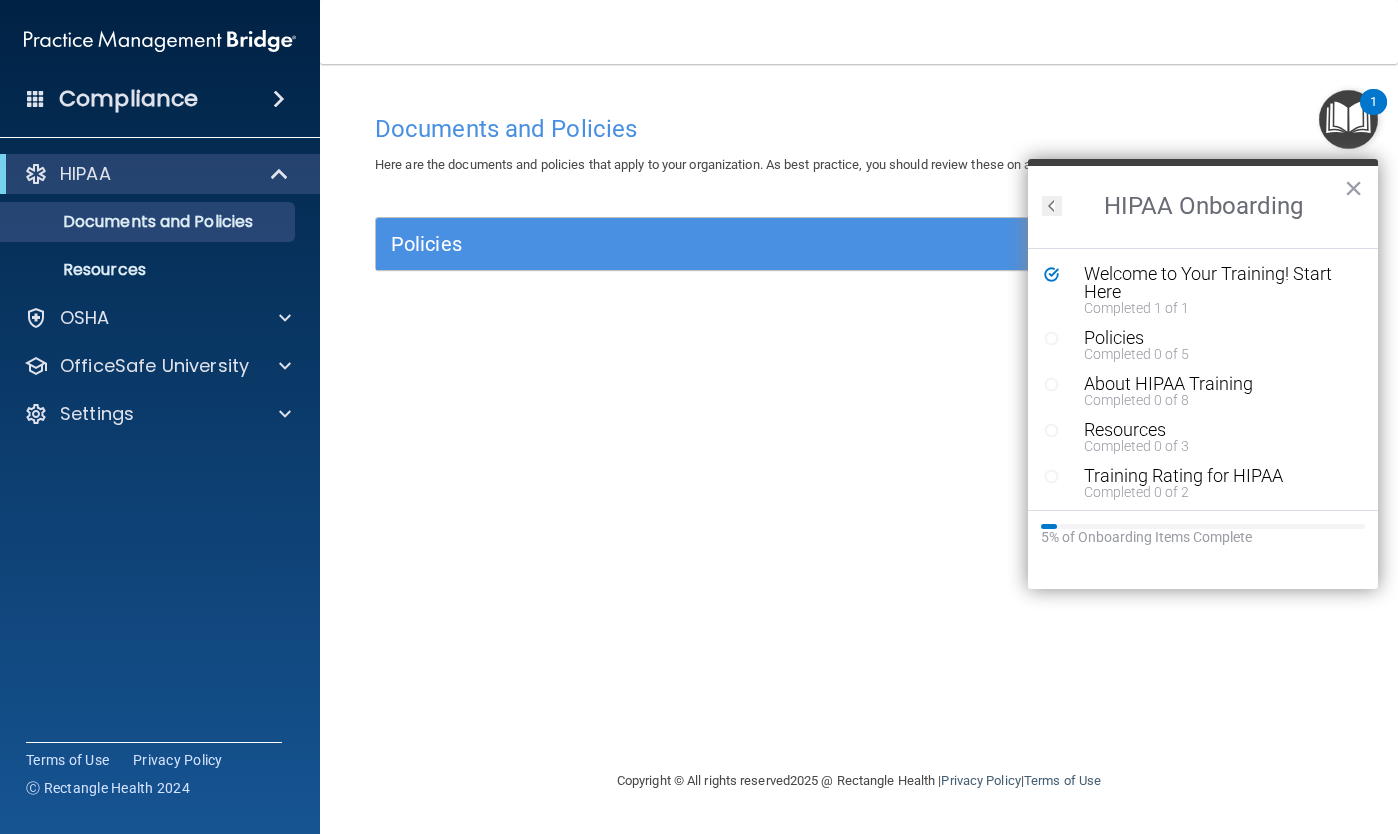 scroll, scrollTop: 0, scrollLeft: 0, axis: both 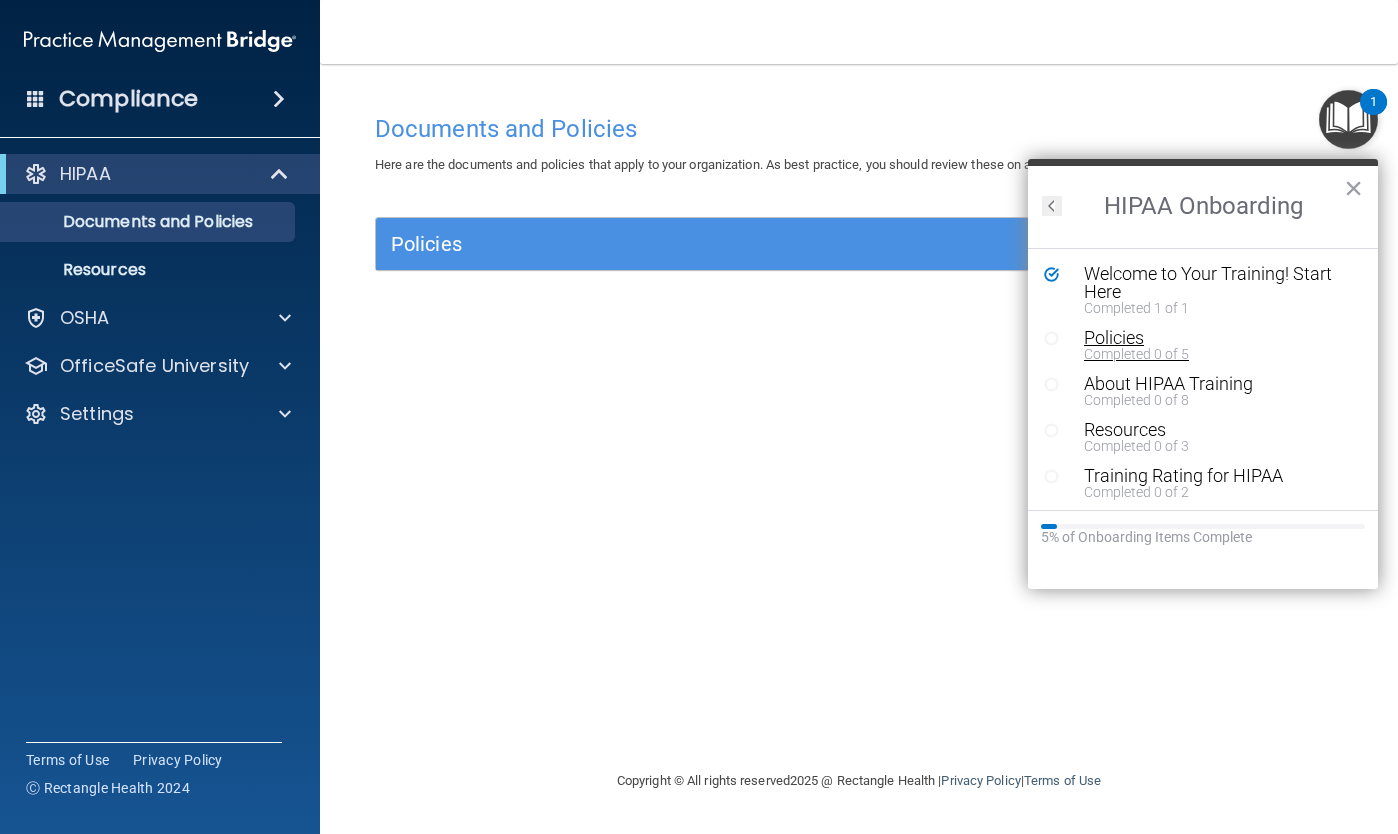 click on "Policies" at bounding box center [1218, 338] 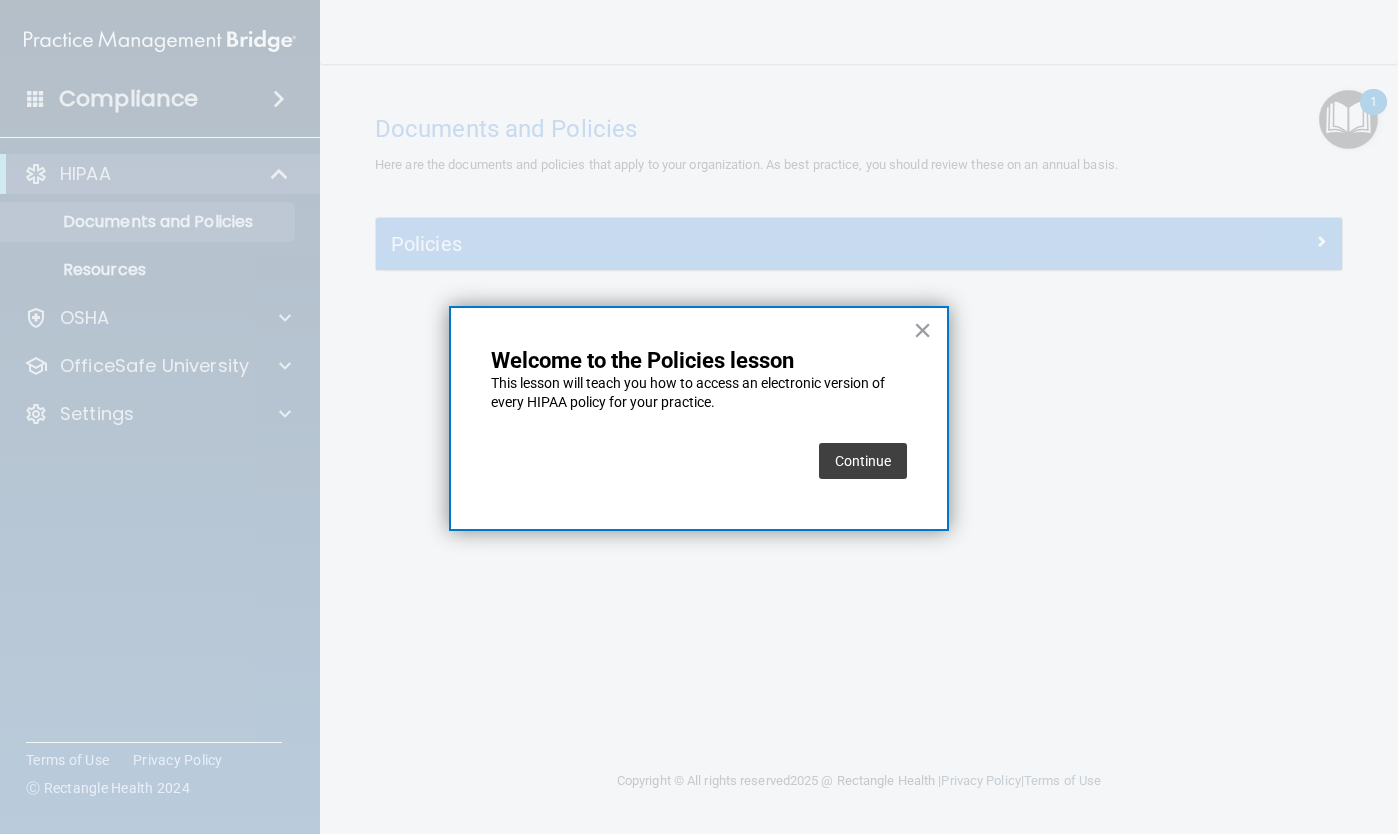 click on "Continue" at bounding box center (863, 461) 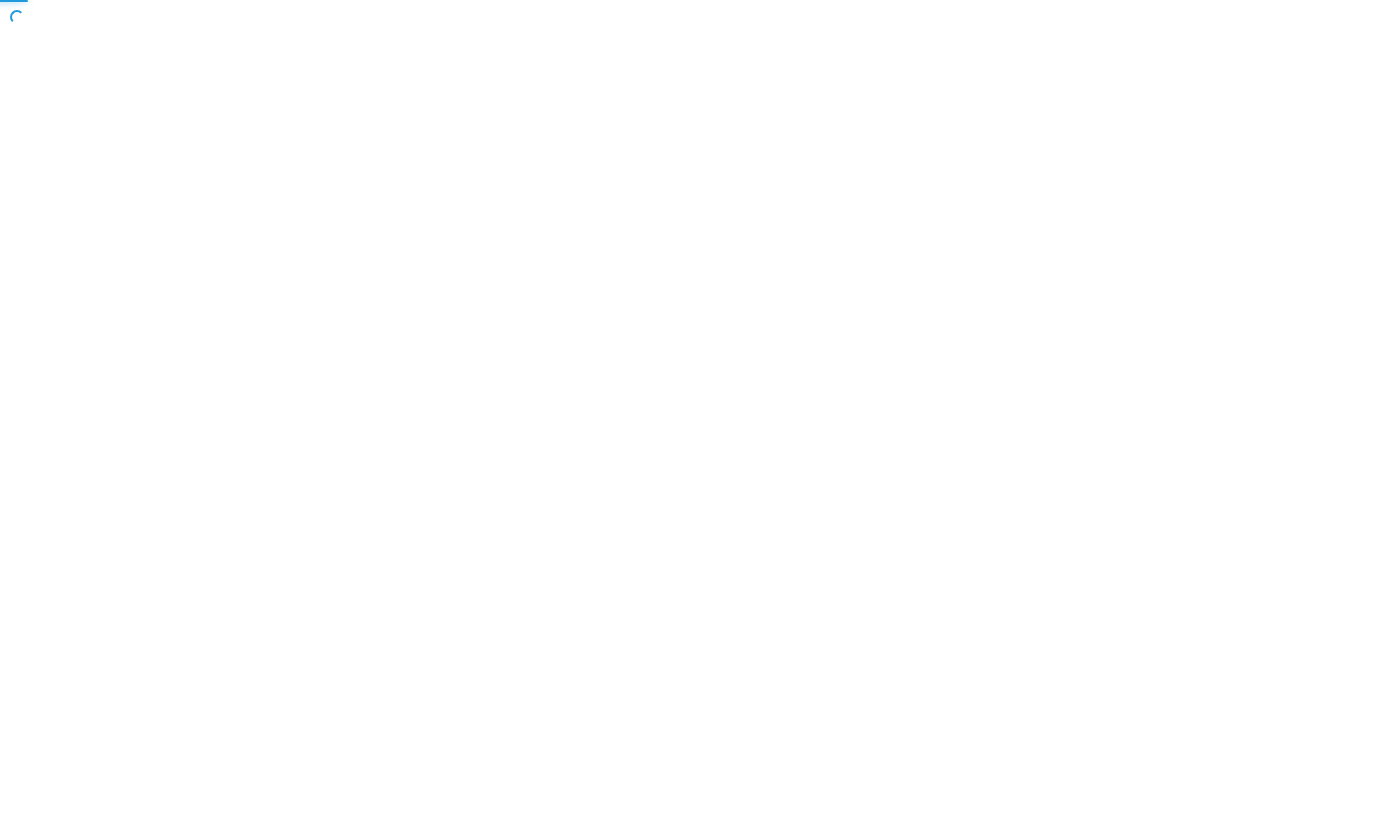 scroll, scrollTop: 0, scrollLeft: 0, axis: both 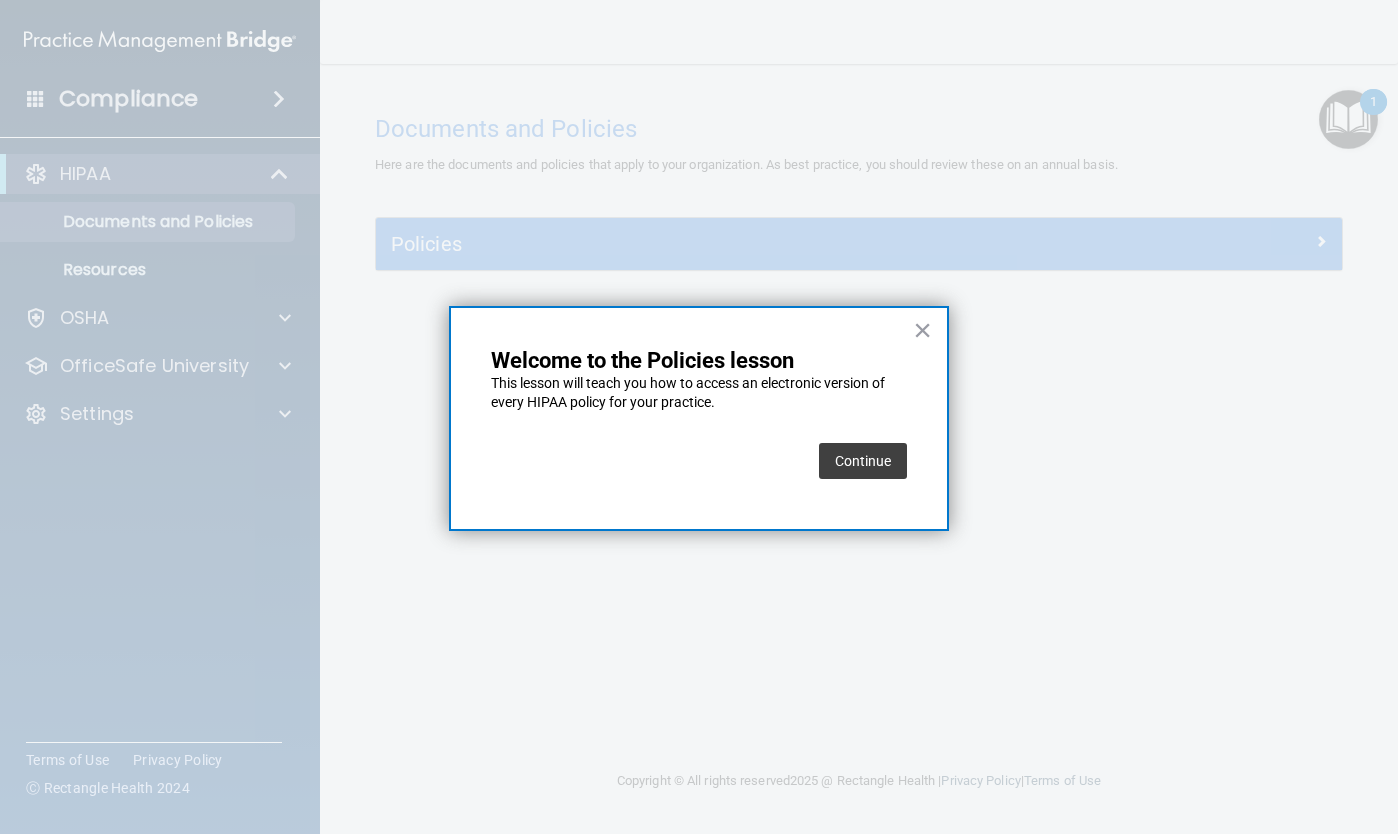 click on "Continue" at bounding box center (863, 461) 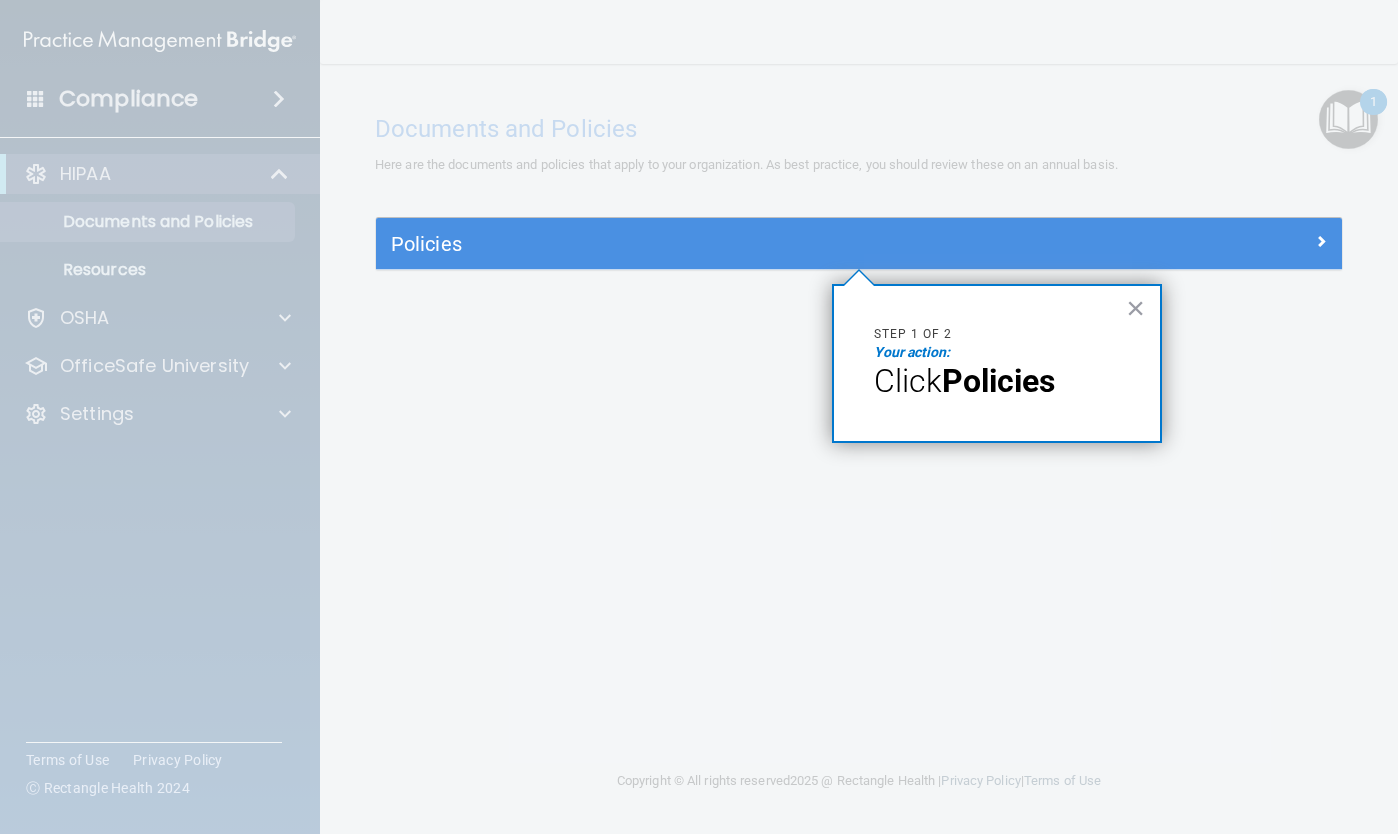 click on "Policies" at bounding box center (998, 381) 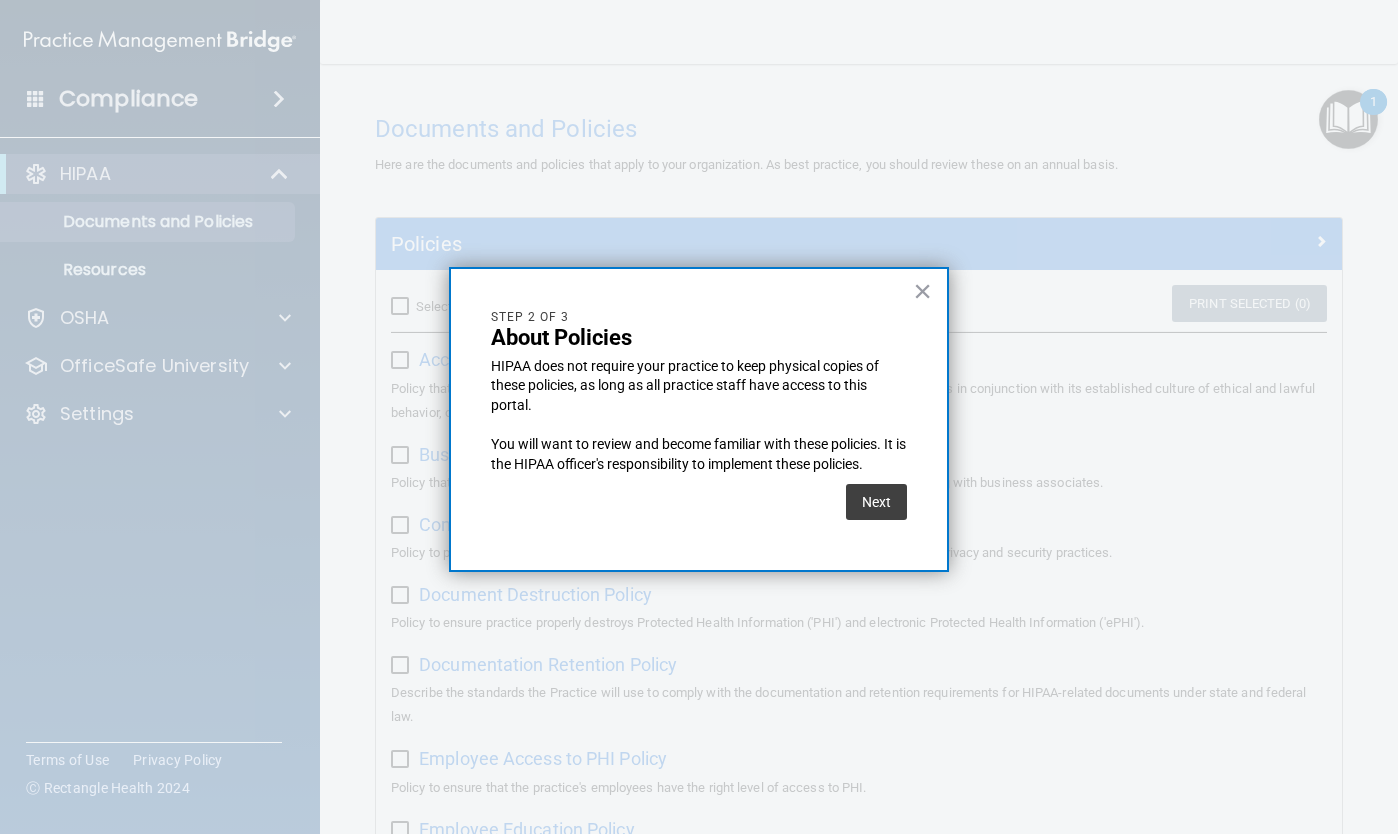 click on "× Step 2 of 3 About Policies HIPAA does not require your practice to keep physical copies of these policies, as long as all practice staff have access to this portal. You will want to review and become familiar with these policies. It is the HIPAA officer's responsibility to implement these policies. Next" at bounding box center (699, 420) 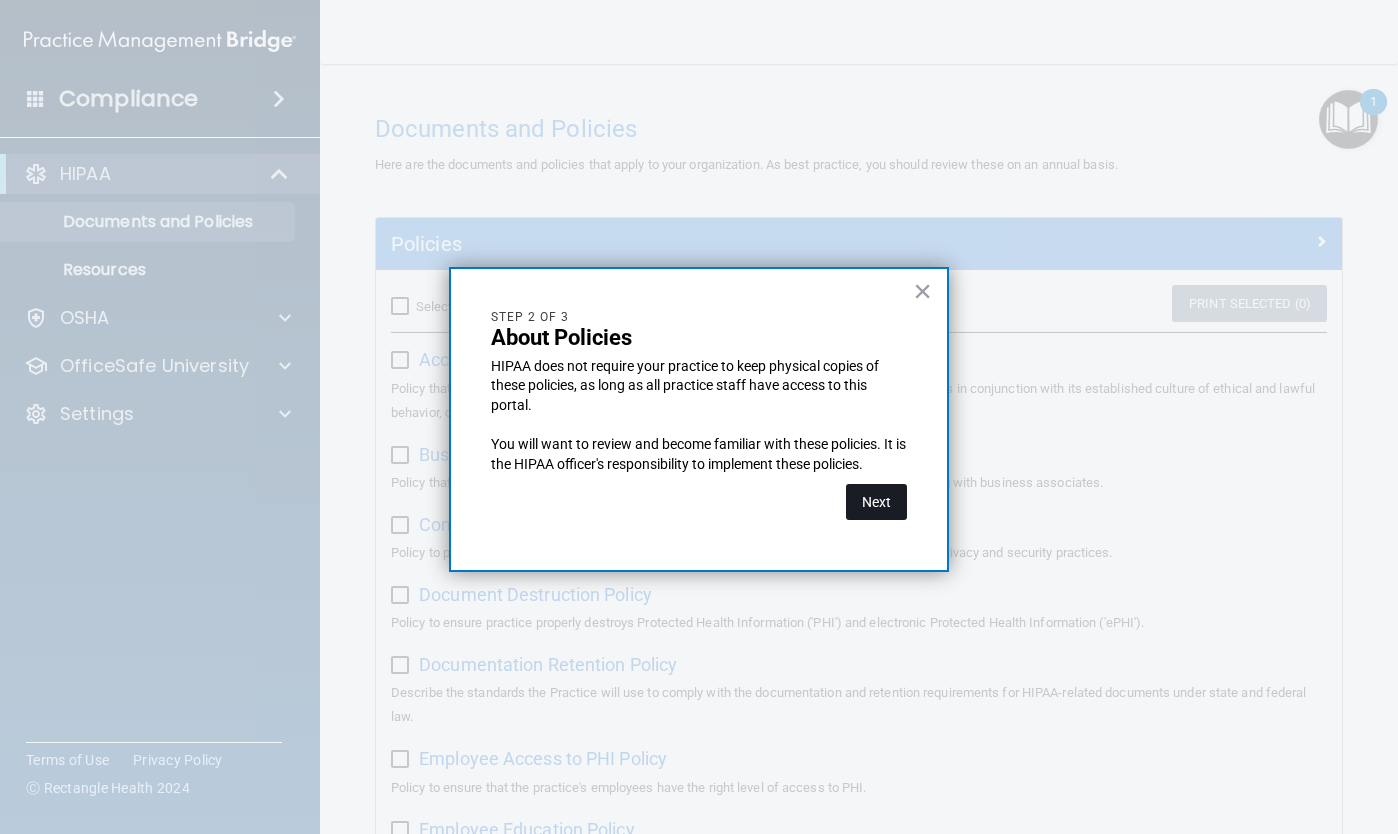click on "Next" at bounding box center (876, 502) 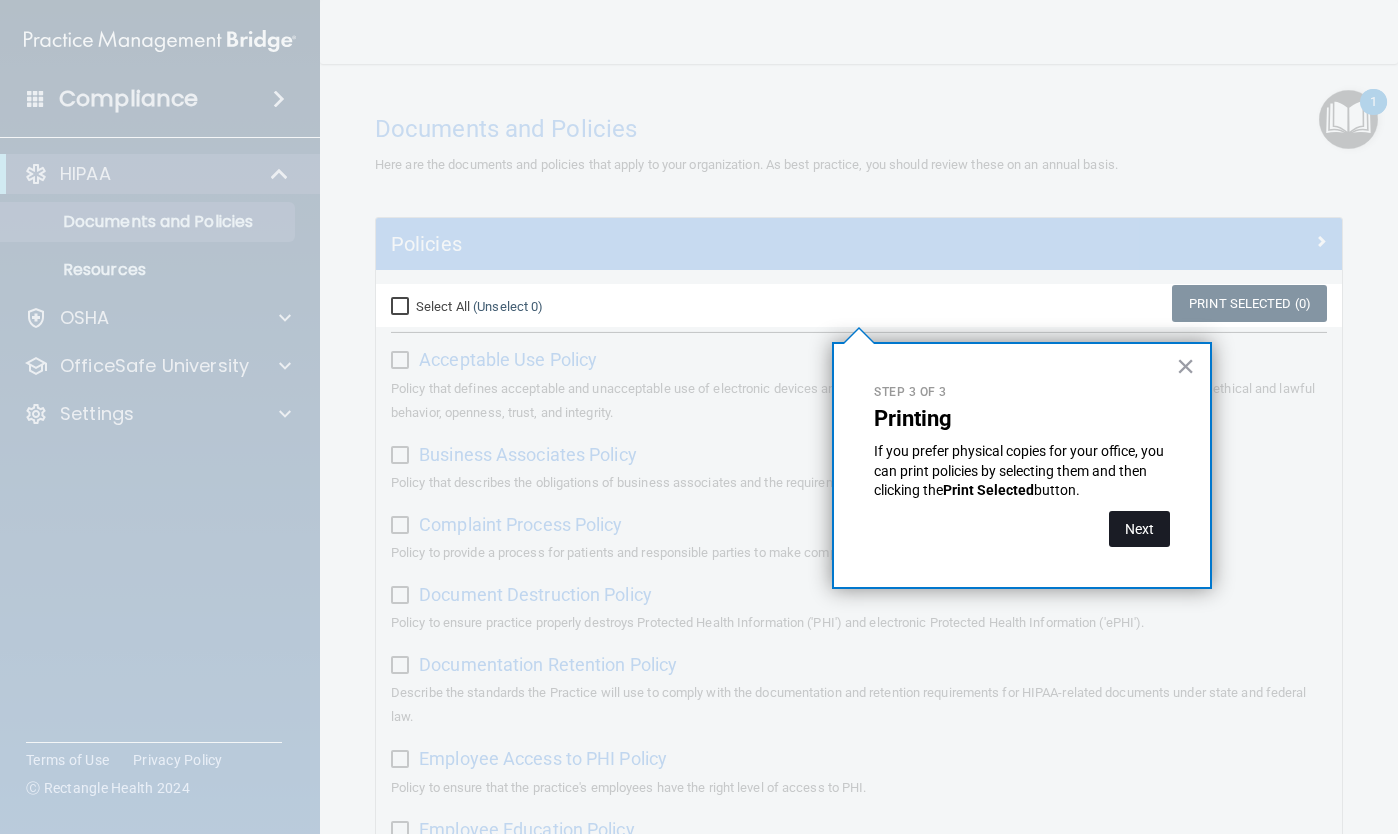 drag, startPoint x: 1167, startPoint y: 547, endPoint x: 1150, endPoint y: 528, distance: 25.495098 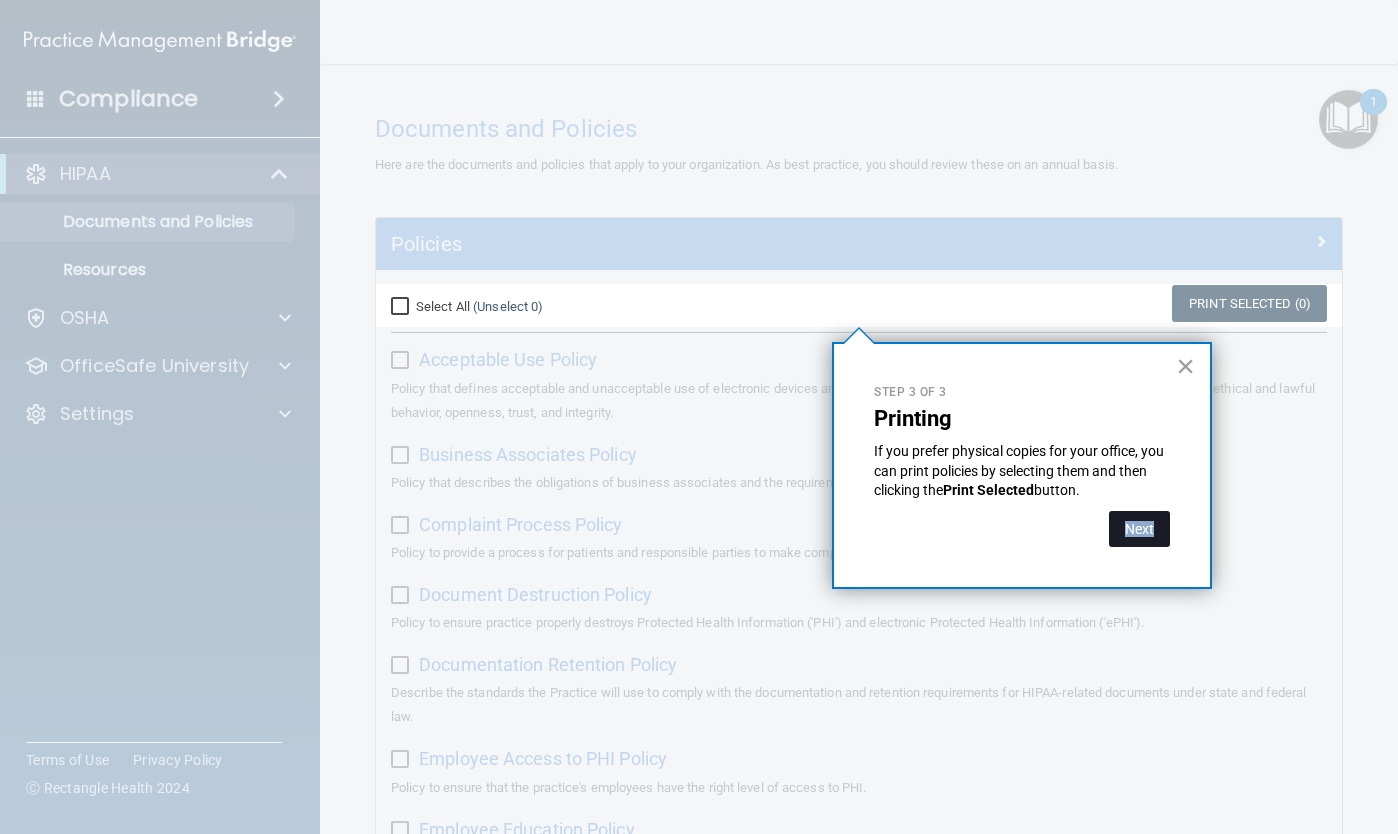 click on "Next" at bounding box center [1139, 529] 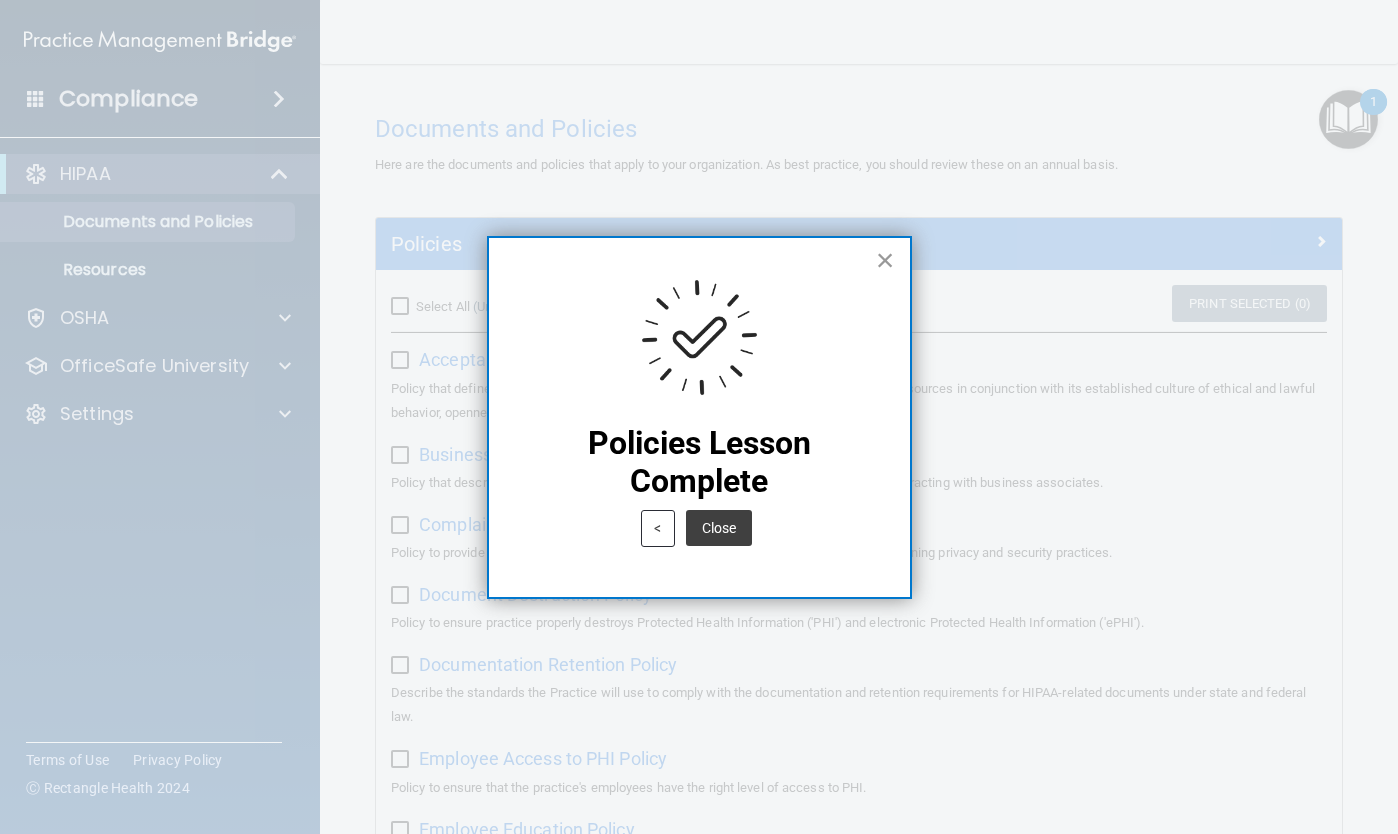 click on "×" at bounding box center (885, 260) 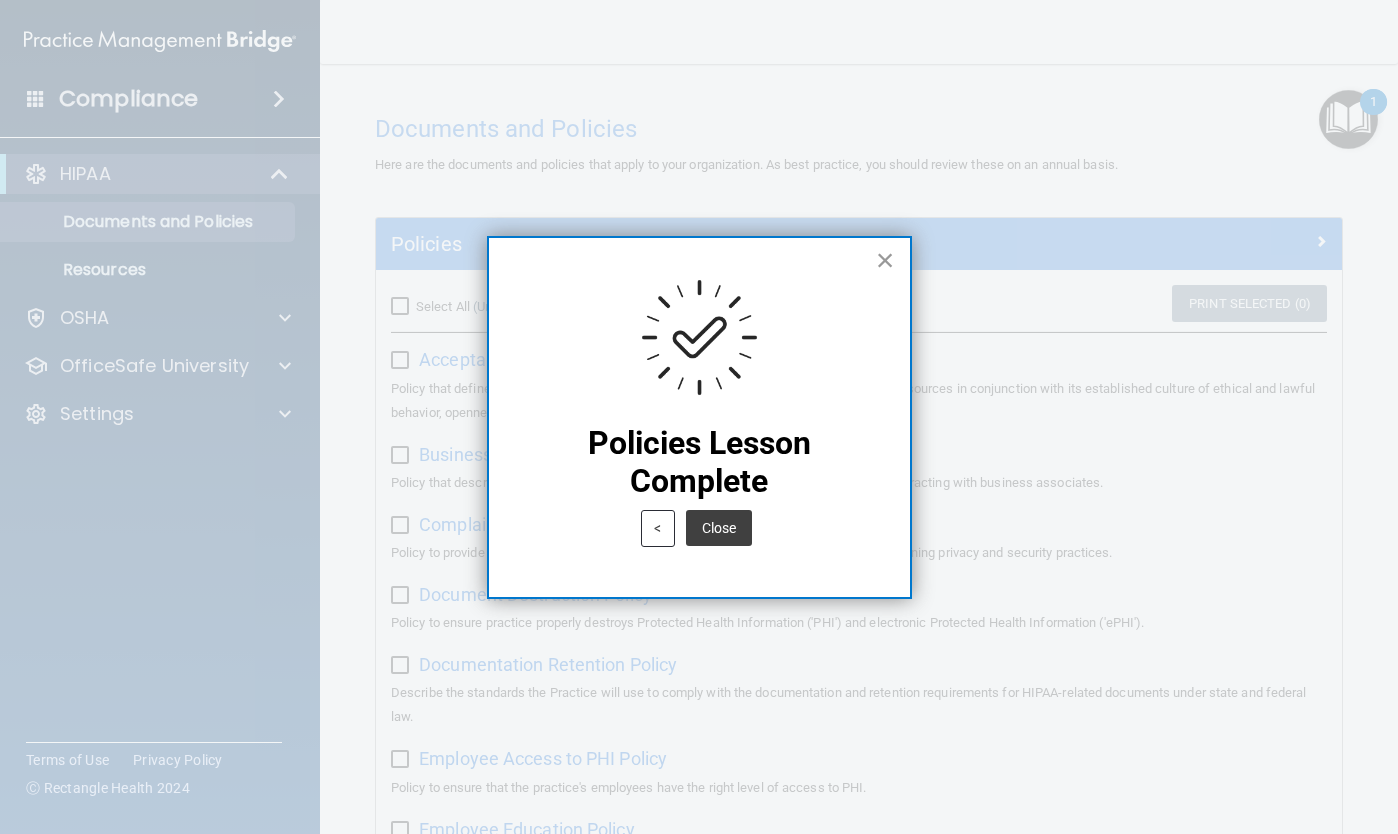 scroll, scrollTop: 2, scrollLeft: 0, axis: vertical 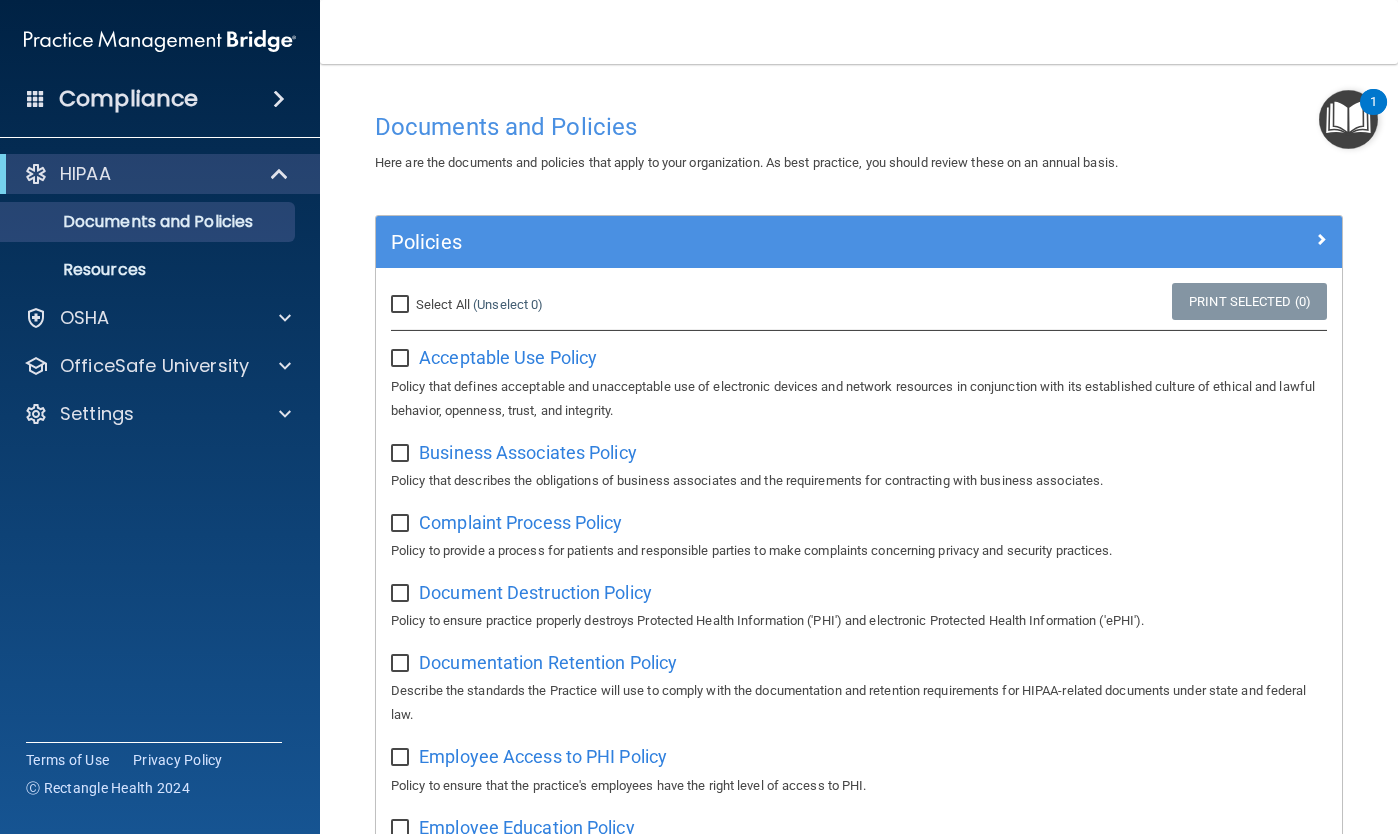 click at bounding box center (402, 359) 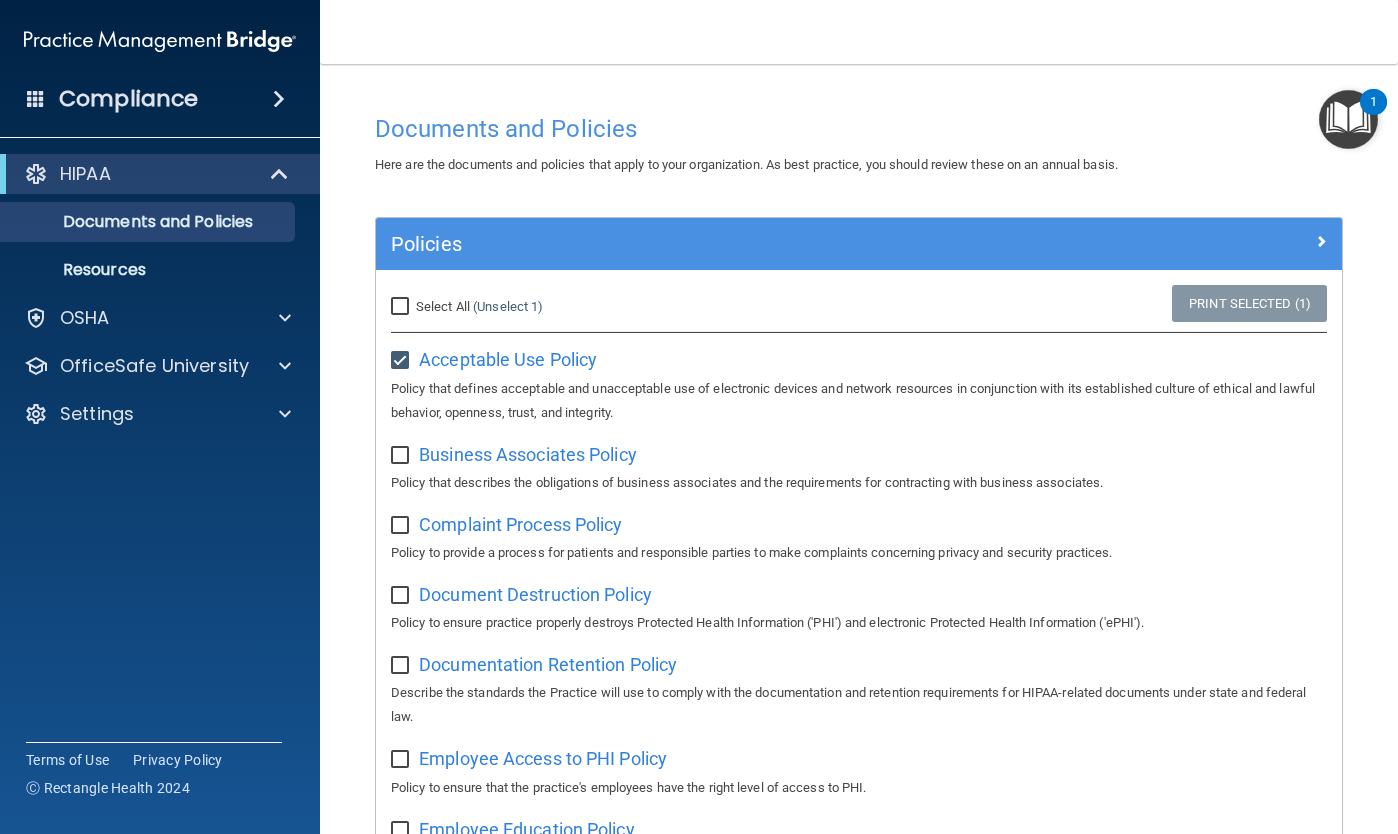 scroll, scrollTop: 0, scrollLeft: 0, axis: both 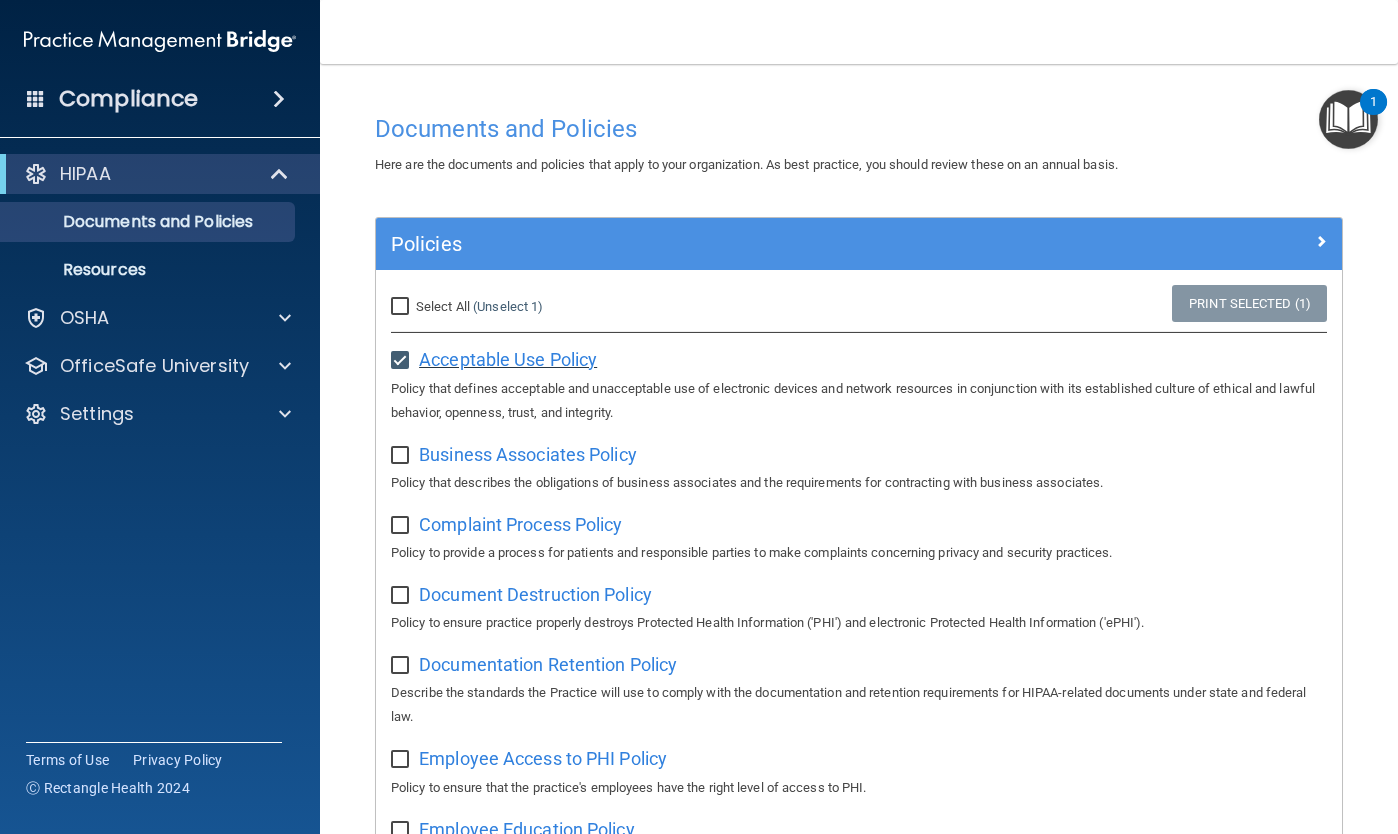 click on "Acceptable Use Policy" at bounding box center (508, 359) 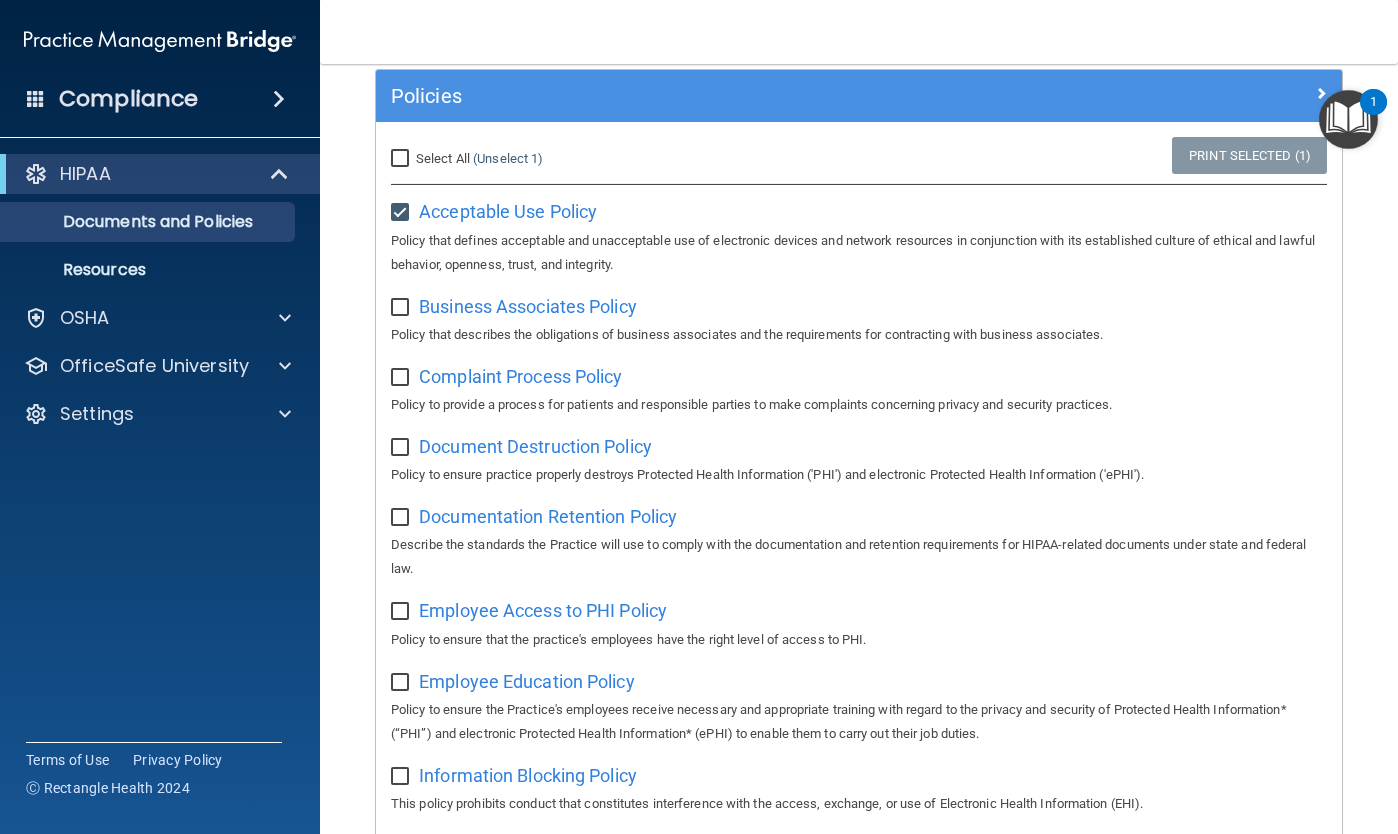 scroll, scrollTop: 146, scrollLeft: 0, axis: vertical 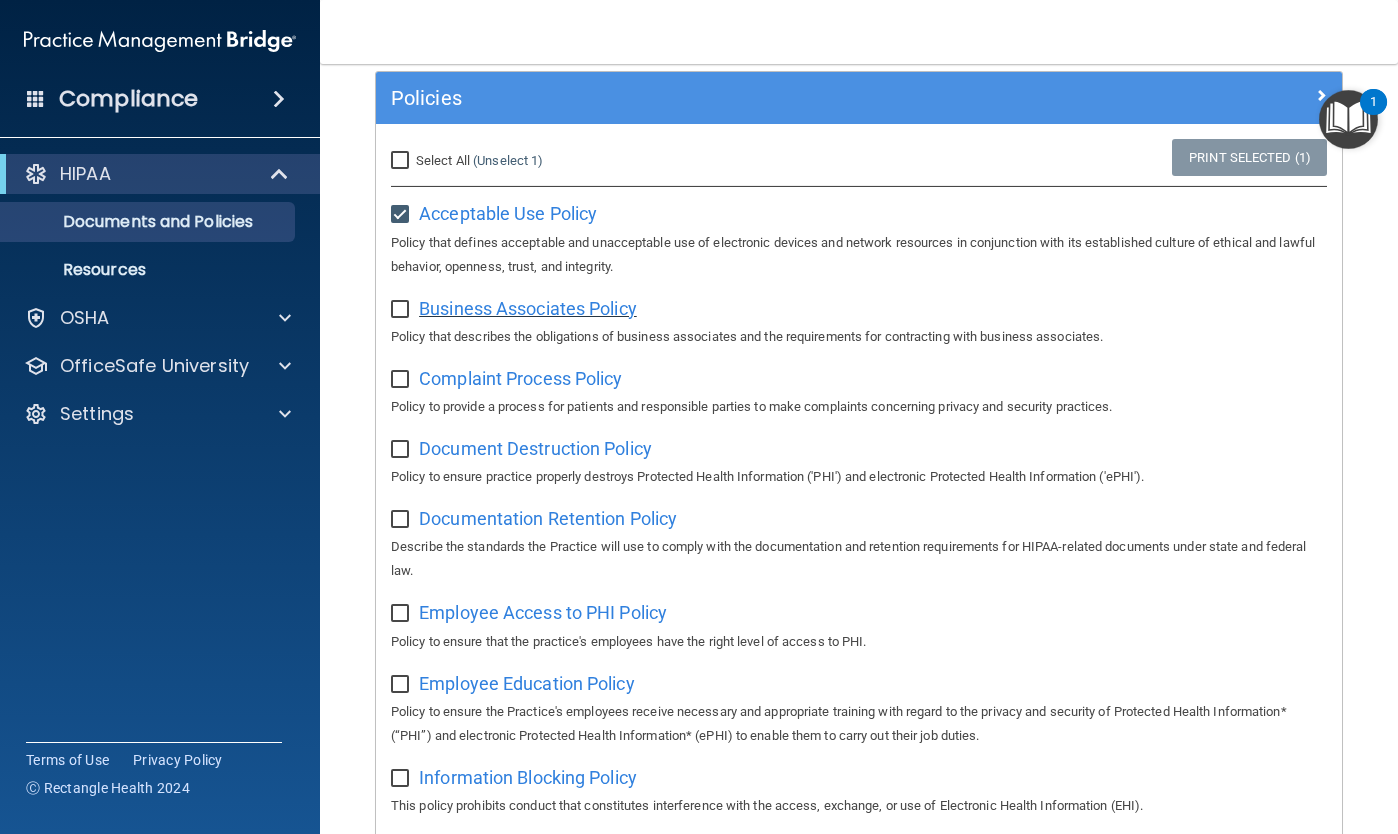 click on "Business Associates Policy" at bounding box center (528, 308) 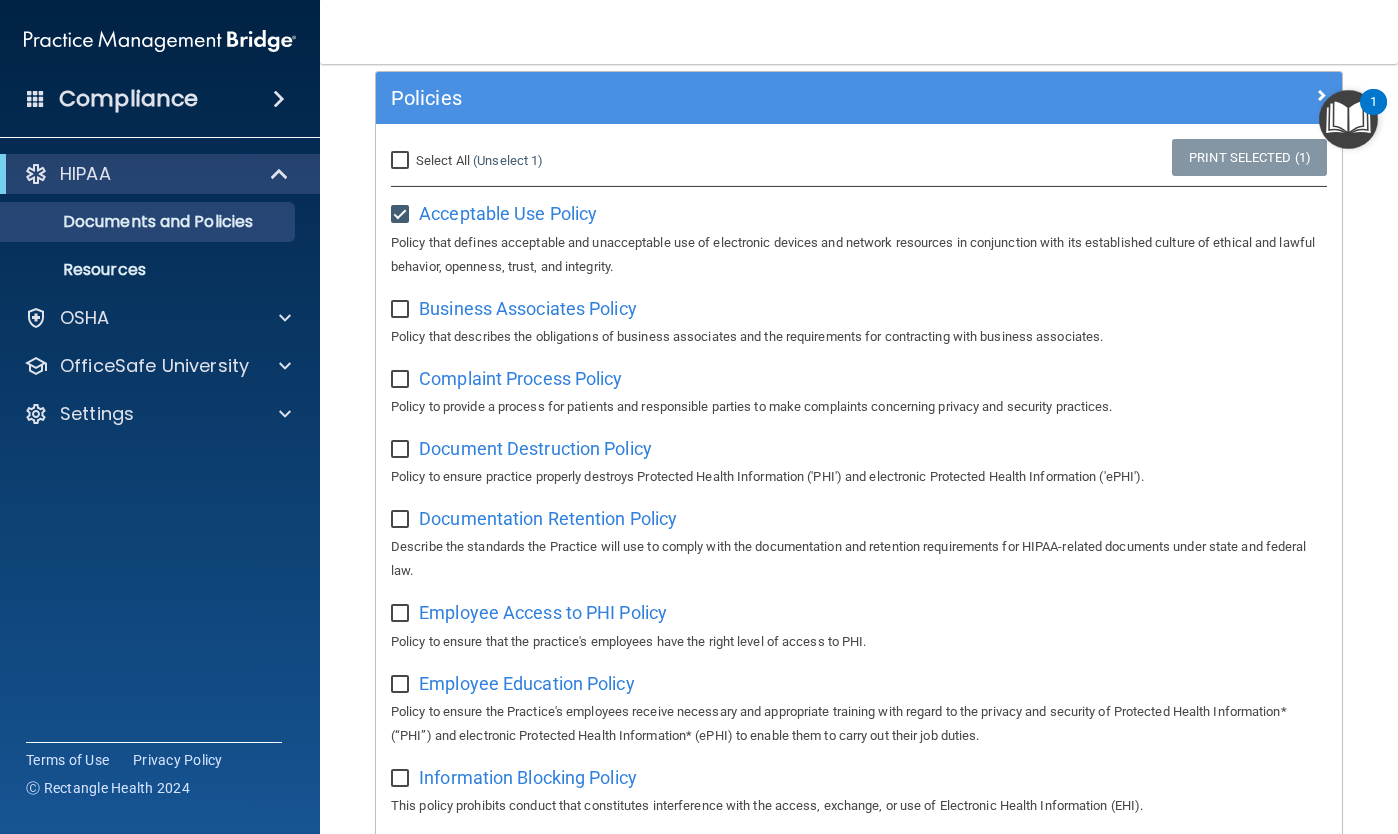 click on "Business Associates Policy                       Policy that describes the obligations of business associates and the requirements for contracting with business associates." at bounding box center (859, 320) 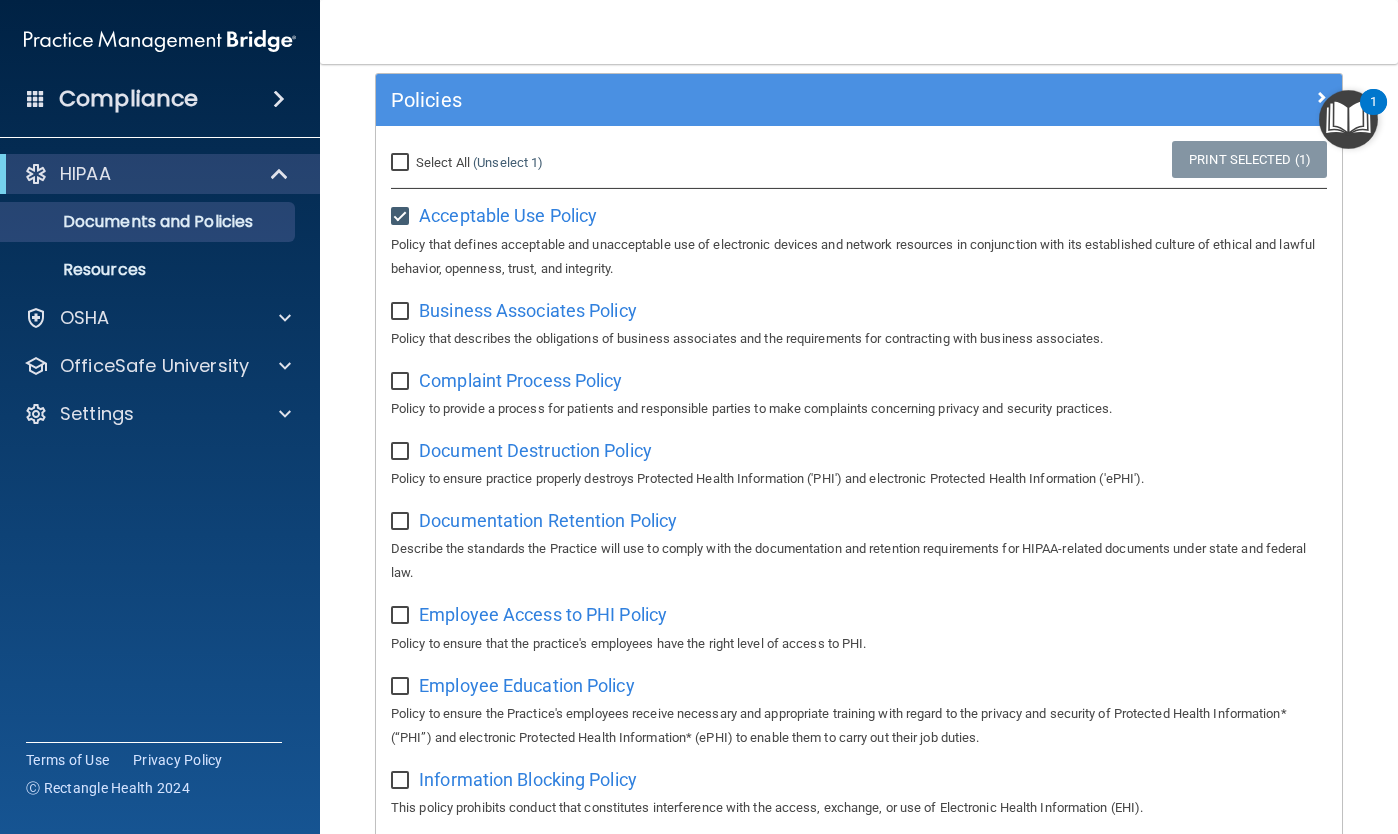click at bounding box center (402, 312) 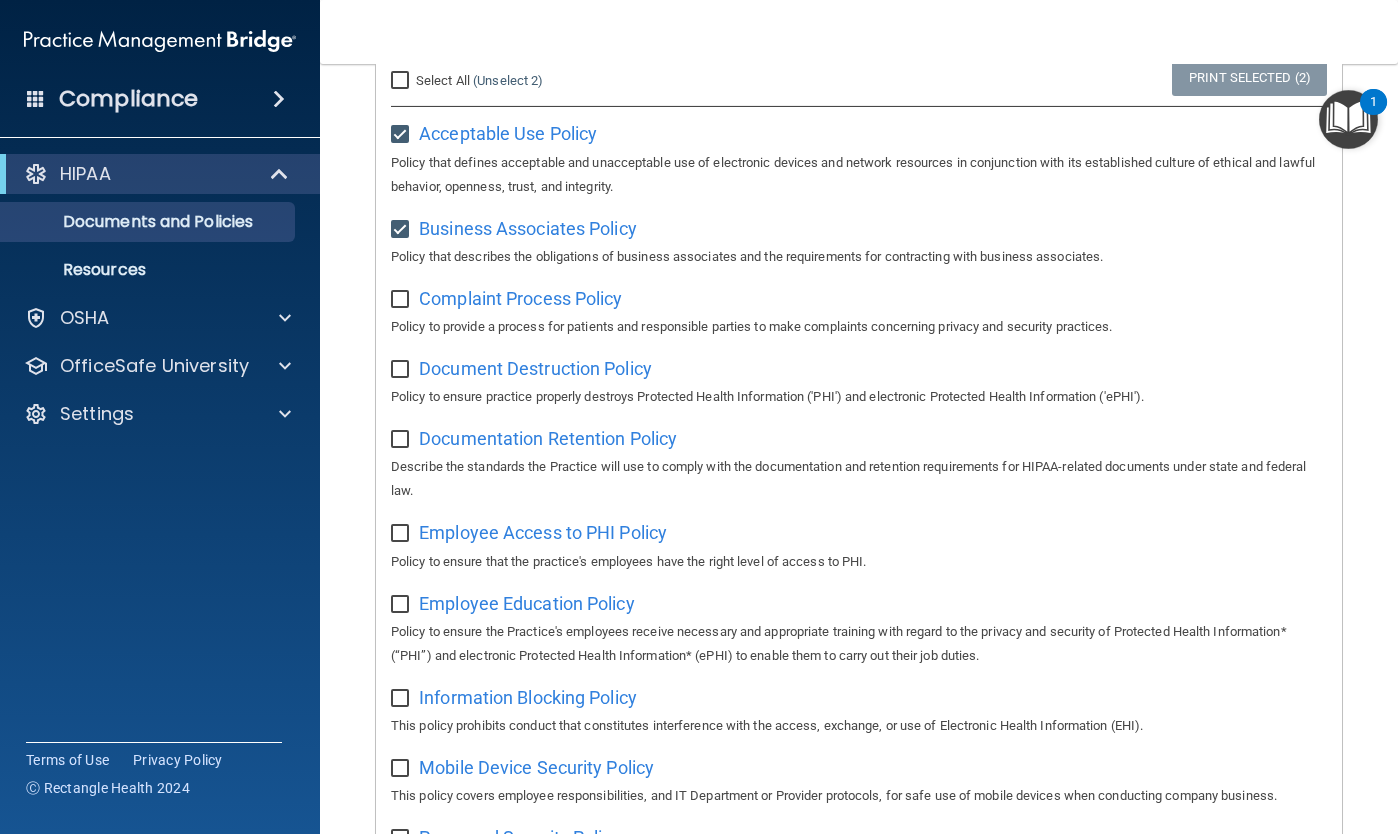 scroll, scrollTop: 238, scrollLeft: 0, axis: vertical 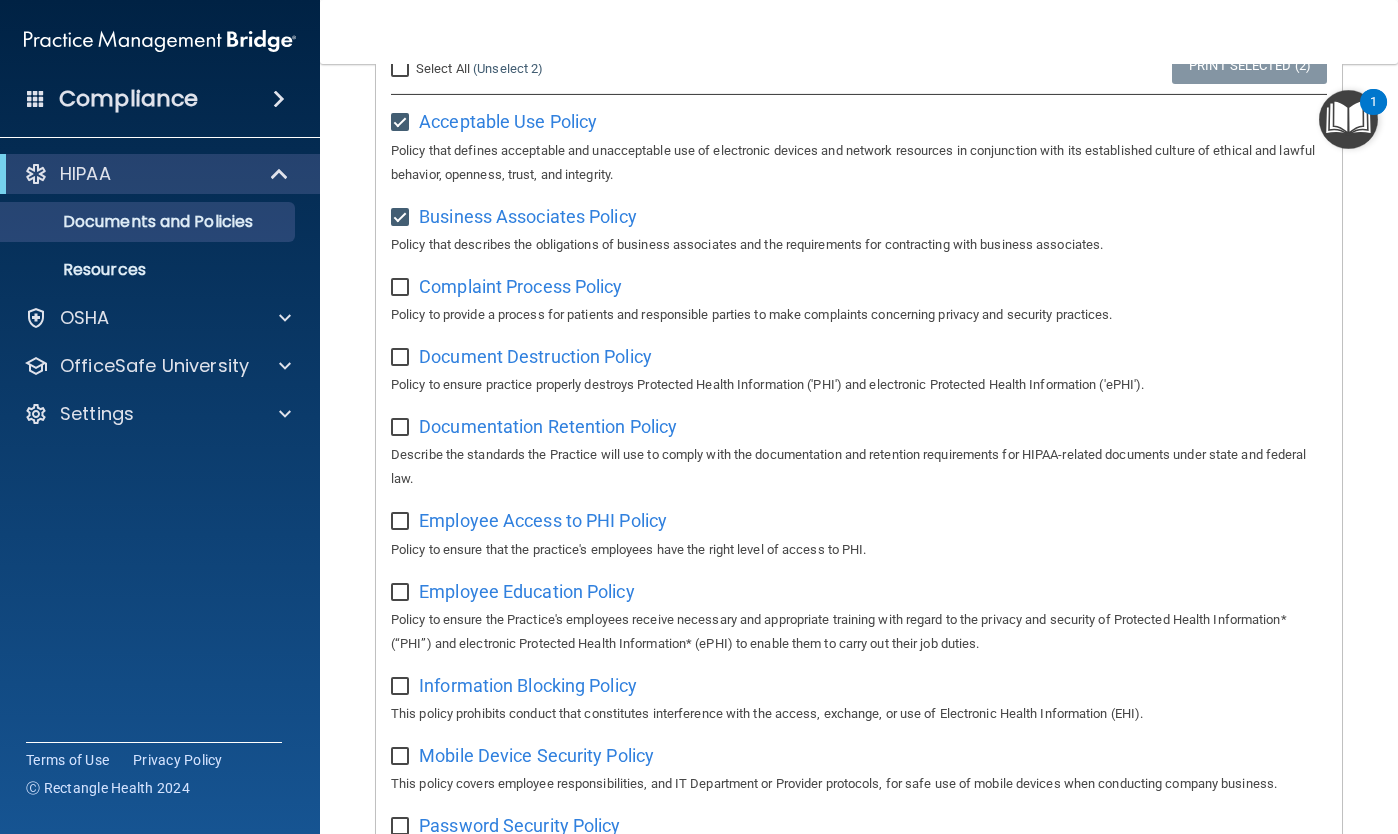 click at bounding box center [402, 288] 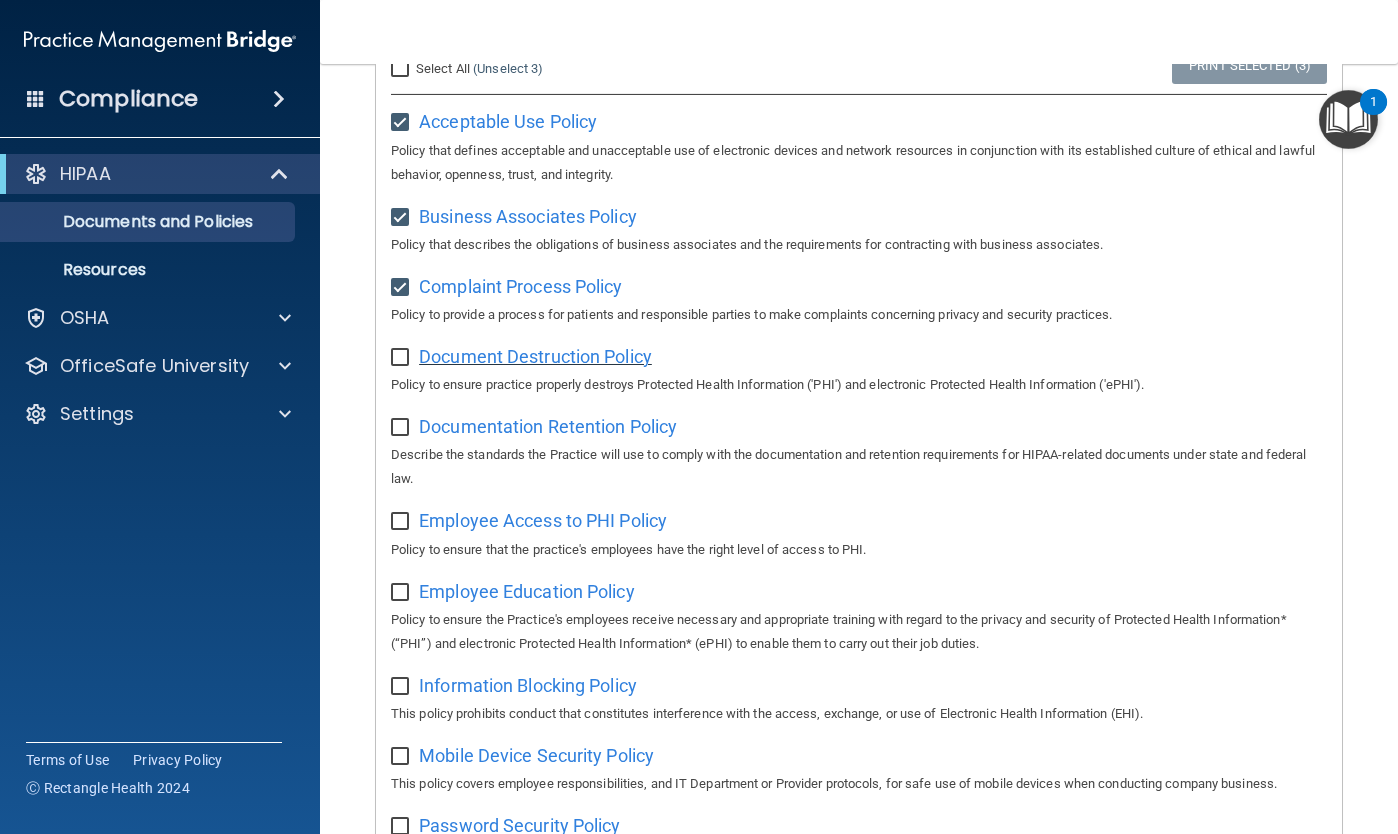 click on "Document Destruction Policy" at bounding box center (535, 356) 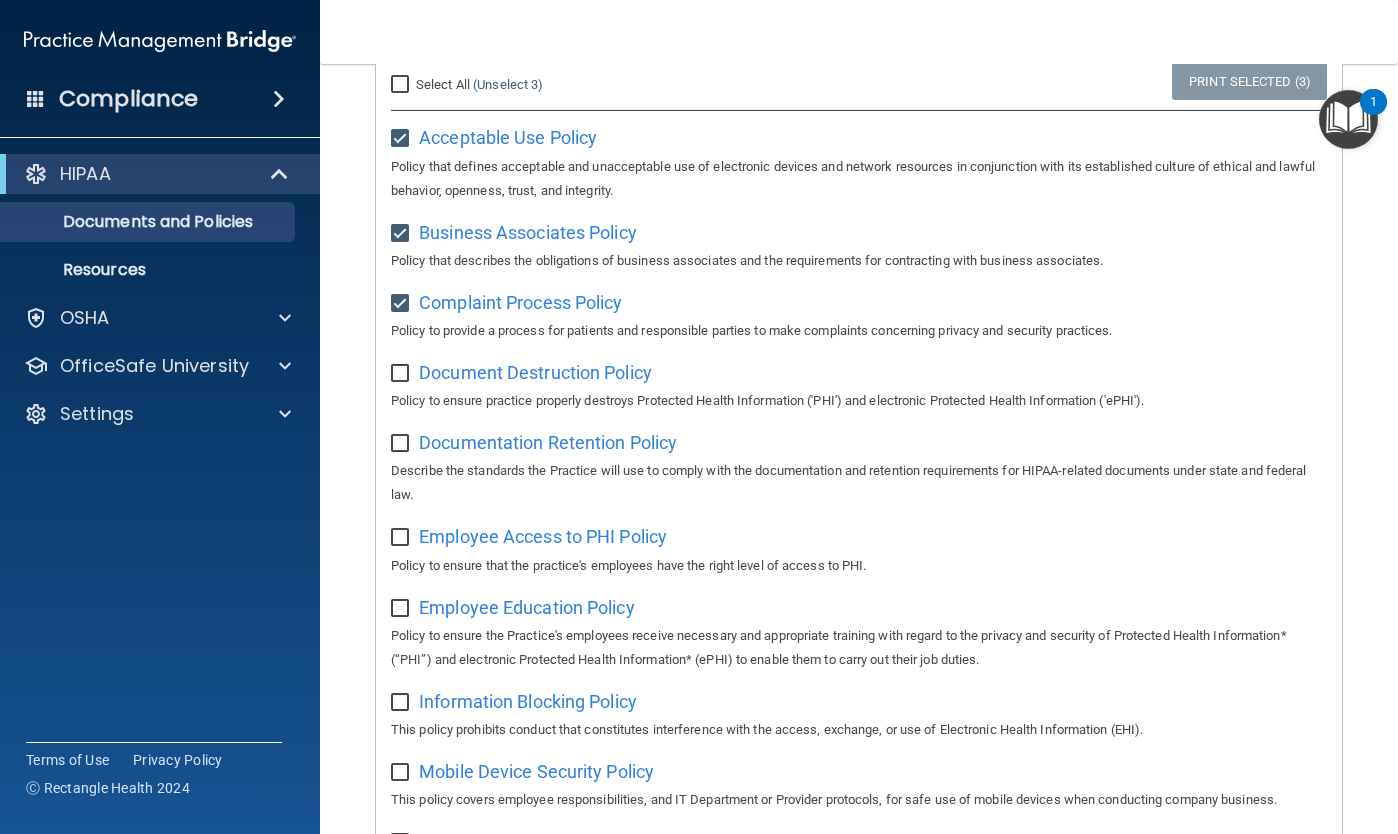 click at bounding box center (402, 374) 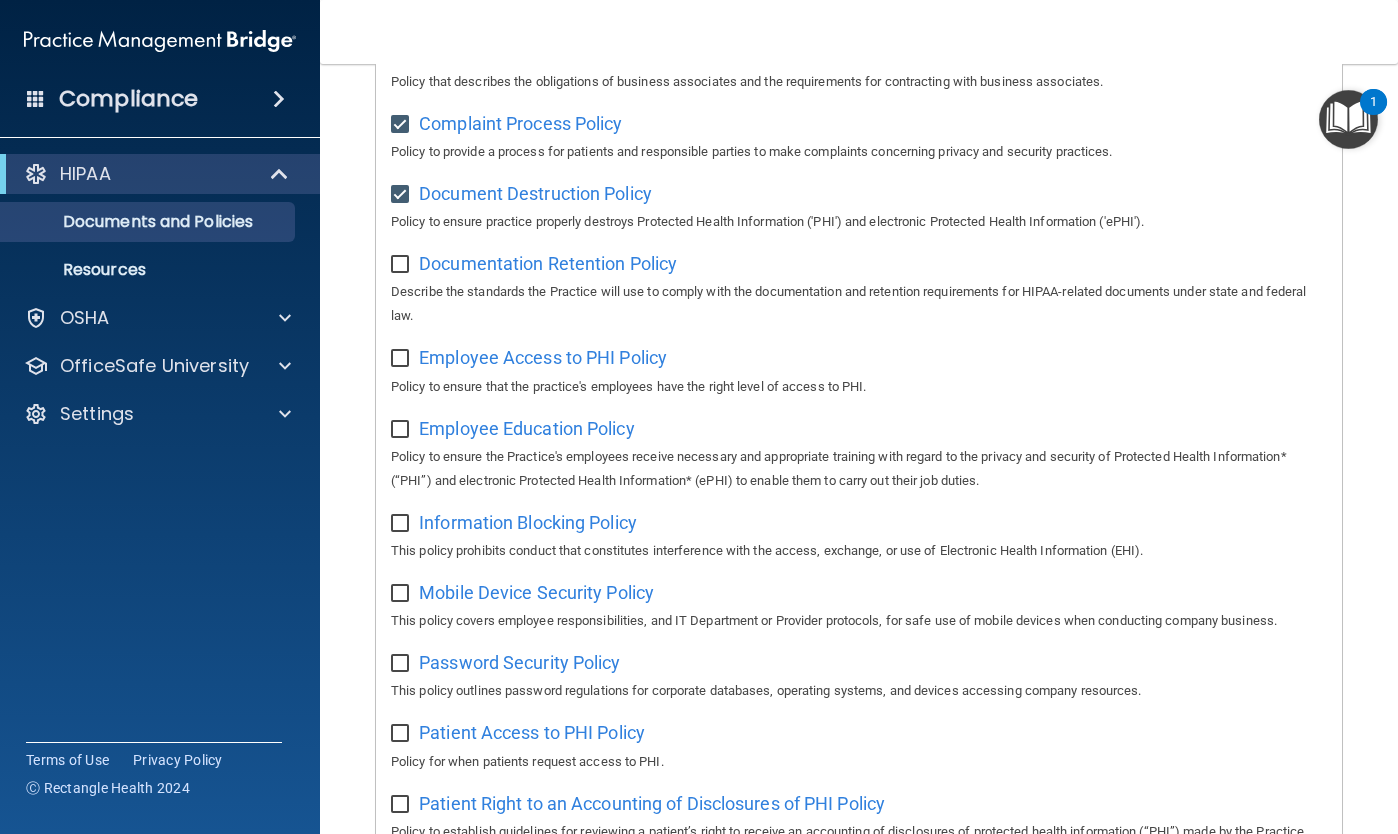 scroll, scrollTop: 435, scrollLeft: 0, axis: vertical 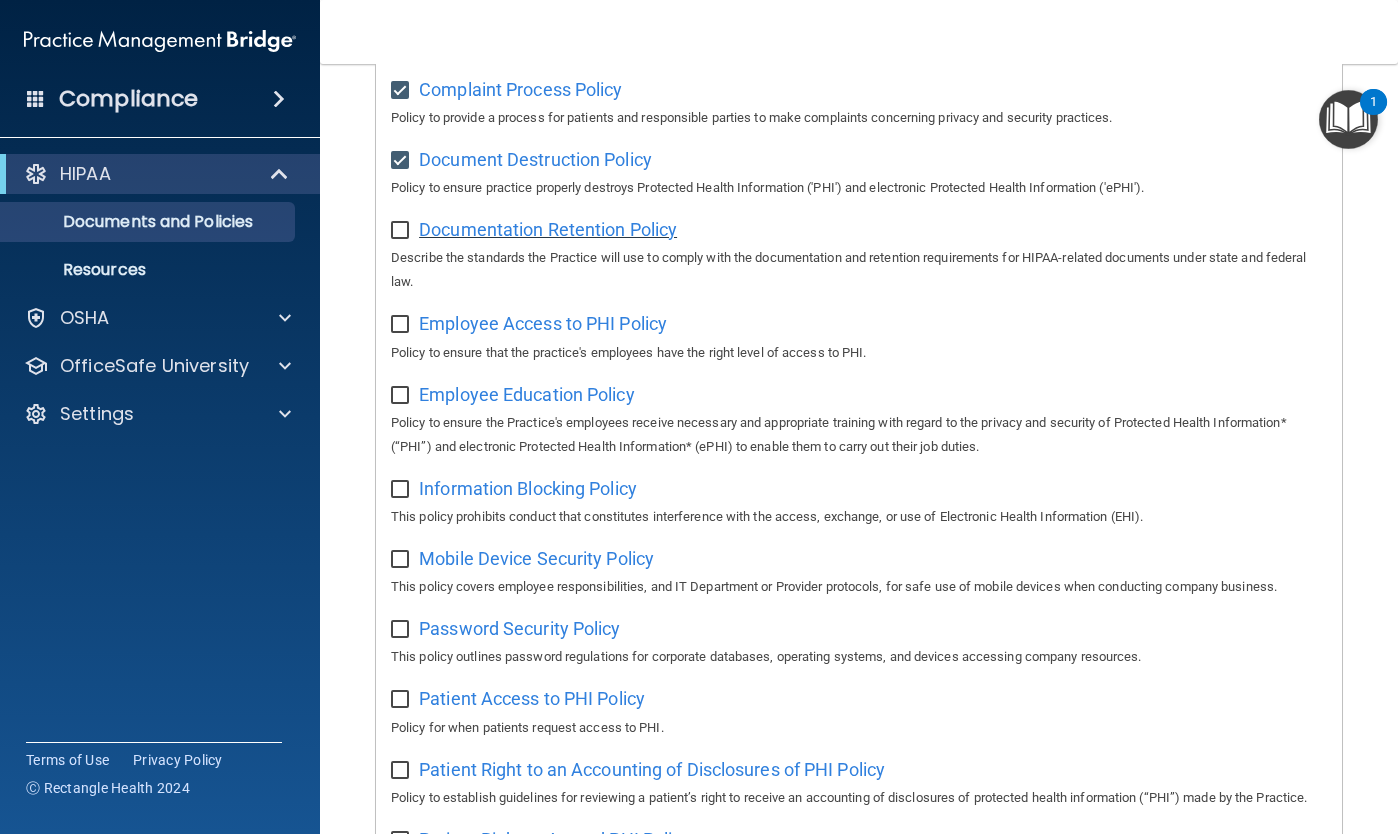 click on "Documentation Retention Policy" at bounding box center (548, 229) 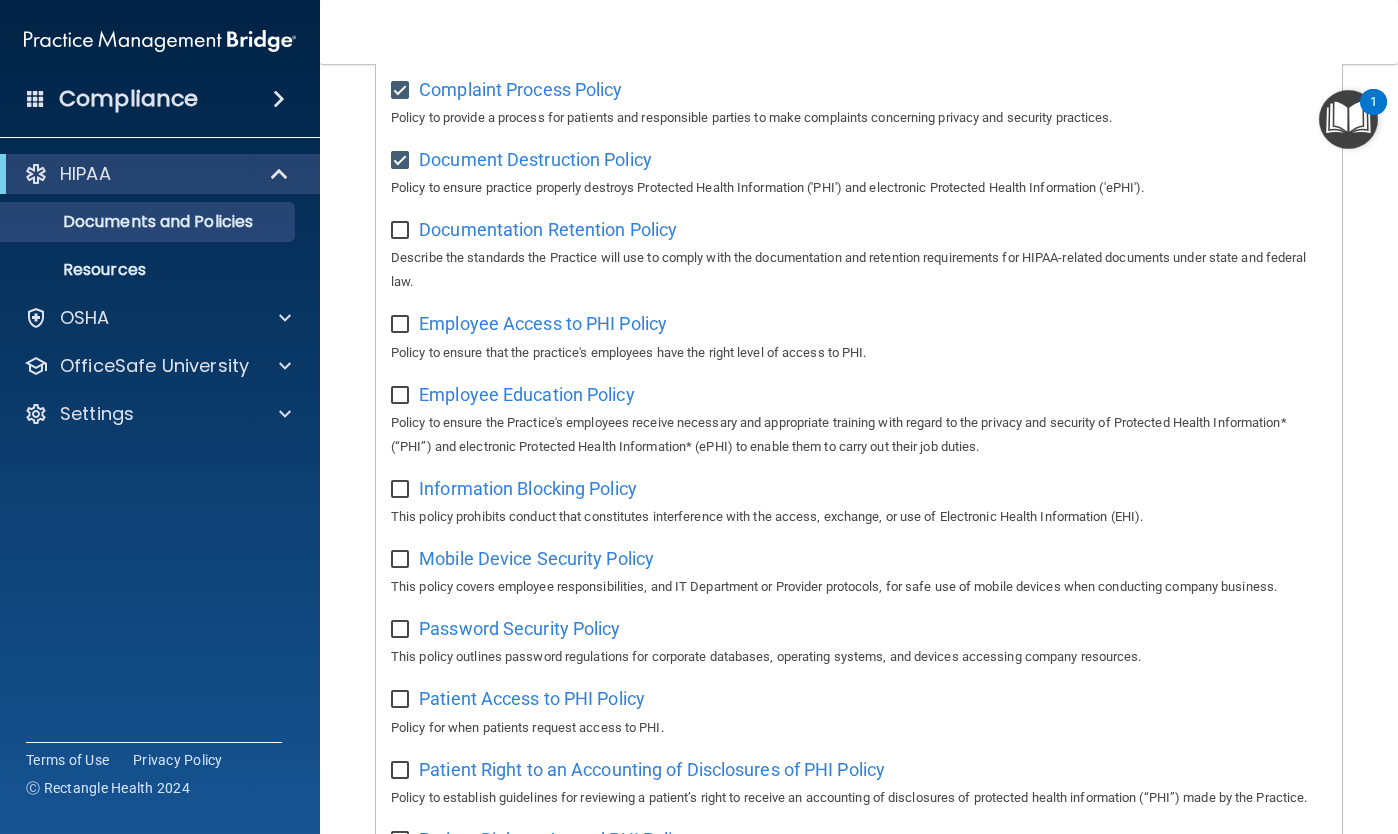 click at bounding box center (402, 231) 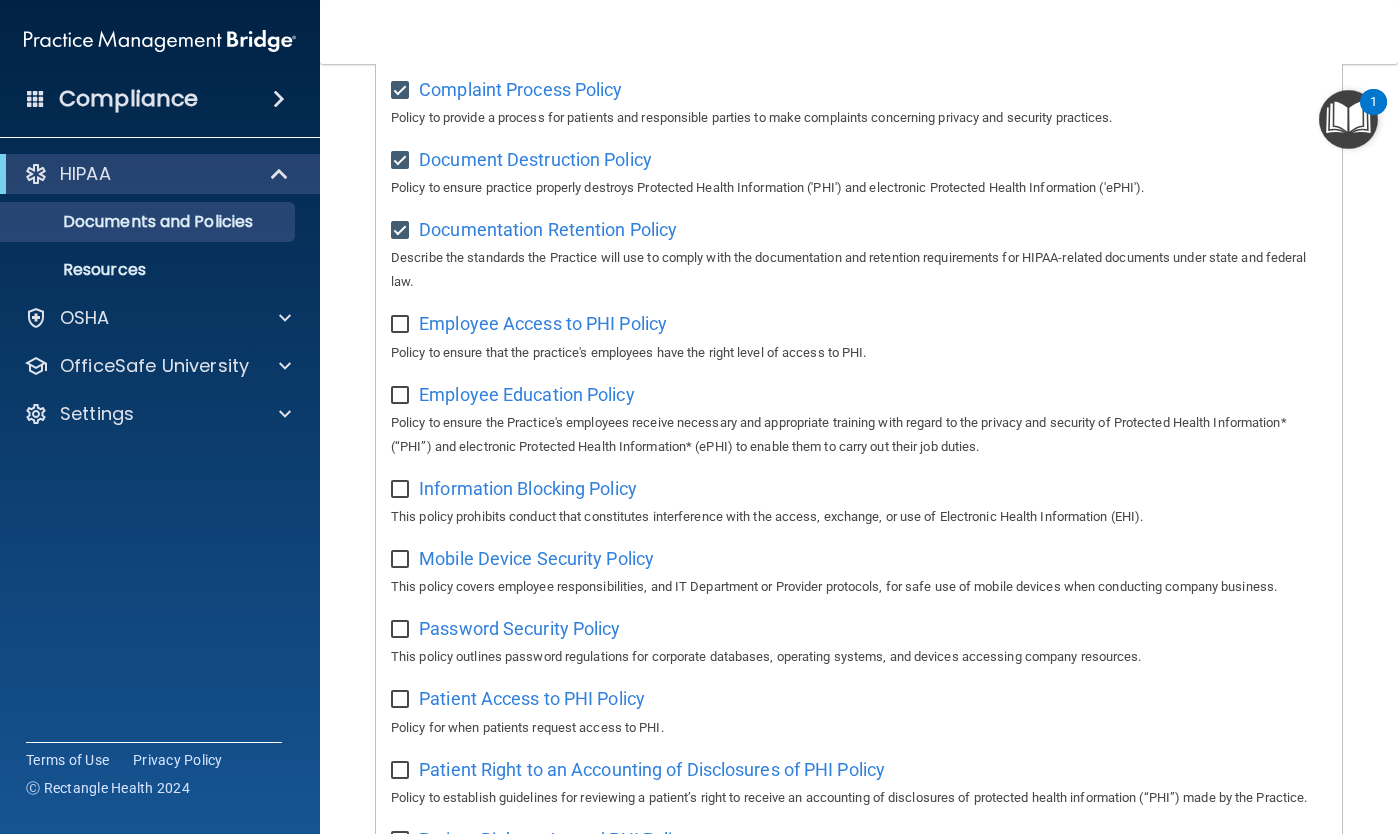 click at bounding box center [402, 325] 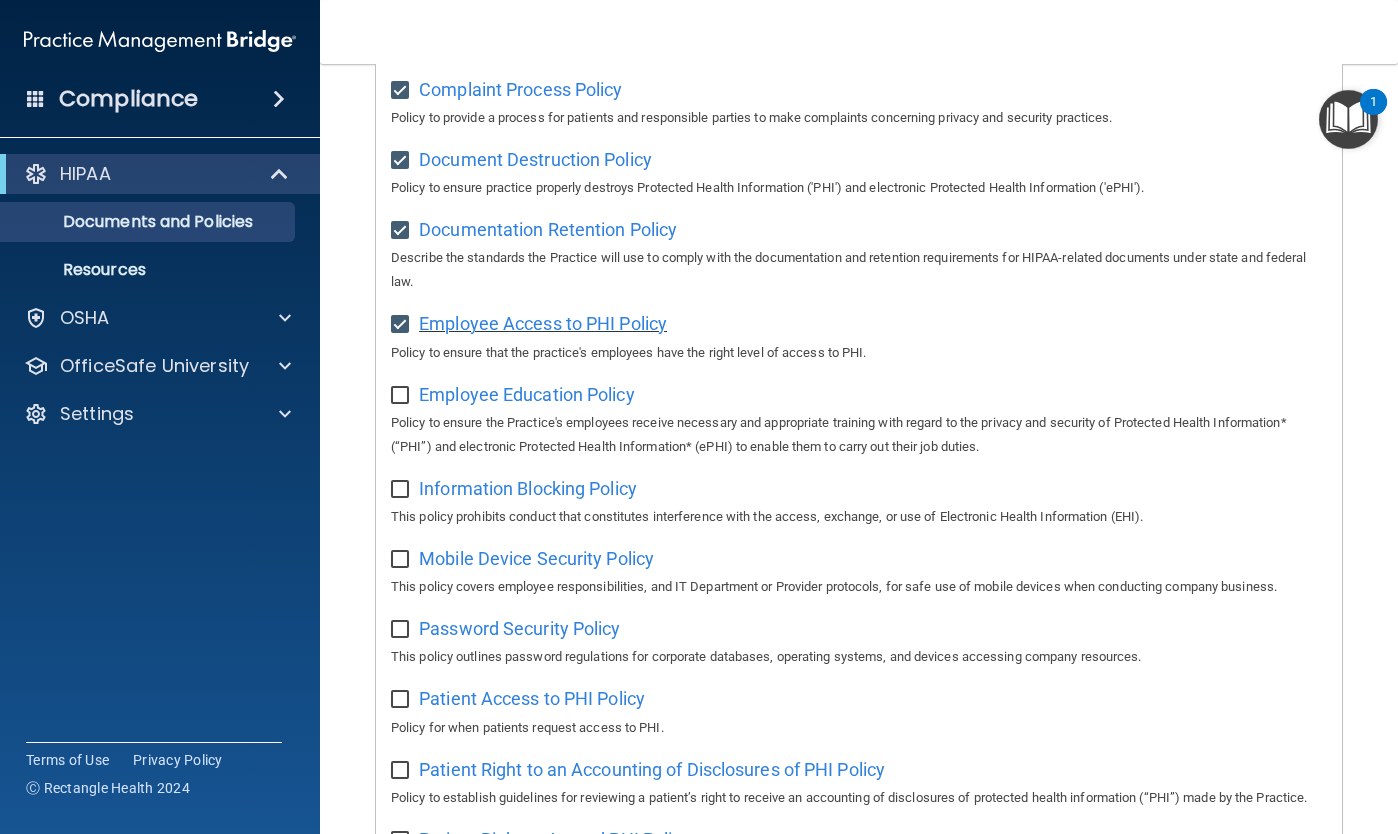 click on "Employee Access to PHI Policy" at bounding box center [543, 323] 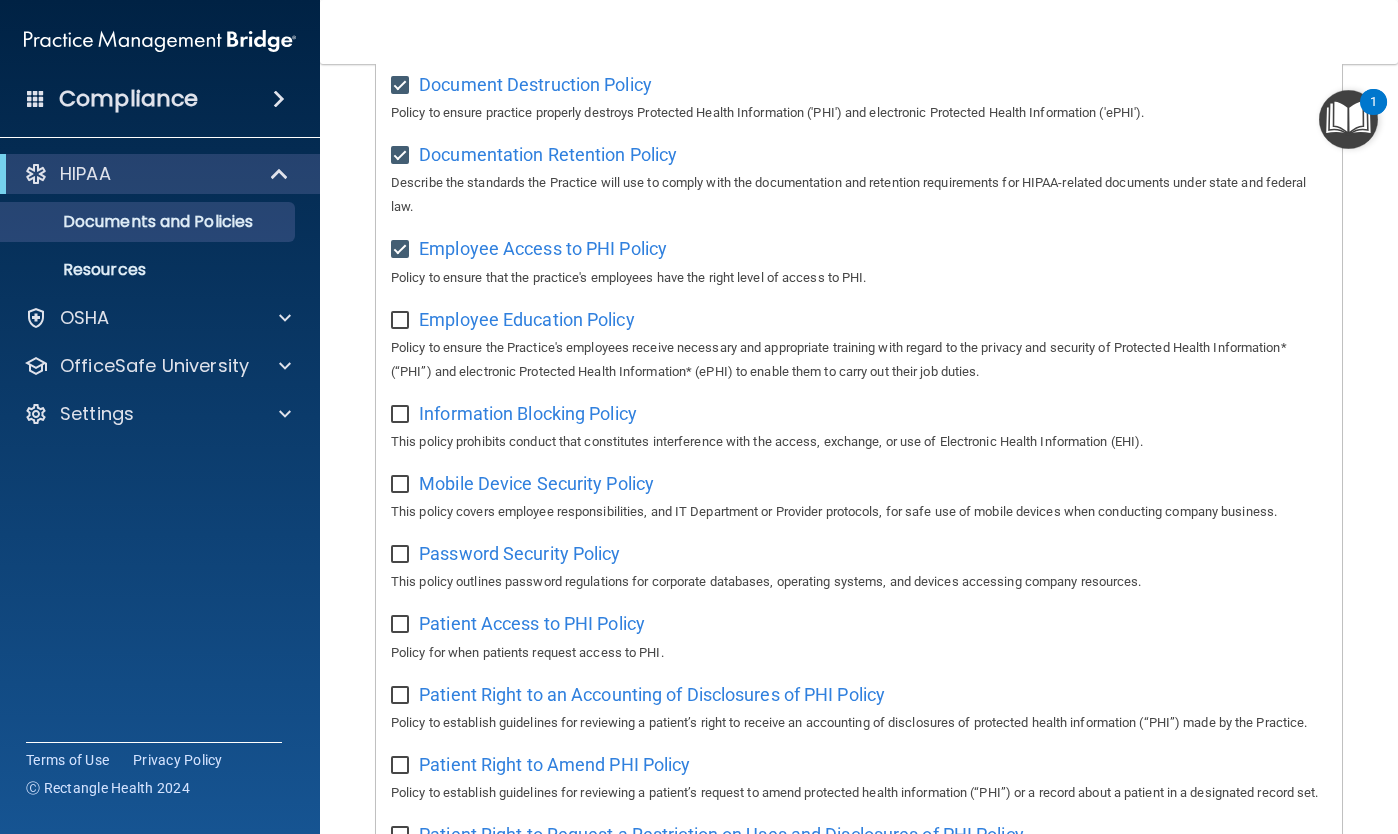 scroll, scrollTop: 536, scrollLeft: 0, axis: vertical 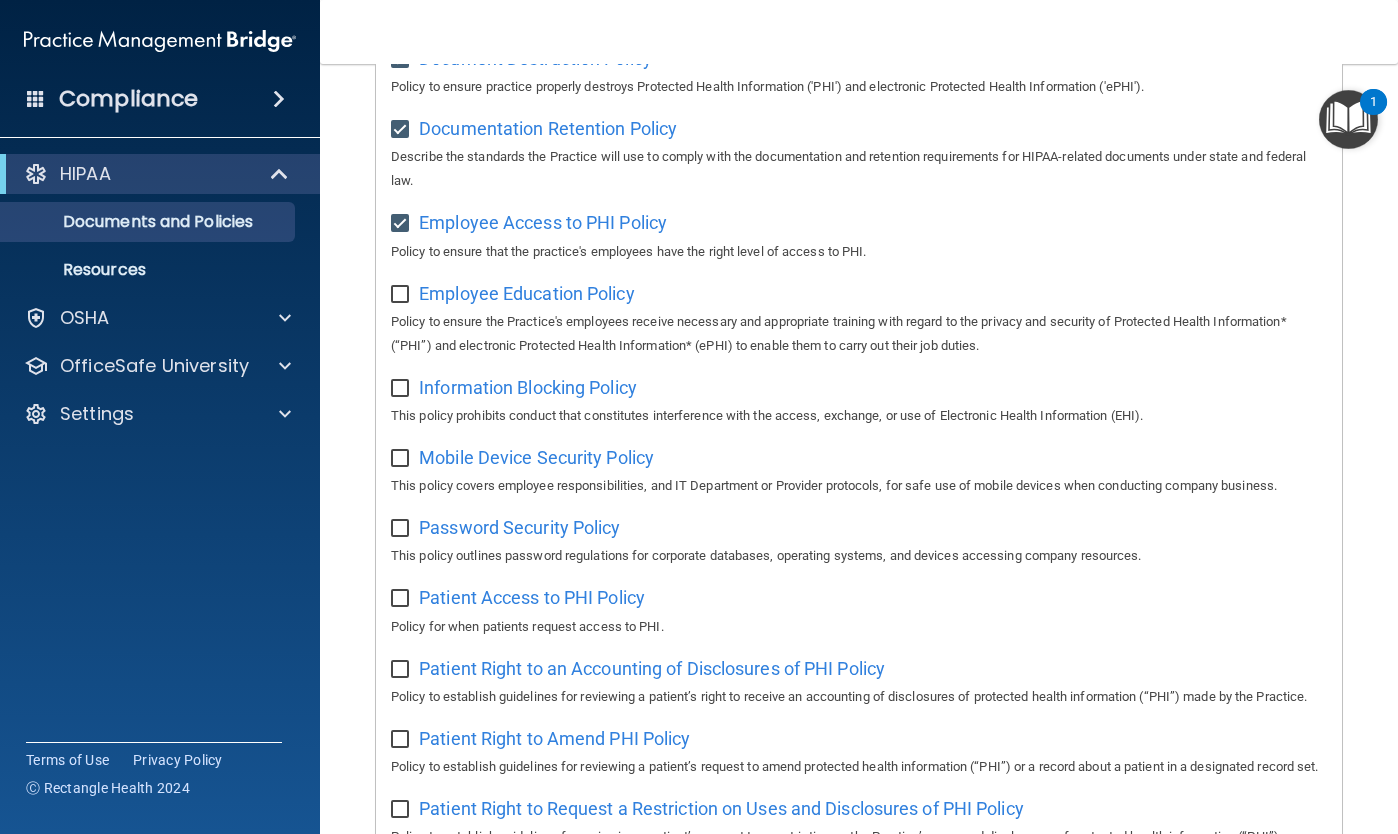 click at bounding box center (402, 295) 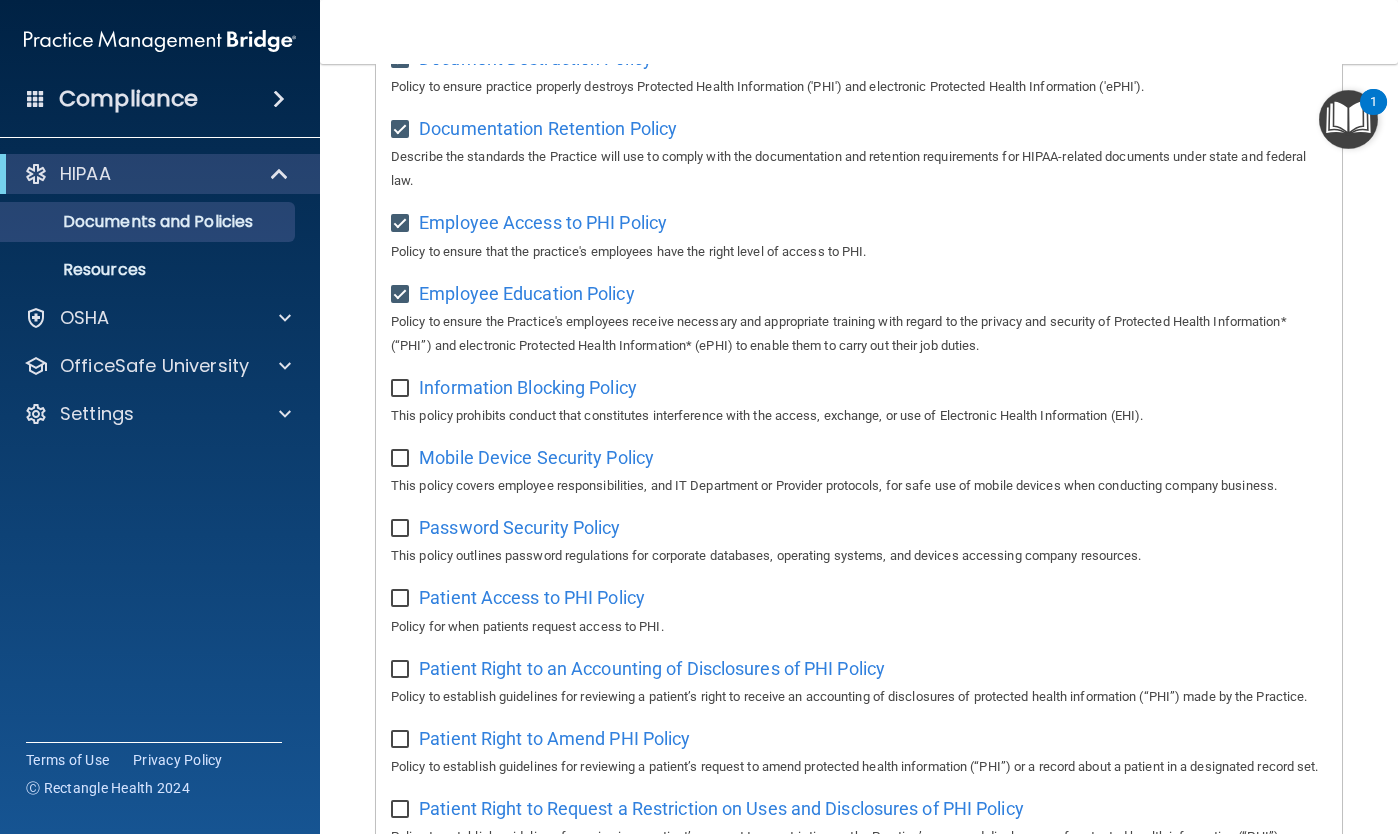 click at bounding box center [402, 389] 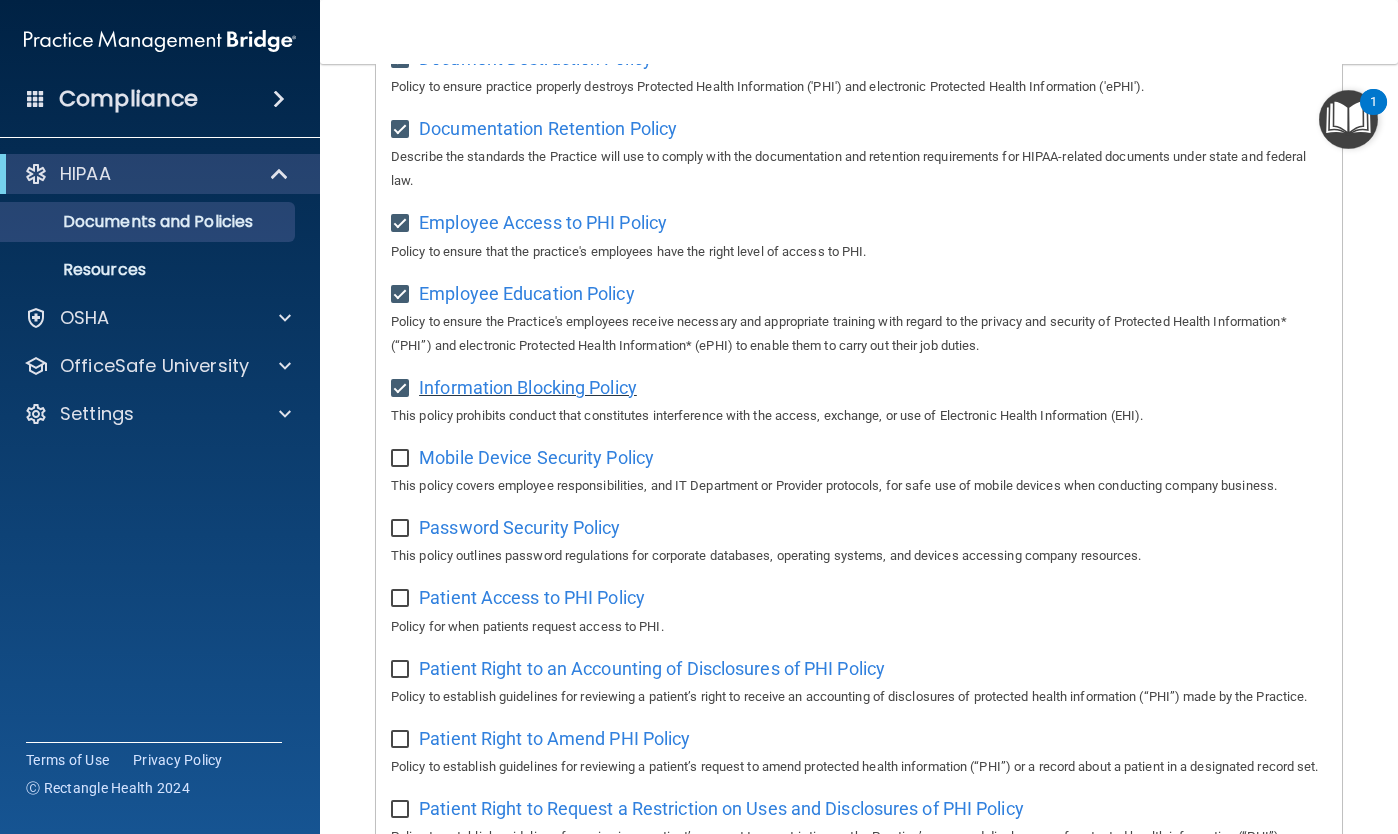 click on "Information Blocking Policy" at bounding box center [528, 387] 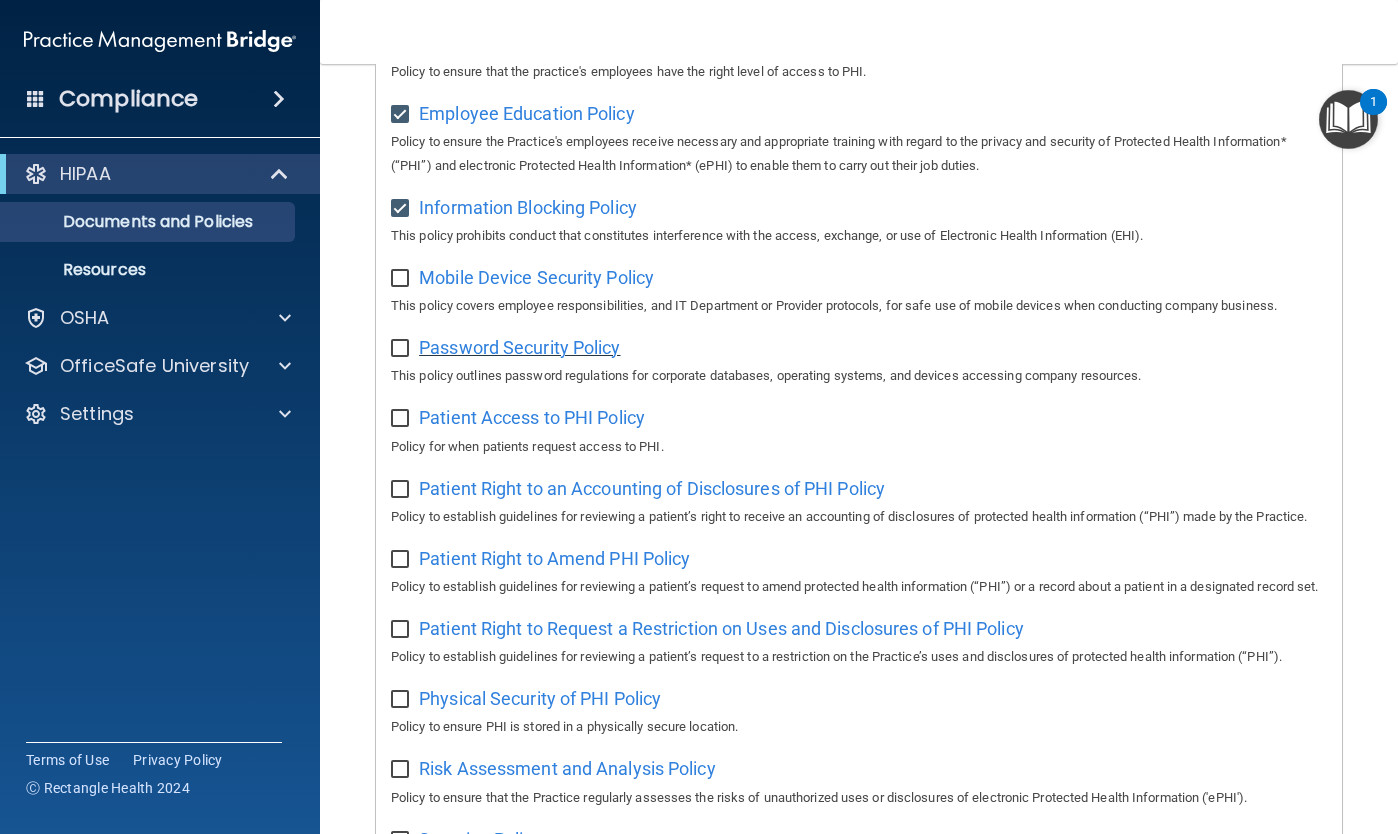 scroll, scrollTop: 719, scrollLeft: 0, axis: vertical 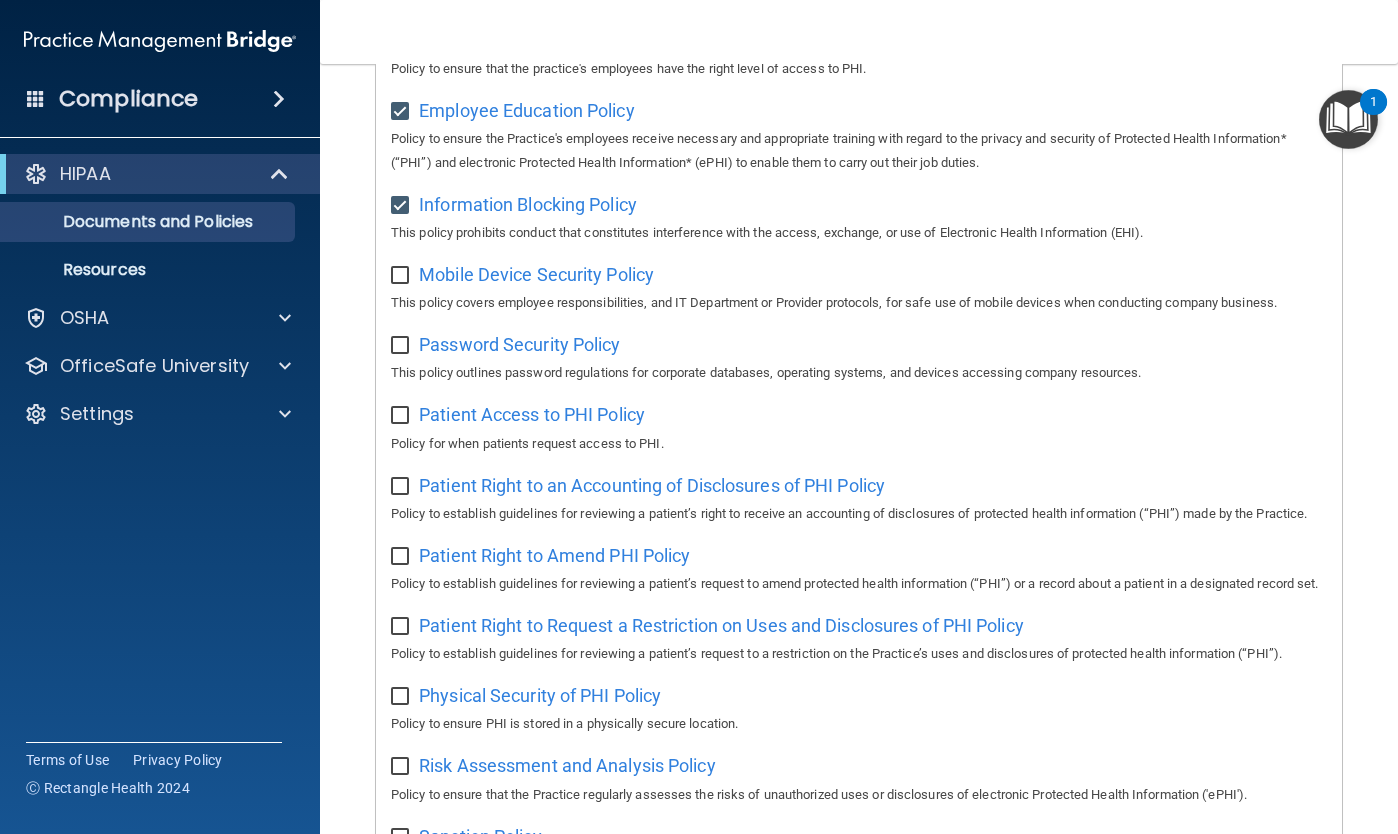 click at bounding box center (402, 276) 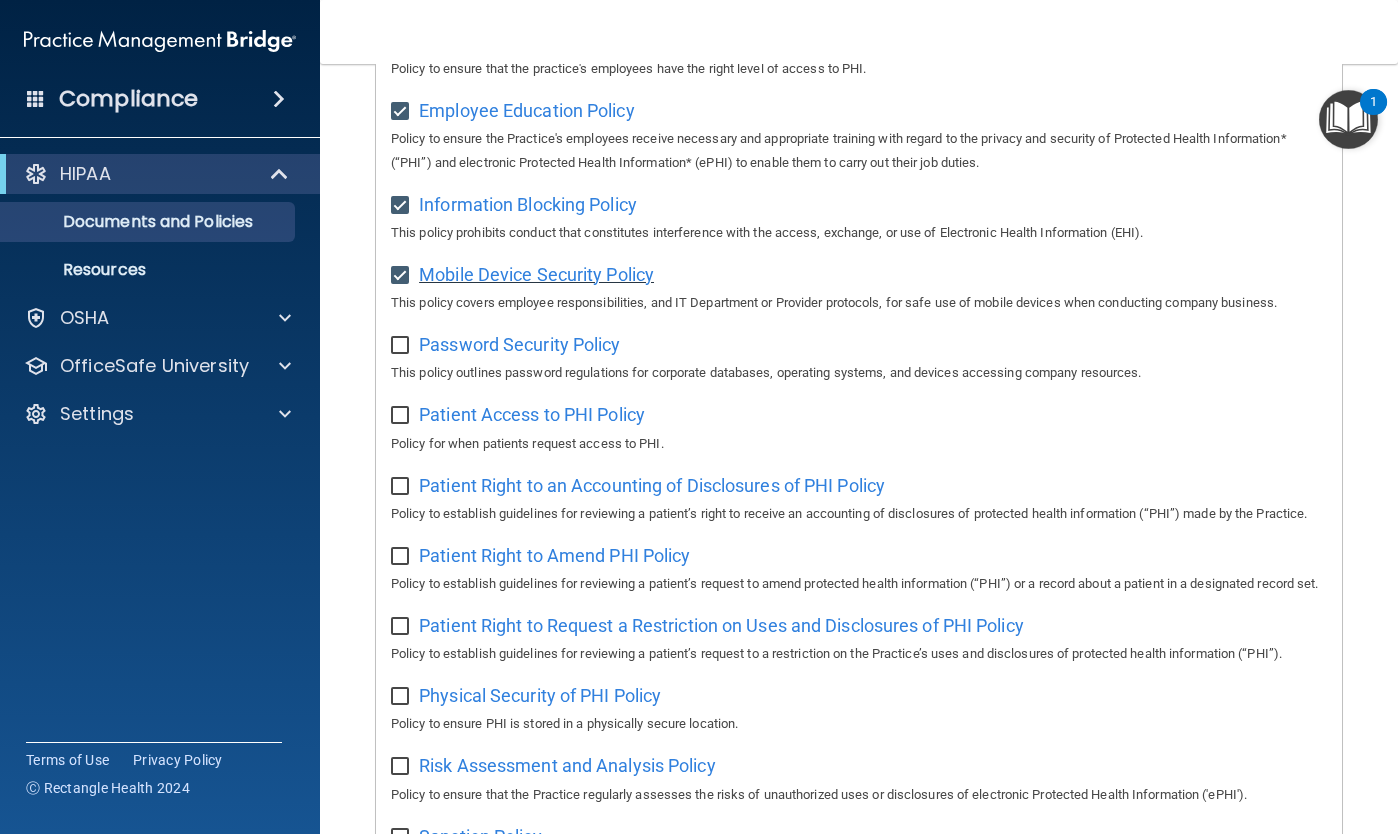 click on "Mobile Device Security Policy" at bounding box center [536, 274] 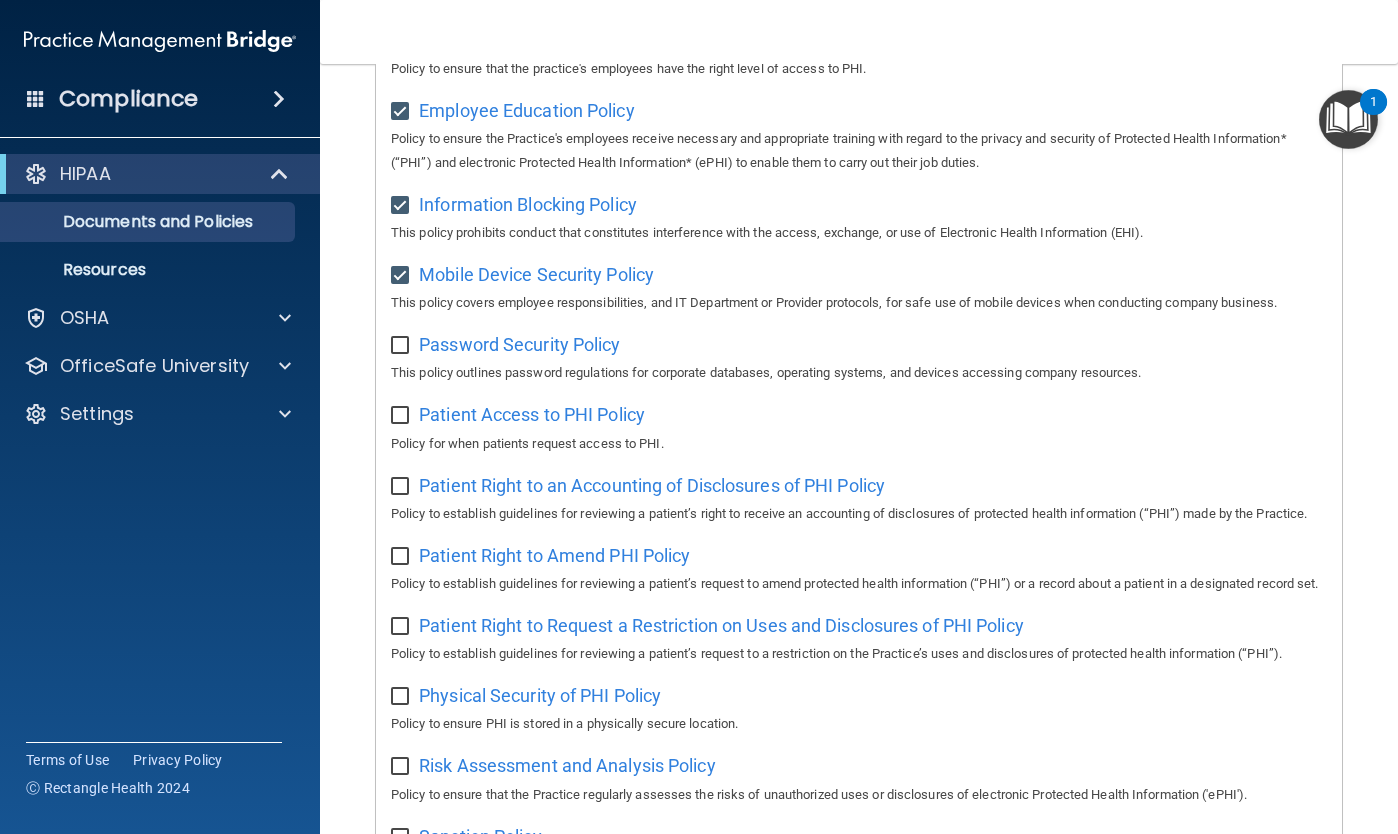 click at bounding box center (402, 346) 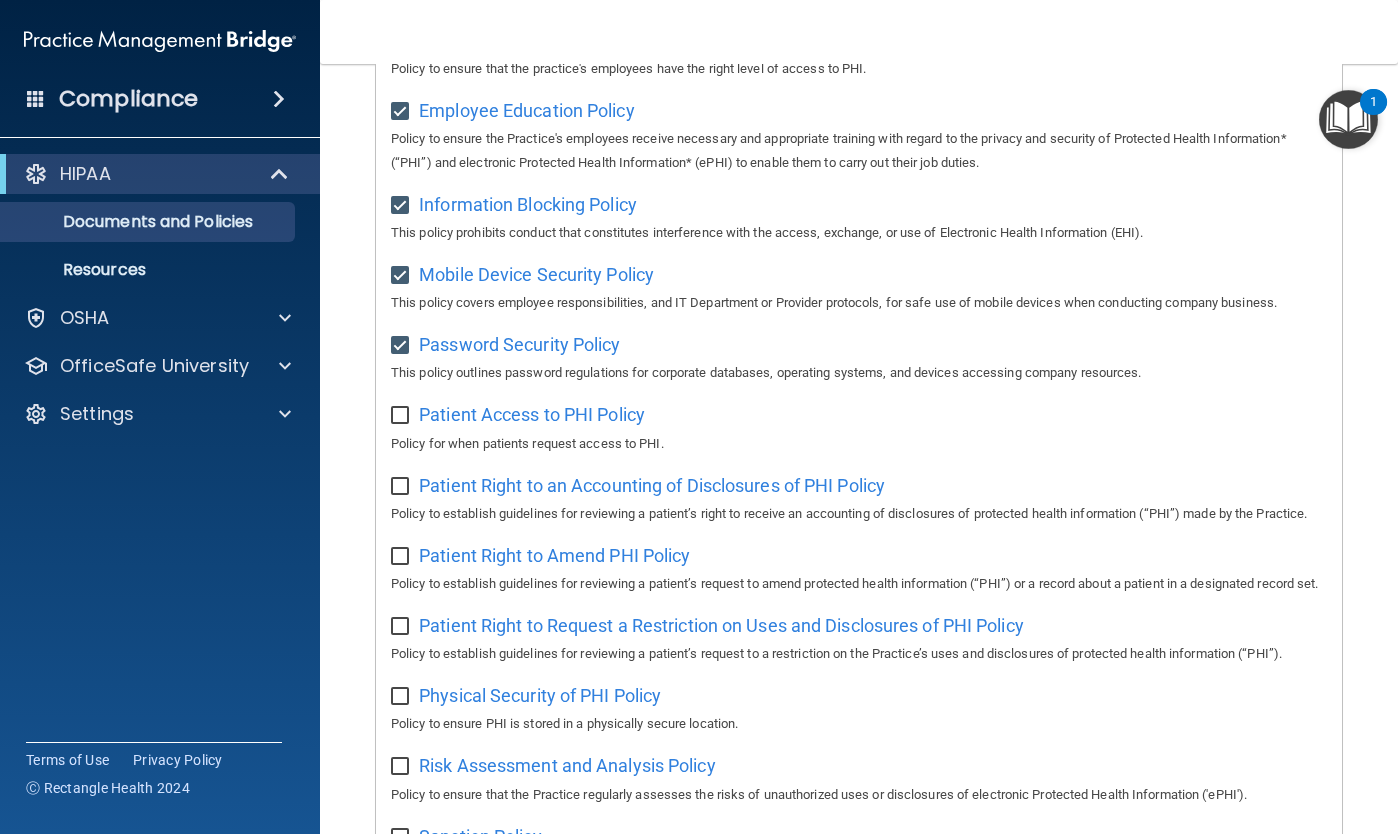 scroll, scrollTop: 706, scrollLeft: 0, axis: vertical 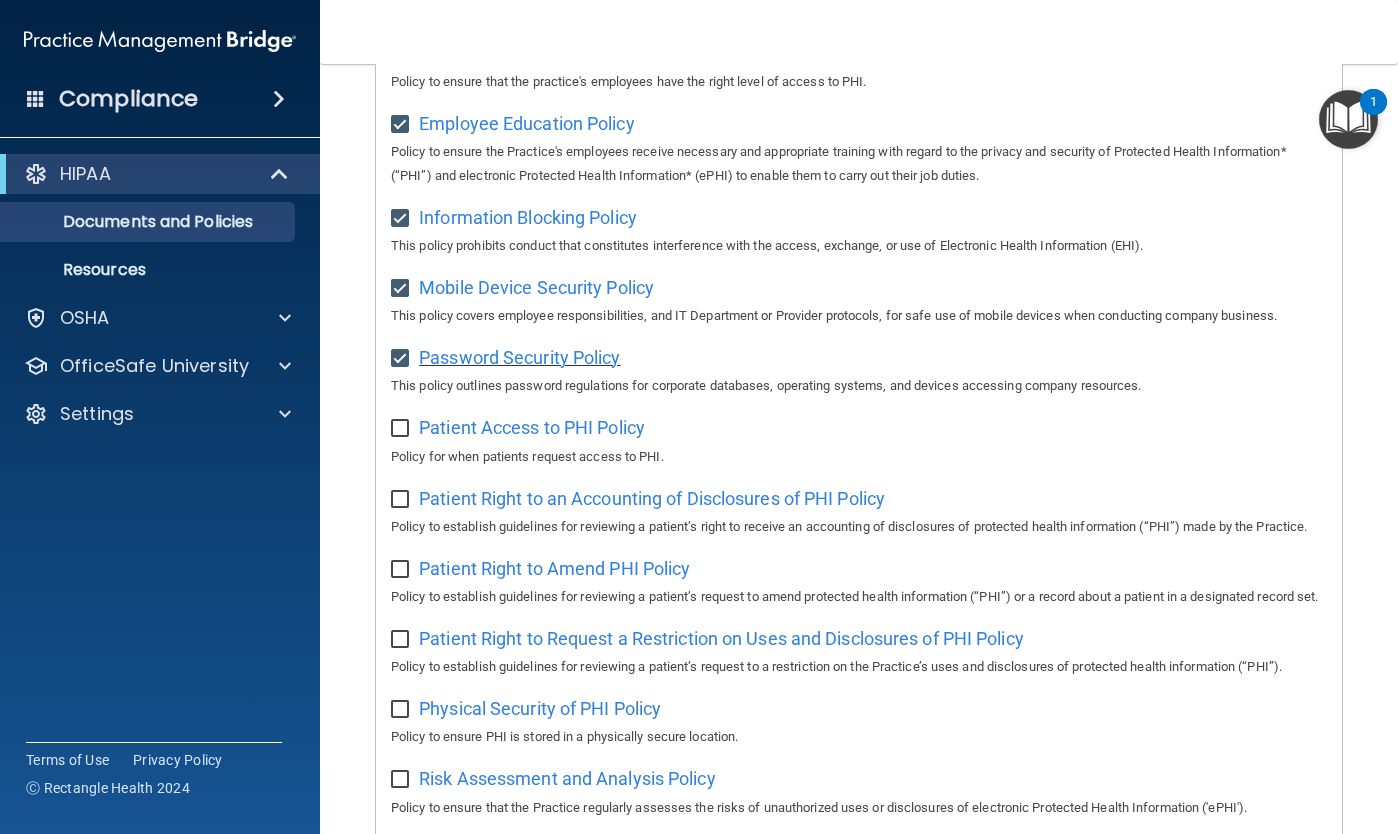 click on "Password Security Policy" at bounding box center [519, 357] 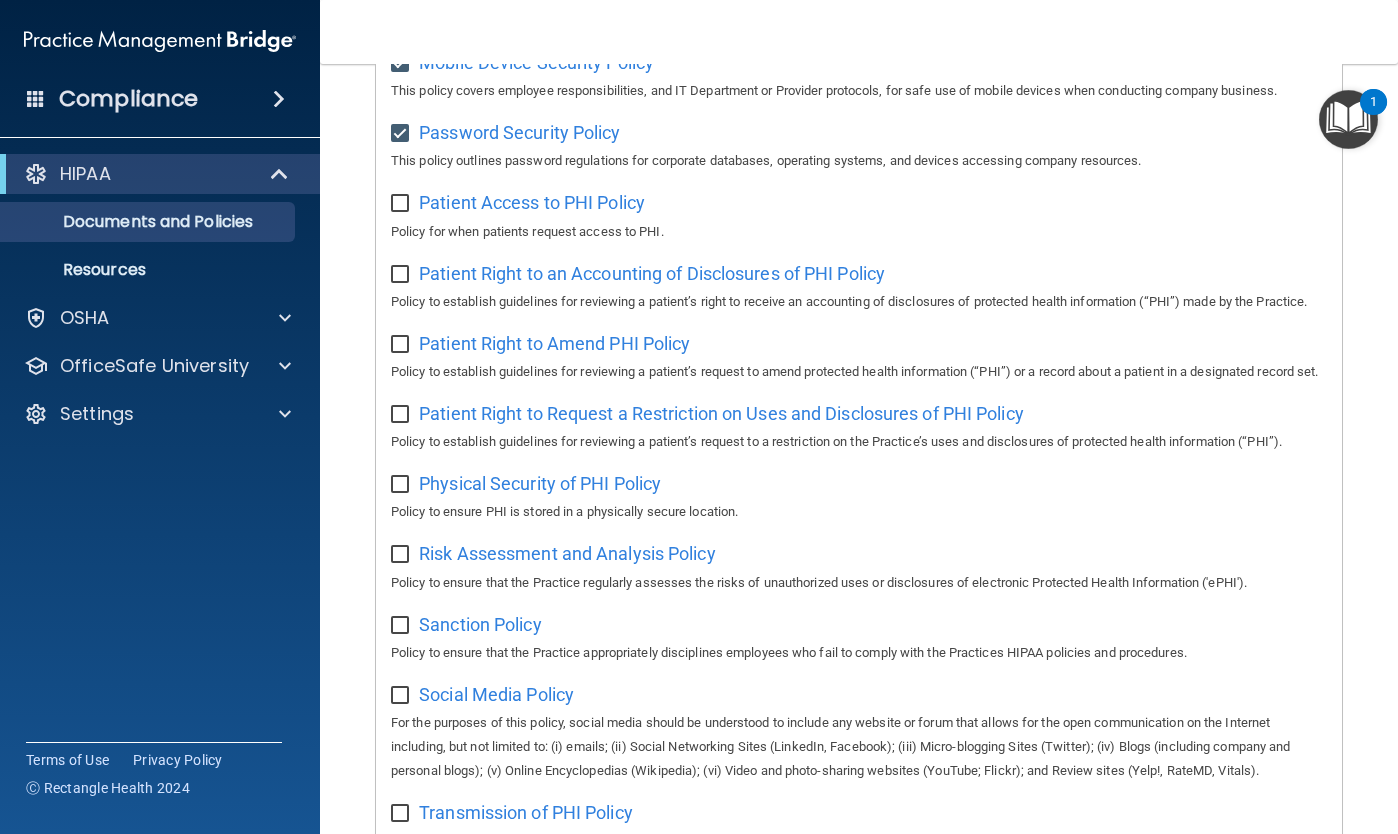 scroll, scrollTop: 941, scrollLeft: 0, axis: vertical 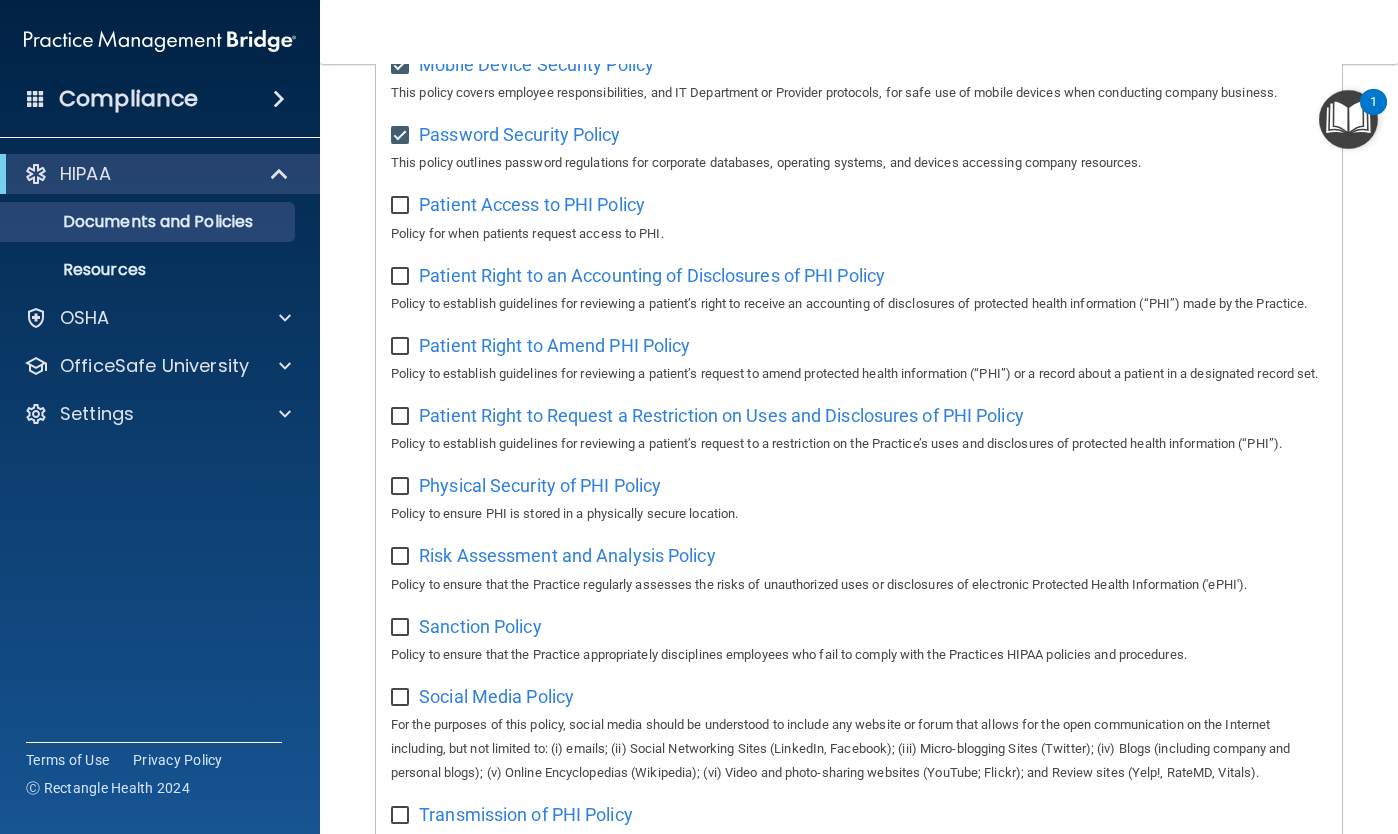 click at bounding box center (403, 199) 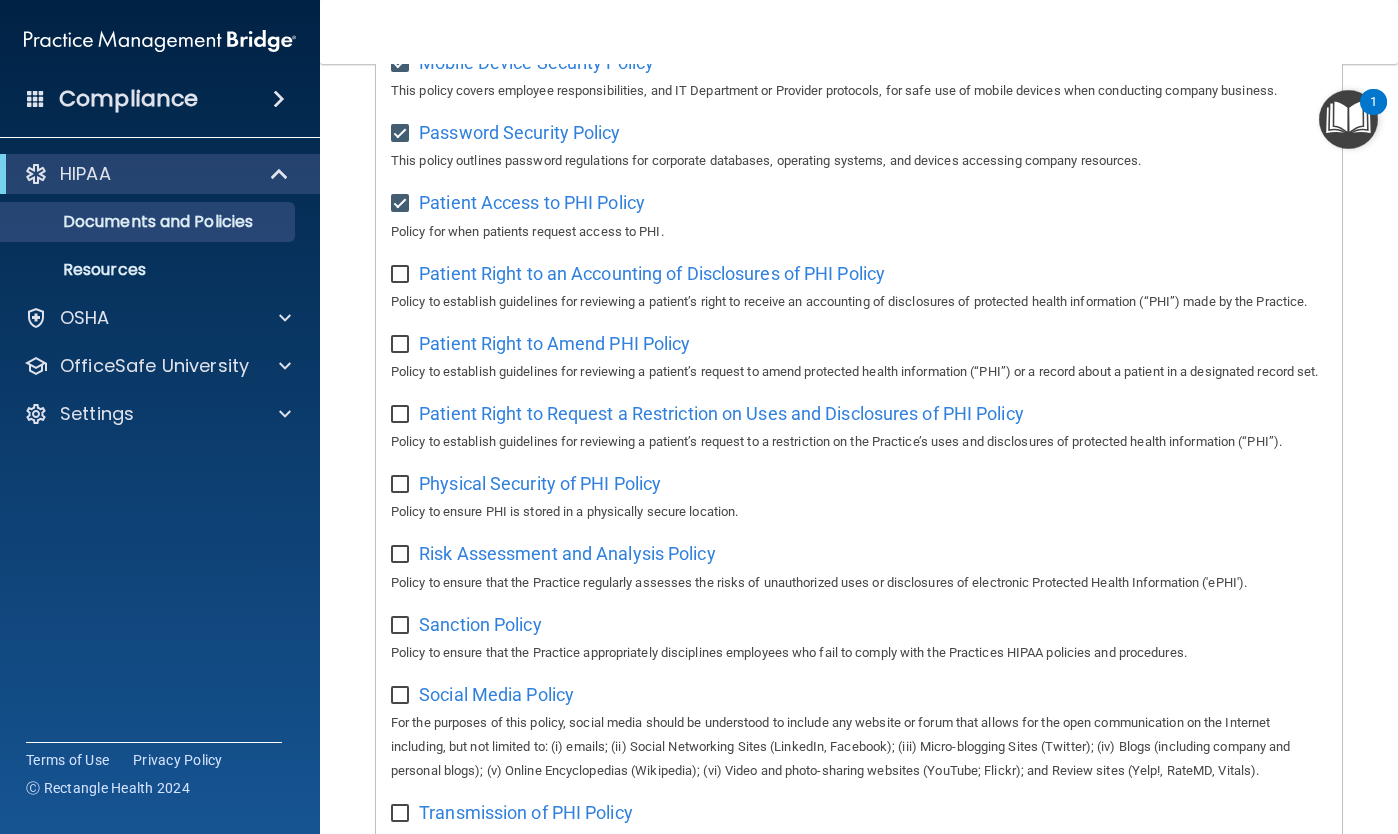 scroll, scrollTop: 939, scrollLeft: 0, axis: vertical 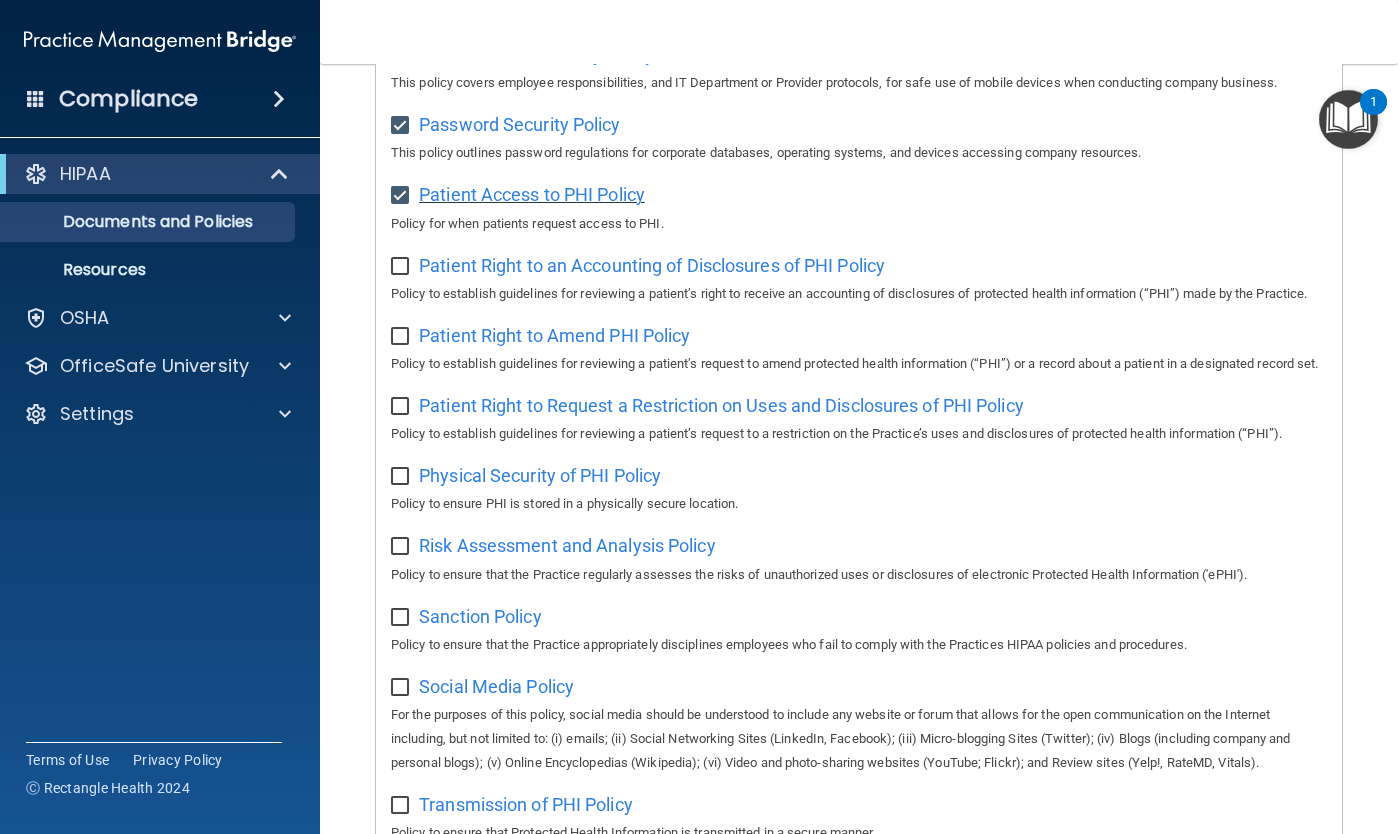 click on "Patient Access to PHI Policy" at bounding box center [532, 194] 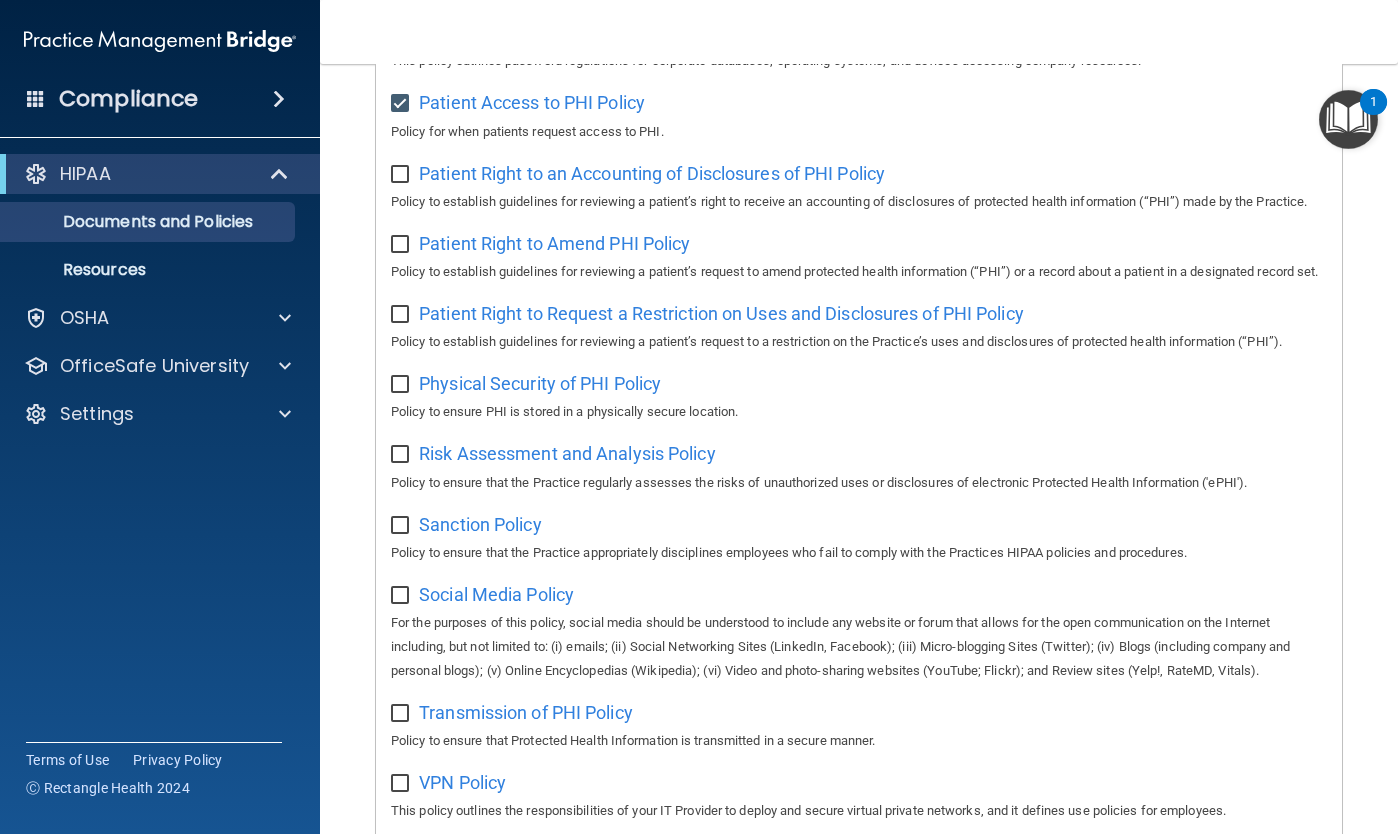 scroll, scrollTop: 1041, scrollLeft: 0, axis: vertical 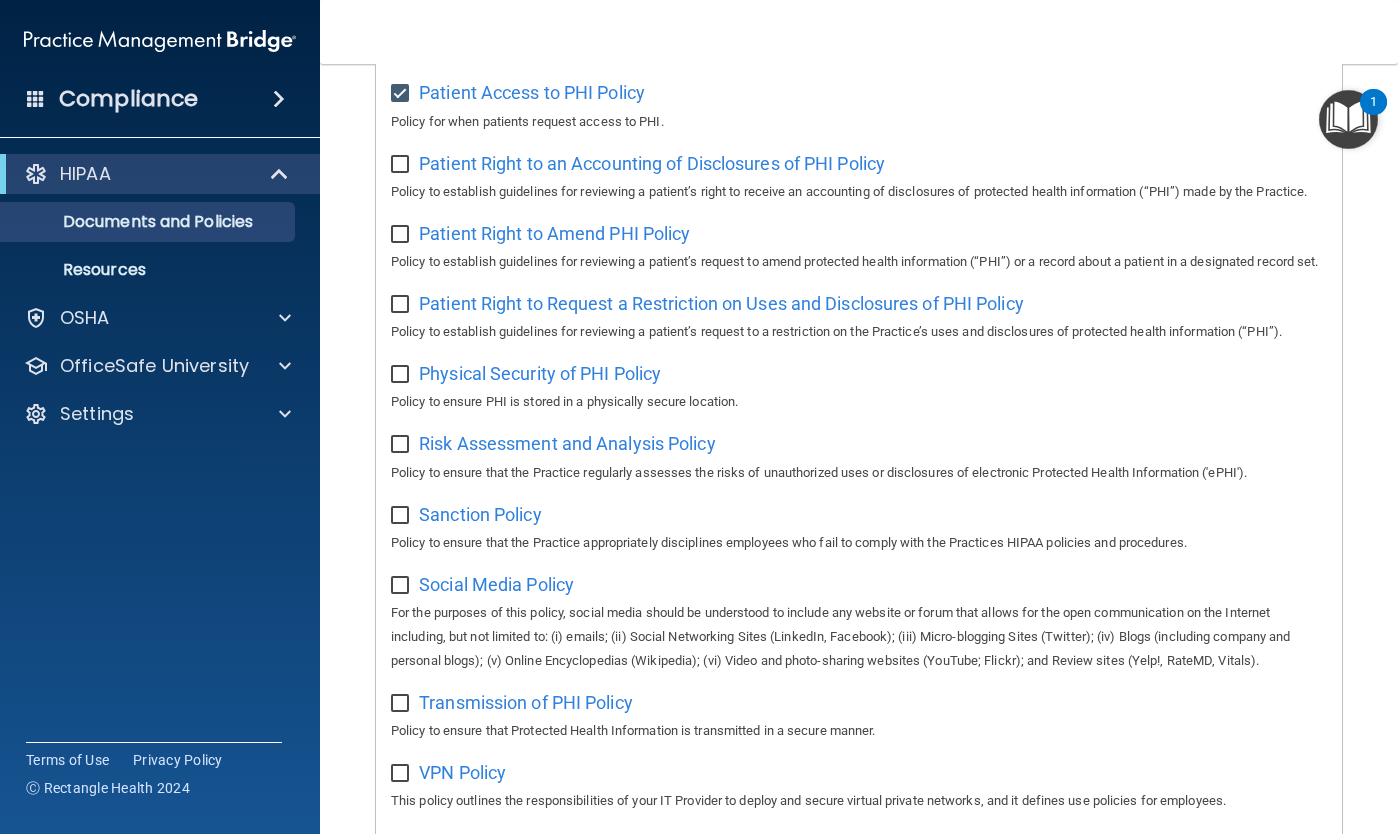 click at bounding box center [402, 165] 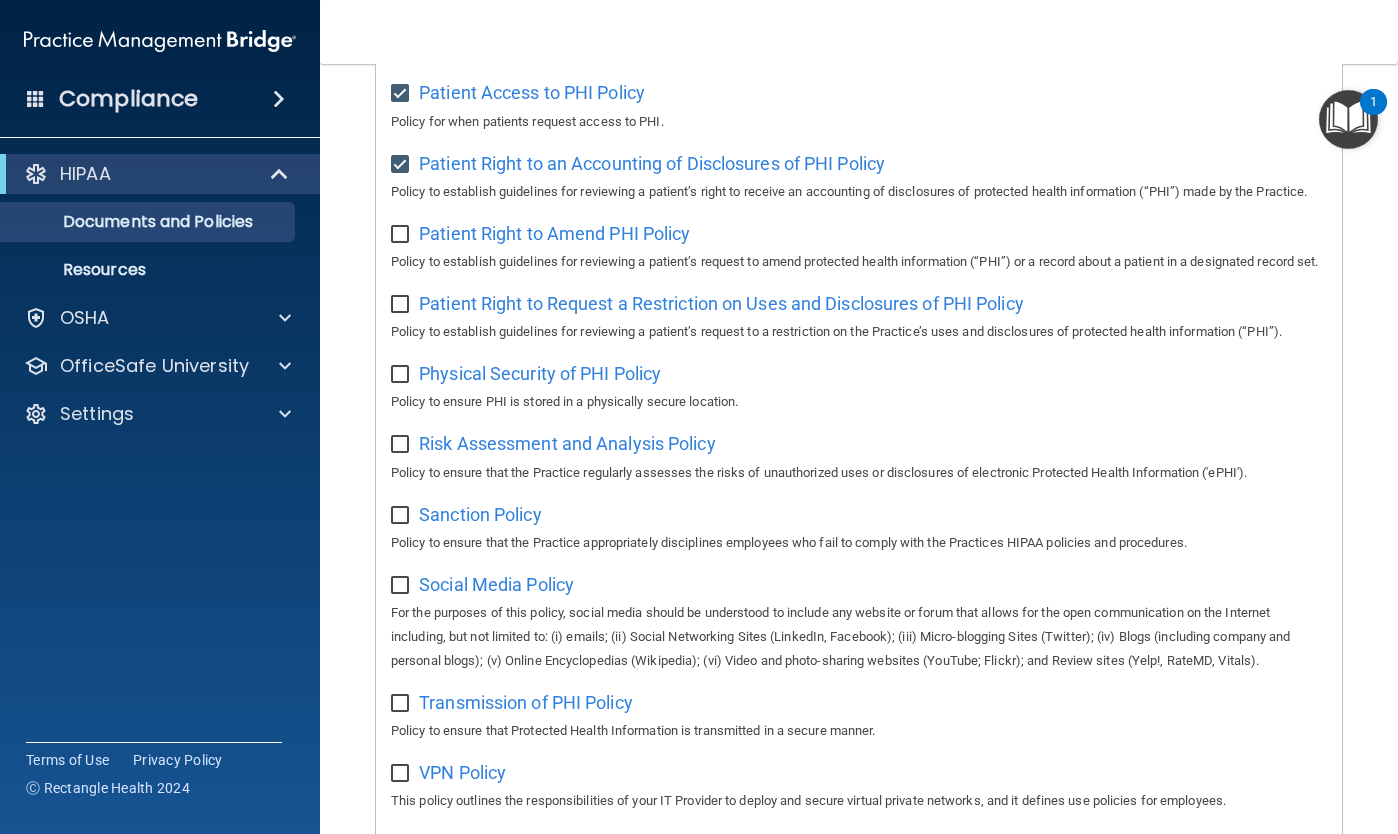 scroll, scrollTop: 1049, scrollLeft: 0, axis: vertical 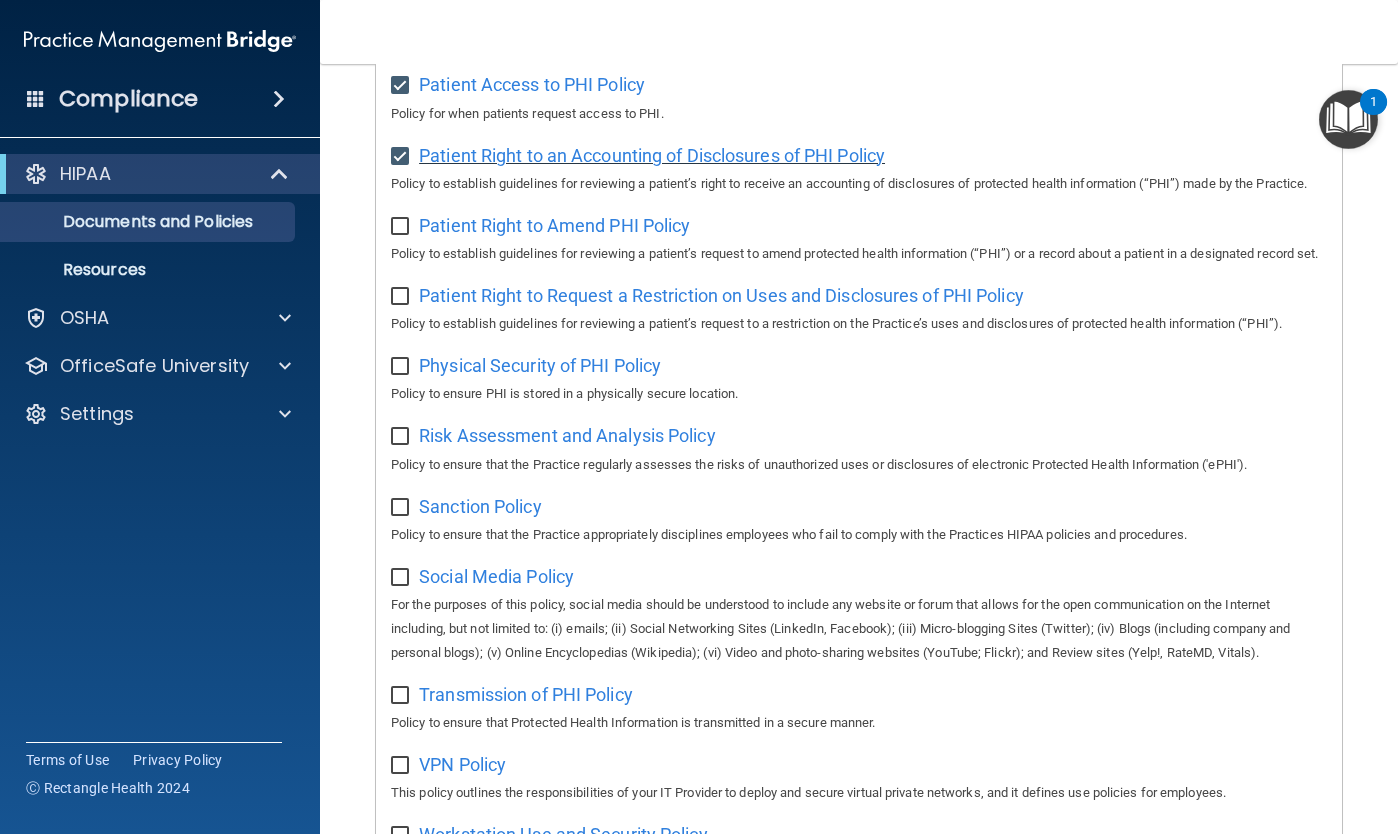 click on "Patient Right to an Accounting of Disclosures of PHI Policy" at bounding box center [652, 155] 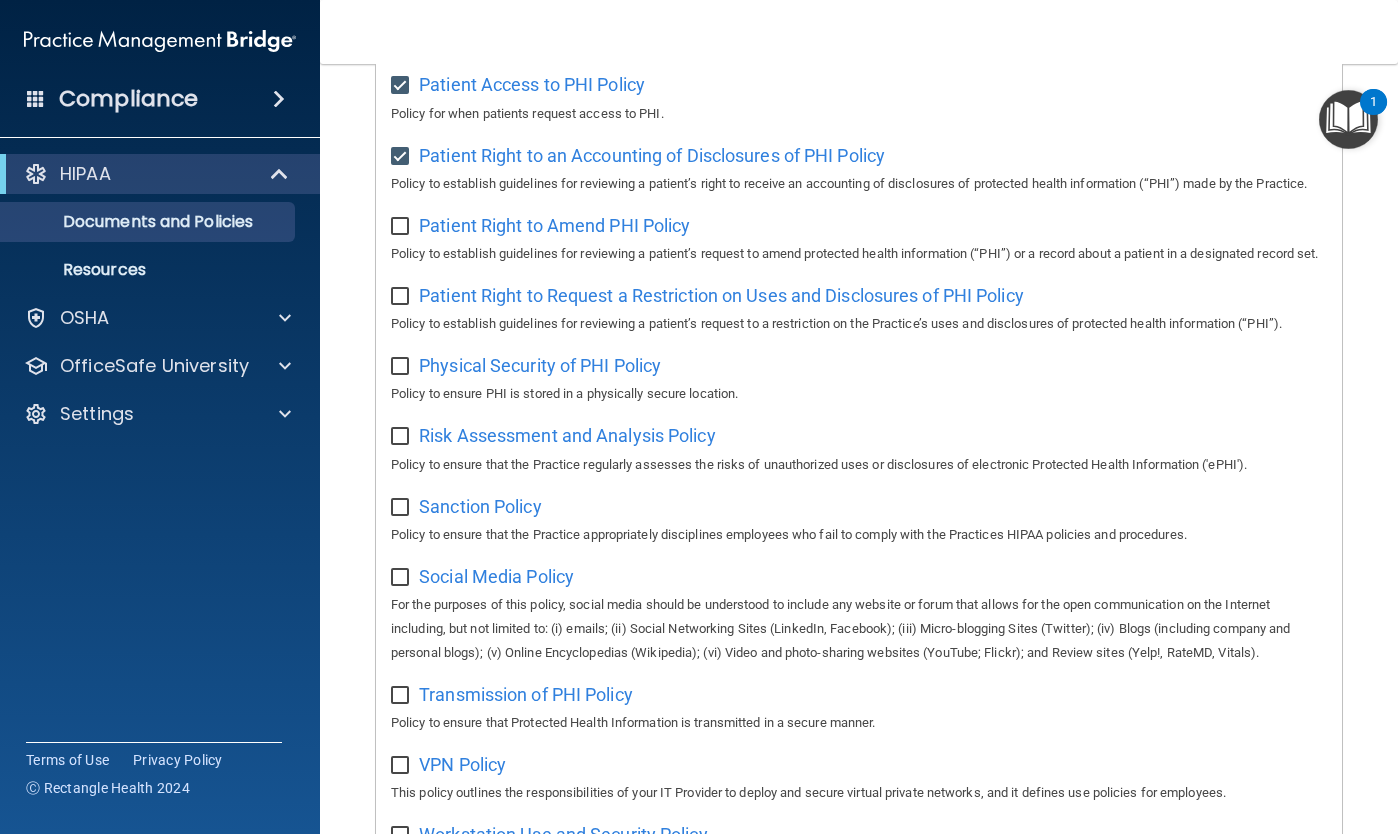 click at bounding box center (402, 227) 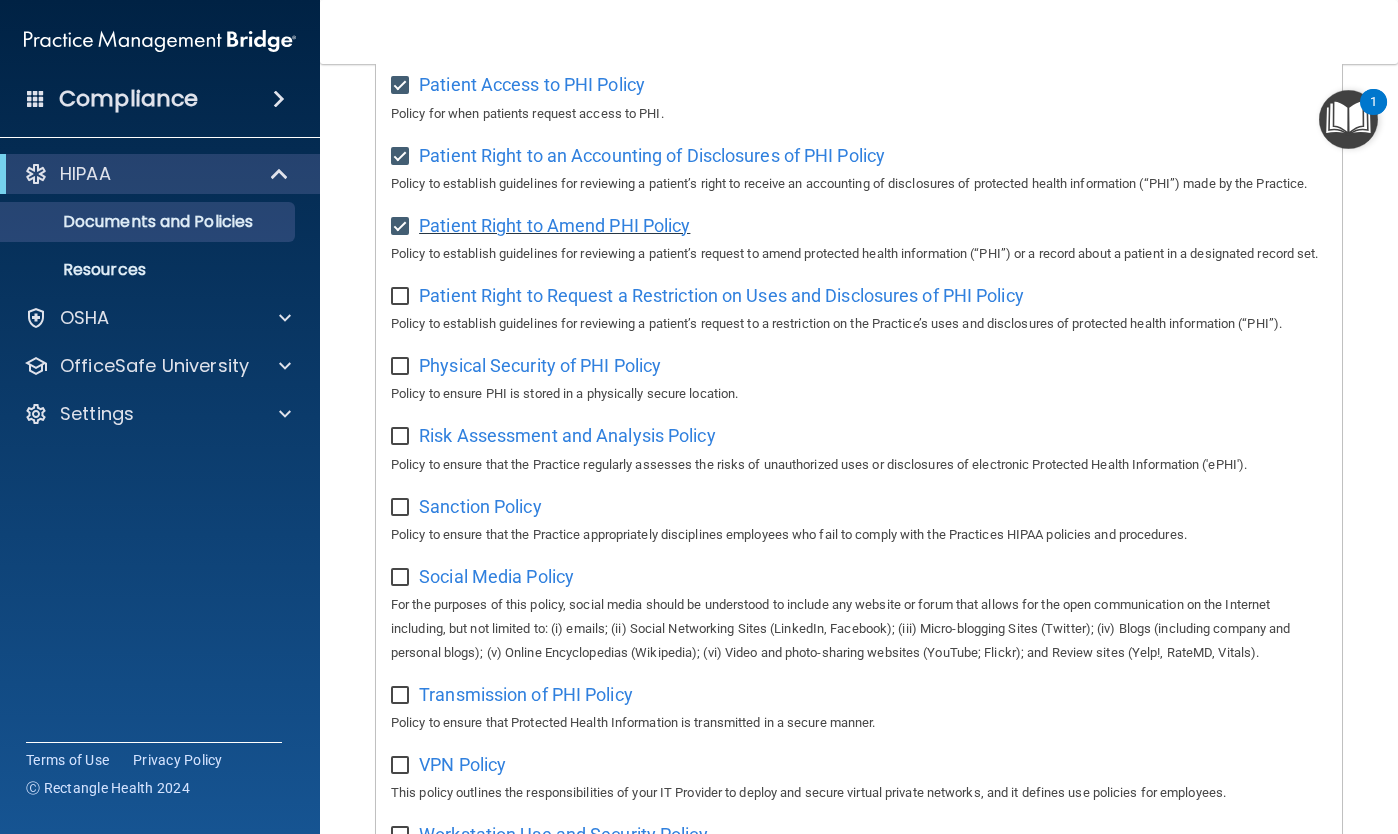 click on "Patient Right to Amend PHI Policy" at bounding box center (554, 225) 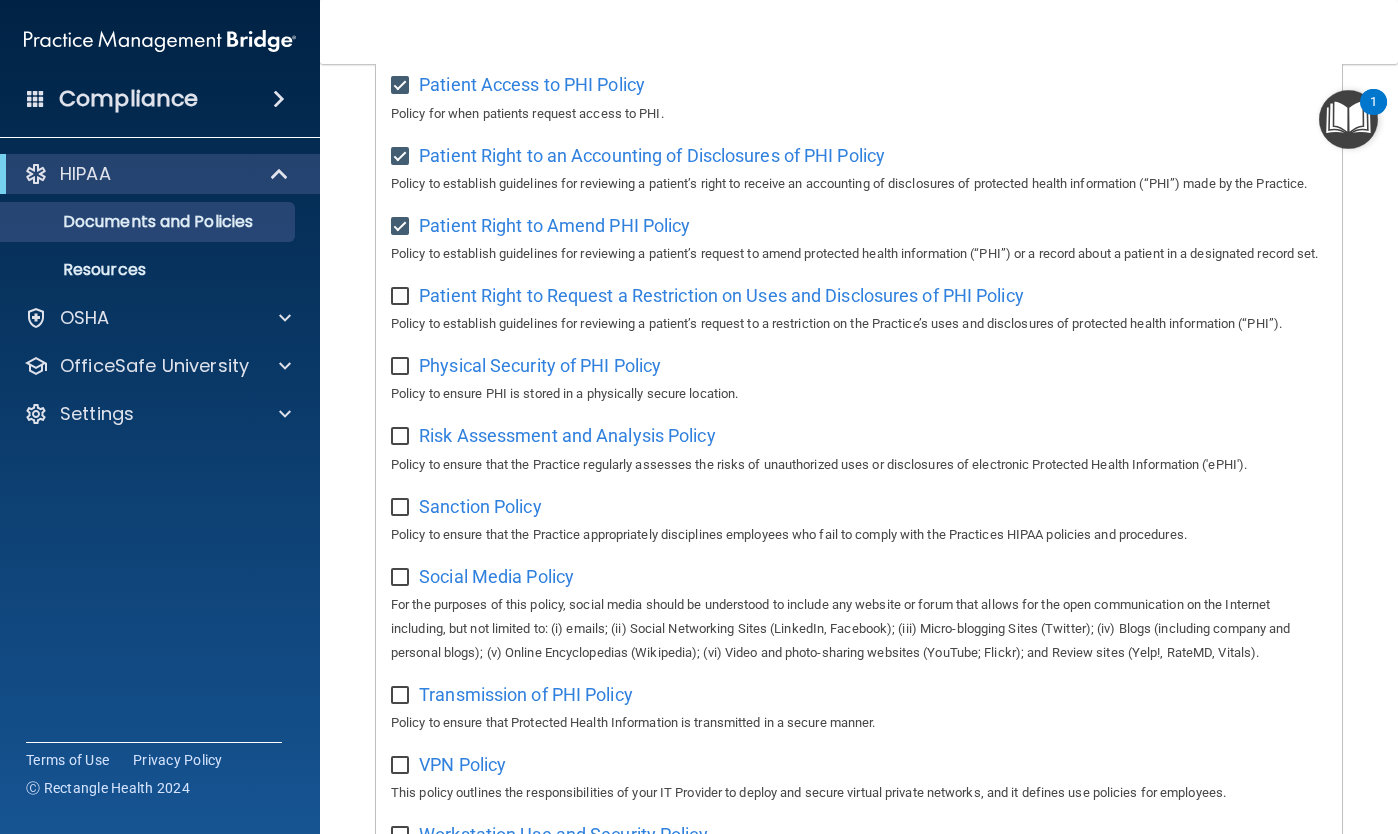 click on "Patient Right to Request a Restriction on Uses and Disclosures of PHI Policy                       Policy to establish guidelines for reviewing a patient’s request to a restriction on the Practice’s uses and disclosures of protected health information (“PHI”)." at bounding box center [859, 307] 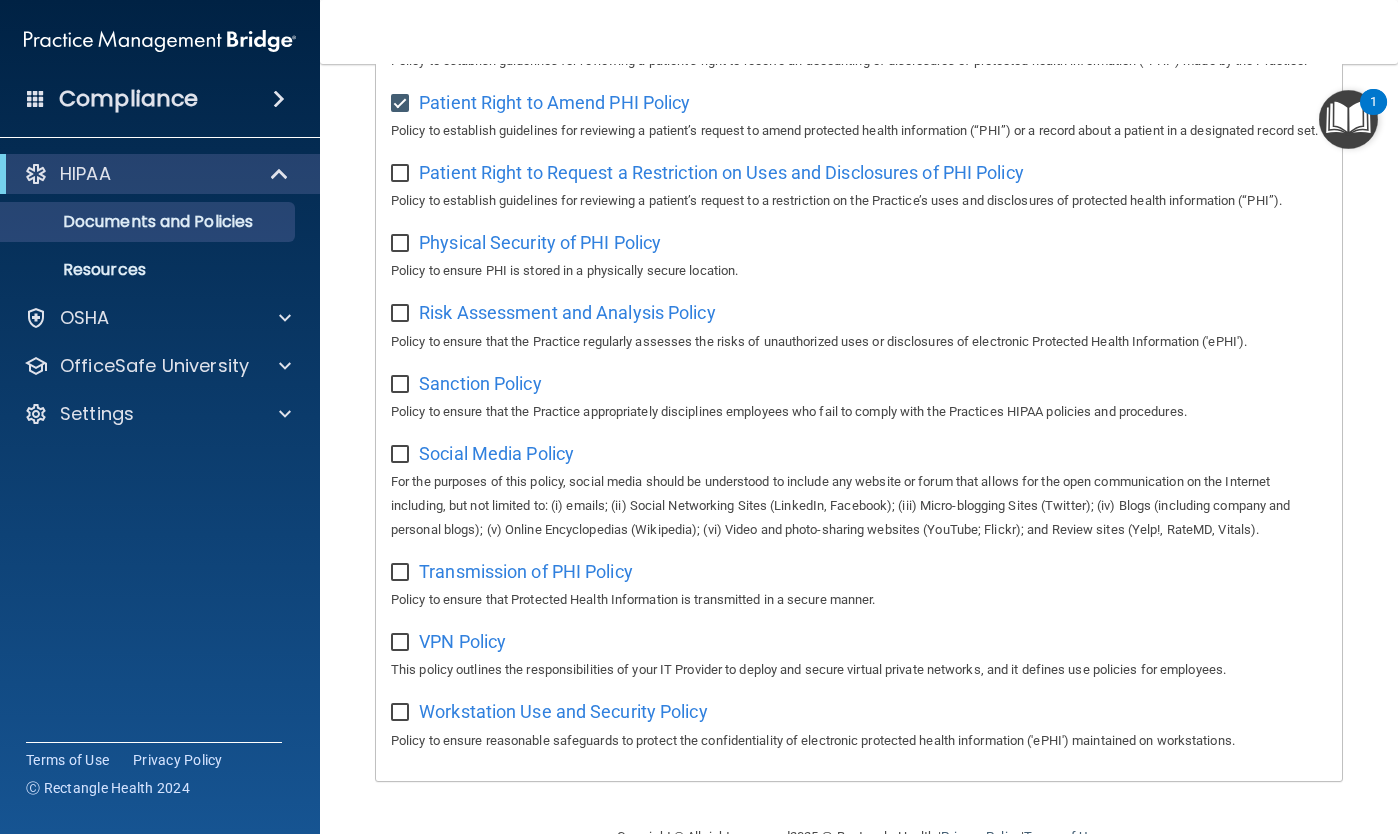 scroll, scrollTop: 1177, scrollLeft: 0, axis: vertical 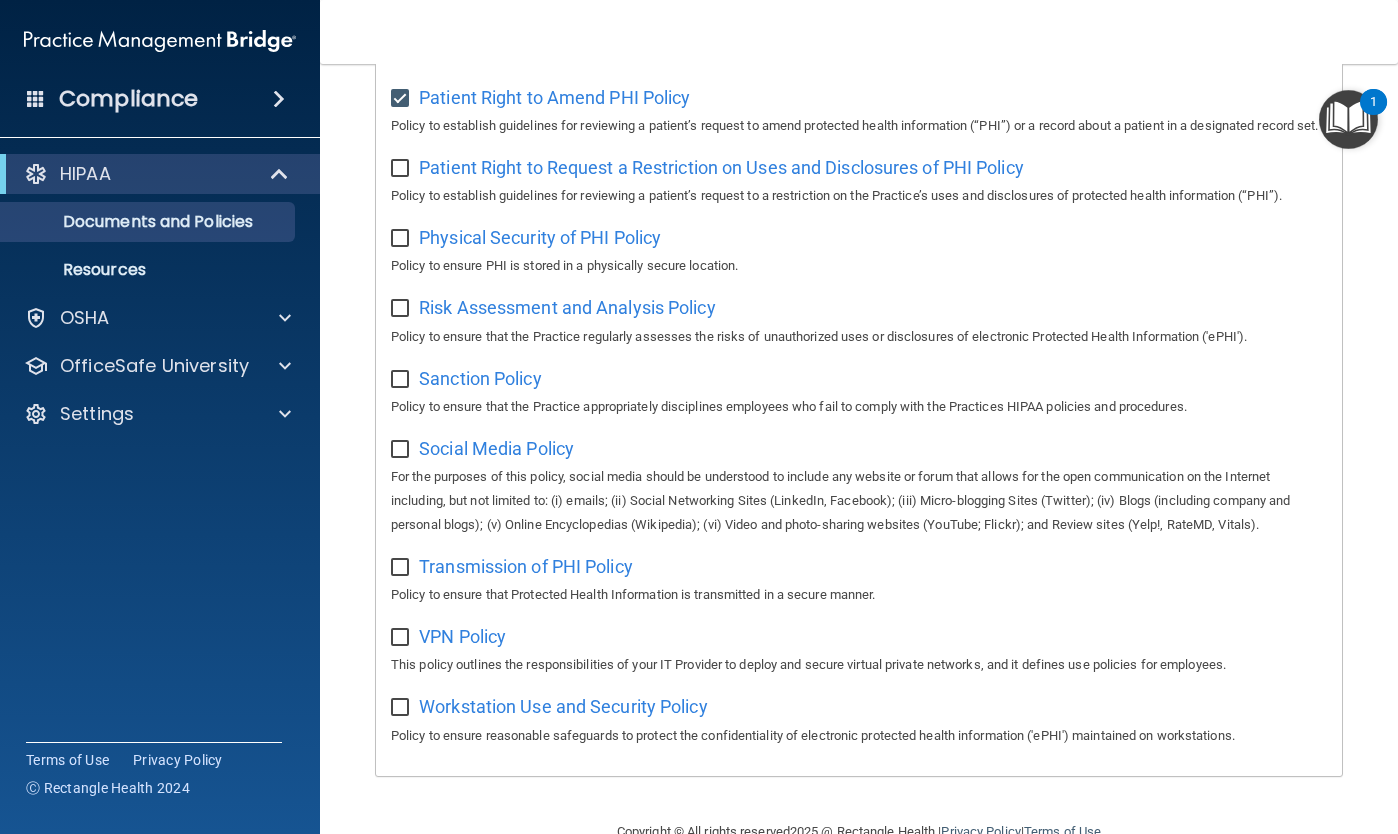 click at bounding box center [402, 169] 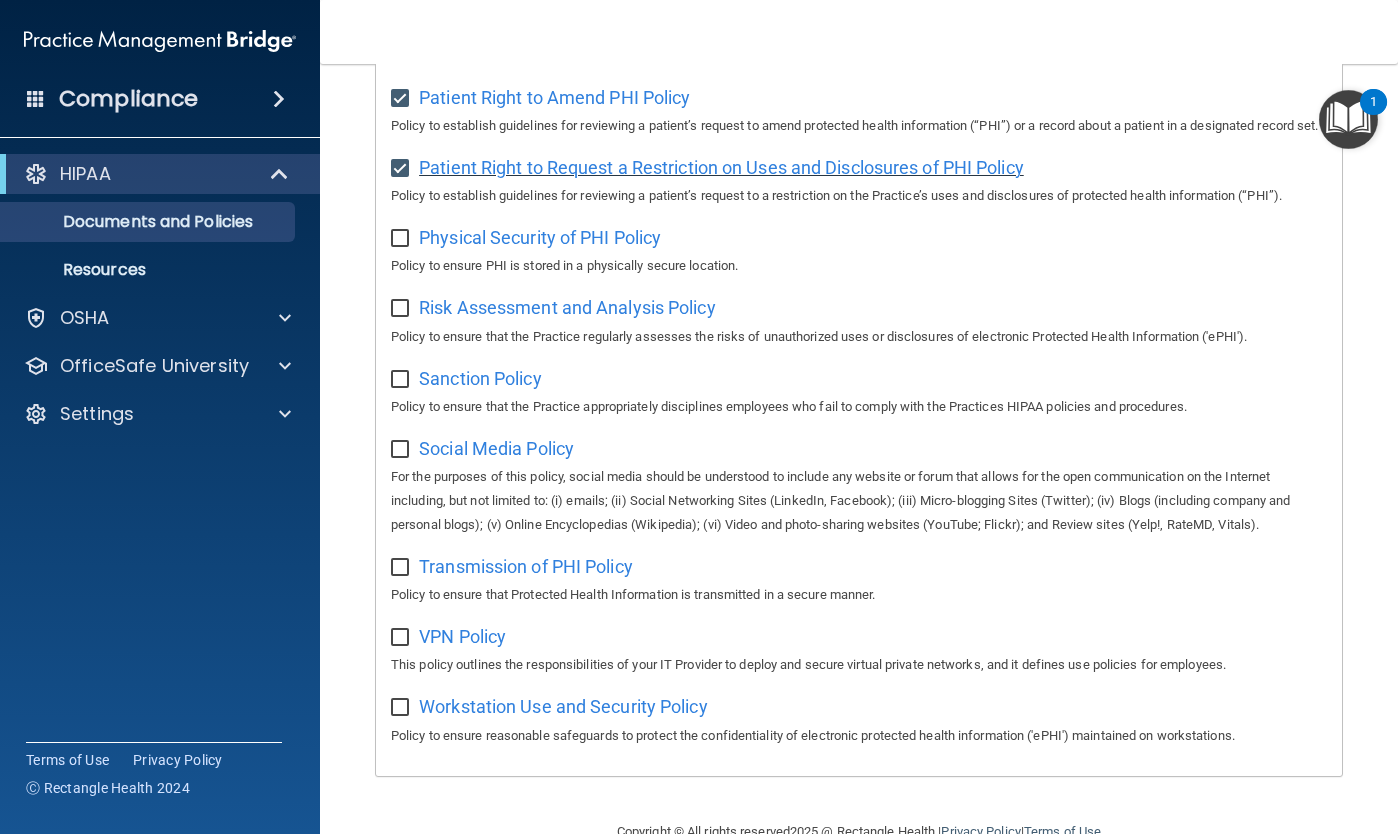 click on "Patient Right to Request a Restriction on Uses and Disclosures of PHI Policy" at bounding box center [721, 167] 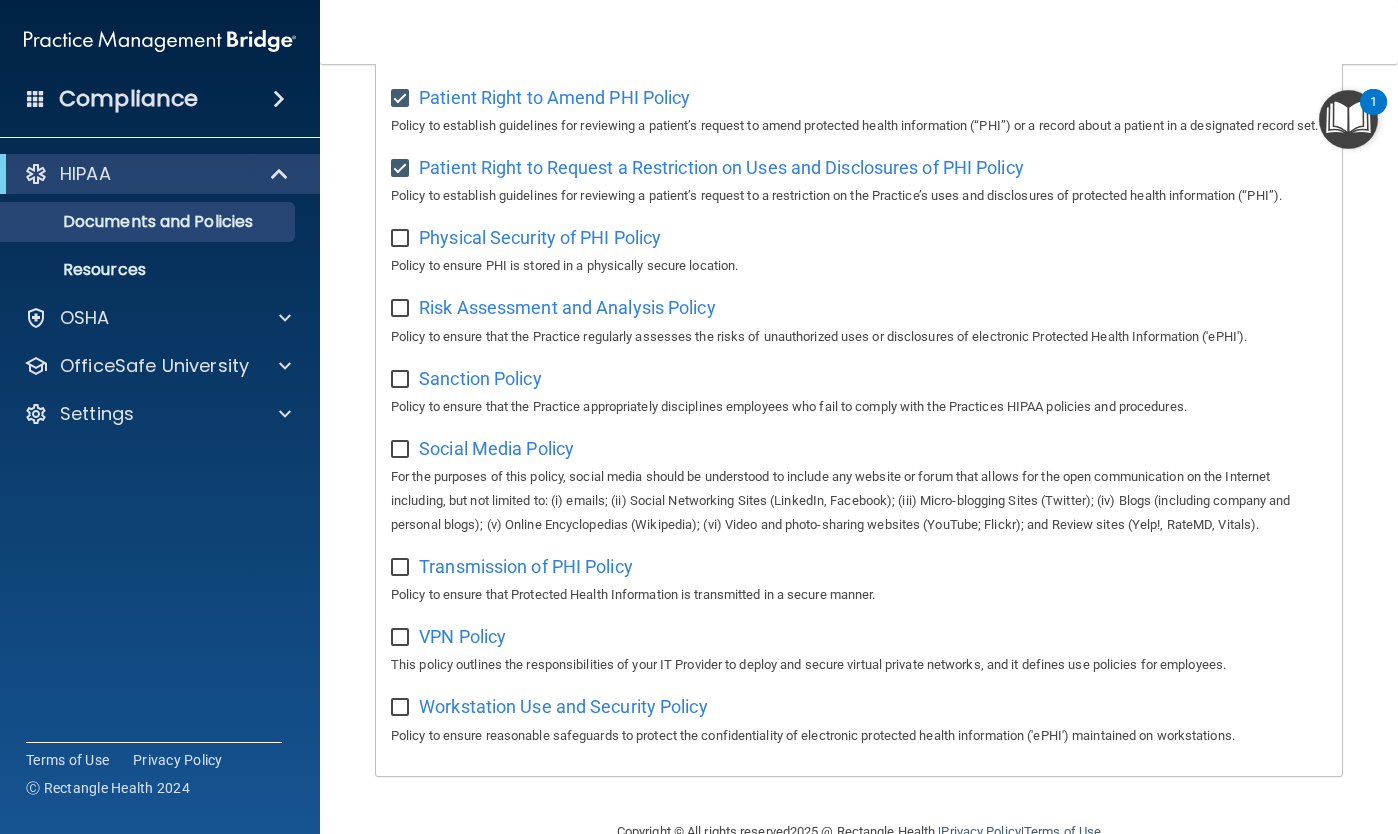 click at bounding box center [402, 239] 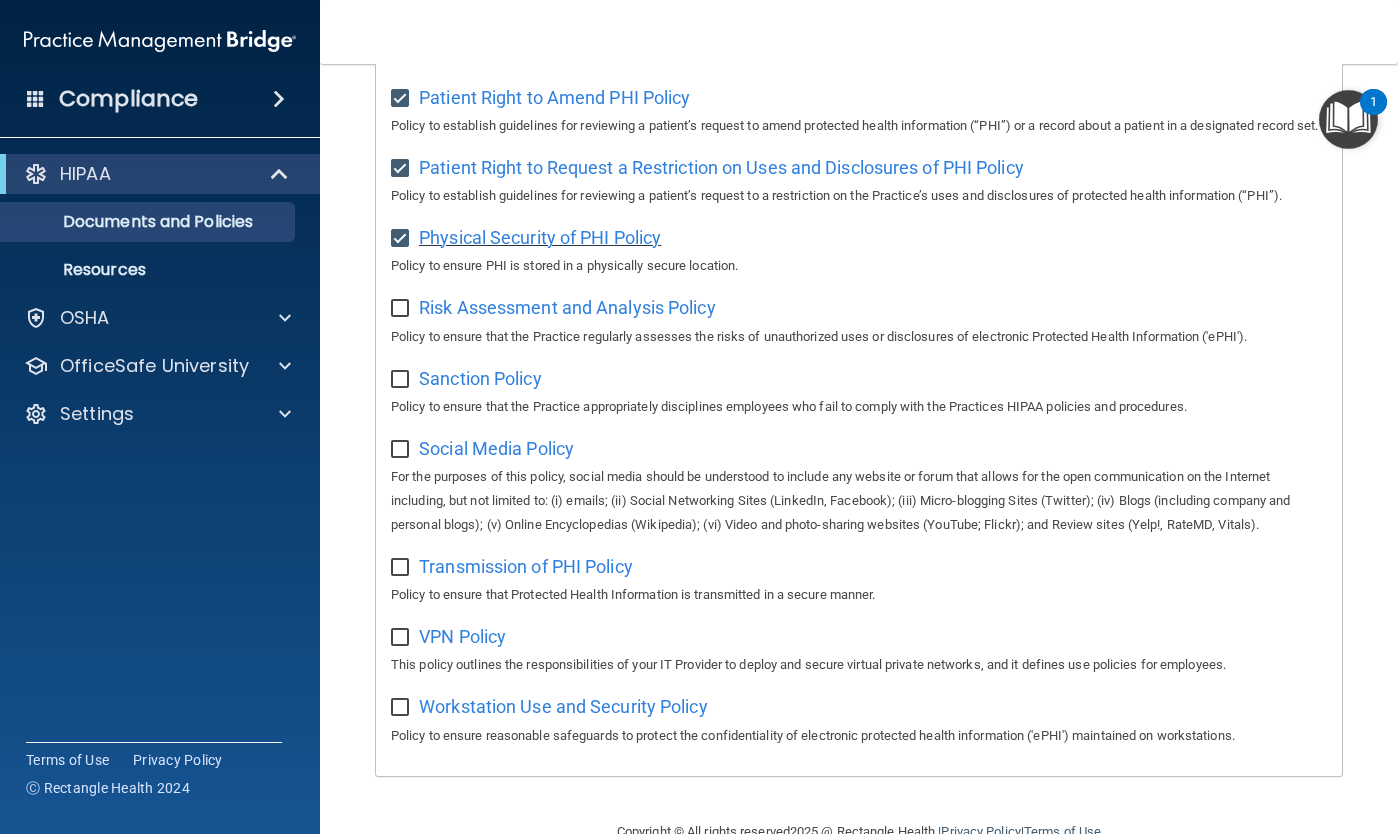 click on "Physical Security of PHI Policy" at bounding box center [540, 237] 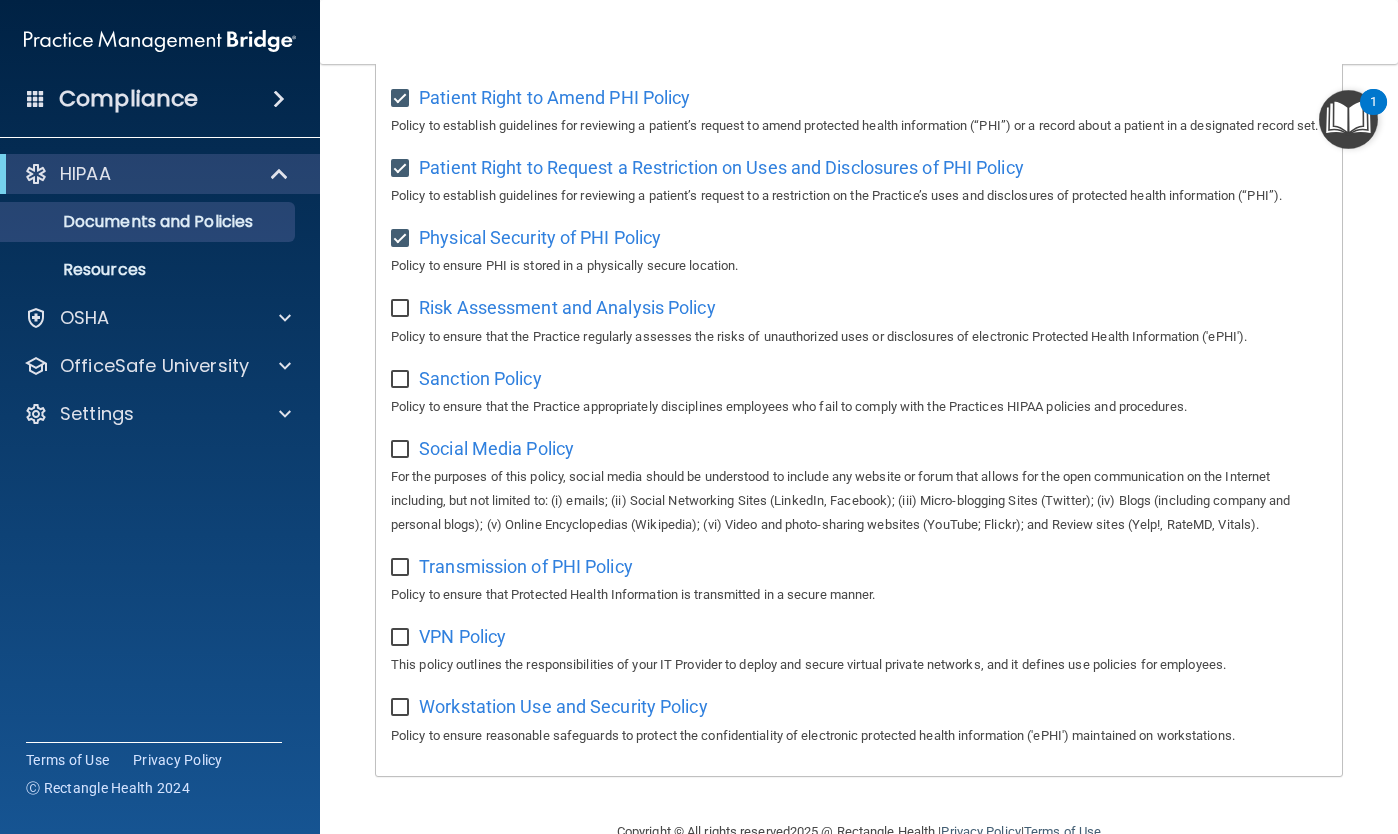 drag, startPoint x: 394, startPoint y: 305, endPoint x: 463, endPoint y: 322, distance: 71.063354 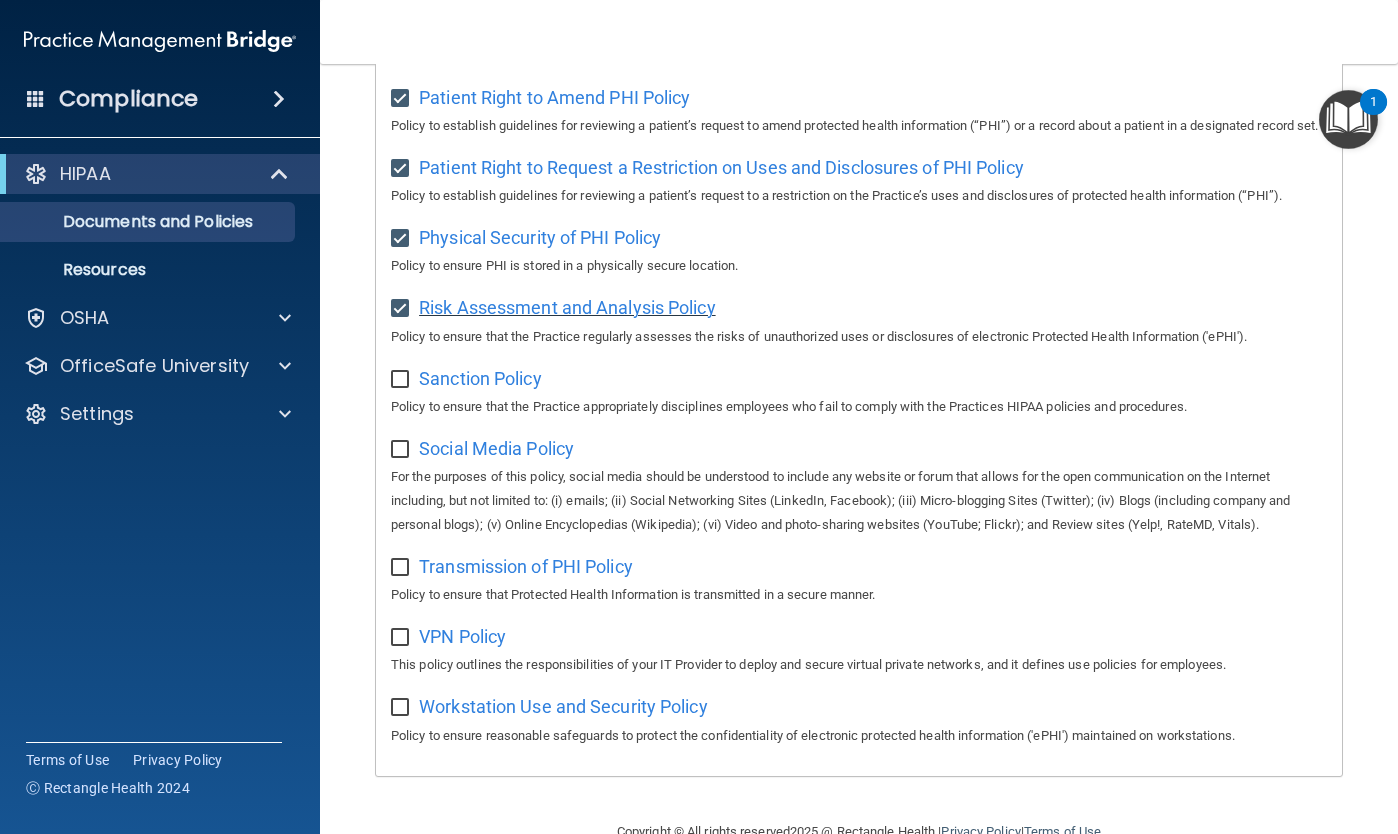 click on "Risk Assessment and Analysis Policy" at bounding box center [567, 307] 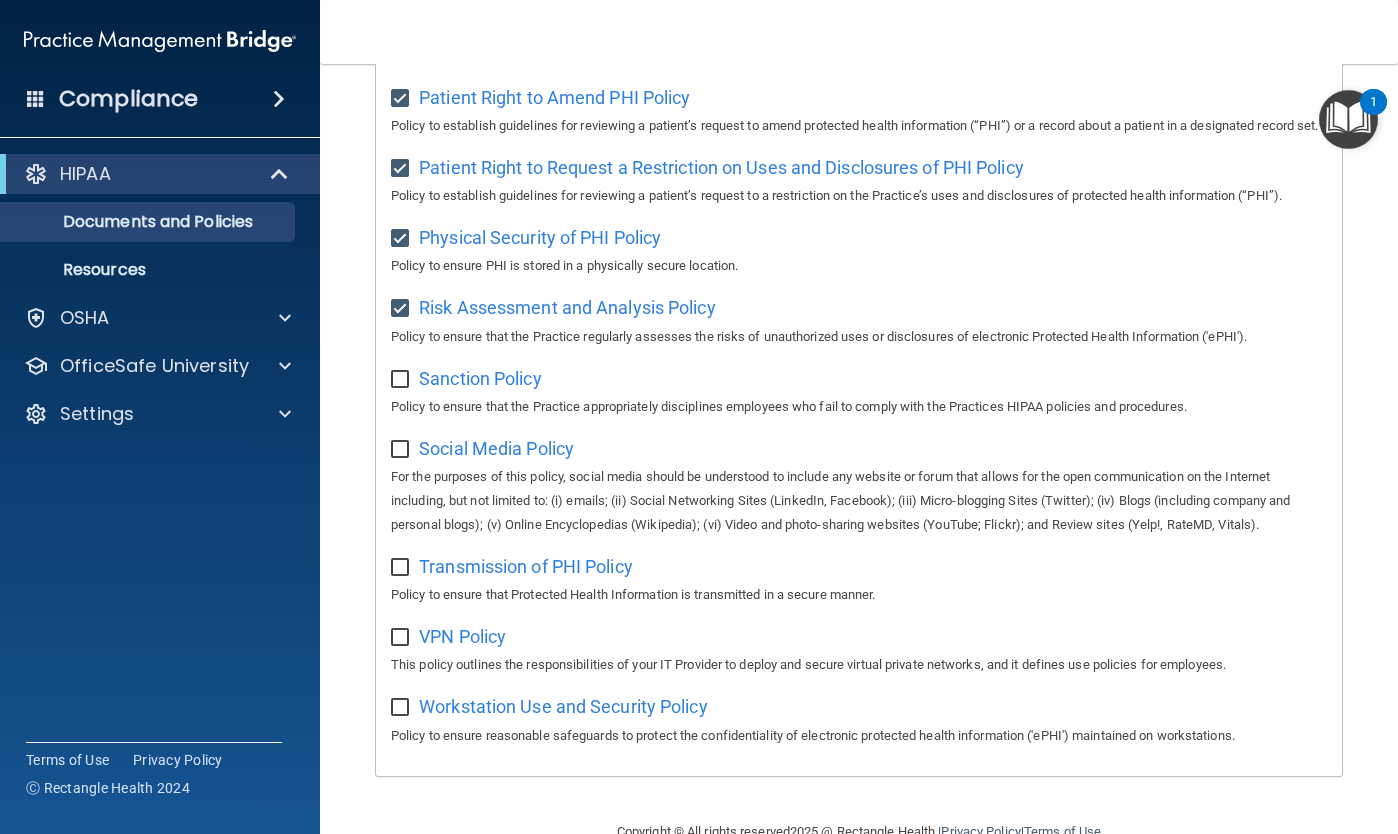 click at bounding box center [402, 380] 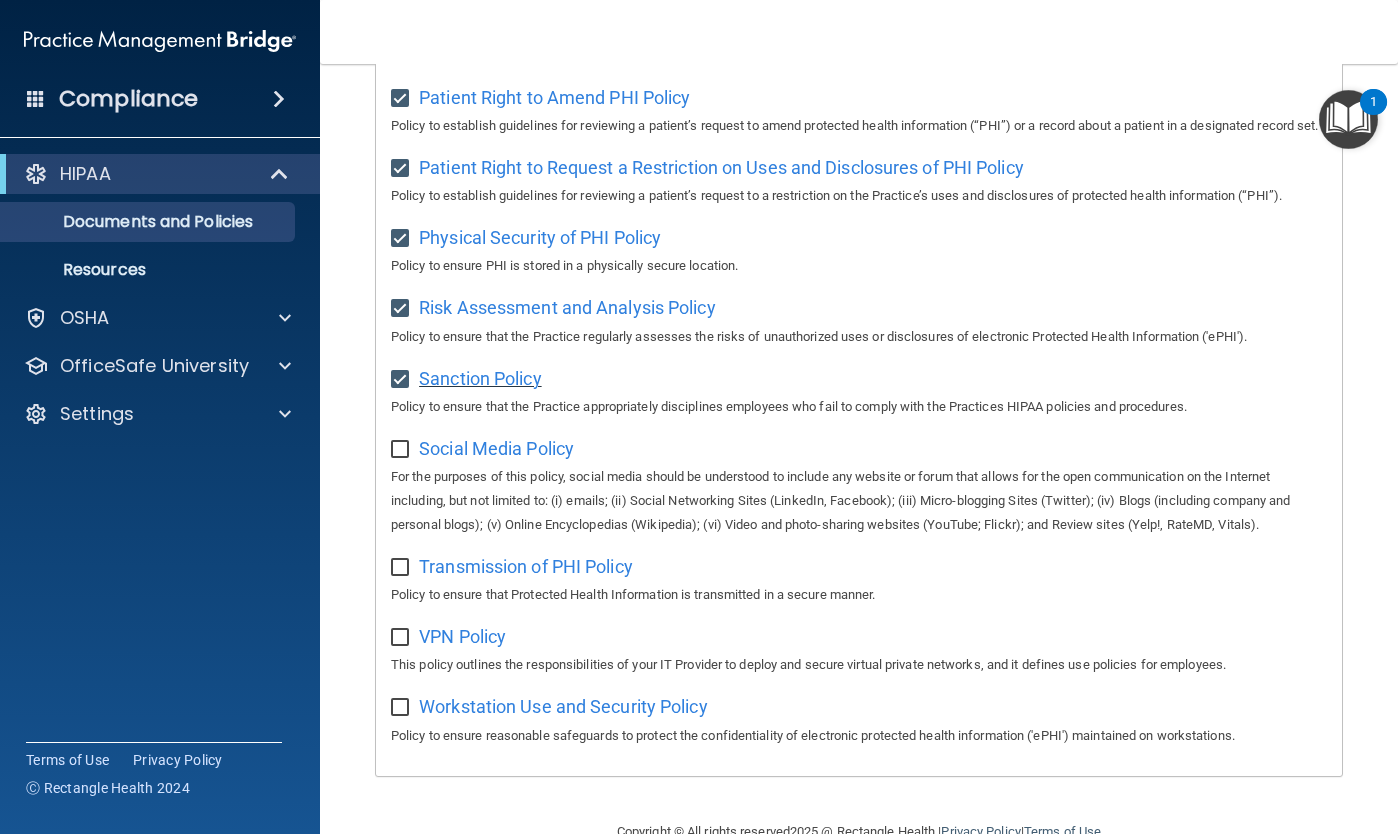 click on "Sanction Policy" at bounding box center [480, 378] 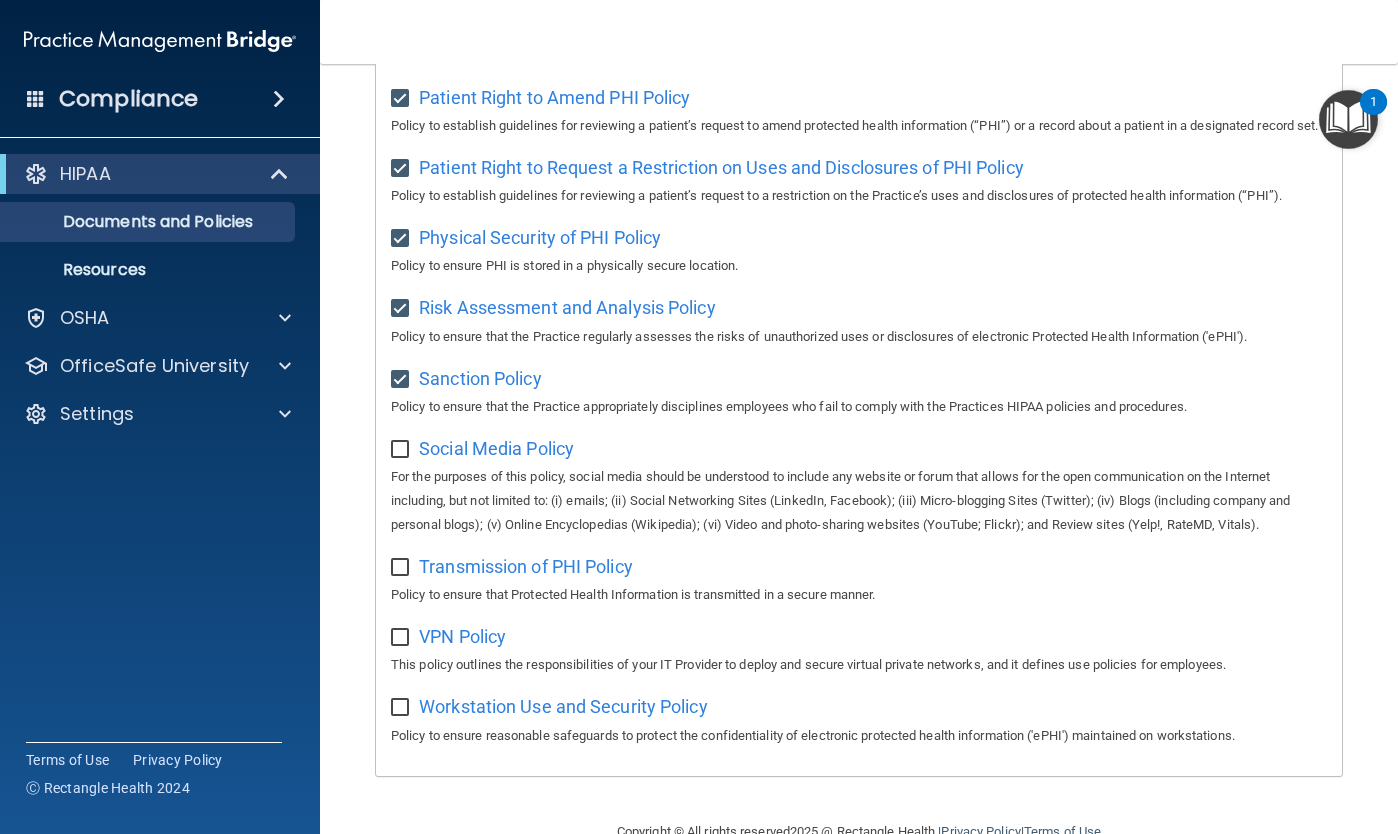 click at bounding box center (402, 450) 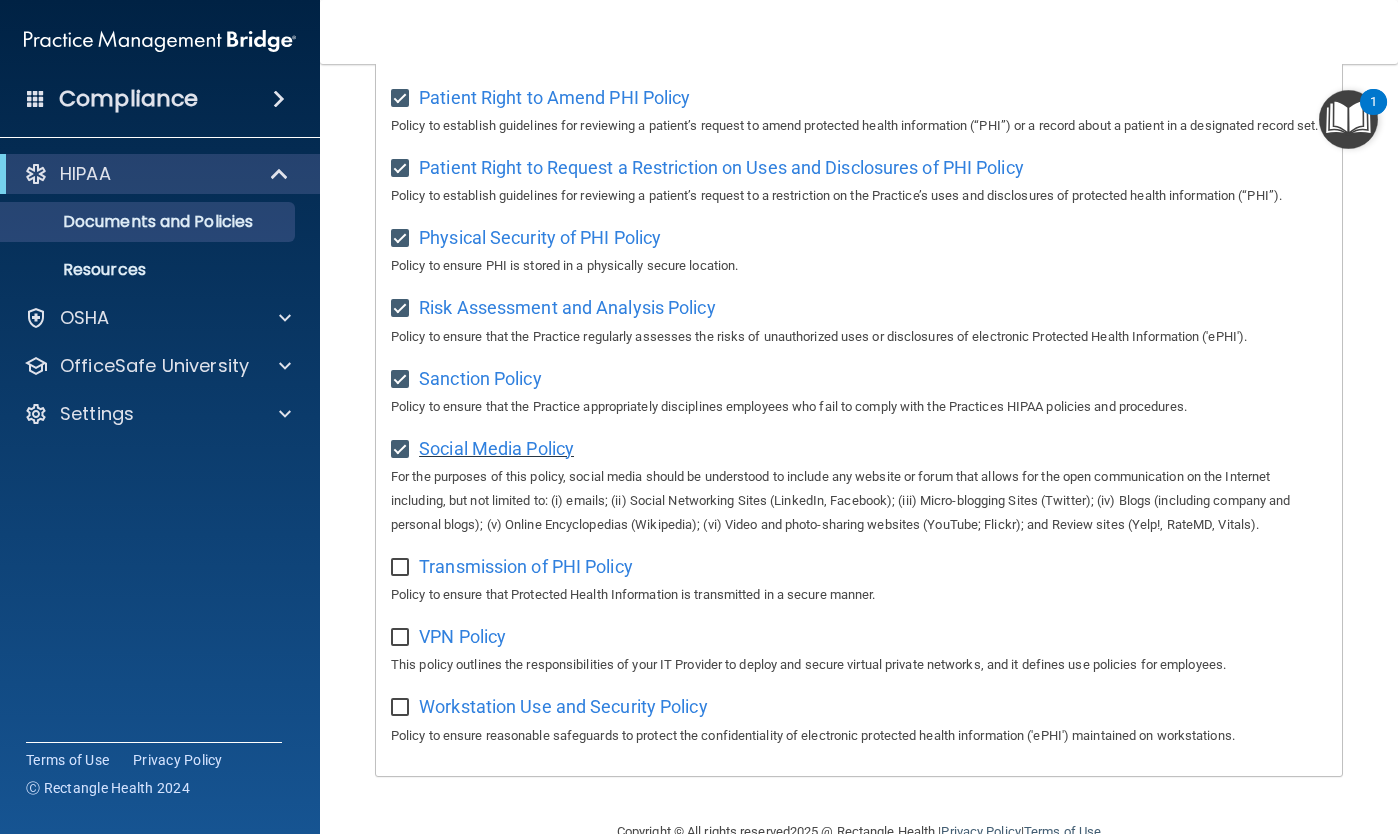 click on "Social Media Policy" at bounding box center [496, 448] 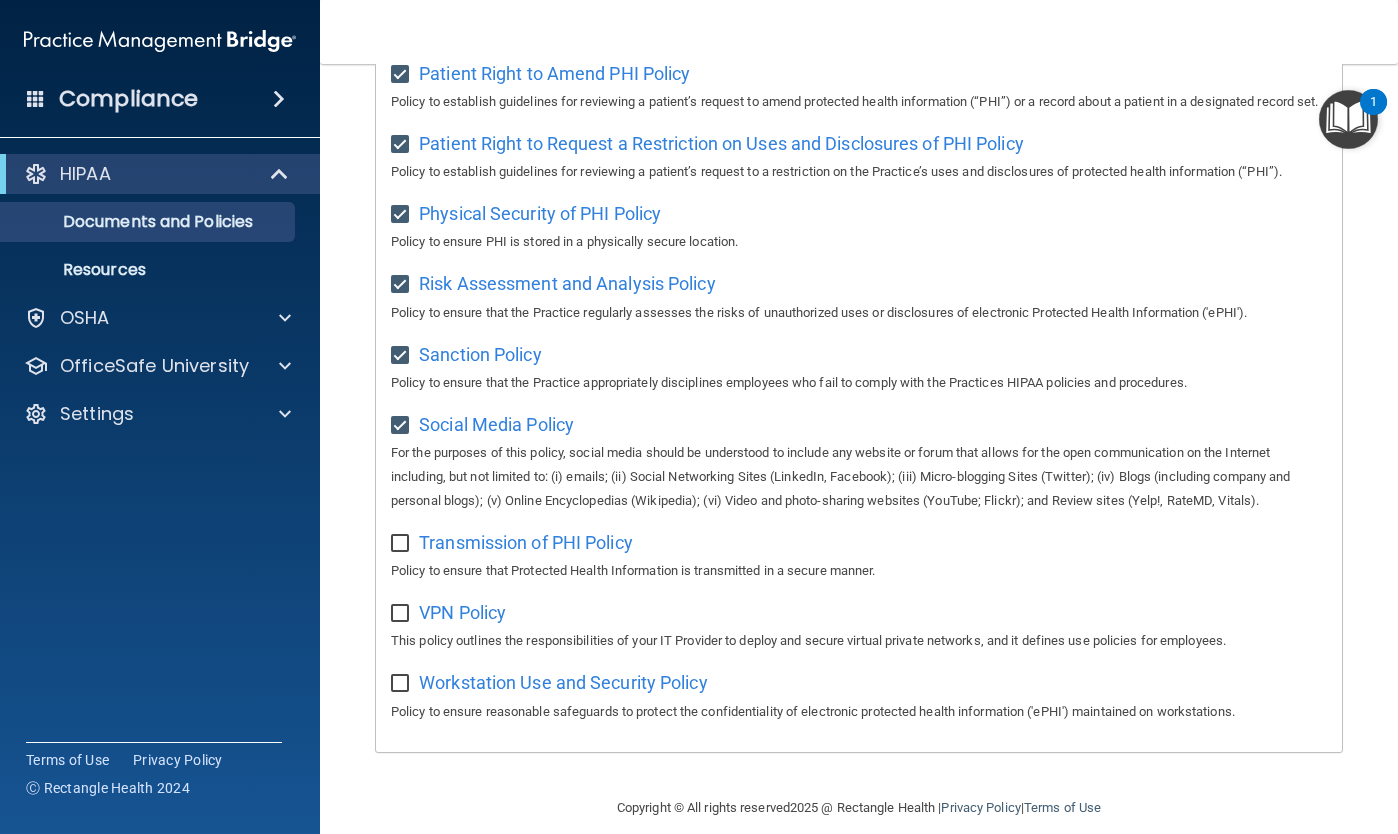 scroll, scrollTop: 1213, scrollLeft: 0, axis: vertical 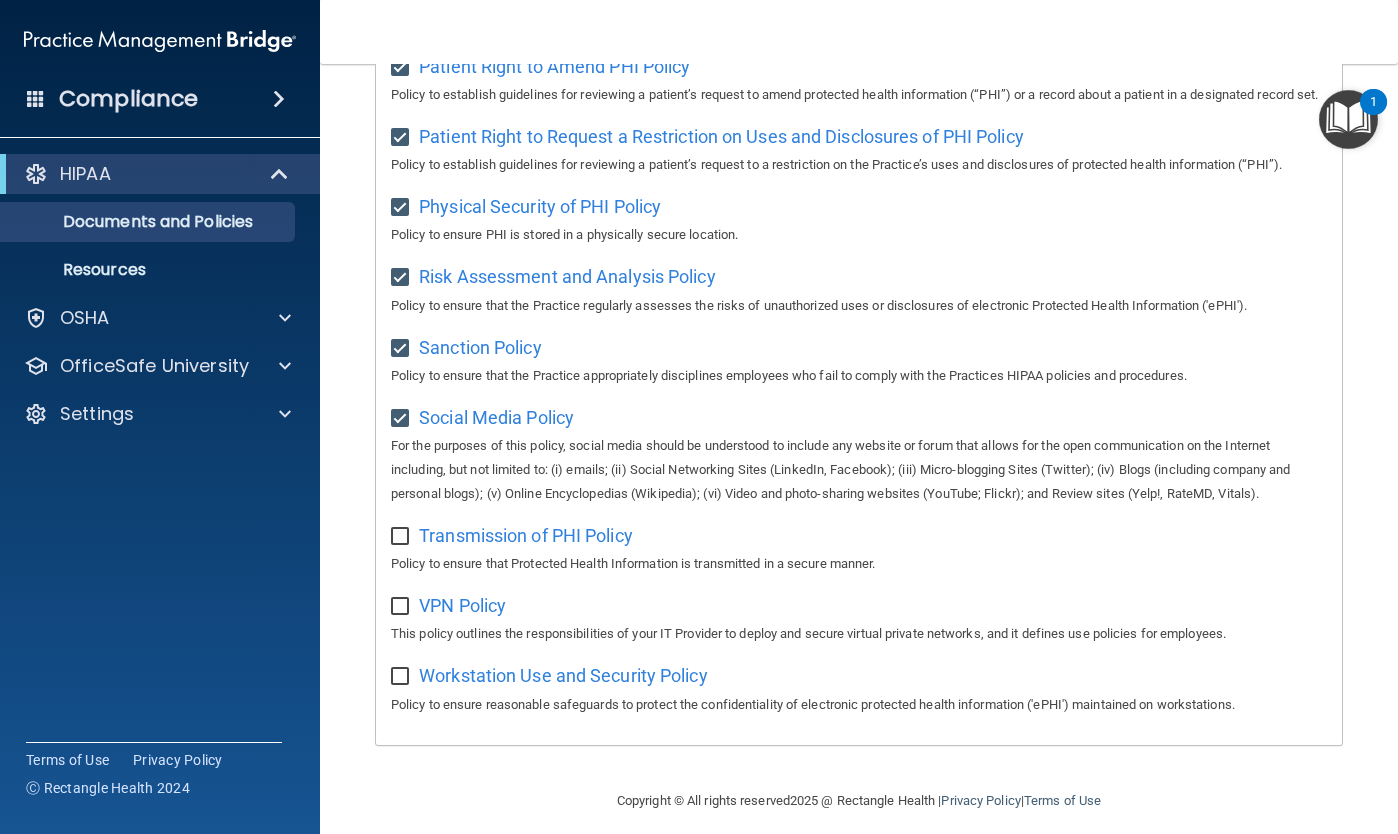 click at bounding box center [402, 537] 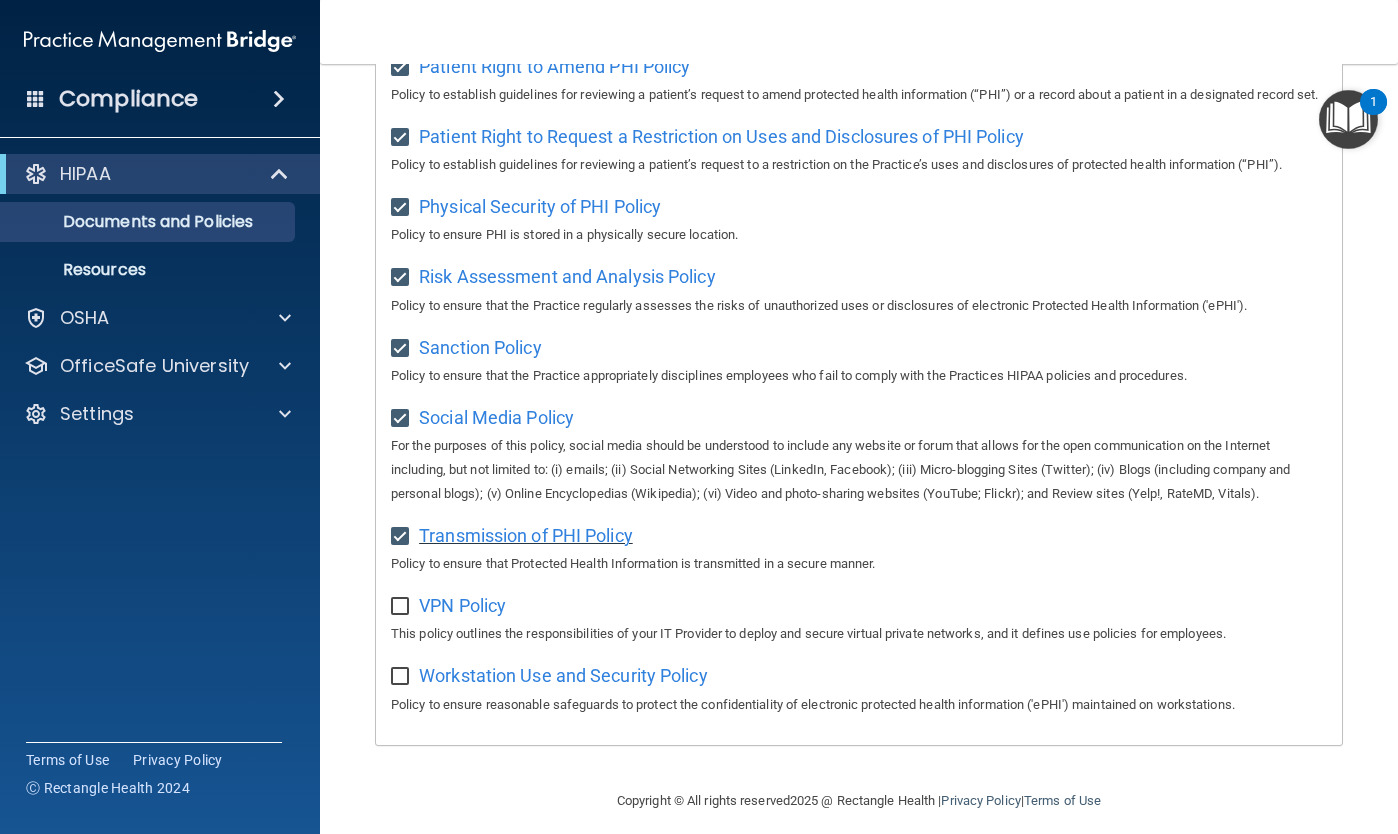 scroll, scrollTop: 1205, scrollLeft: 0, axis: vertical 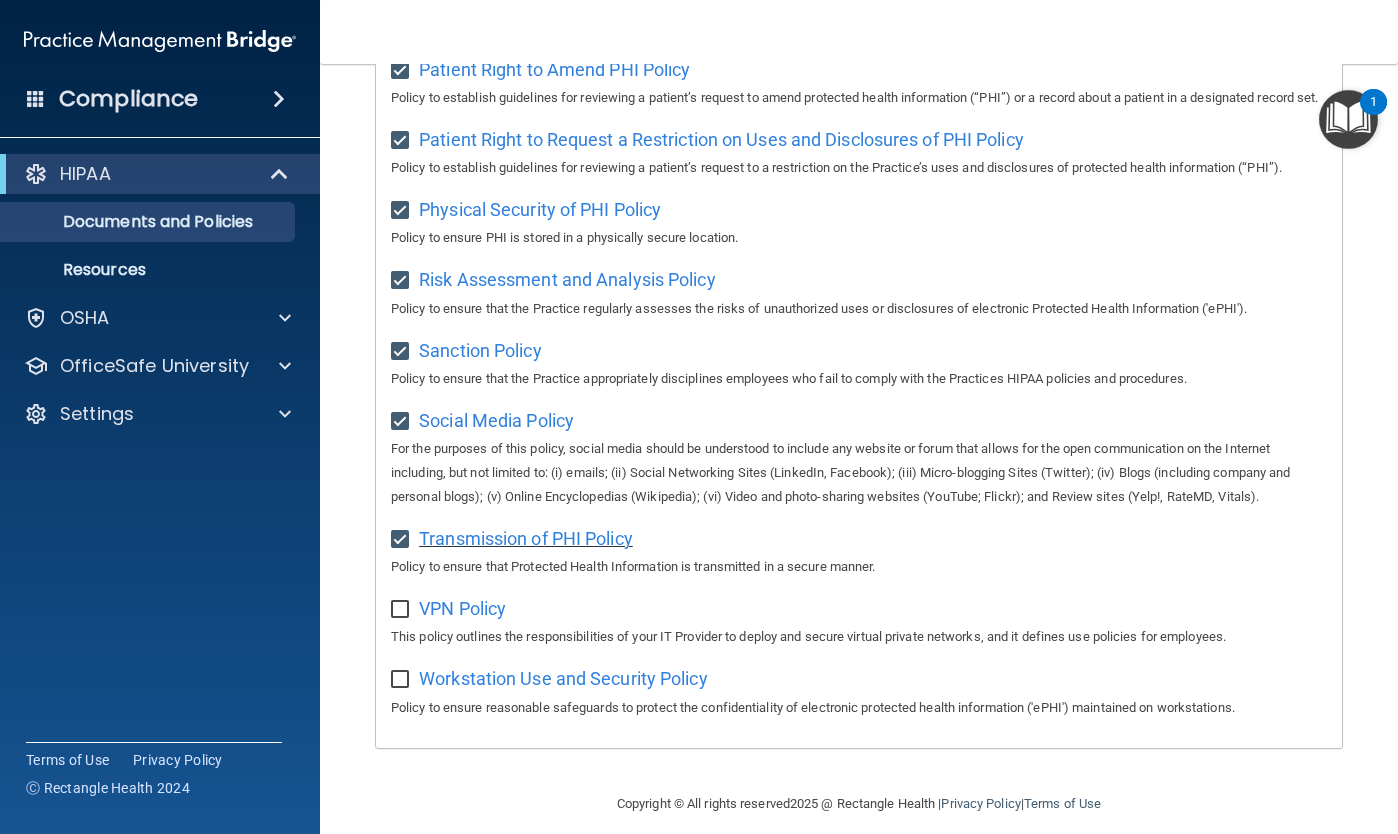 click on "Transmission of PHI Policy" at bounding box center (526, 538) 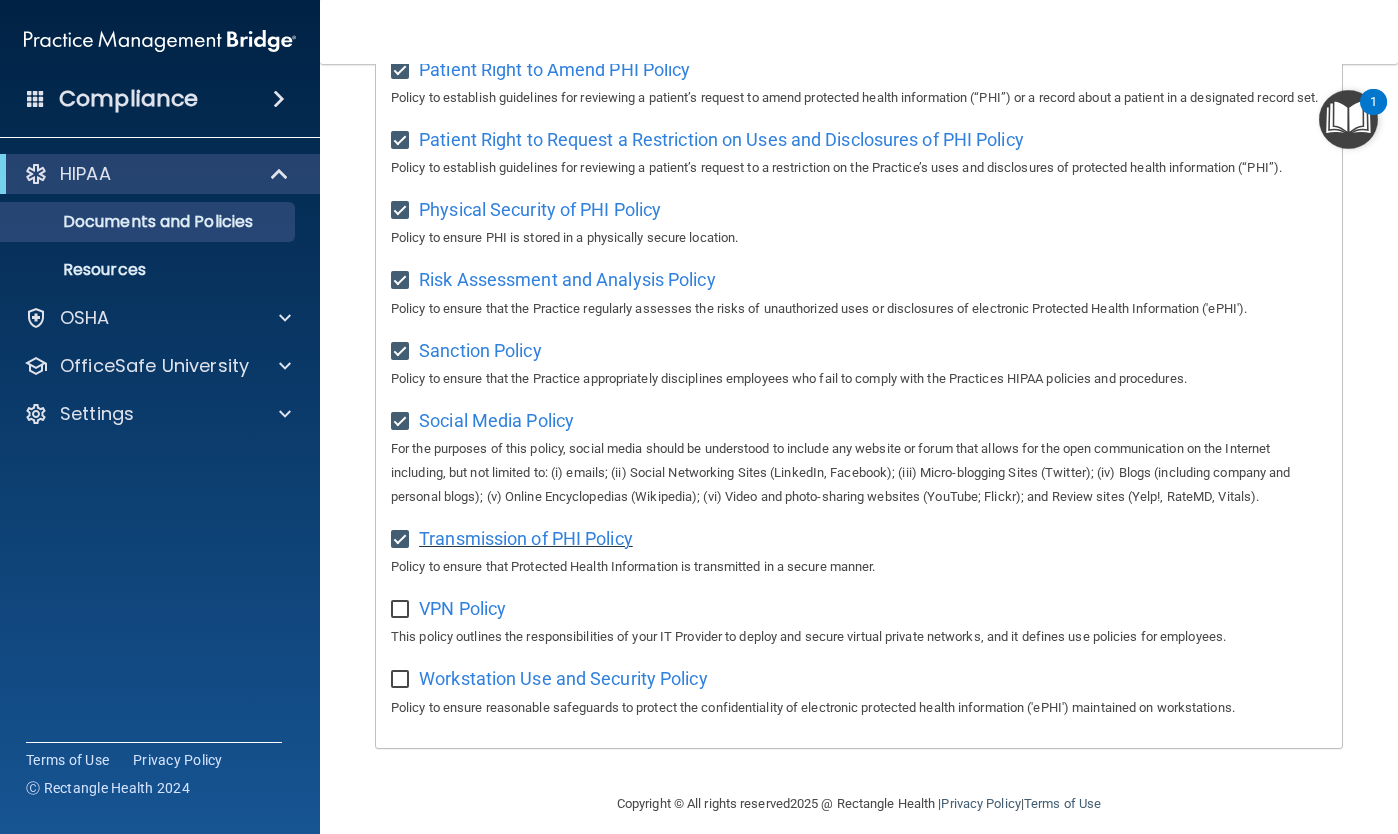 scroll, scrollTop: 1213, scrollLeft: 0, axis: vertical 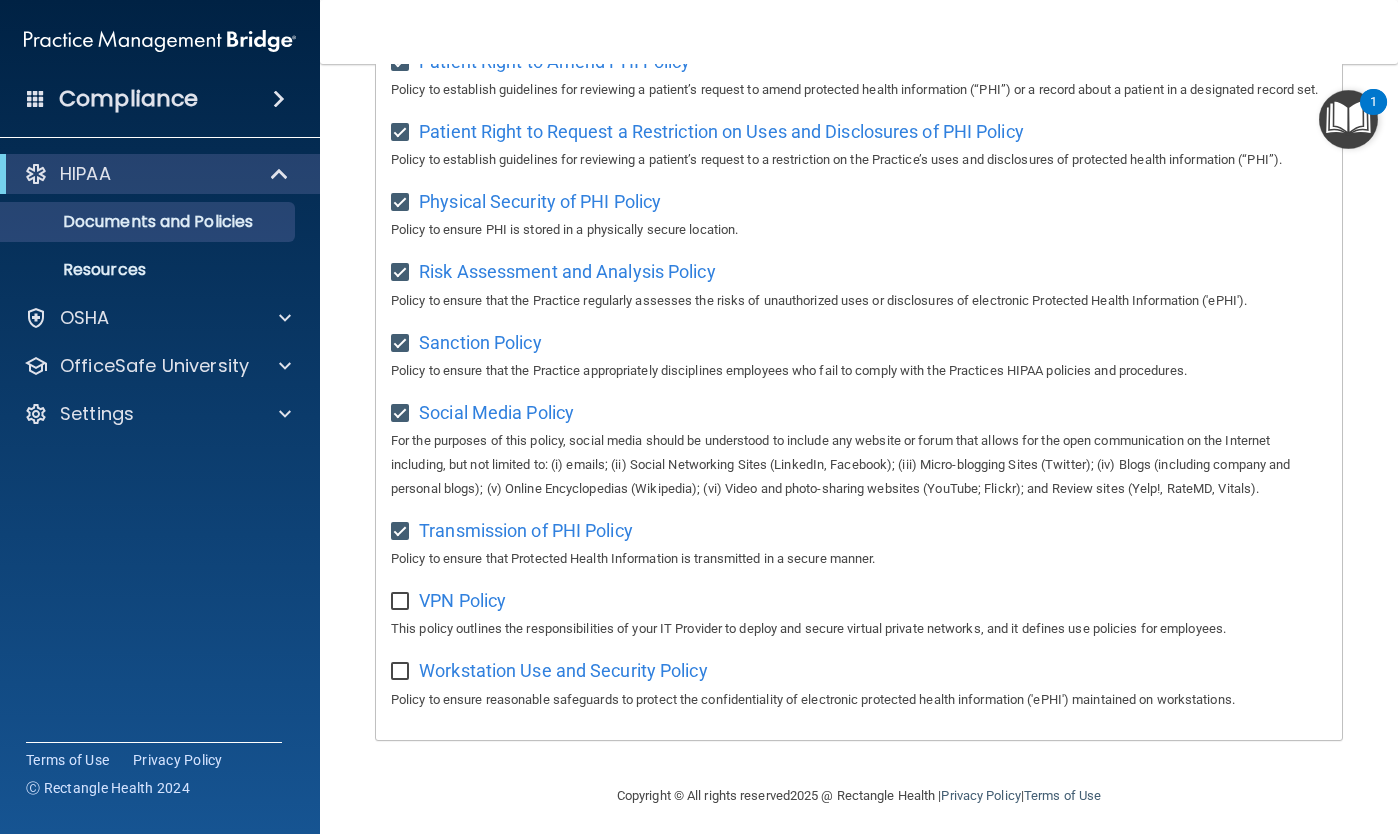 click at bounding box center [402, 602] 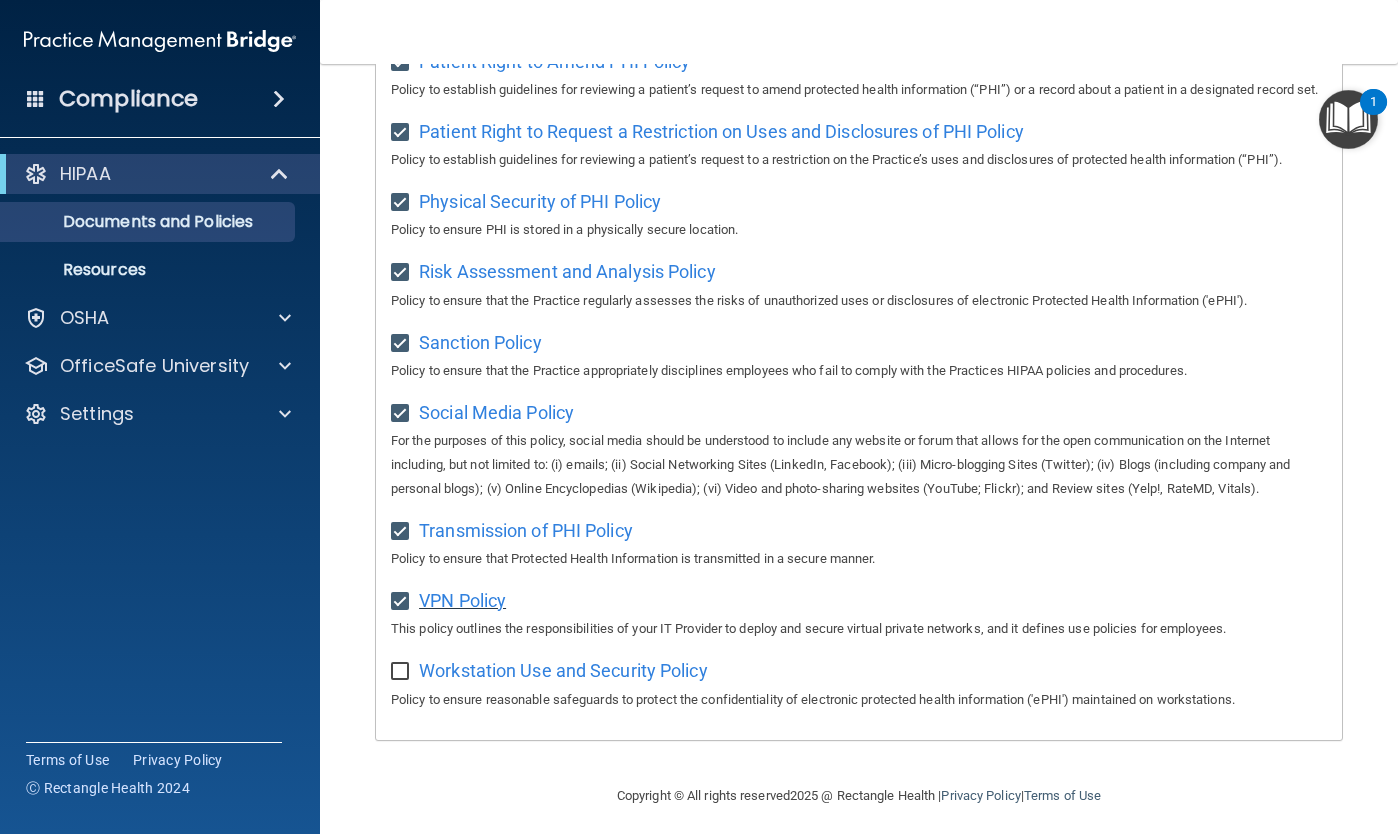 click on "VPN Policy" at bounding box center [462, 600] 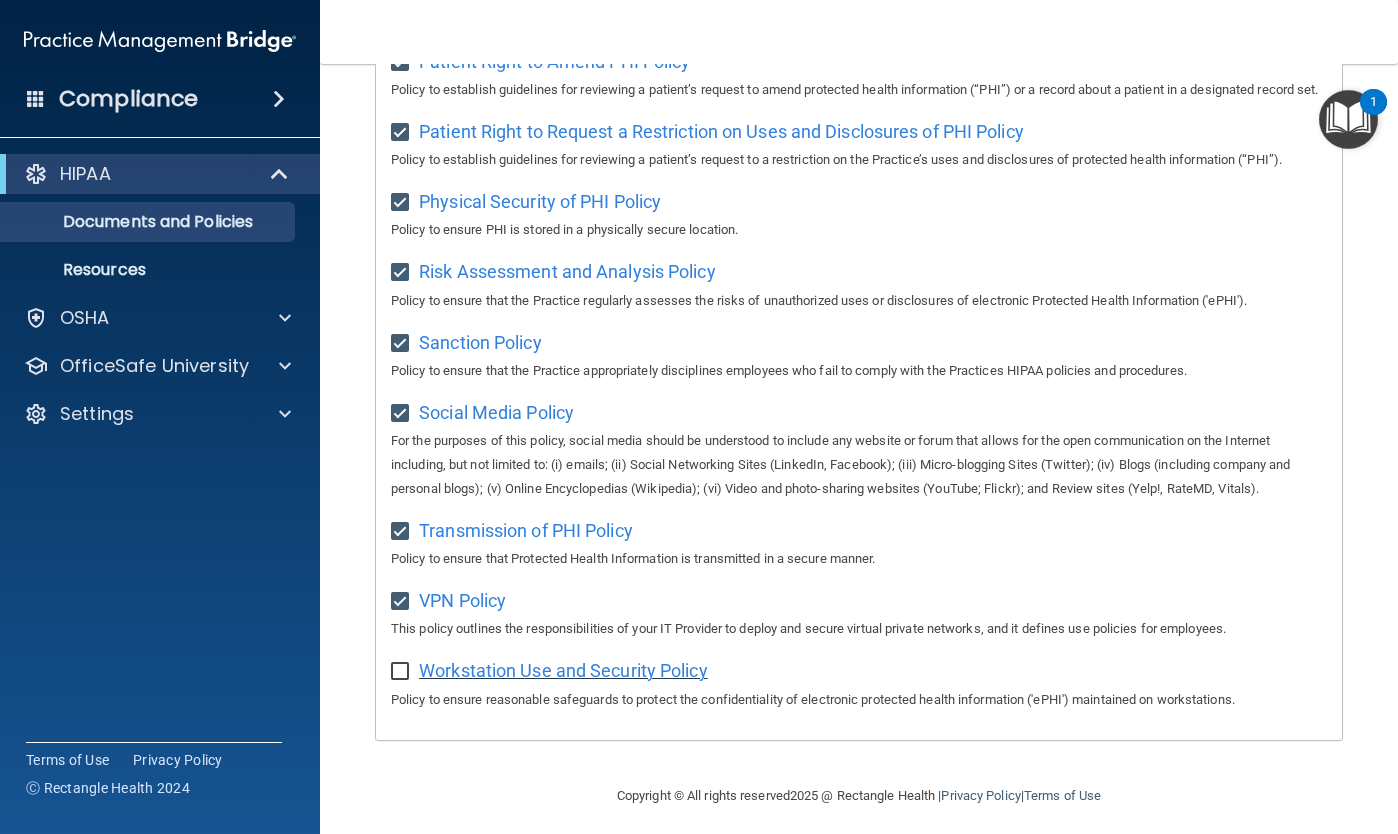 click on "Workstation Use and Security Policy" at bounding box center (563, 670) 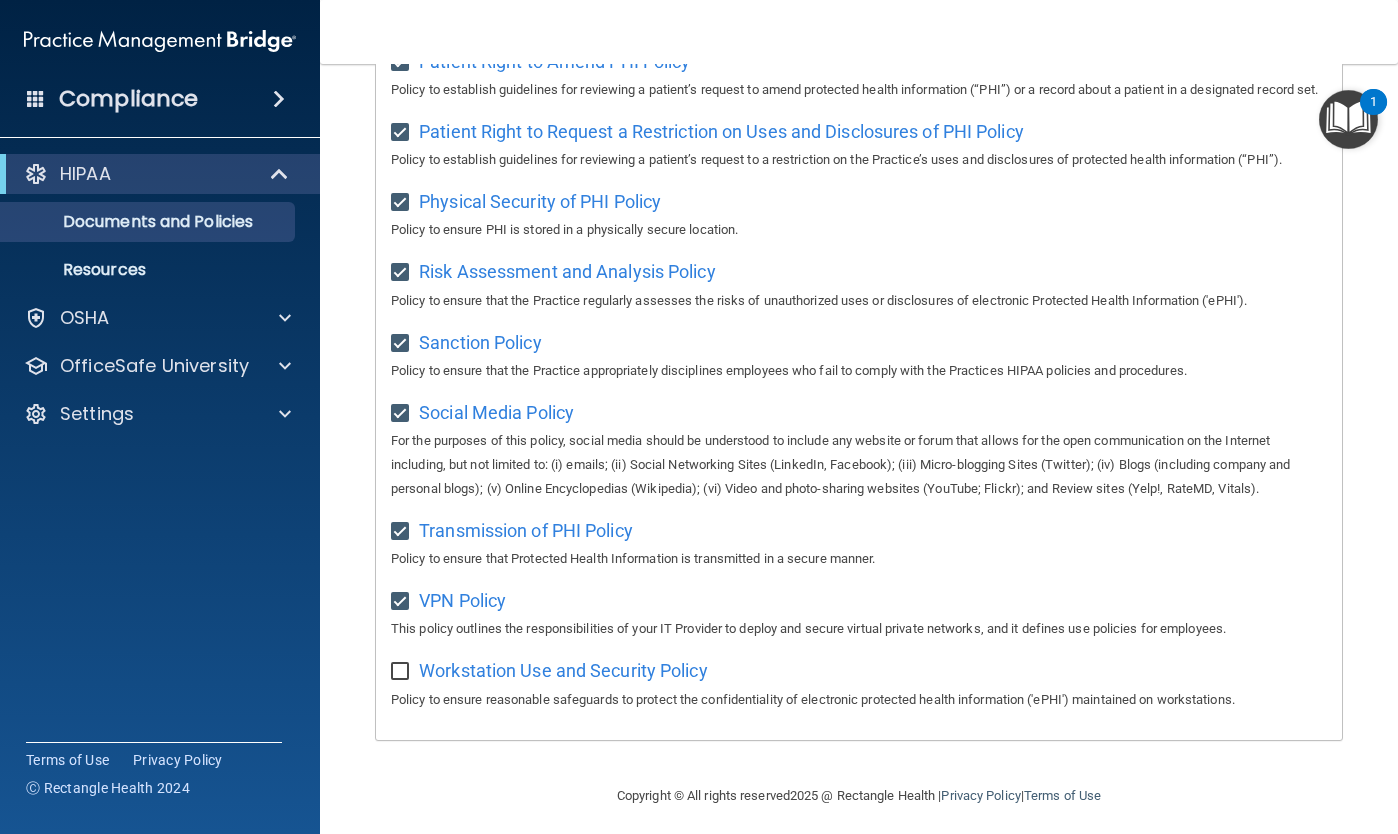 click on "Select All   (Unselect 20)    Unselect All            Print Selected (20)                       Acceptable Use Policy                       Policy that defines acceptable and unacceptable use of electronic devices and network resources in conjunction with its established culture of ethical and lawful behavior, openness, trust, and integrity.                     Business Associates Policy                       Policy that describes the obligations of business associates and the requirements for contracting with business associates.                     Complaint Process Policy                       Policy to provide a process for patients and responsible parties to make complaints concerning privacy and security practices.                     Document Destruction Policy                       Policy to ensure practice properly destroys Protected Health Information ('PHI') and electronic Protected Health Information ('ePHI').                     Documentation Retention Policy" at bounding box center (859, -102) 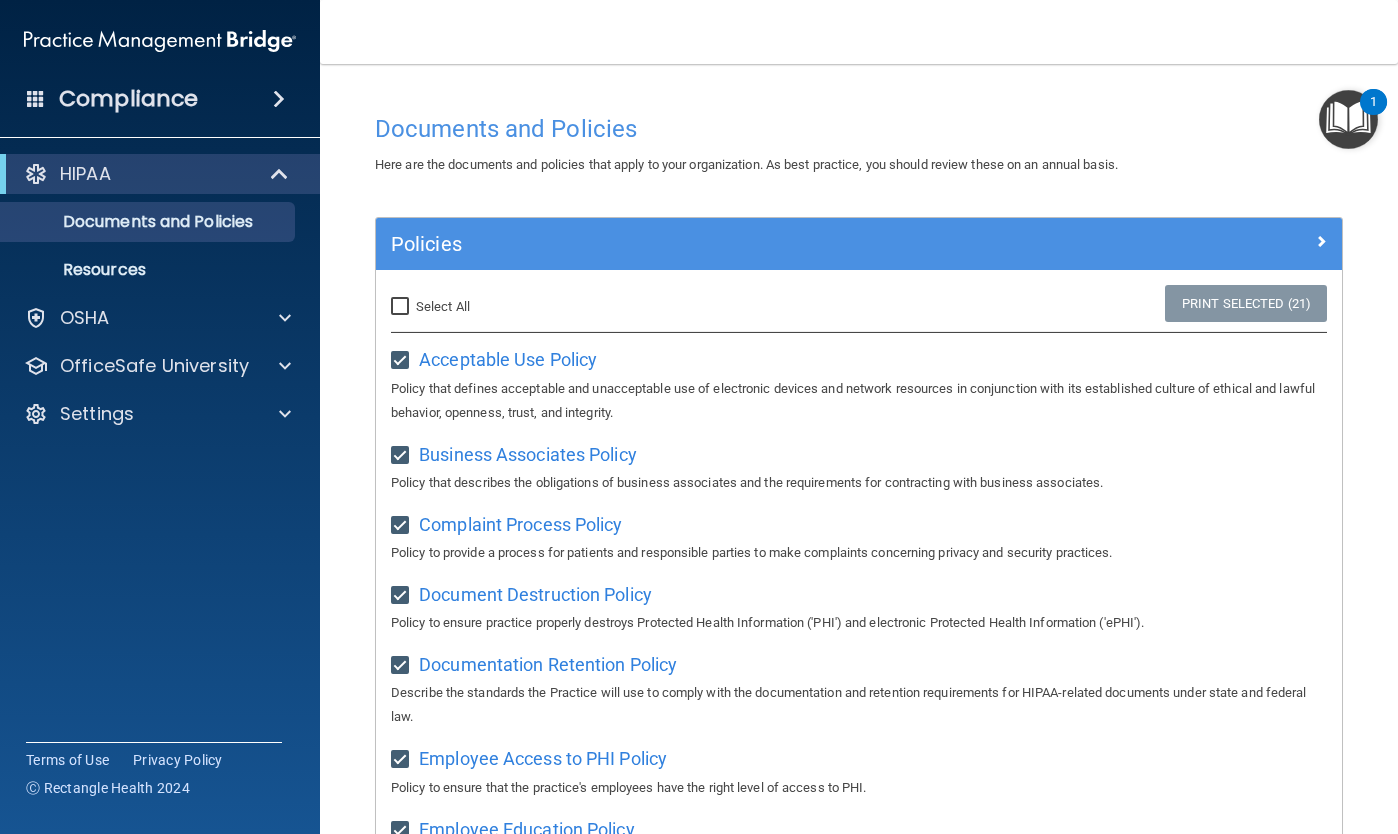 scroll, scrollTop: 0, scrollLeft: 0, axis: both 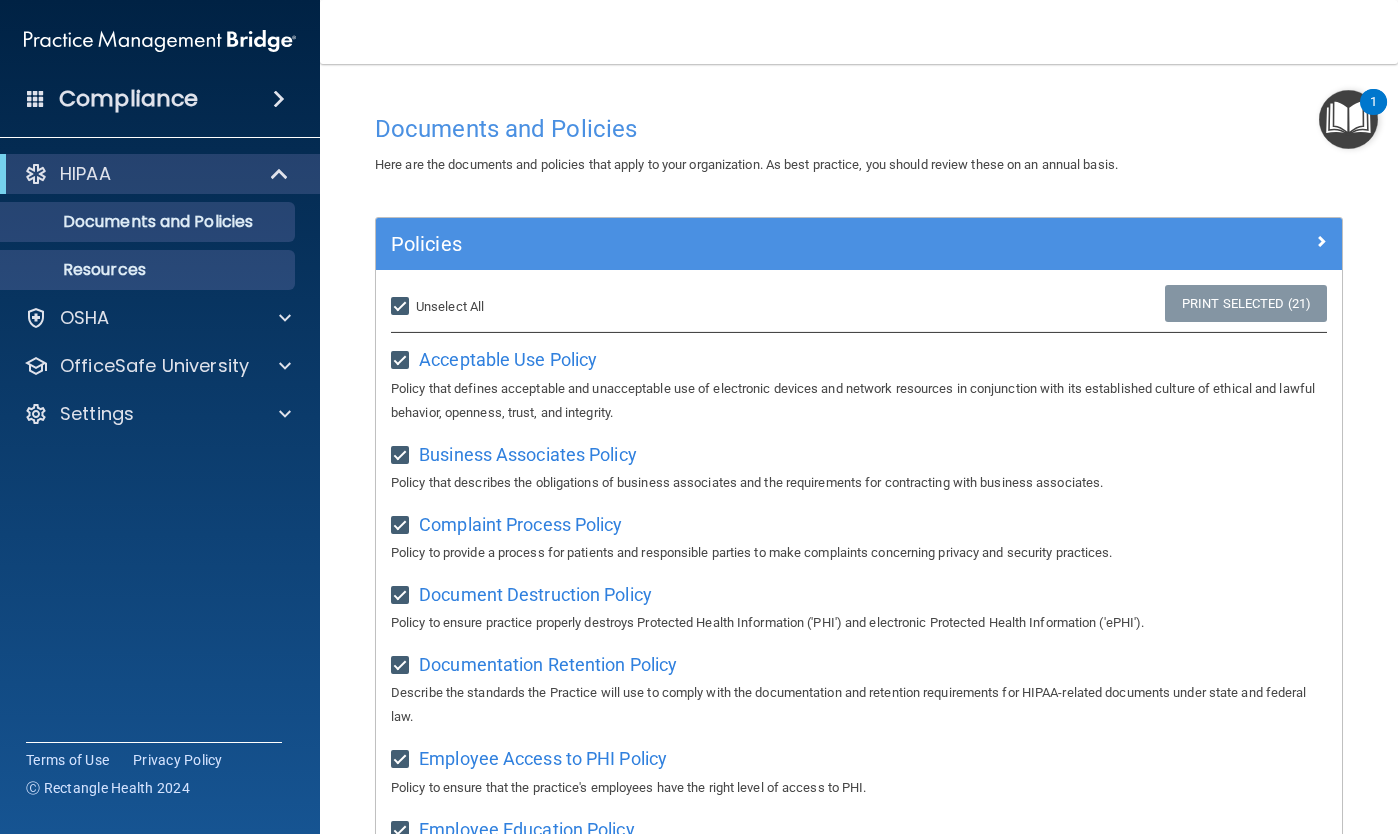 click on "Resources" at bounding box center (149, 270) 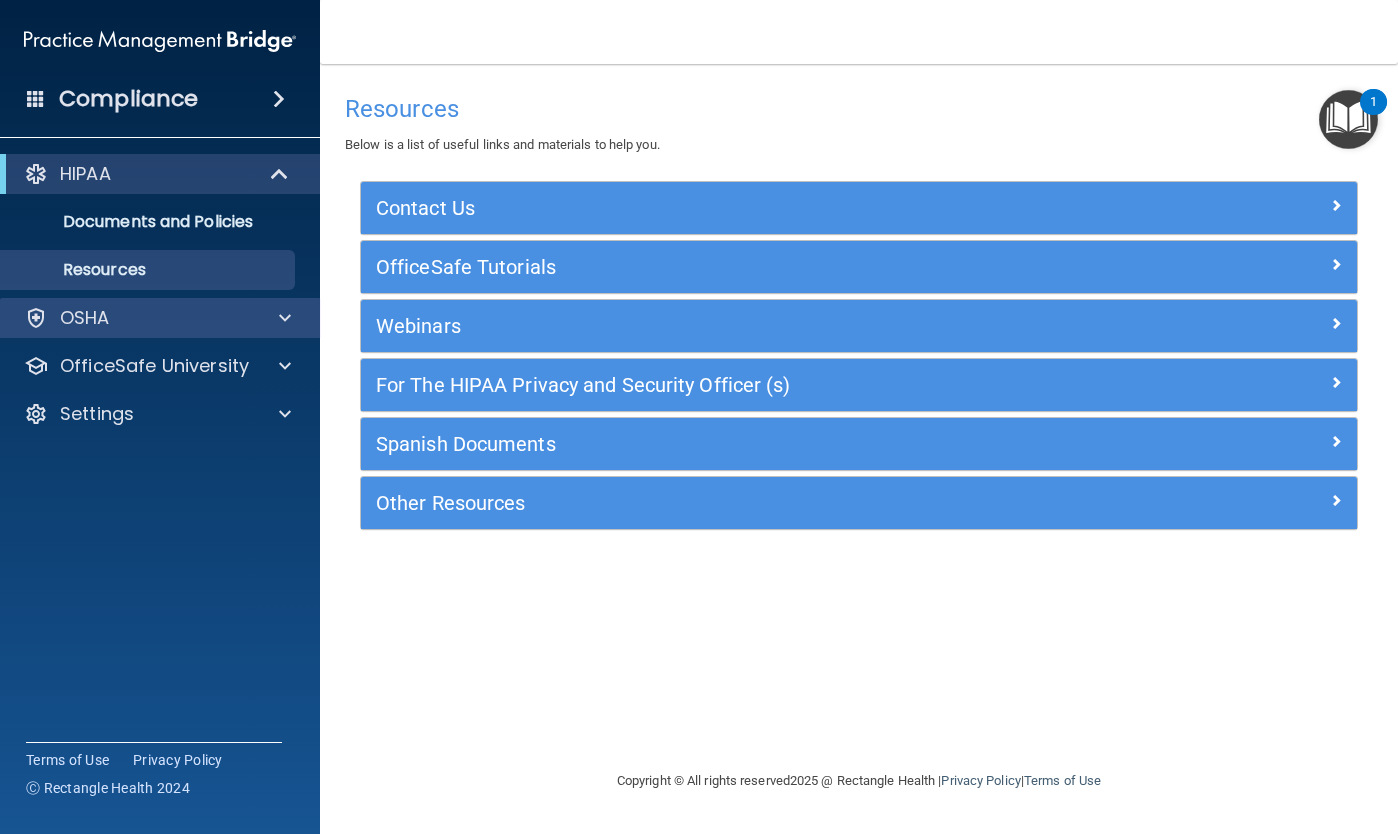 click at bounding box center (285, 318) 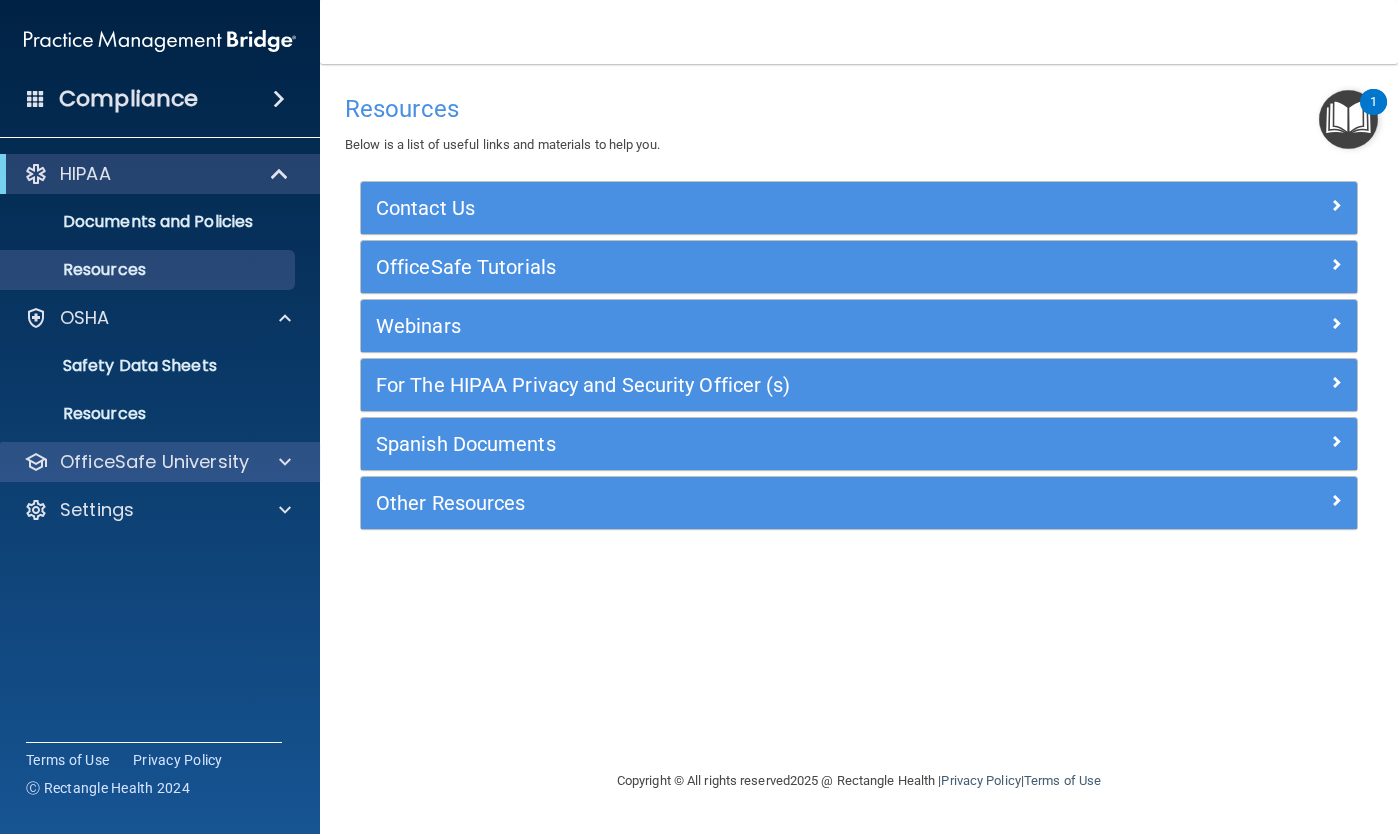 click at bounding box center [285, 462] 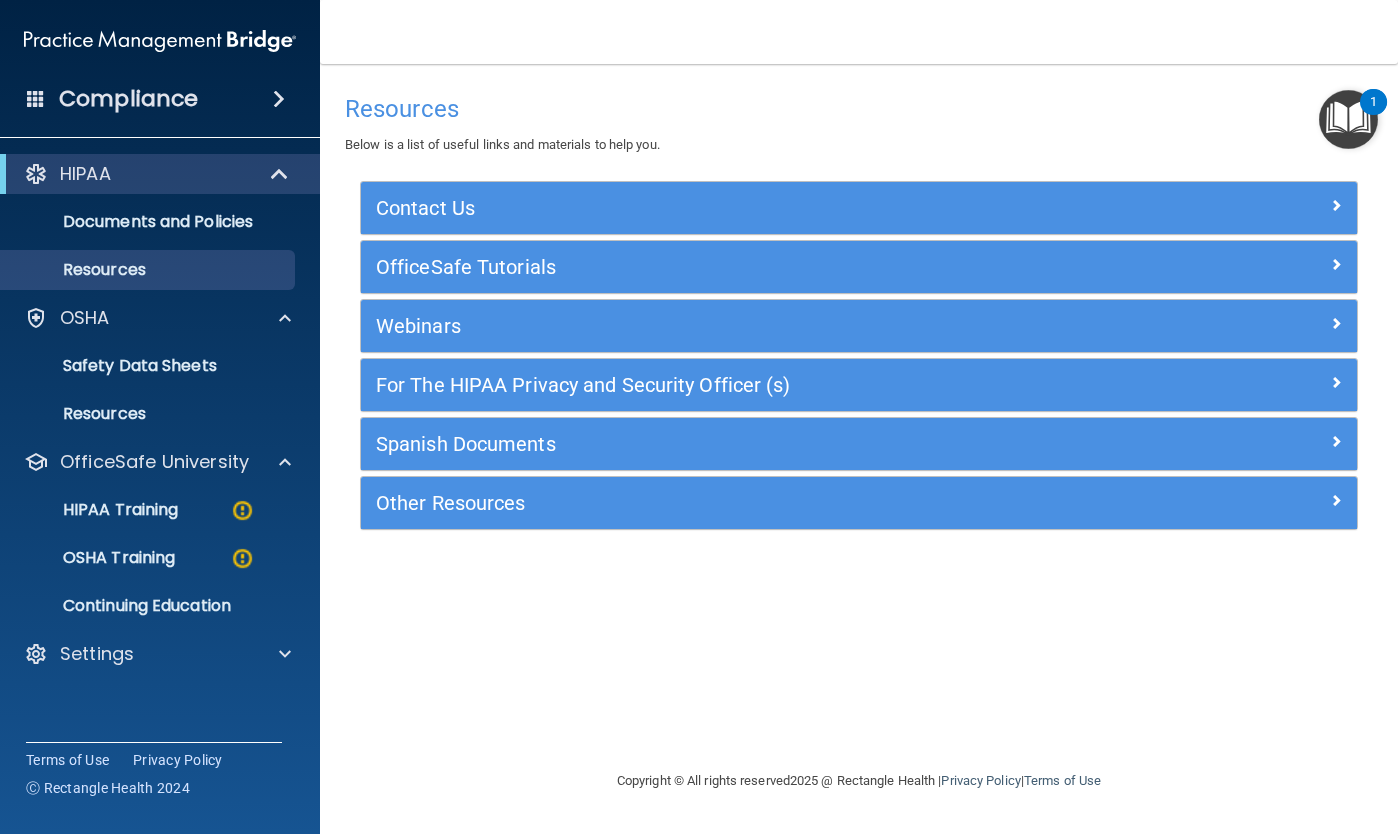 click at bounding box center (1336, 205) 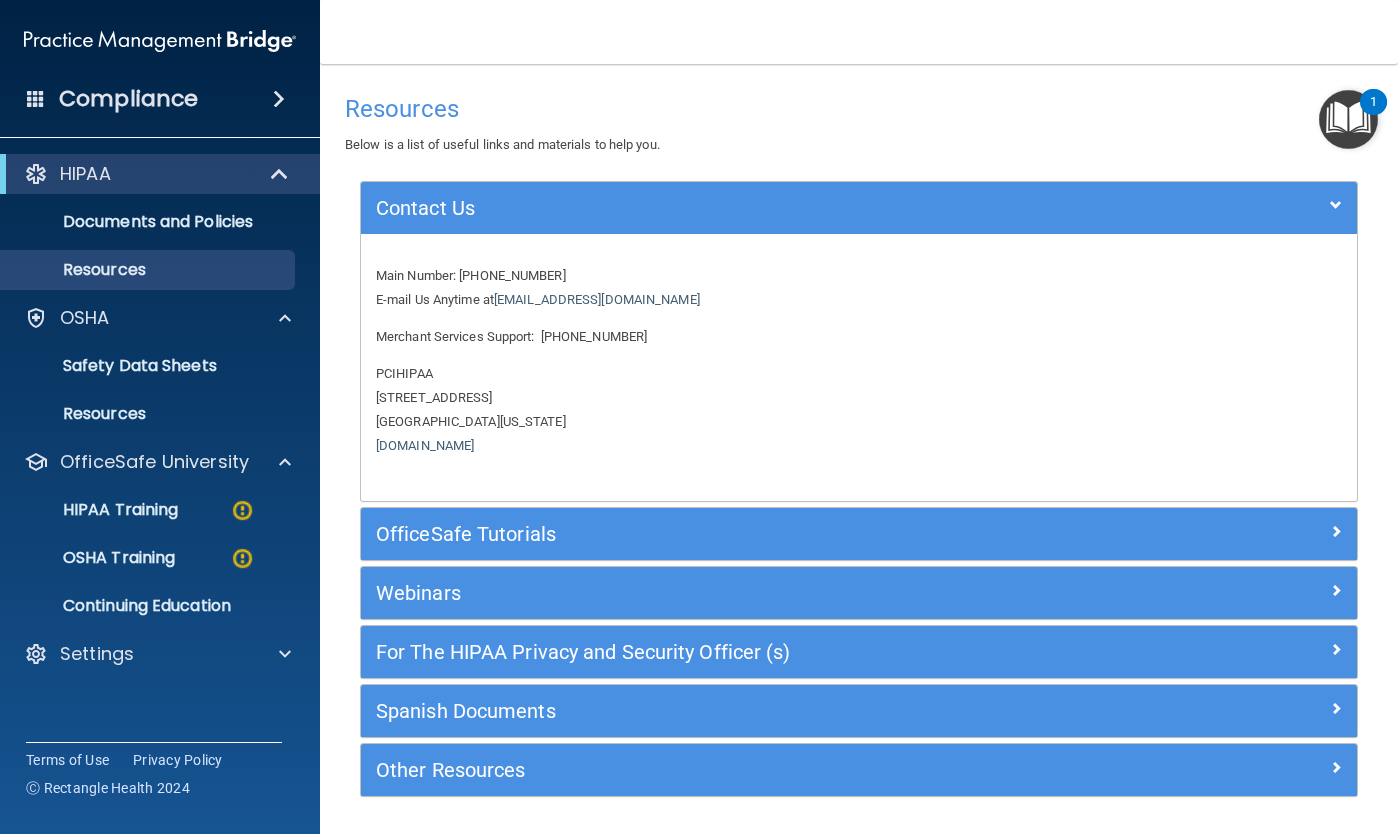 click at bounding box center [1232, 204] 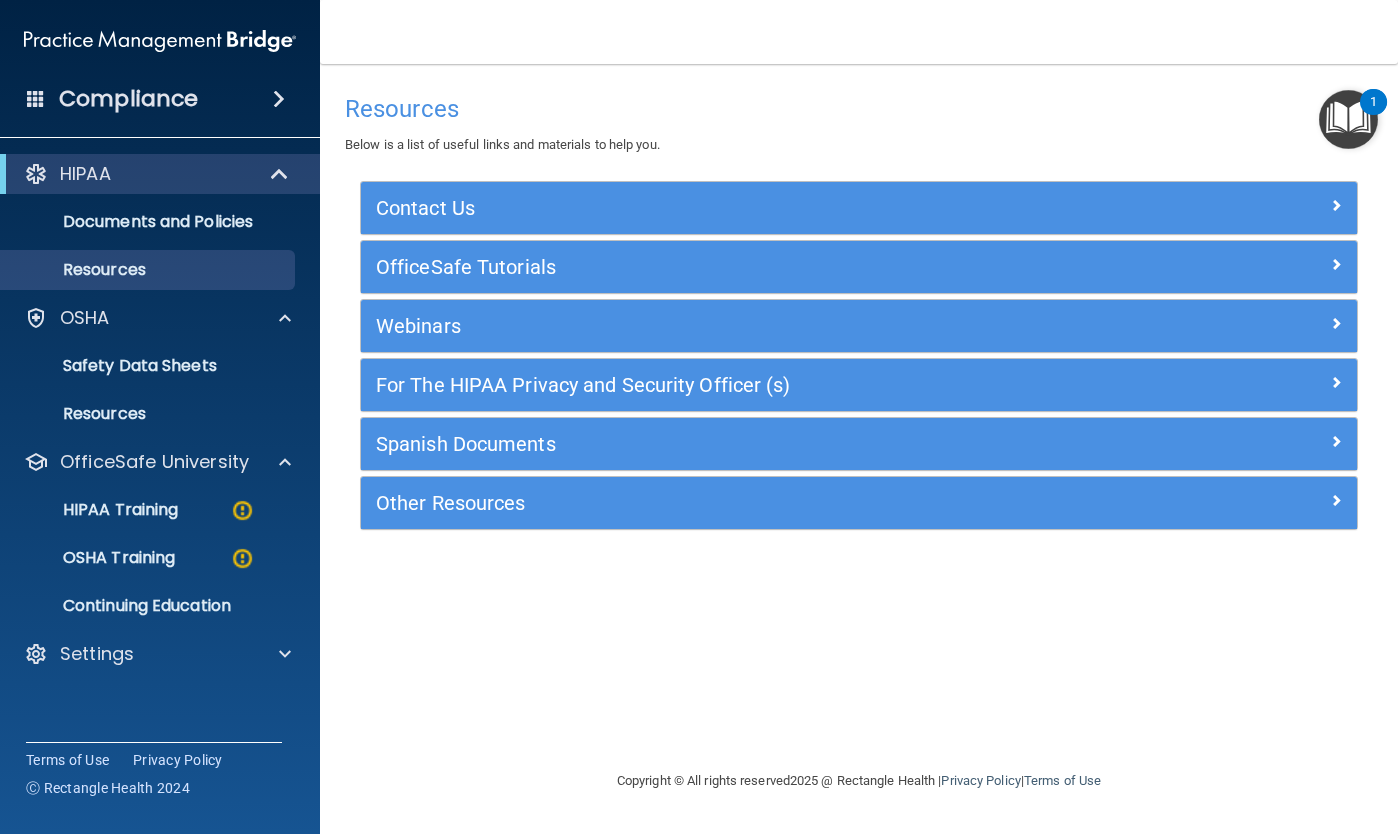 click at bounding box center [1336, 264] 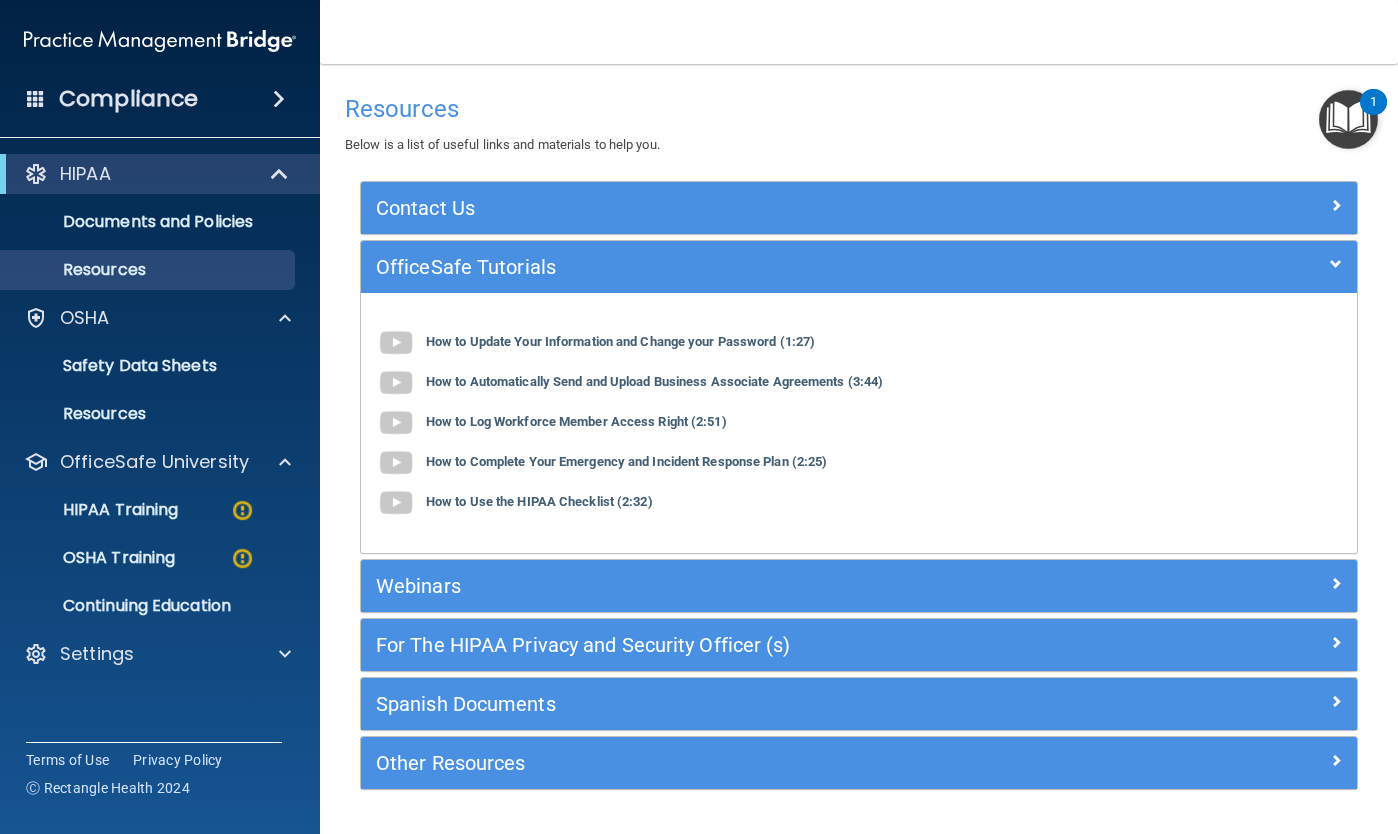 click at bounding box center (1336, 264) 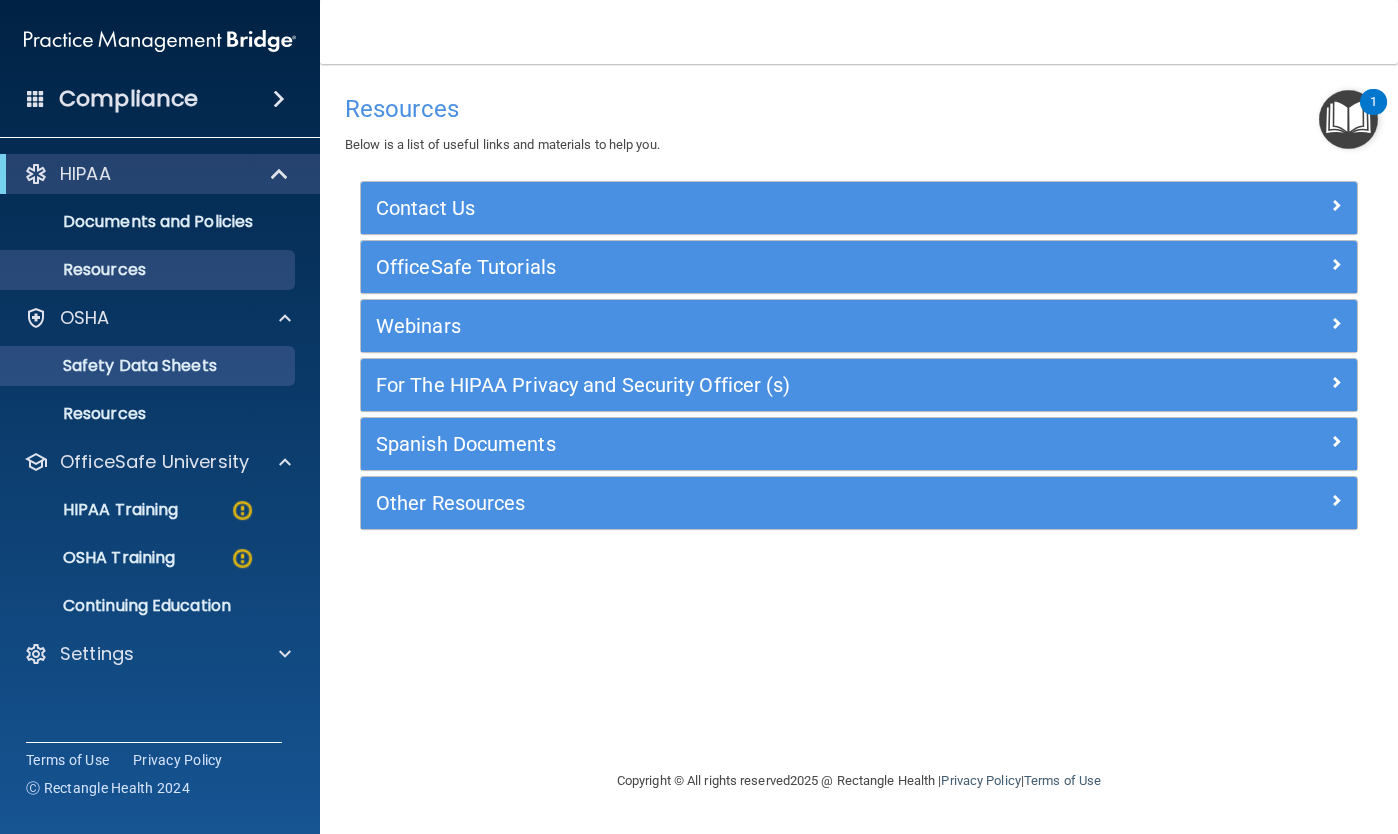 click on "Safety Data Sheets" at bounding box center (149, 366) 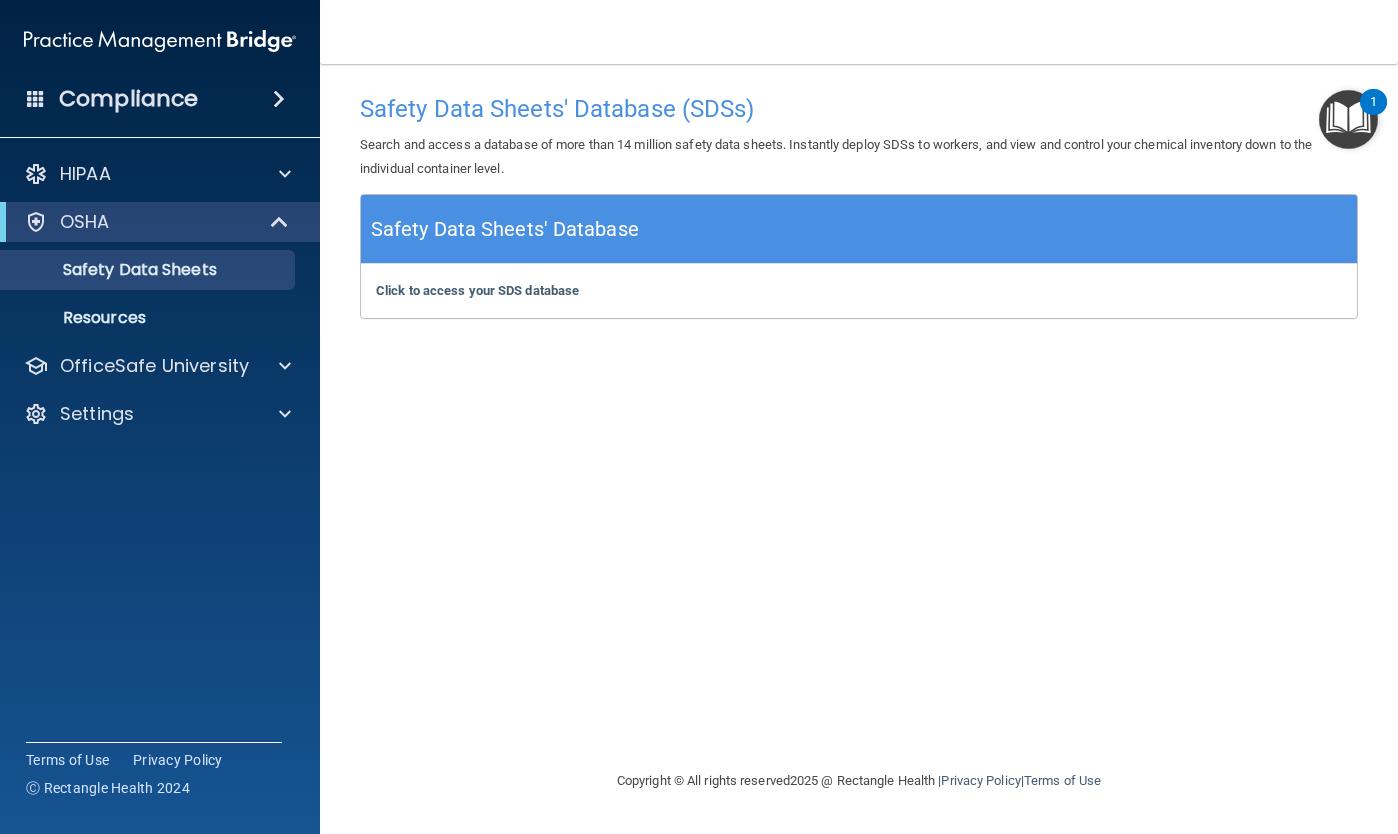 click on "Safety Data Sheets' Database" at bounding box center [859, 229] 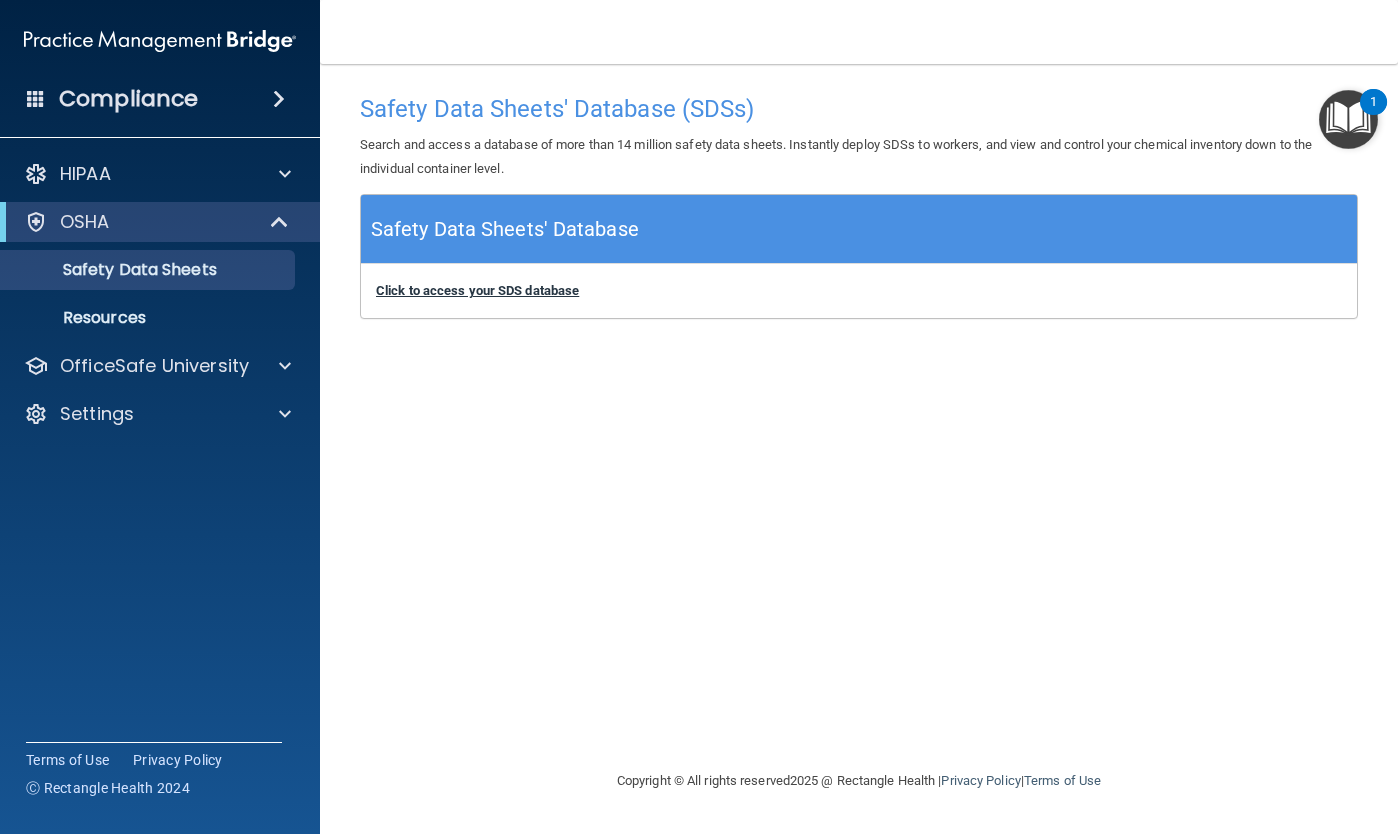 click on "Click to access your SDS database" at bounding box center [477, 290] 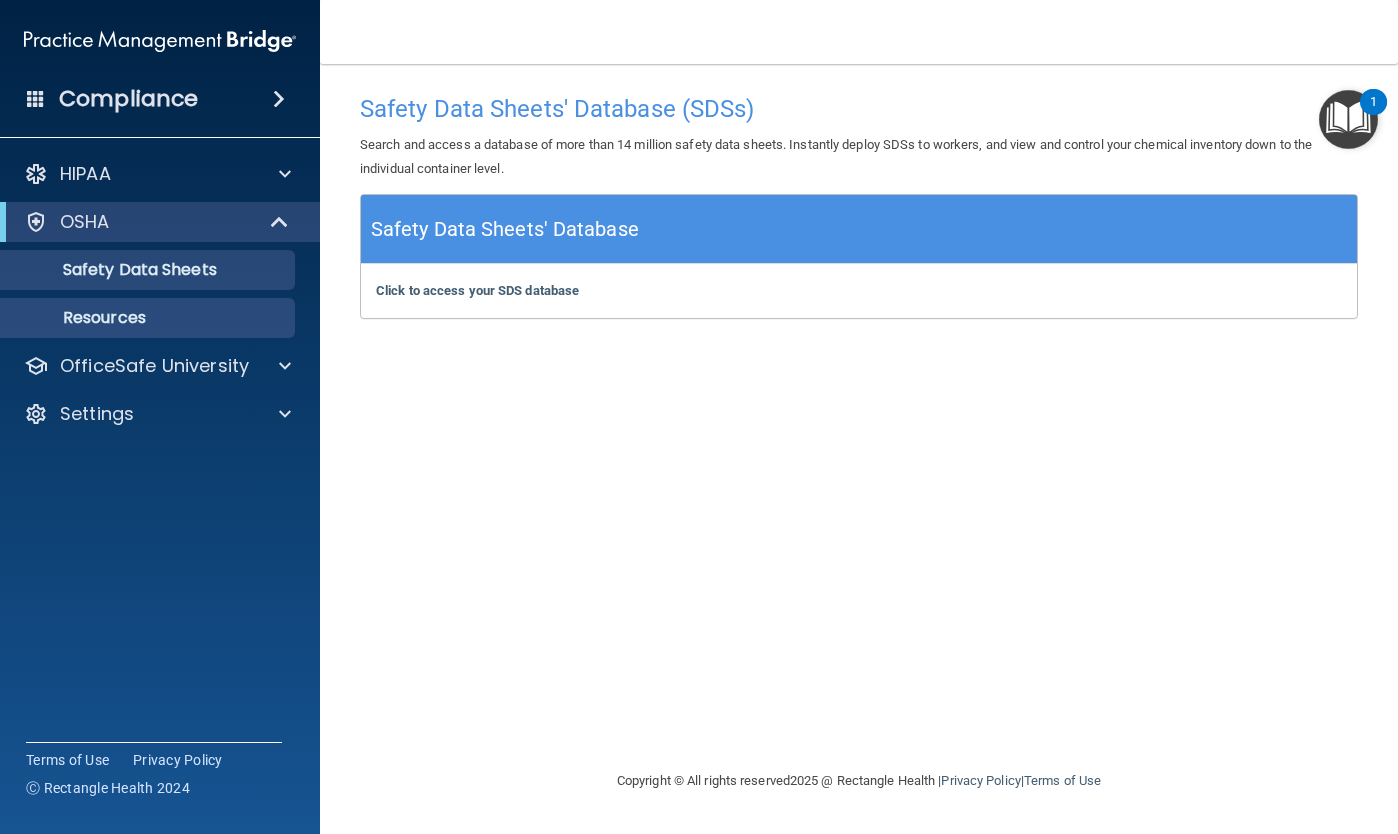 click on "Resources" at bounding box center (149, 318) 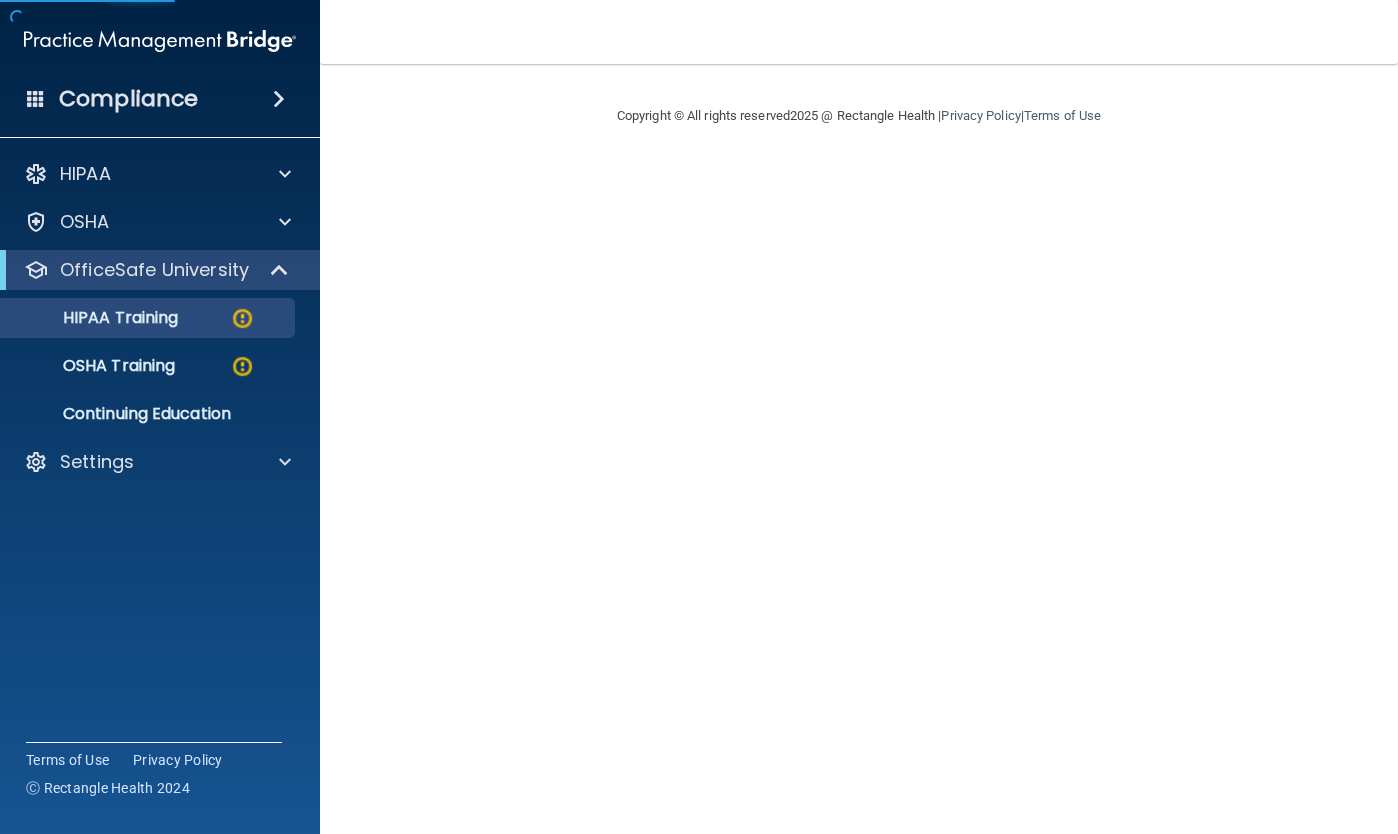 scroll, scrollTop: 0, scrollLeft: 0, axis: both 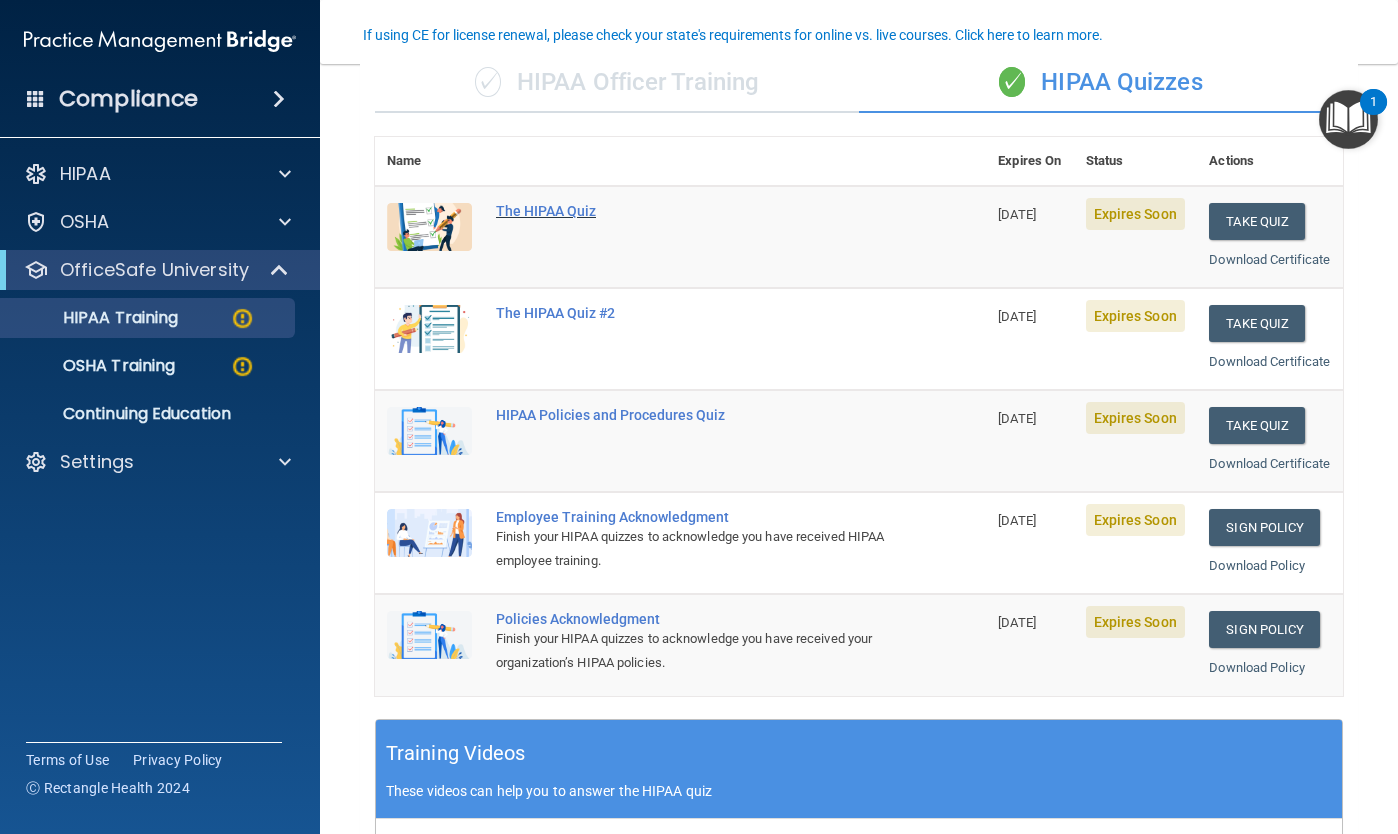 click on "The HIPAA Quiz" at bounding box center [691, 211] 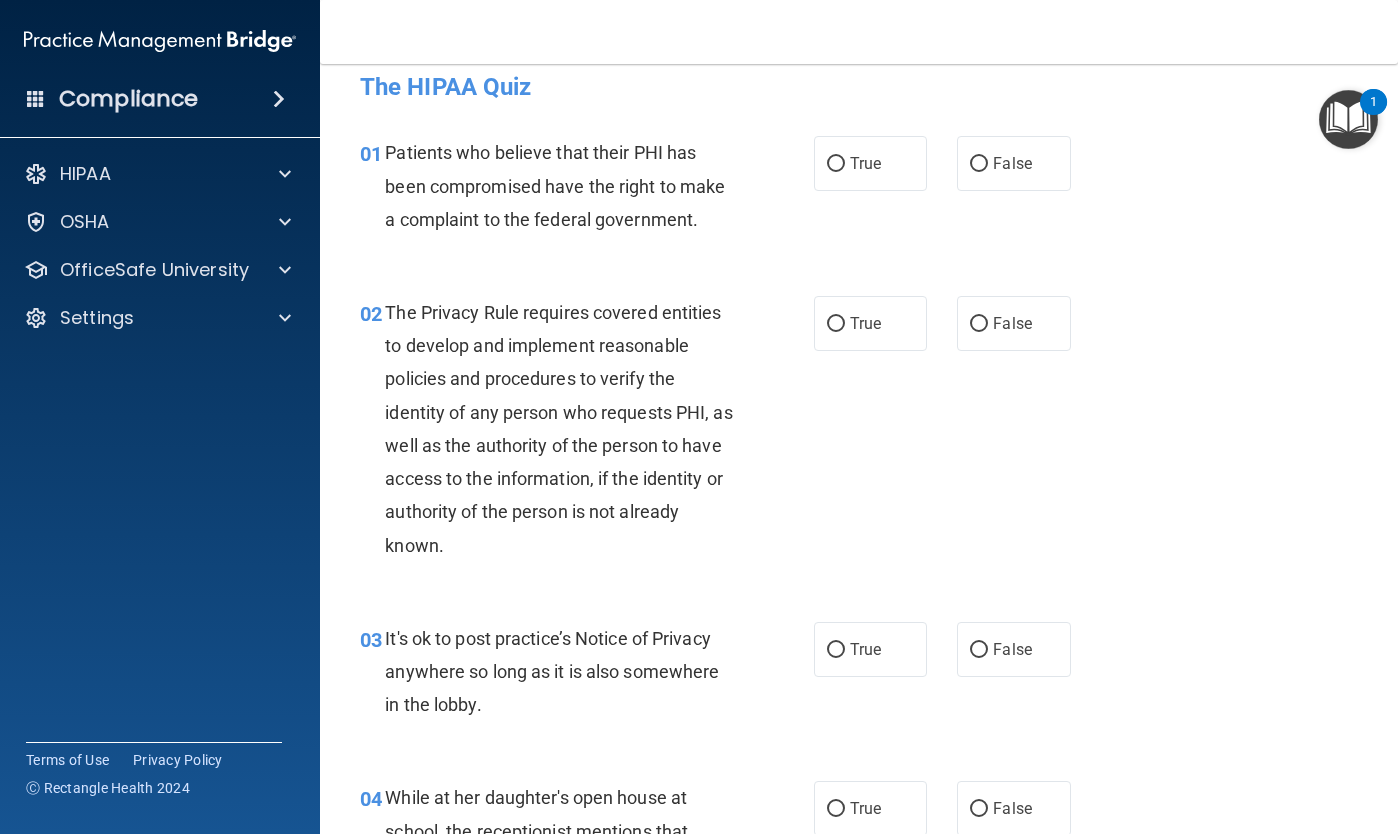 scroll, scrollTop: 21, scrollLeft: 0, axis: vertical 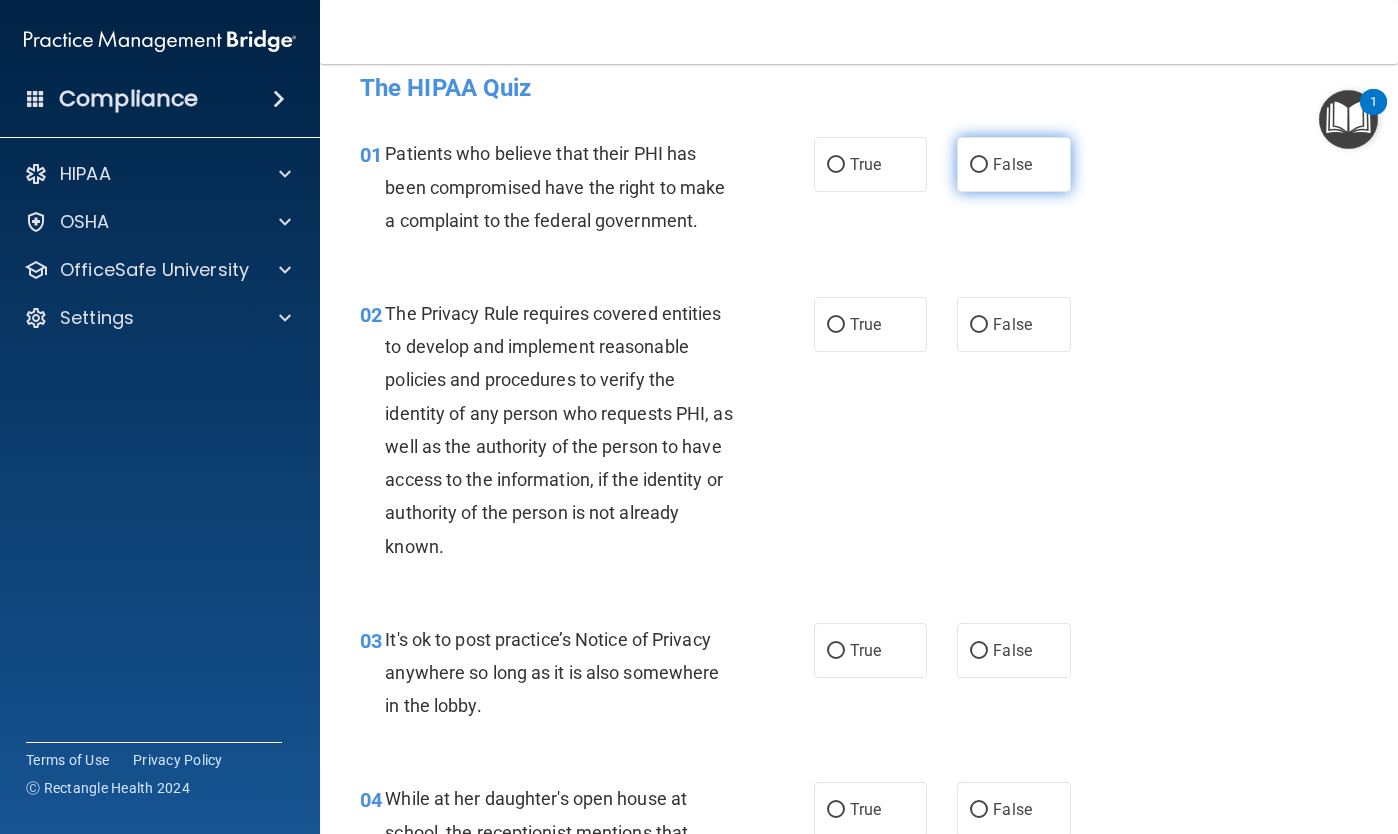 click on "False" at bounding box center [1013, 164] 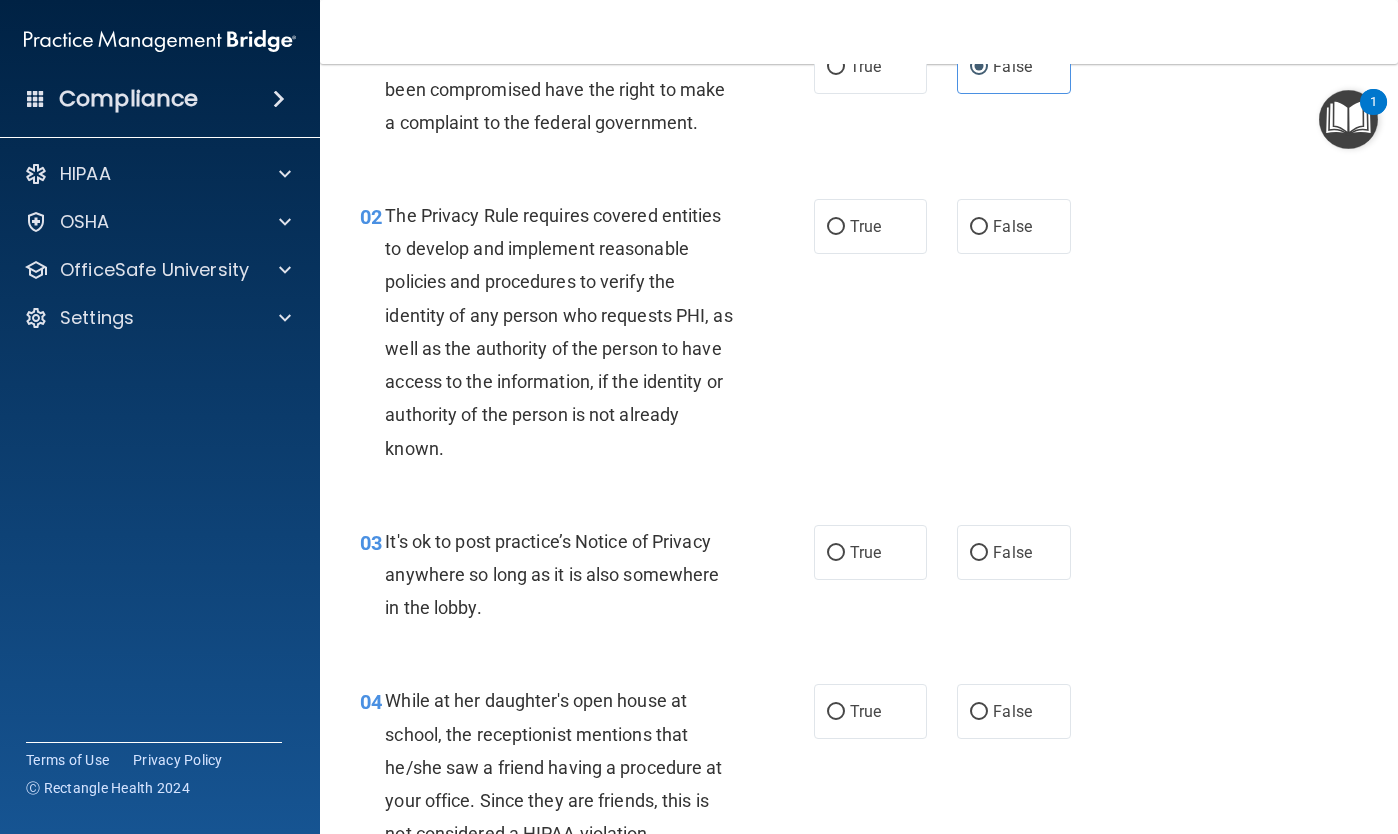 scroll, scrollTop: 117, scrollLeft: 0, axis: vertical 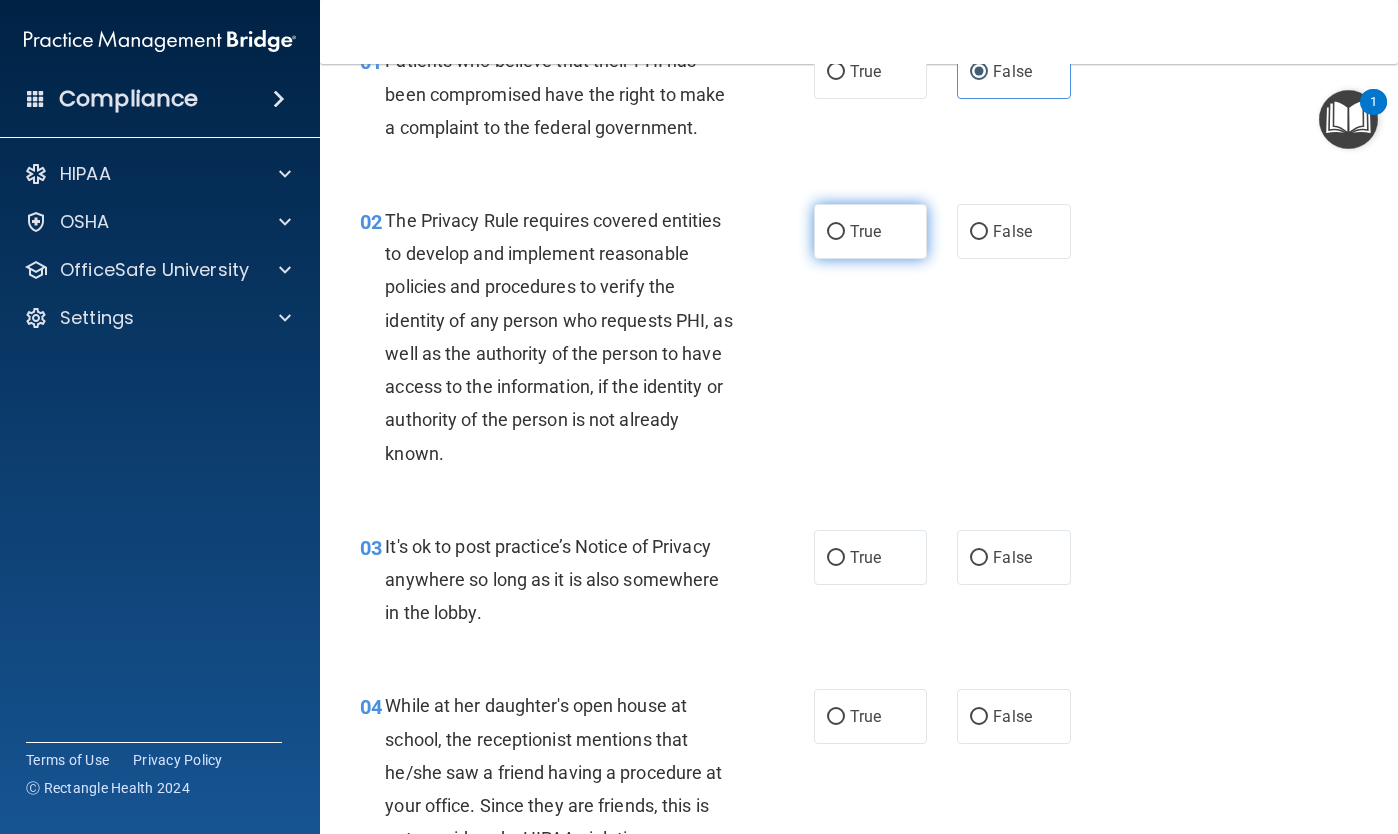 click on "True" at bounding box center (836, 232) 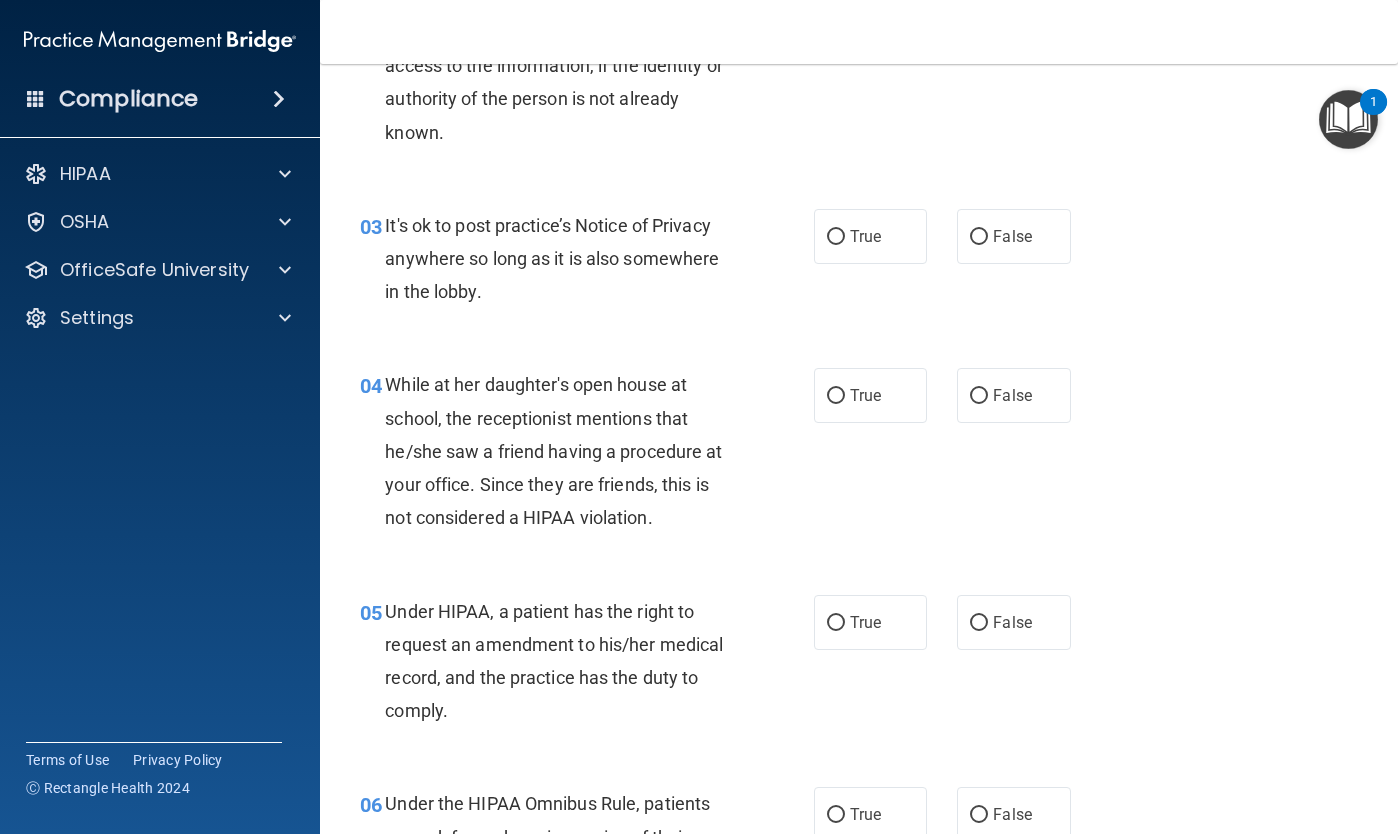 scroll, scrollTop: 458, scrollLeft: 0, axis: vertical 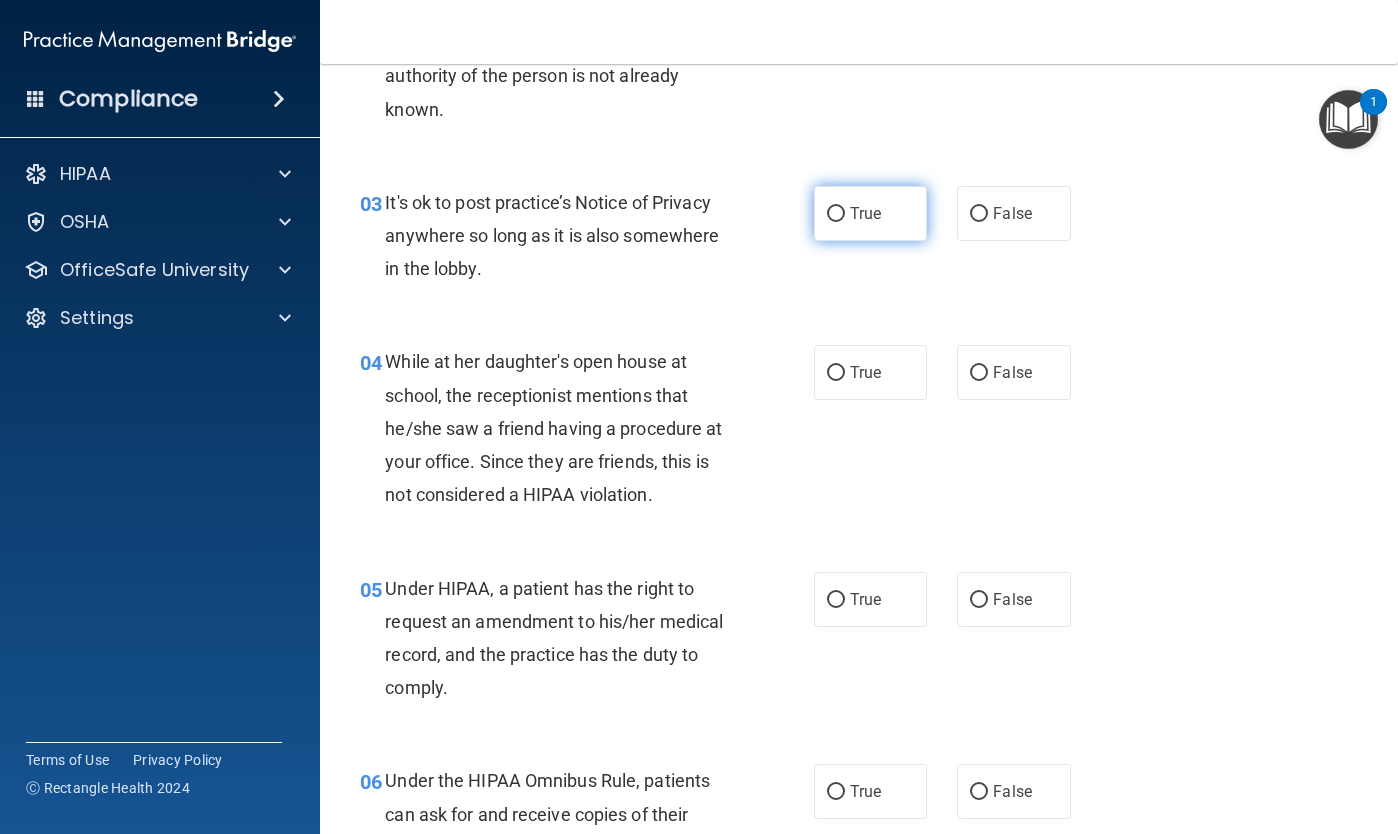 click on "True" at bounding box center (836, 214) 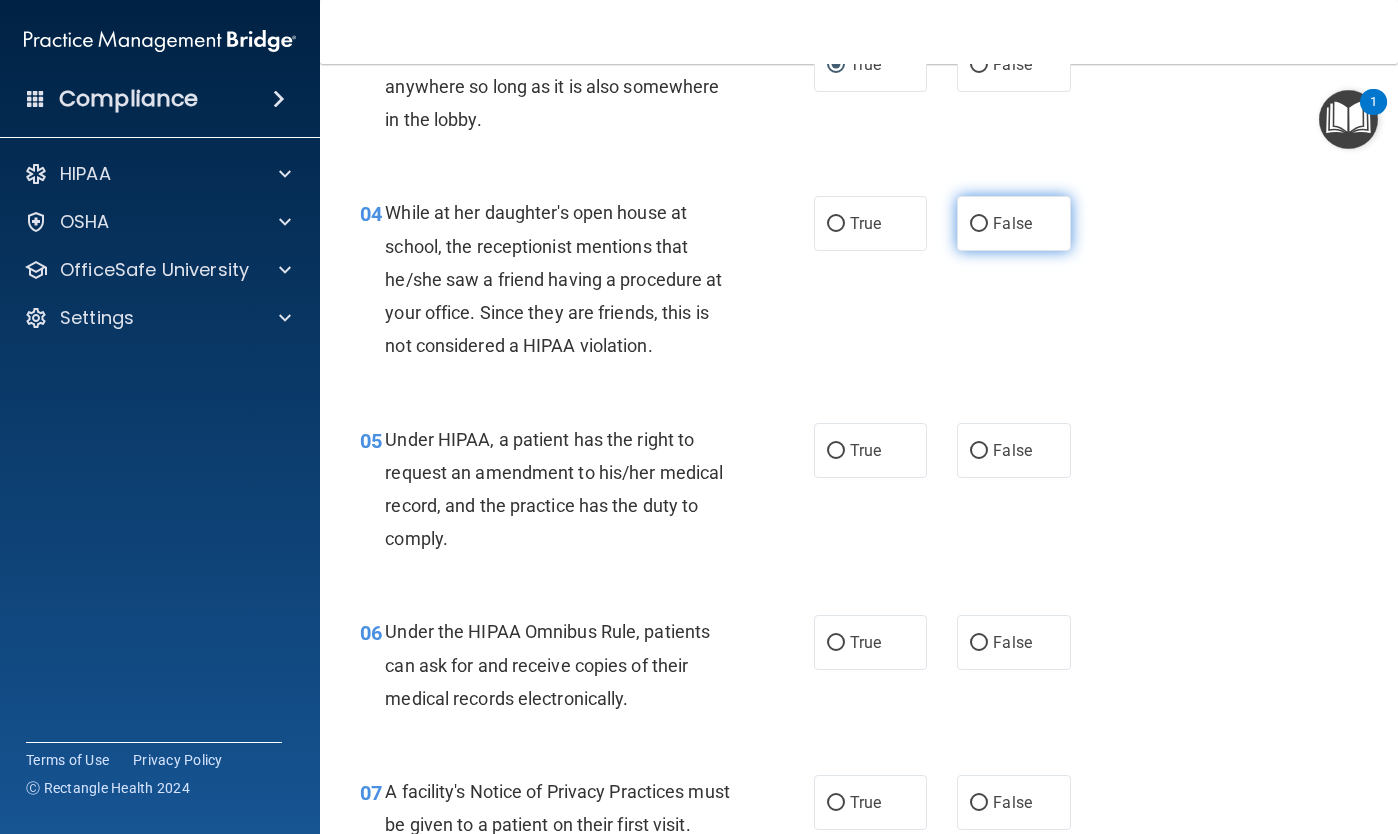 scroll, scrollTop: 598, scrollLeft: 0, axis: vertical 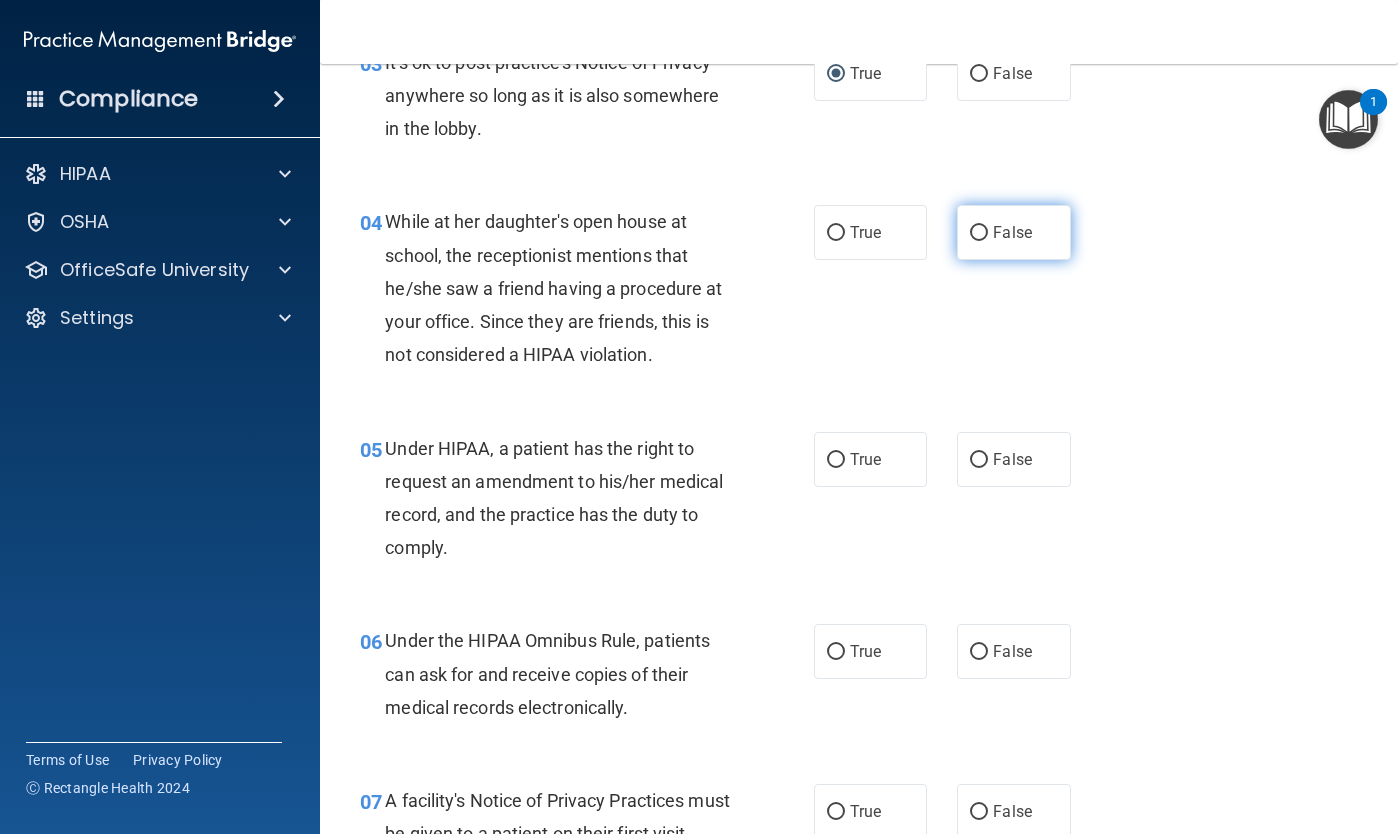 click on "False" at bounding box center [979, 233] 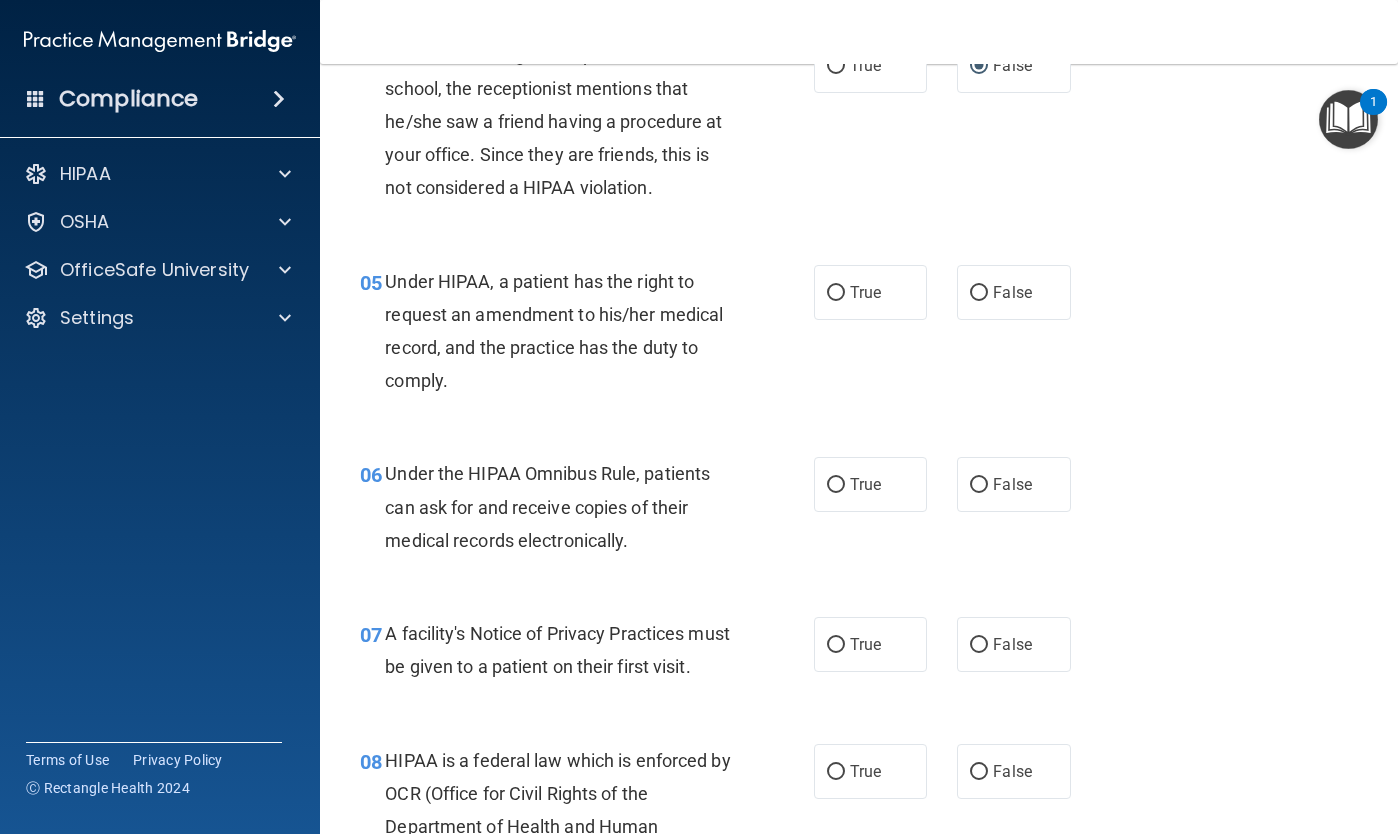 scroll, scrollTop: 766, scrollLeft: 0, axis: vertical 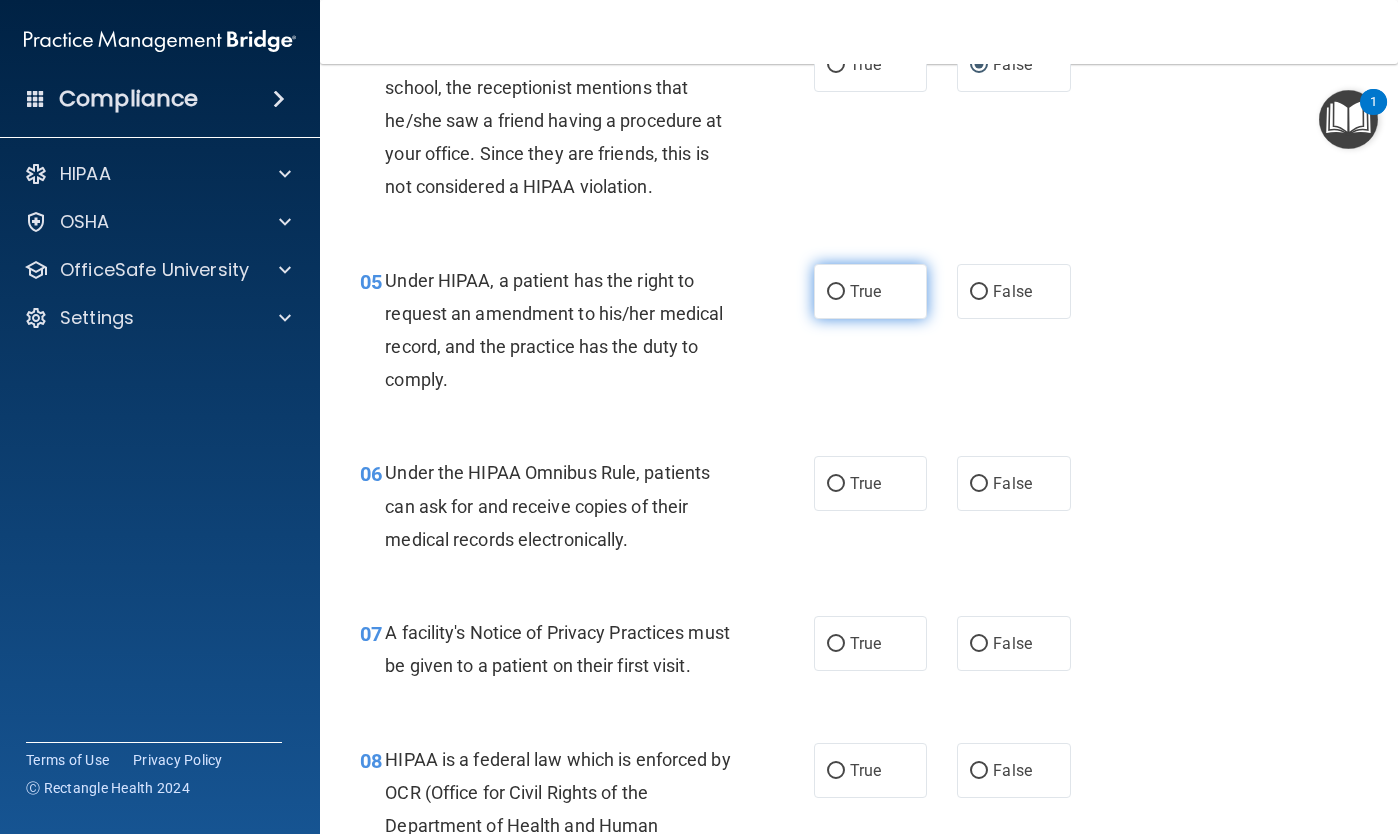 click on "True" at bounding box center [836, 292] 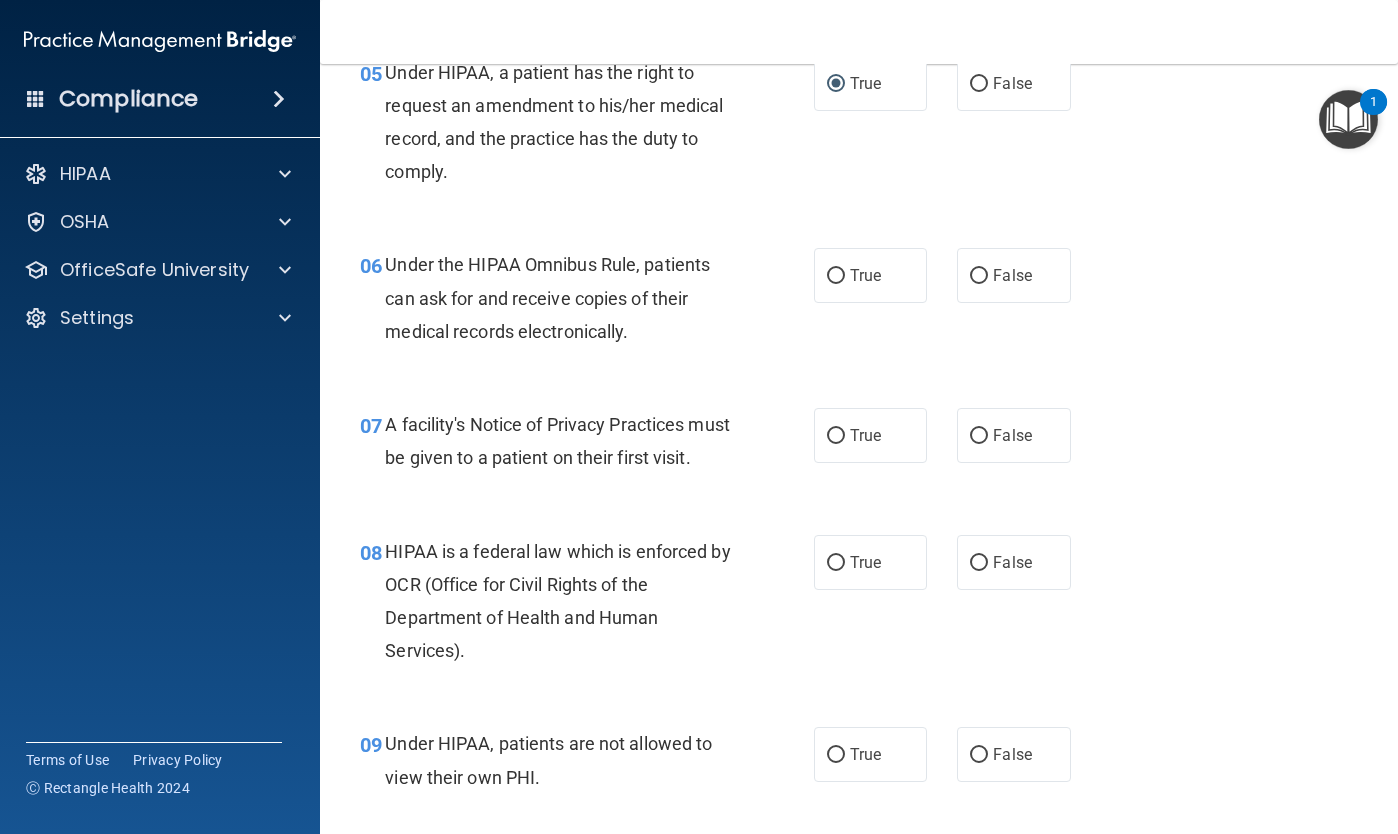 scroll, scrollTop: 968, scrollLeft: 0, axis: vertical 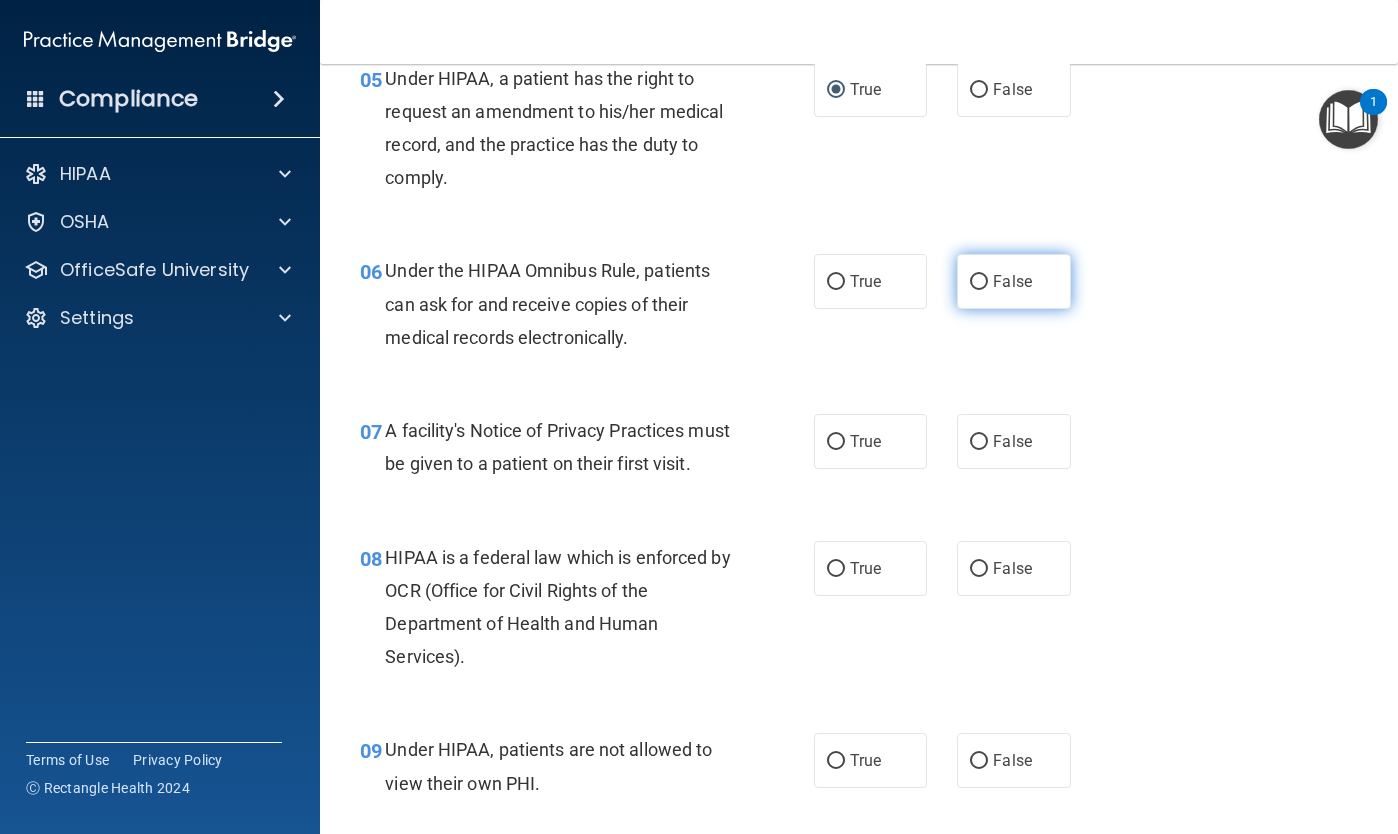 click on "False" at bounding box center (979, 282) 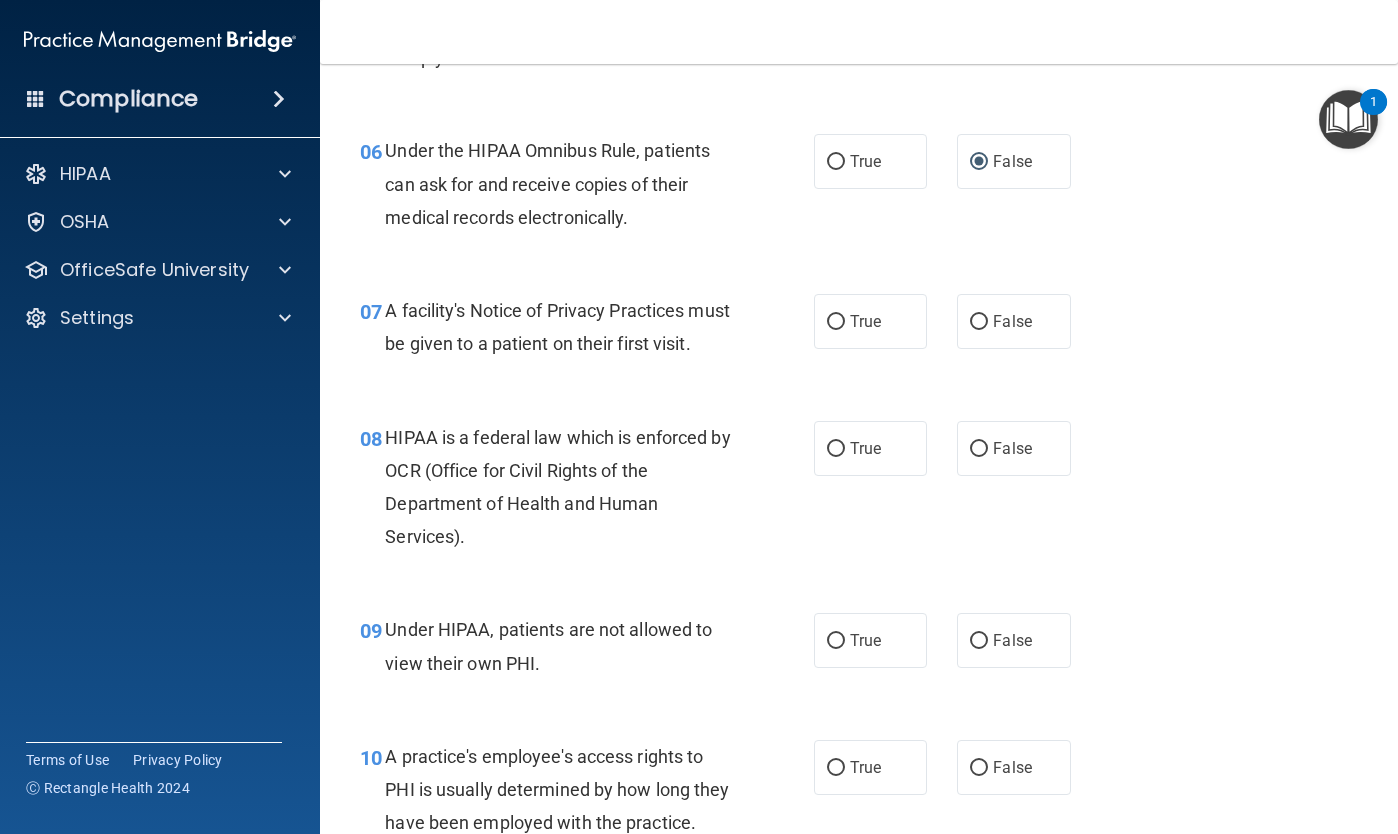 scroll, scrollTop: 1096, scrollLeft: 0, axis: vertical 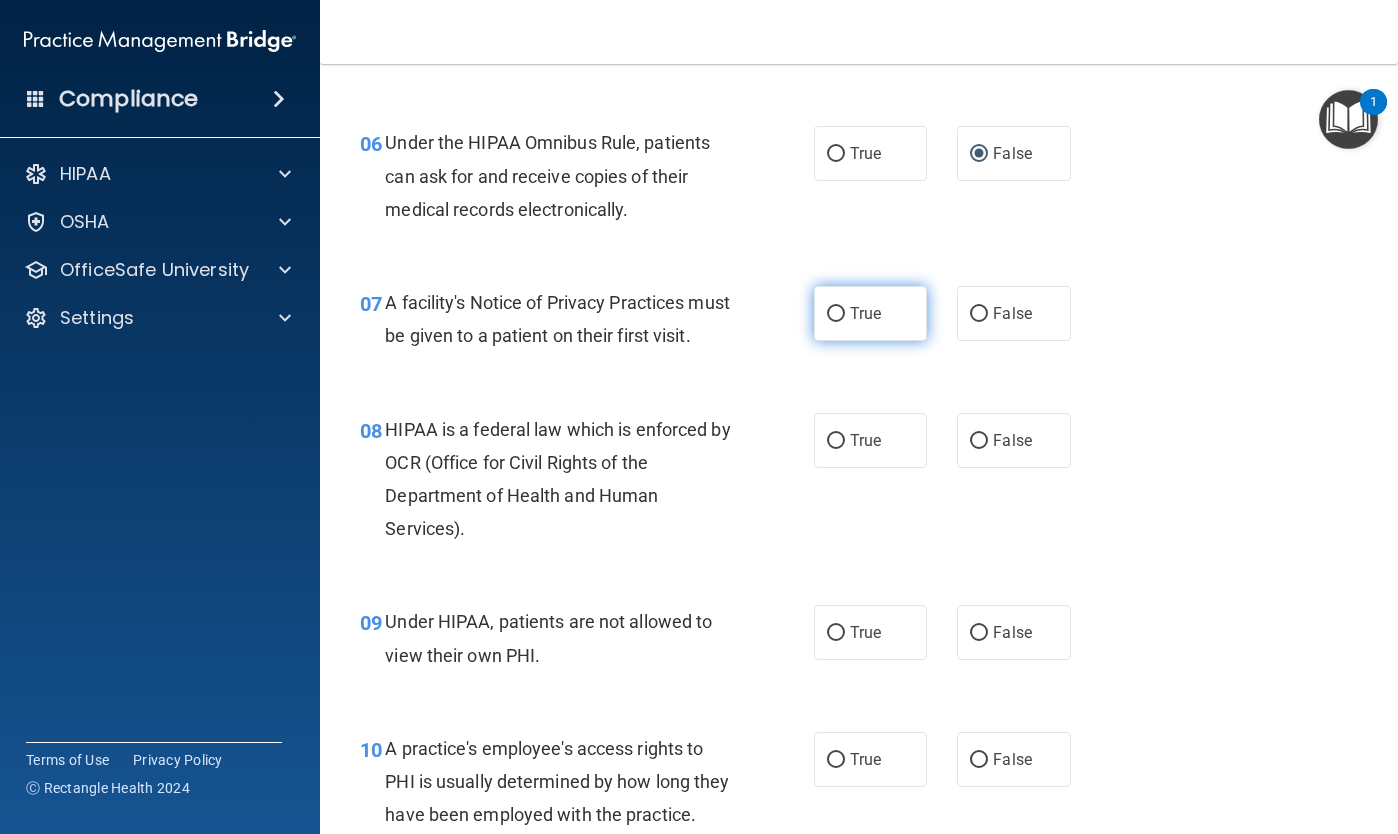 click on "True" at bounding box center [836, 314] 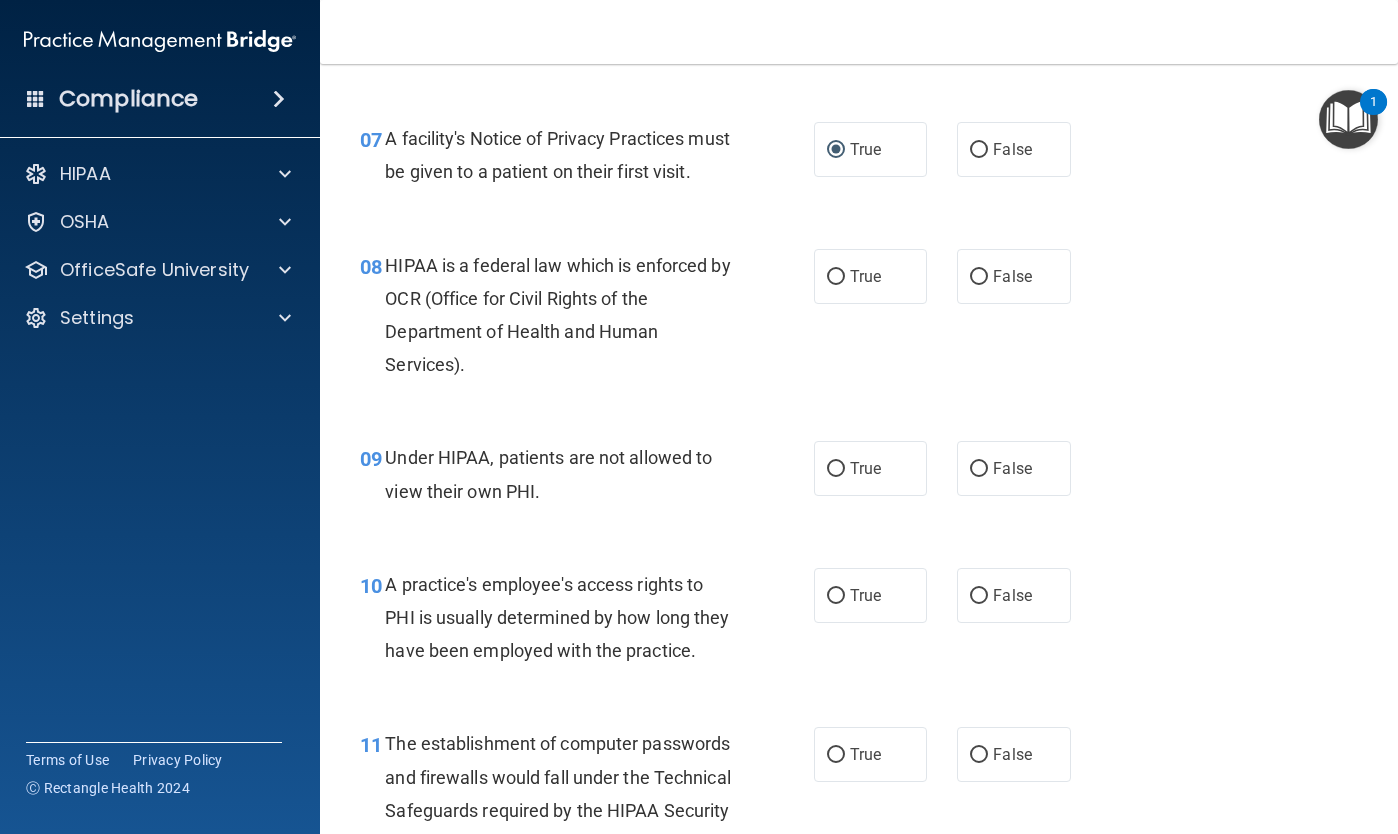 scroll, scrollTop: 1278, scrollLeft: 0, axis: vertical 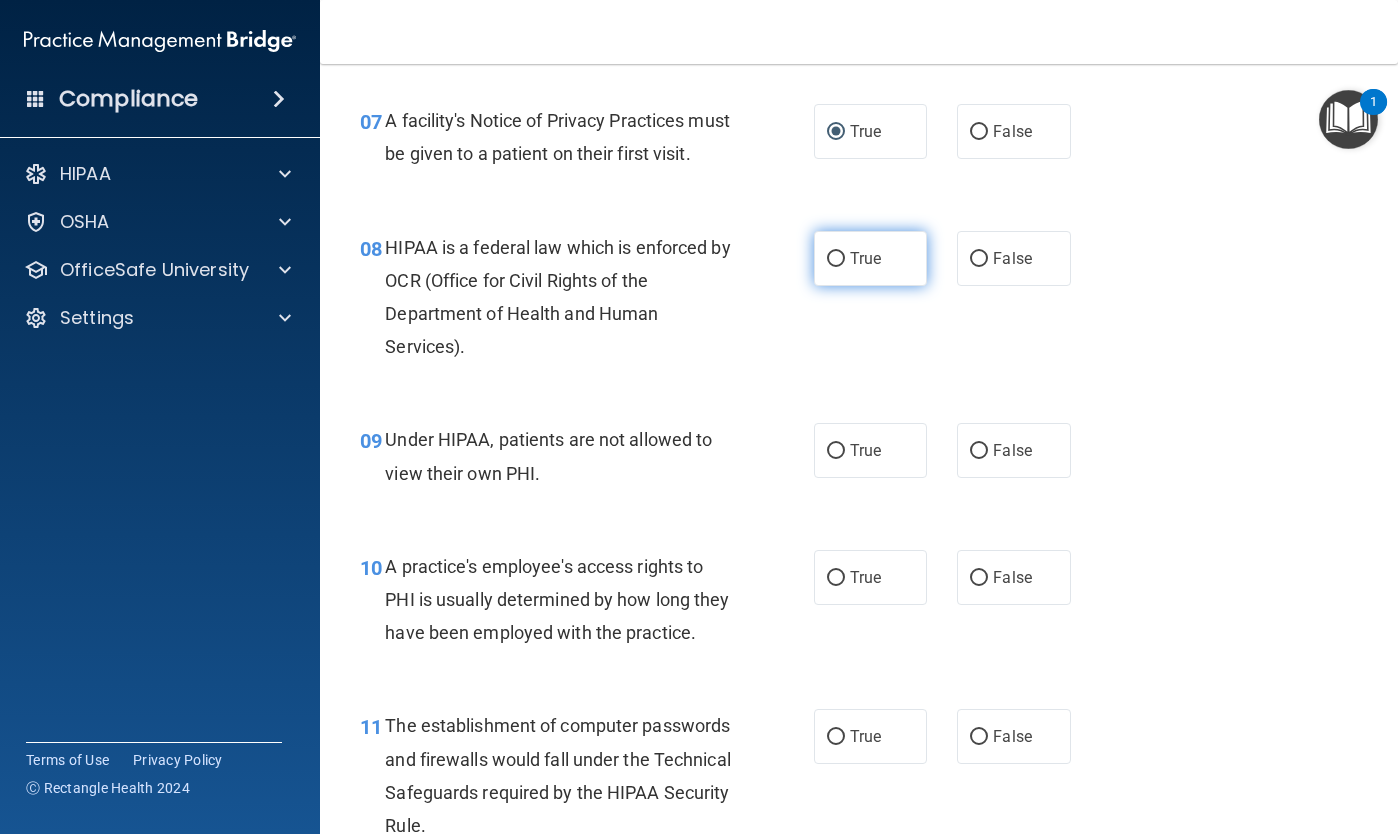 click on "True" at bounding box center (836, 259) 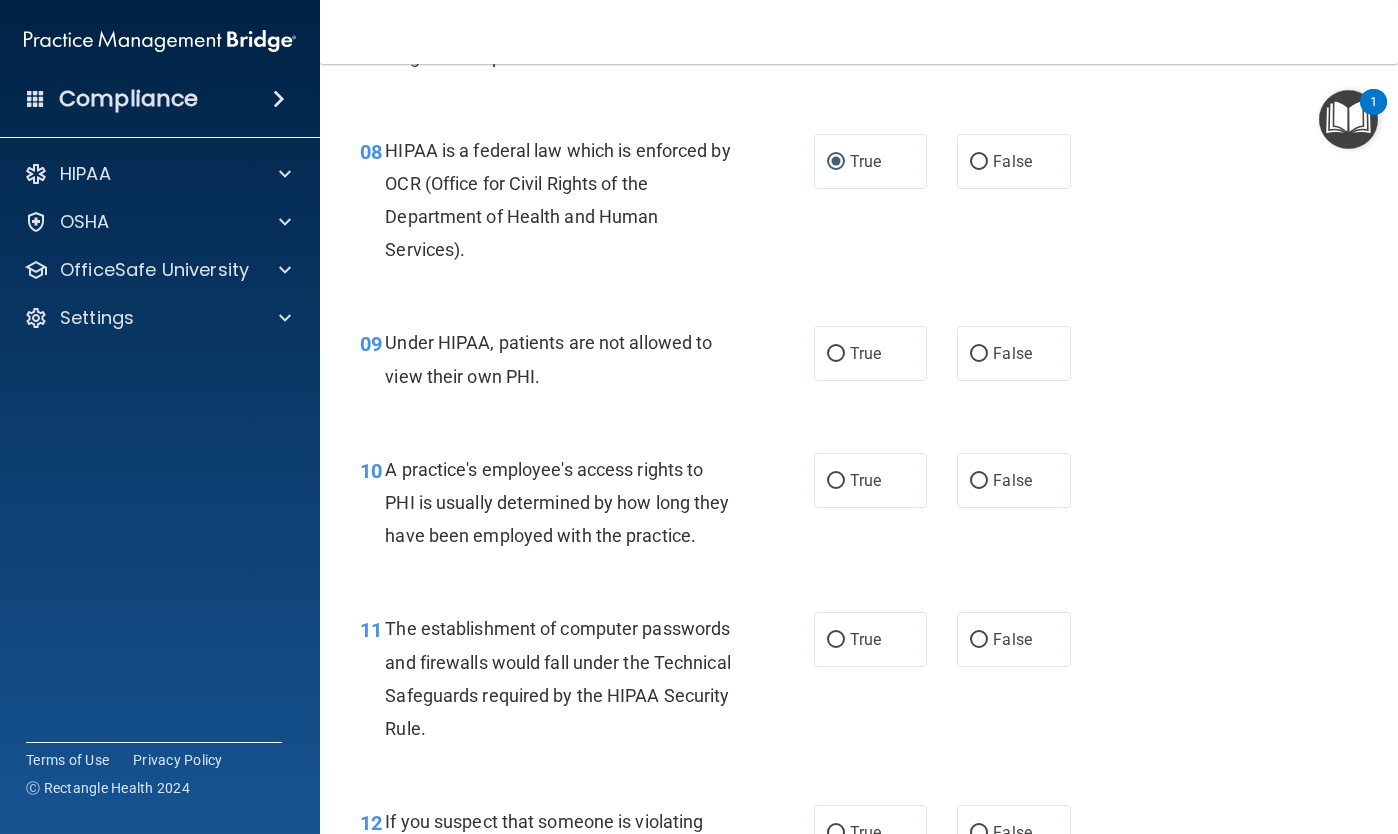 scroll, scrollTop: 1377, scrollLeft: 0, axis: vertical 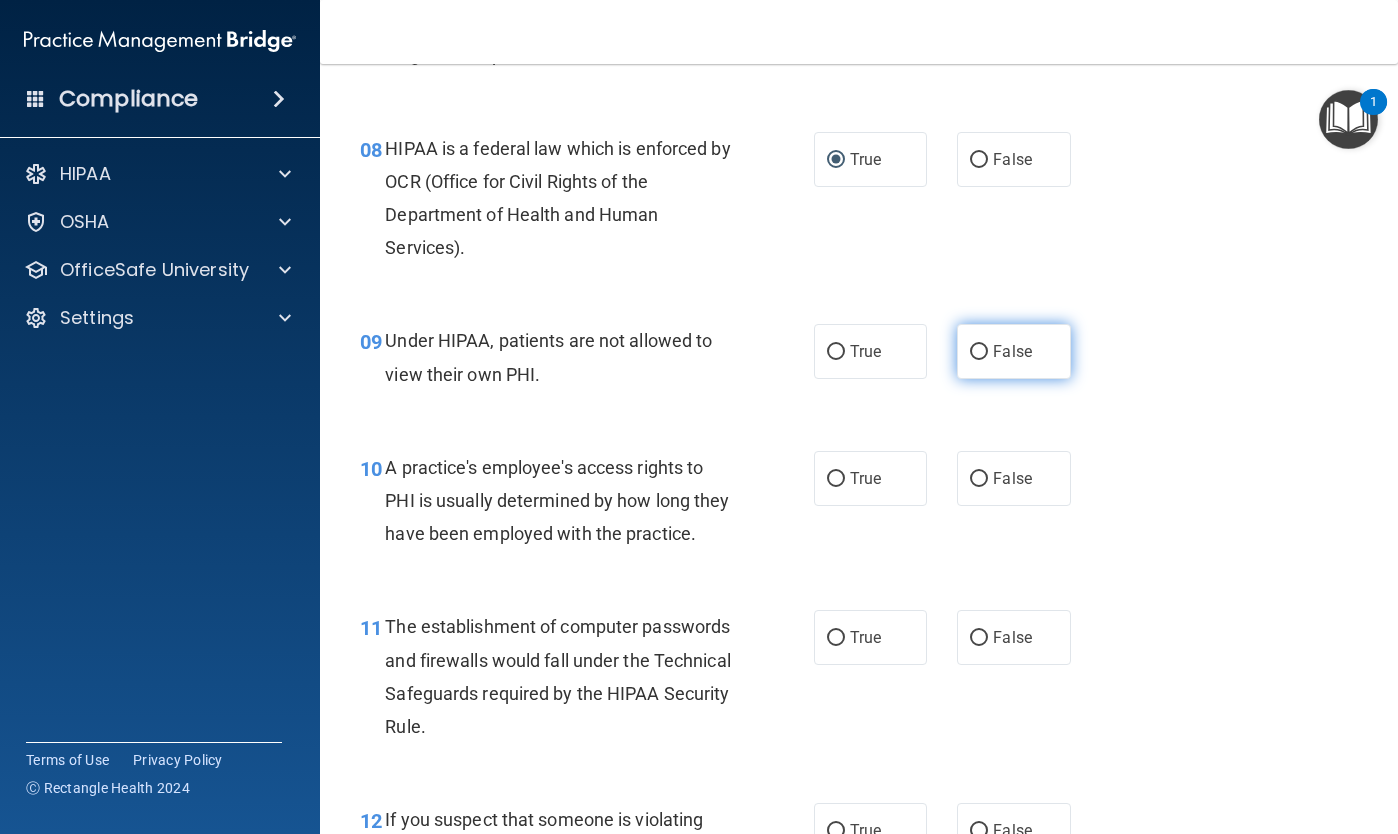 click on "False" at bounding box center (1013, 351) 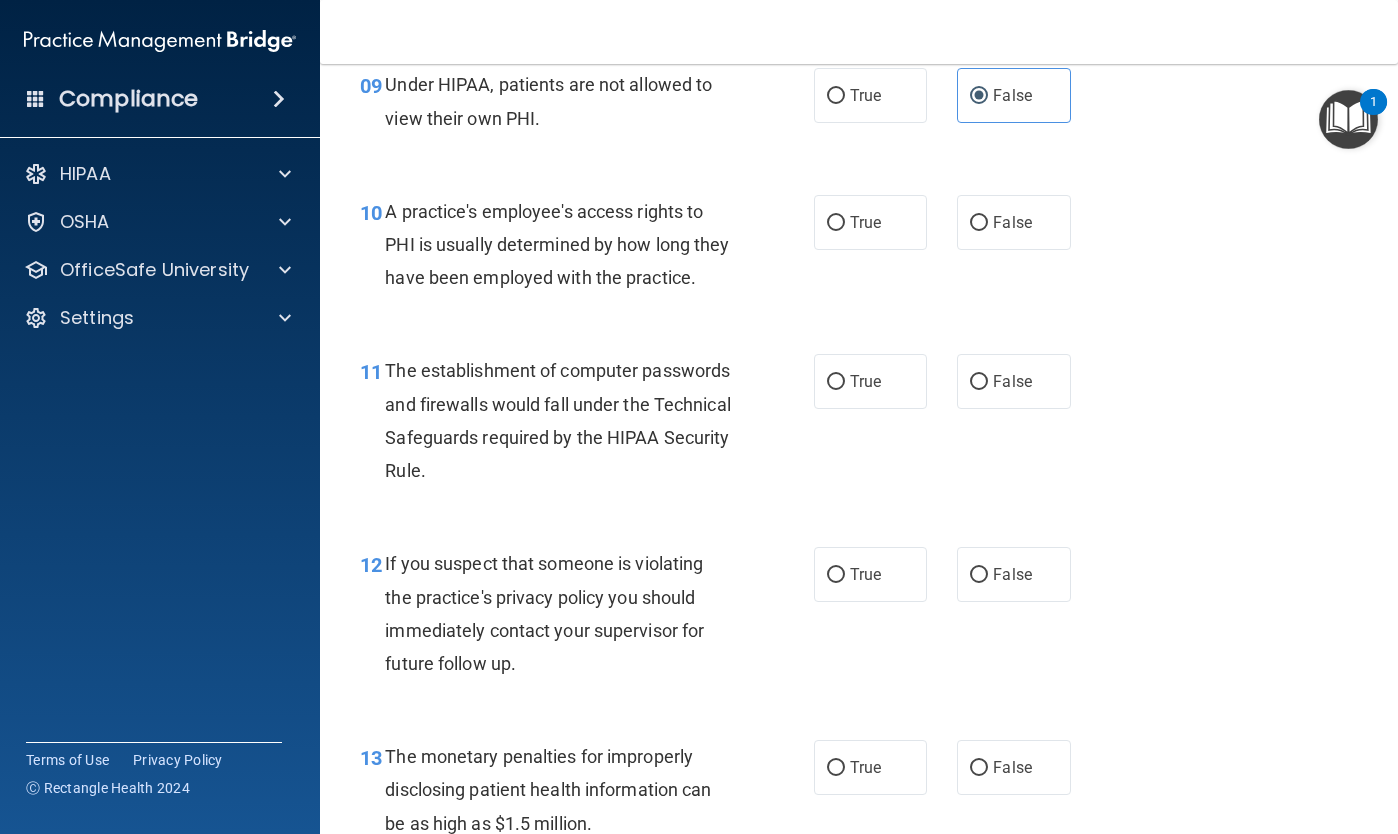 scroll, scrollTop: 1646, scrollLeft: 0, axis: vertical 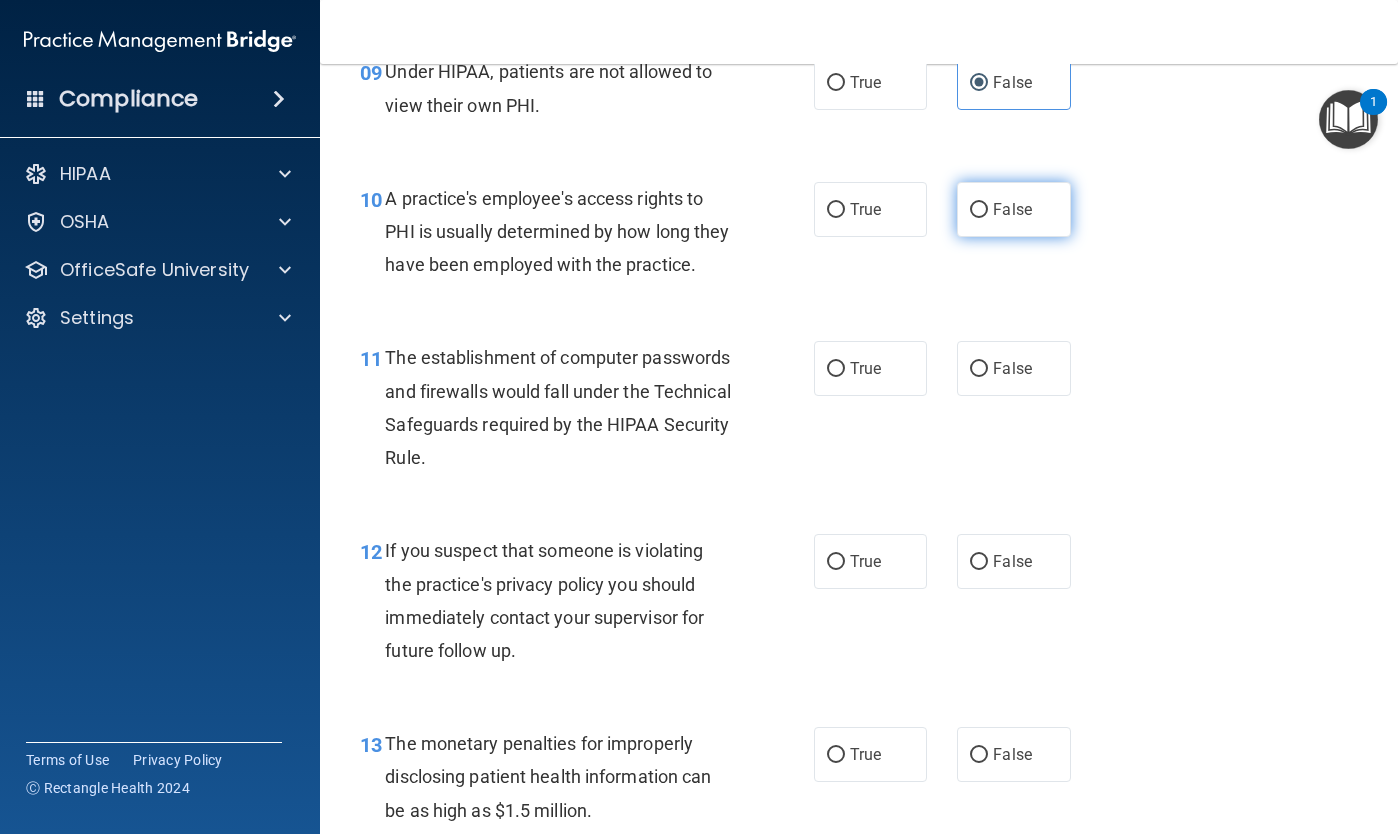 click on "False" at bounding box center [979, 210] 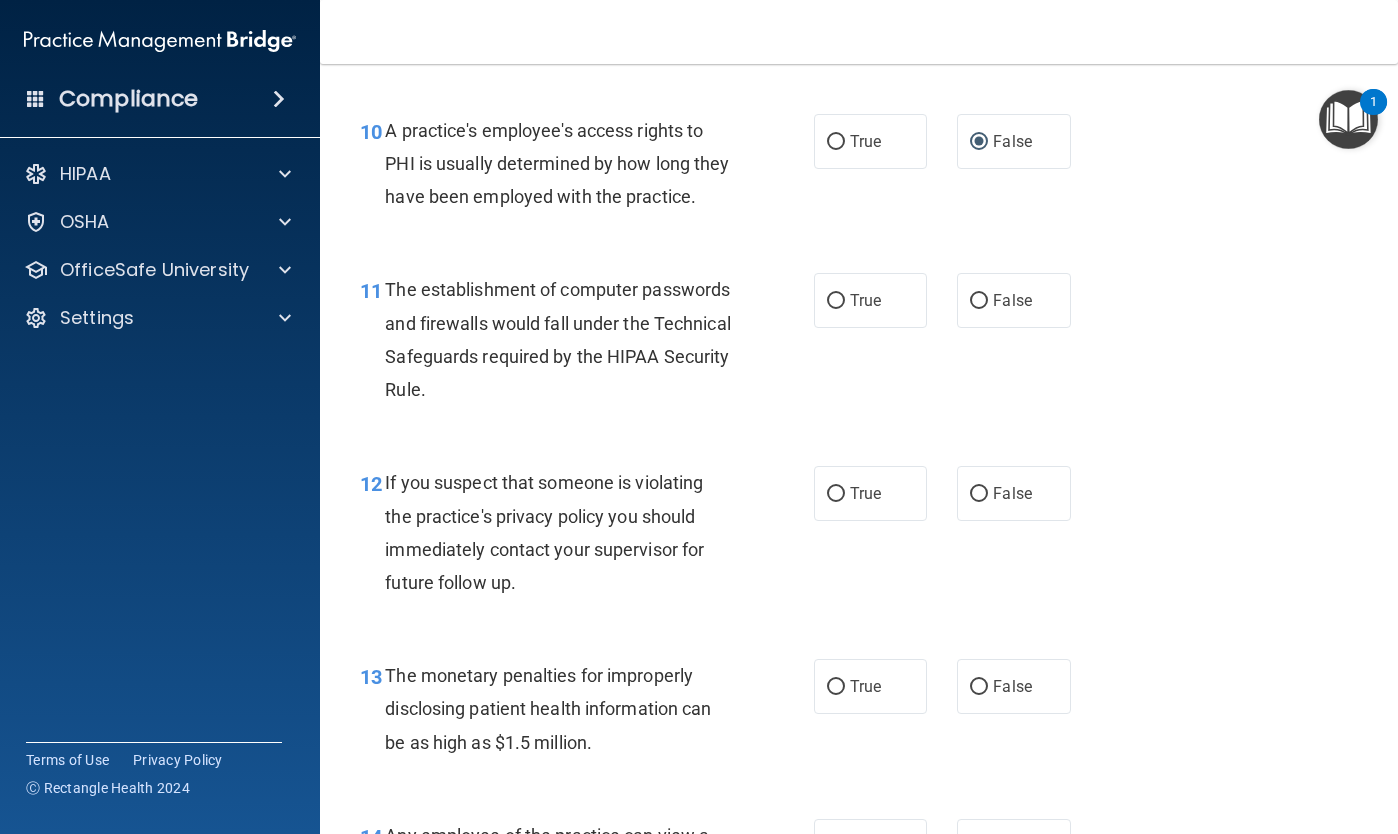 scroll, scrollTop: 1712, scrollLeft: 0, axis: vertical 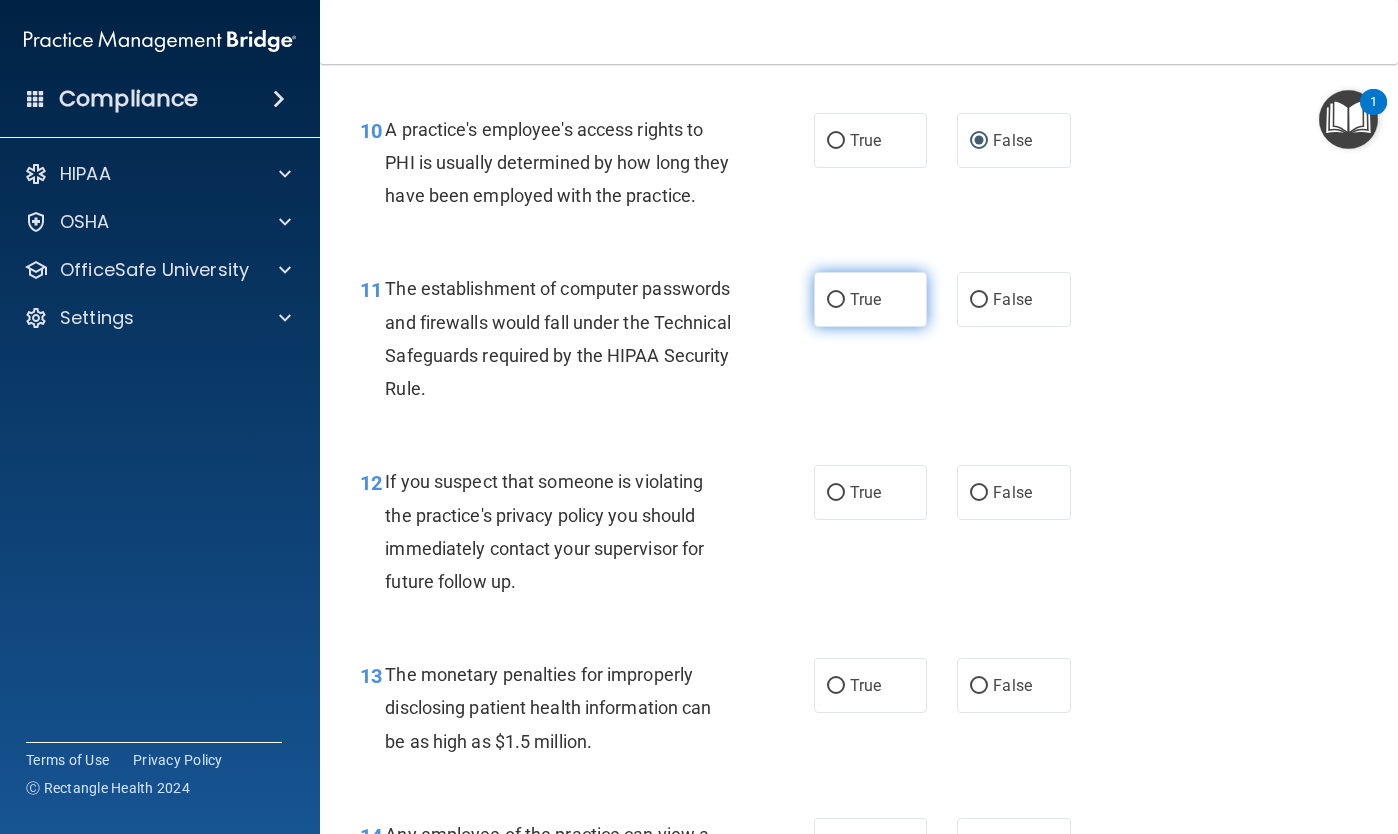 click on "True" at bounding box center [836, 300] 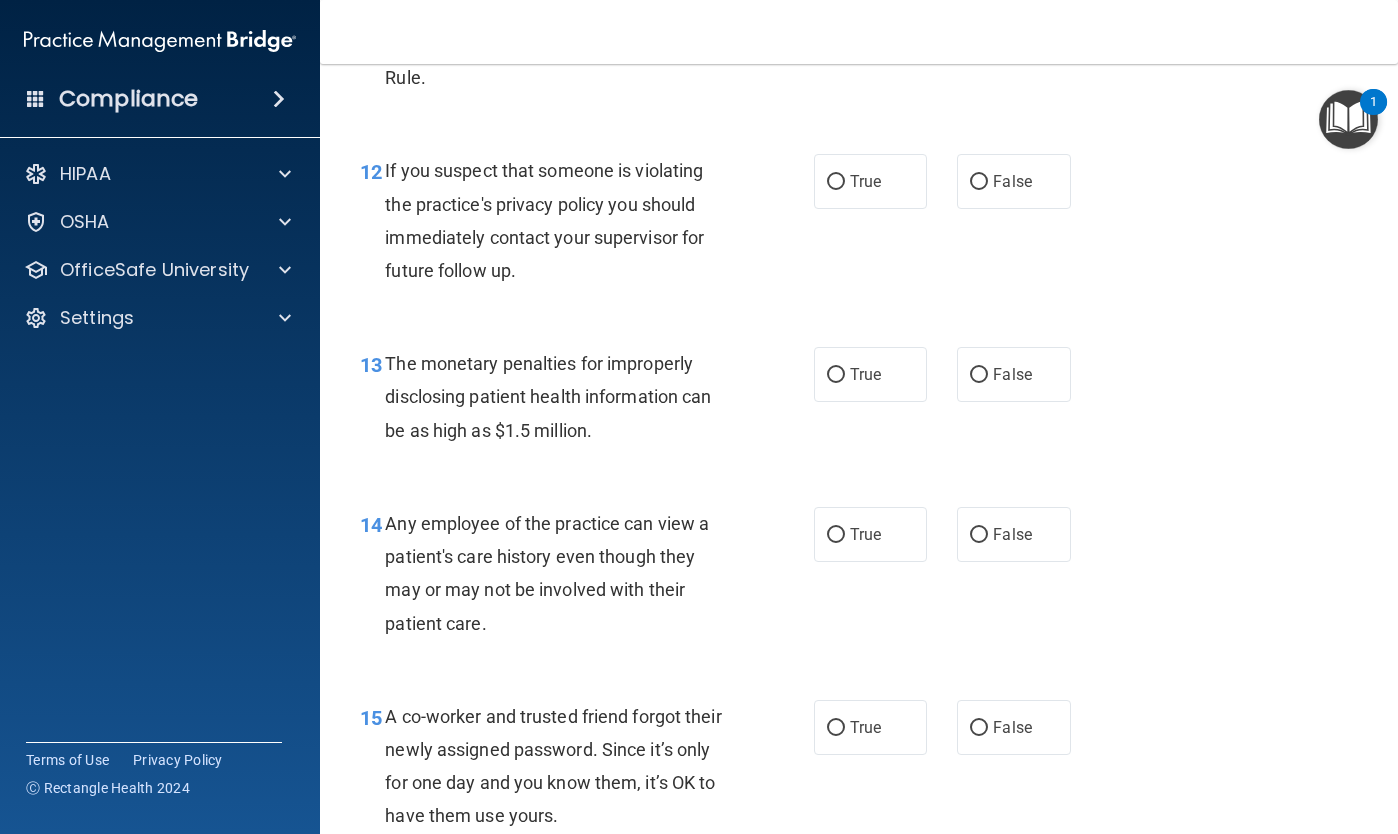 scroll, scrollTop: 2027, scrollLeft: 0, axis: vertical 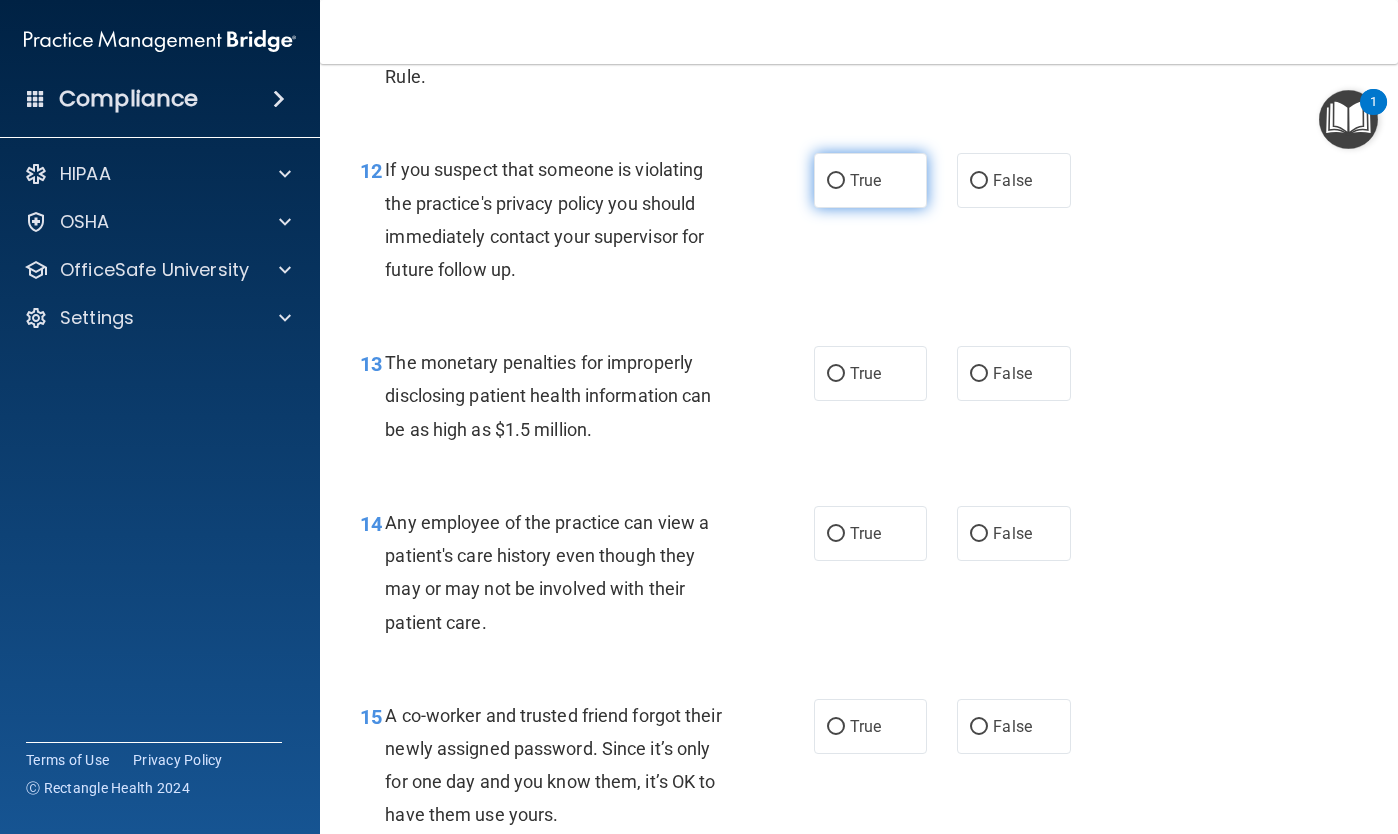 click on "True" at bounding box center (836, 181) 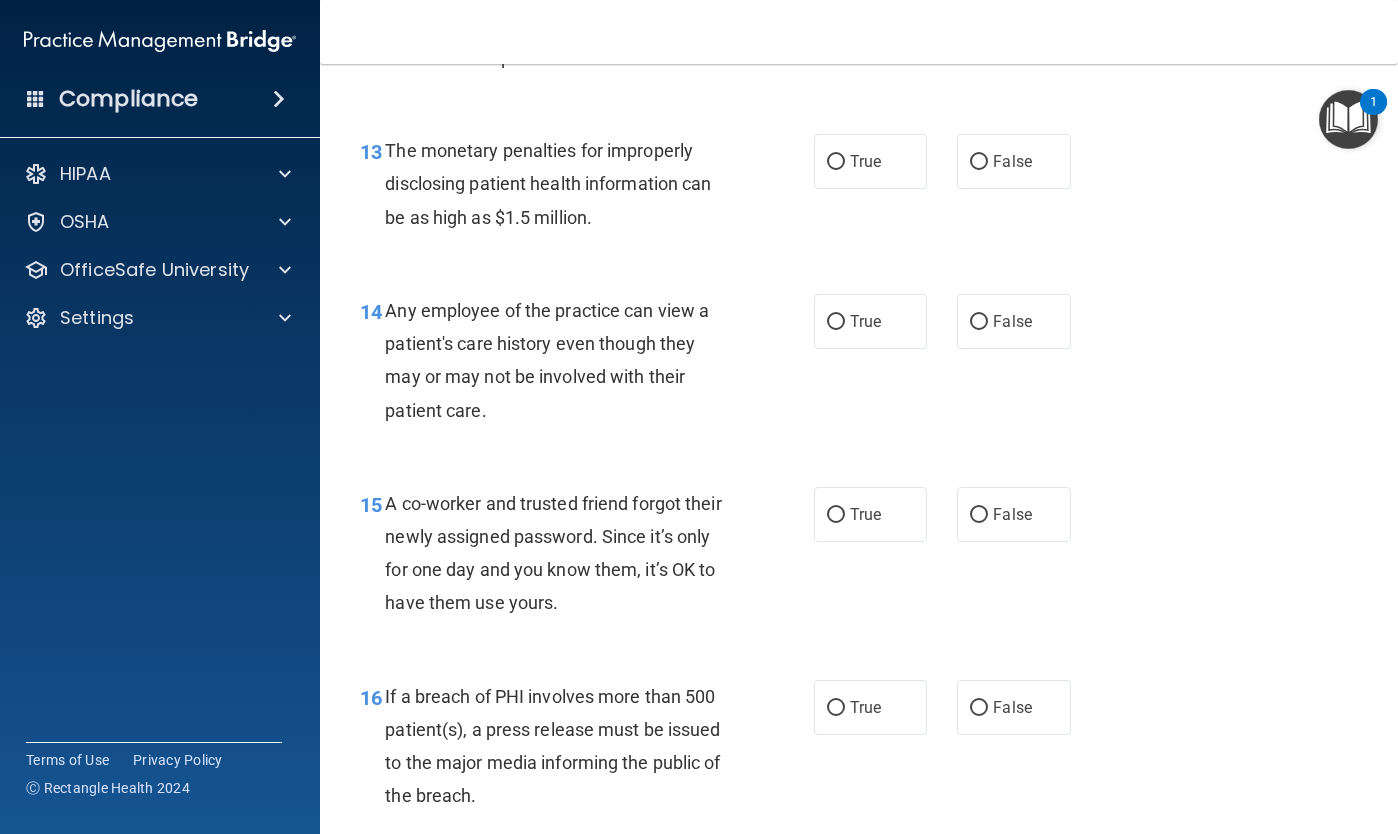 scroll, scrollTop: 2241, scrollLeft: 0, axis: vertical 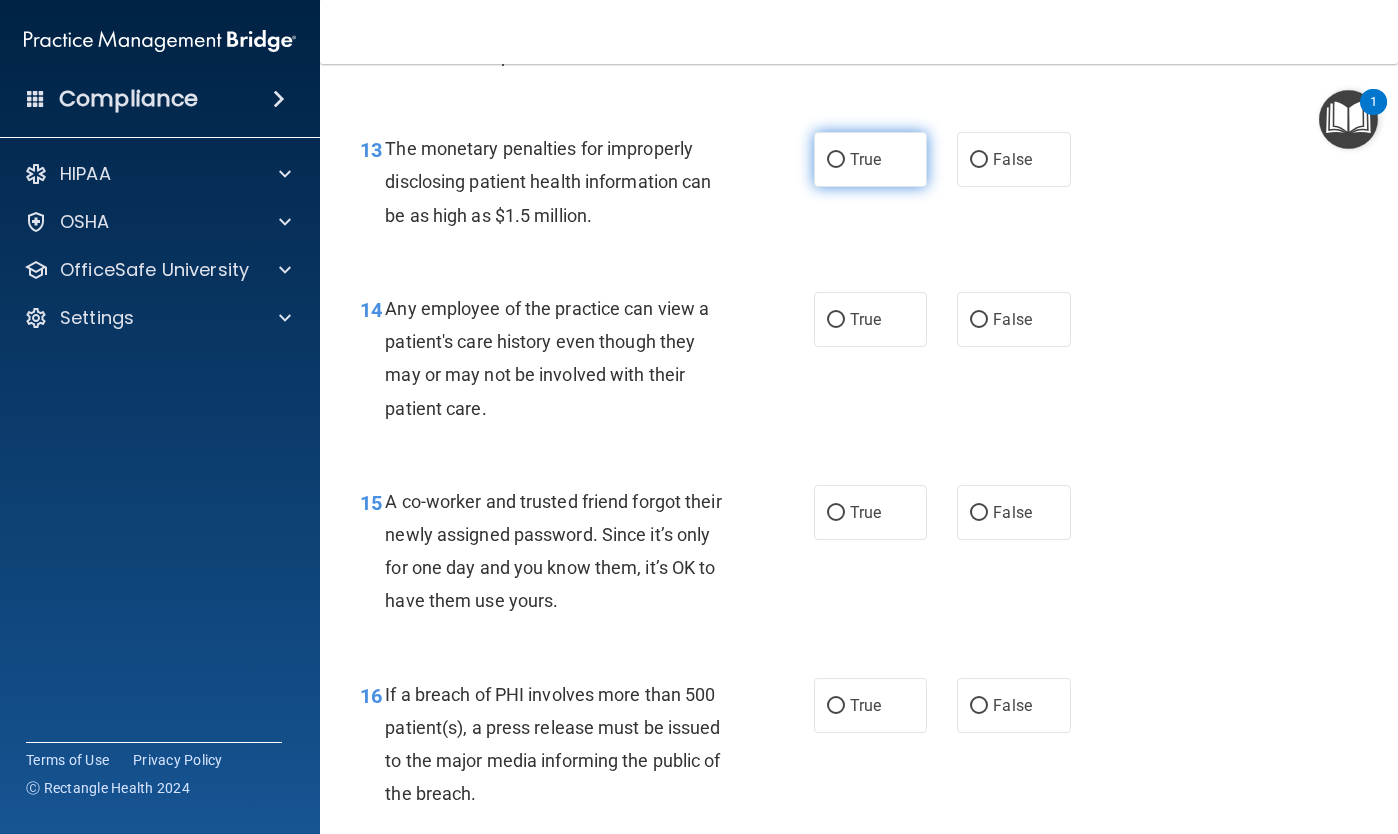 click on "True" at bounding box center (865, 159) 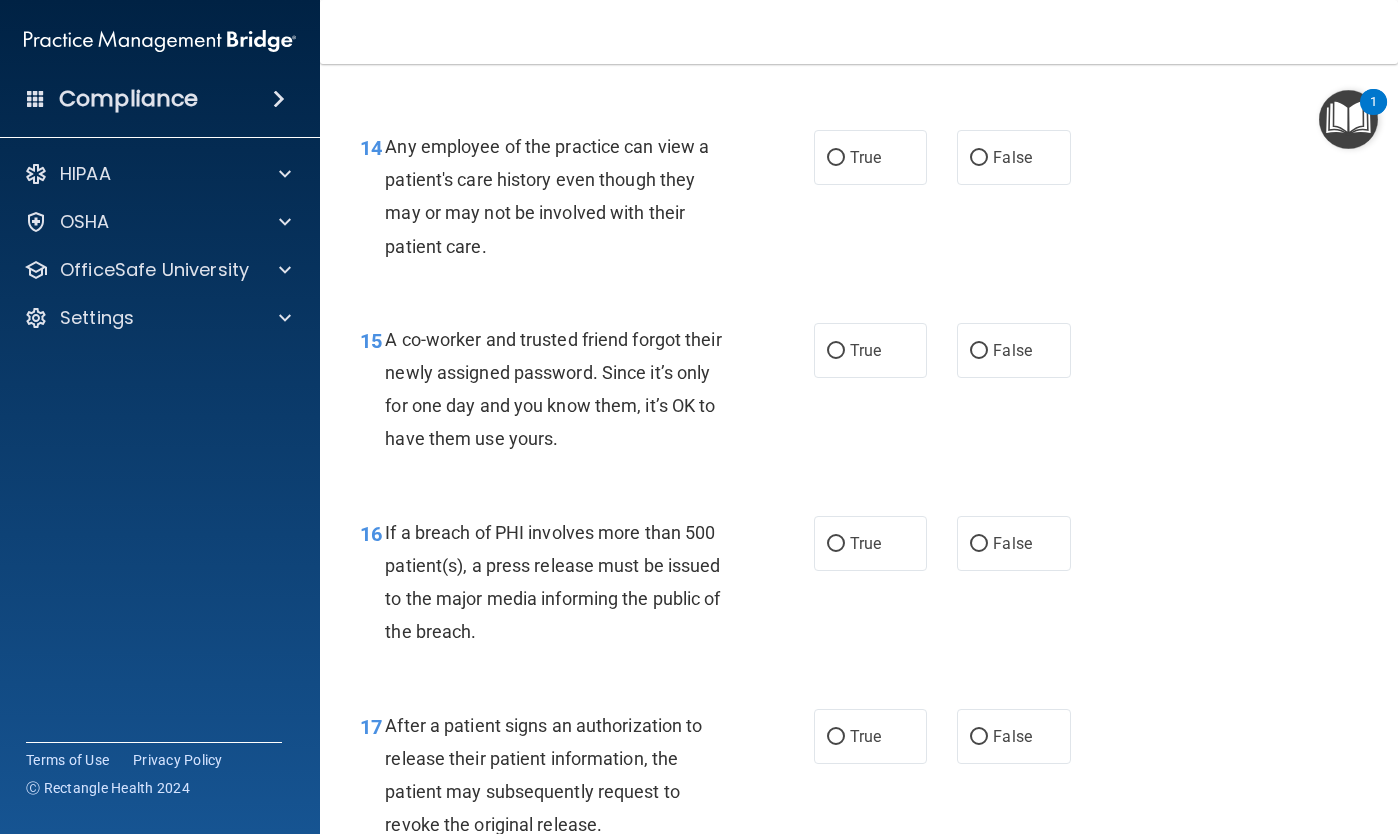 scroll, scrollTop: 2405, scrollLeft: 0, axis: vertical 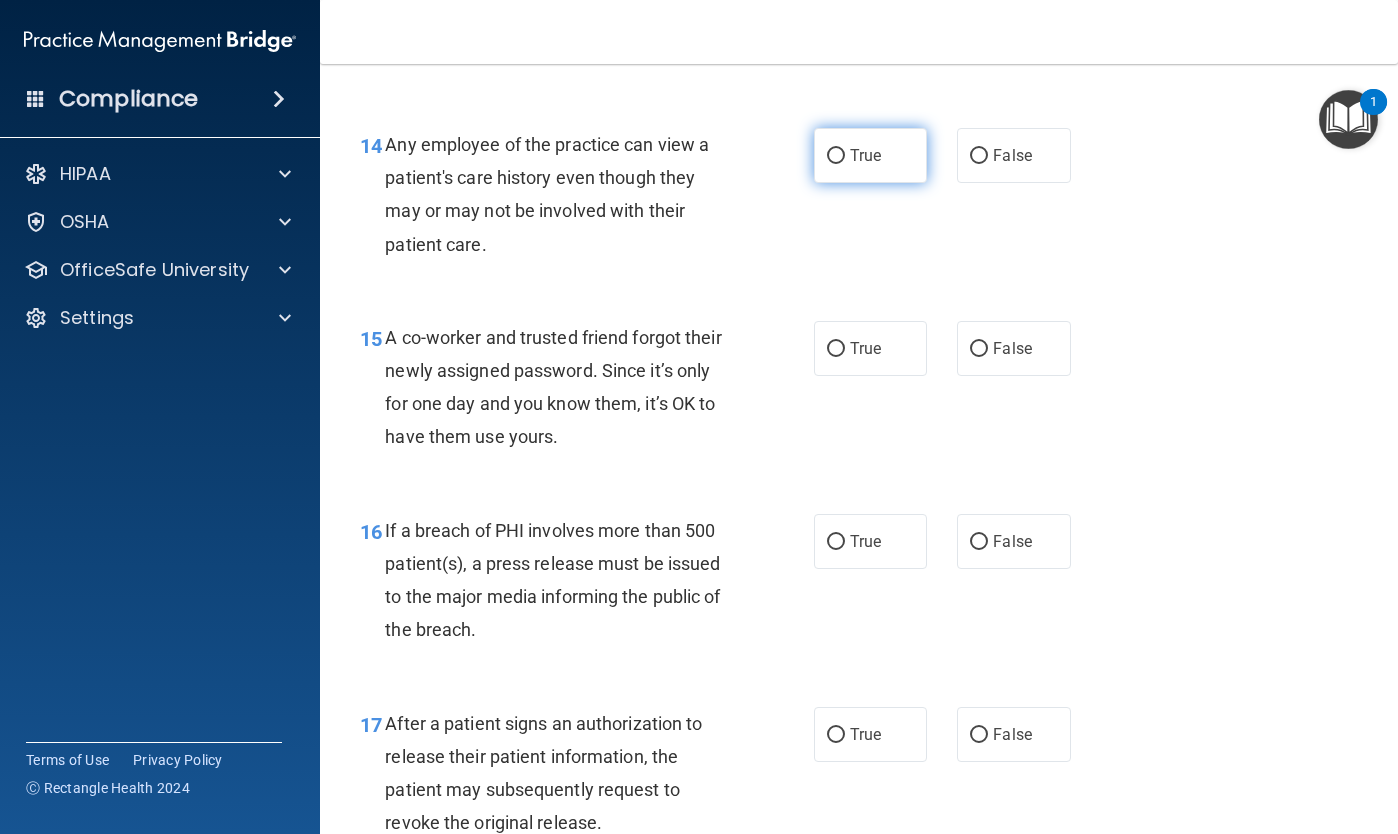 click on "True" at bounding box center [836, 156] 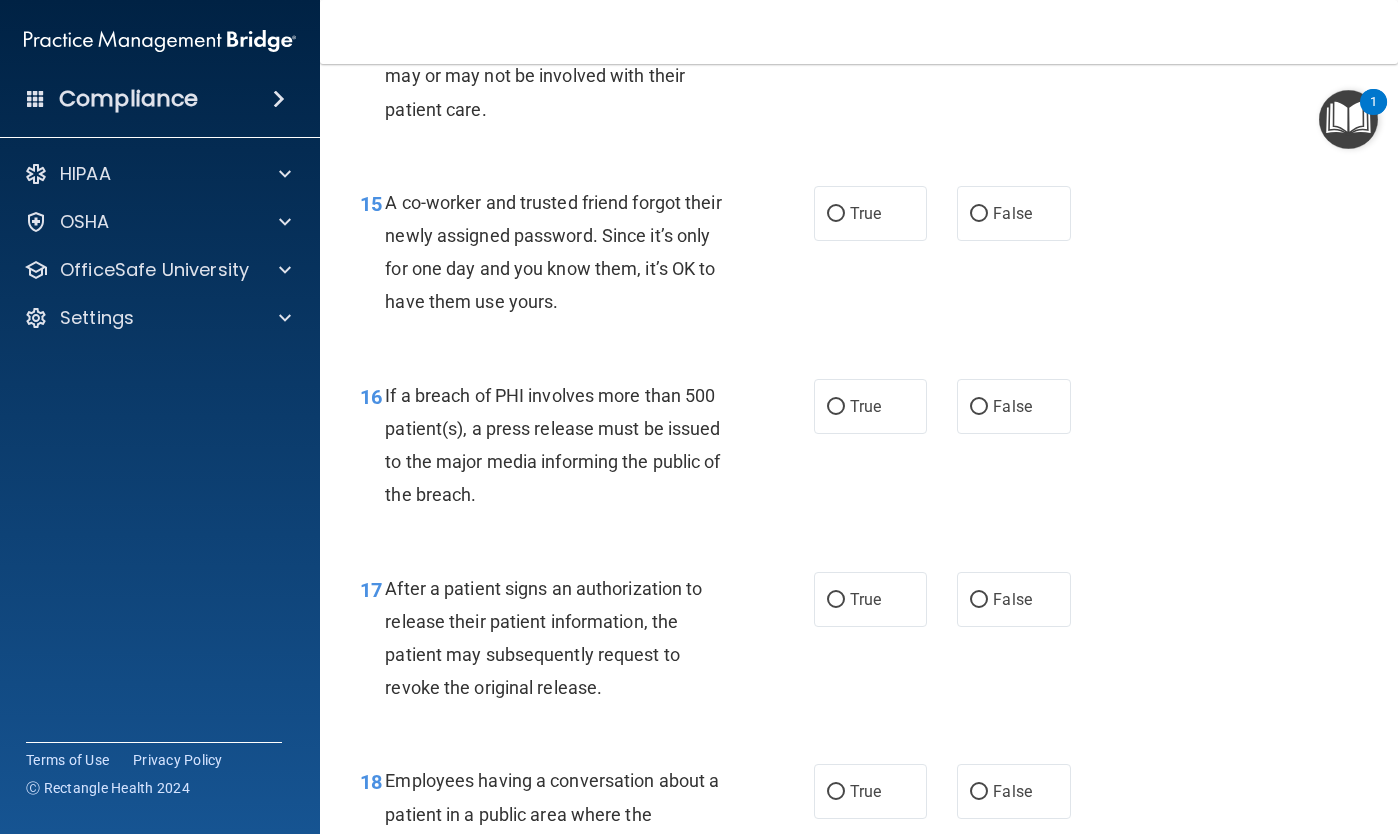 scroll, scrollTop: 2542, scrollLeft: 0, axis: vertical 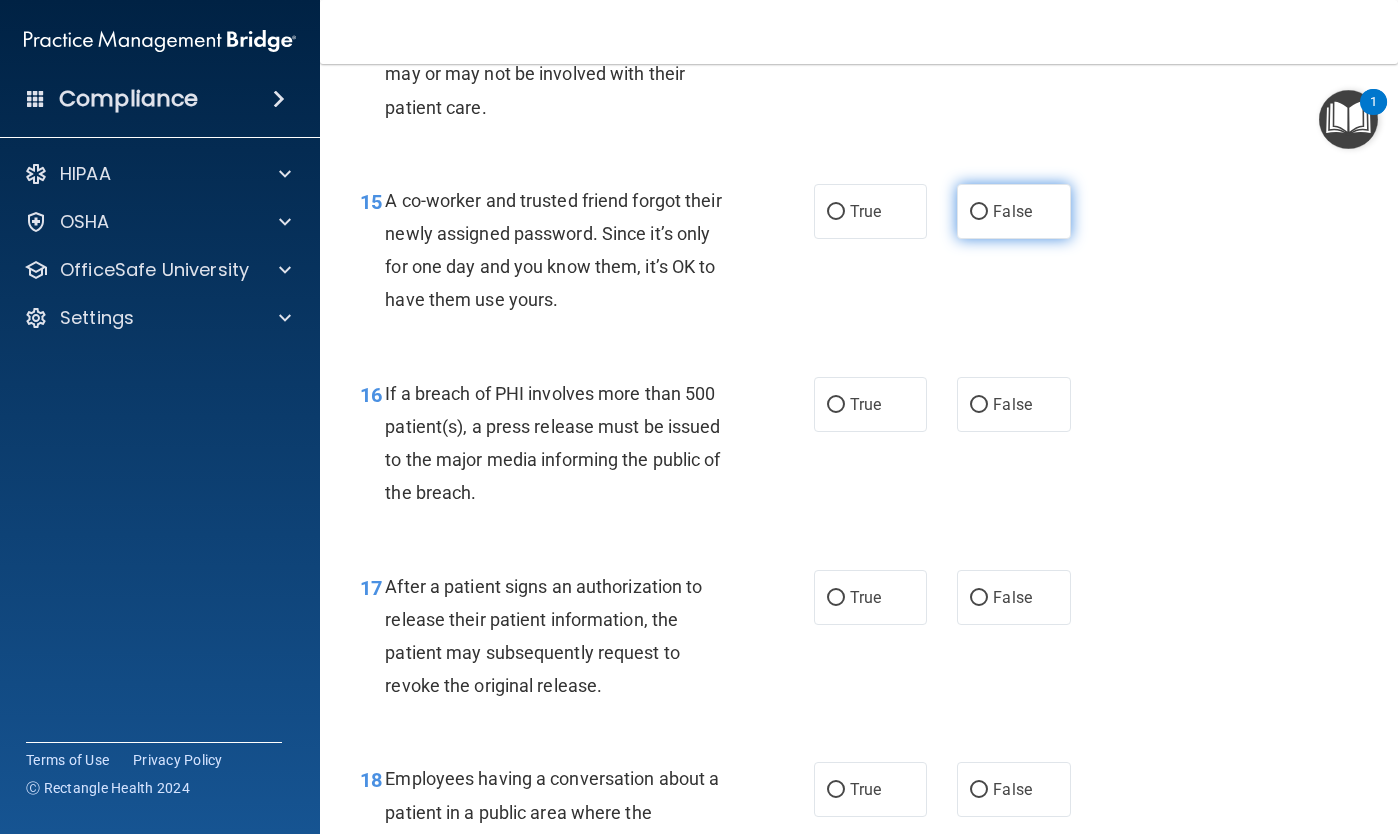 click on "False" at bounding box center (1013, 211) 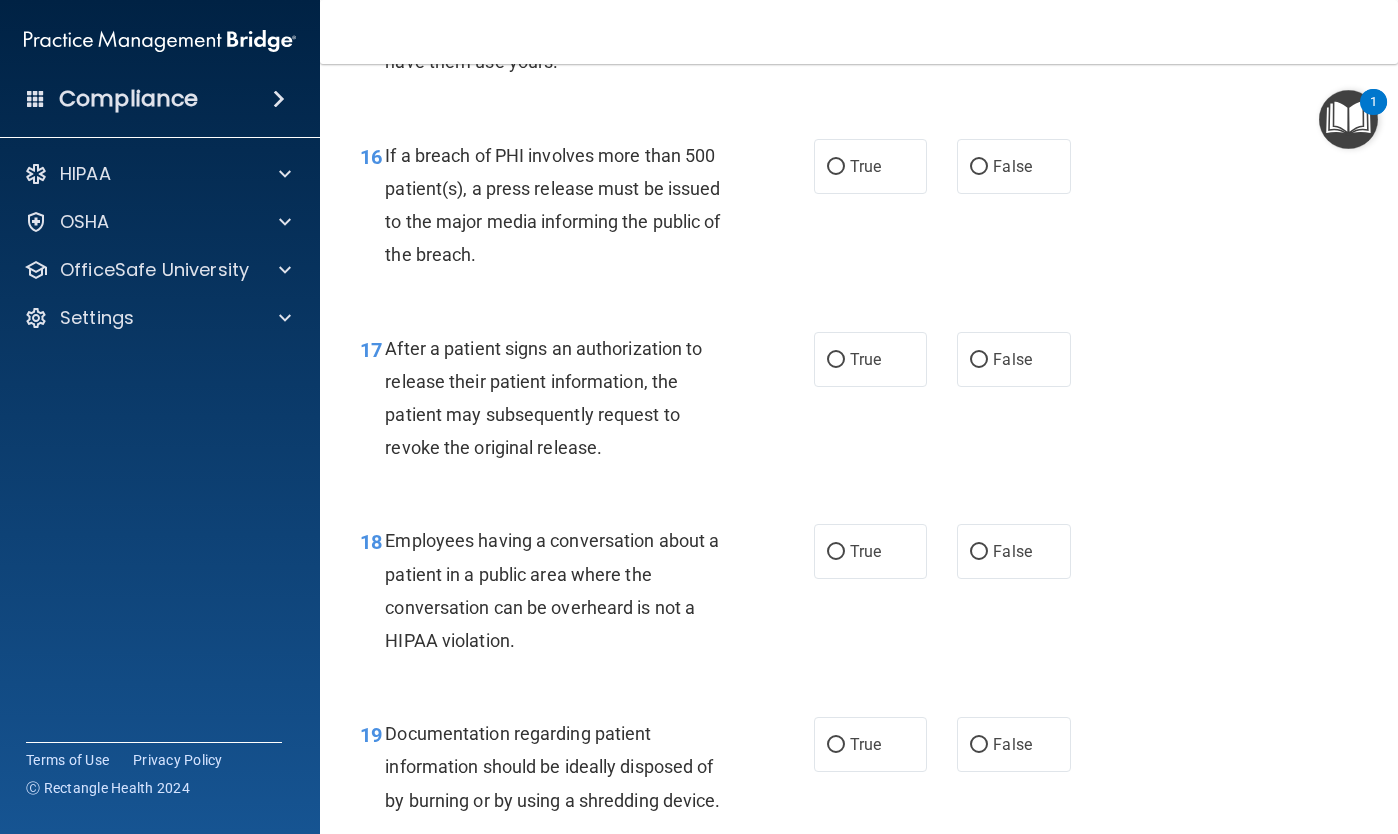 scroll, scrollTop: 2779, scrollLeft: 0, axis: vertical 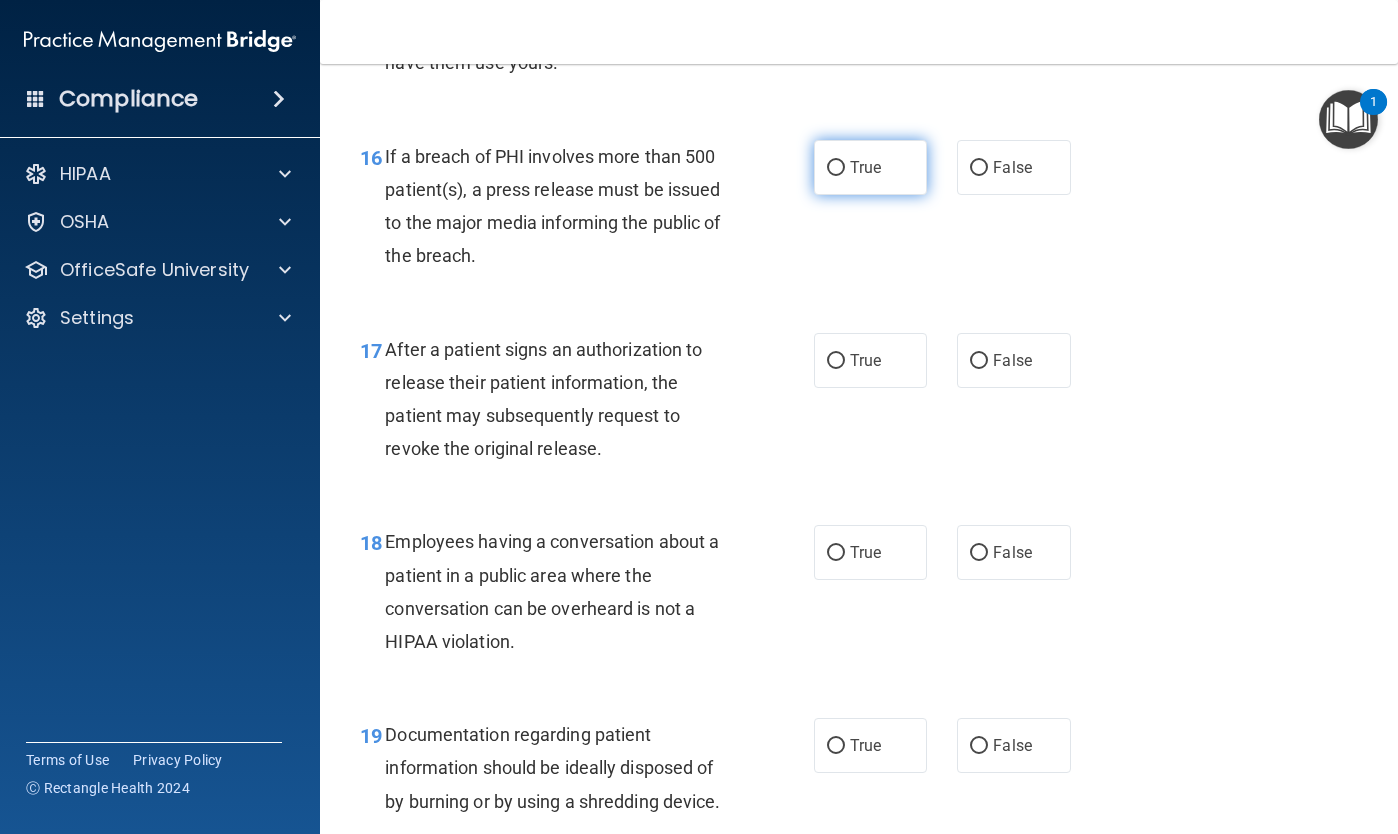 click on "True" at bounding box center (836, 168) 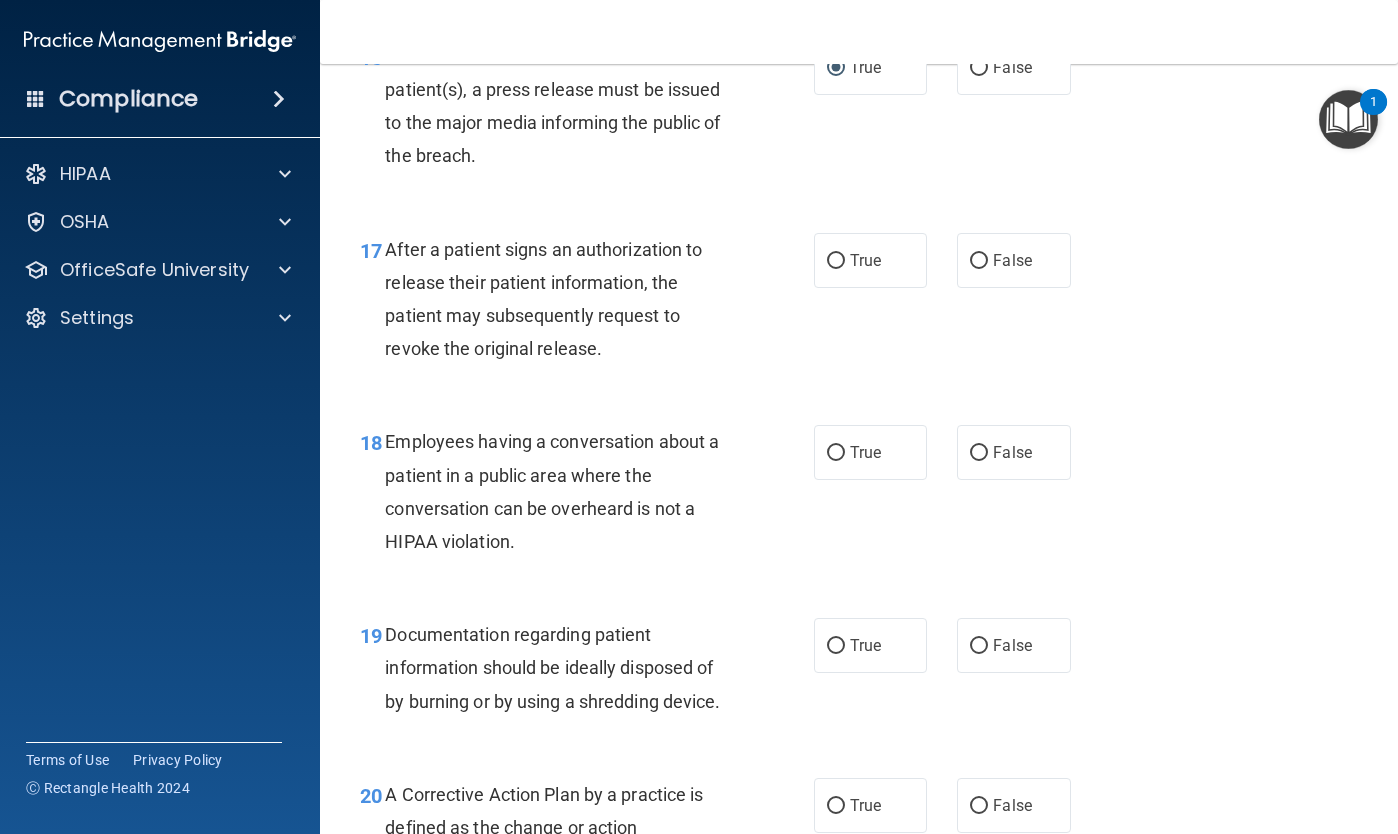 scroll, scrollTop: 2878, scrollLeft: 0, axis: vertical 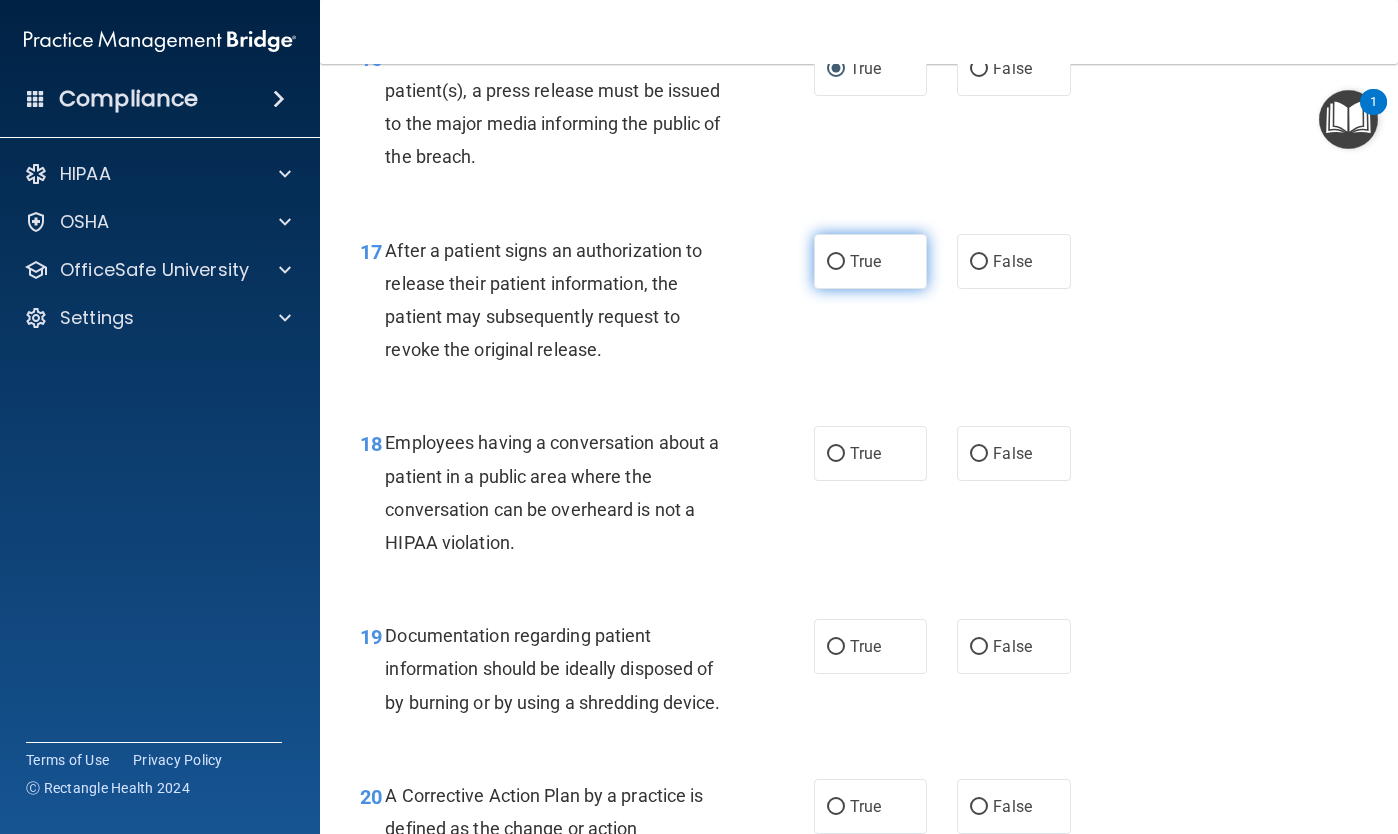 click on "True" at bounding box center [870, 261] 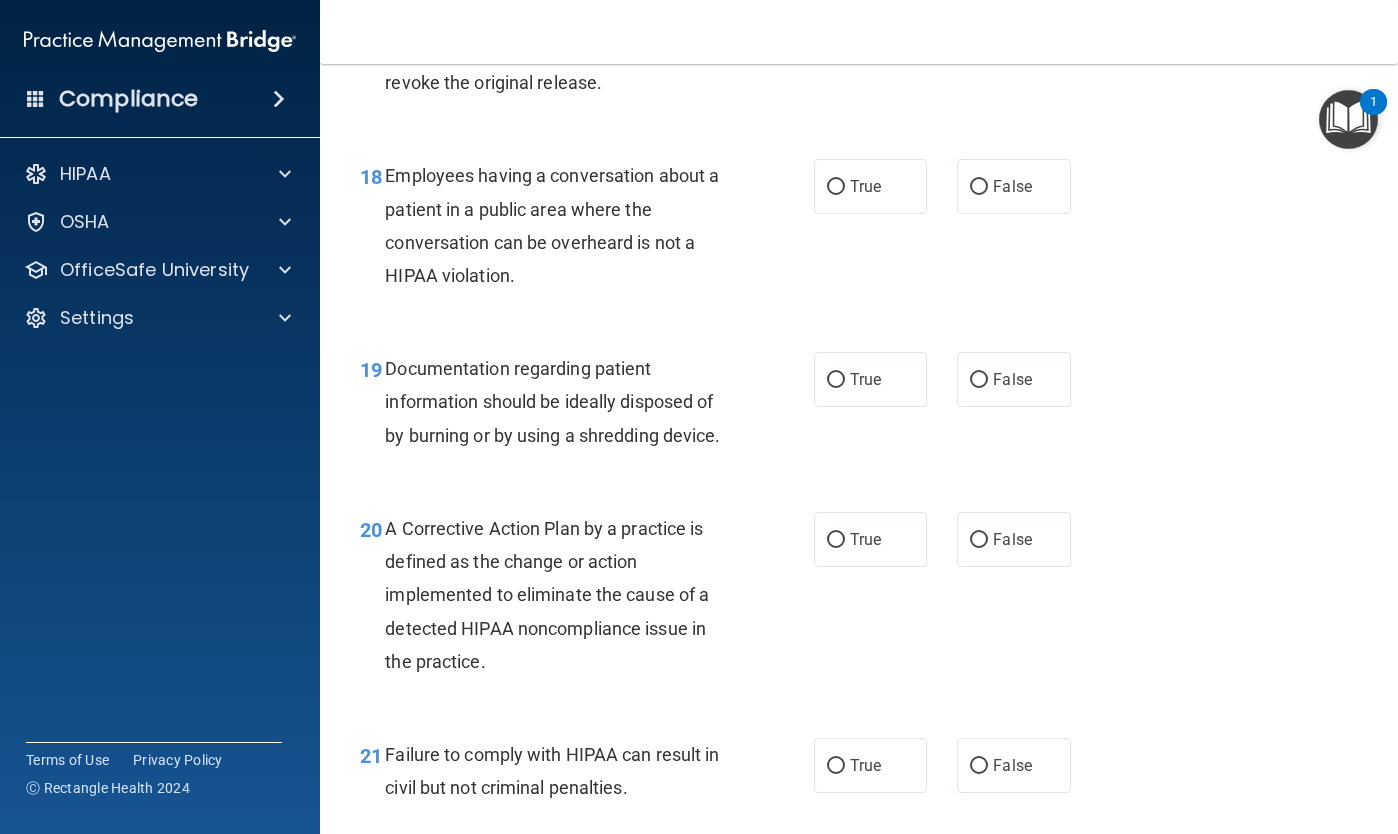 scroll, scrollTop: 3156, scrollLeft: 0, axis: vertical 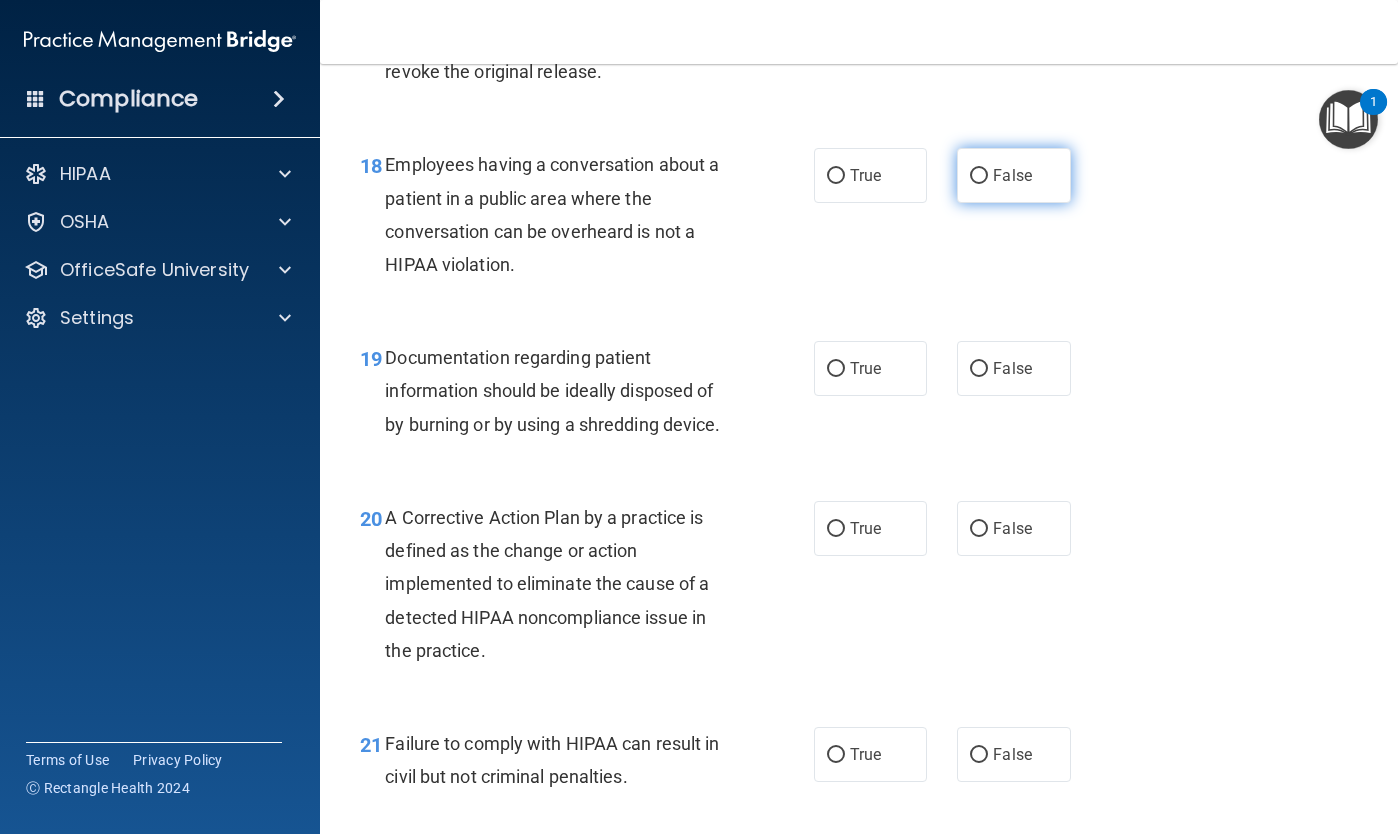 drag, startPoint x: 981, startPoint y: 186, endPoint x: 990, endPoint y: 213, distance: 28.460499 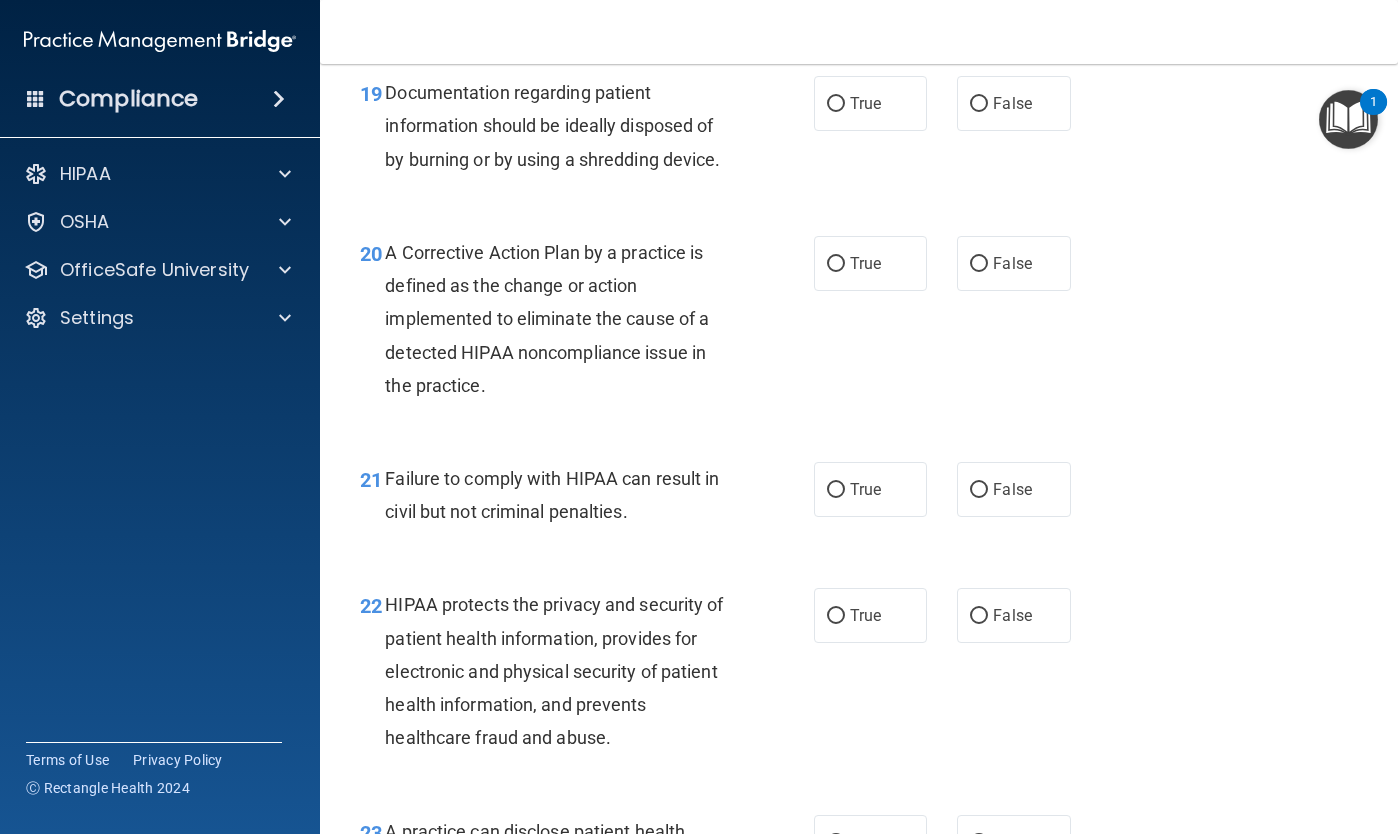 scroll, scrollTop: 3432, scrollLeft: 0, axis: vertical 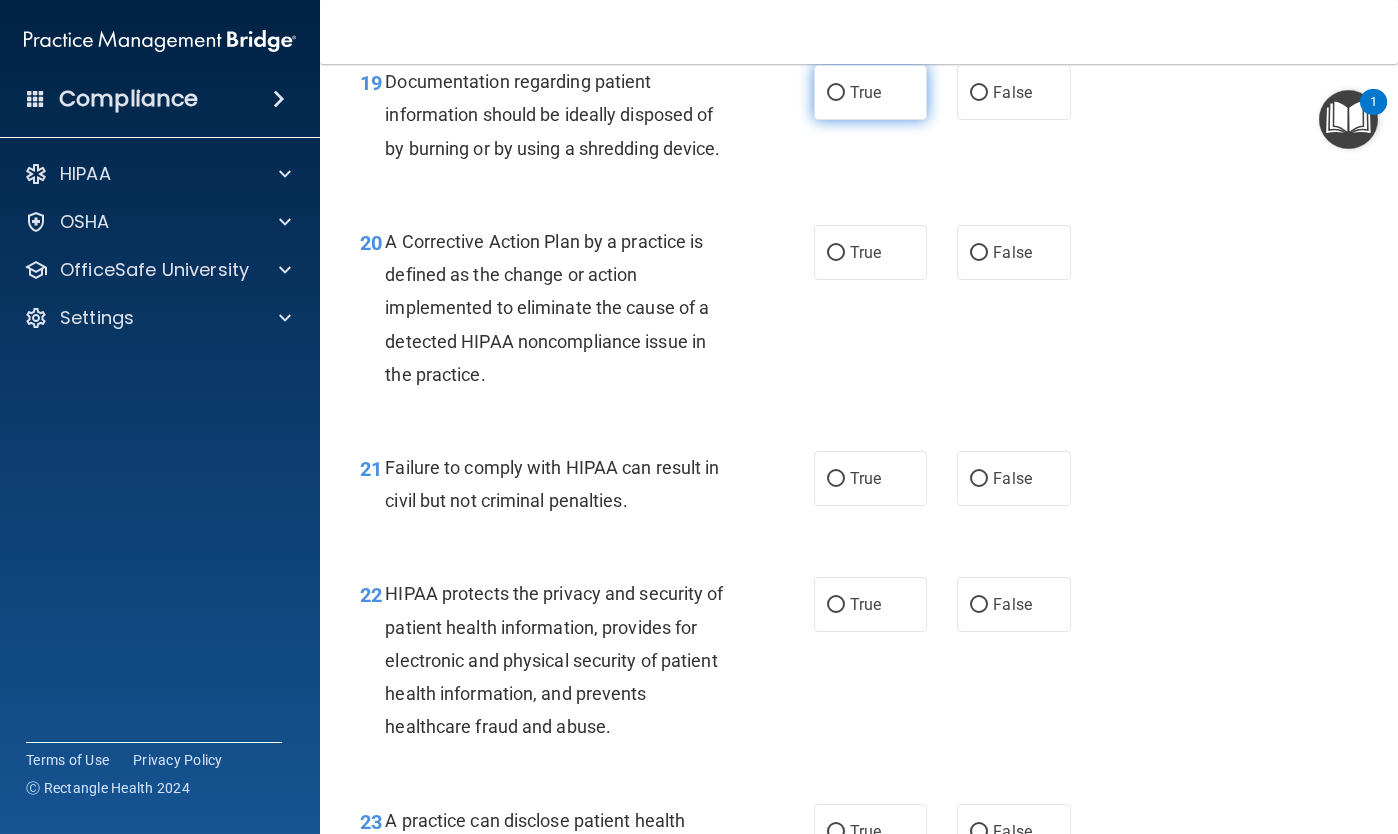 click on "True" at bounding box center [836, 93] 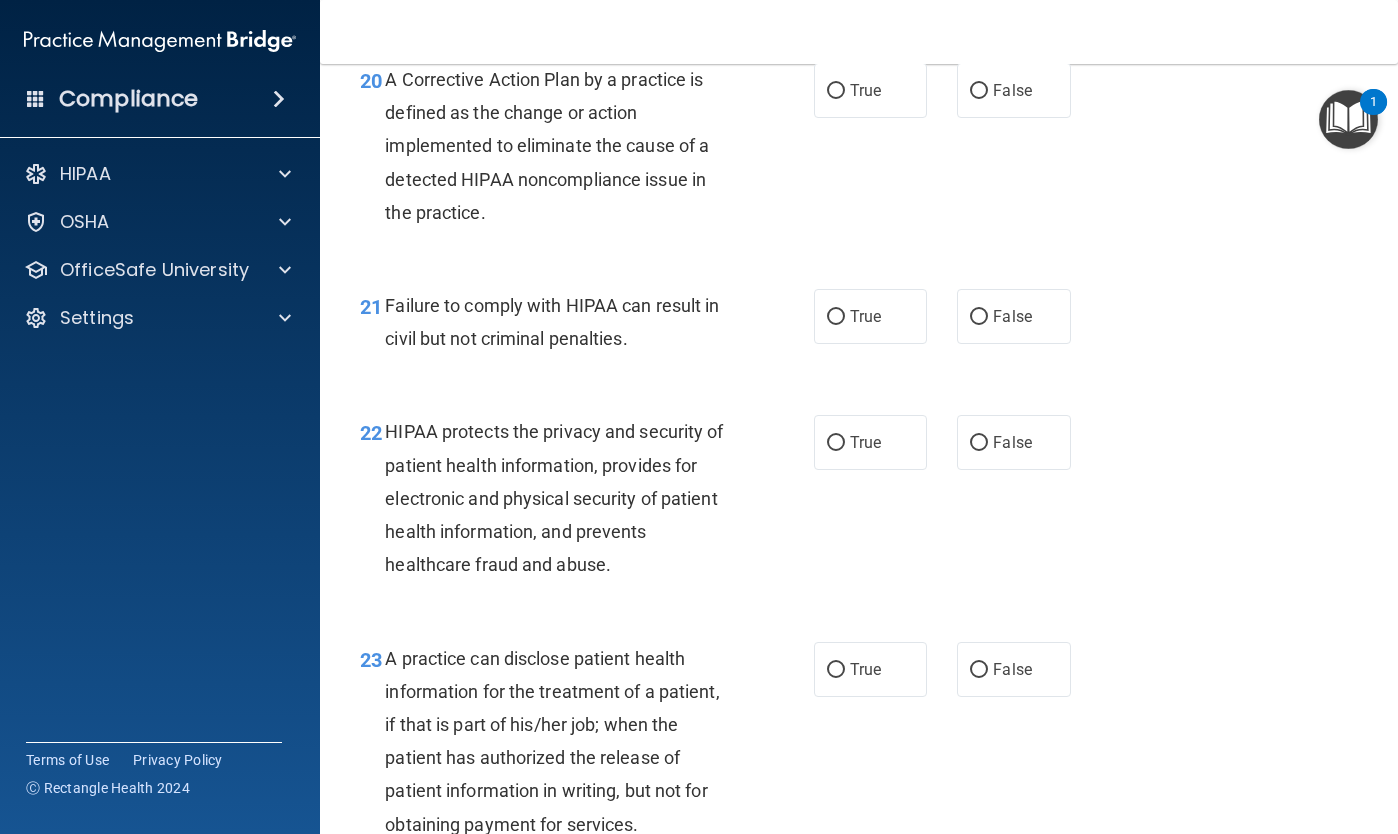 scroll, scrollTop: 3595, scrollLeft: 0, axis: vertical 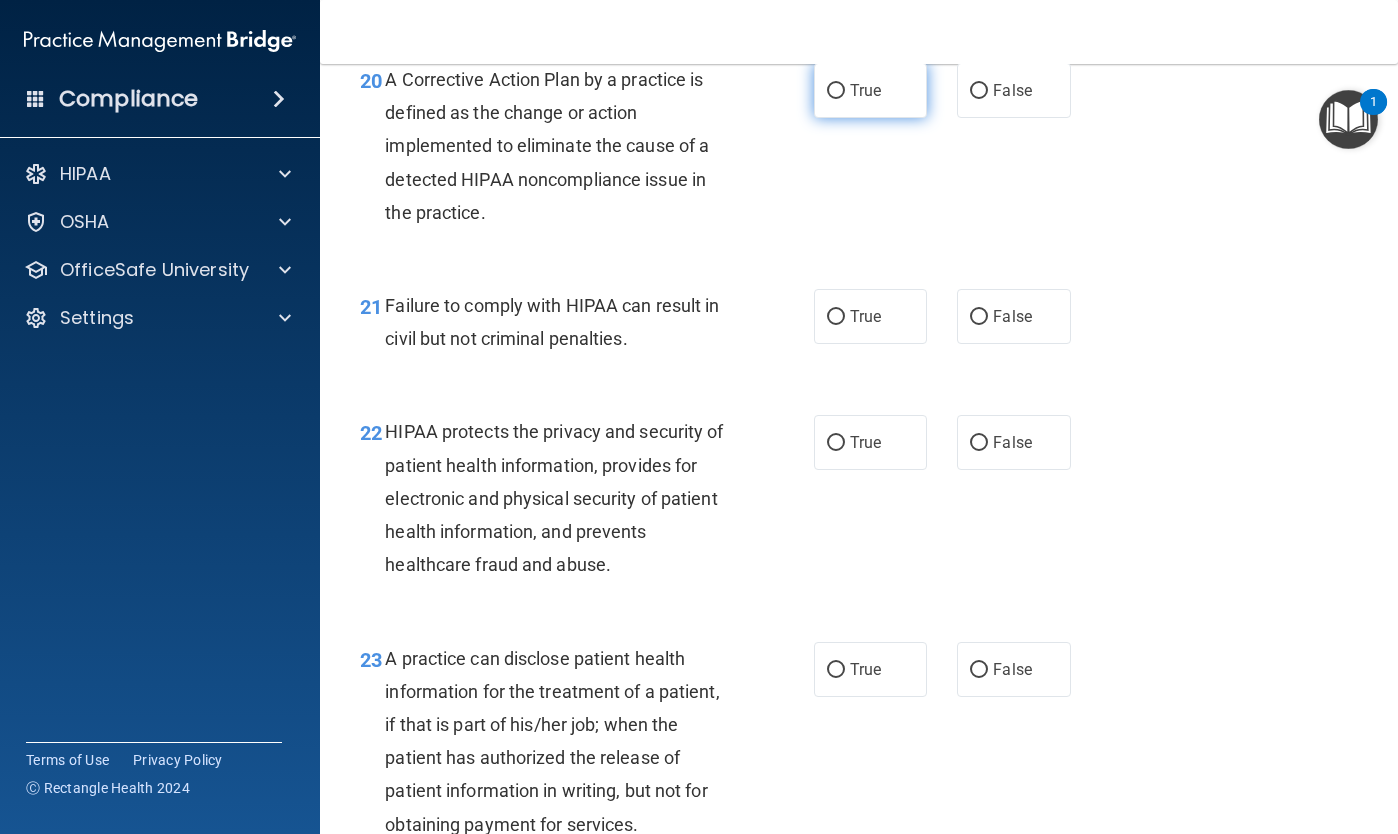 click on "True" at bounding box center (836, 91) 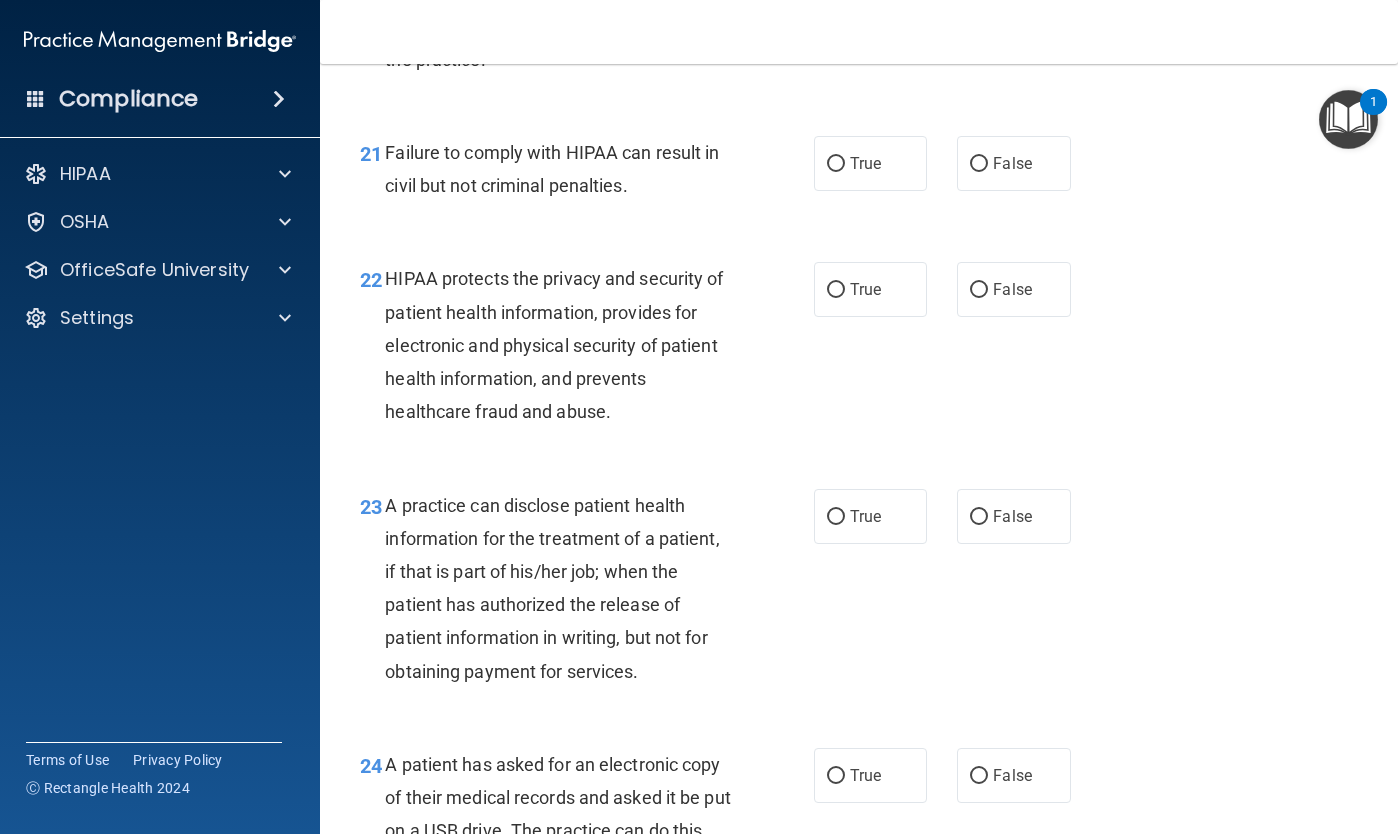scroll, scrollTop: 3748, scrollLeft: 0, axis: vertical 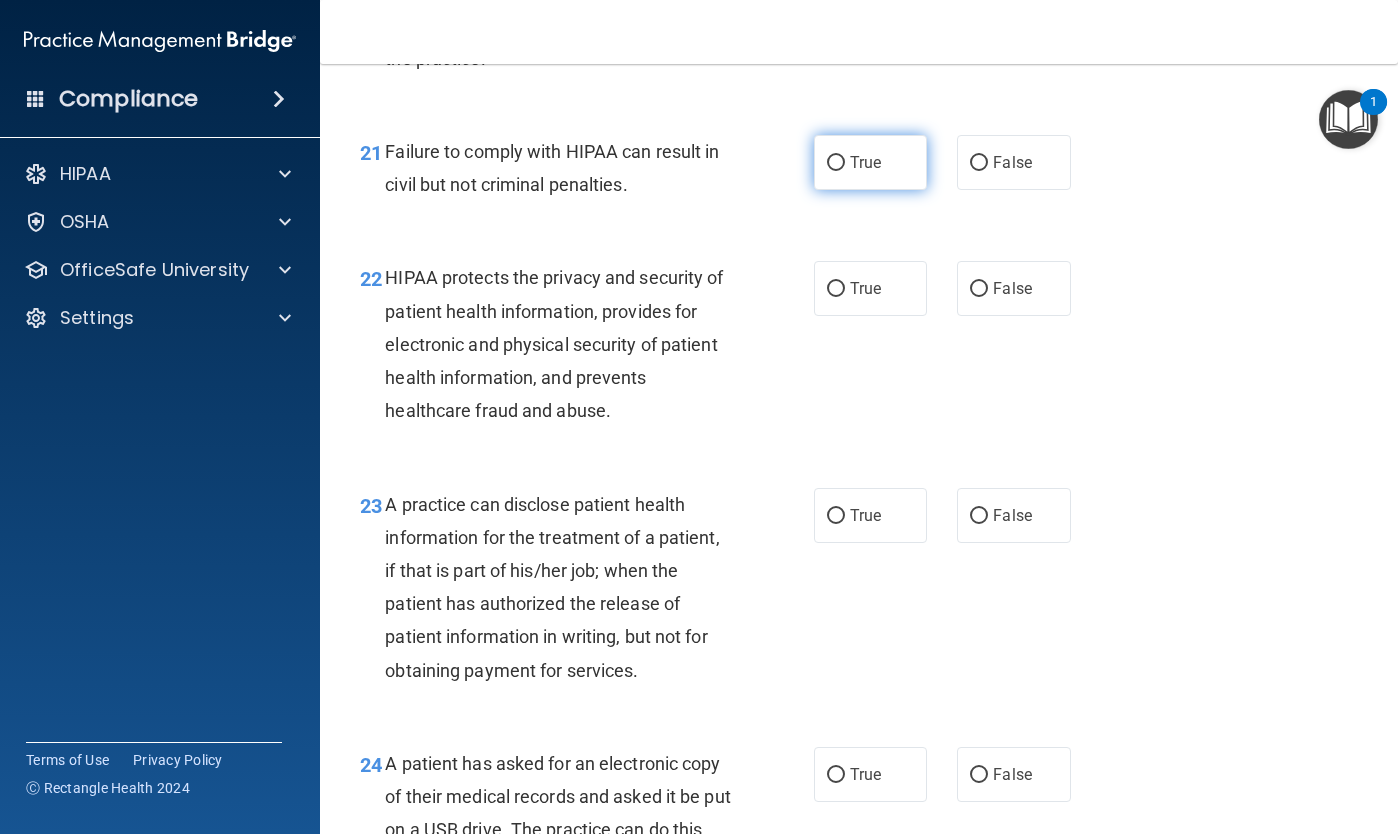 click on "True" at bounding box center [836, 163] 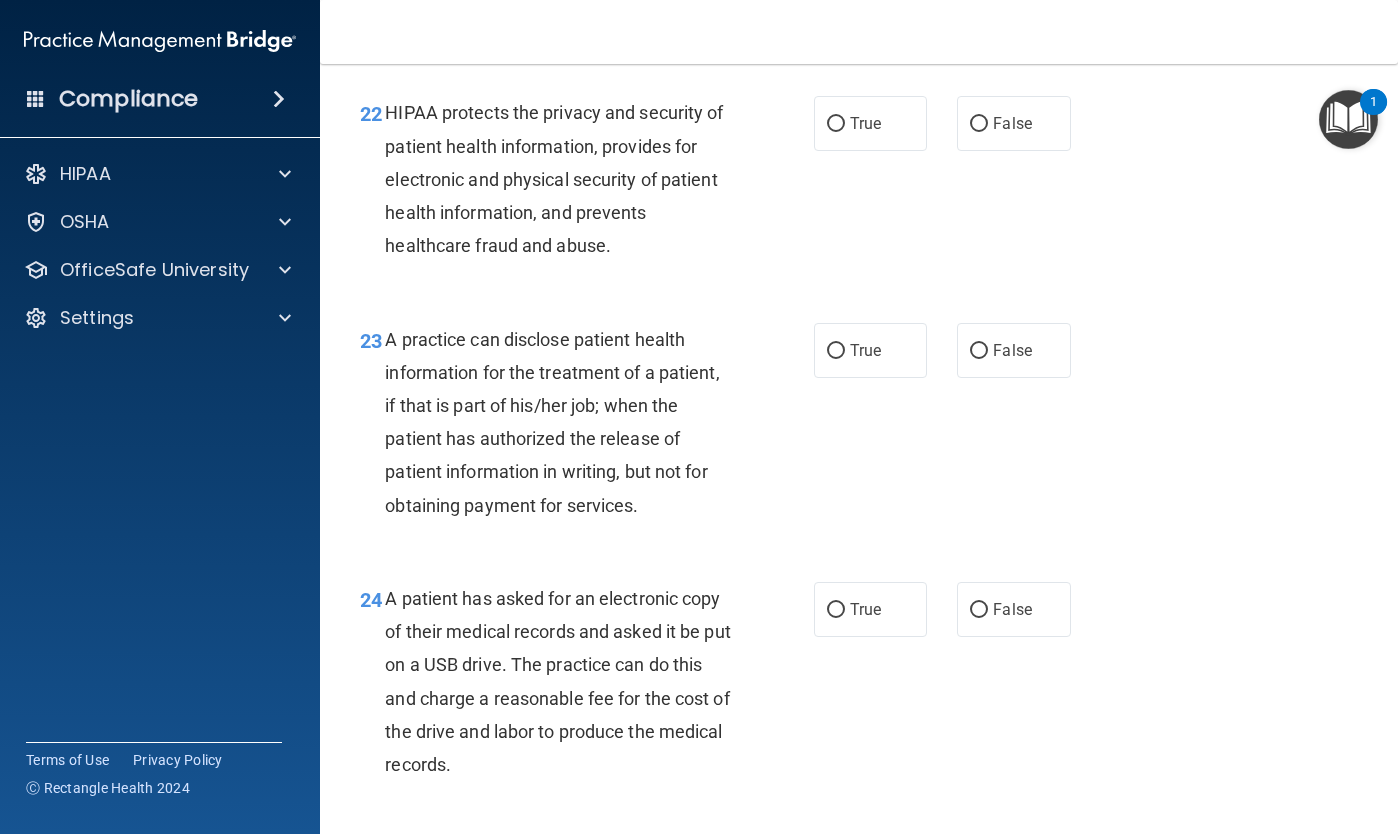 scroll, scrollTop: 3926, scrollLeft: 0, axis: vertical 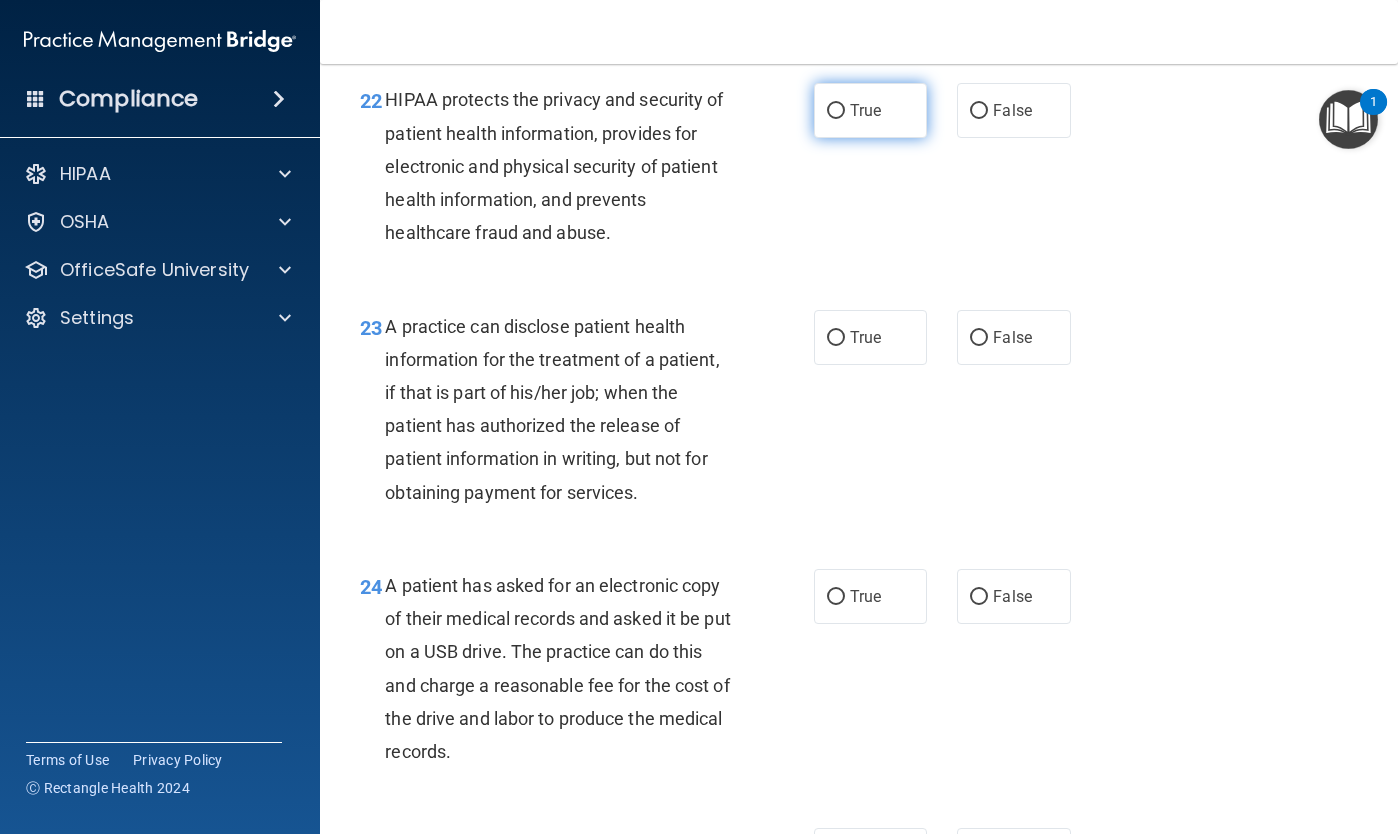 click on "True" at bounding box center [836, 111] 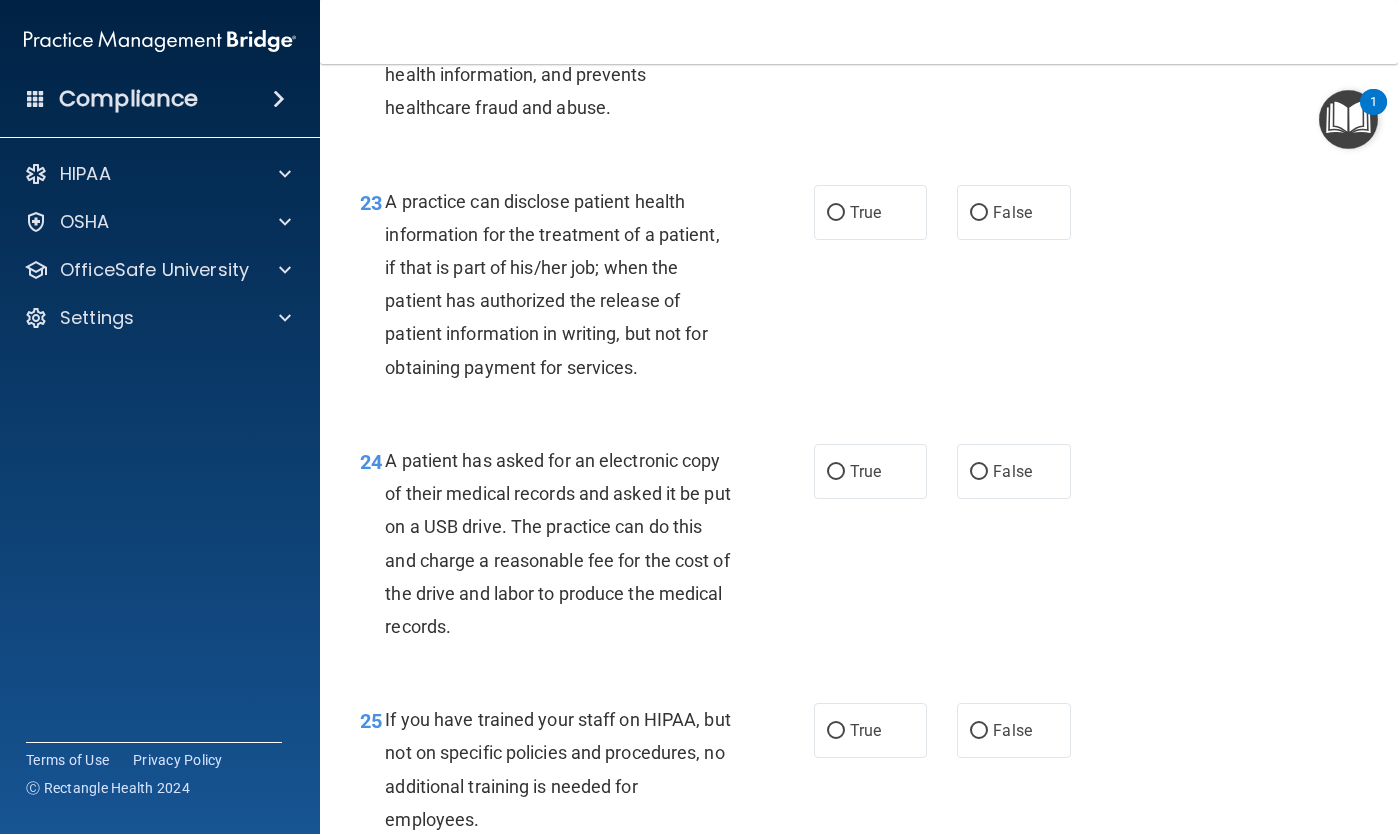 scroll, scrollTop: 4062, scrollLeft: 0, axis: vertical 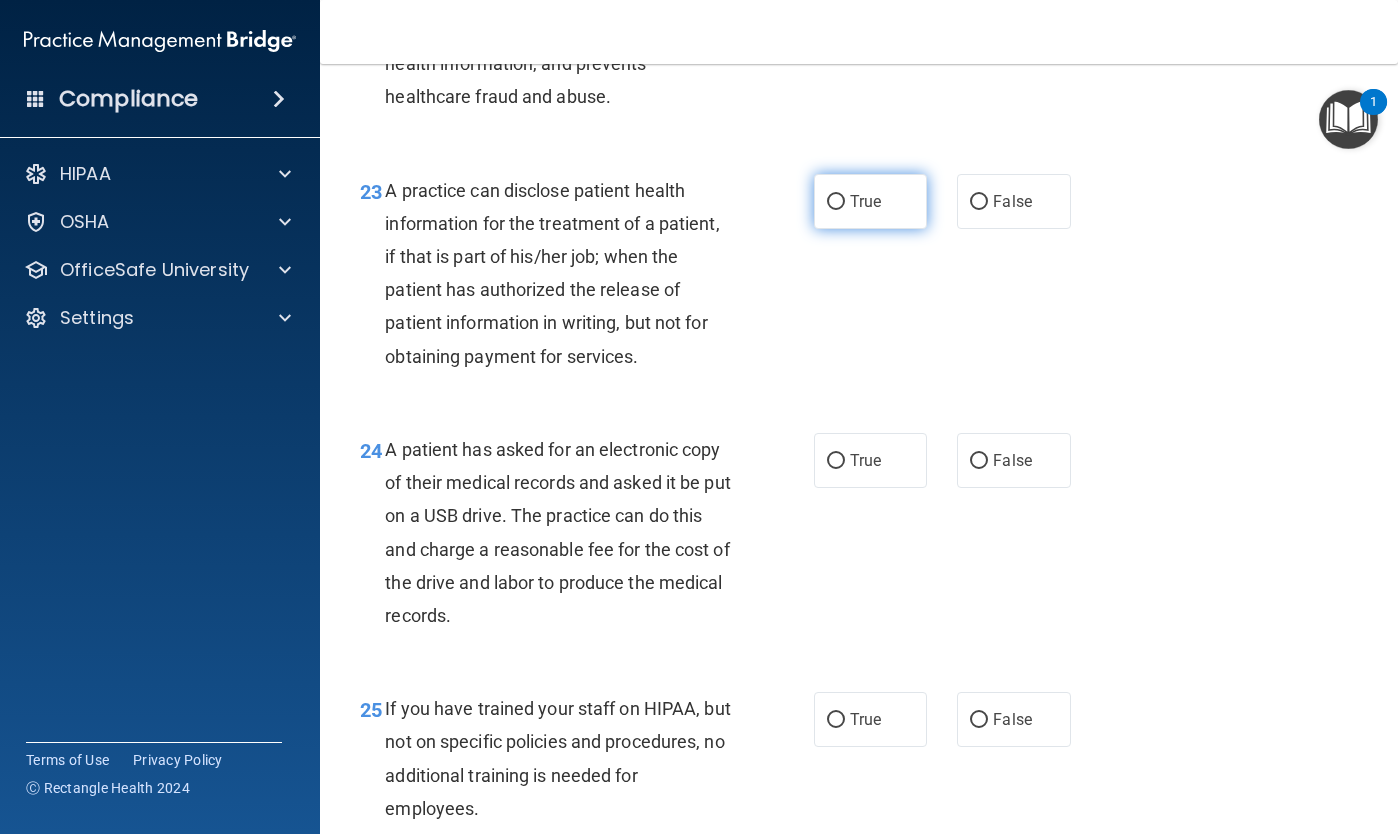 click on "True" at bounding box center [836, 202] 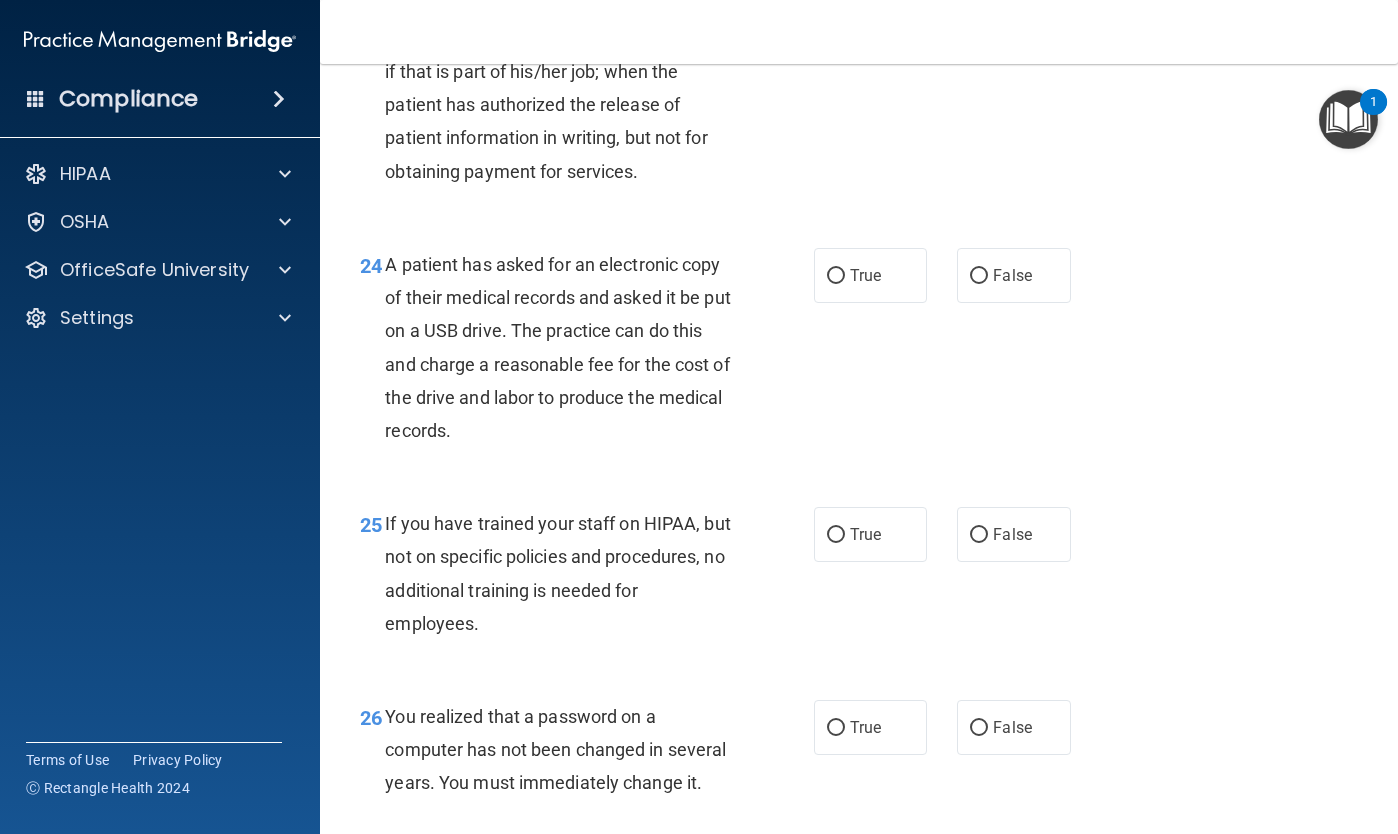 scroll, scrollTop: 4258, scrollLeft: 0, axis: vertical 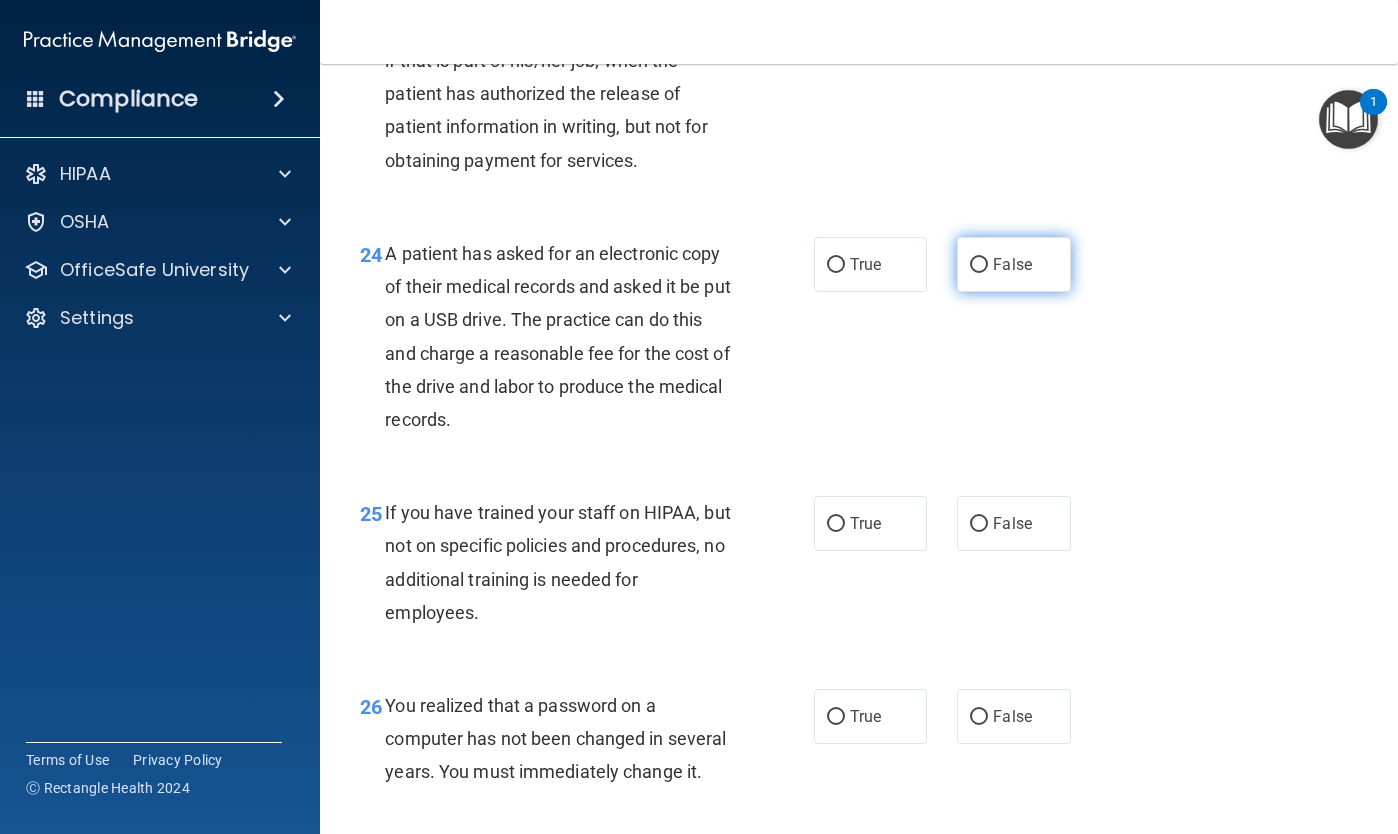 click on "False" at bounding box center (979, 265) 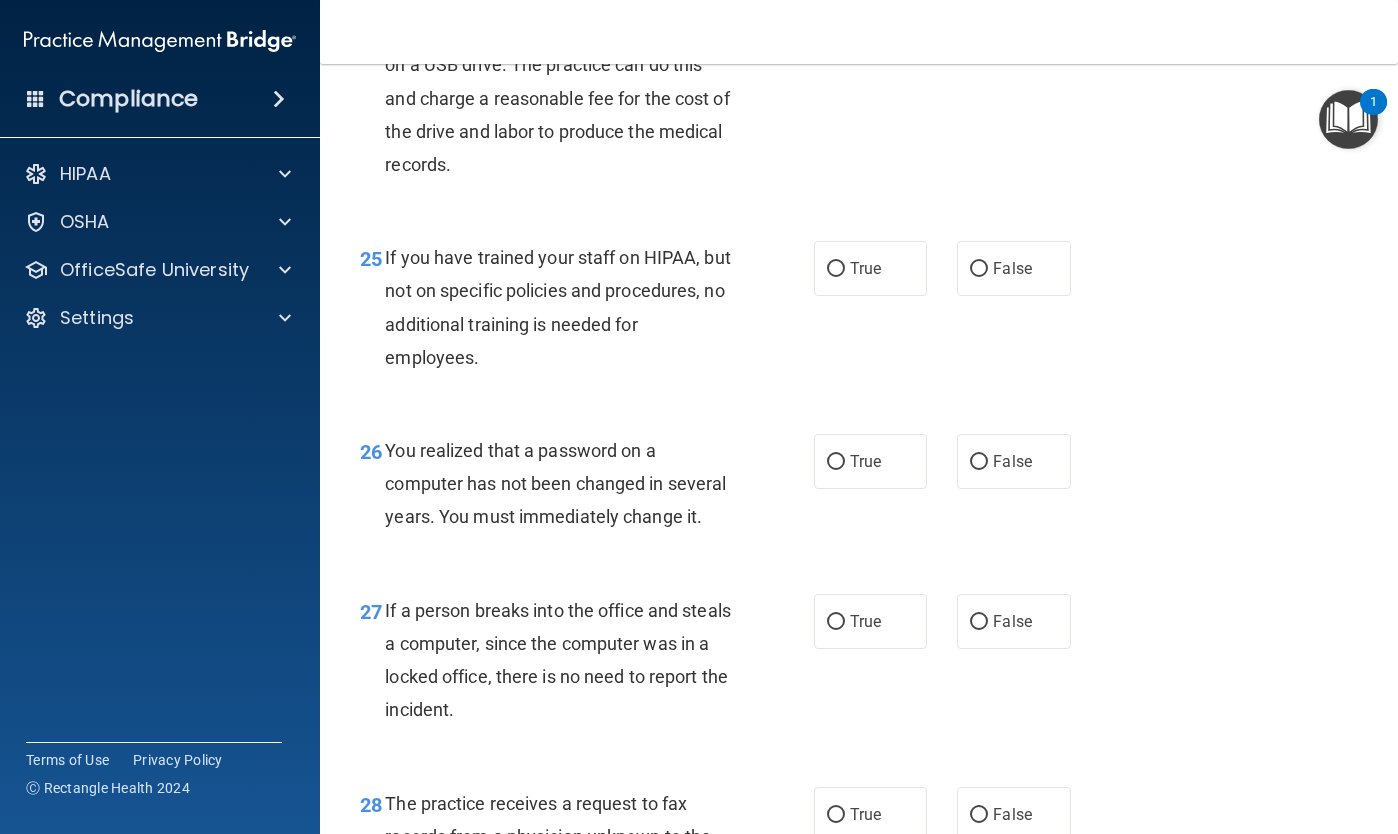 scroll, scrollTop: 4517, scrollLeft: 0, axis: vertical 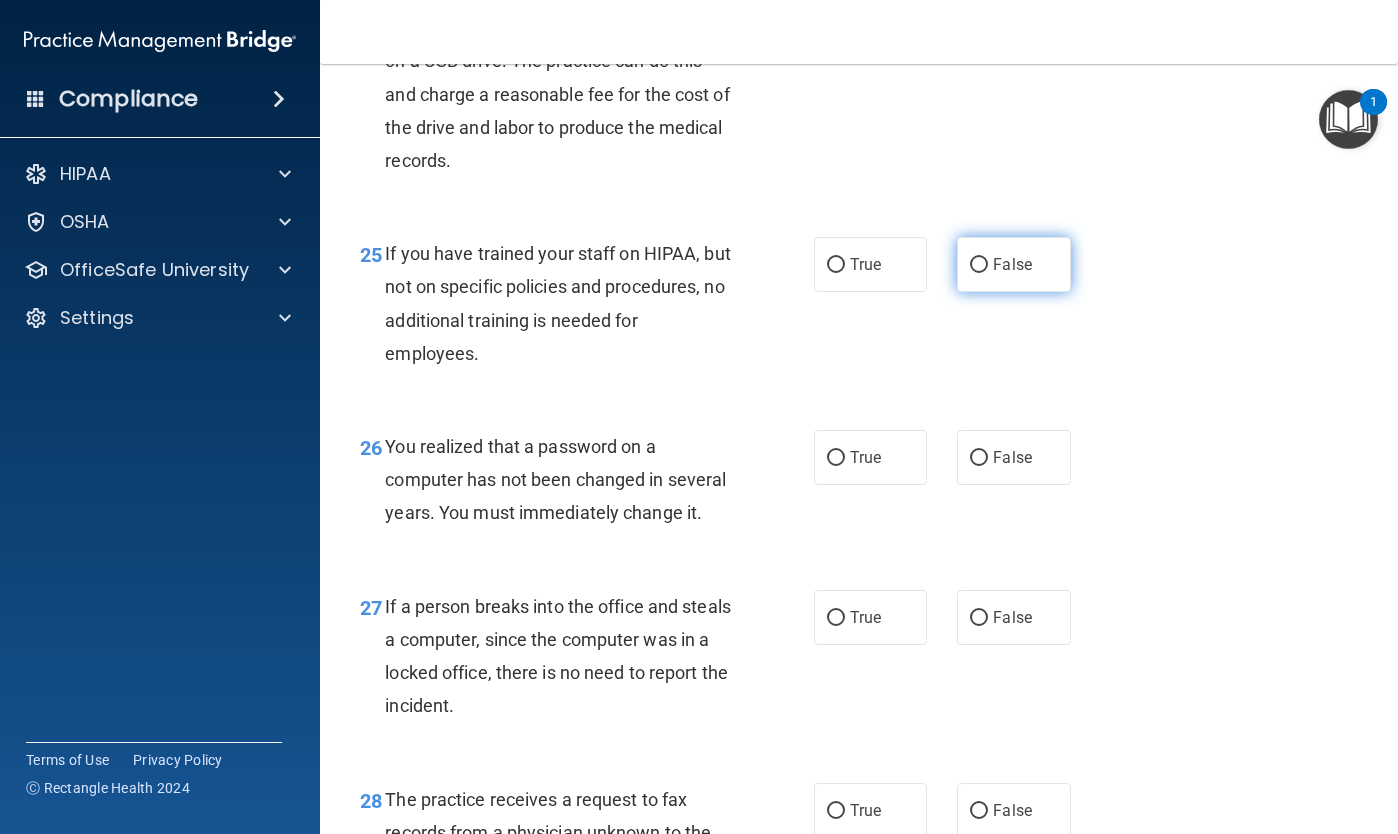 click on "False" at bounding box center [979, 265] 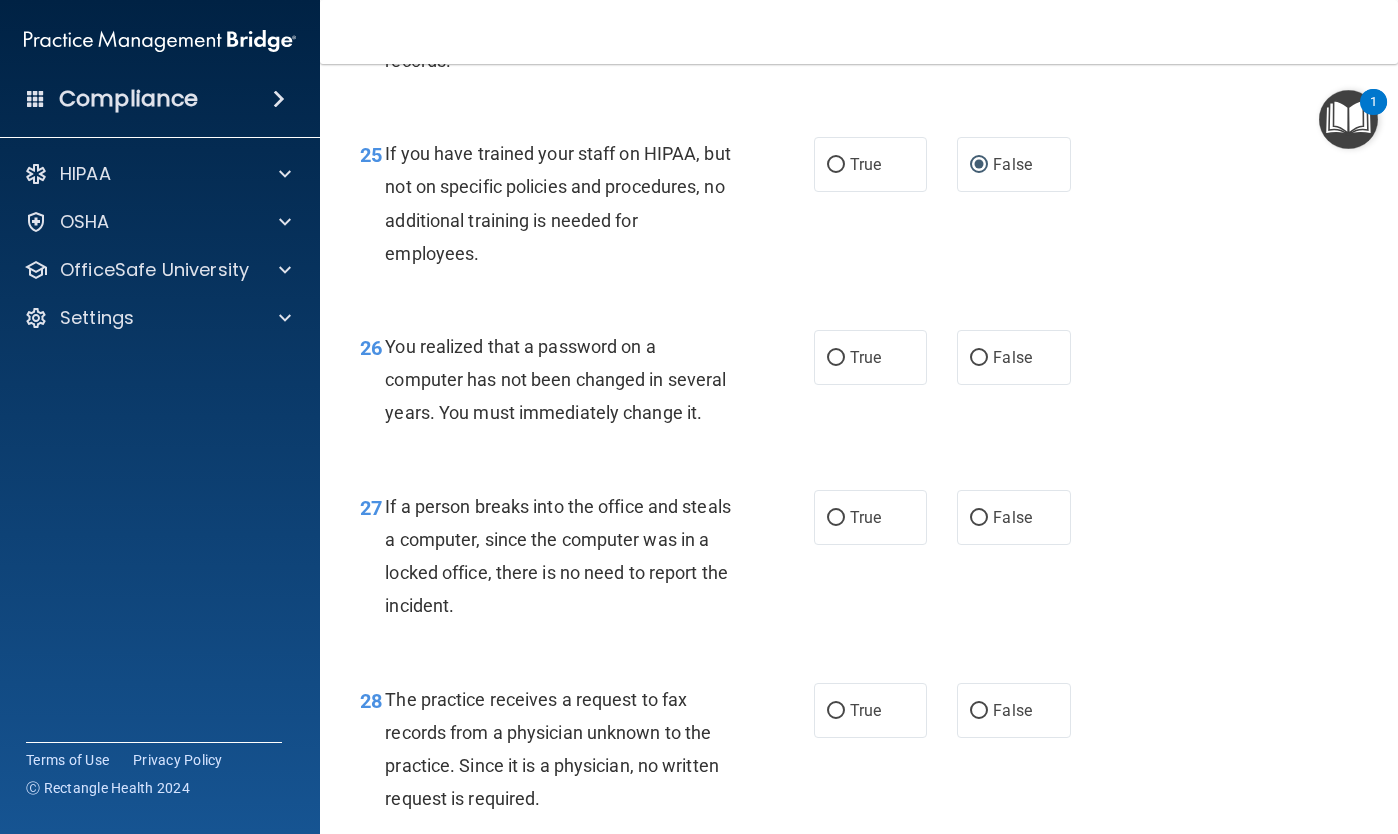 scroll, scrollTop: 4633, scrollLeft: 0, axis: vertical 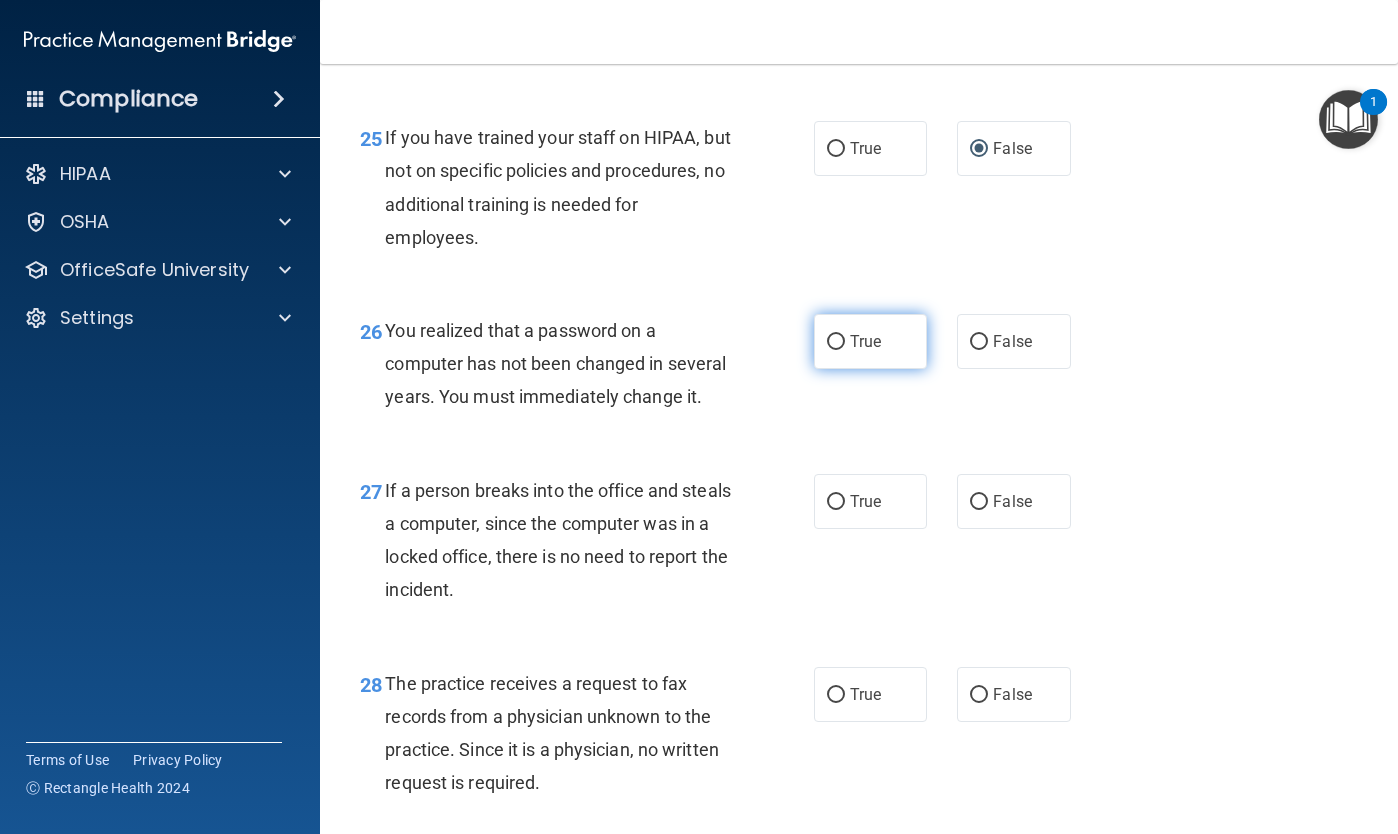 click on "True" at bounding box center [865, 341] 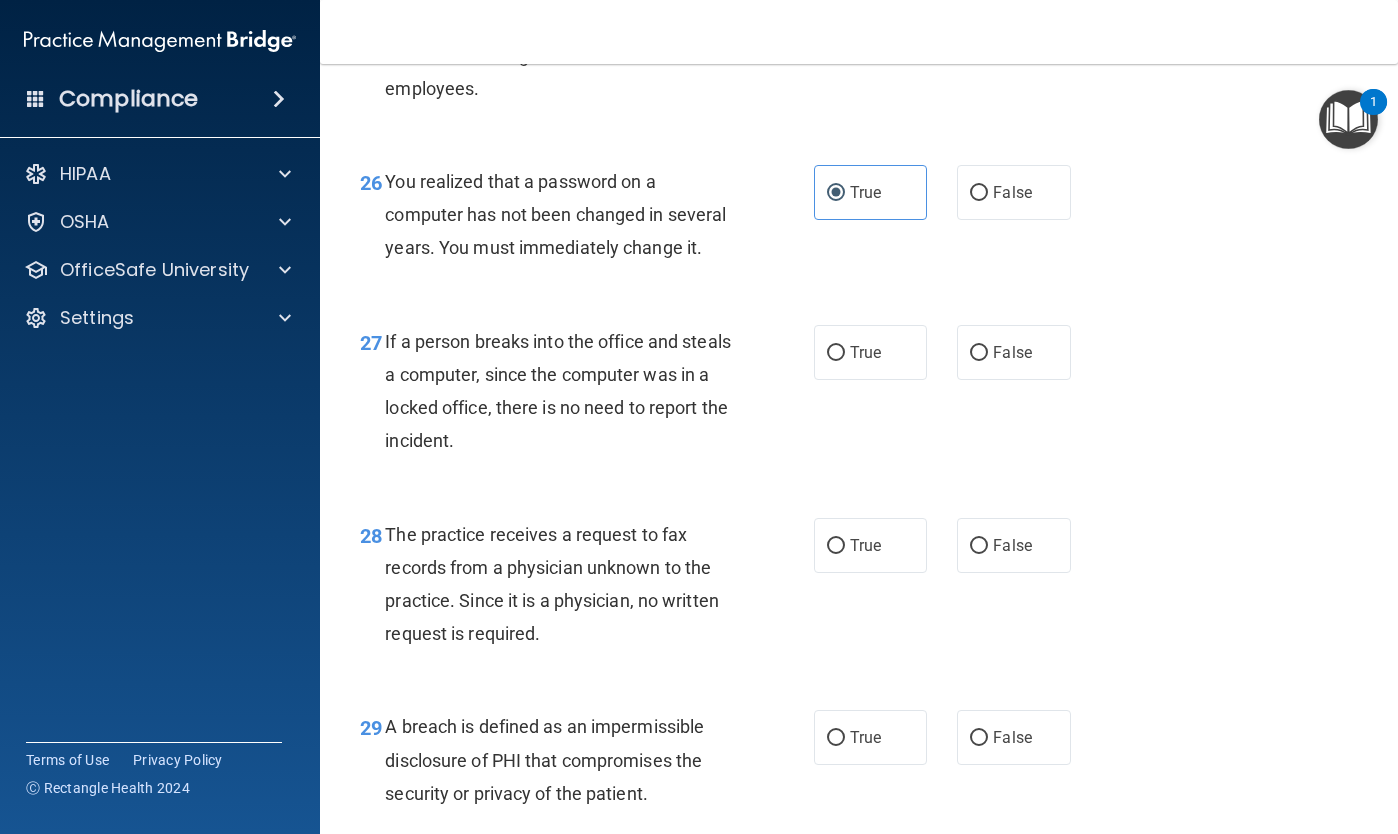 scroll, scrollTop: 4796, scrollLeft: 0, axis: vertical 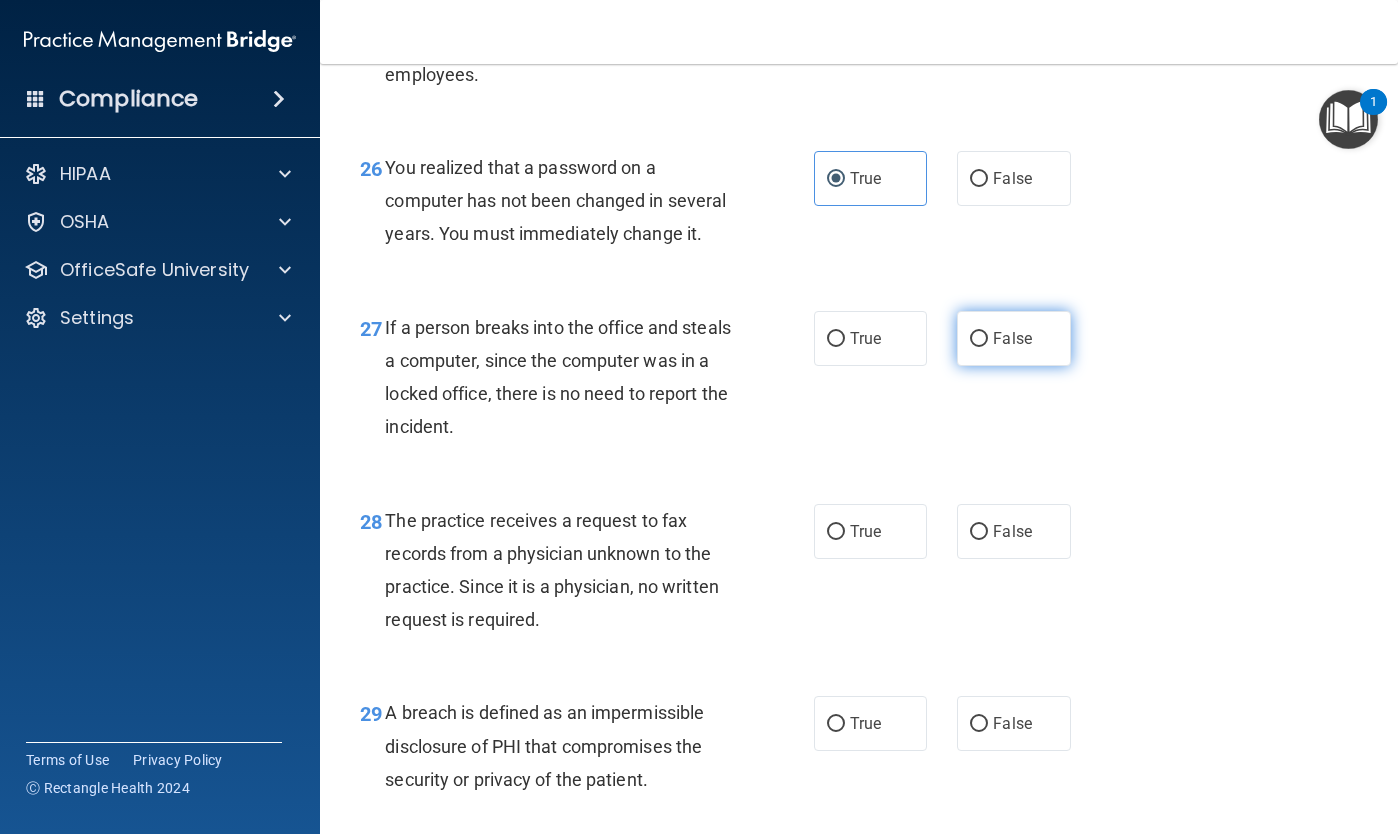 click on "False" at bounding box center [979, 339] 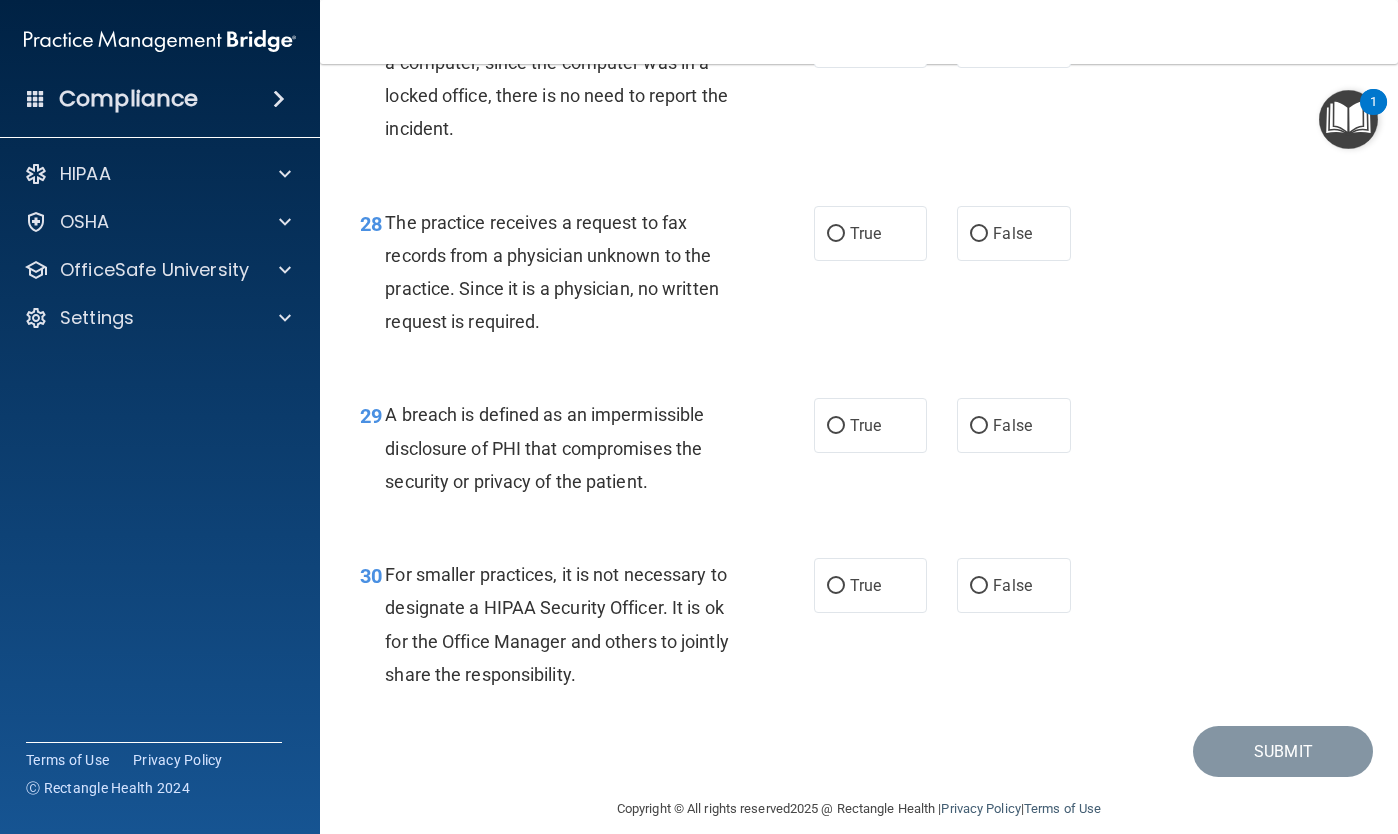scroll, scrollTop: 5110, scrollLeft: 0, axis: vertical 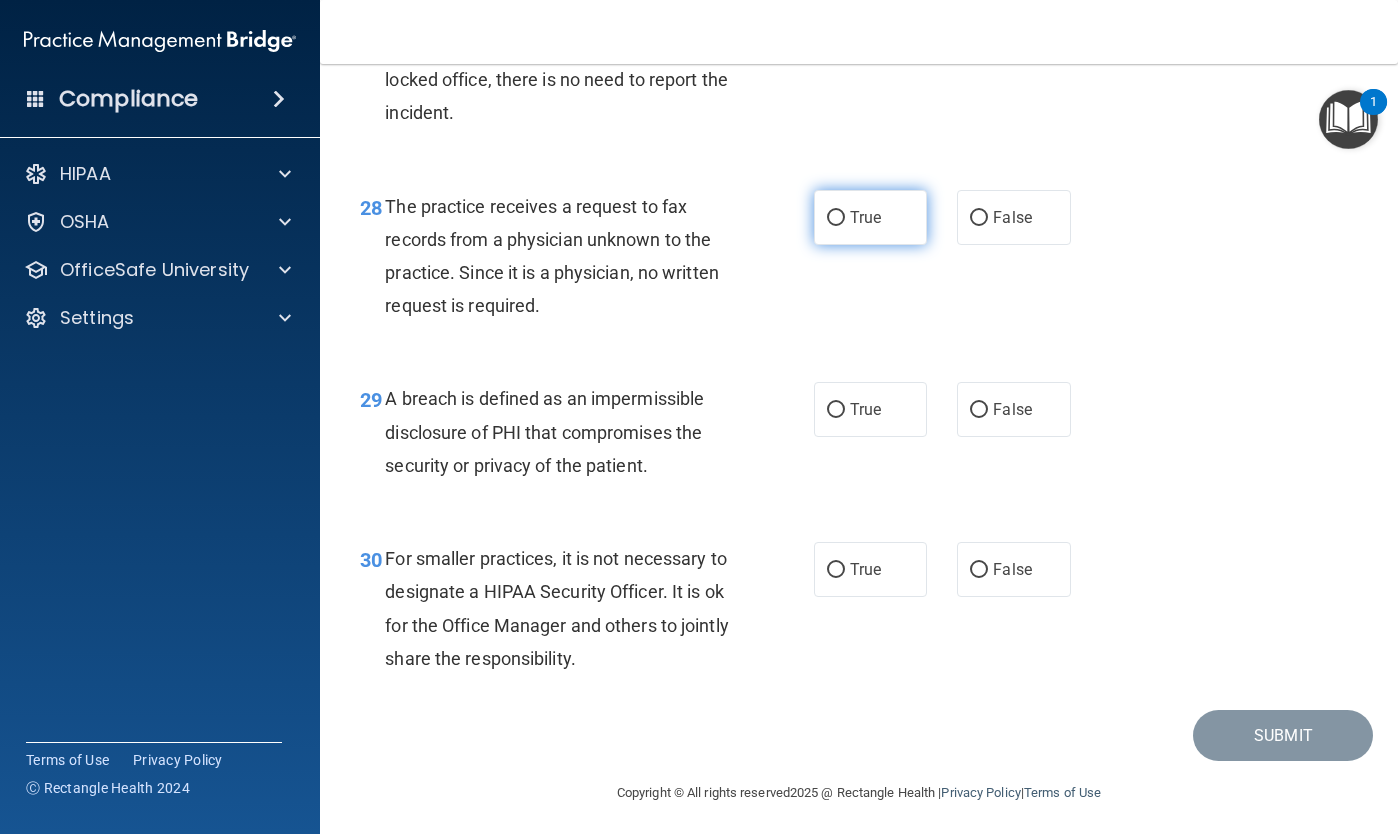 click on "True" at bounding box center [870, 217] 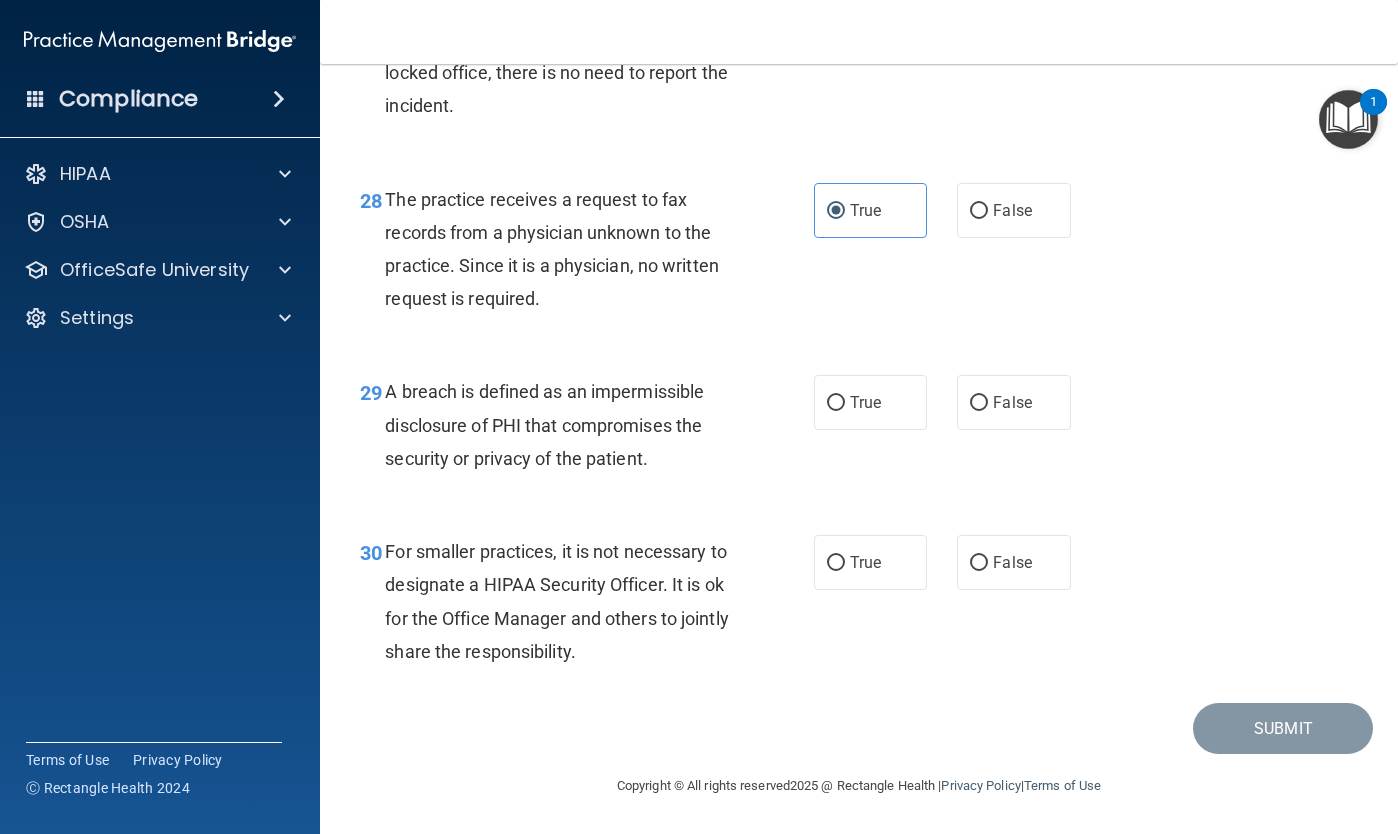 scroll, scrollTop: 5123, scrollLeft: 0, axis: vertical 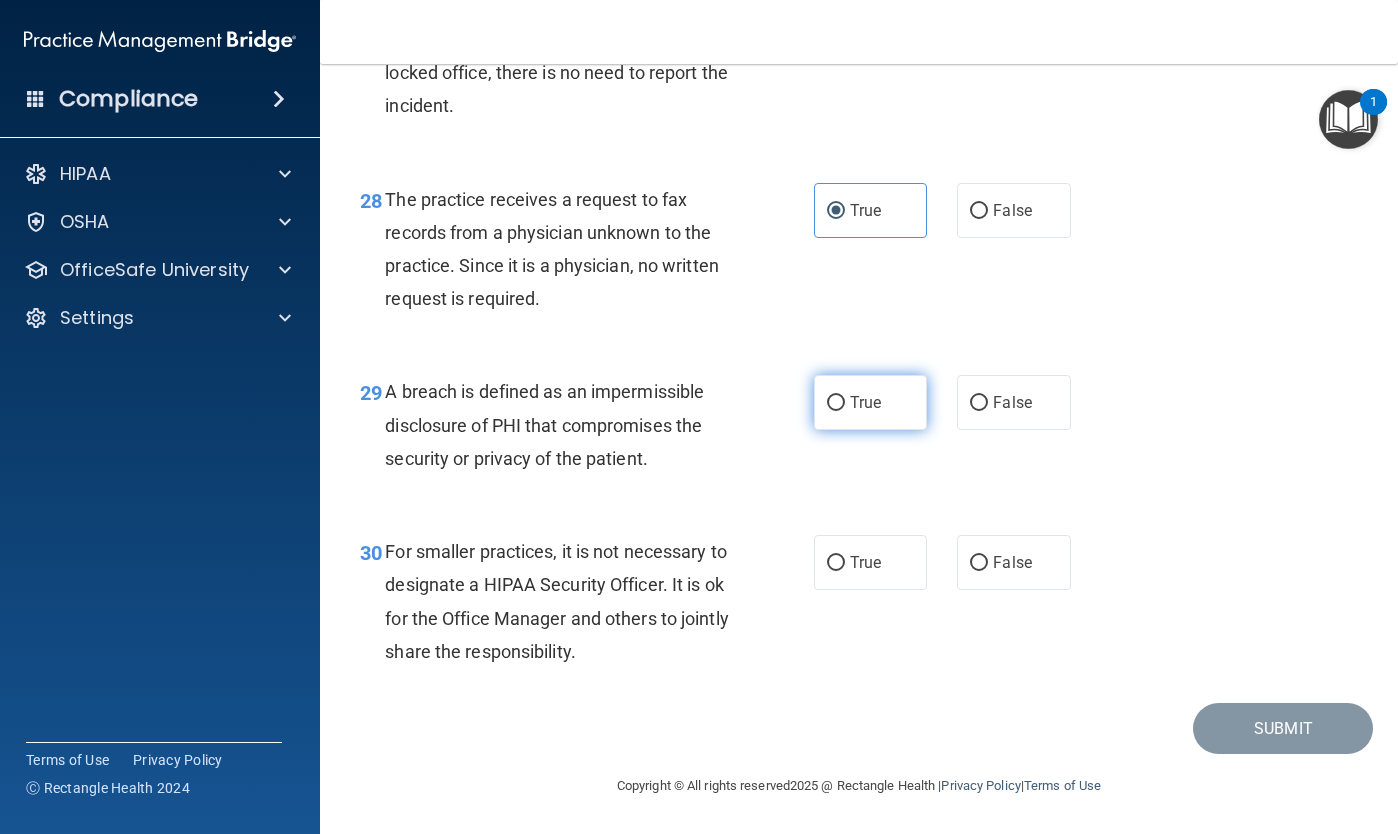 click on "True" at bounding box center [836, 403] 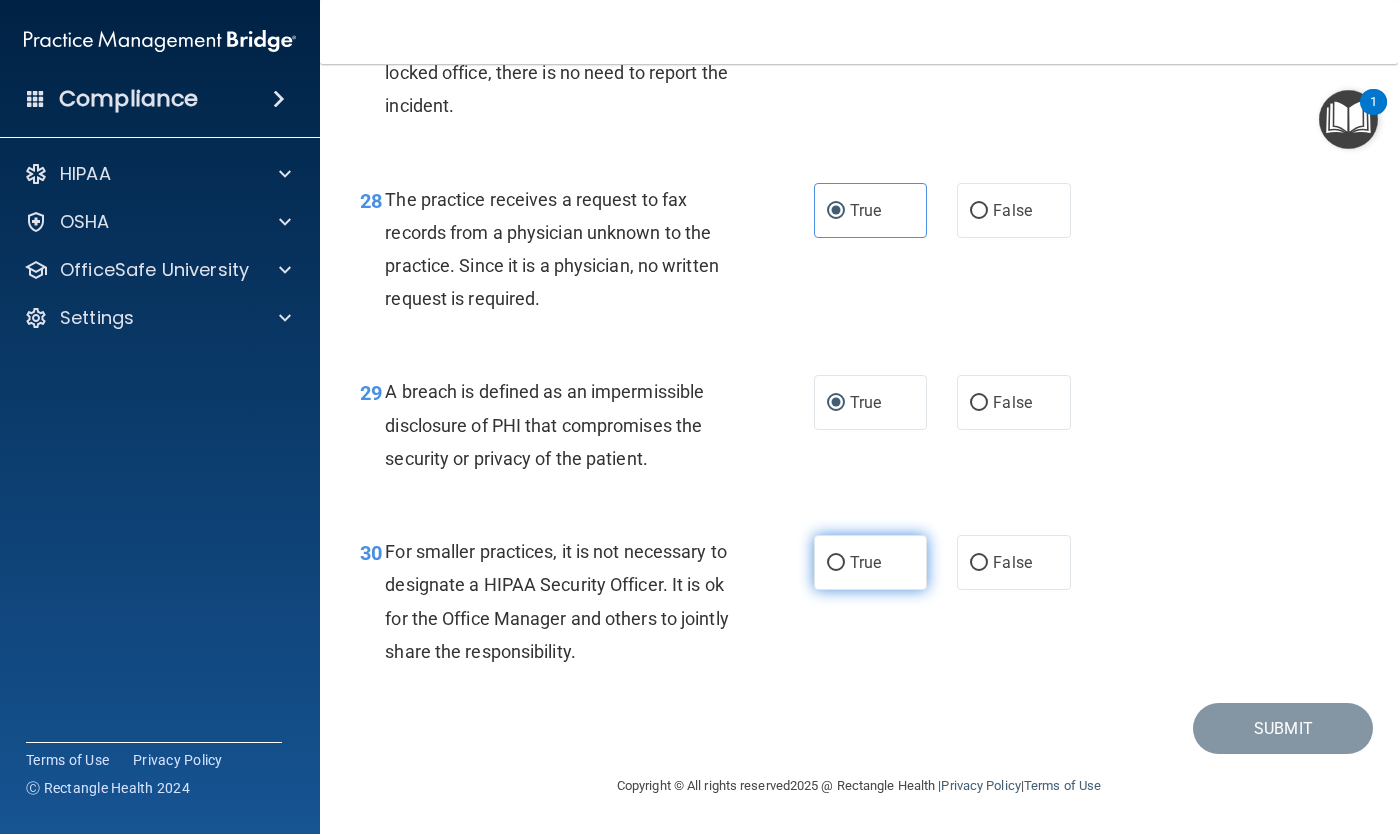 scroll, scrollTop: 5122, scrollLeft: 0, axis: vertical 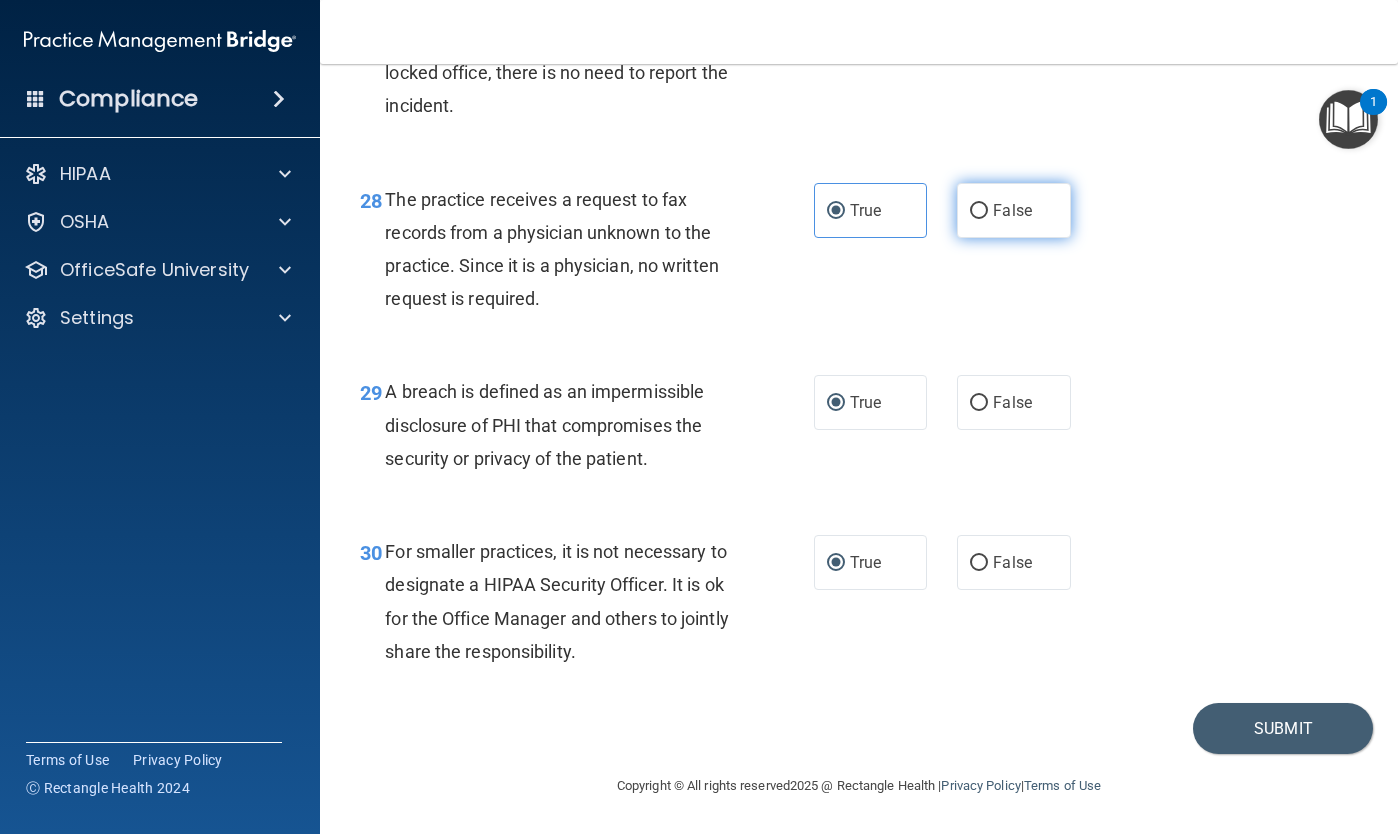 drag, startPoint x: 986, startPoint y: 212, endPoint x: 1009, endPoint y: 238, distance: 34.713108 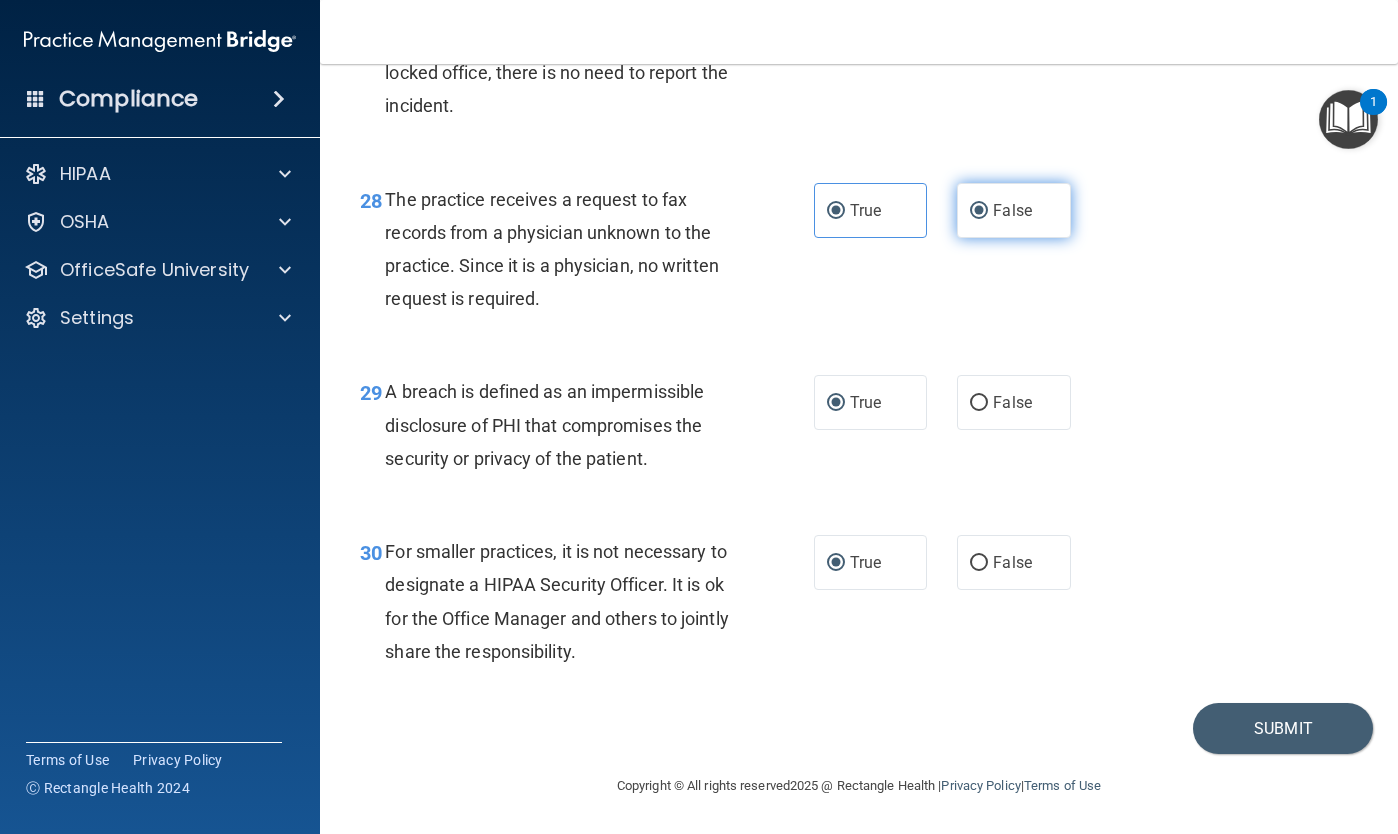 radio on "false" 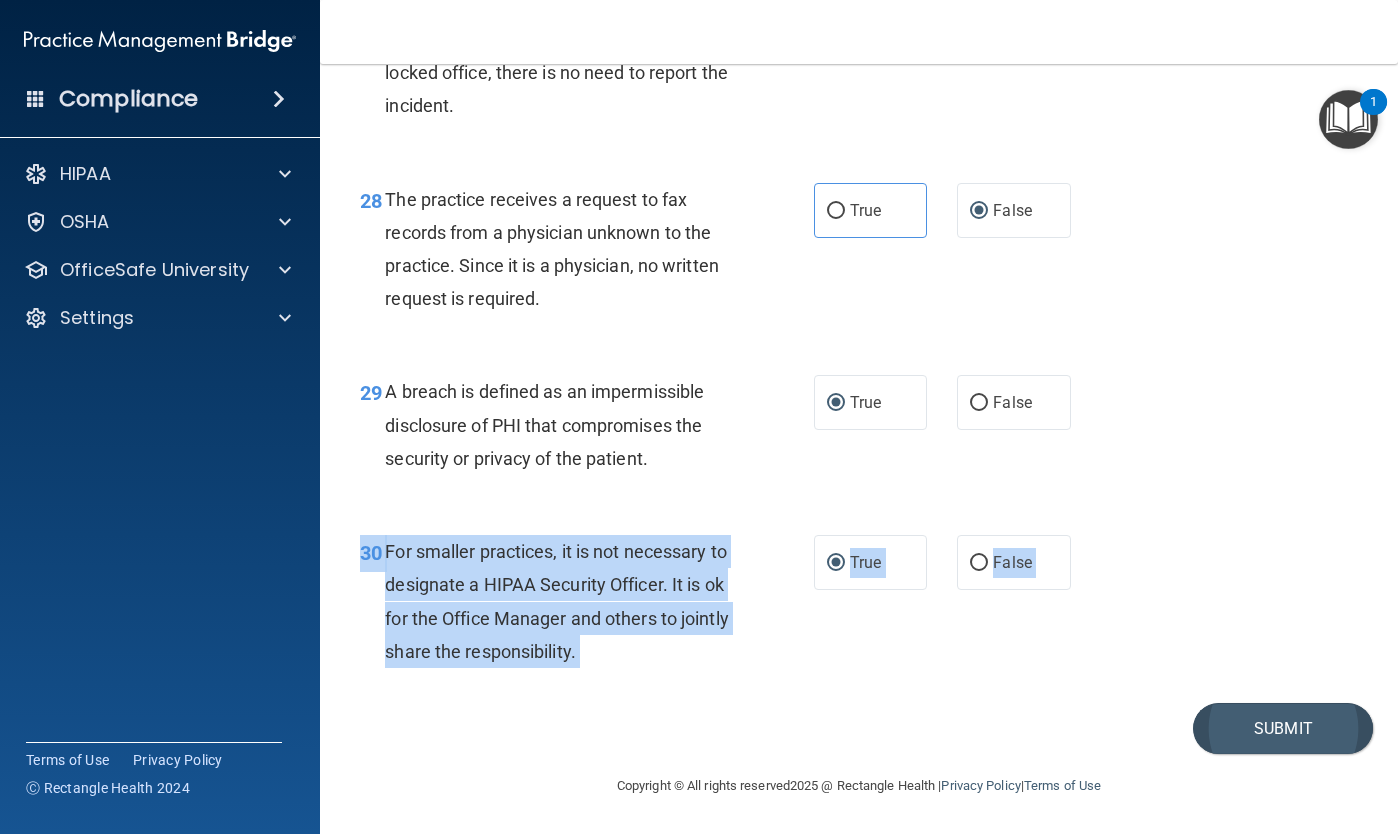 click on "01       Patients who believe that their PHI has been compromised have the right to make a complaint to the federal government.                 True           False                       02       The Privacy Rule requires covered entities to develop and implement reasonable policies and procedures to verify the identity of any person who requests PHI, as well as the authority of the person to have access to the information, if the identity or authority of the person is not already known.                 True           False                       03       It's ok to post  practice’s Notice of Privacy anywhere so long as it is also somewhere in the lobby.                 True           False                       04       While at her daughter's open house at school, the receptionist mentions that he/she saw a friend having a procedure at your office.  Since they are friends, this is not considered a HIPAA violation.                 True           False                       05" at bounding box center (859, -2116) 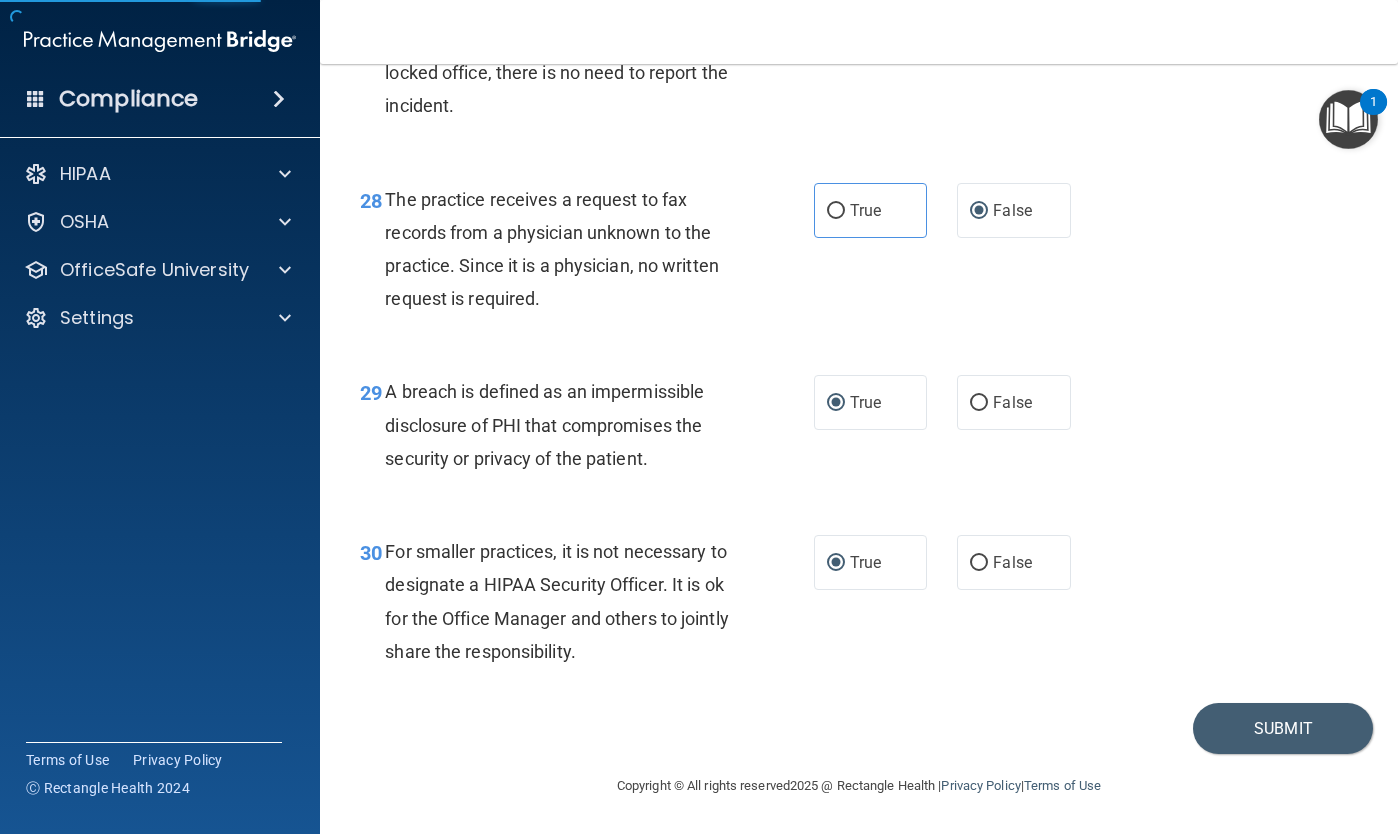 click on "29       A breach is defined as an impermissible disclosure of PHI that compromises the security or privacy of the patient.                 True           False" at bounding box center [859, 430] 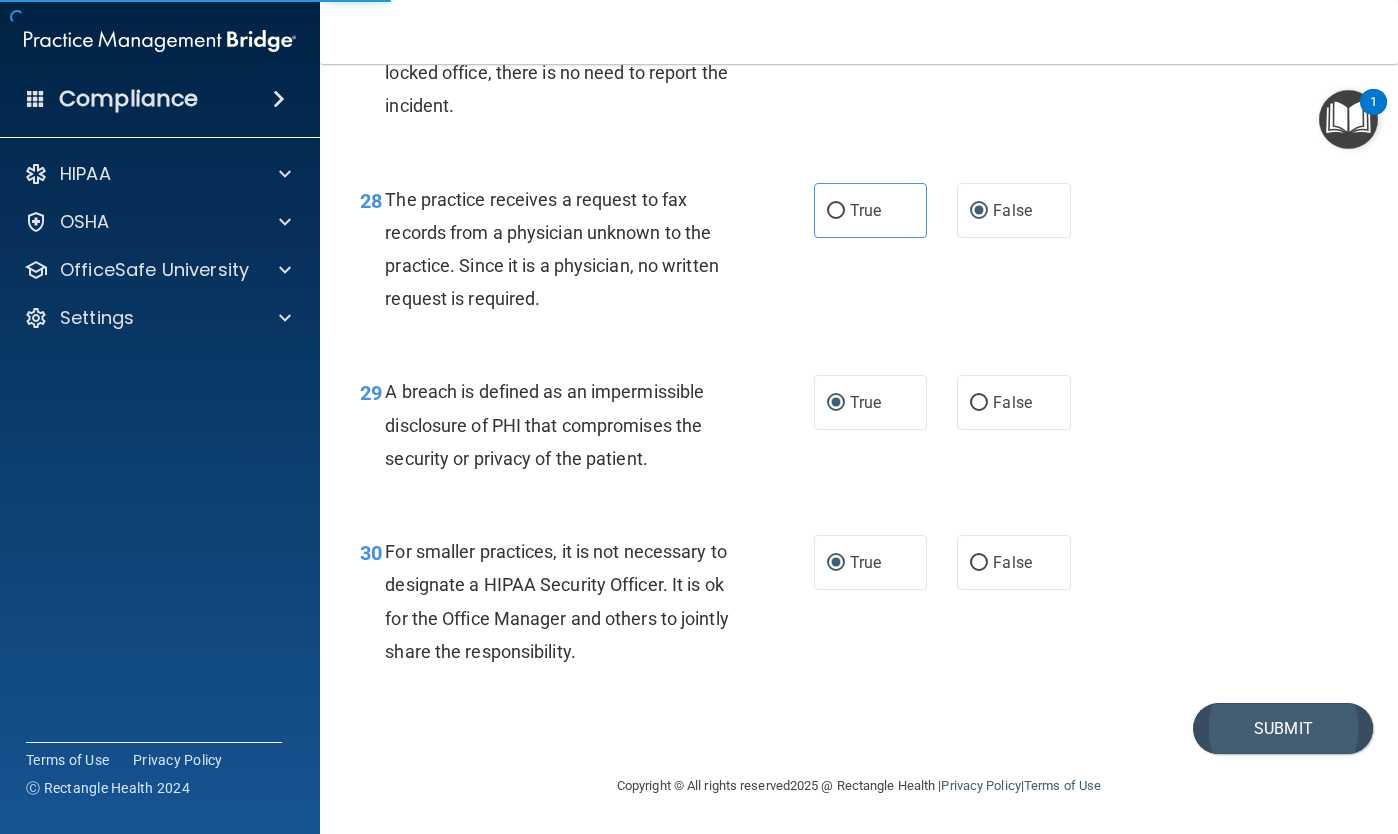 drag, startPoint x: 1310, startPoint y: 750, endPoint x: 1292, endPoint y: 742, distance: 19.697716 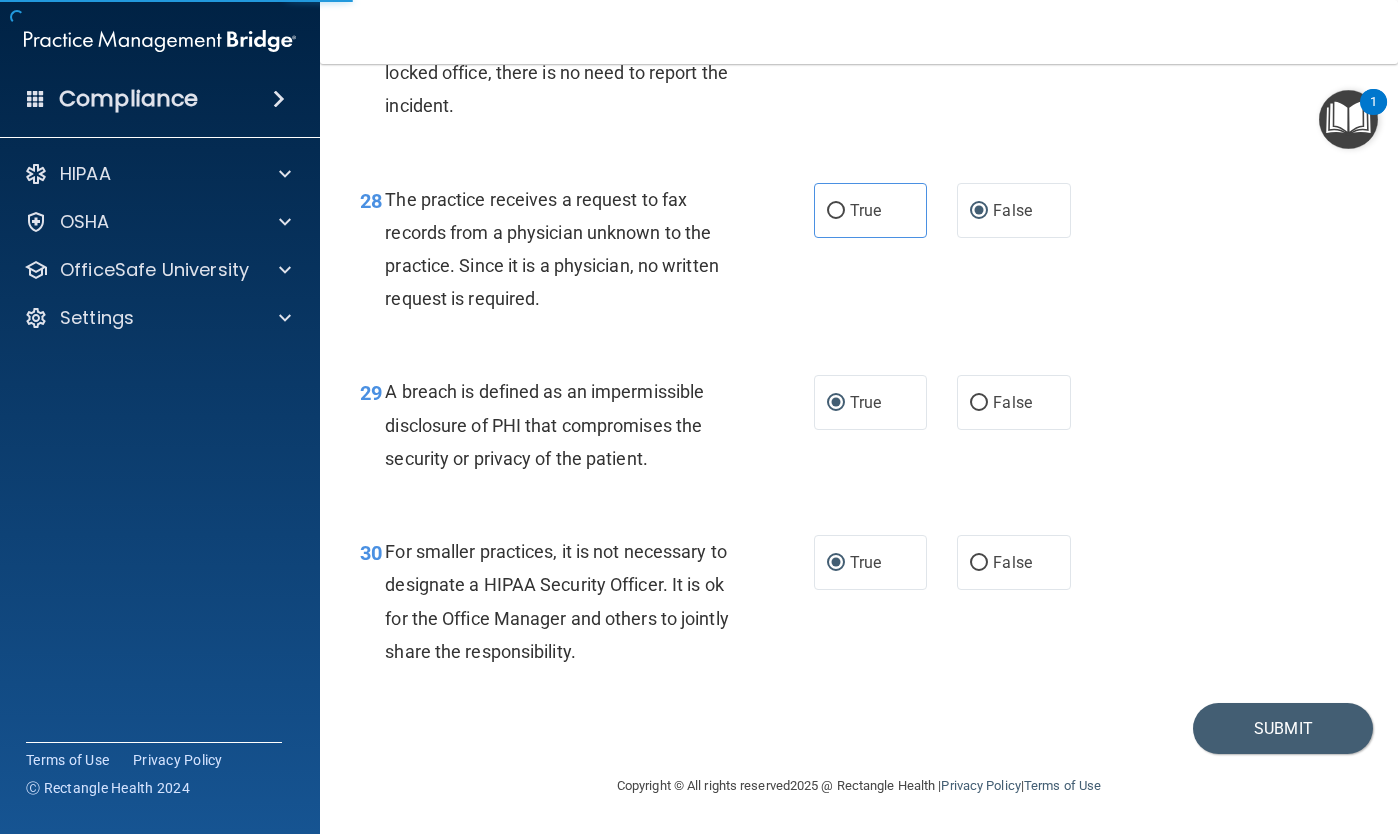 scroll, scrollTop: 5123, scrollLeft: 0, axis: vertical 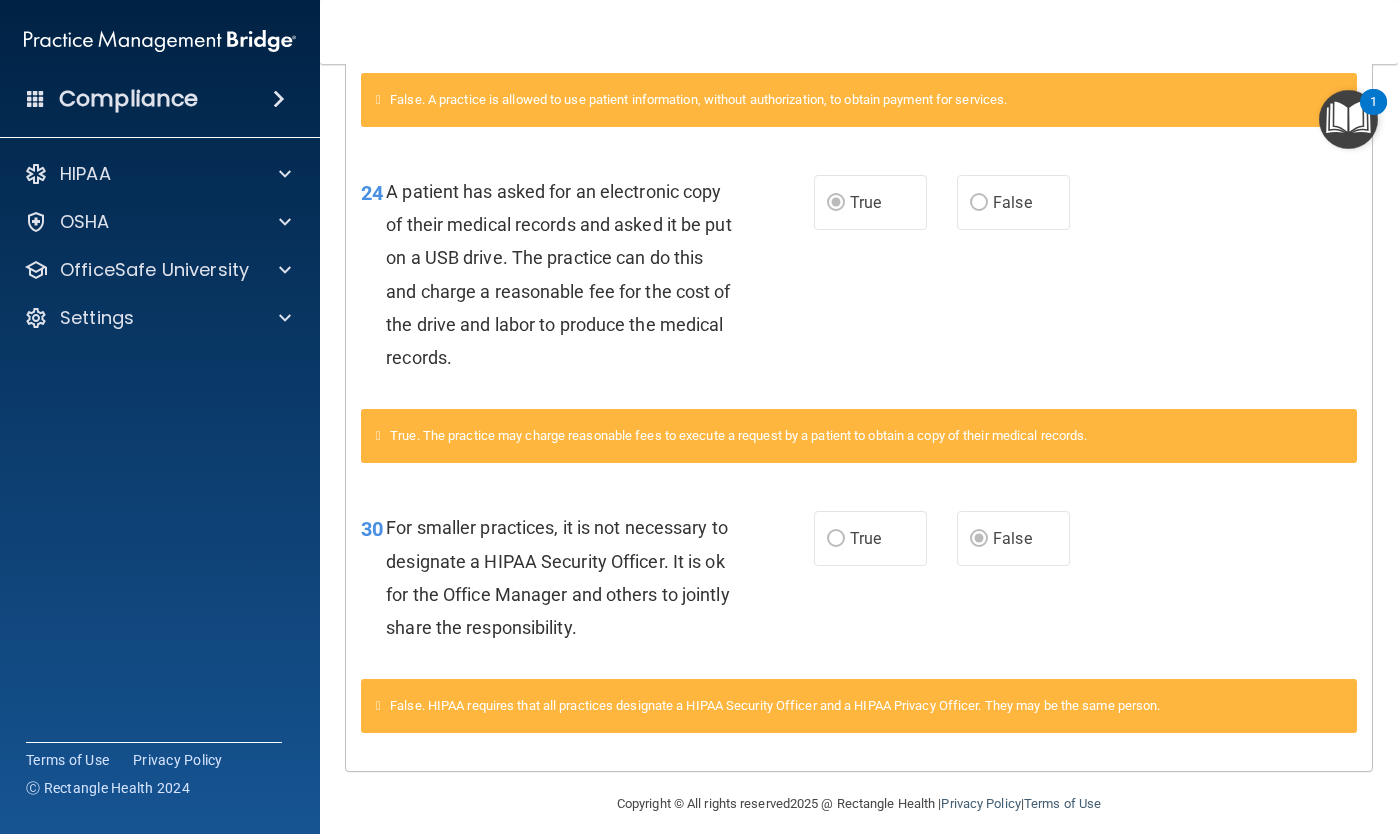 click on "30       For smaller practices, it is not necessary to designate a HIPAA Security Officer.  It is ok for the Office Manager and others to jointly share the responsibility.                 True           False" at bounding box center [859, 582] 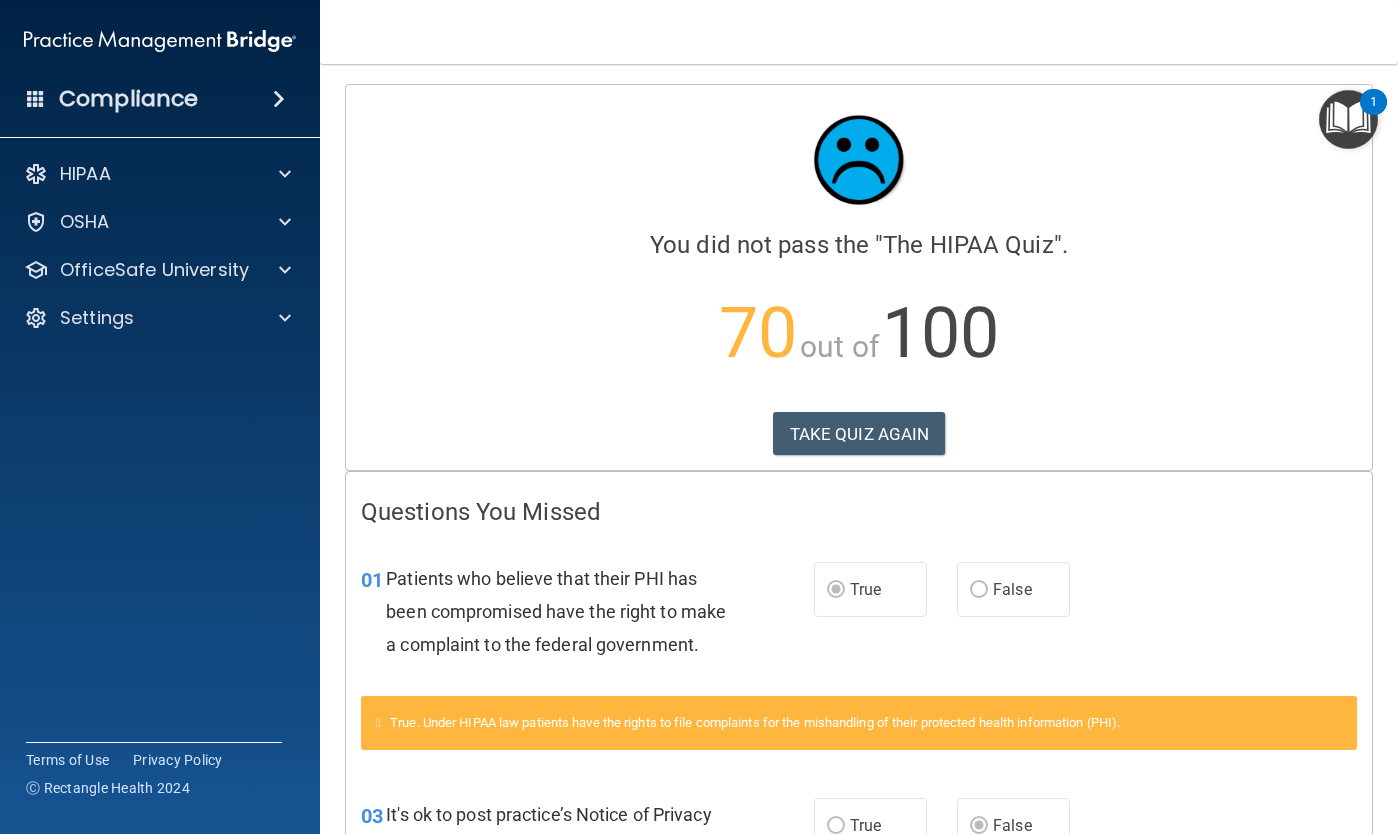 scroll, scrollTop: 0, scrollLeft: 0, axis: both 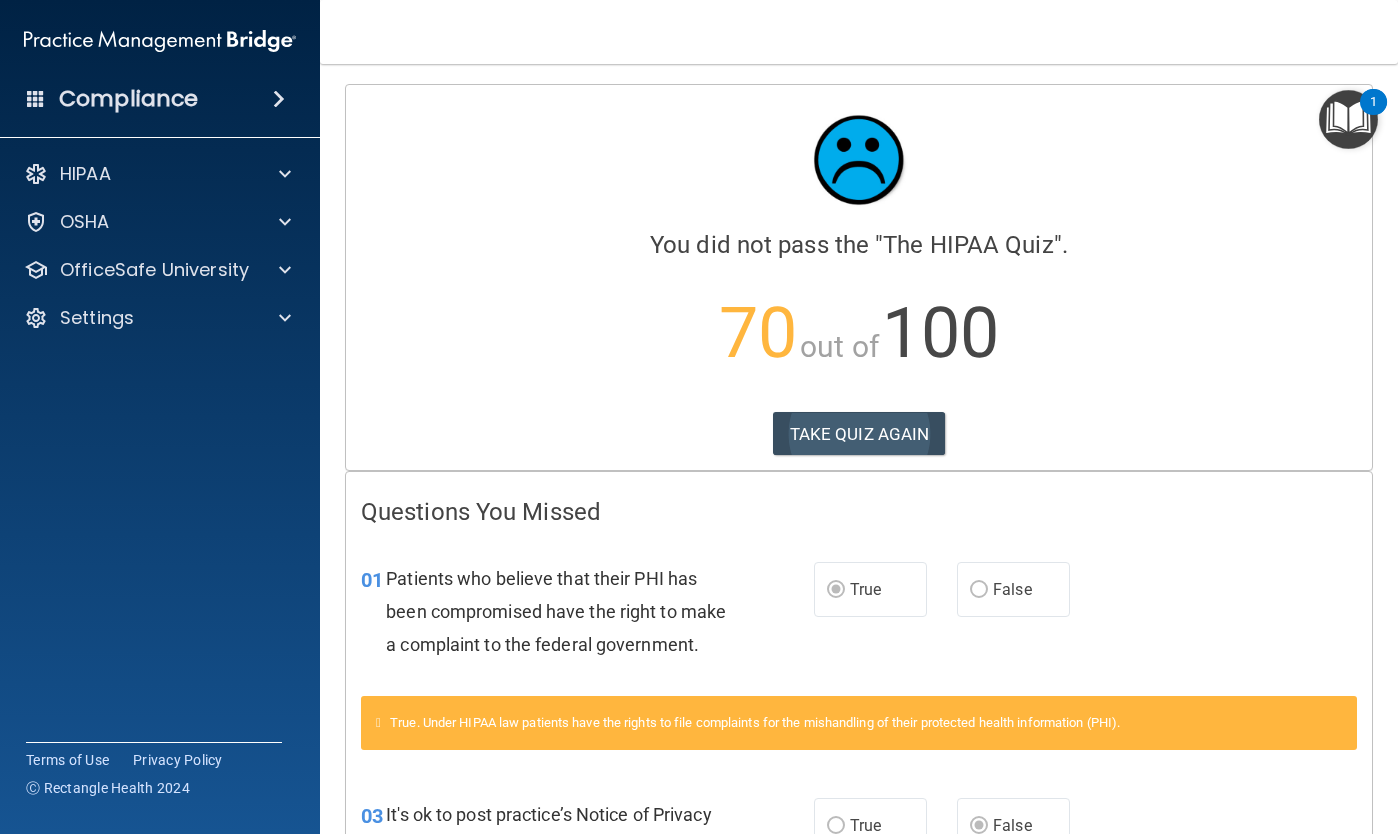 drag, startPoint x: 866, startPoint y: 430, endPoint x: 892, endPoint y: 452, distance: 34.058773 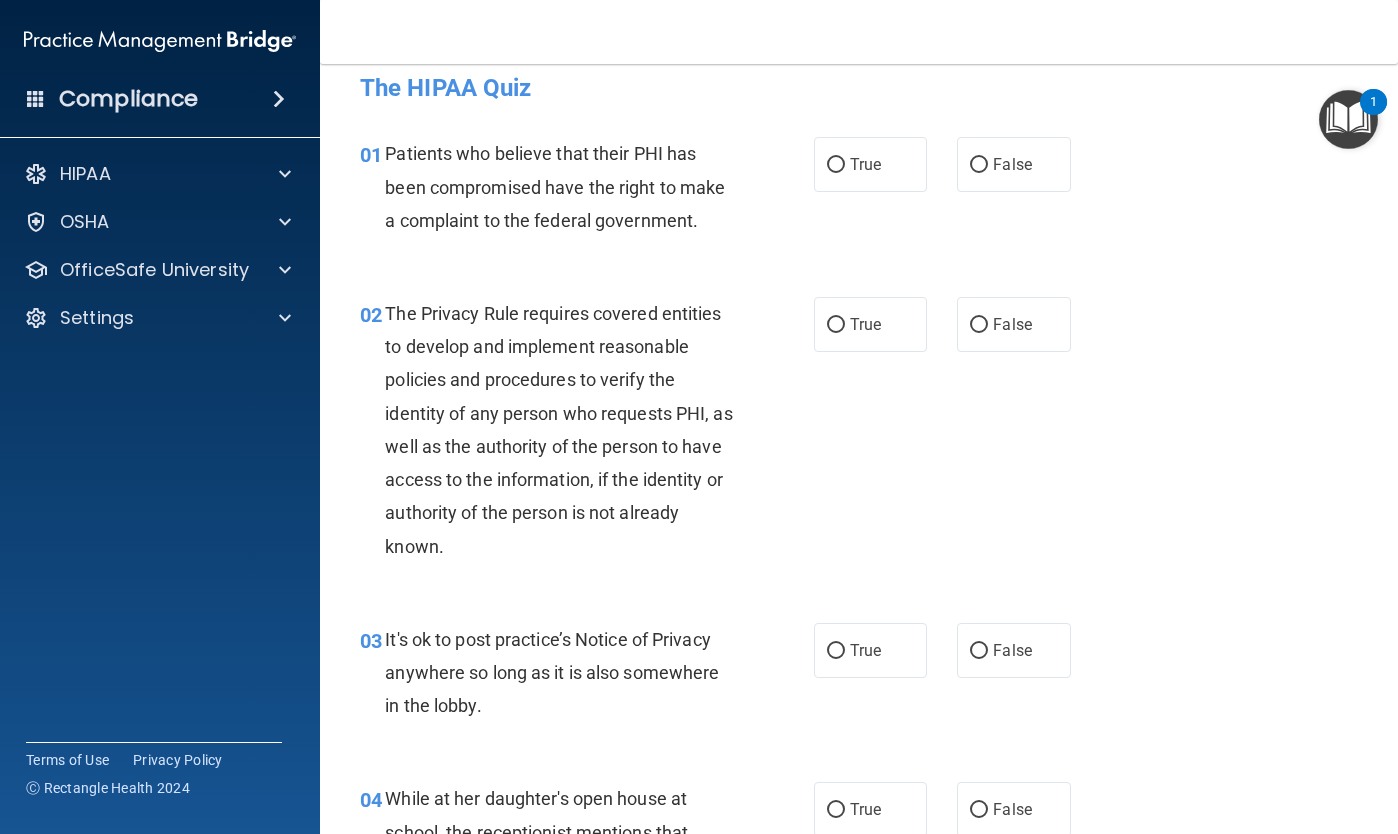 scroll, scrollTop: 23, scrollLeft: 0, axis: vertical 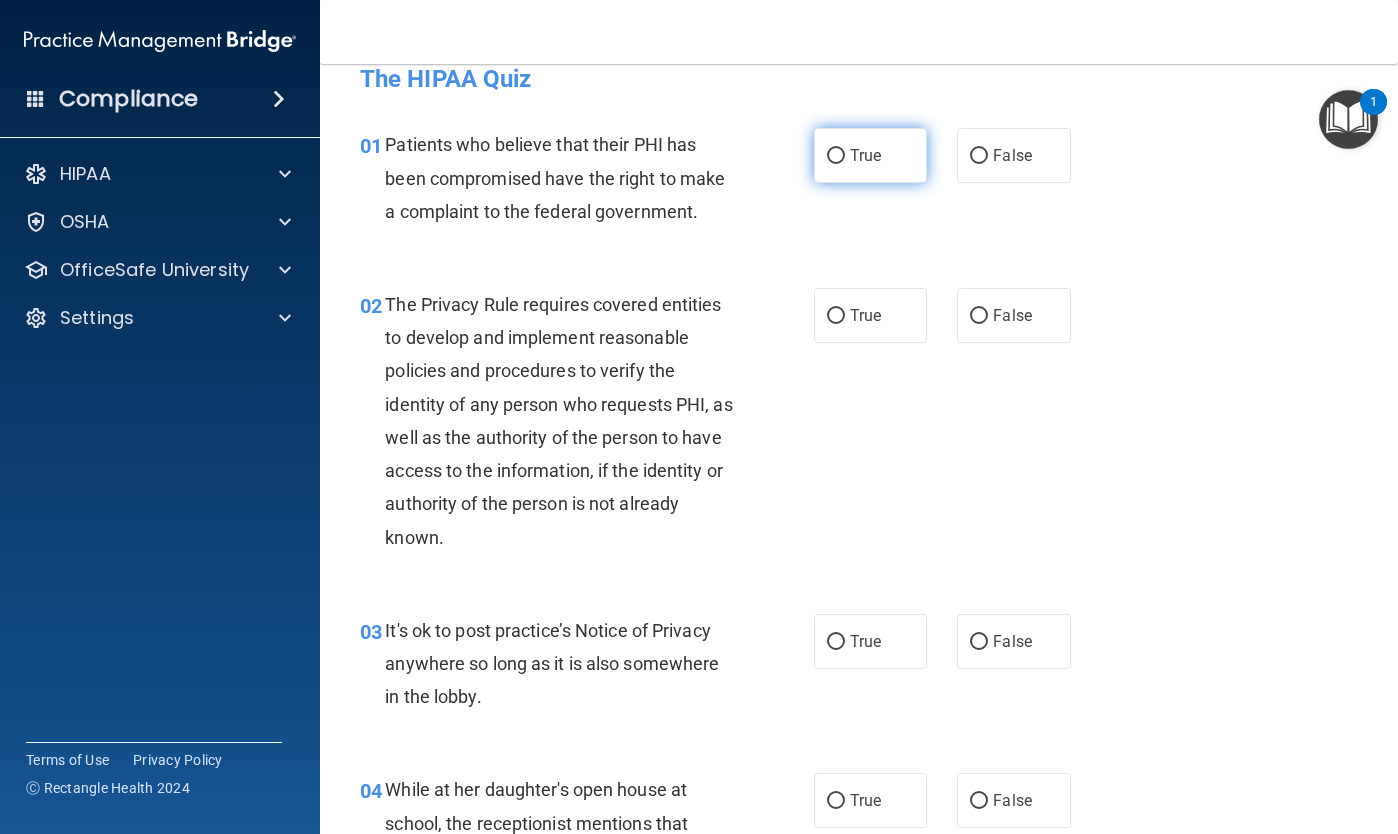 click on "True" at bounding box center (836, 156) 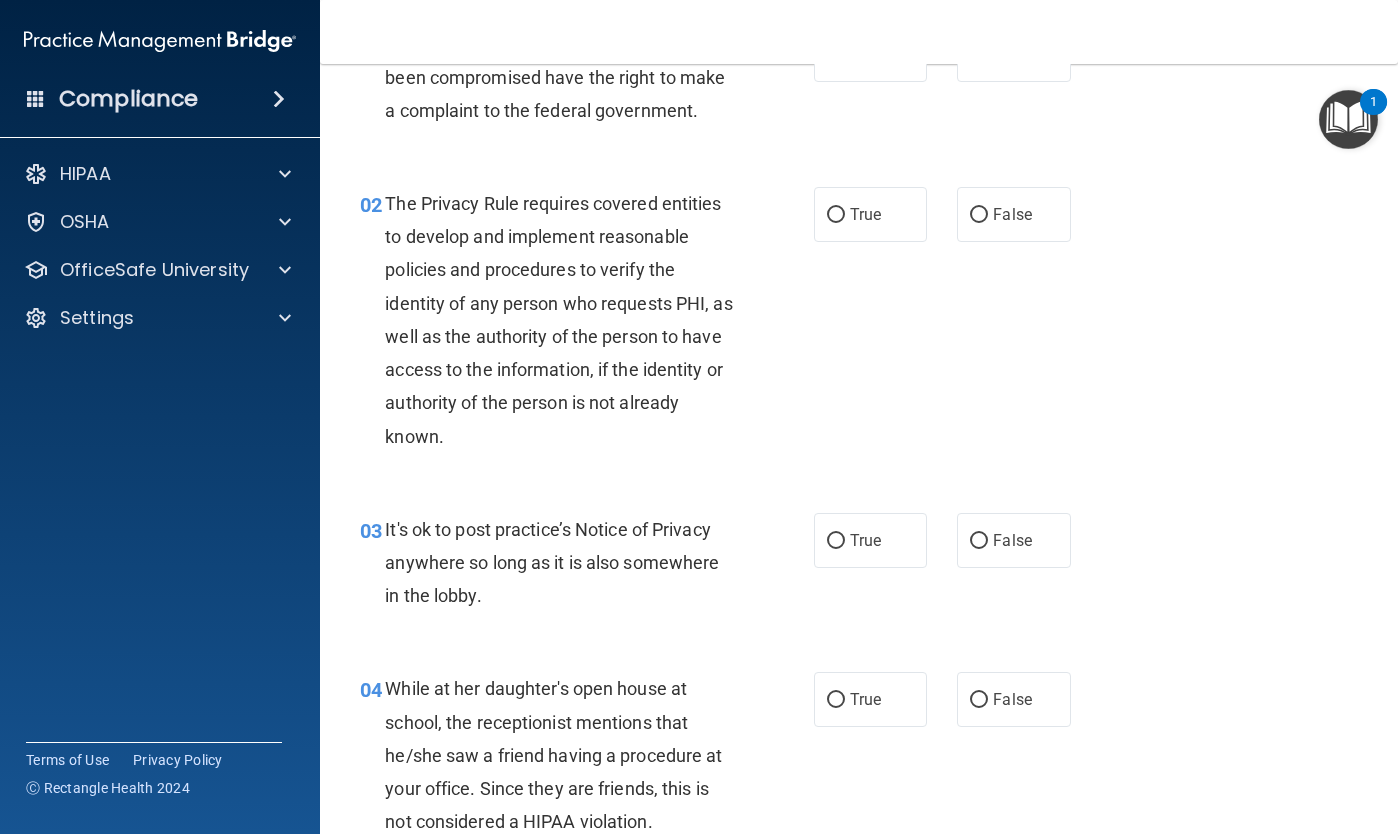 scroll, scrollTop: 132, scrollLeft: 0, axis: vertical 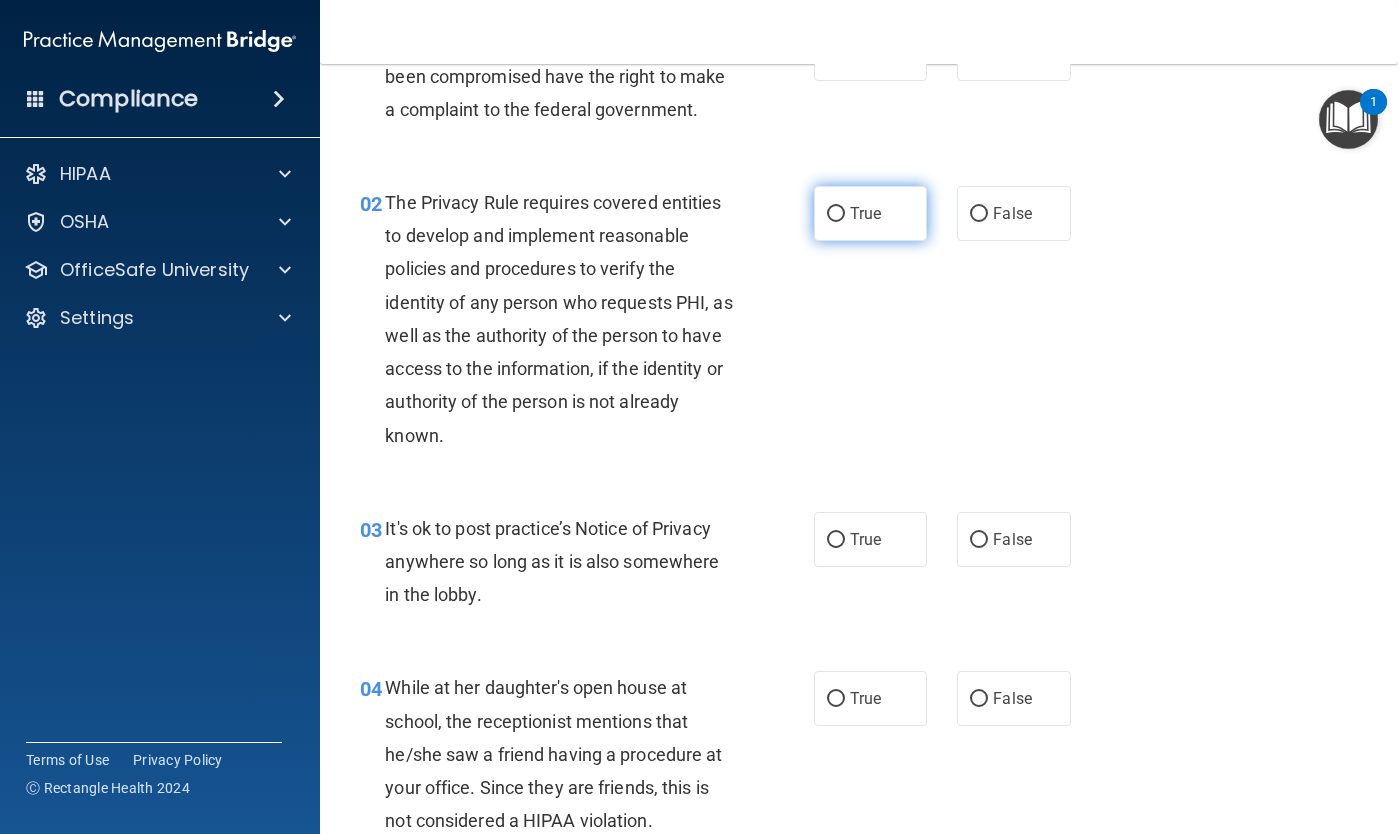 click on "True" at bounding box center [836, 214] 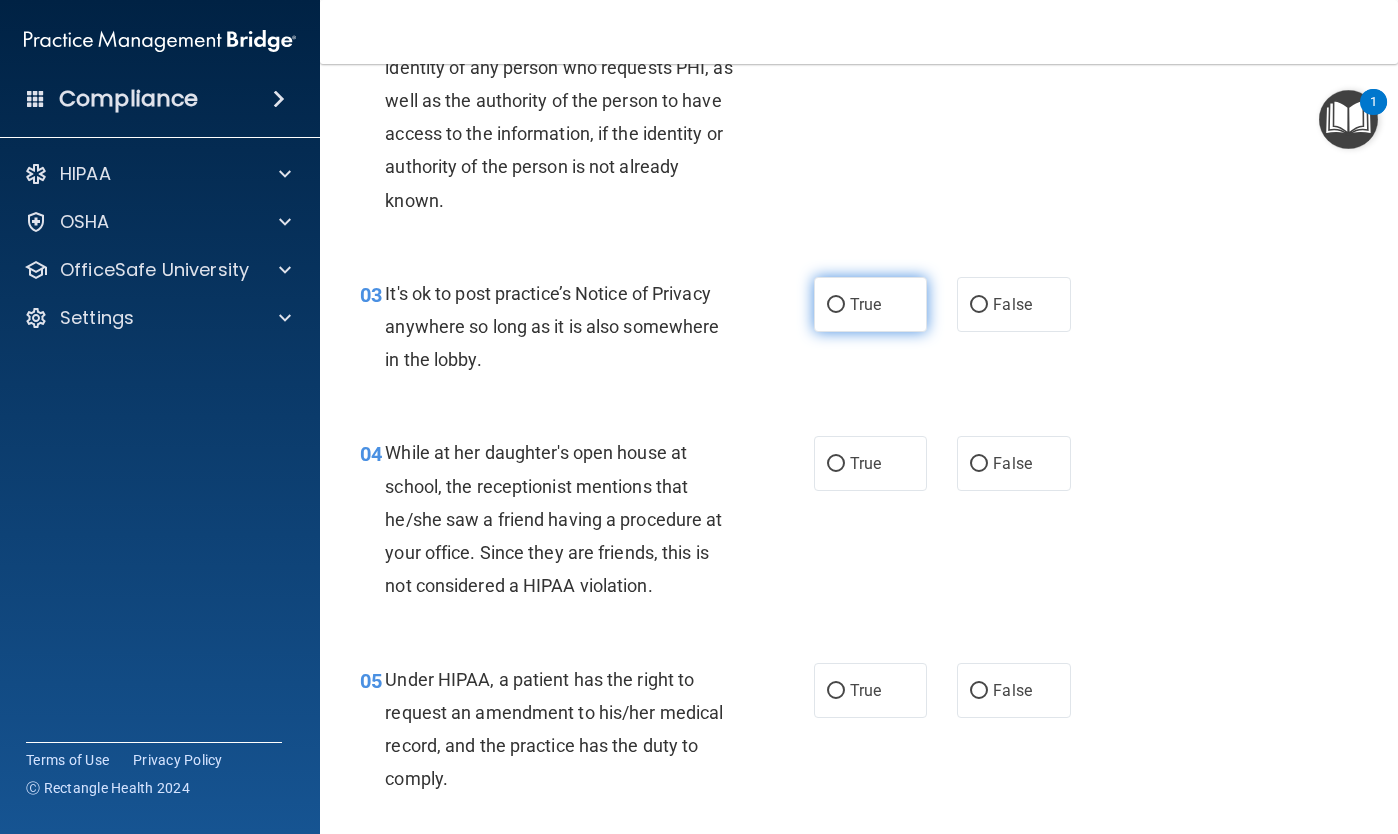 scroll, scrollTop: 371, scrollLeft: 0, axis: vertical 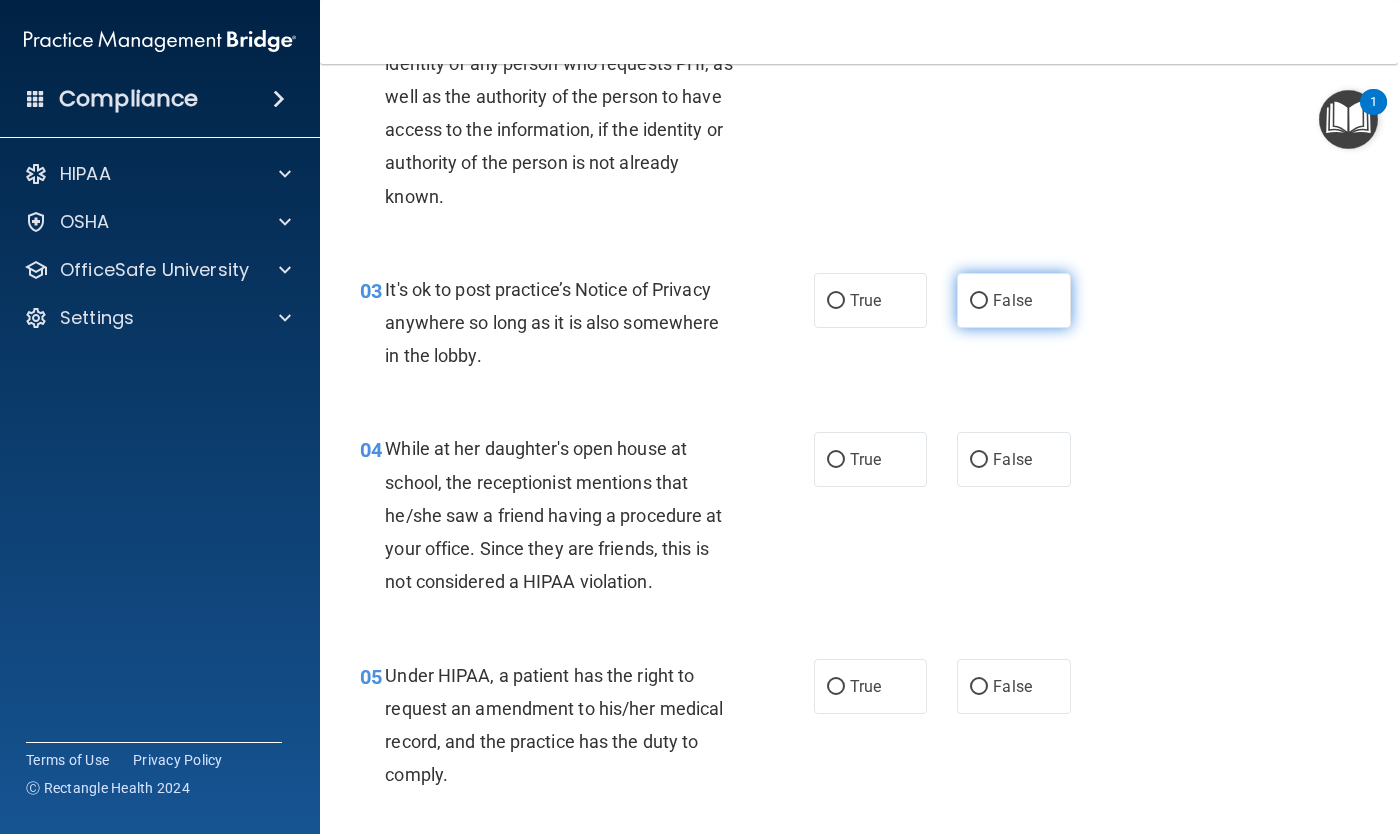 click on "False" at bounding box center (1013, 300) 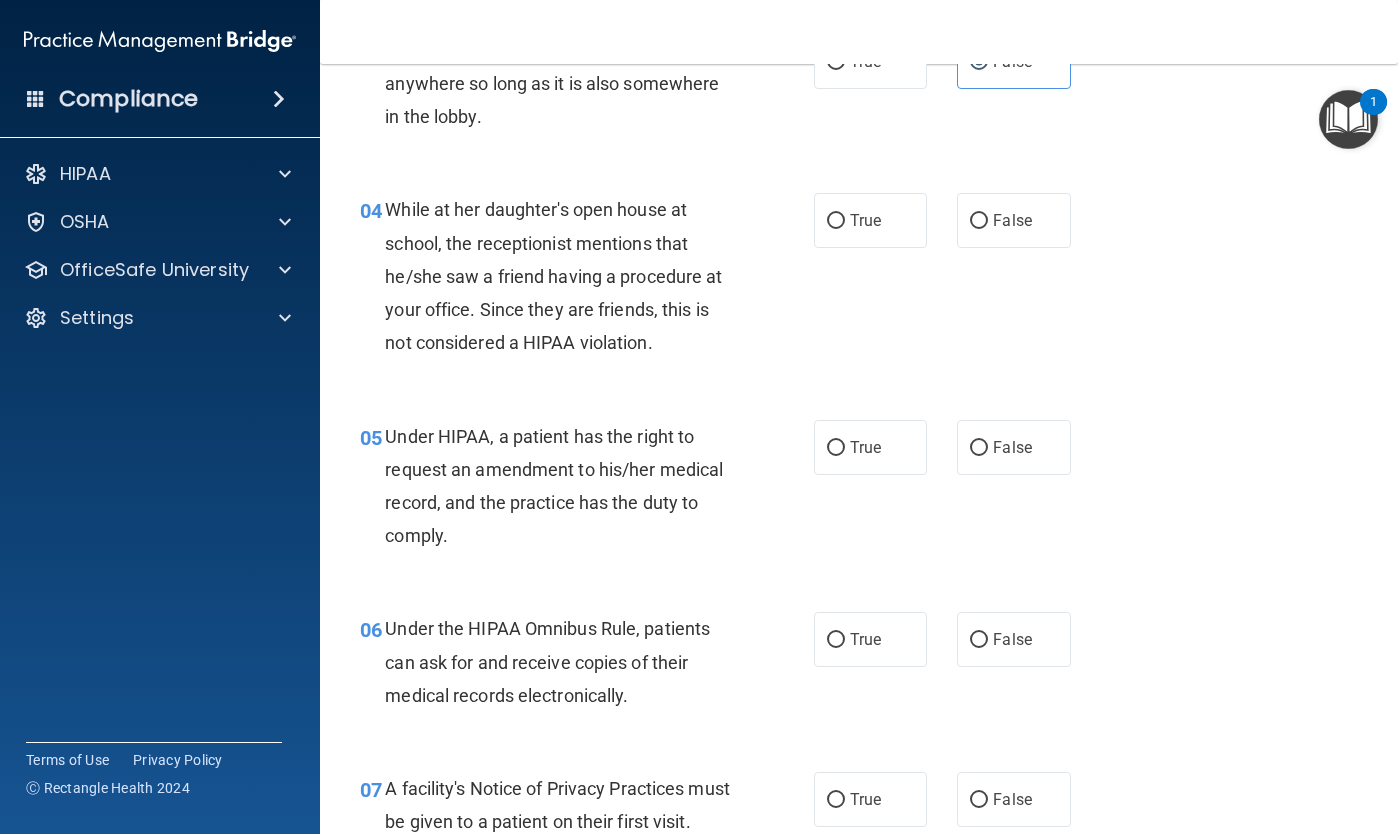 scroll, scrollTop: 616, scrollLeft: 0, axis: vertical 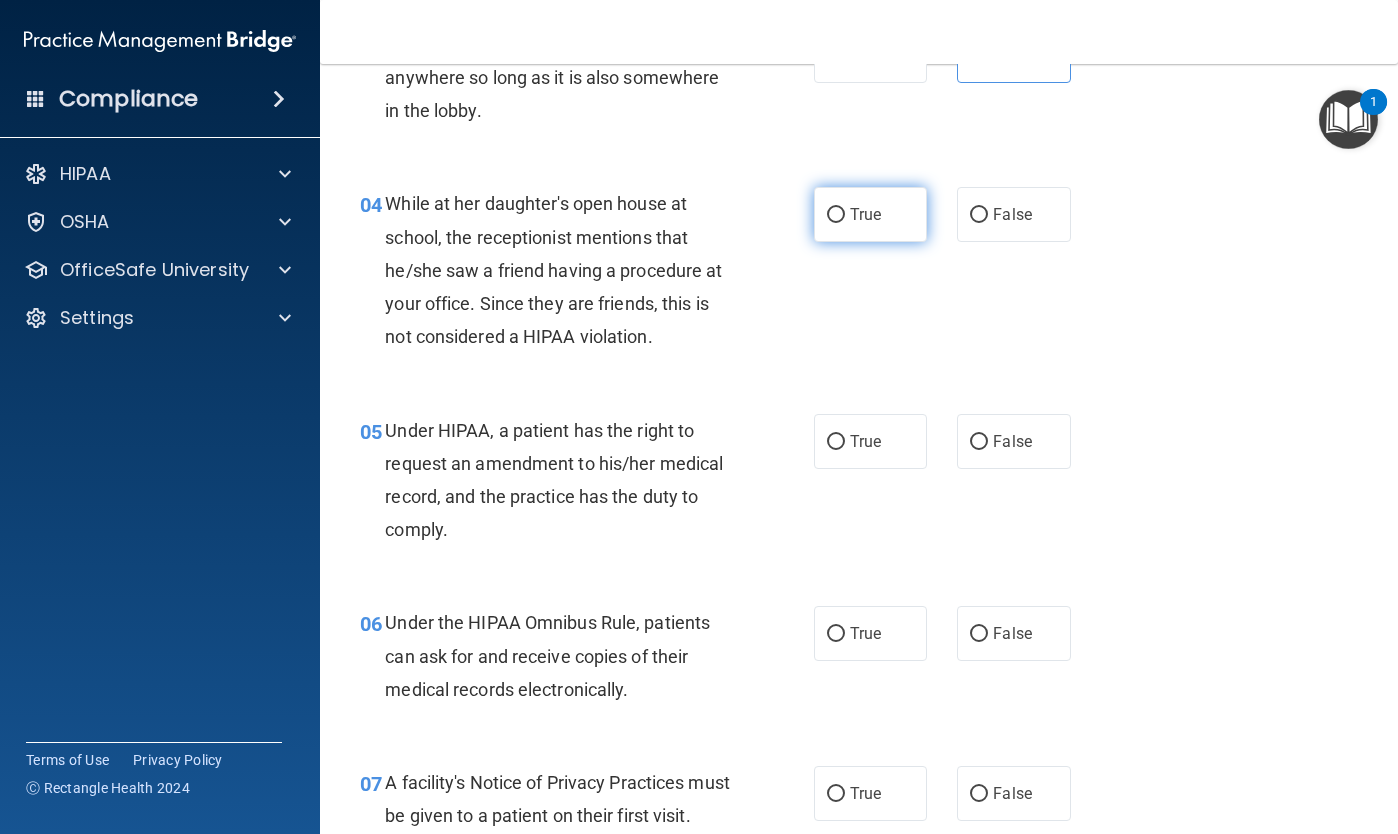 click on "True" at bounding box center (836, 215) 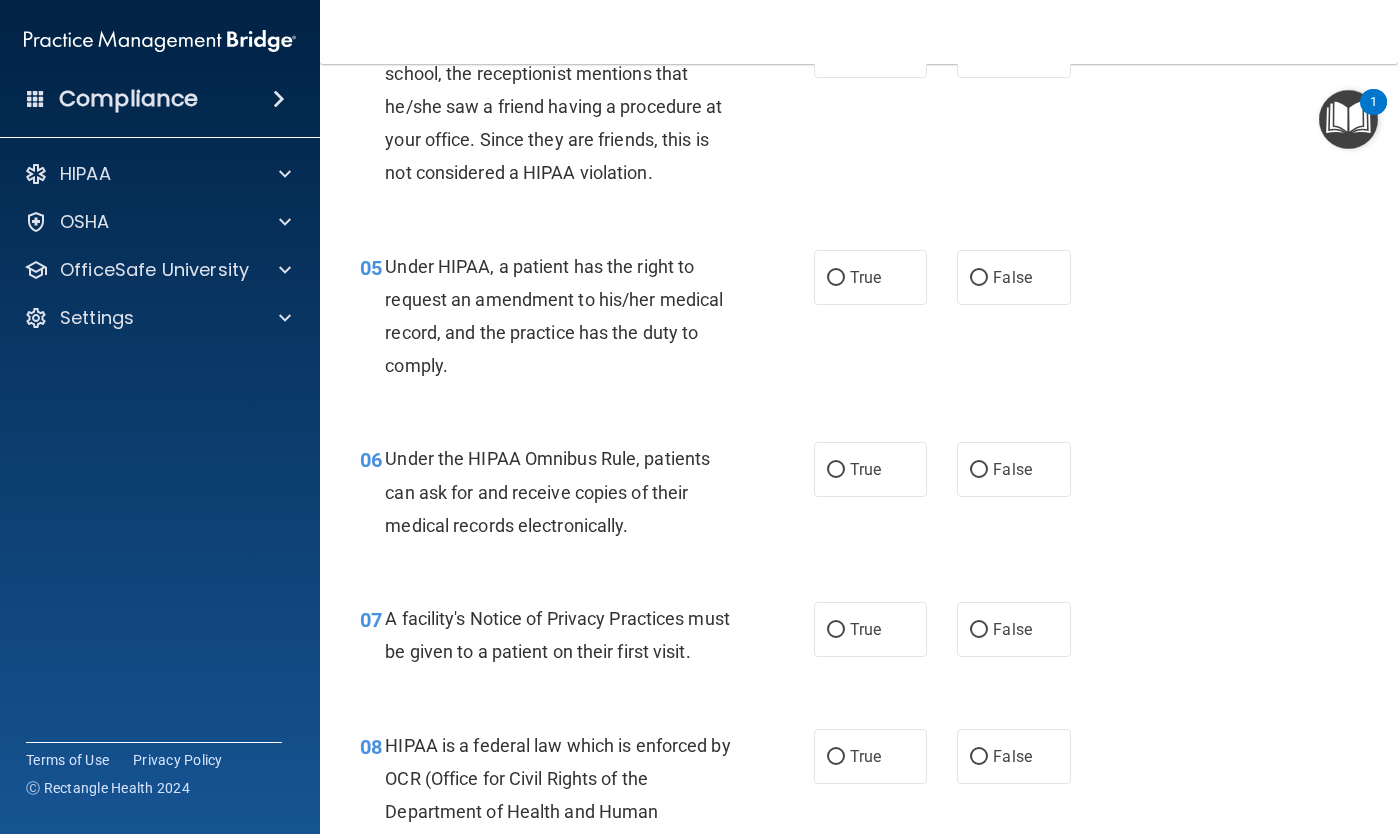 scroll, scrollTop: 792, scrollLeft: 0, axis: vertical 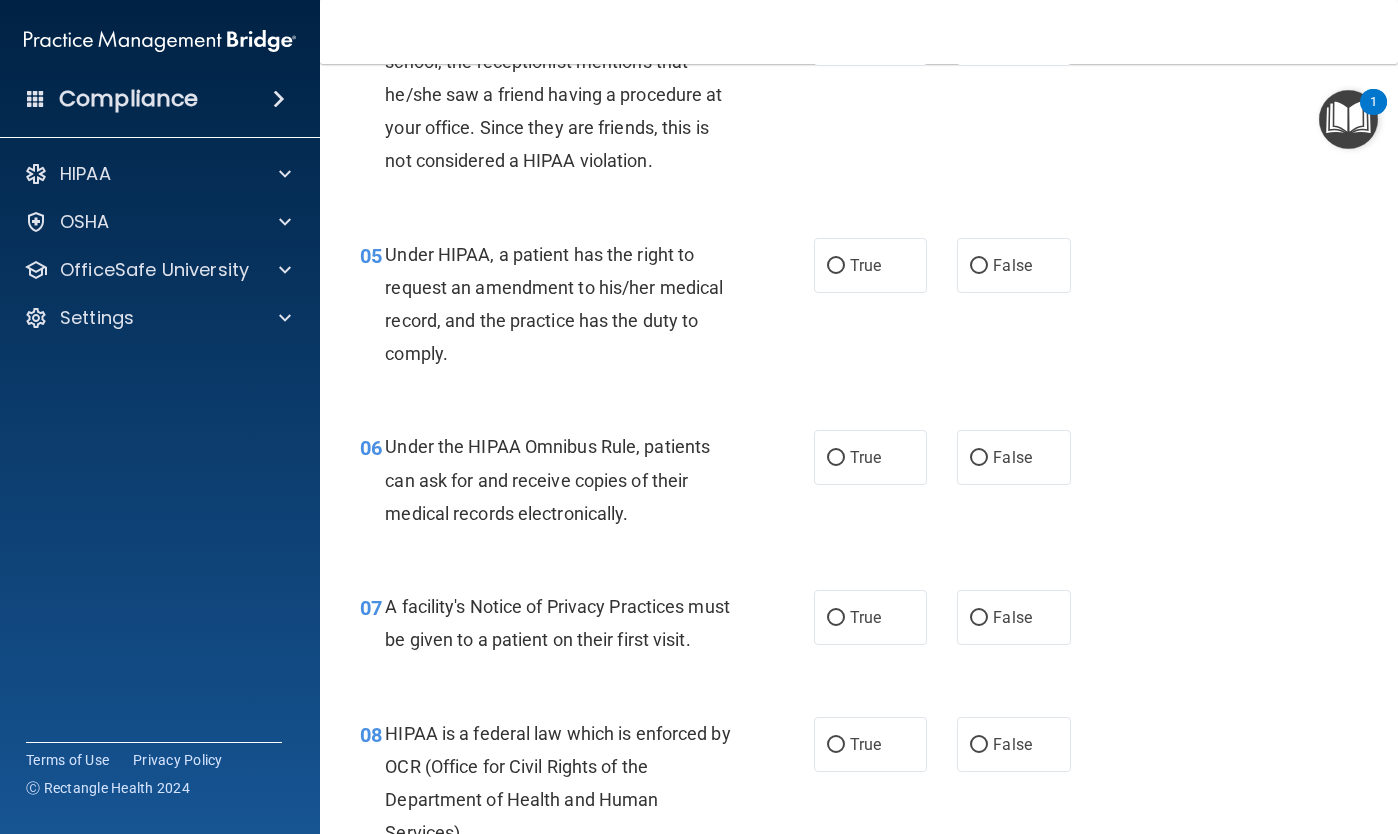 drag, startPoint x: 971, startPoint y: 255, endPoint x: 958, endPoint y: 313, distance: 59.439045 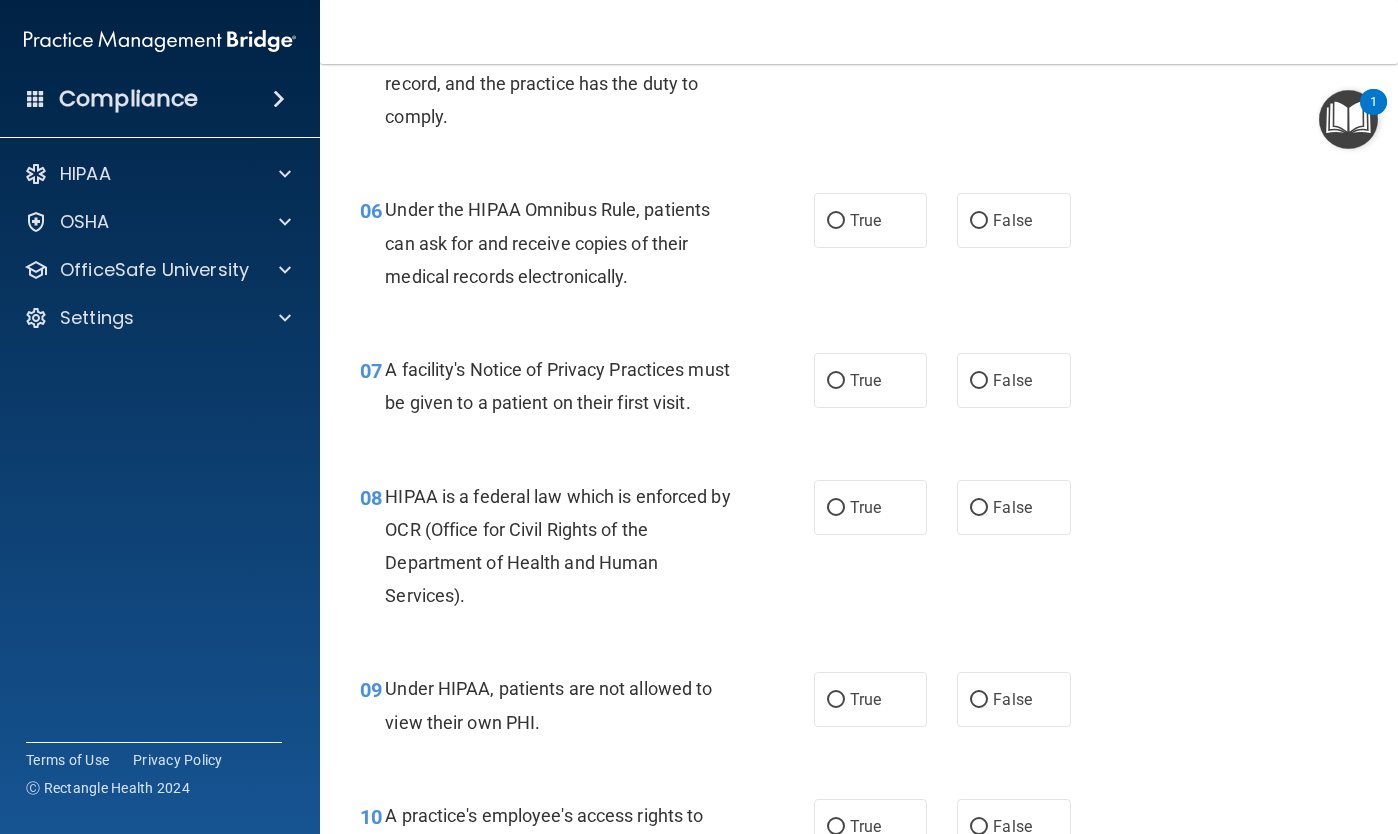 scroll, scrollTop: 1034, scrollLeft: 0, axis: vertical 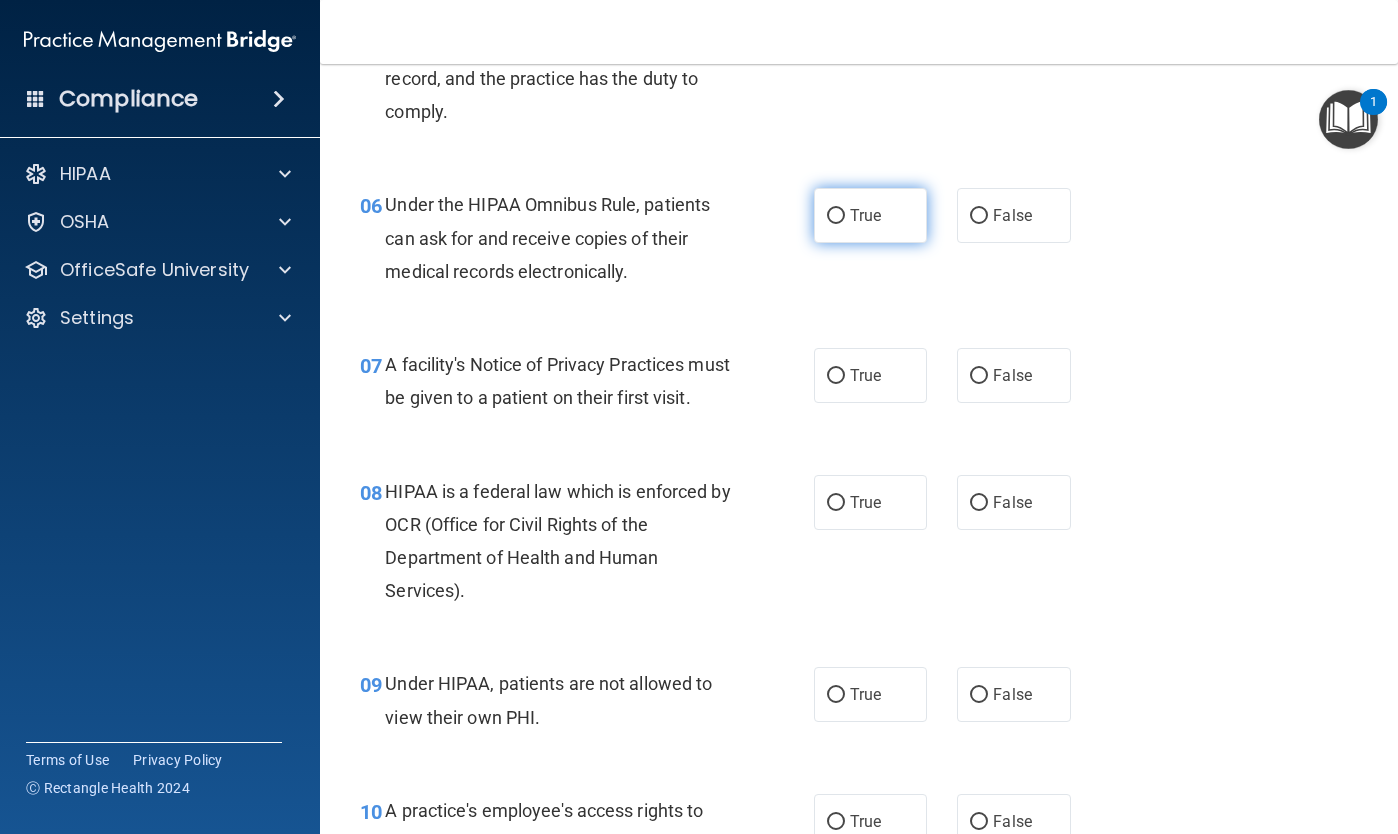click on "True" at bounding box center [836, 216] 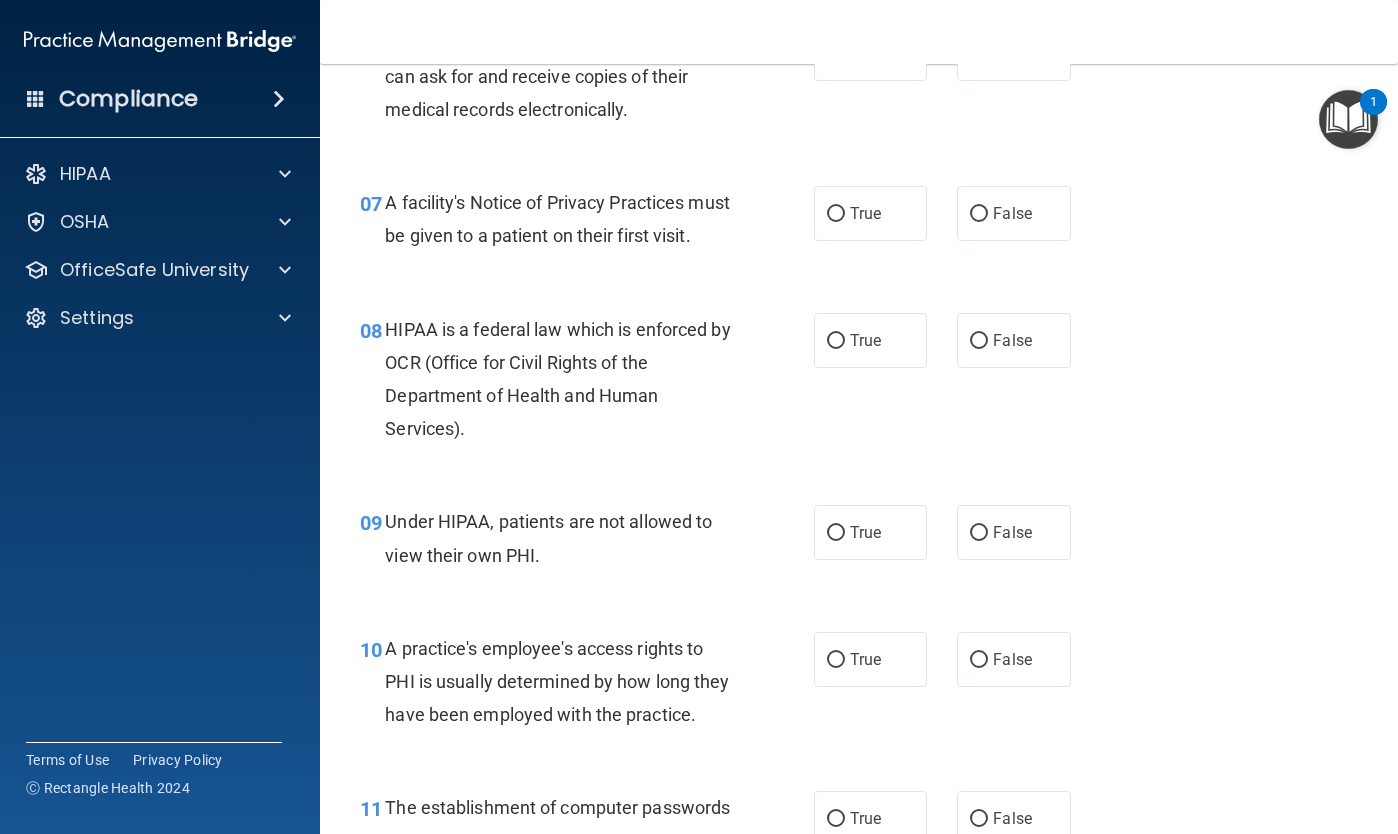 scroll, scrollTop: 1209, scrollLeft: 0, axis: vertical 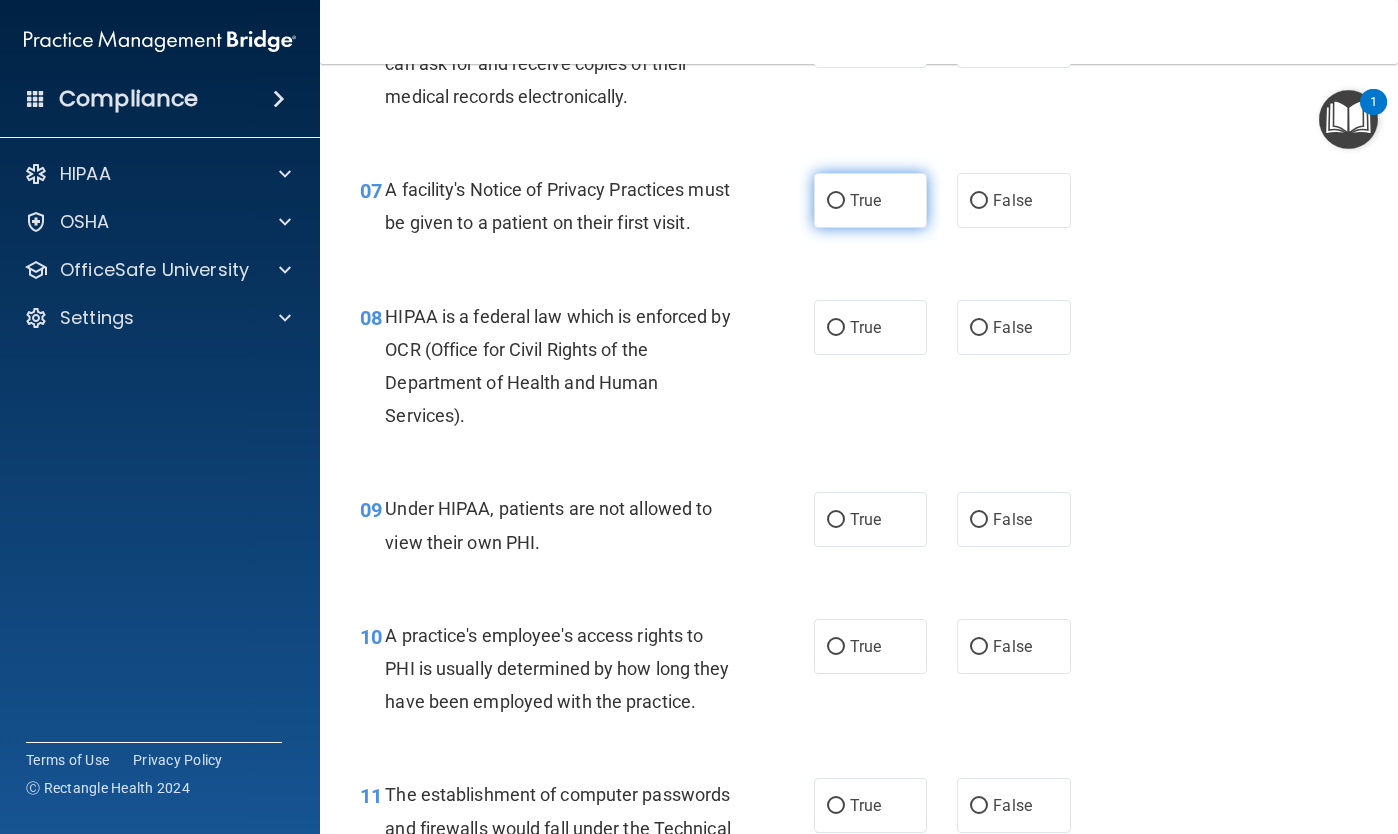 click on "True" at bounding box center [836, 201] 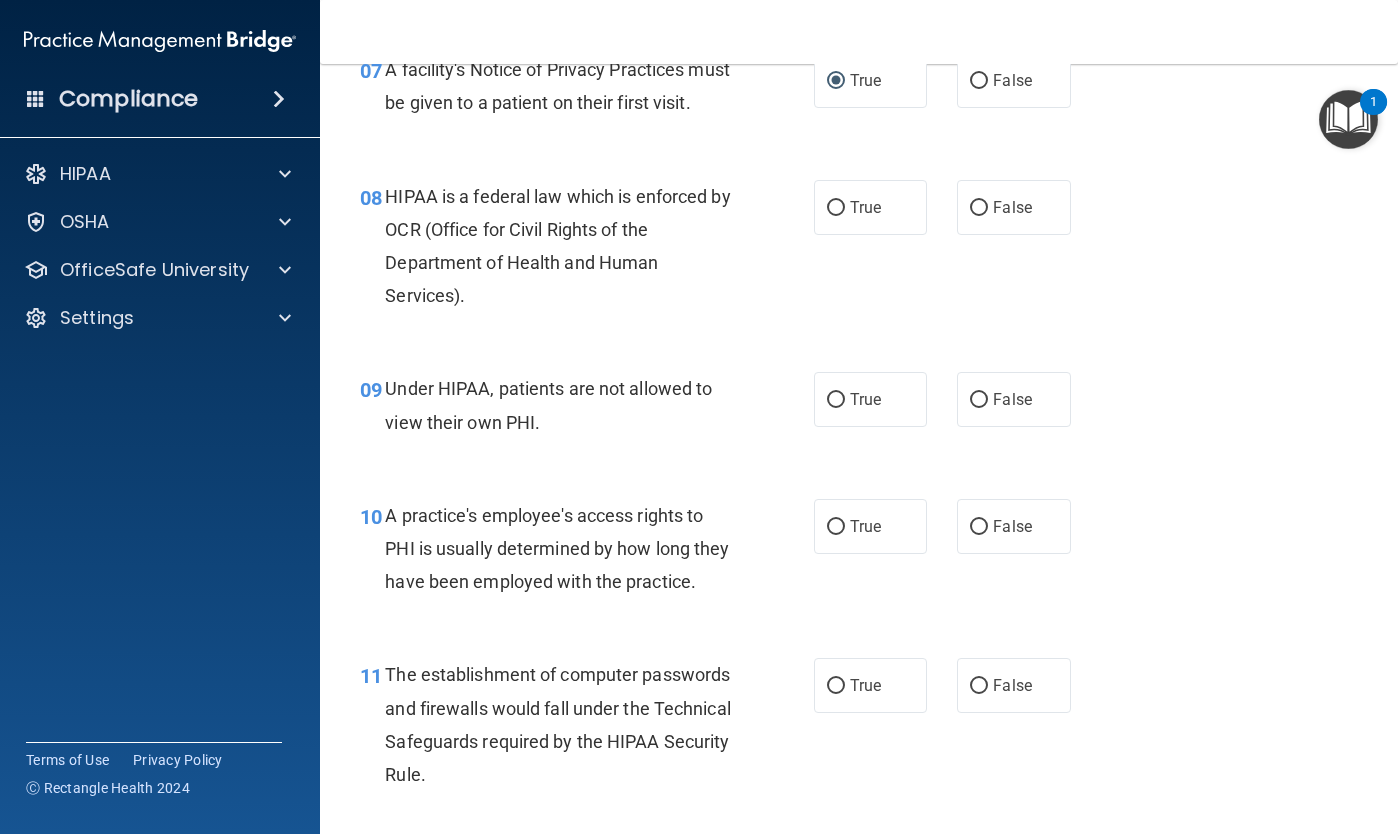 scroll, scrollTop: 1348, scrollLeft: 0, axis: vertical 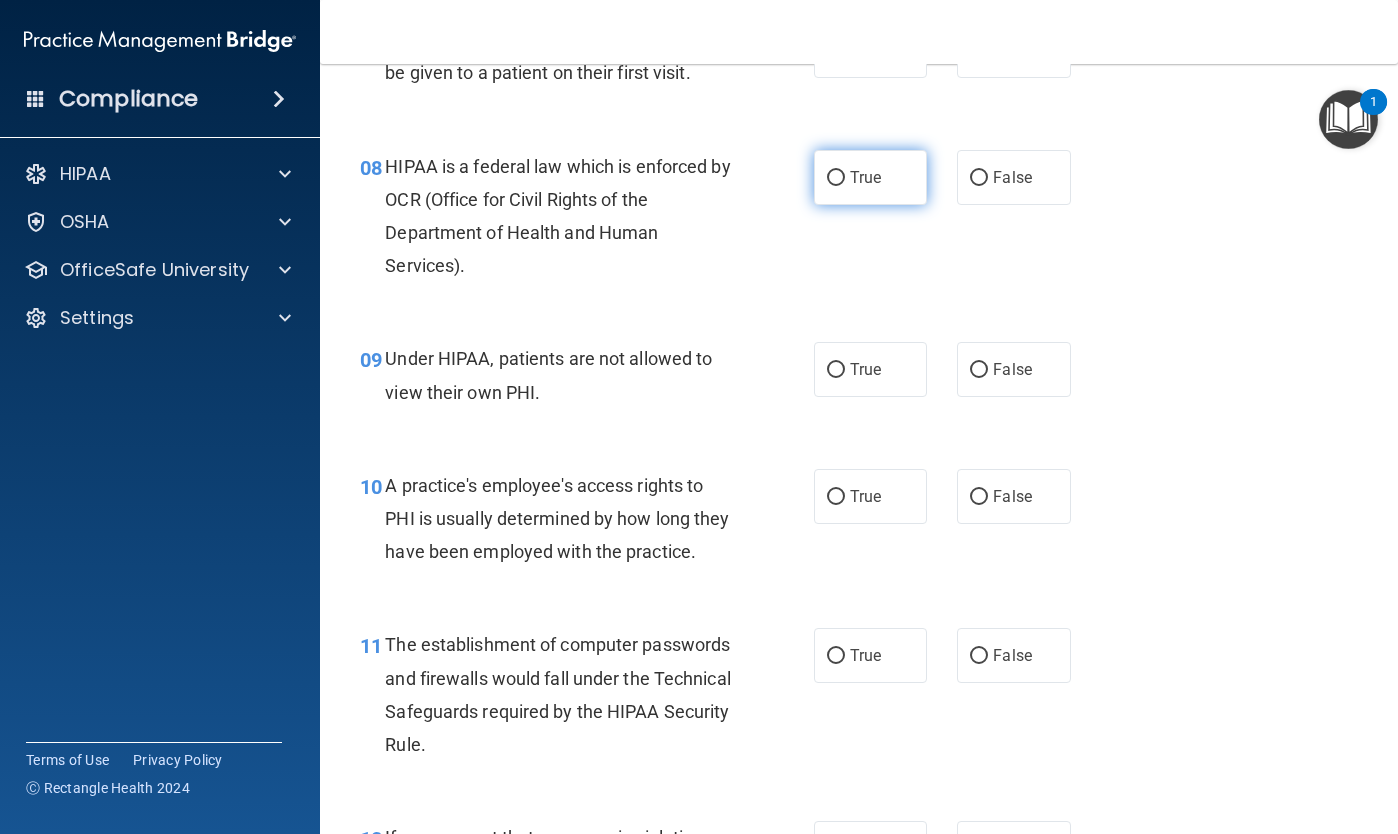 click on "True" at bounding box center (836, 178) 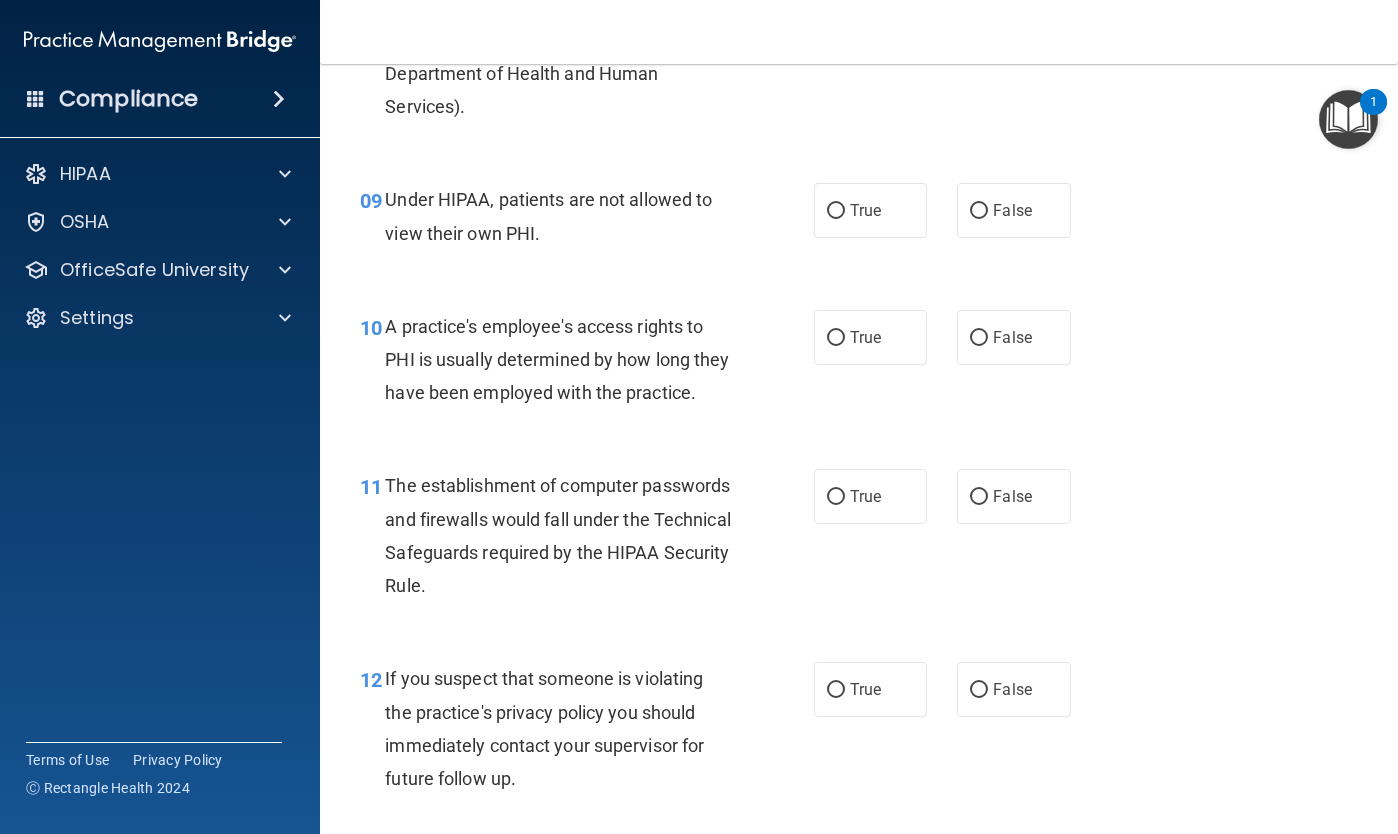 scroll, scrollTop: 1520, scrollLeft: 0, axis: vertical 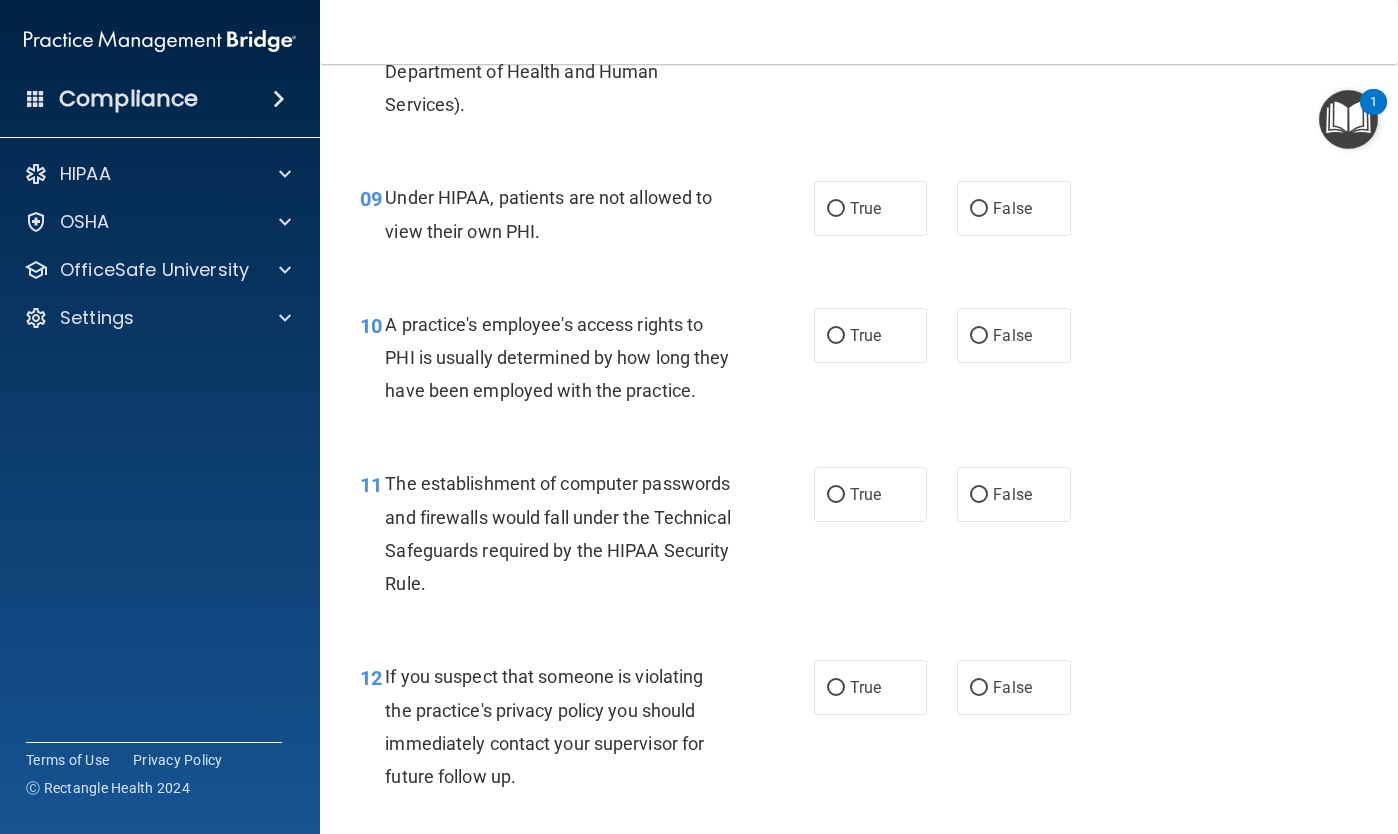drag, startPoint x: 985, startPoint y: 231, endPoint x: 920, endPoint y: 277, distance: 79.630394 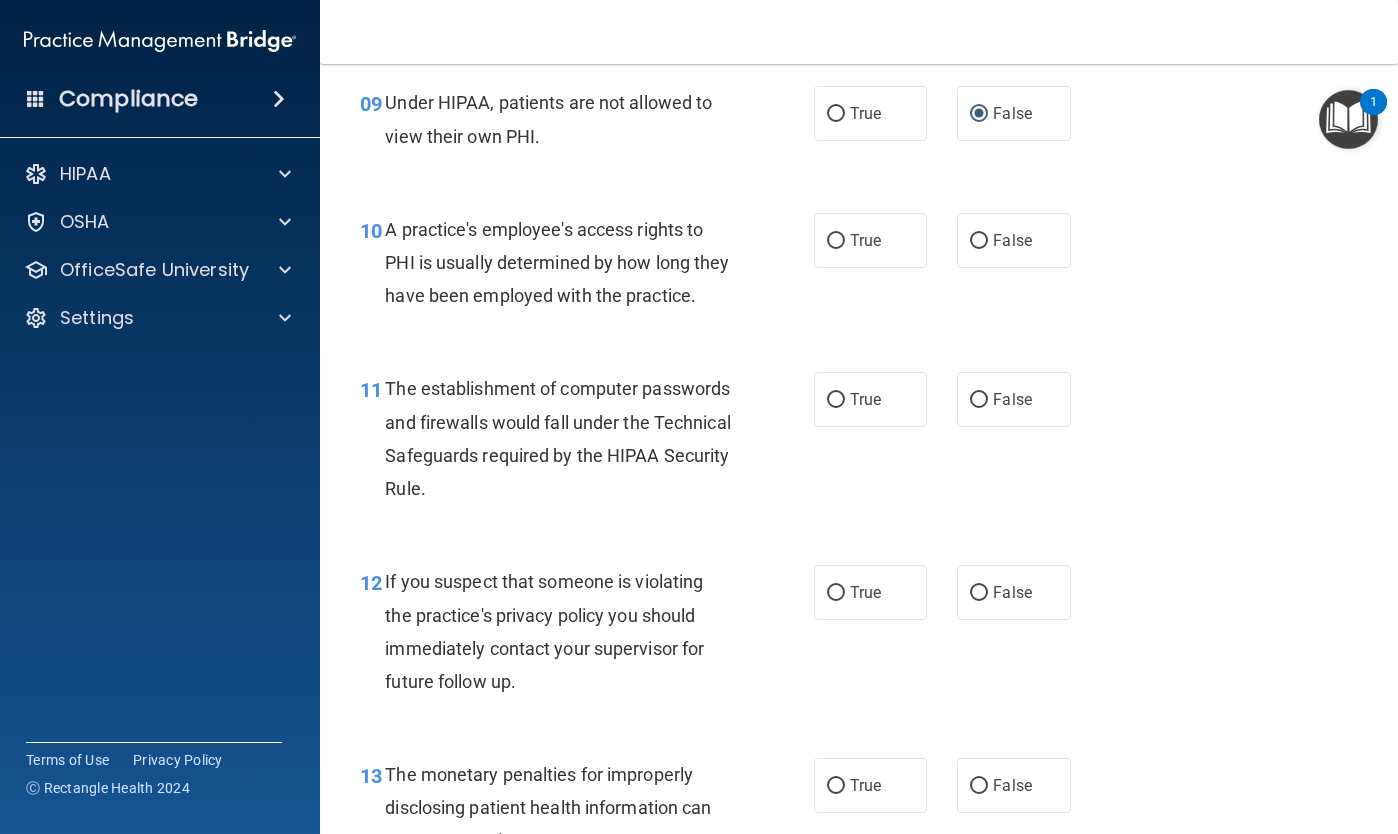 scroll, scrollTop: 1620, scrollLeft: 0, axis: vertical 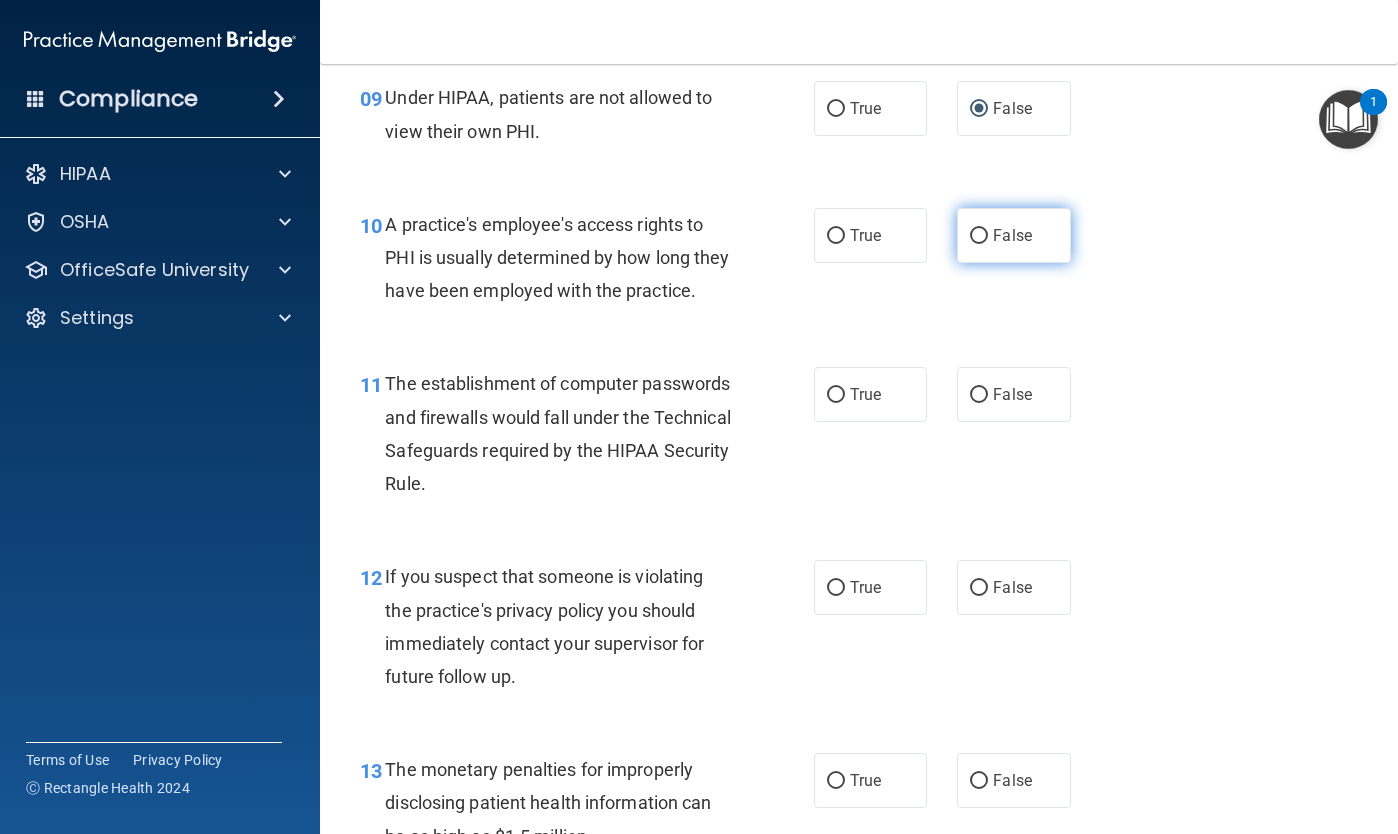 drag, startPoint x: 984, startPoint y: 258, endPoint x: 982, endPoint y: 279, distance: 21.095022 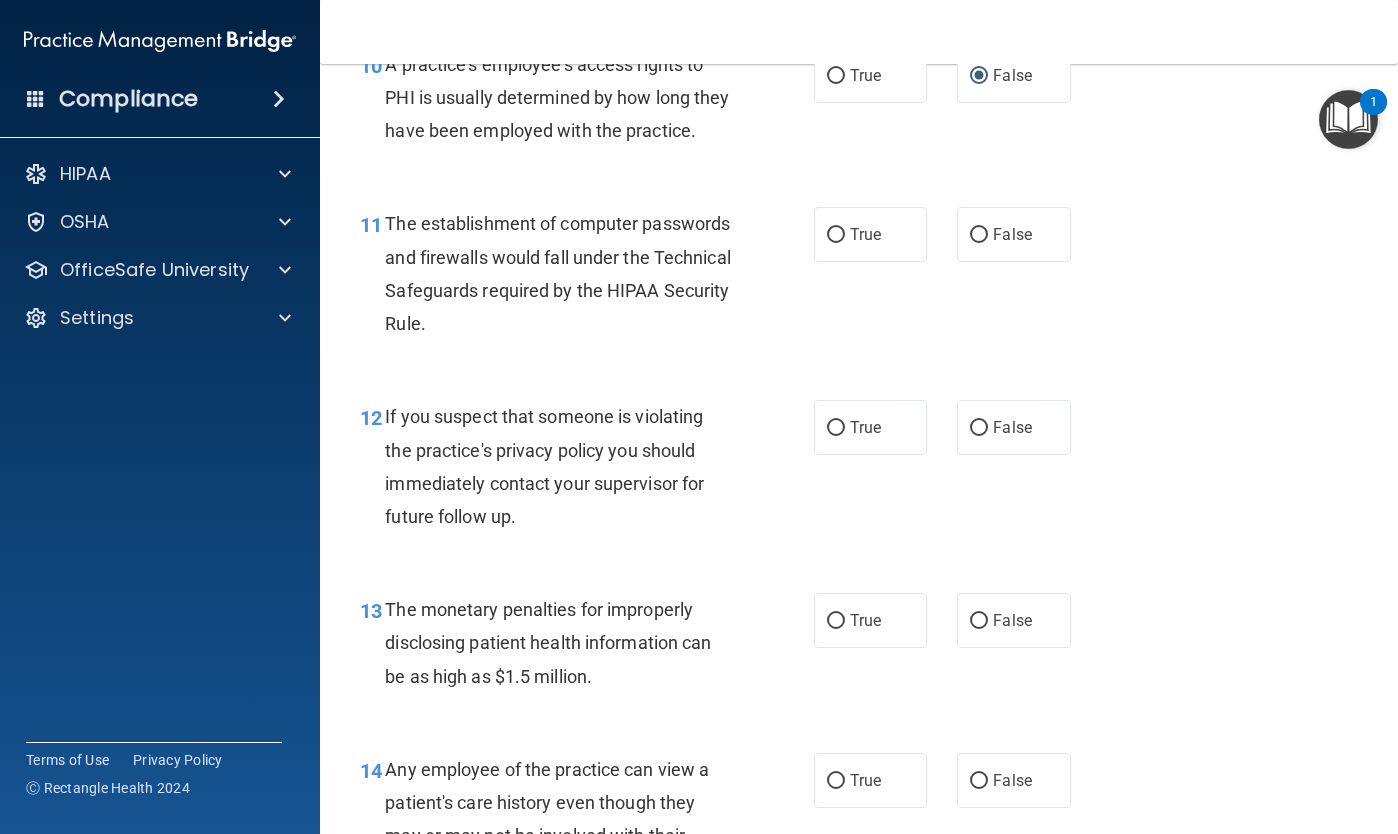 scroll, scrollTop: 1782, scrollLeft: 0, axis: vertical 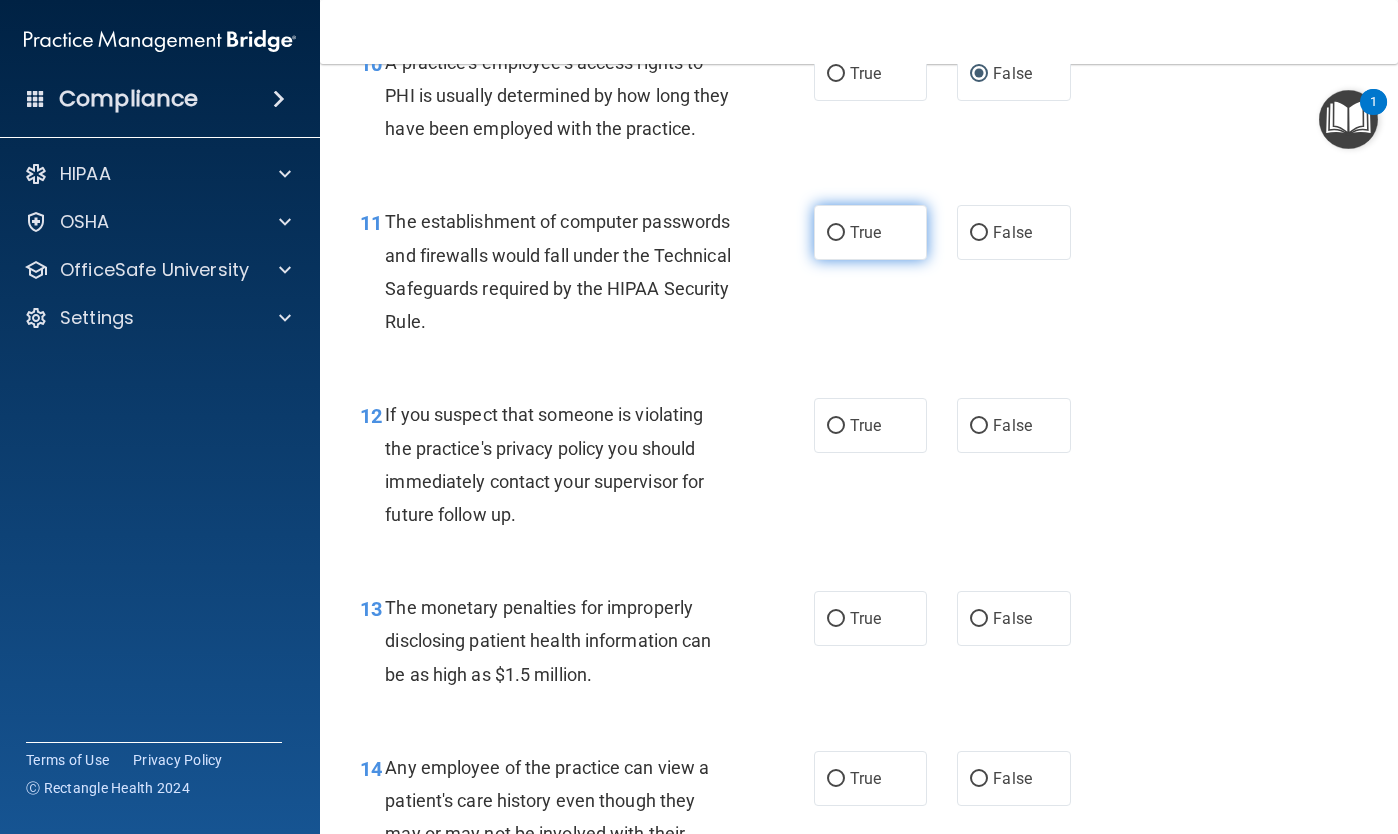 click on "True" at bounding box center [836, 233] 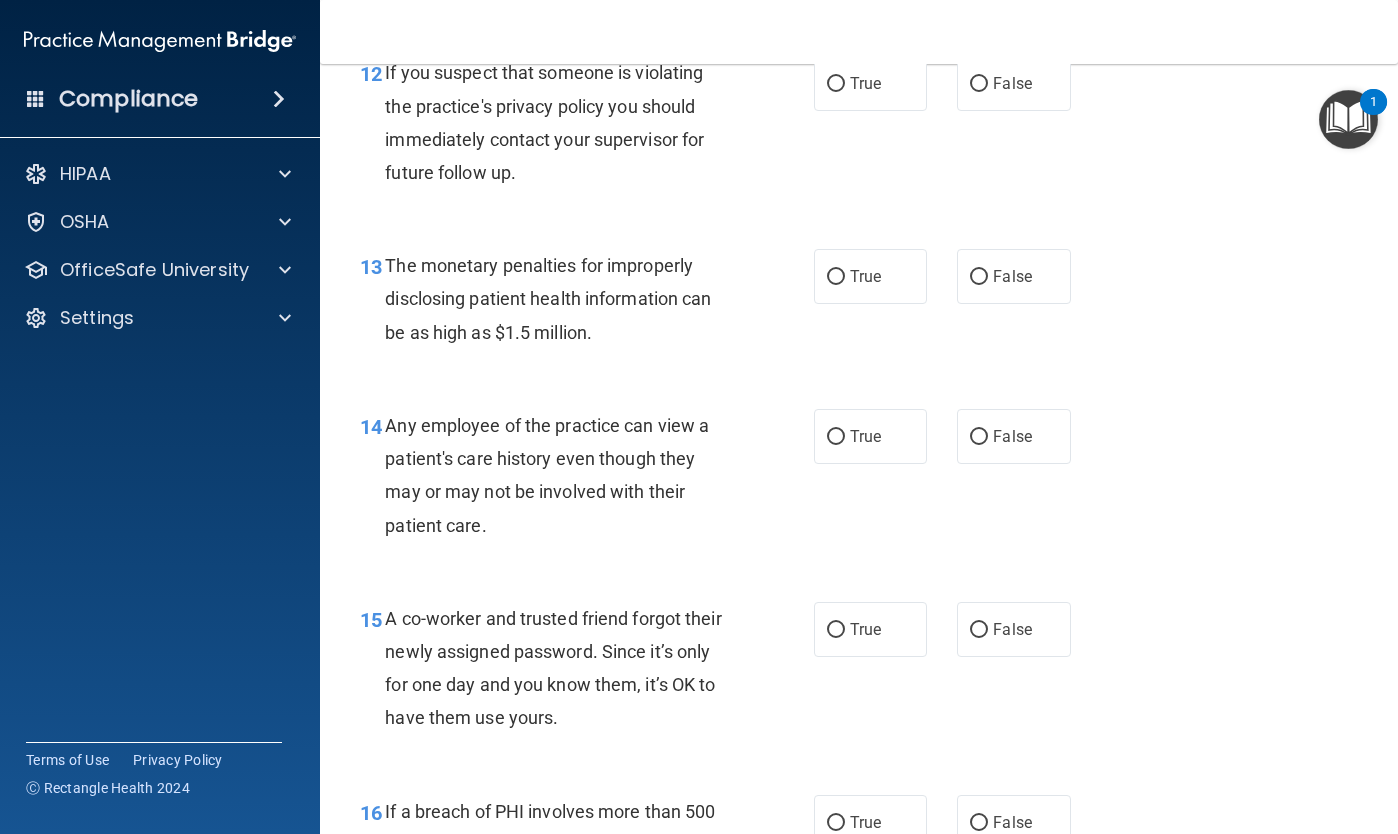 scroll, scrollTop: 2127, scrollLeft: 0, axis: vertical 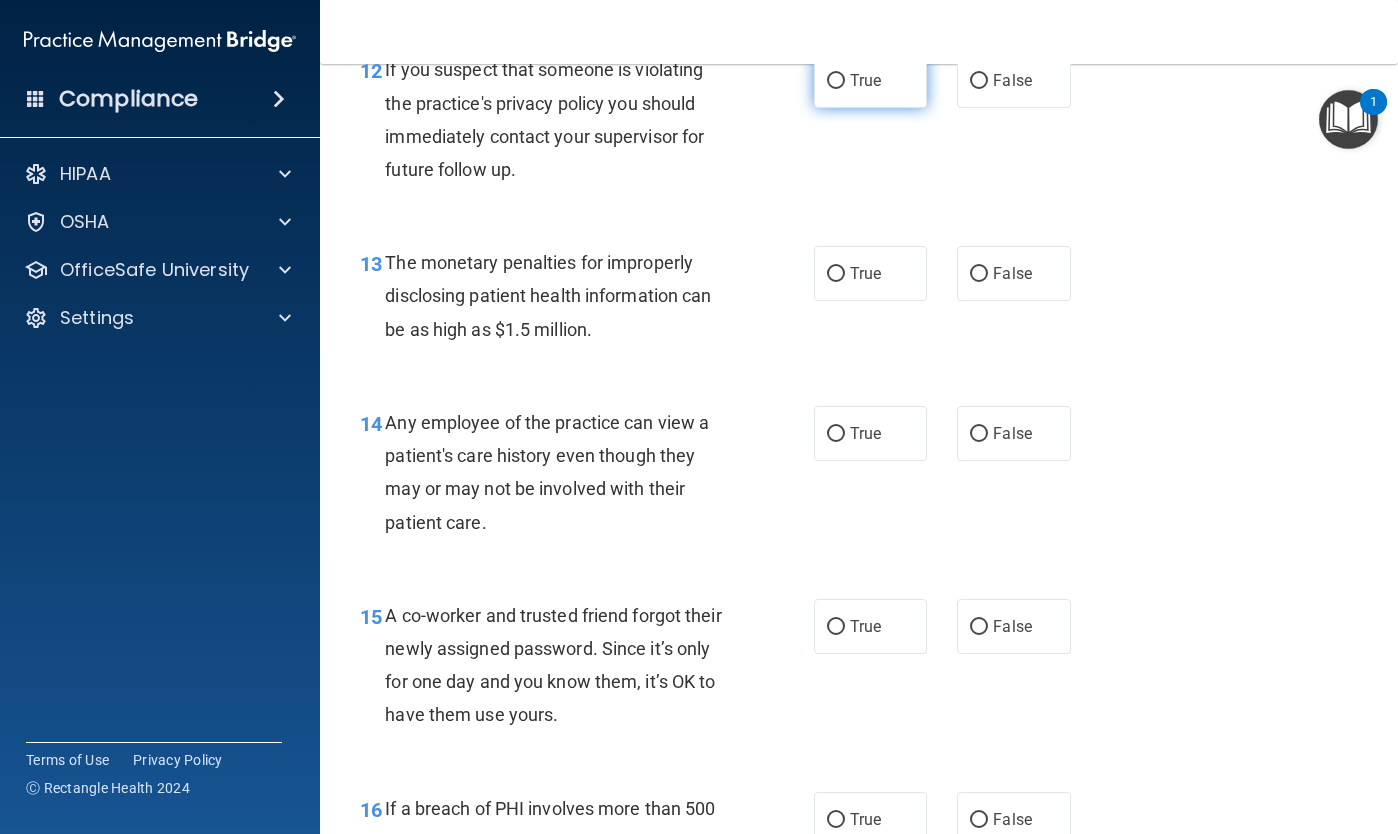 click on "True" at bounding box center [836, 81] 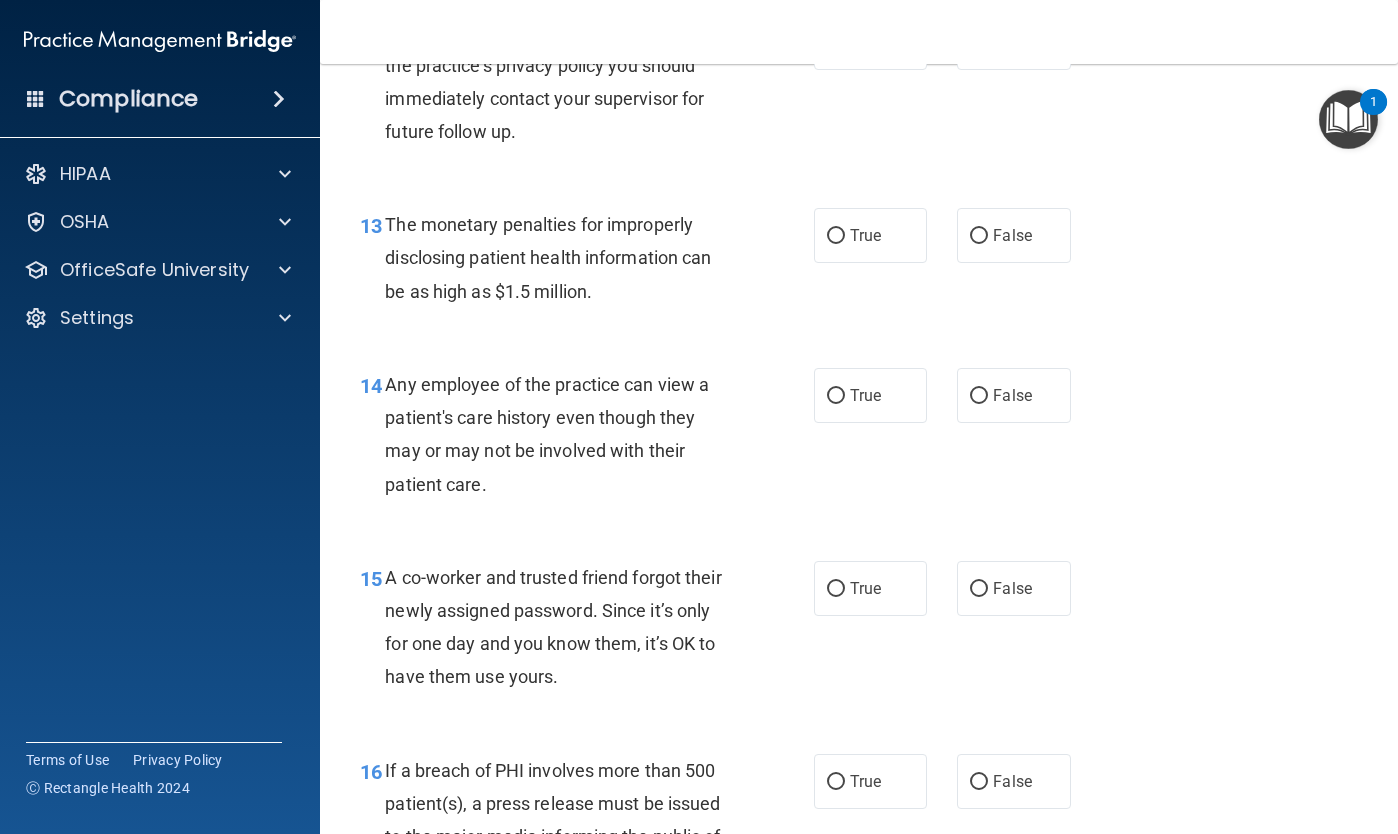 scroll, scrollTop: 2166, scrollLeft: 0, axis: vertical 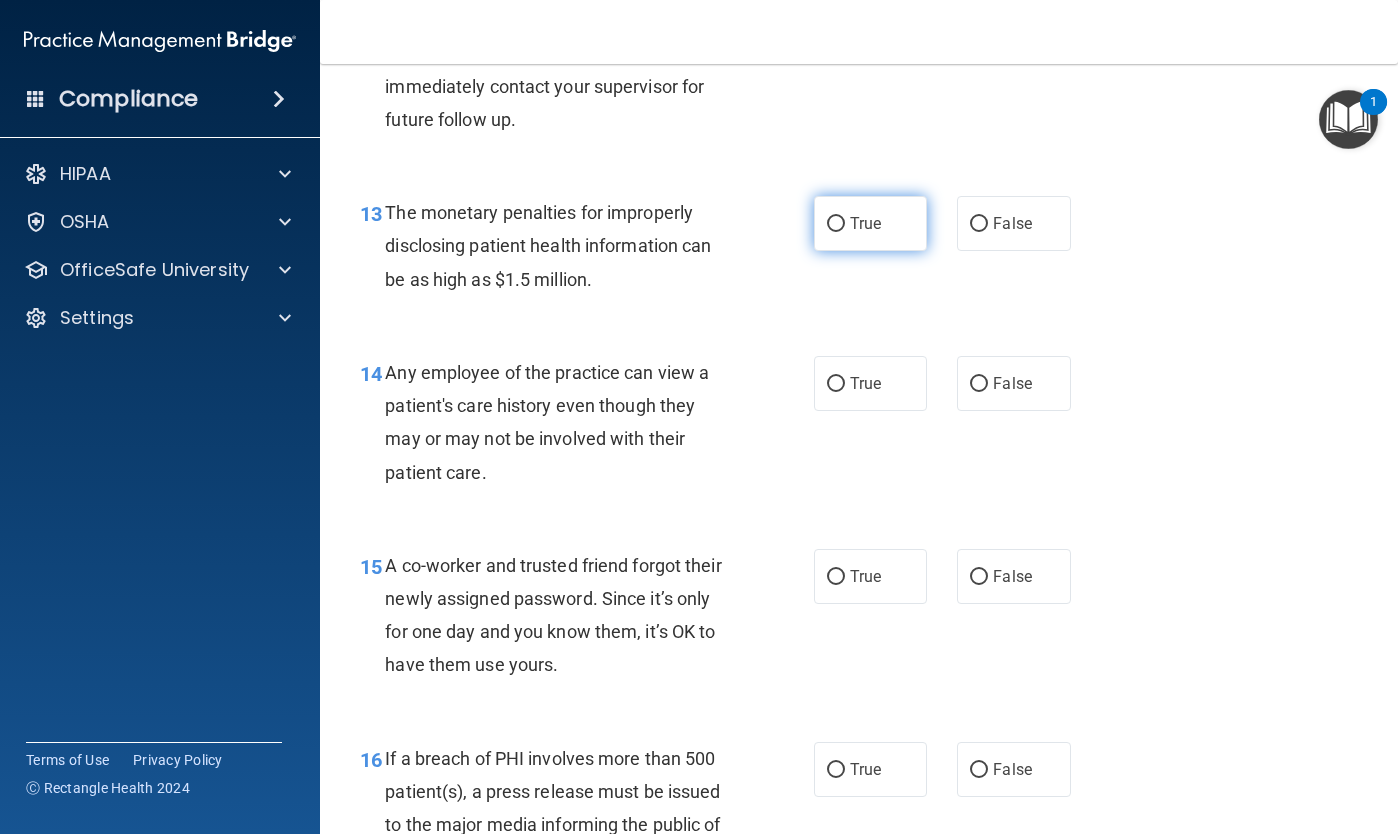 click on "True" at bounding box center [870, 223] 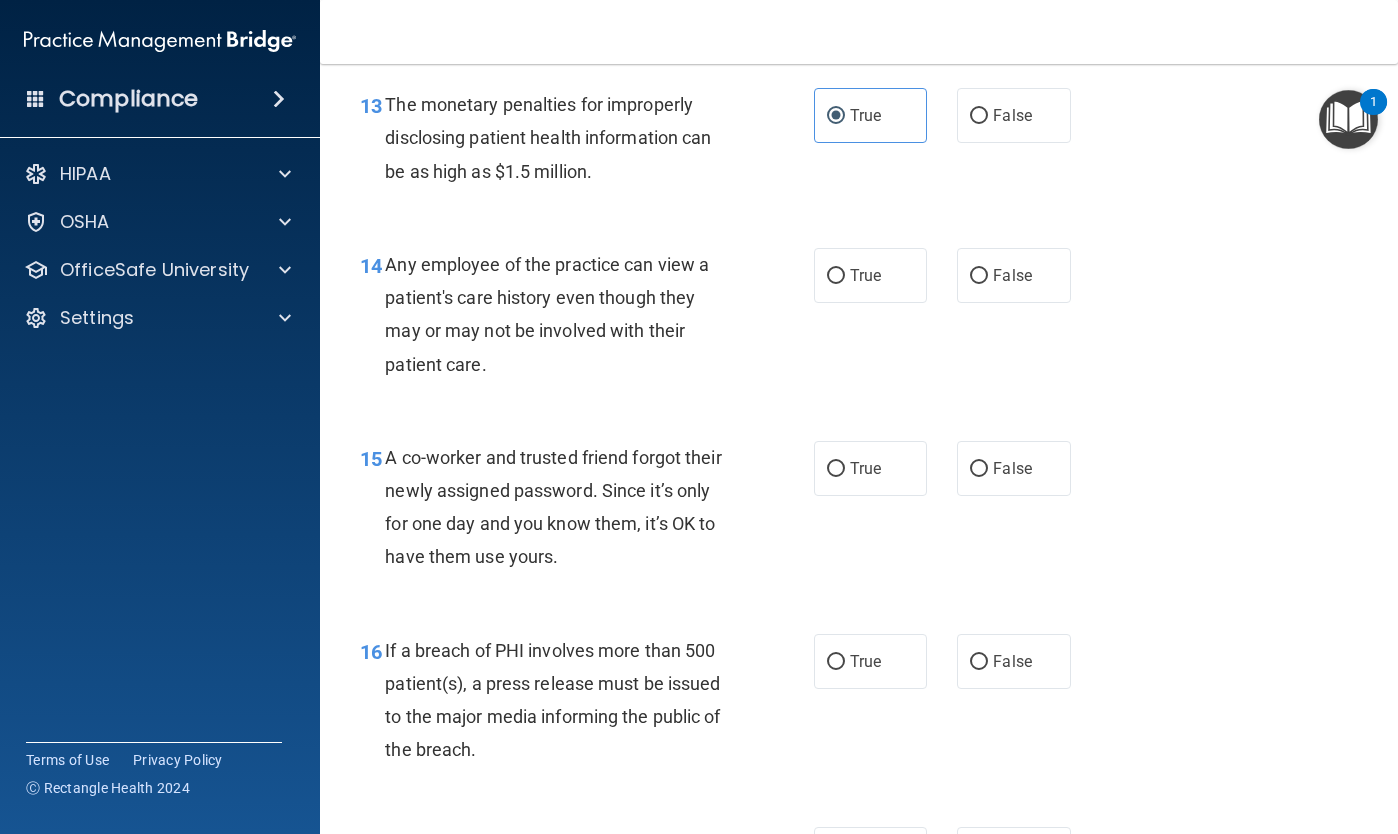 scroll, scrollTop: 2289, scrollLeft: 0, axis: vertical 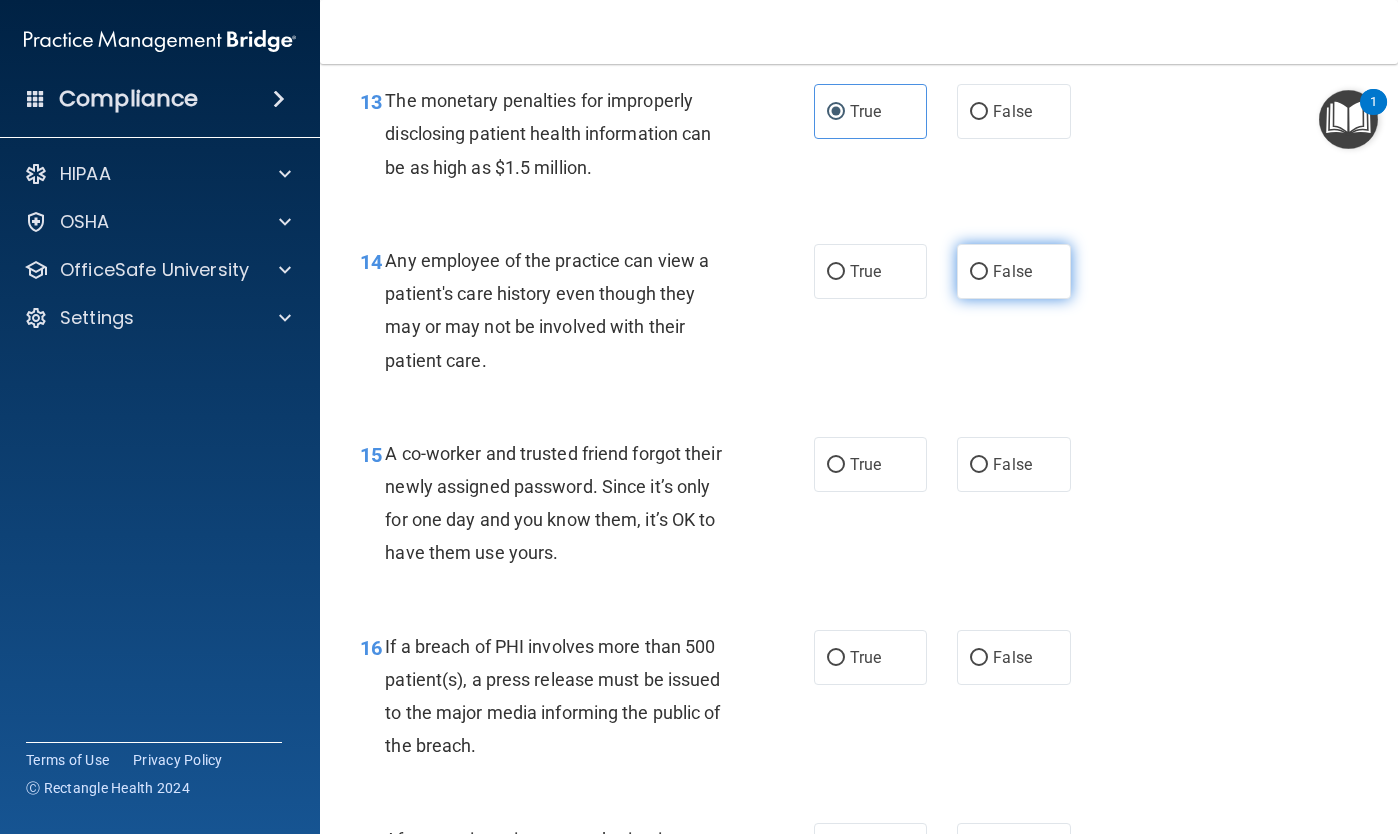 click on "False" at bounding box center [979, 272] 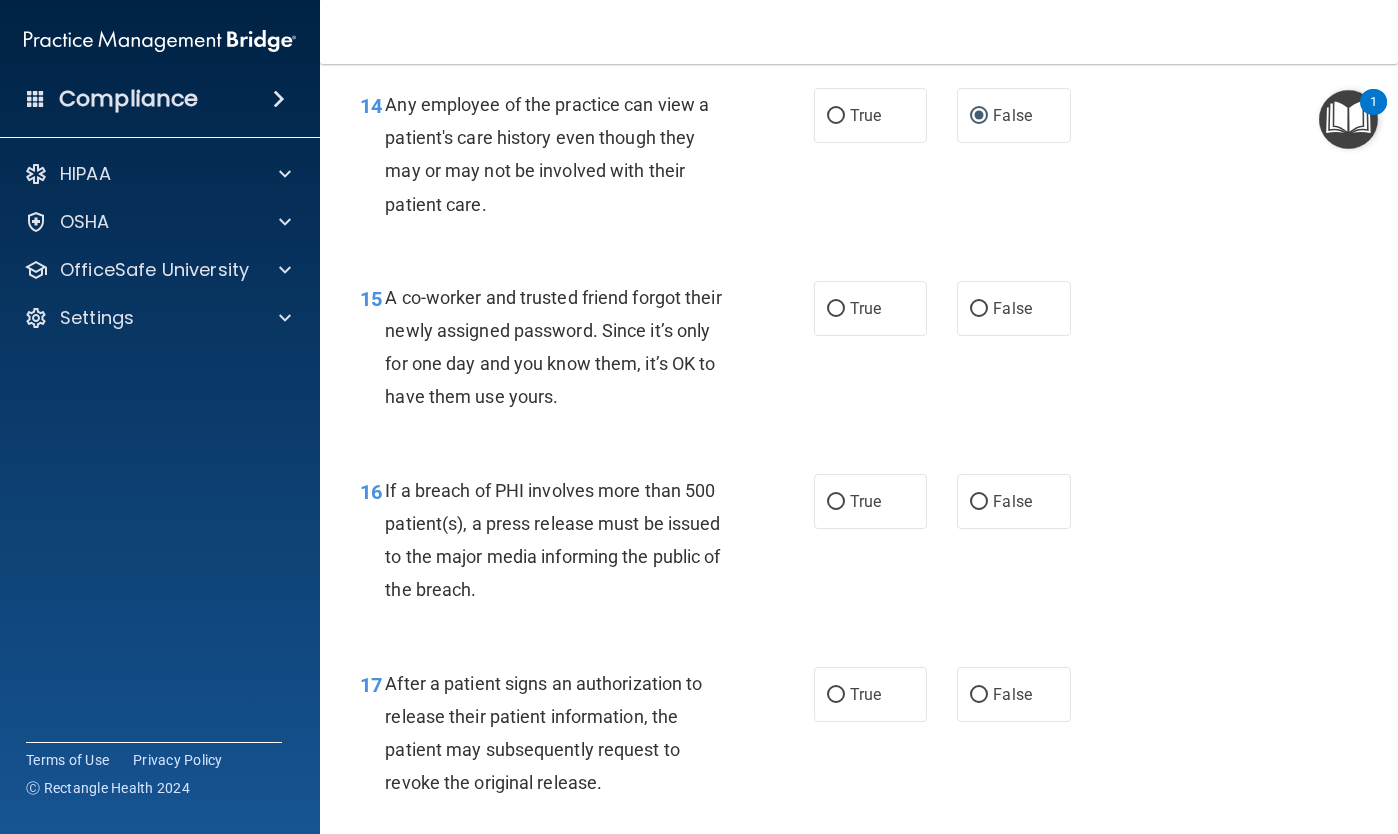 scroll, scrollTop: 2448, scrollLeft: 0, axis: vertical 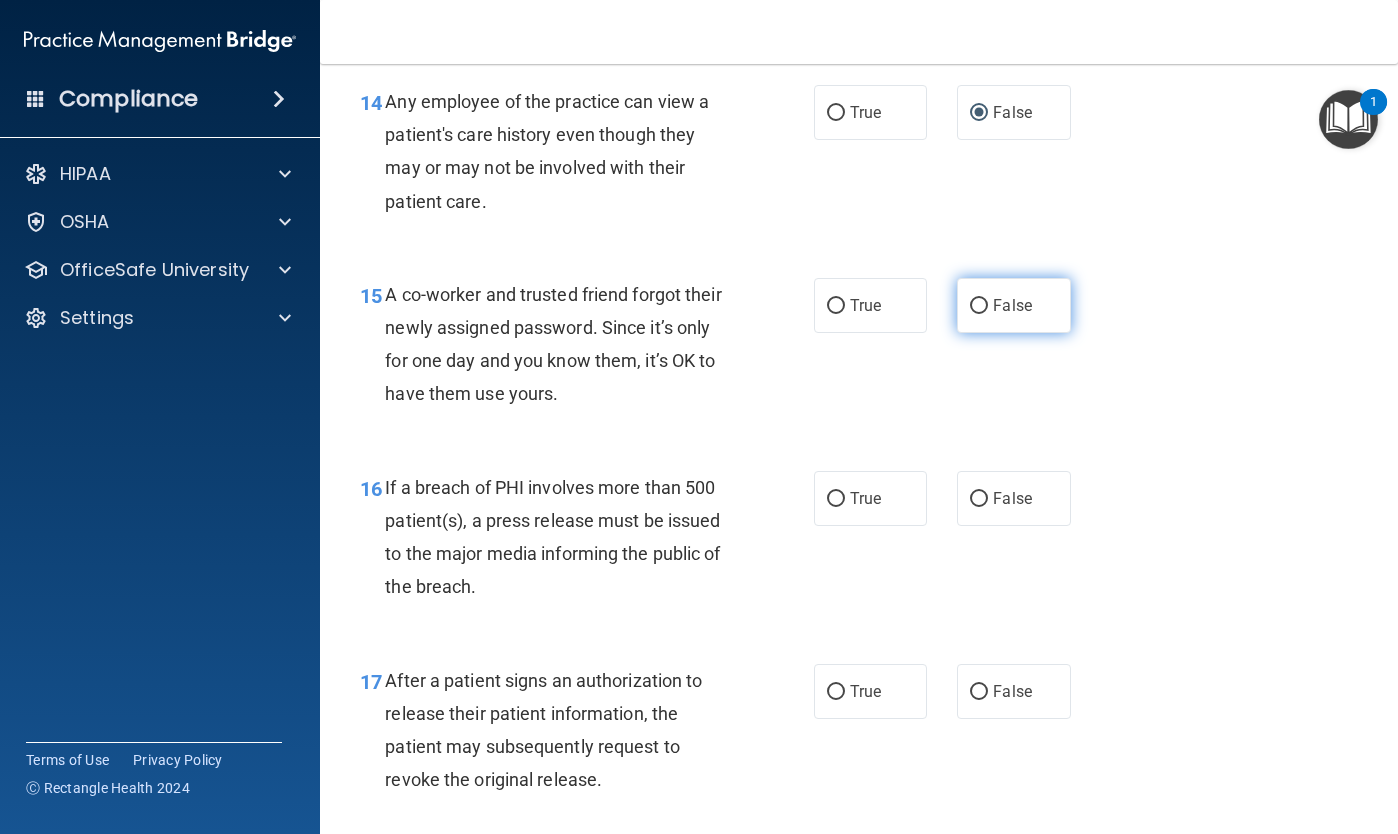 click on "False" at bounding box center [979, 306] 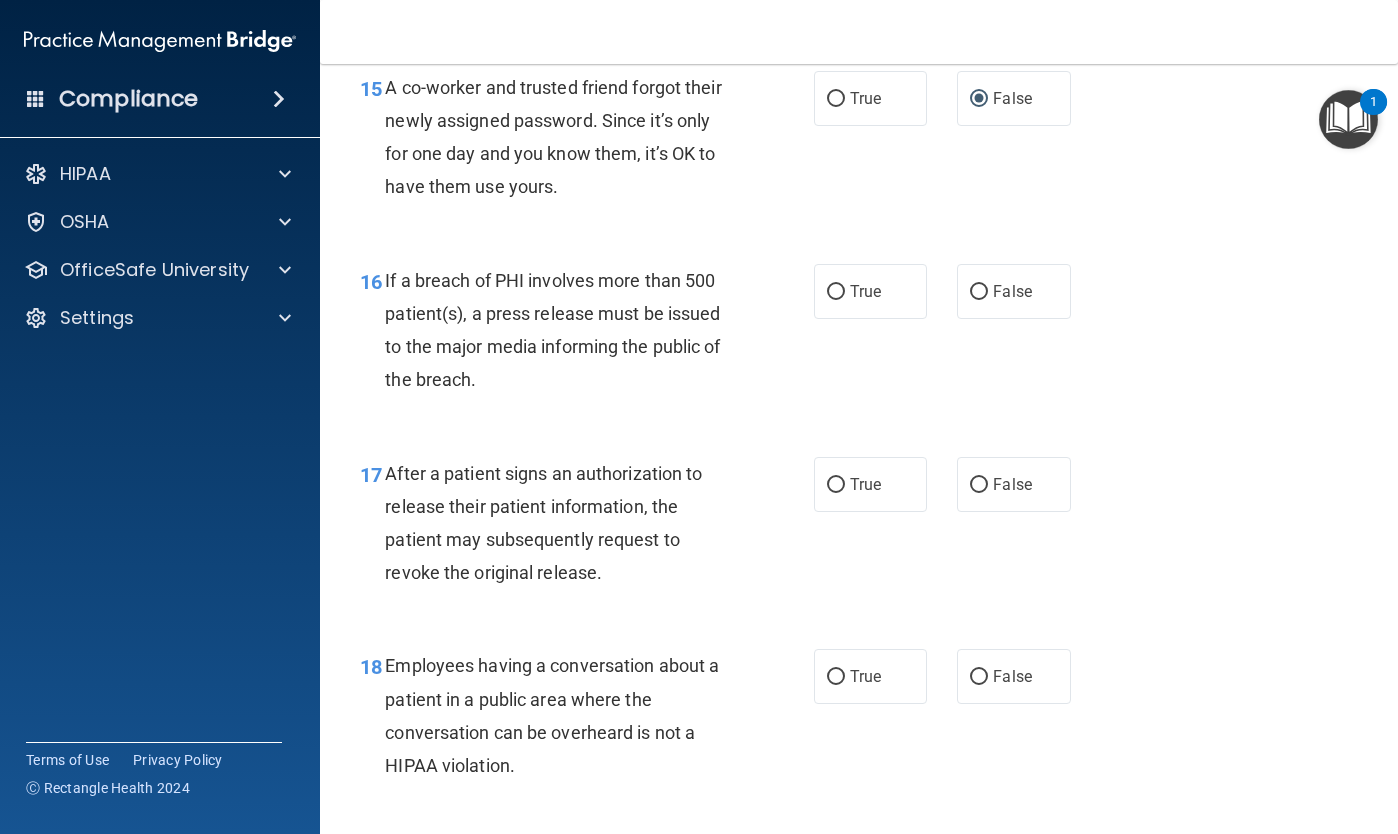 scroll, scrollTop: 2659, scrollLeft: 0, axis: vertical 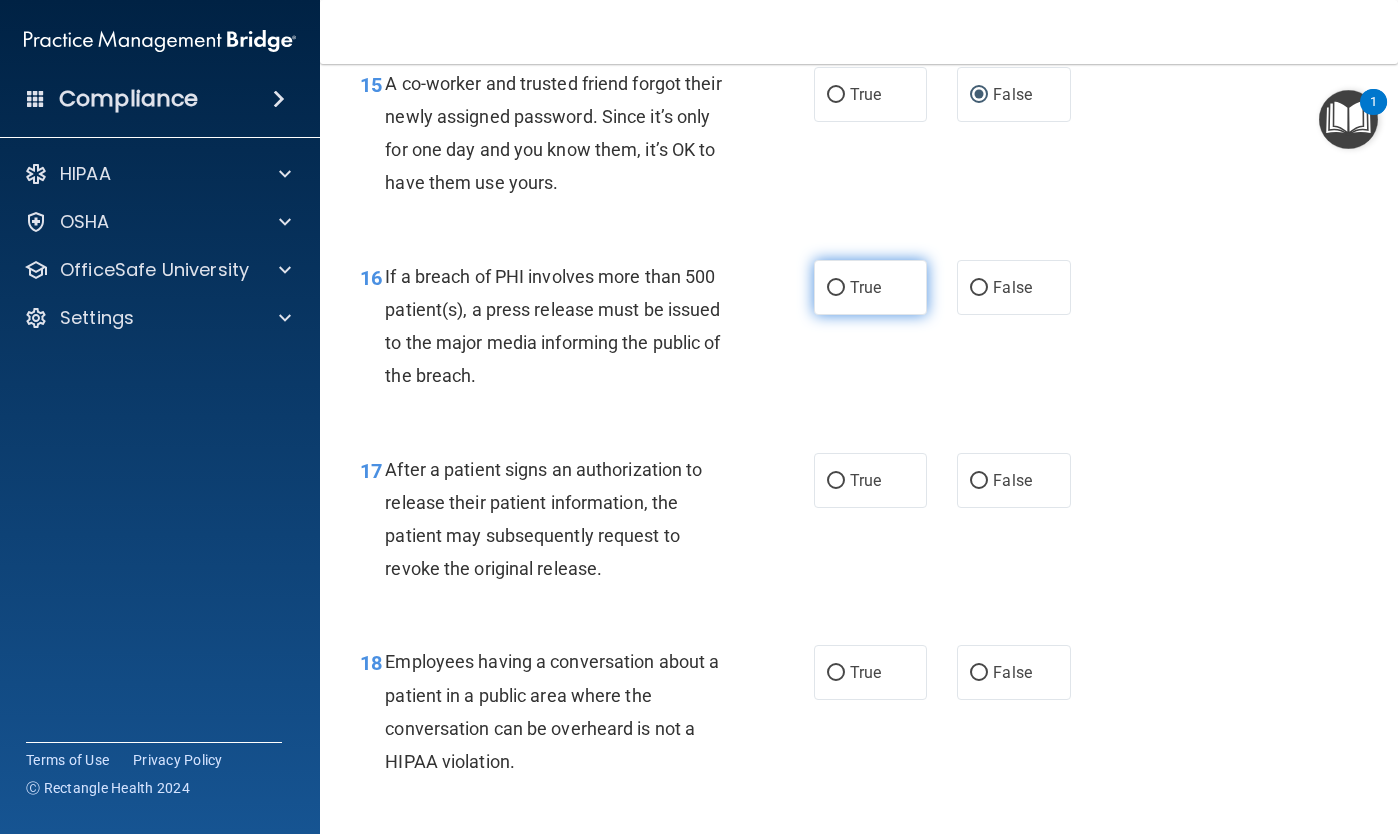 click on "True" at bounding box center (836, 288) 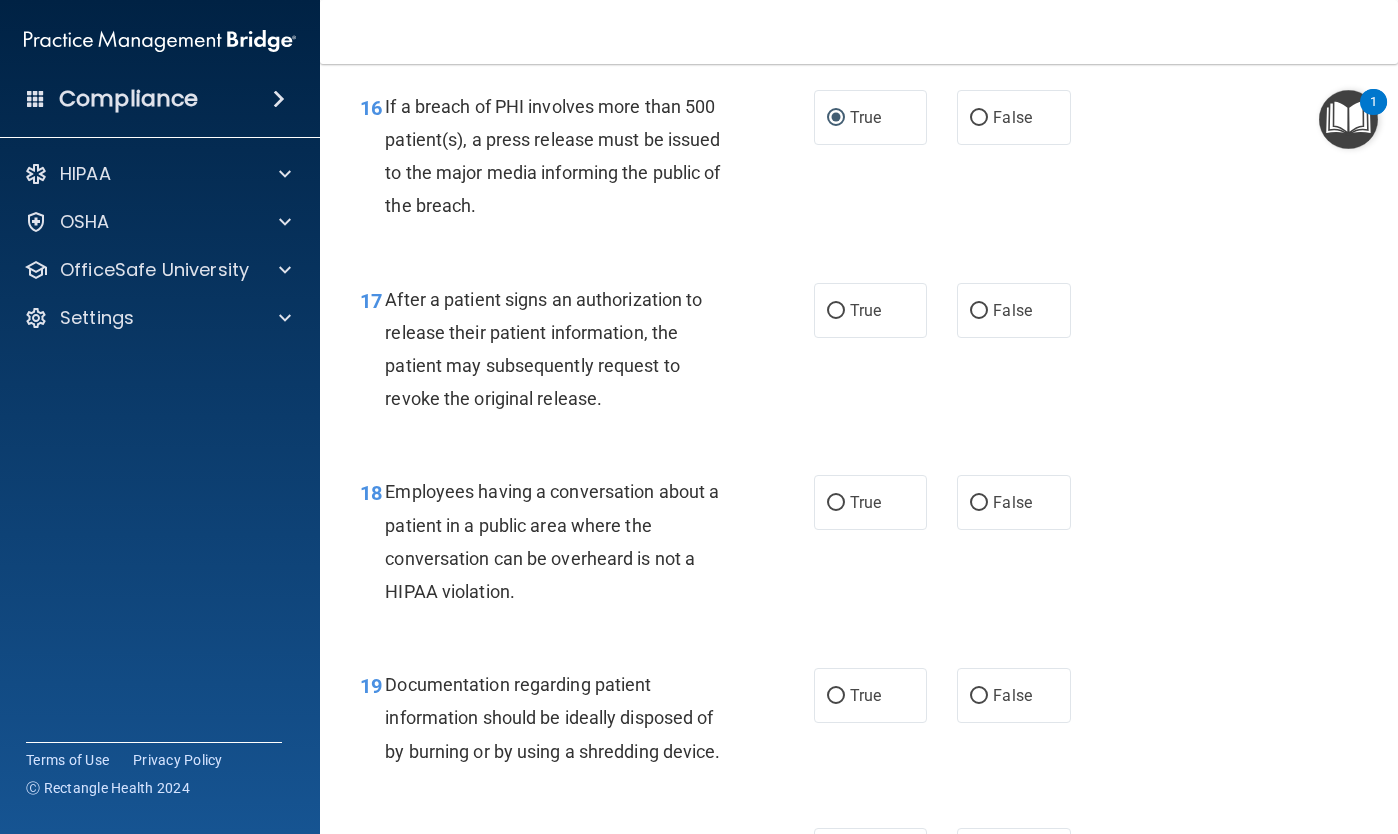 scroll, scrollTop: 2827, scrollLeft: 0, axis: vertical 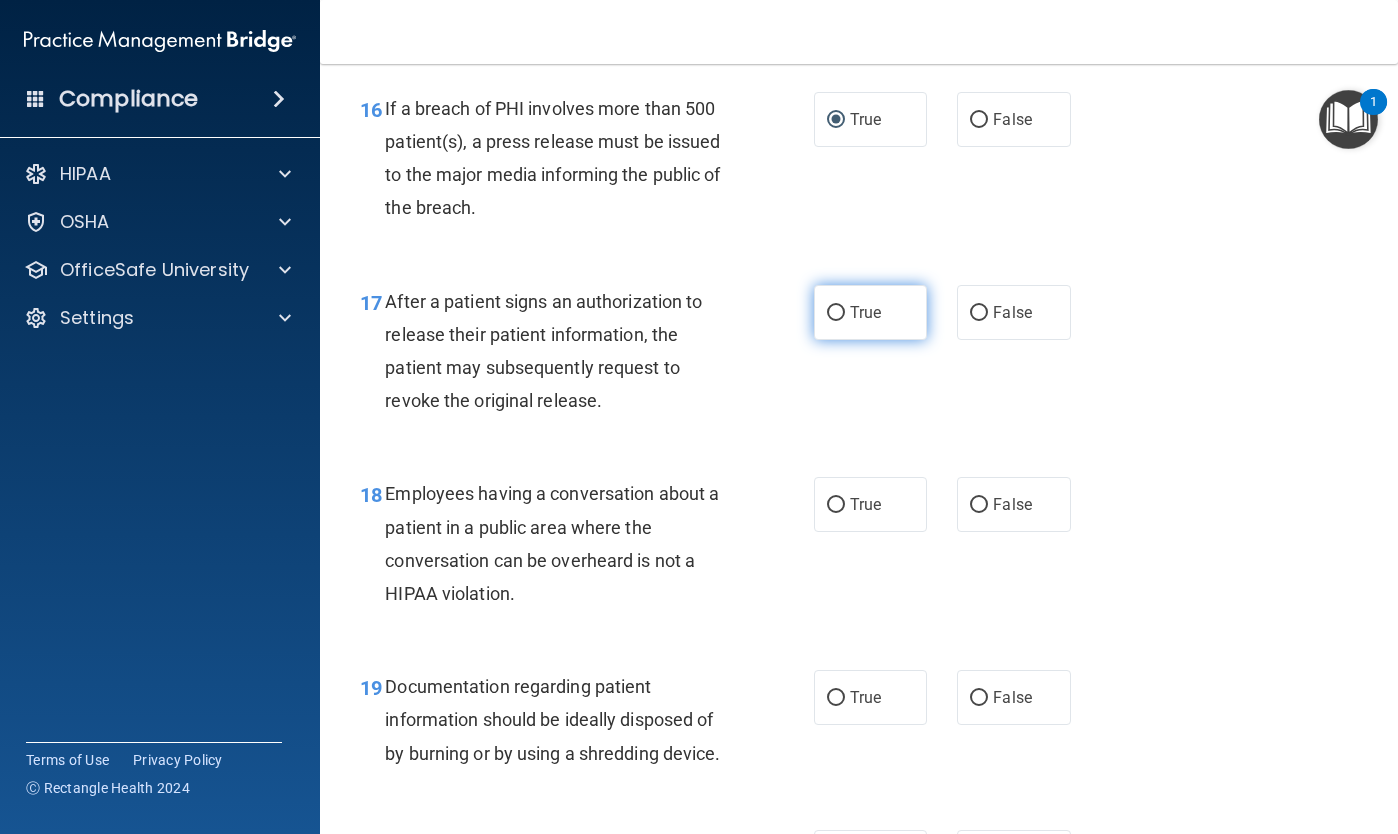 click on "True" at bounding box center (836, 313) 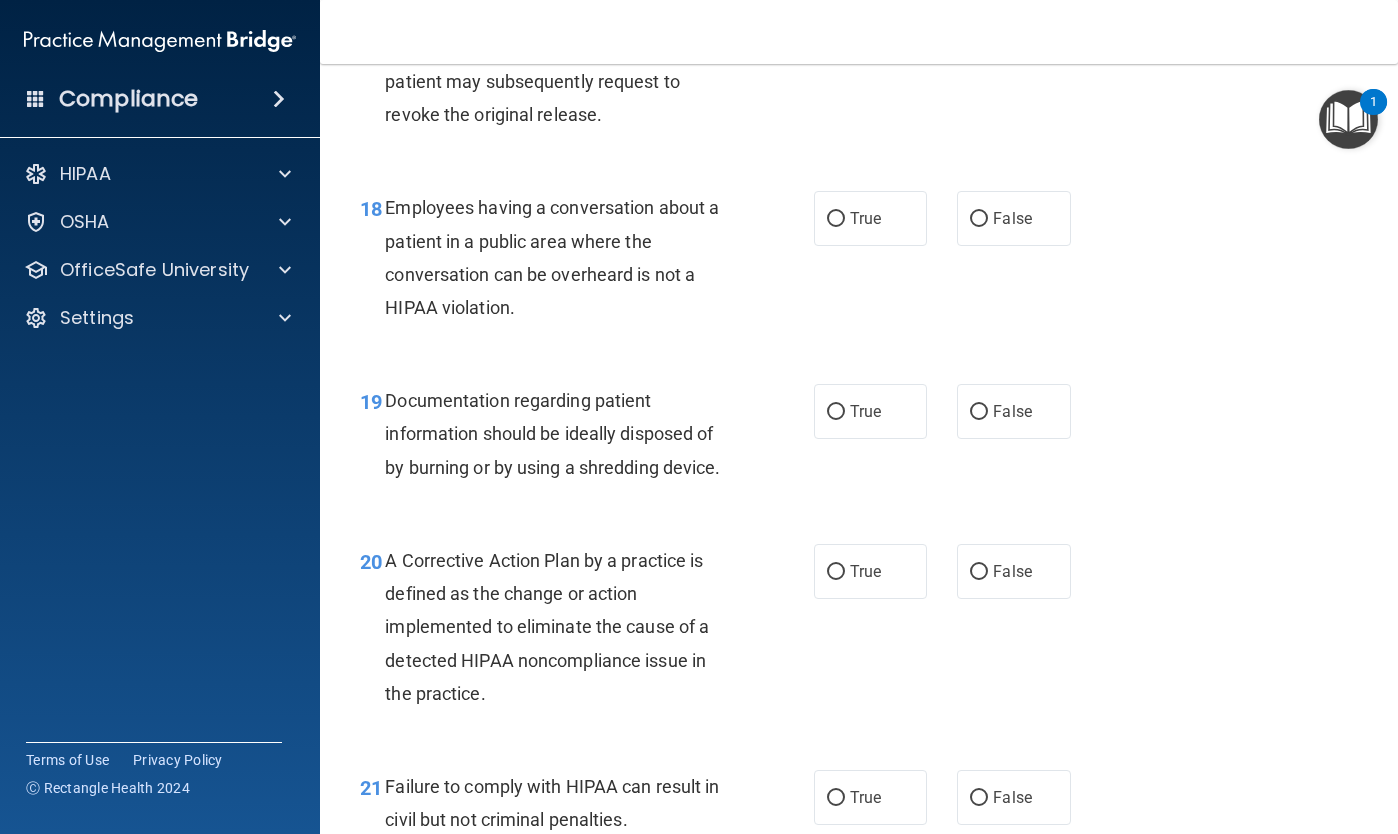 scroll, scrollTop: 3114, scrollLeft: 0, axis: vertical 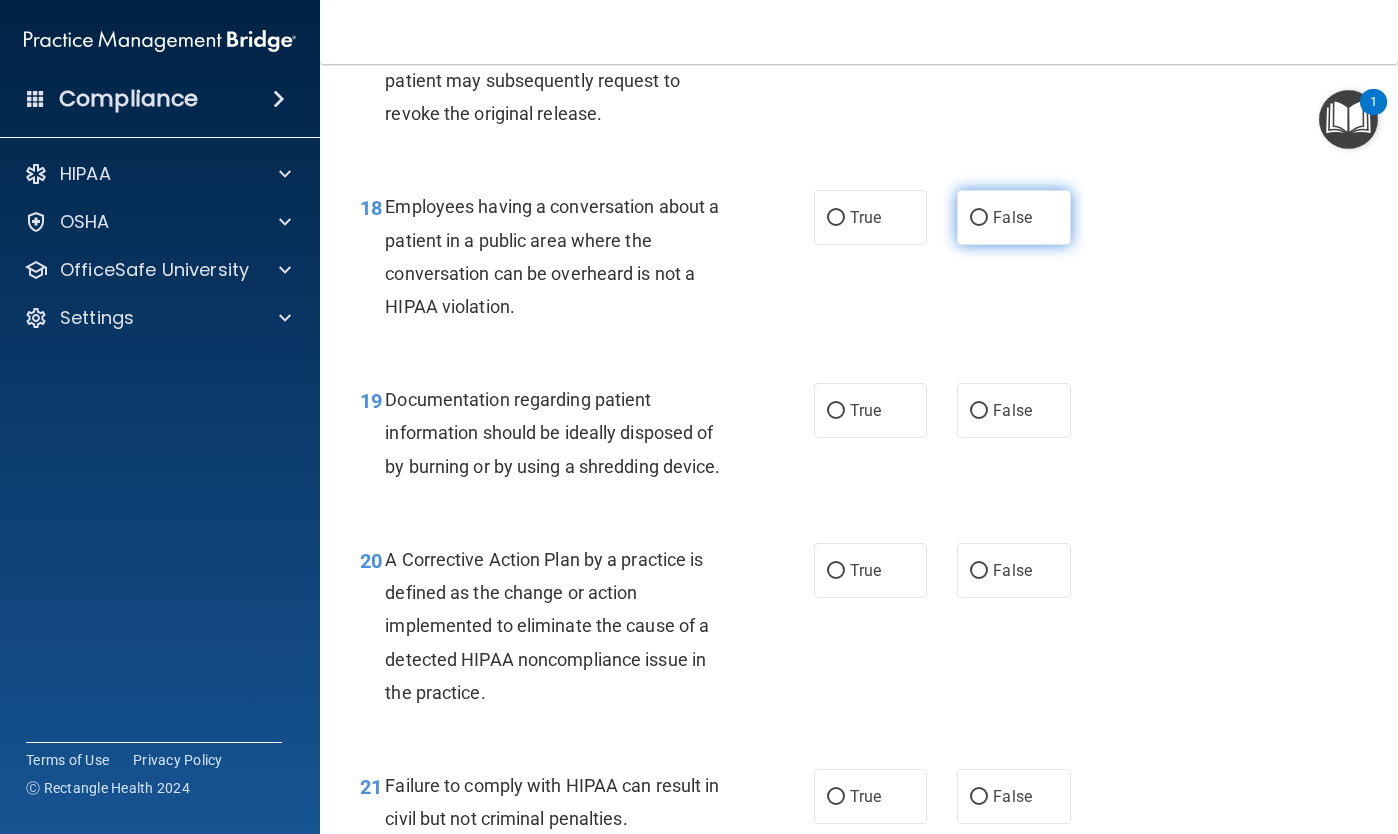 click on "False" at bounding box center (979, 218) 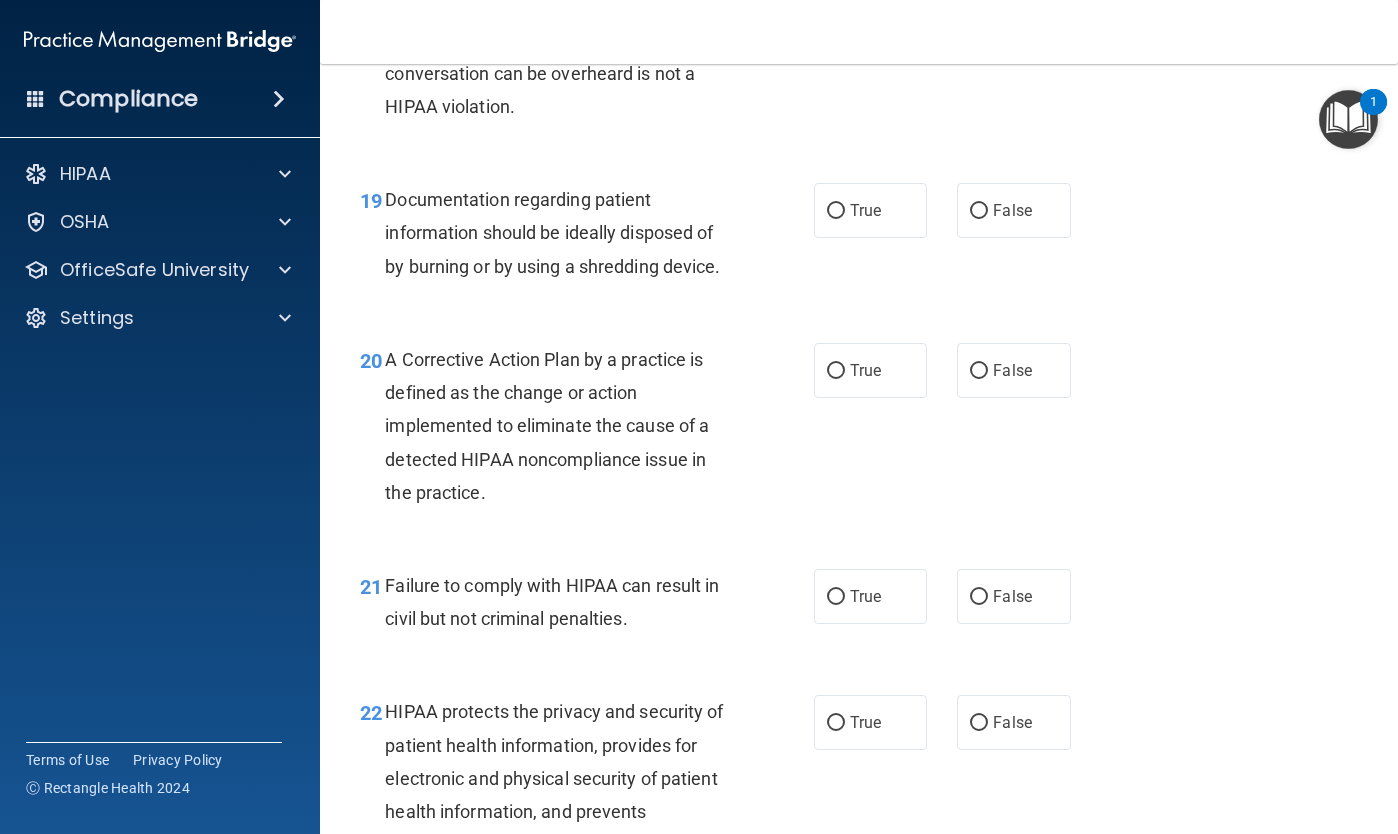 scroll, scrollTop: 3316, scrollLeft: 0, axis: vertical 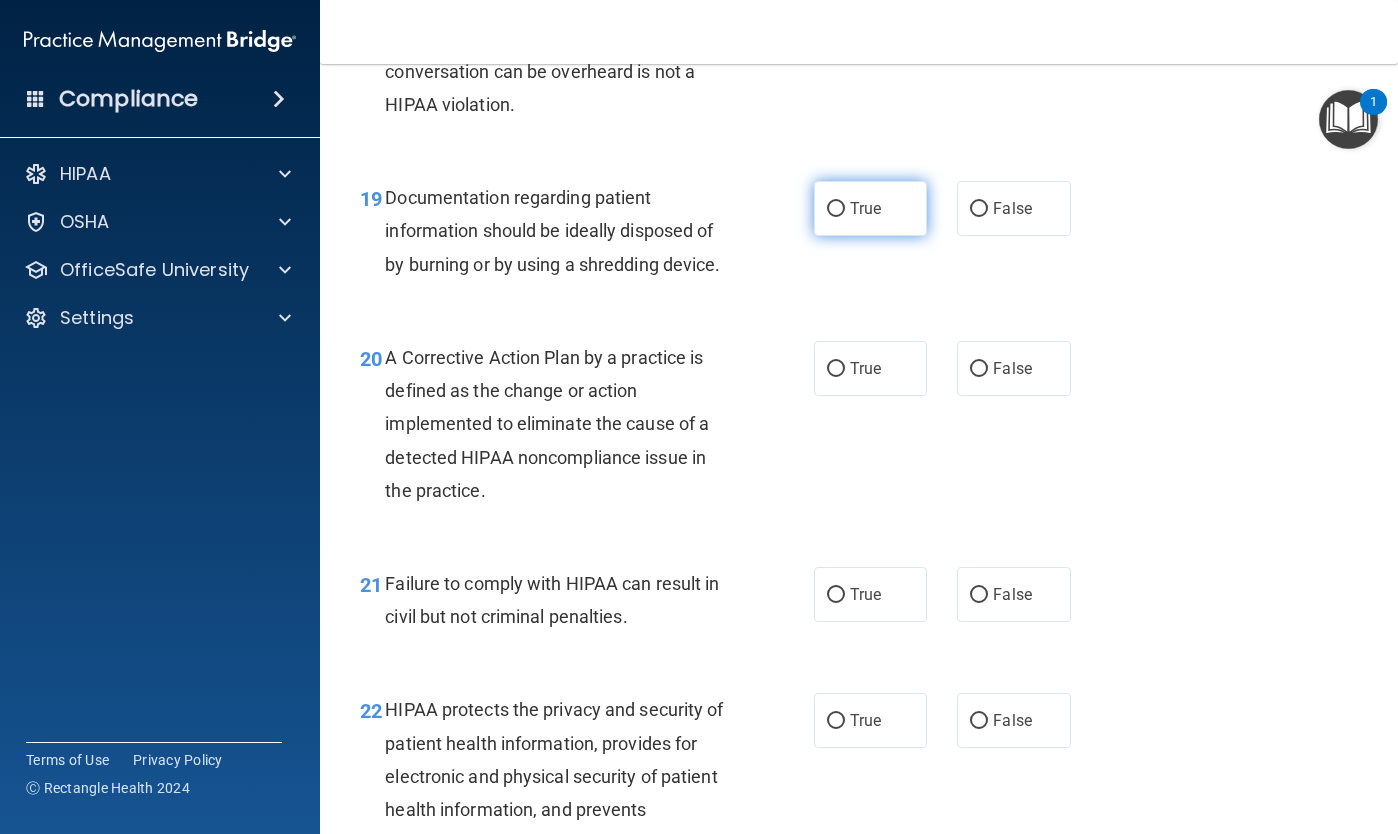 click on "True" at bounding box center [836, 209] 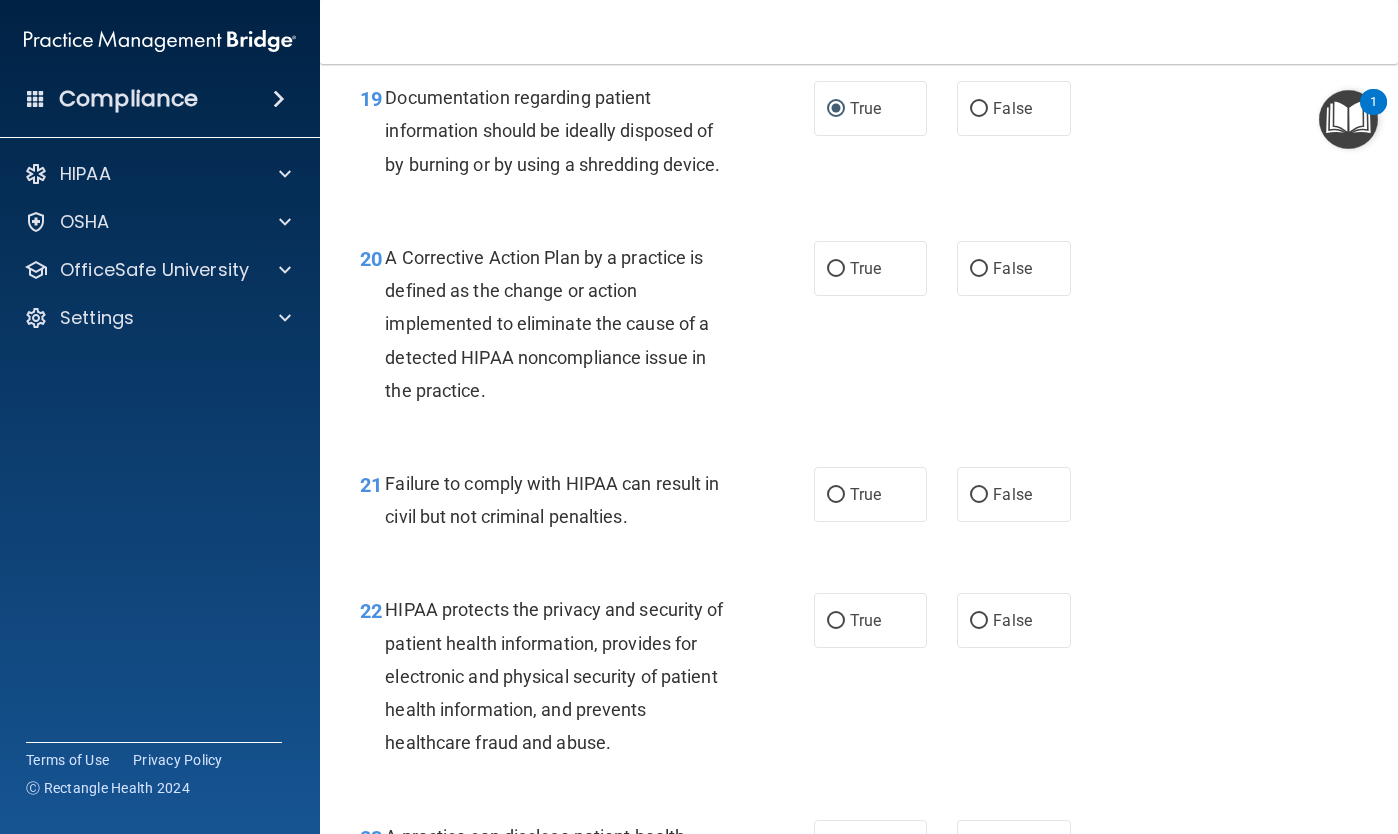 scroll, scrollTop: 3418, scrollLeft: 0, axis: vertical 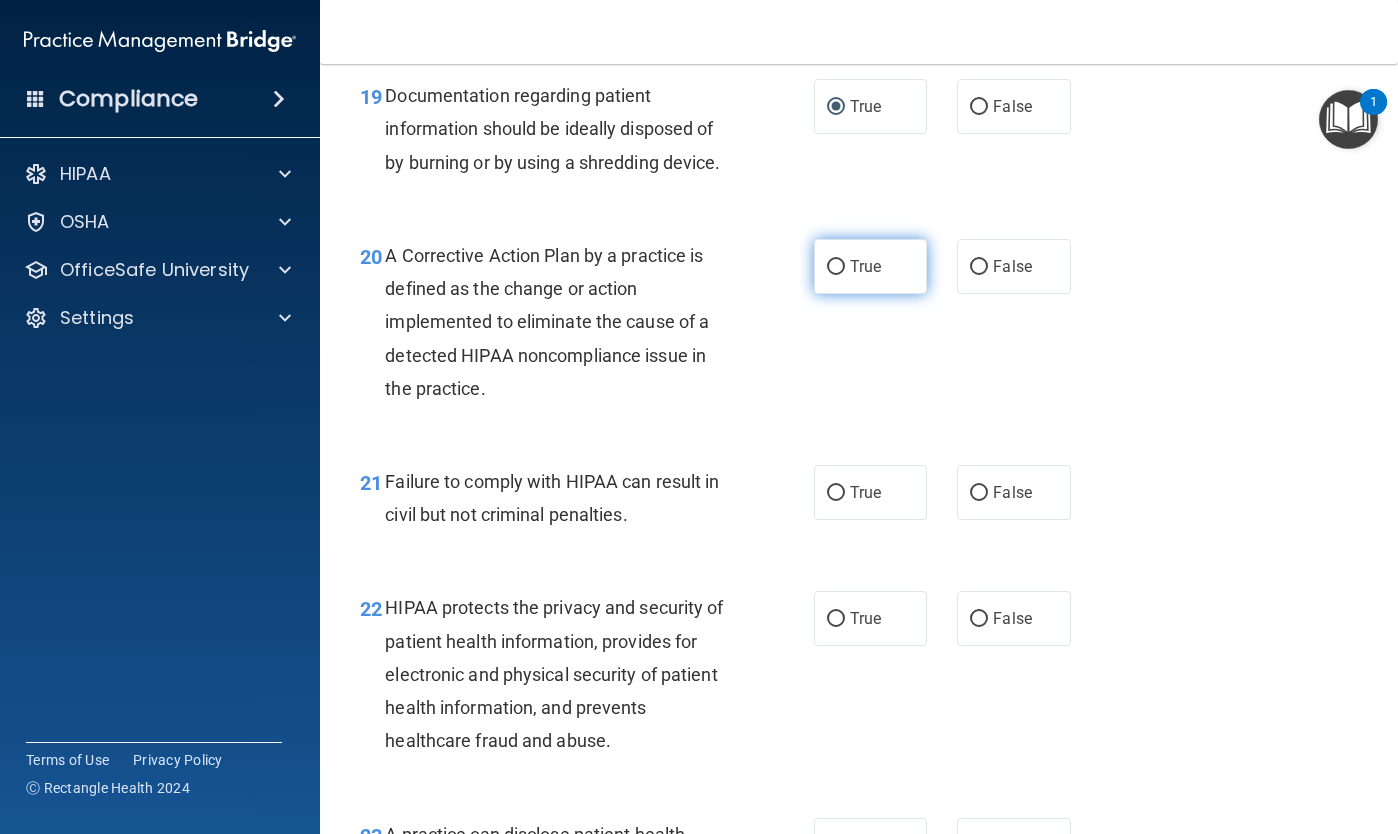 click on "True" at bounding box center [836, 267] 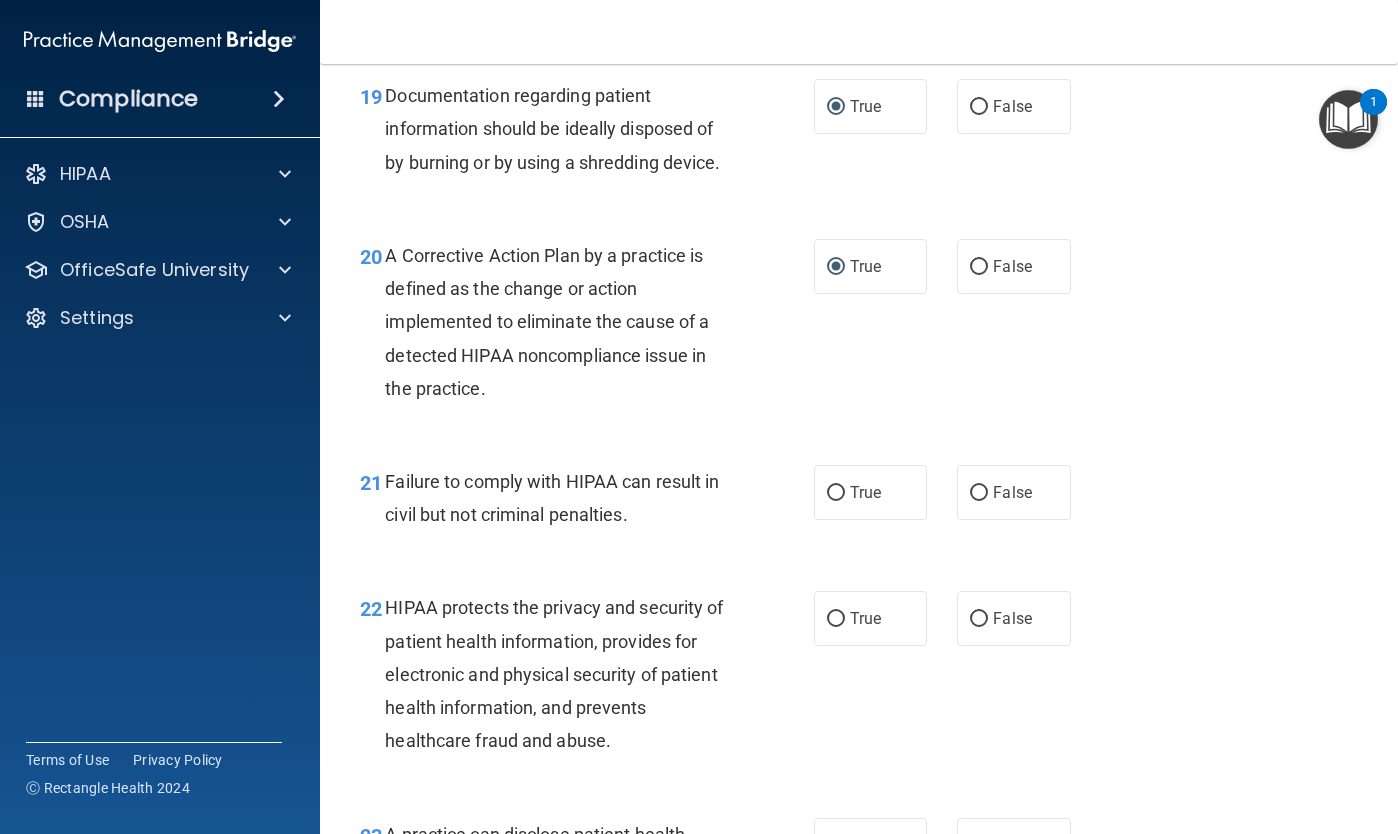 scroll, scrollTop: 3470, scrollLeft: 0, axis: vertical 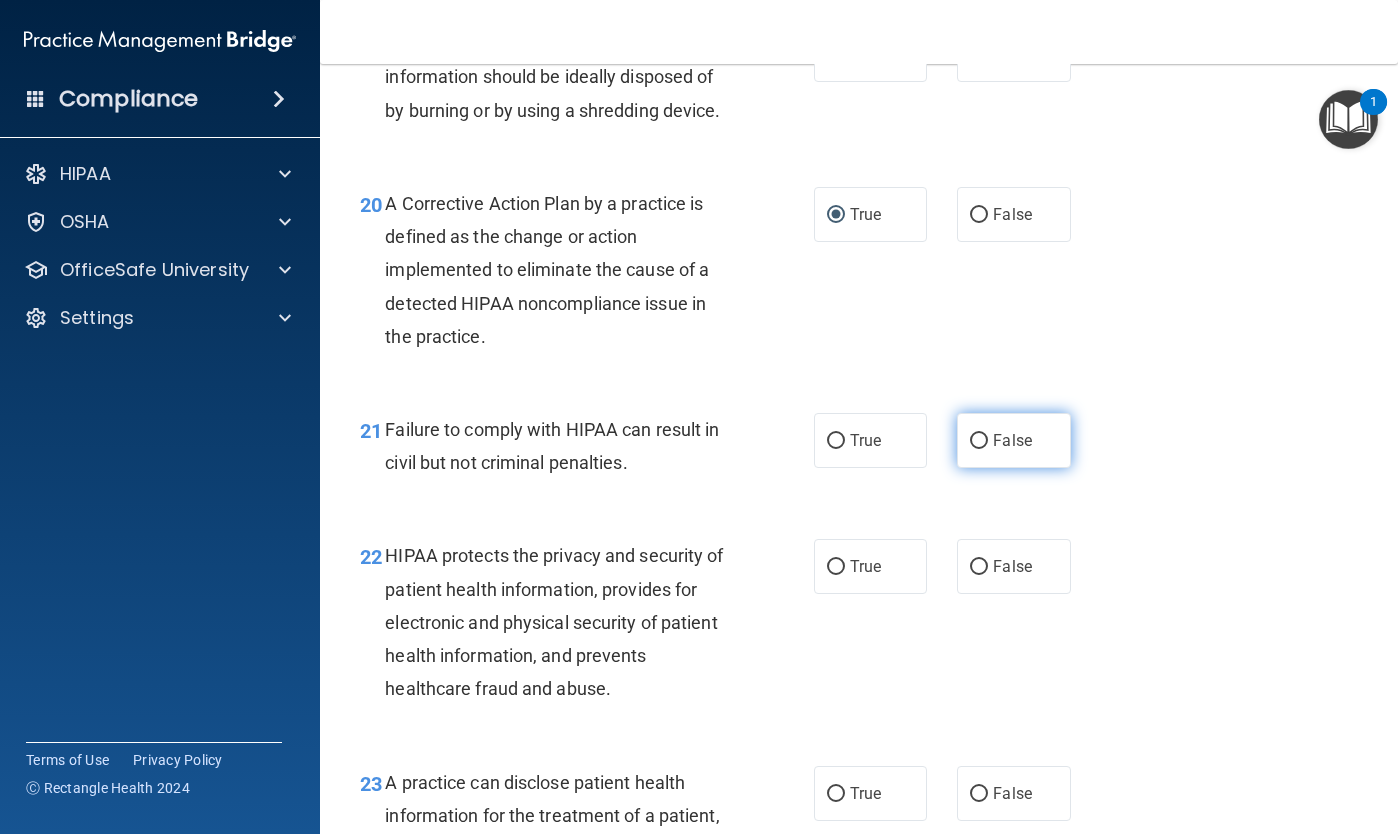 click on "False" at bounding box center (979, 441) 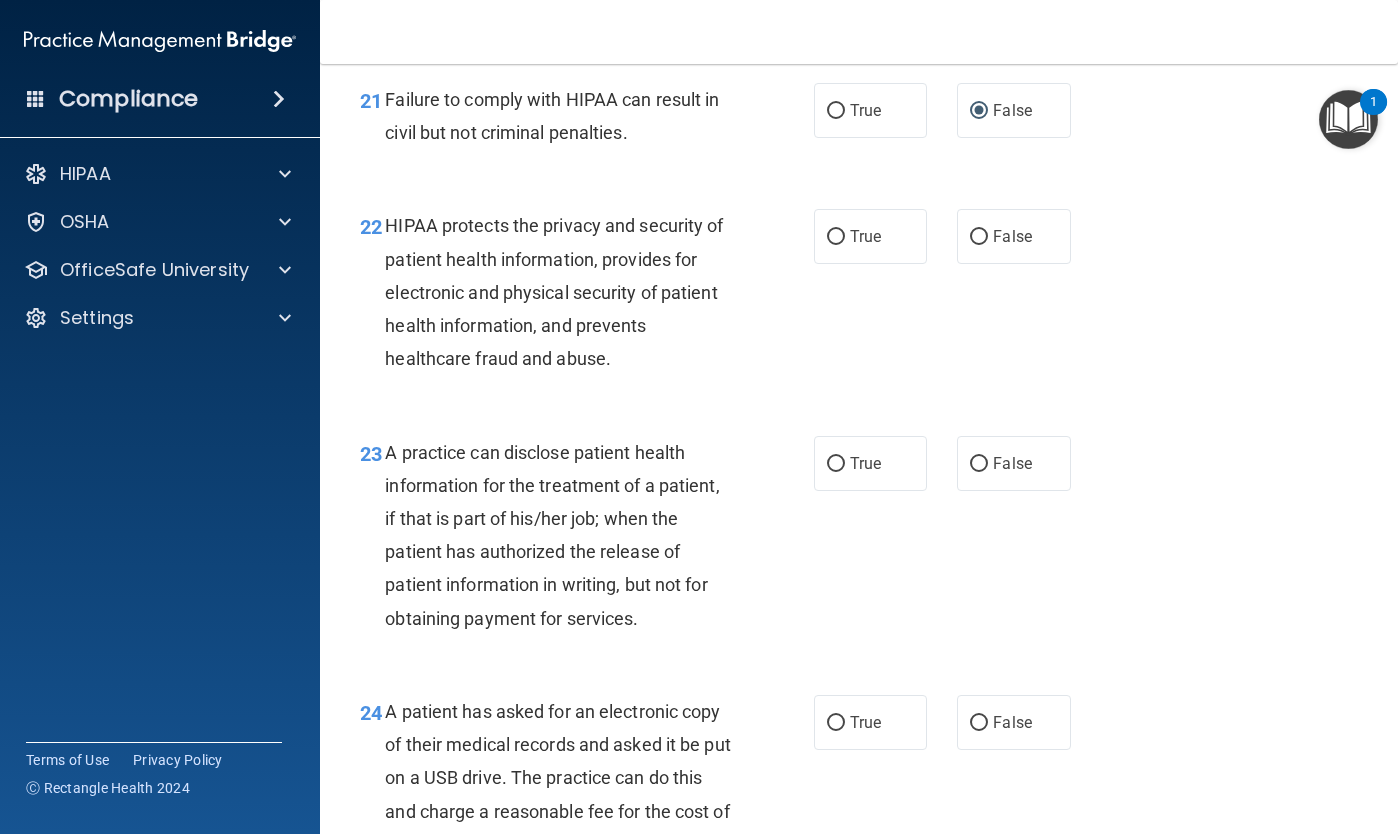 scroll, scrollTop: 3807, scrollLeft: 0, axis: vertical 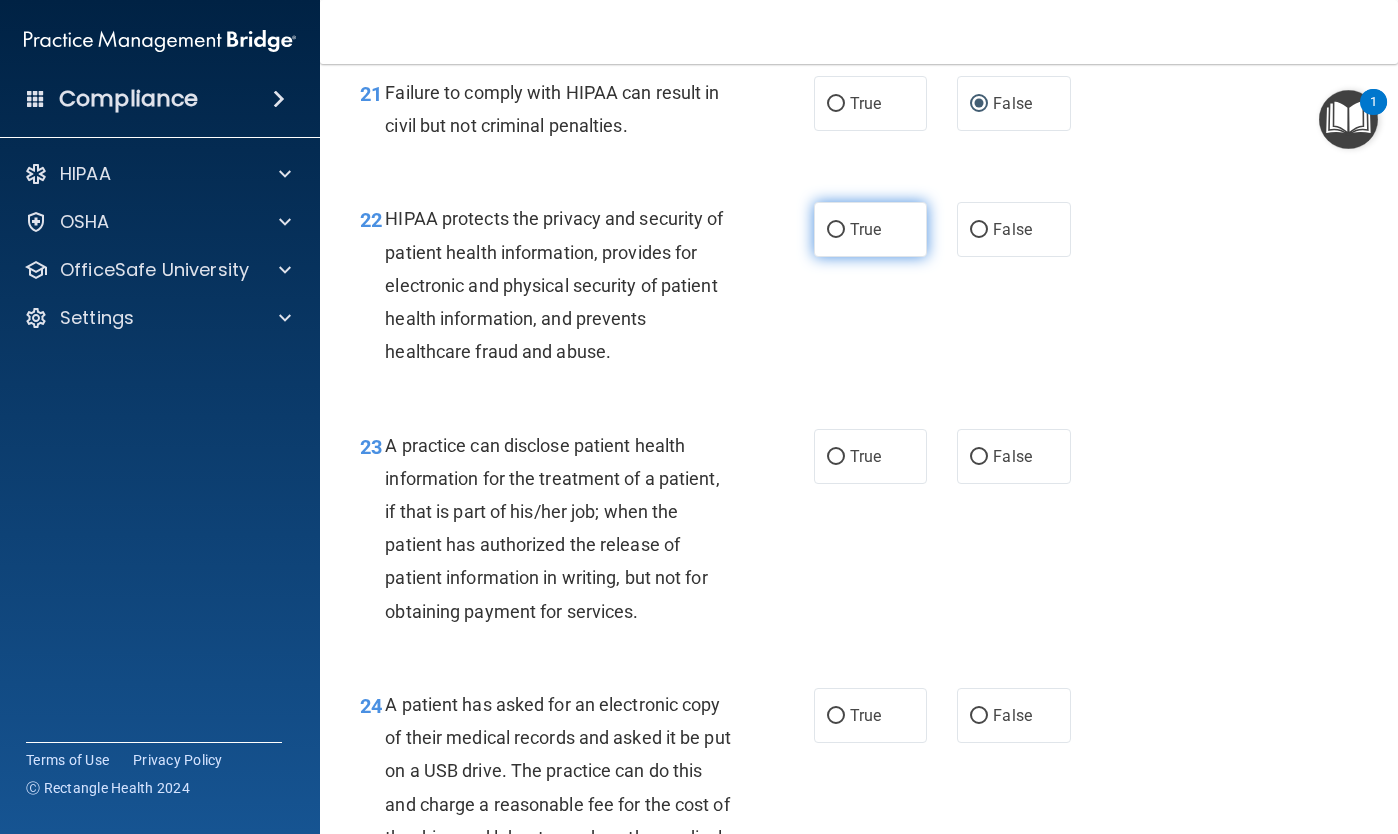 click on "True" at bounding box center (836, 230) 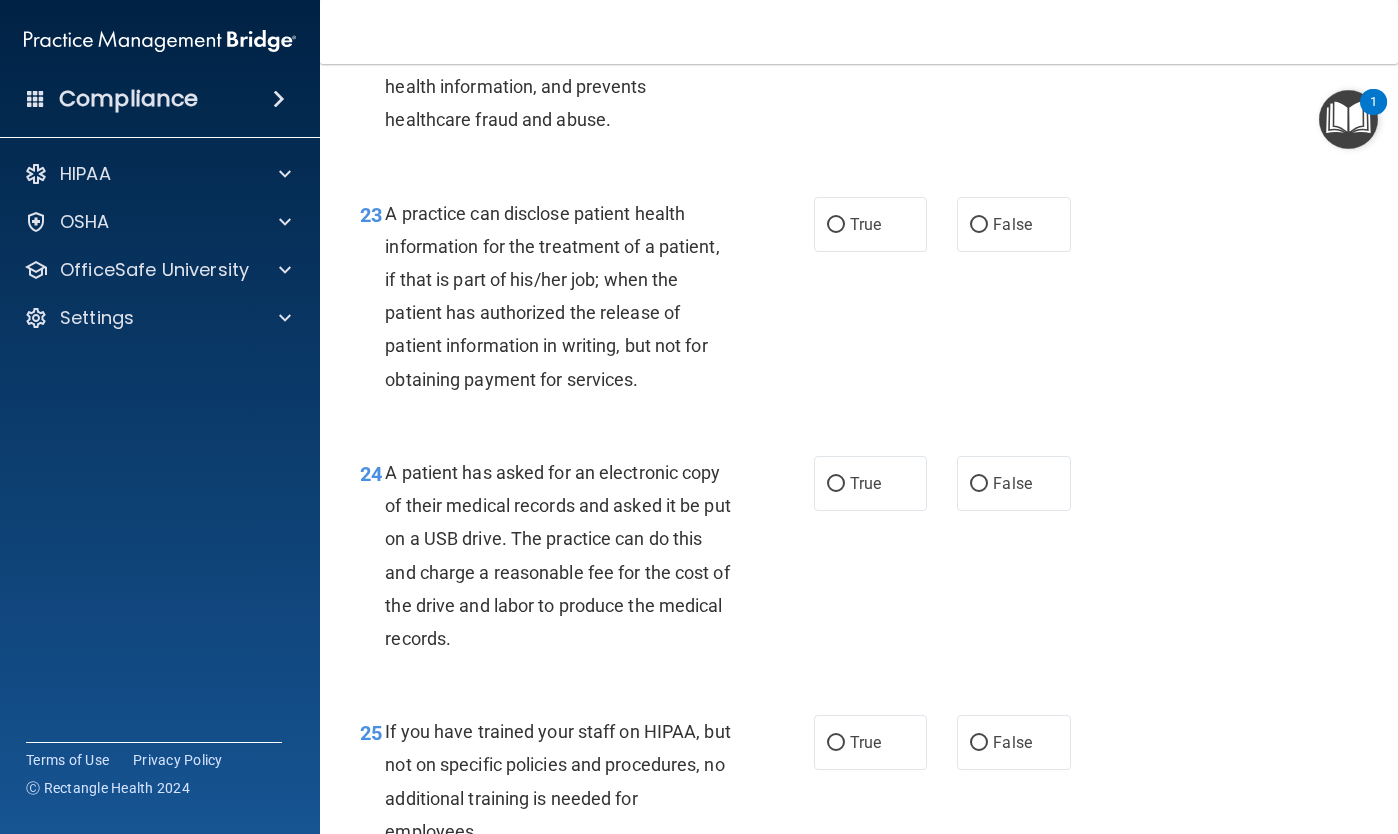 scroll, scrollTop: 4035, scrollLeft: 0, axis: vertical 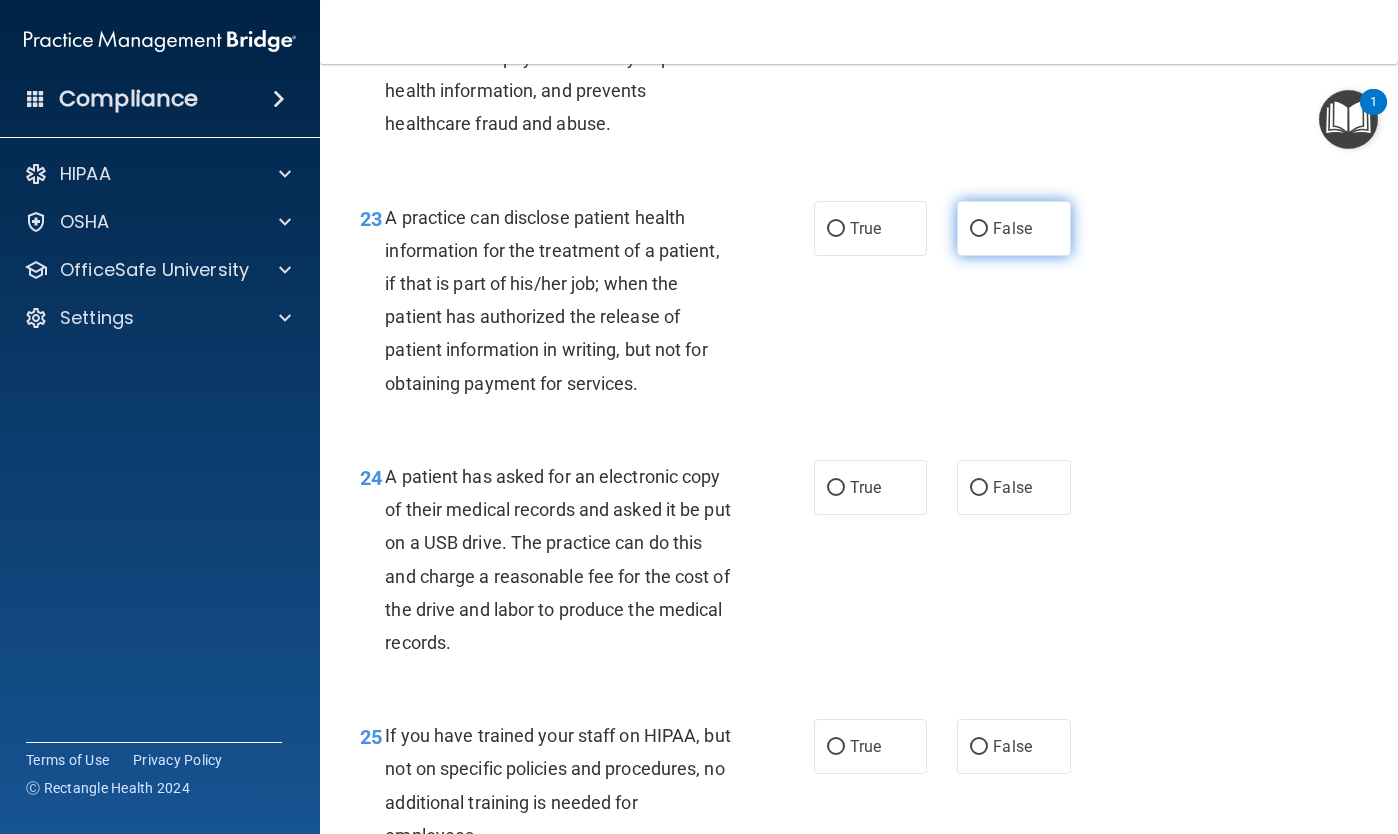 click on "False" at bounding box center [979, 229] 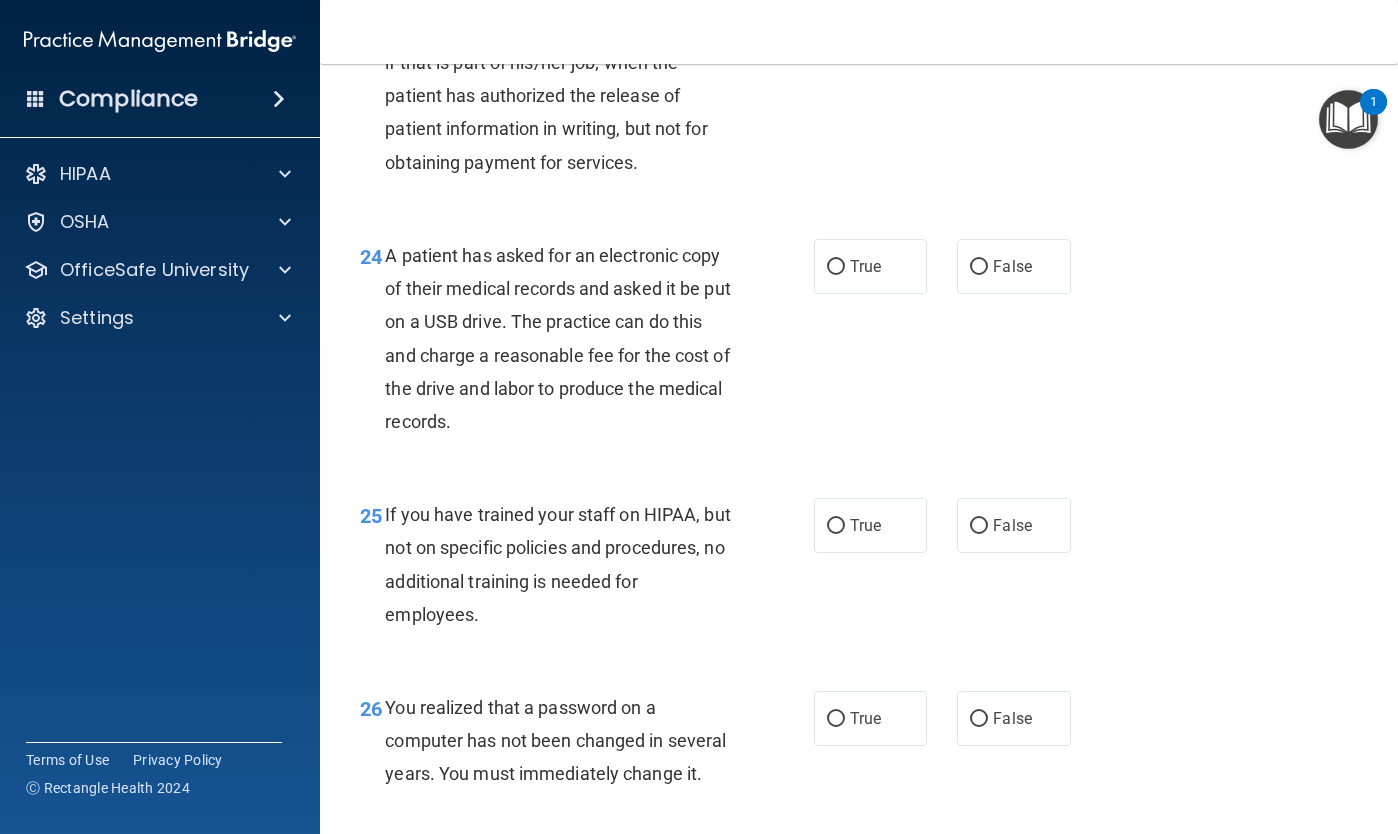 scroll, scrollTop: 4259, scrollLeft: 0, axis: vertical 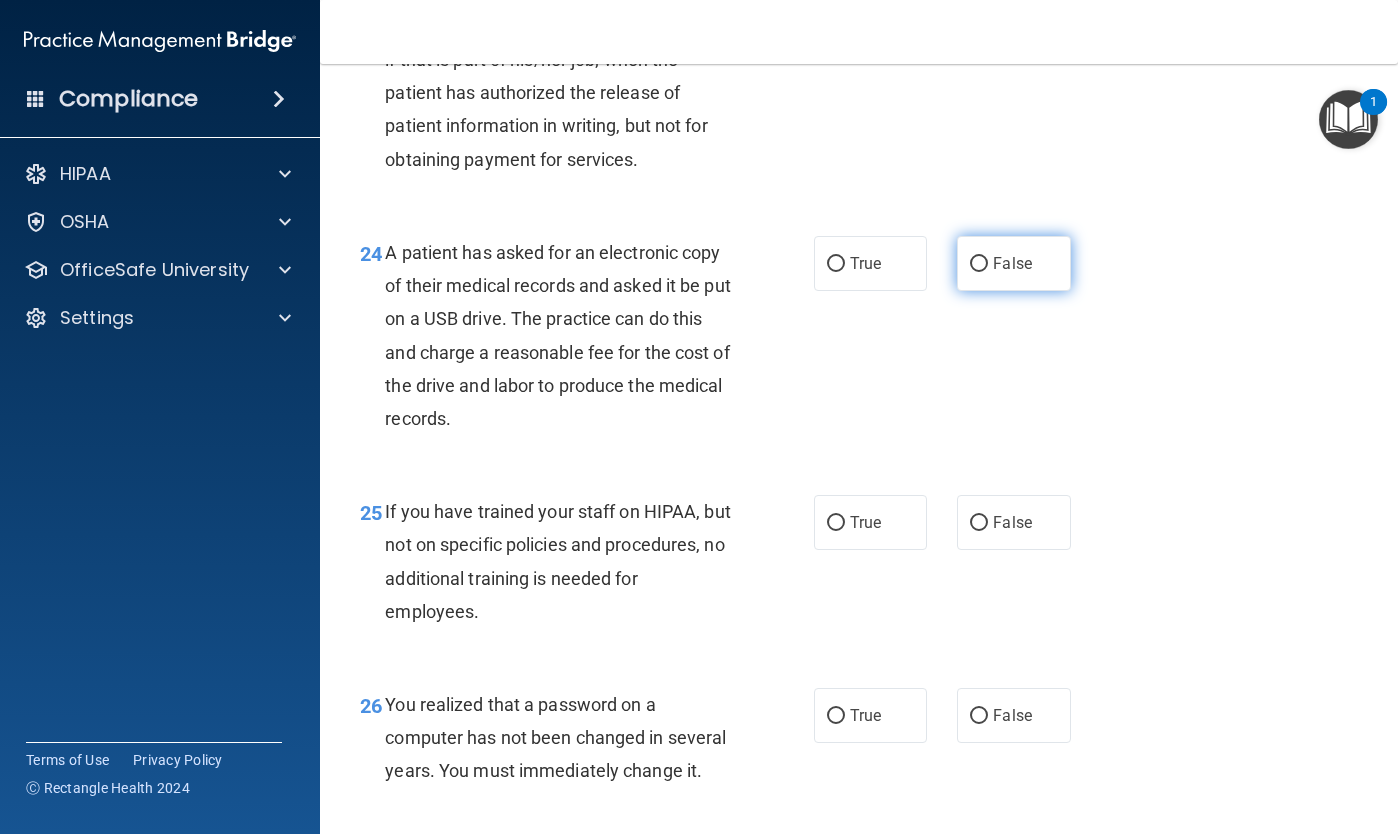 click on "False" at bounding box center [979, 264] 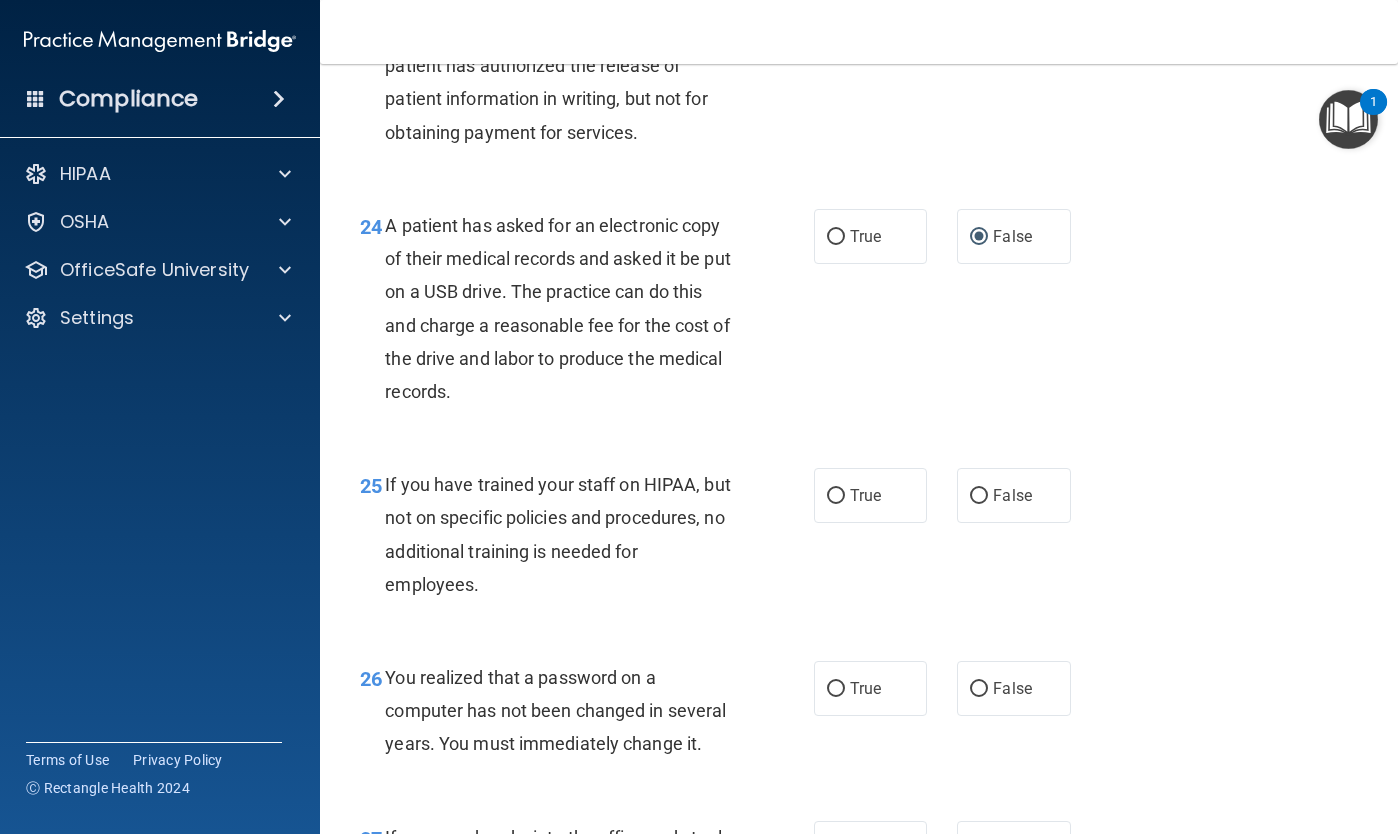 scroll, scrollTop: 4289, scrollLeft: 0, axis: vertical 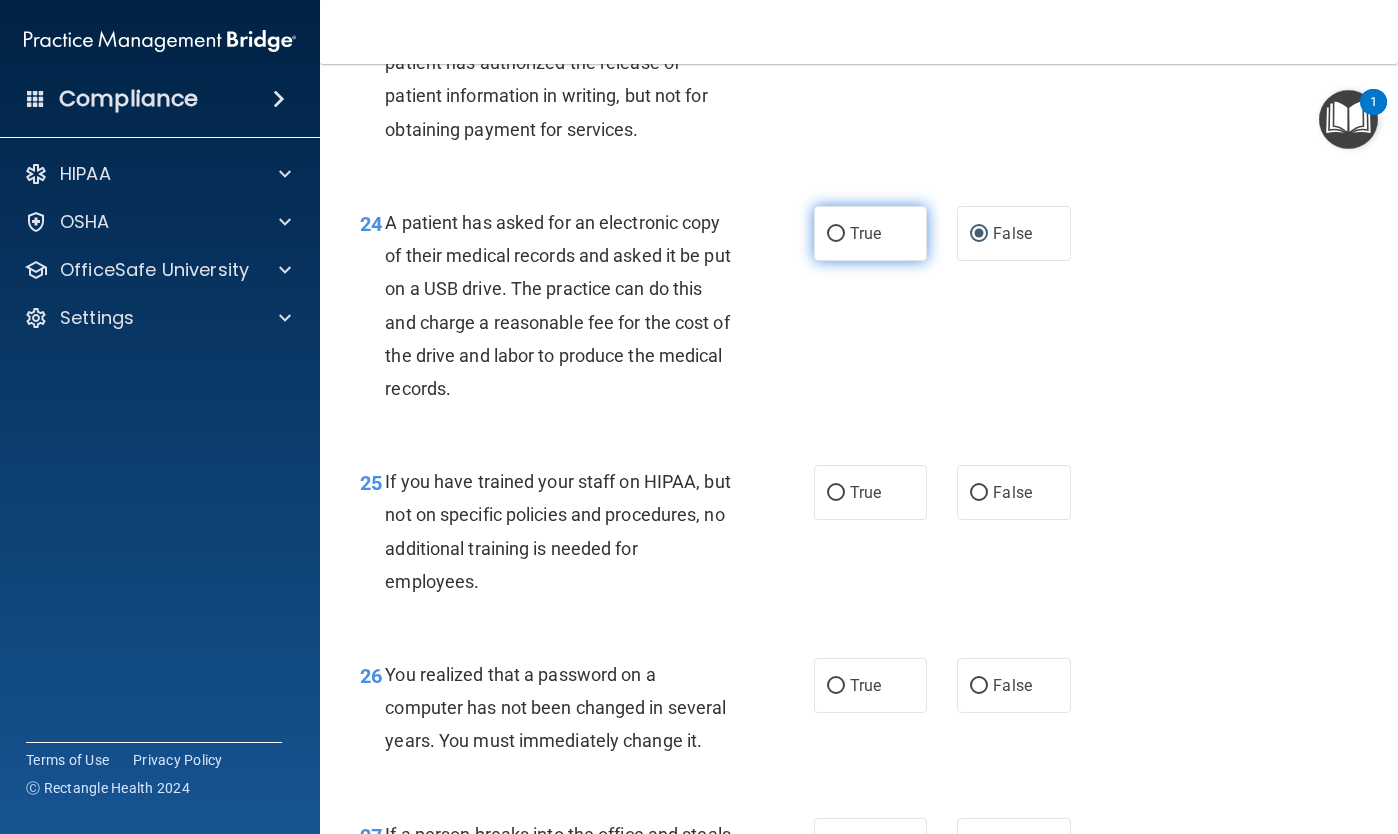 click on "True" at bounding box center (836, 234) 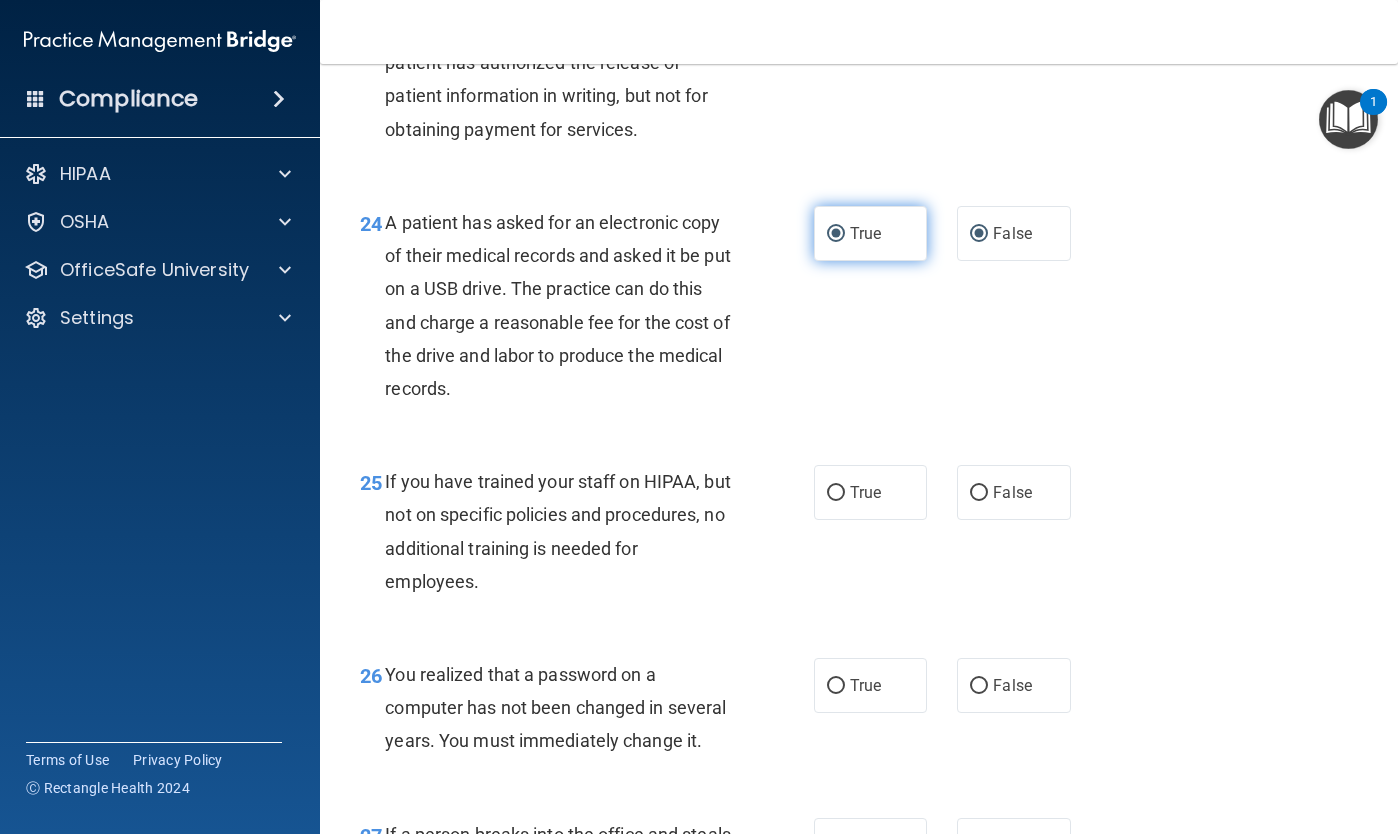 radio on "false" 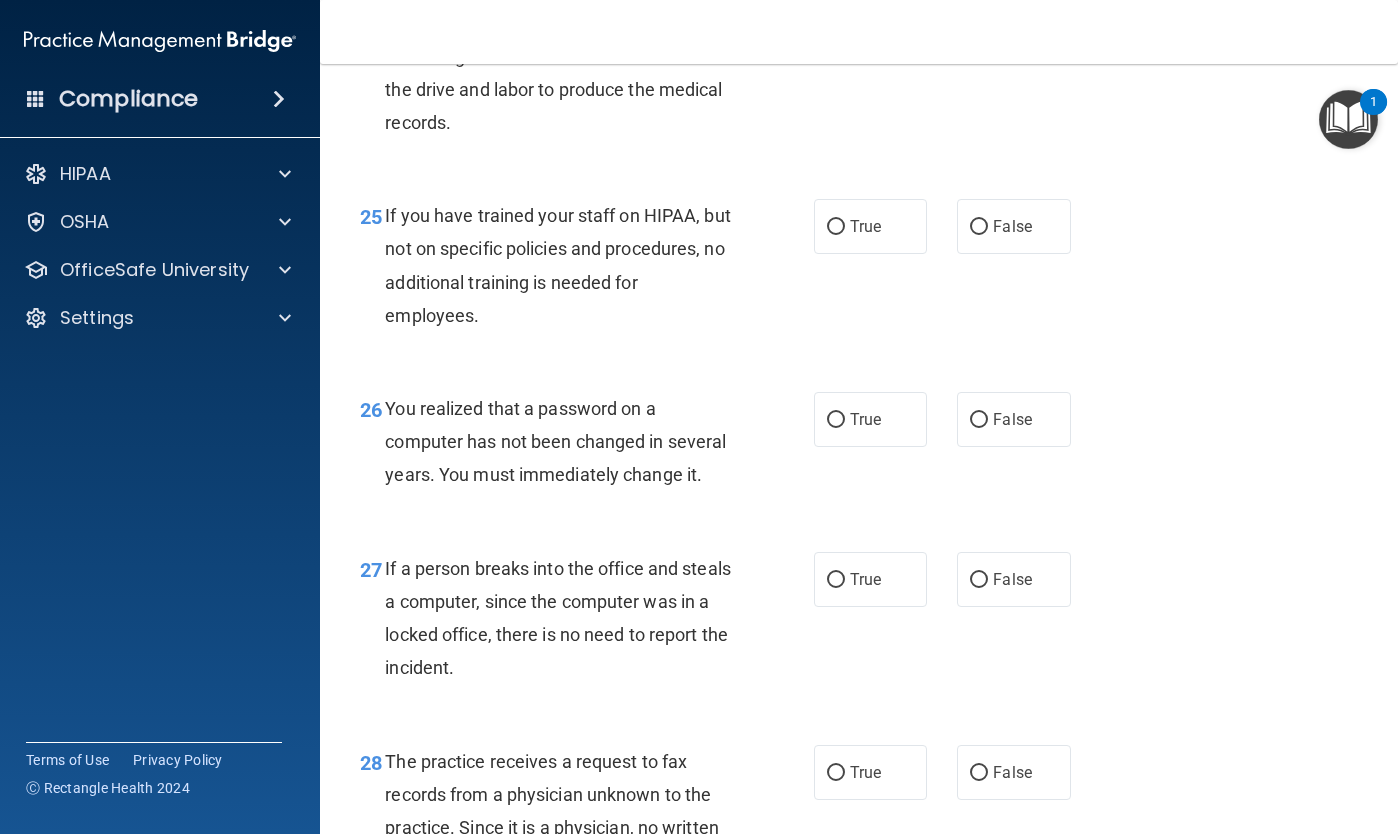 scroll, scrollTop: 4571, scrollLeft: 0, axis: vertical 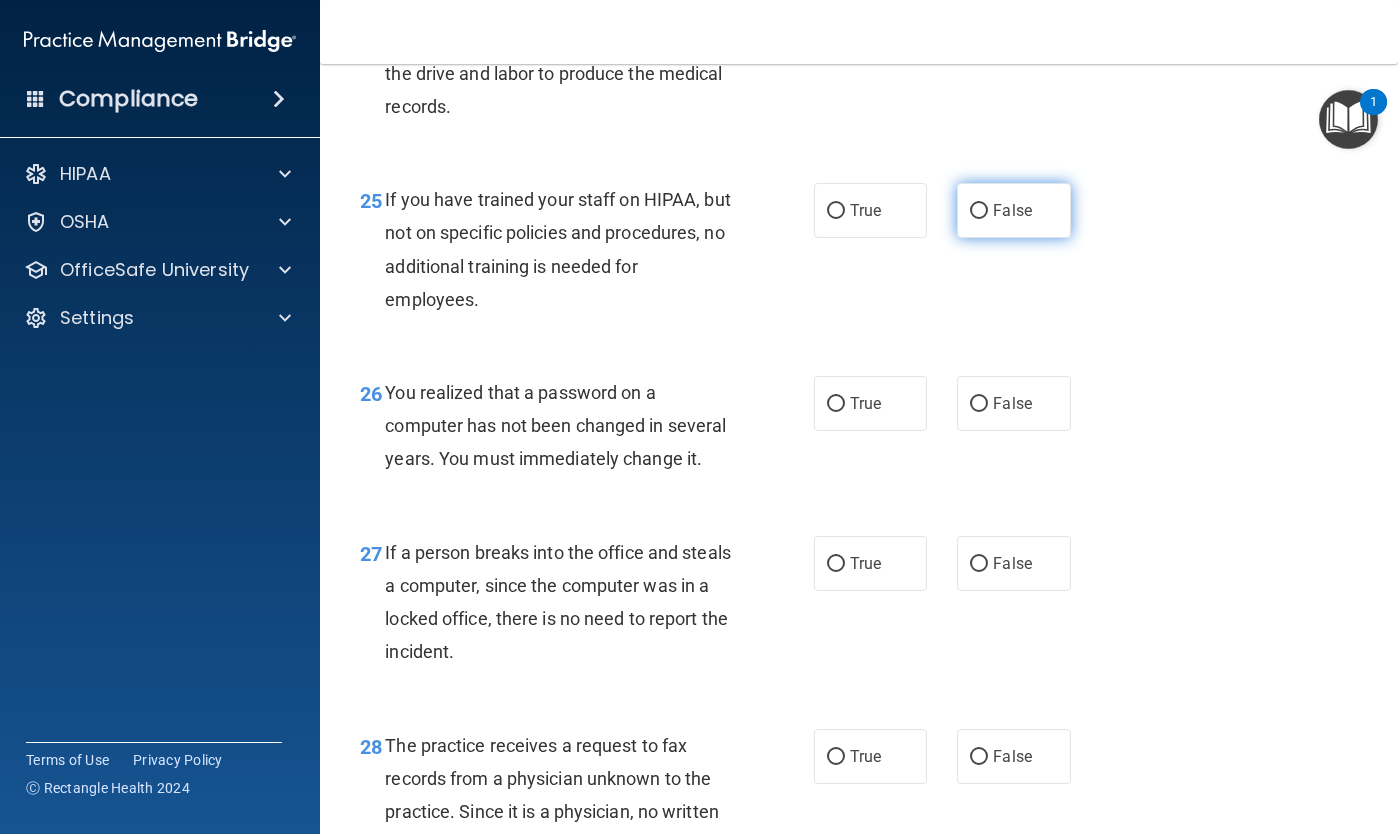 click on "False" at bounding box center [979, 211] 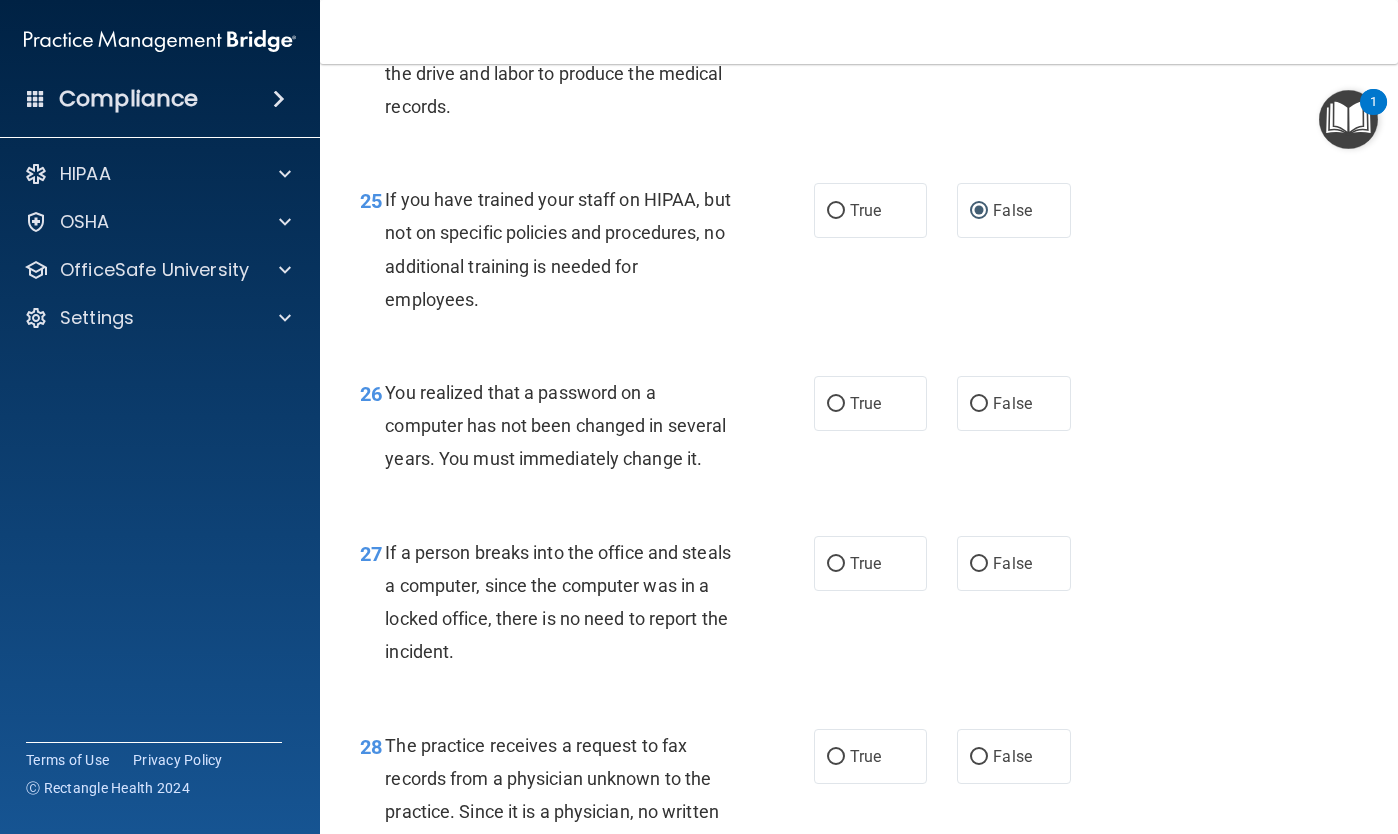 scroll, scrollTop: 4650, scrollLeft: 0, axis: vertical 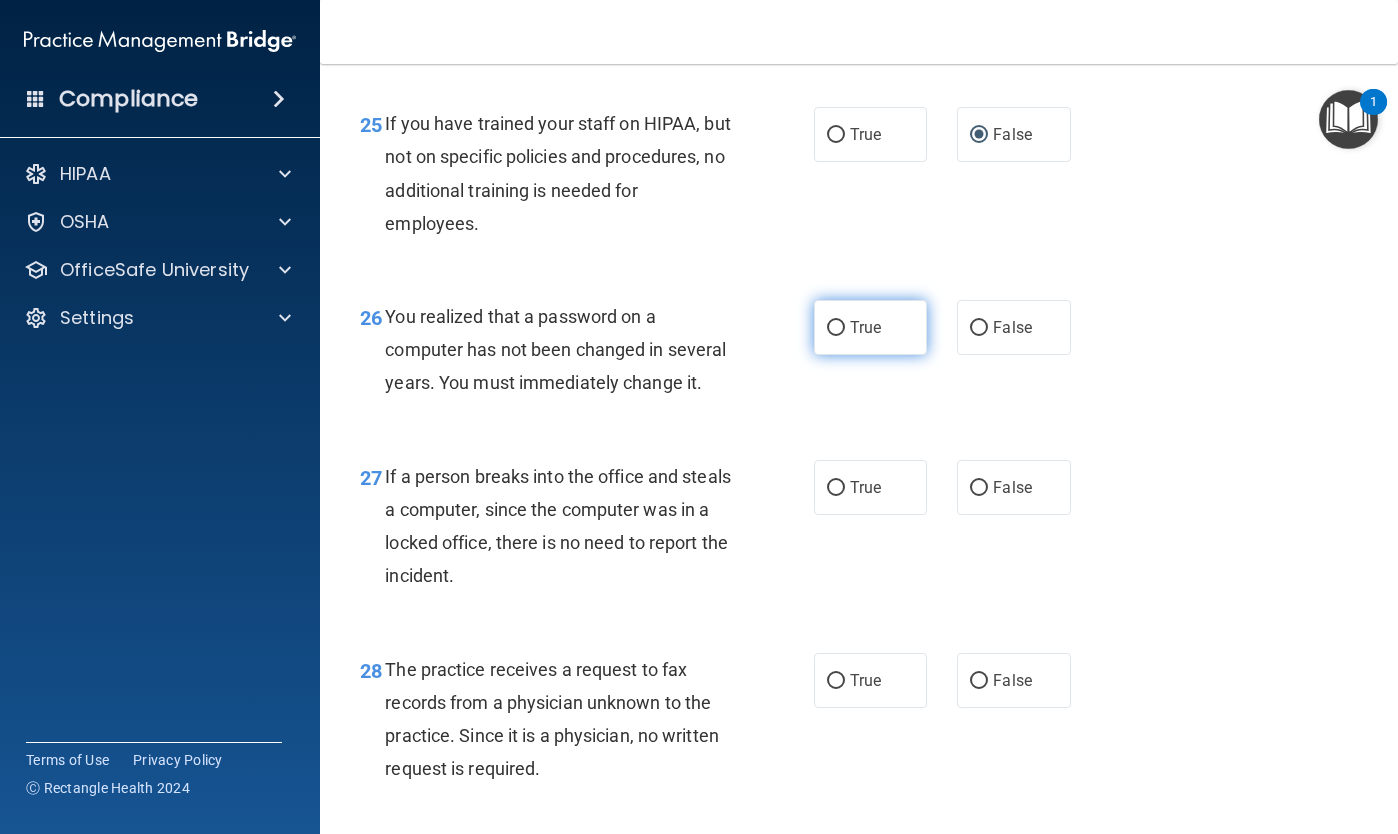 click on "True" at bounding box center (836, 328) 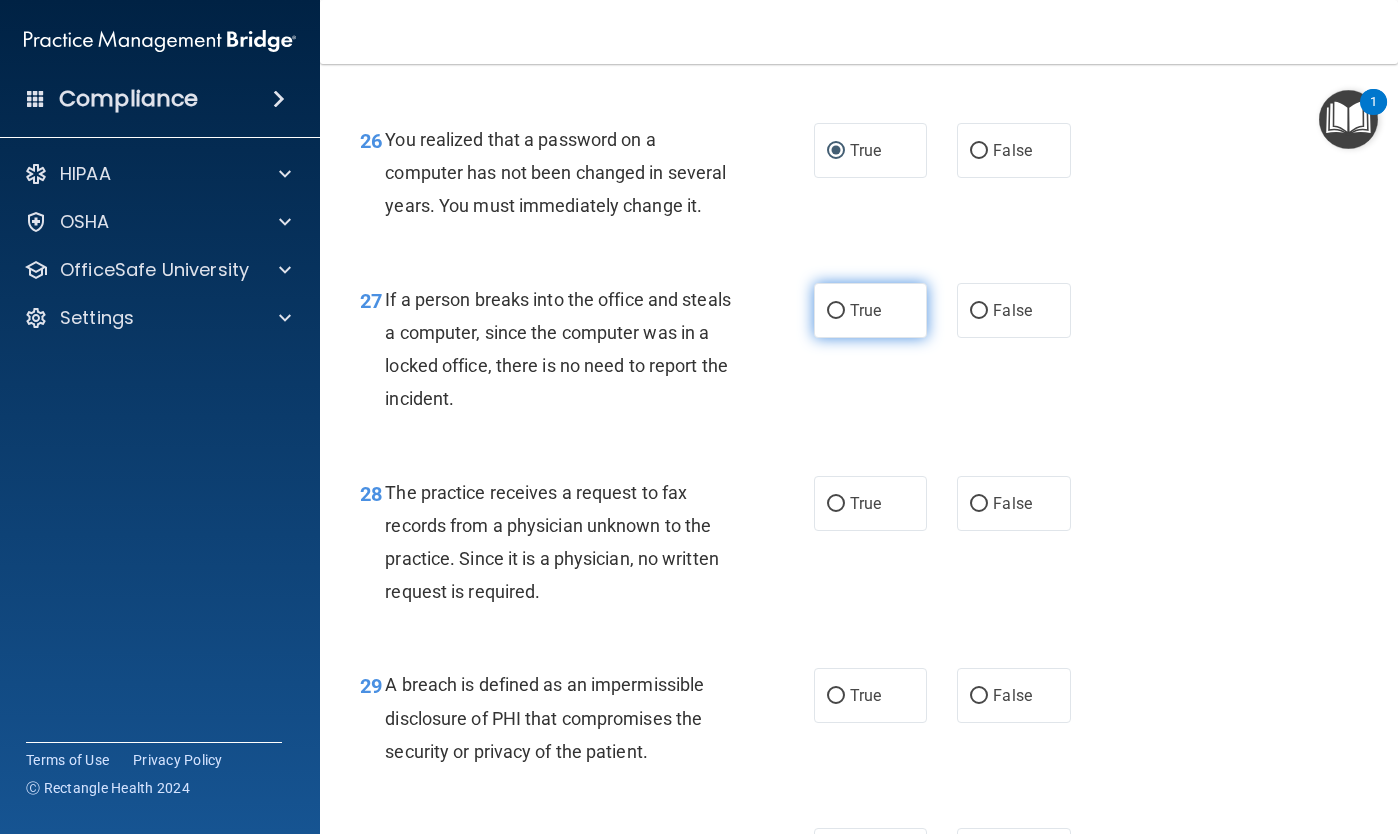 scroll, scrollTop: 4826, scrollLeft: 0, axis: vertical 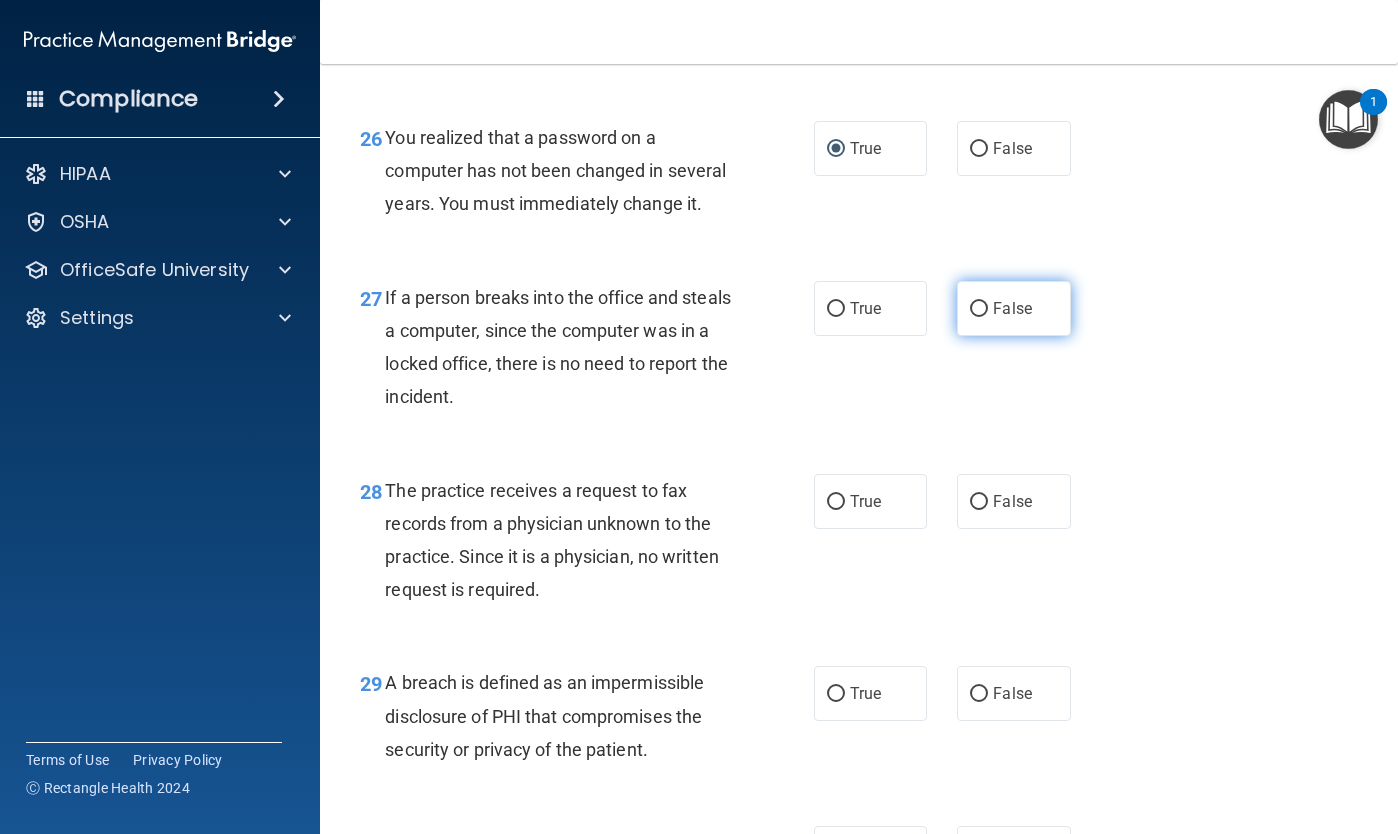 click on "False" at bounding box center [979, 309] 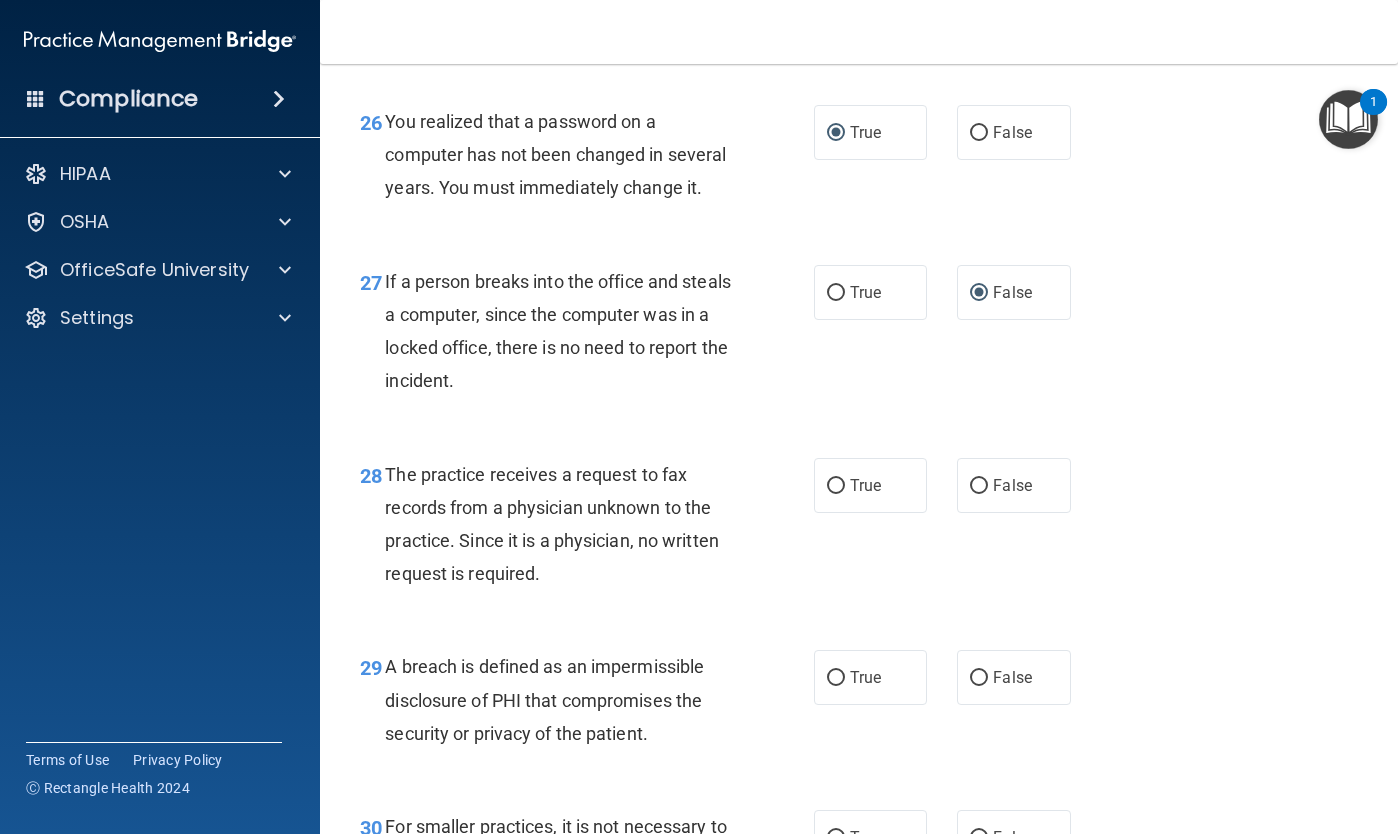 scroll, scrollTop: 4841, scrollLeft: 0, axis: vertical 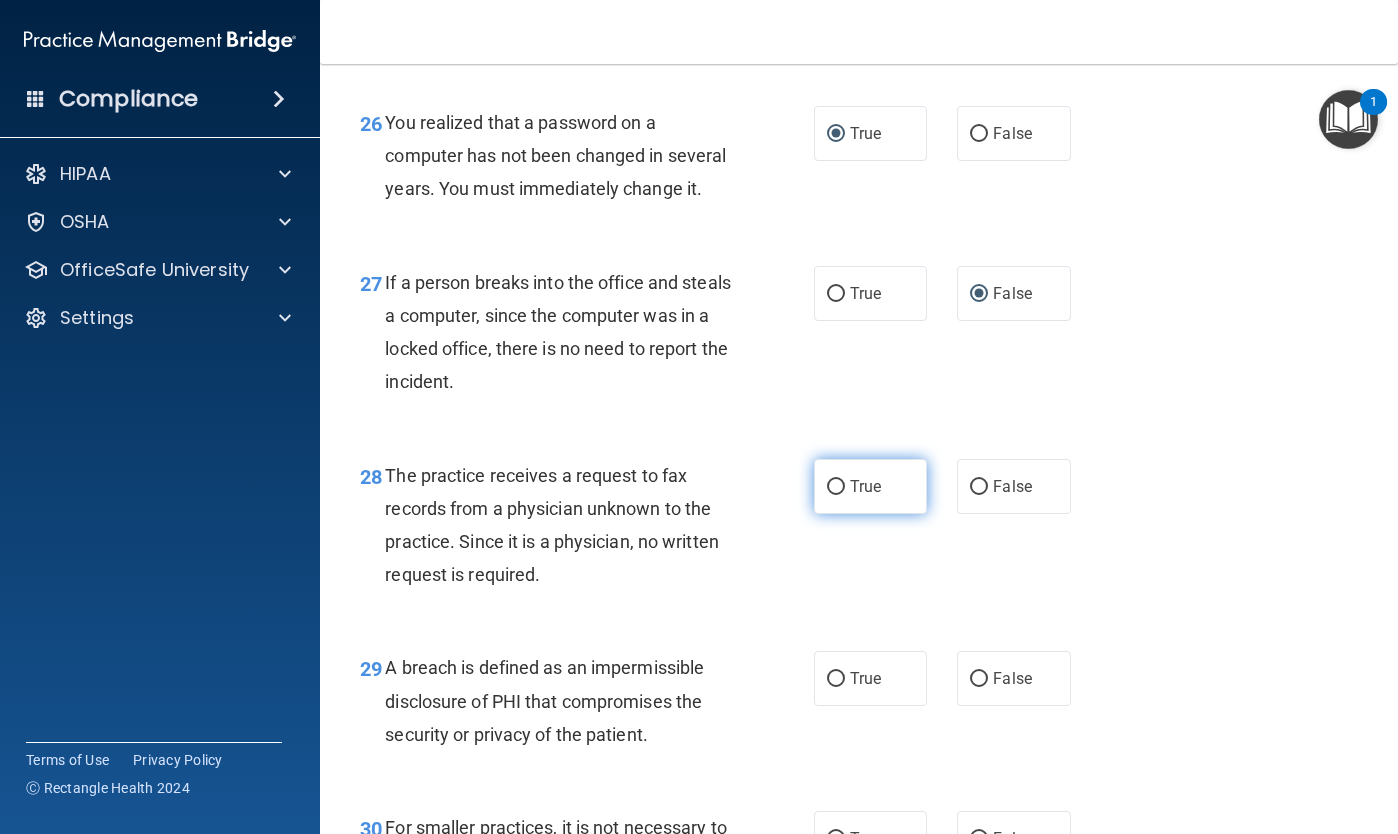 click on "True" at bounding box center [870, 486] 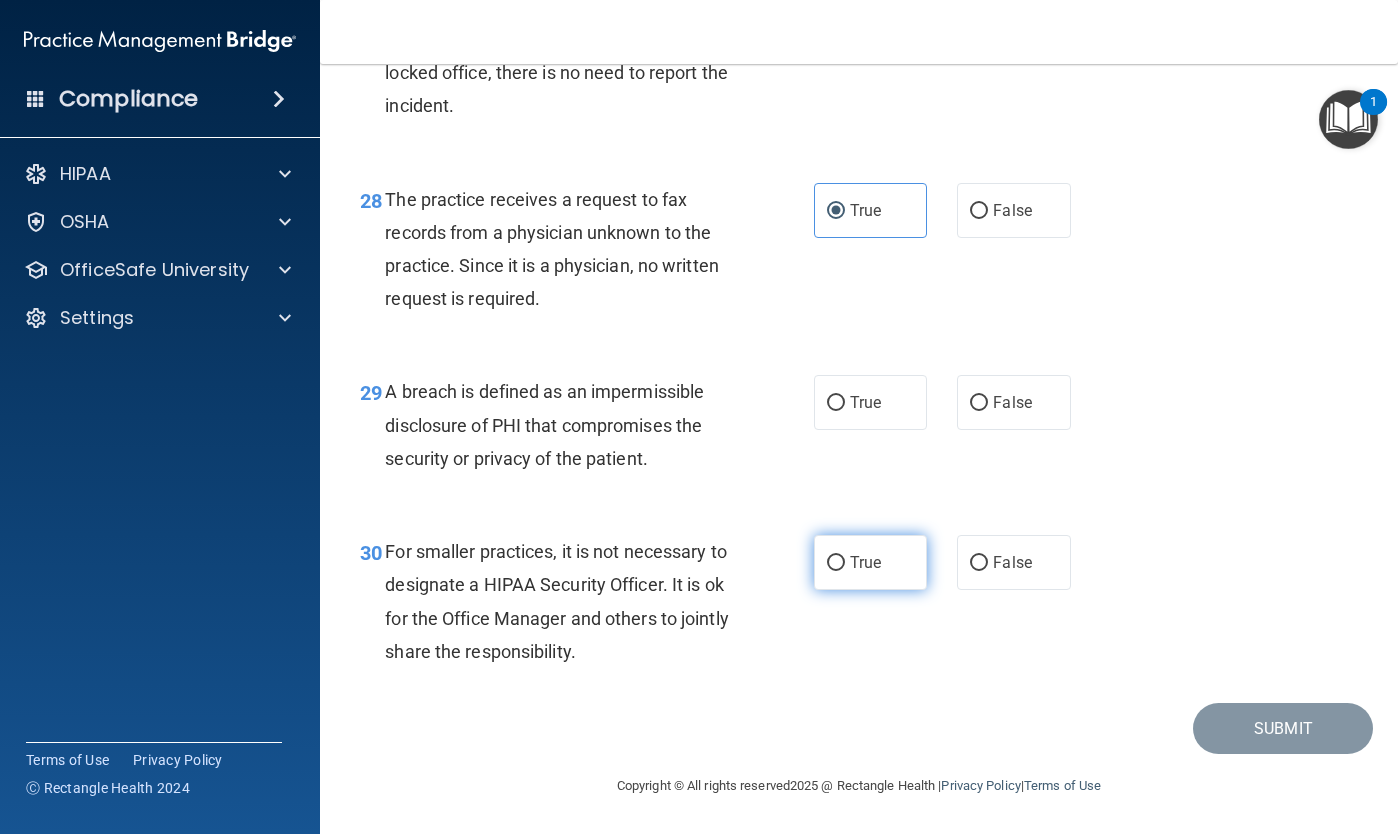 scroll, scrollTop: 5123, scrollLeft: 0, axis: vertical 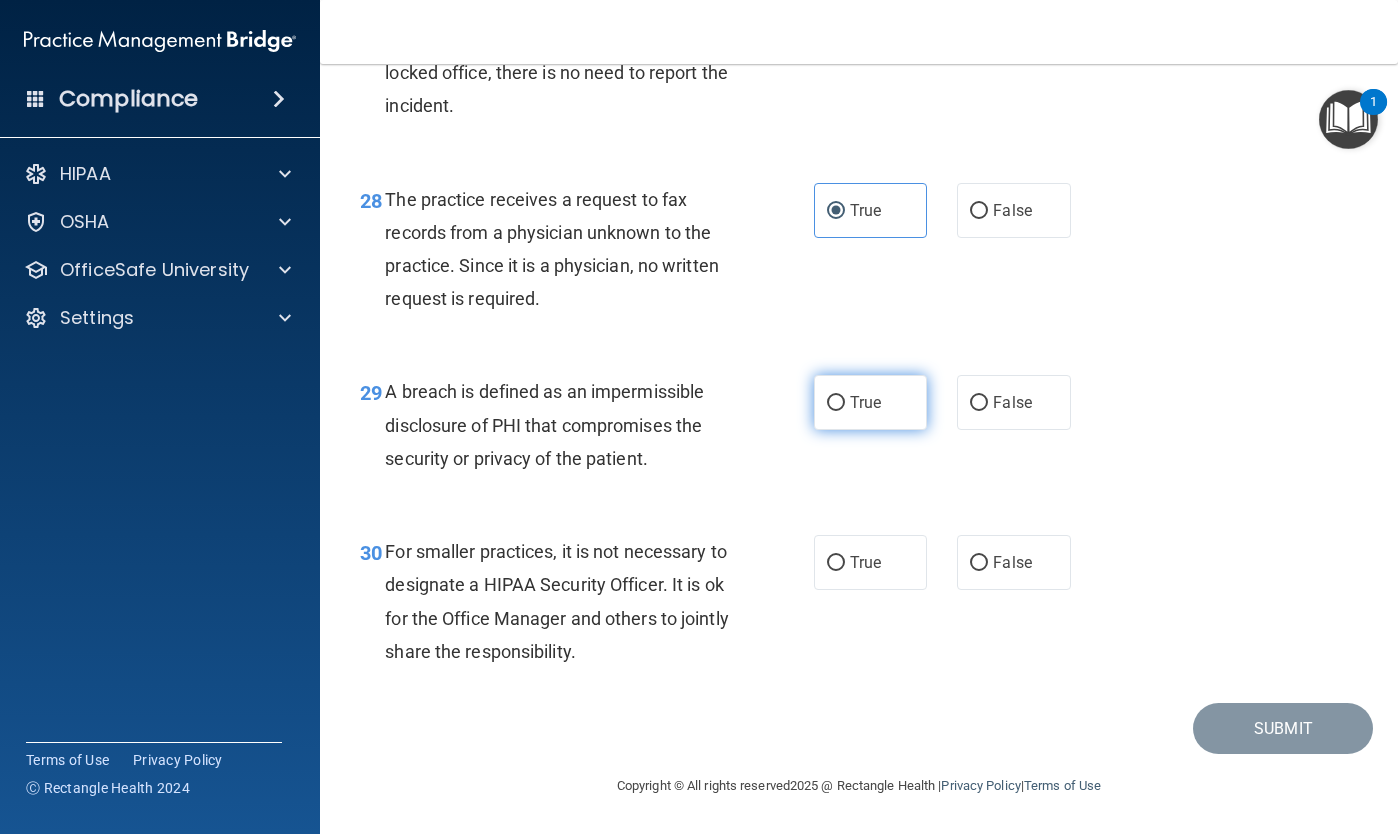 click on "True" at bounding box center (836, 403) 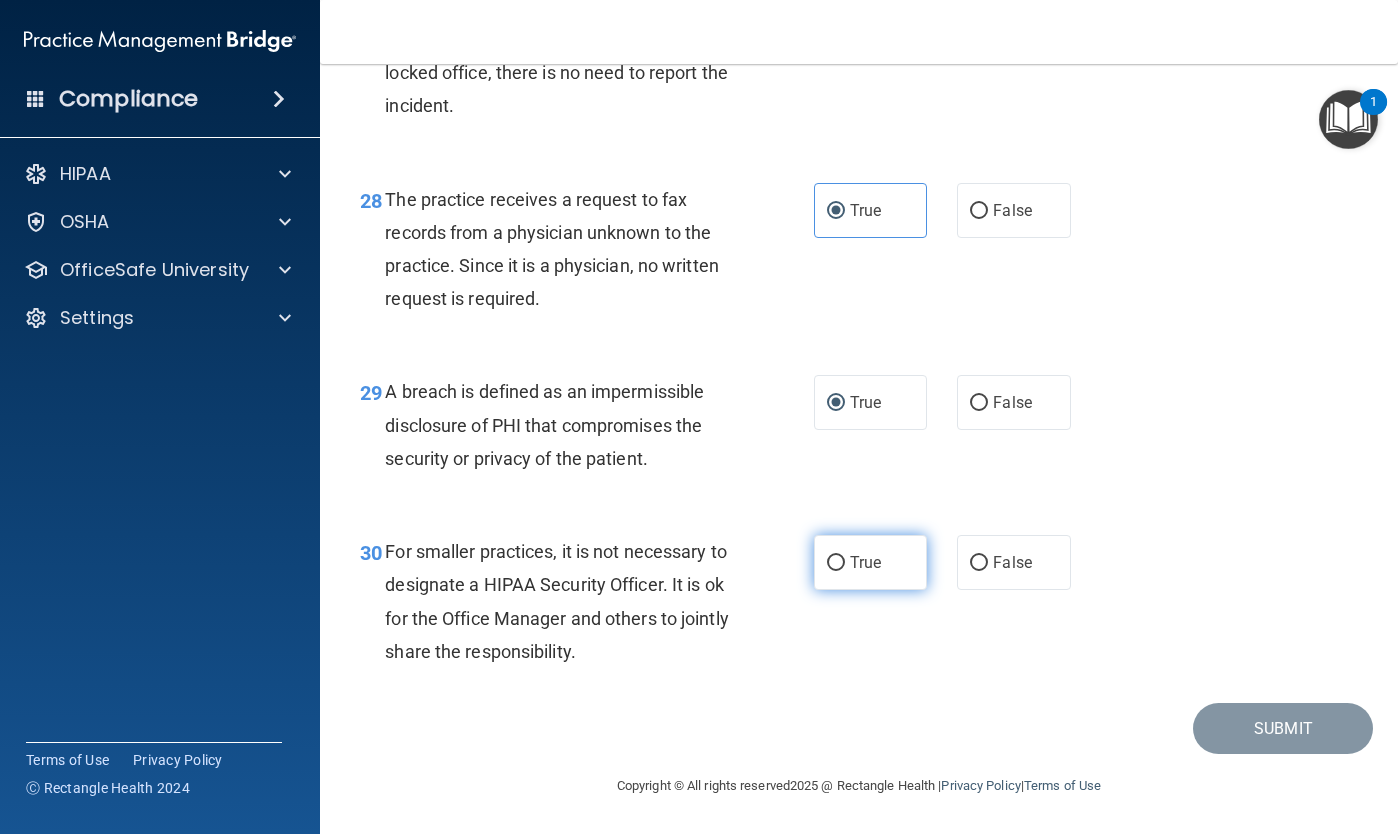 click on "True" at bounding box center [865, 562] 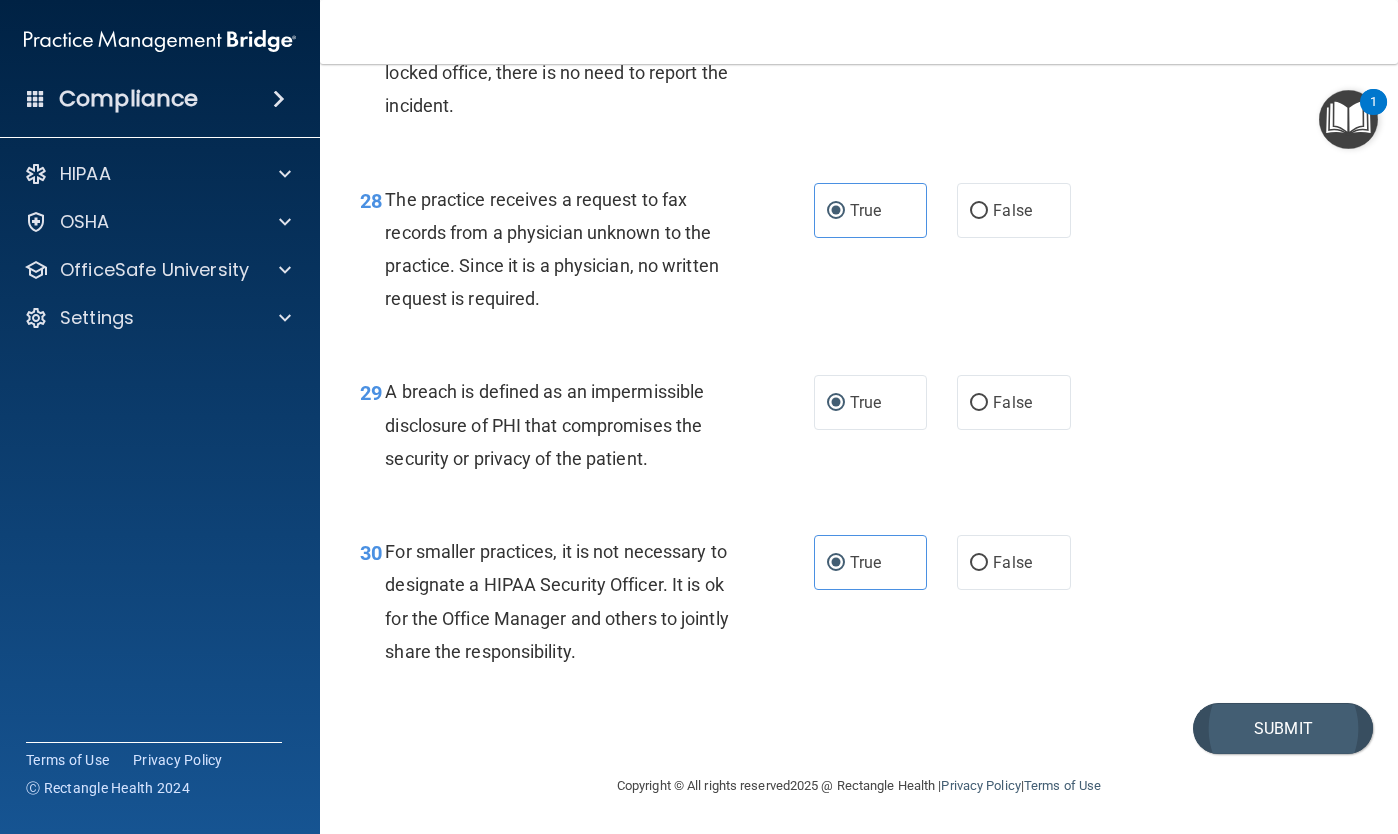 click on "Submit" at bounding box center (1283, 728) 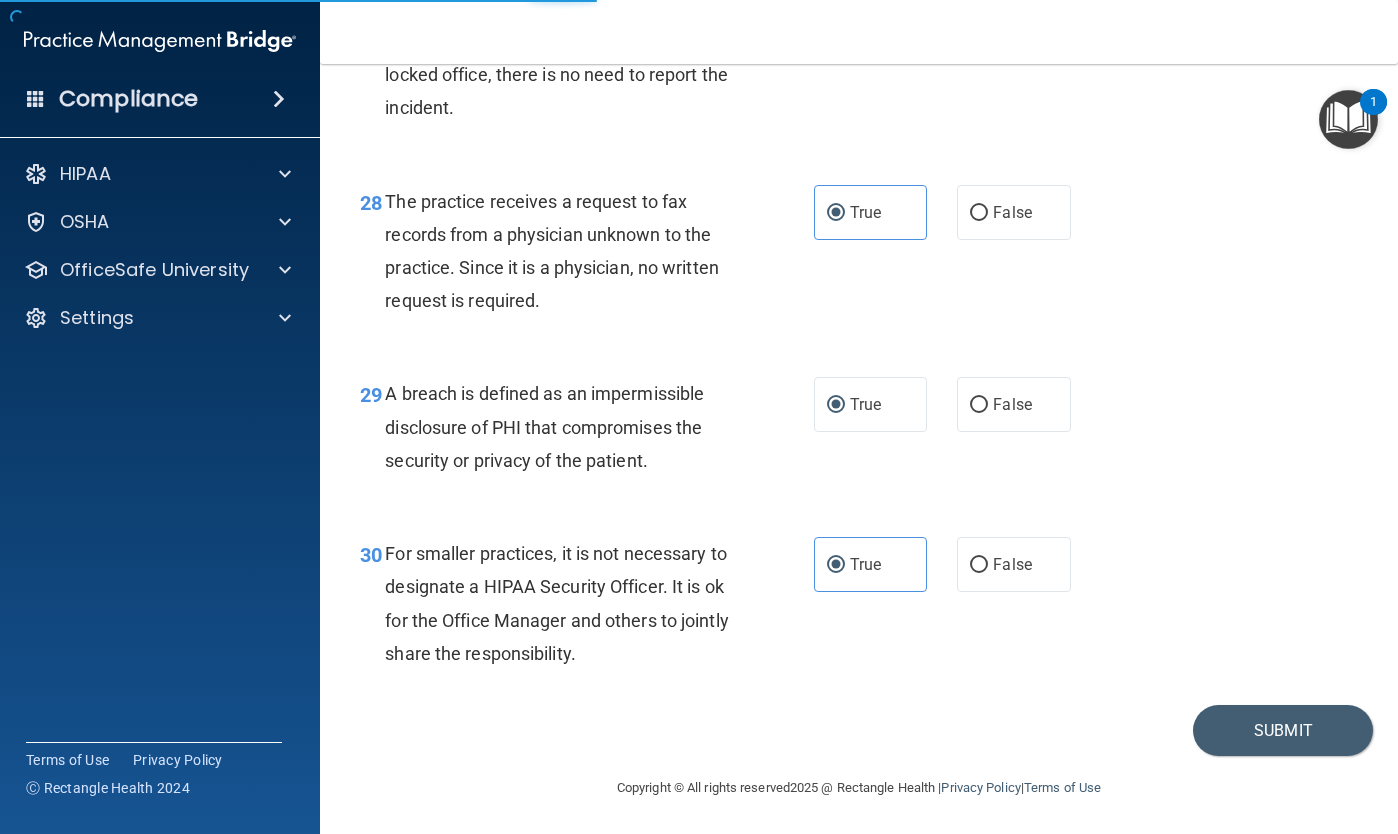 scroll, scrollTop: 5117, scrollLeft: 0, axis: vertical 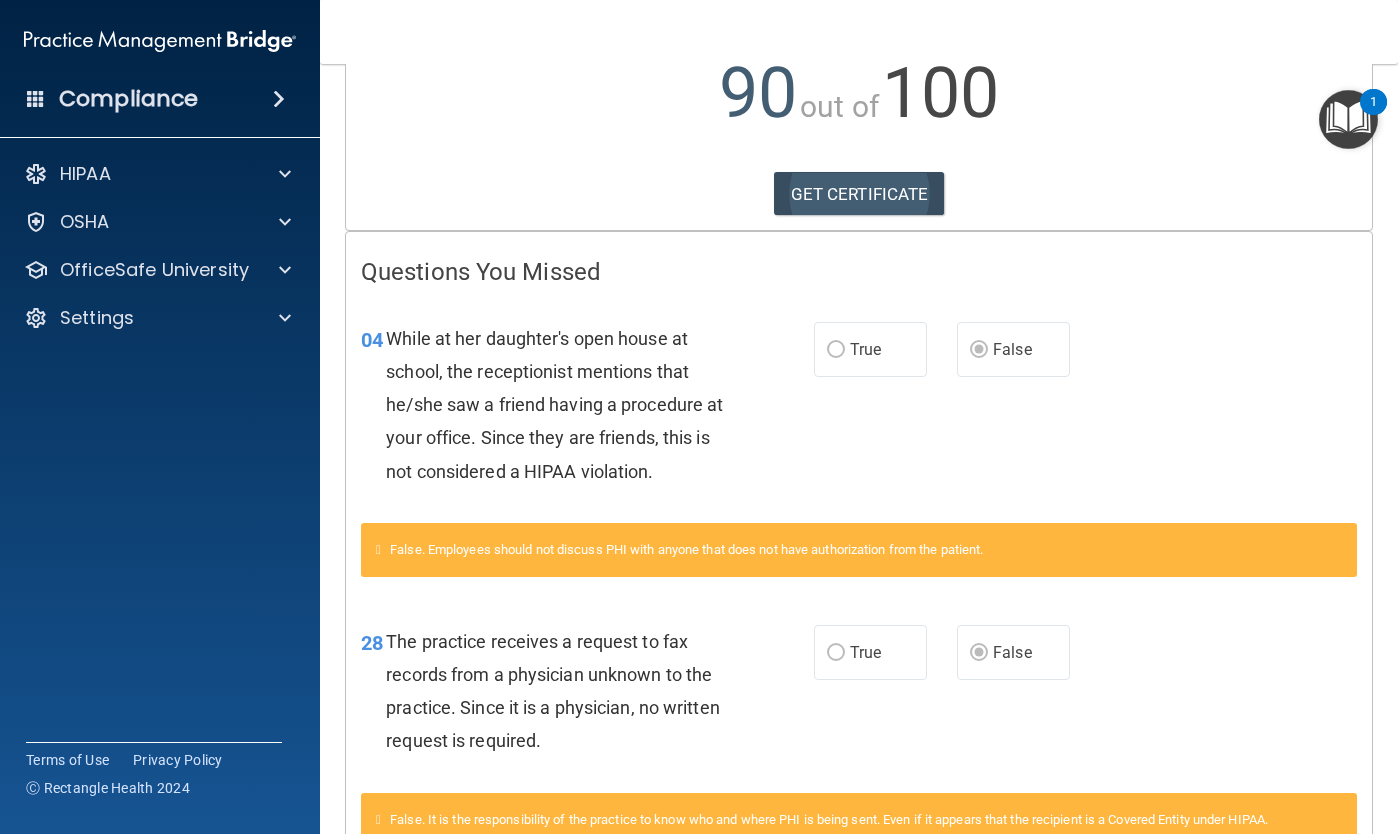 click on "GET CERTIFICATE" at bounding box center (859, 194) 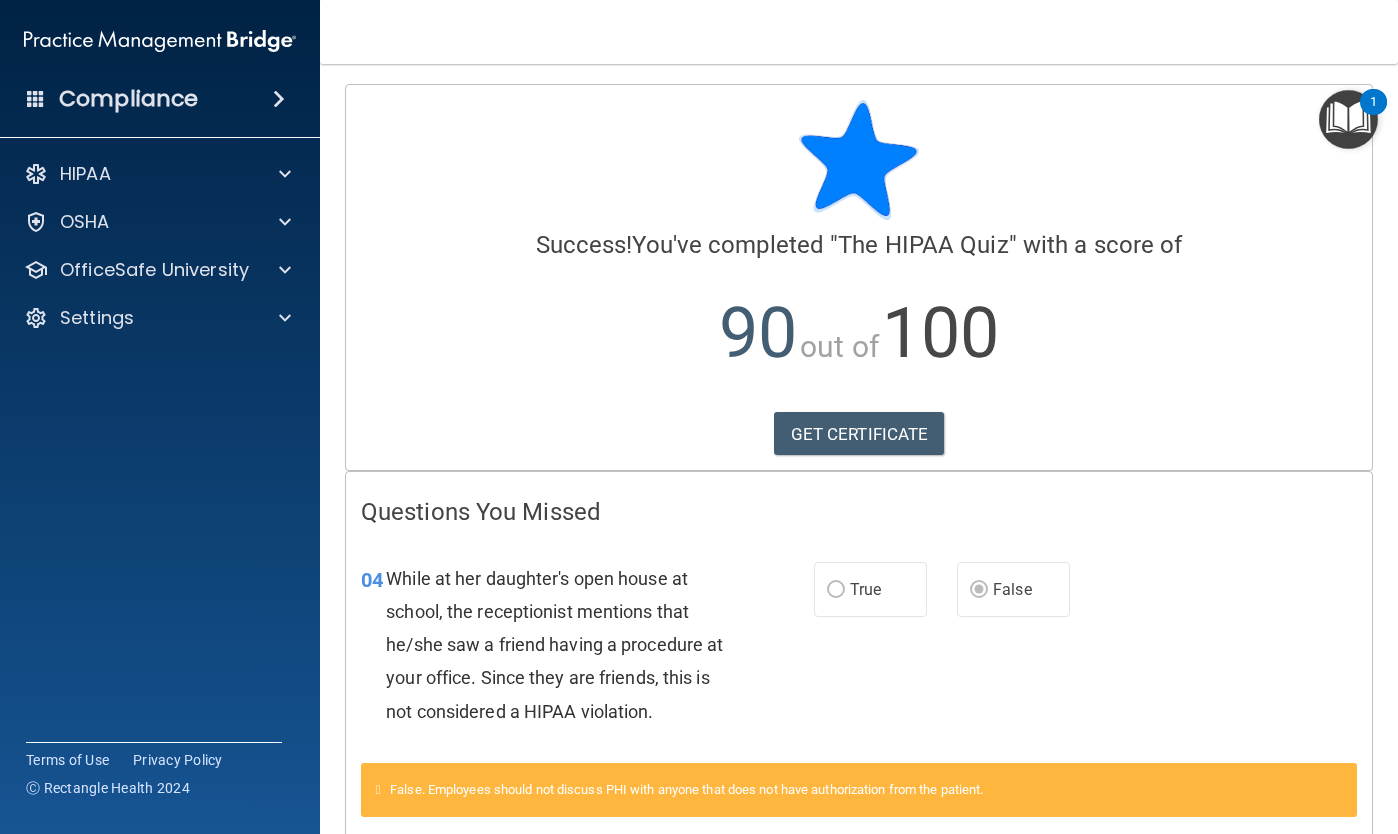 scroll, scrollTop: 0, scrollLeft: 0, axis: both 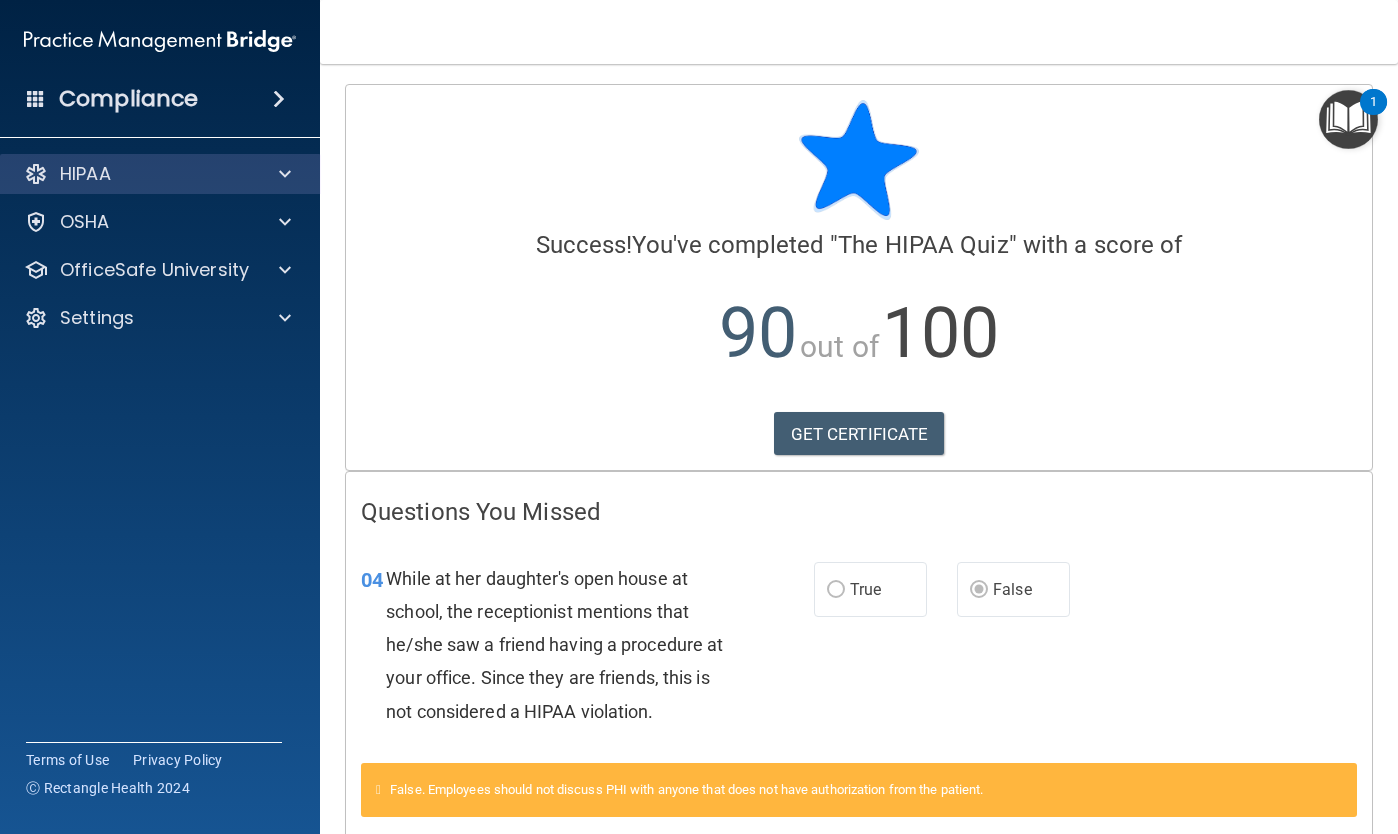 click at bounding box center [285, 174] 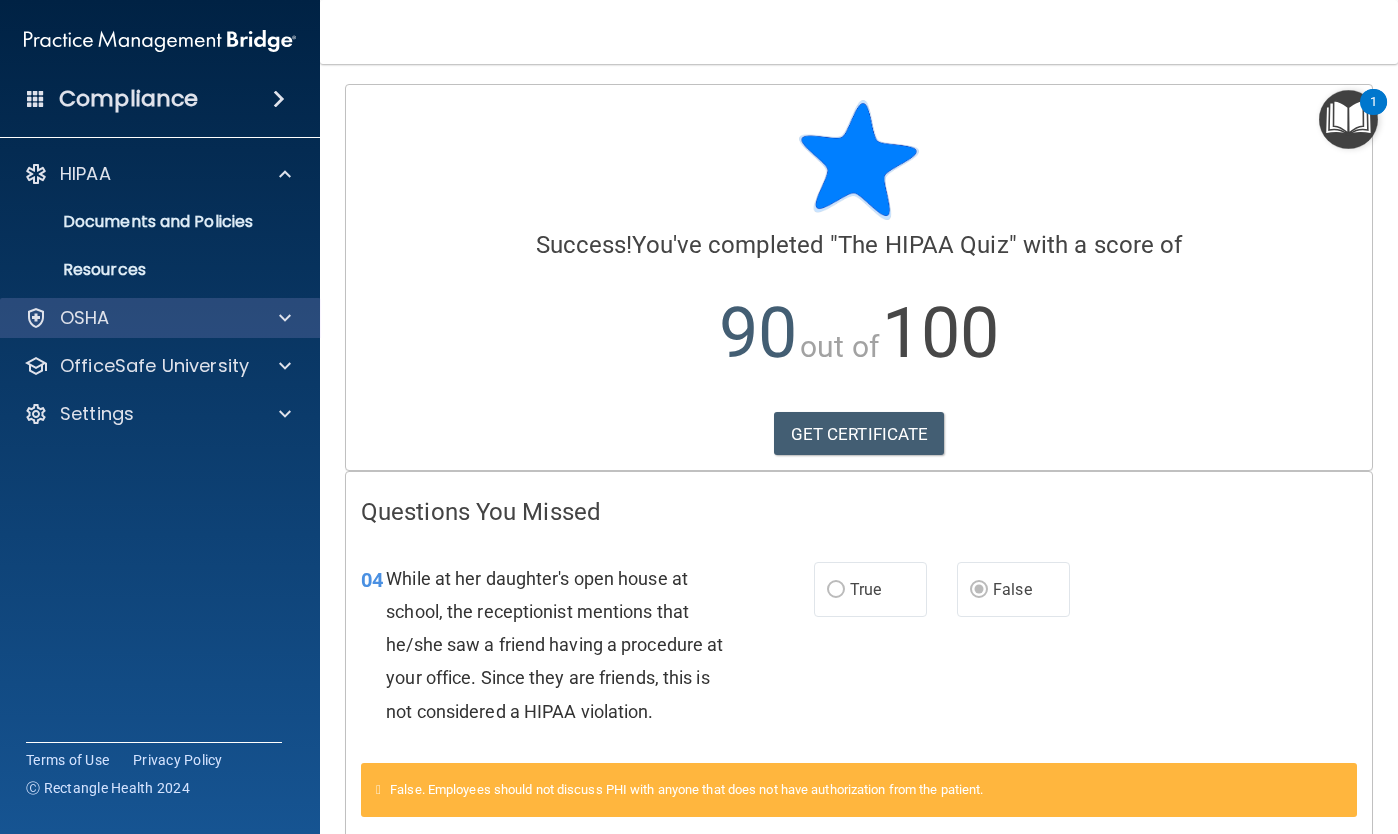 click at bounding box center [285, 318] 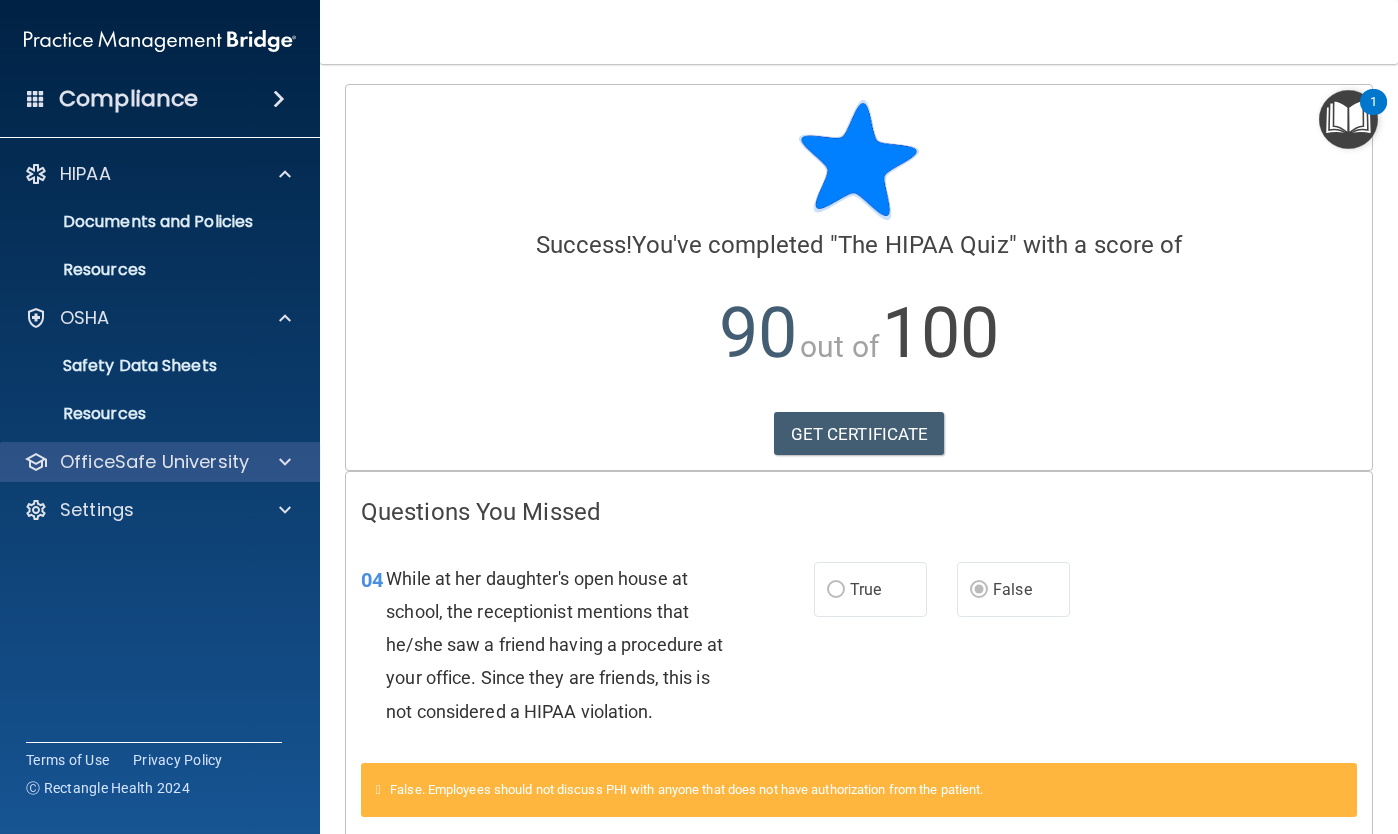 click at bounding box center [285, 462] 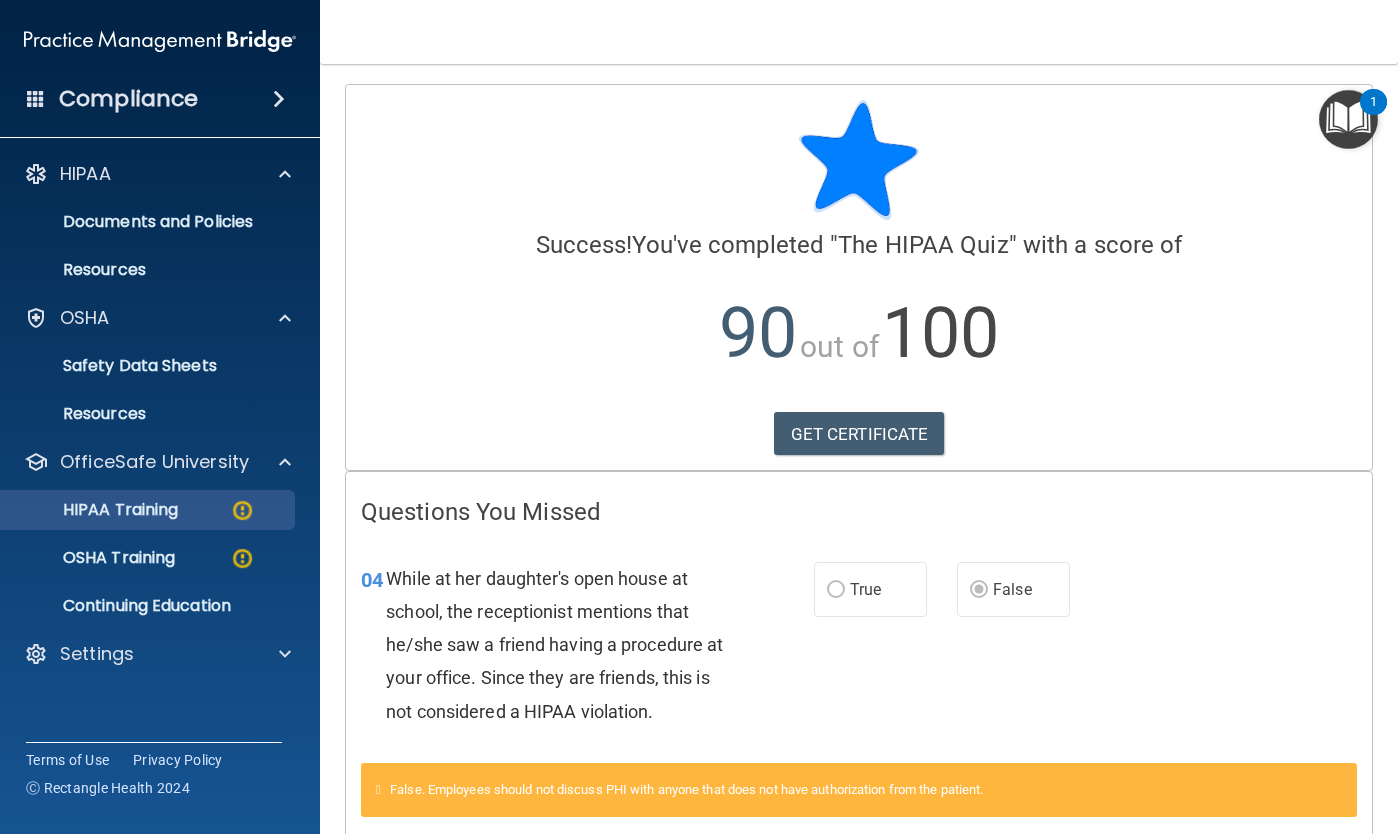 click on "HIPAA Training" at bounding box center [95, 510] 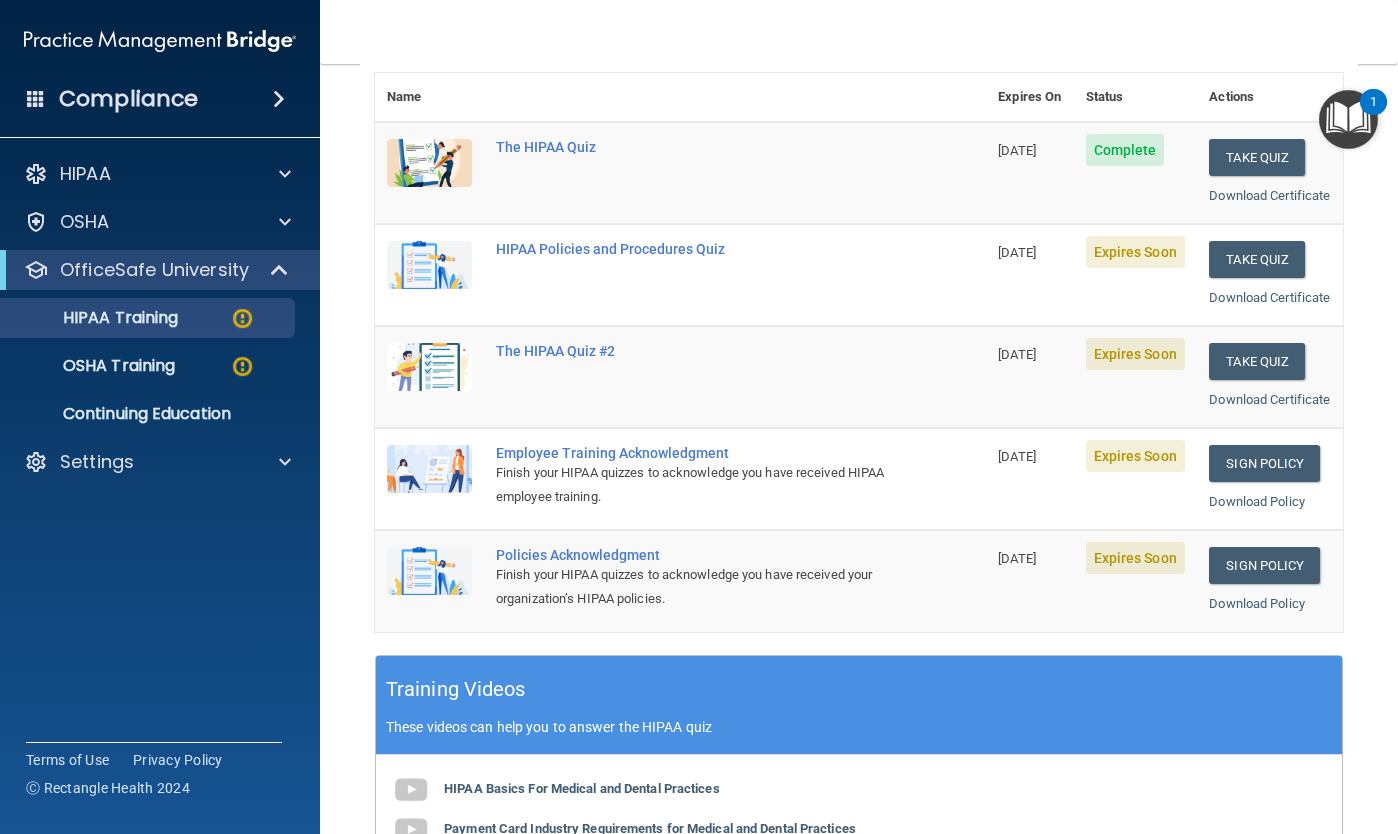 scroll, scrollTop: 226, scrollLeft: 0, axis: vertical 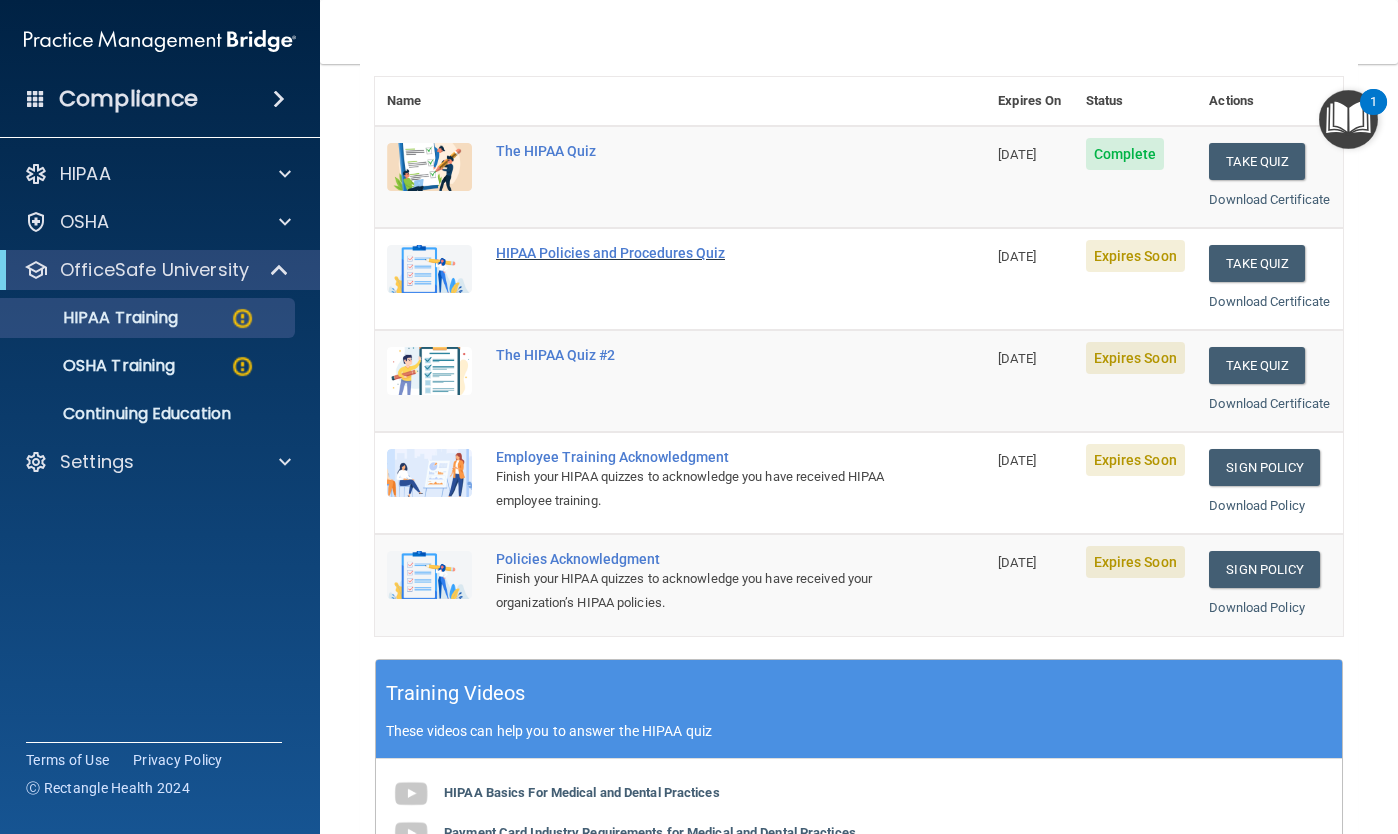 click on "HIPAA Policies and Procedures Quiz" at bounding box center [691, 253] 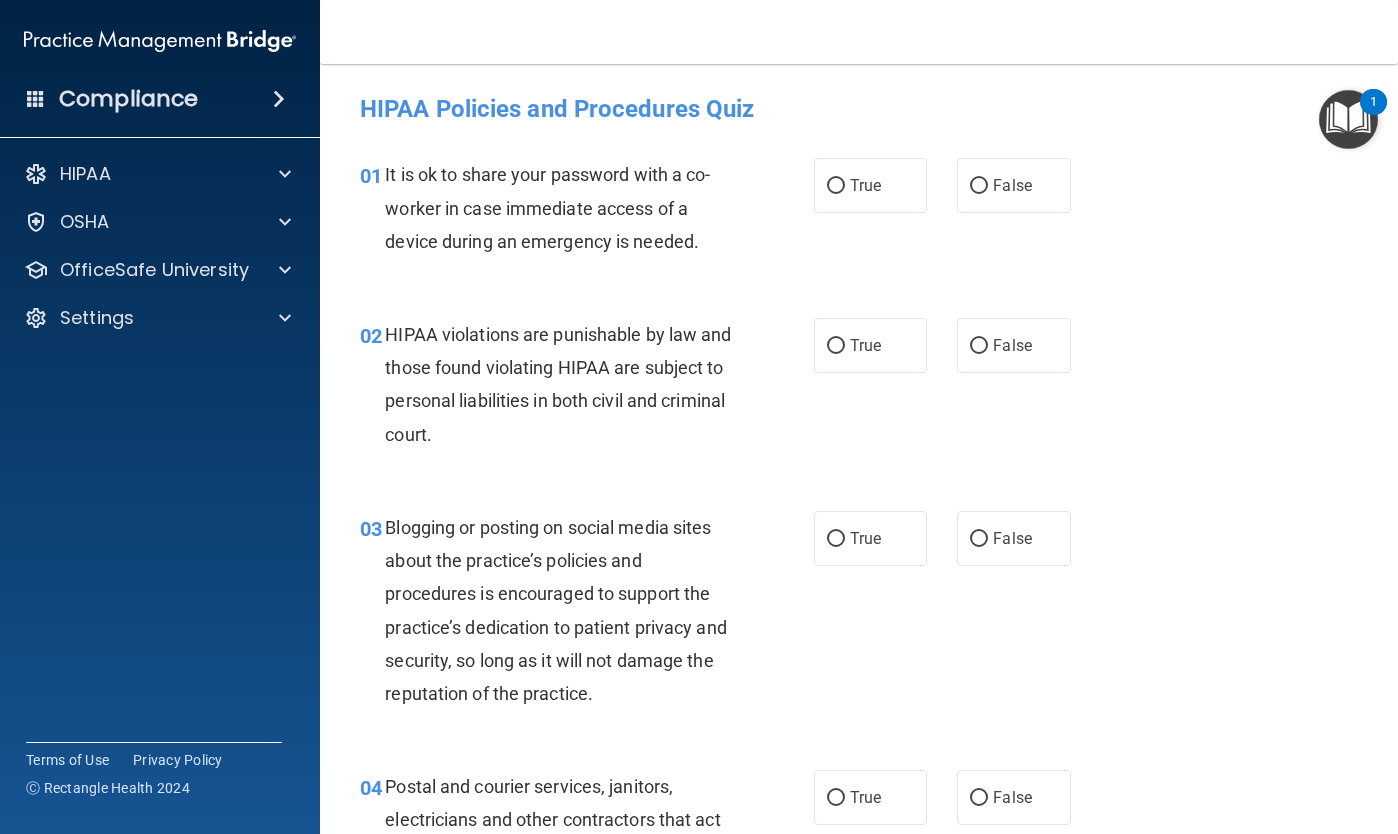 scroll, scrollTop: 0, scrollLeft: 0, axis: both 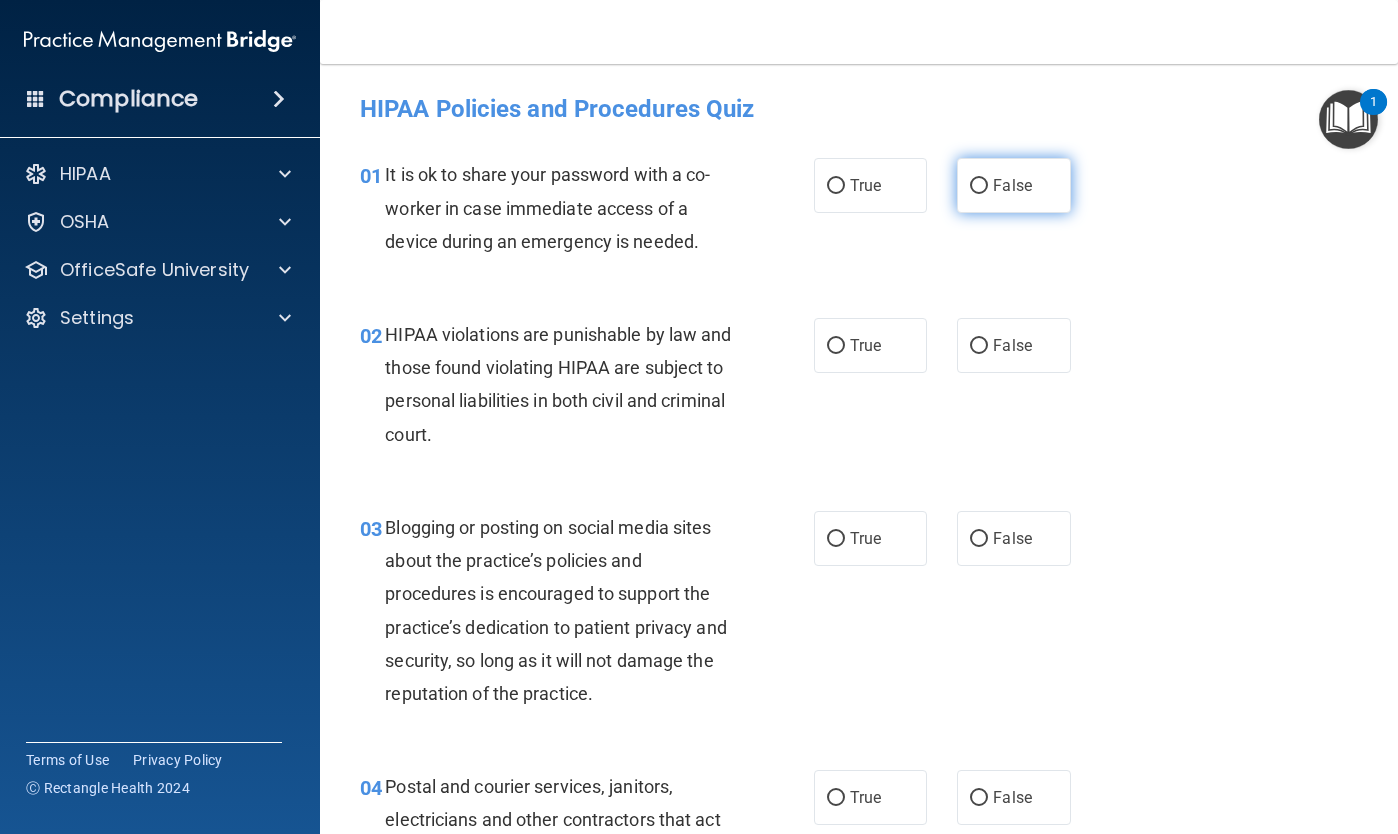 click on "False" at bounding box center (1013, 185) 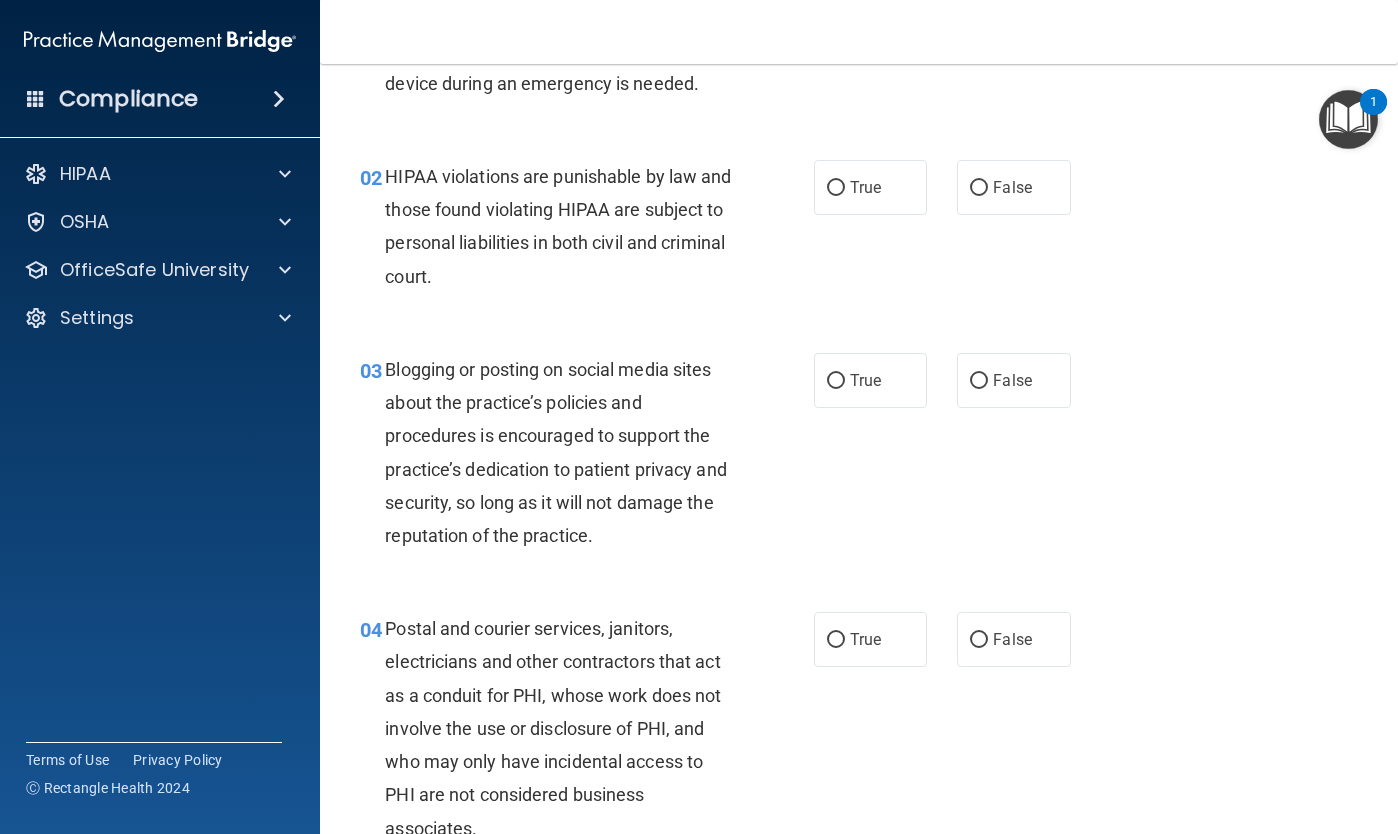 scroll, scrollTop: 160, scrollLeft: 0, axis: vertical 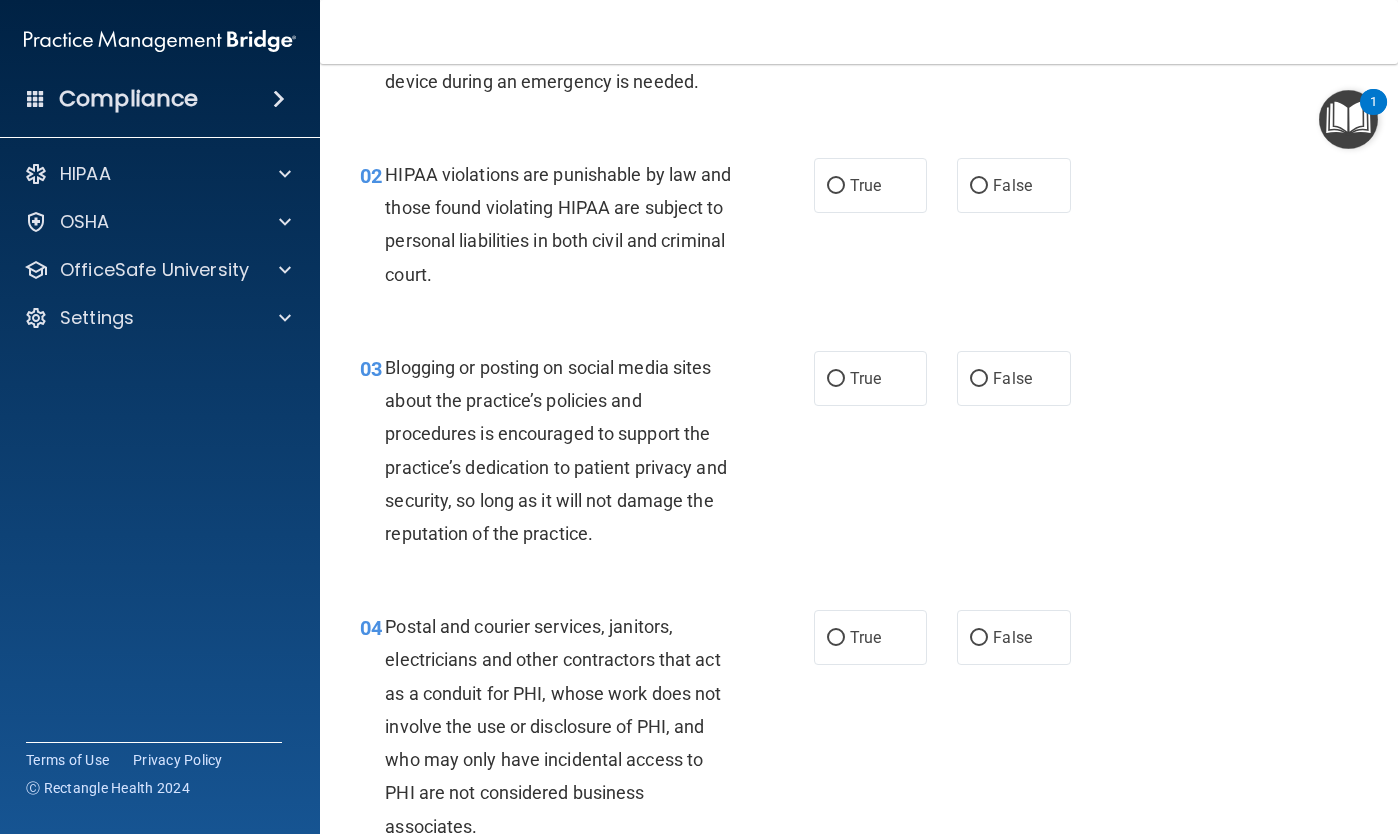 drag, startPoint x: 840, startPoint y: 182, endPoint x: 824, endPoint y: 258, distance: 77.665955 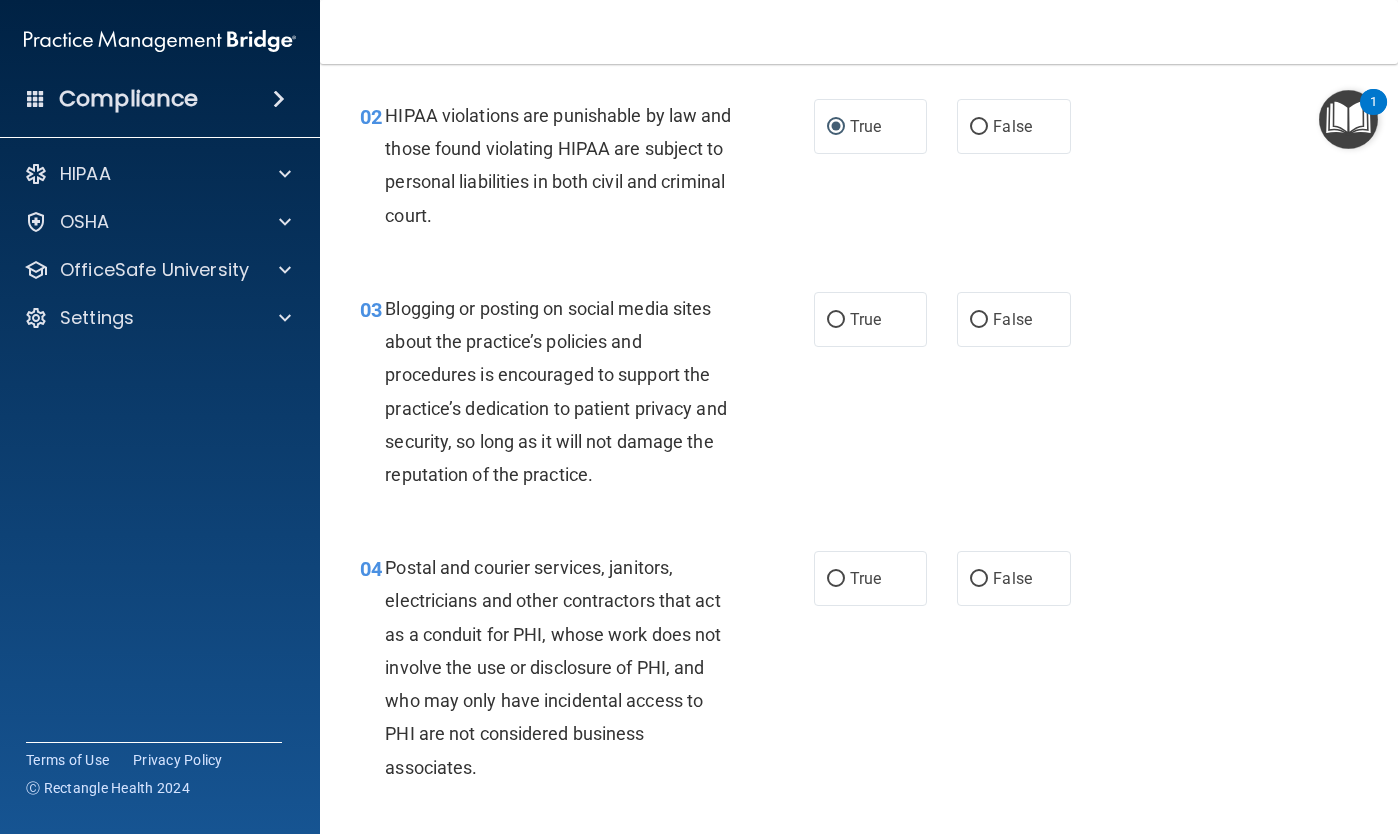 scroll, scrollTop: 260, scrollLeft: 0, axis: vertical 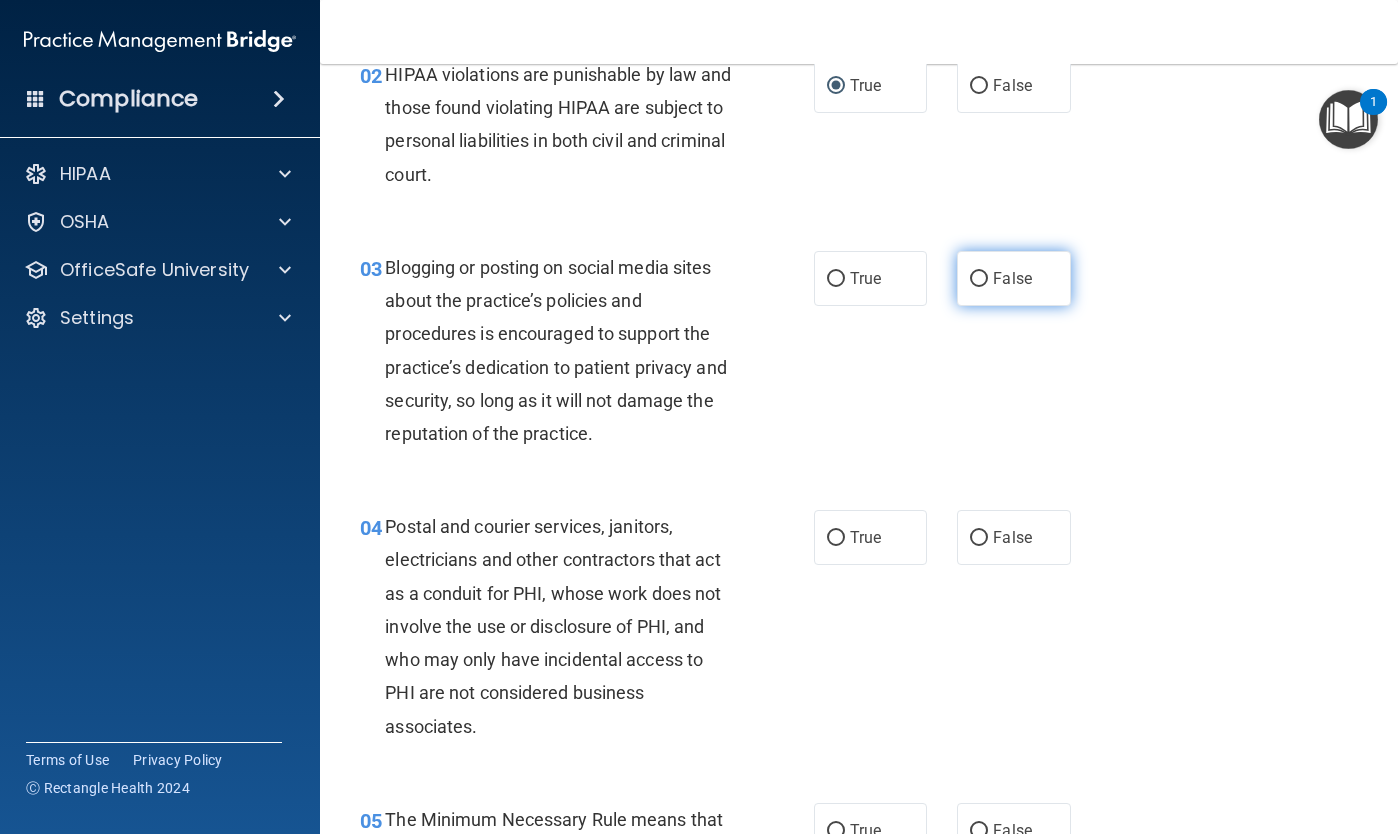 click on "False" at bounding box center (979, 279) 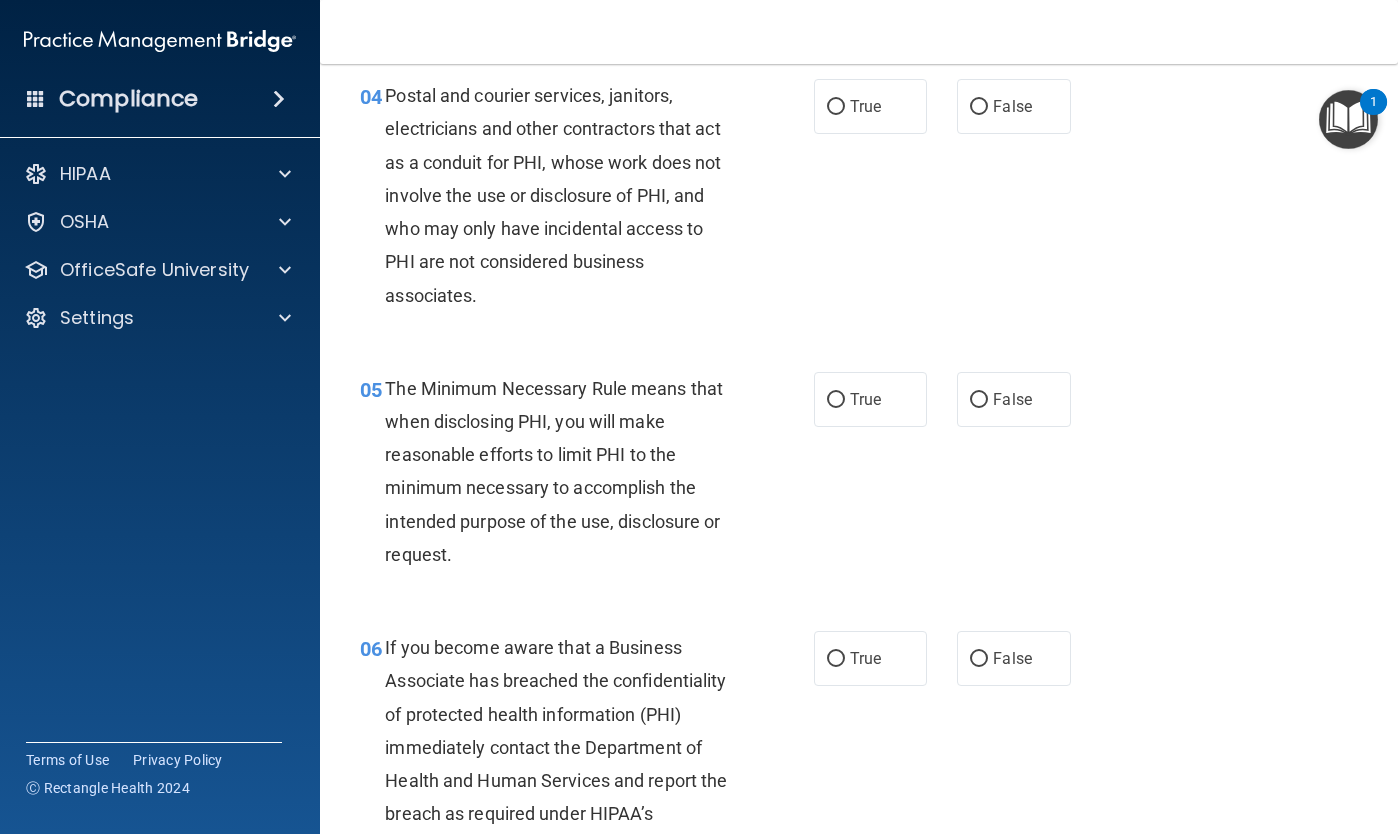 scroll, scrollTop: 682, scrollLeft: 0, axis: vertical 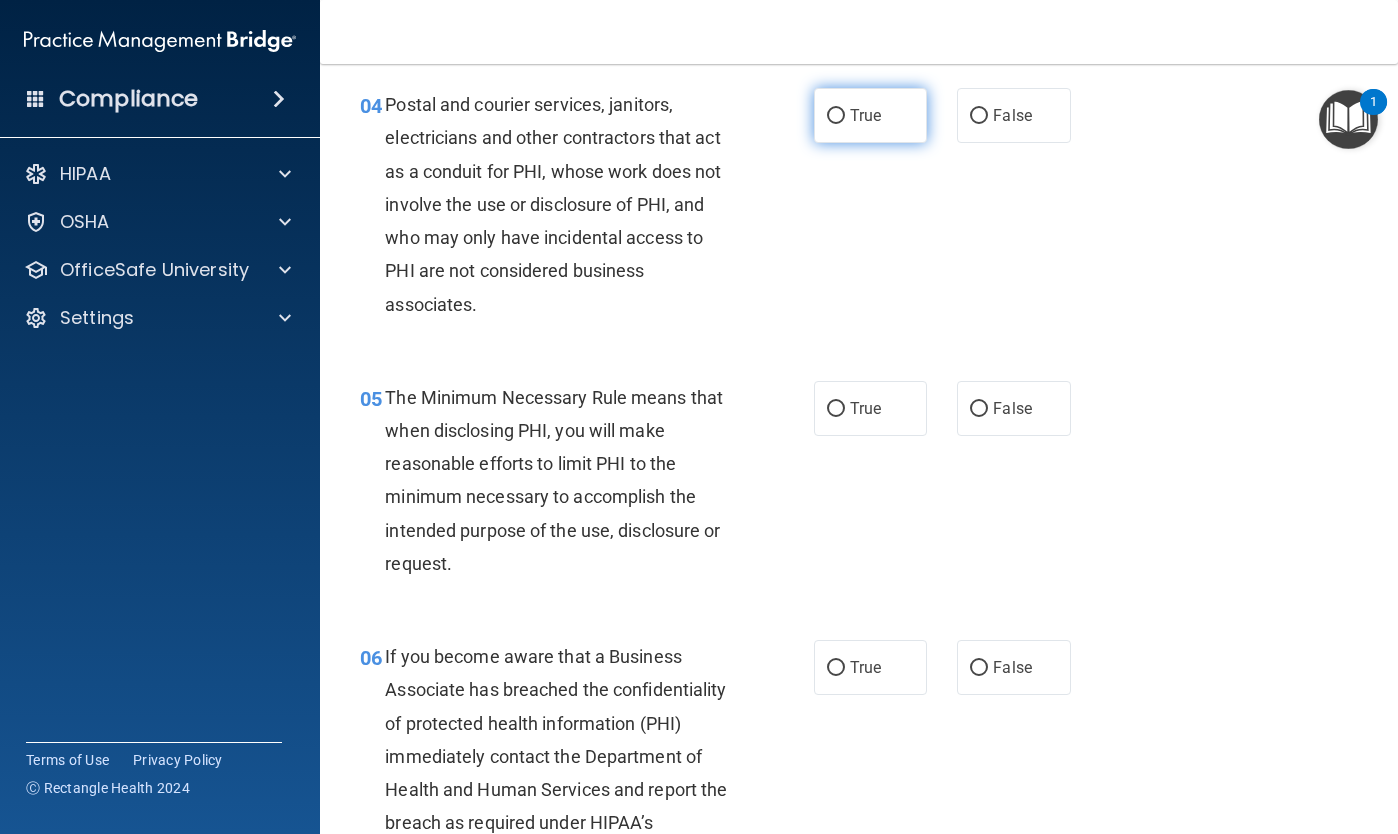 click on "True" at bounding box center [836, 116] 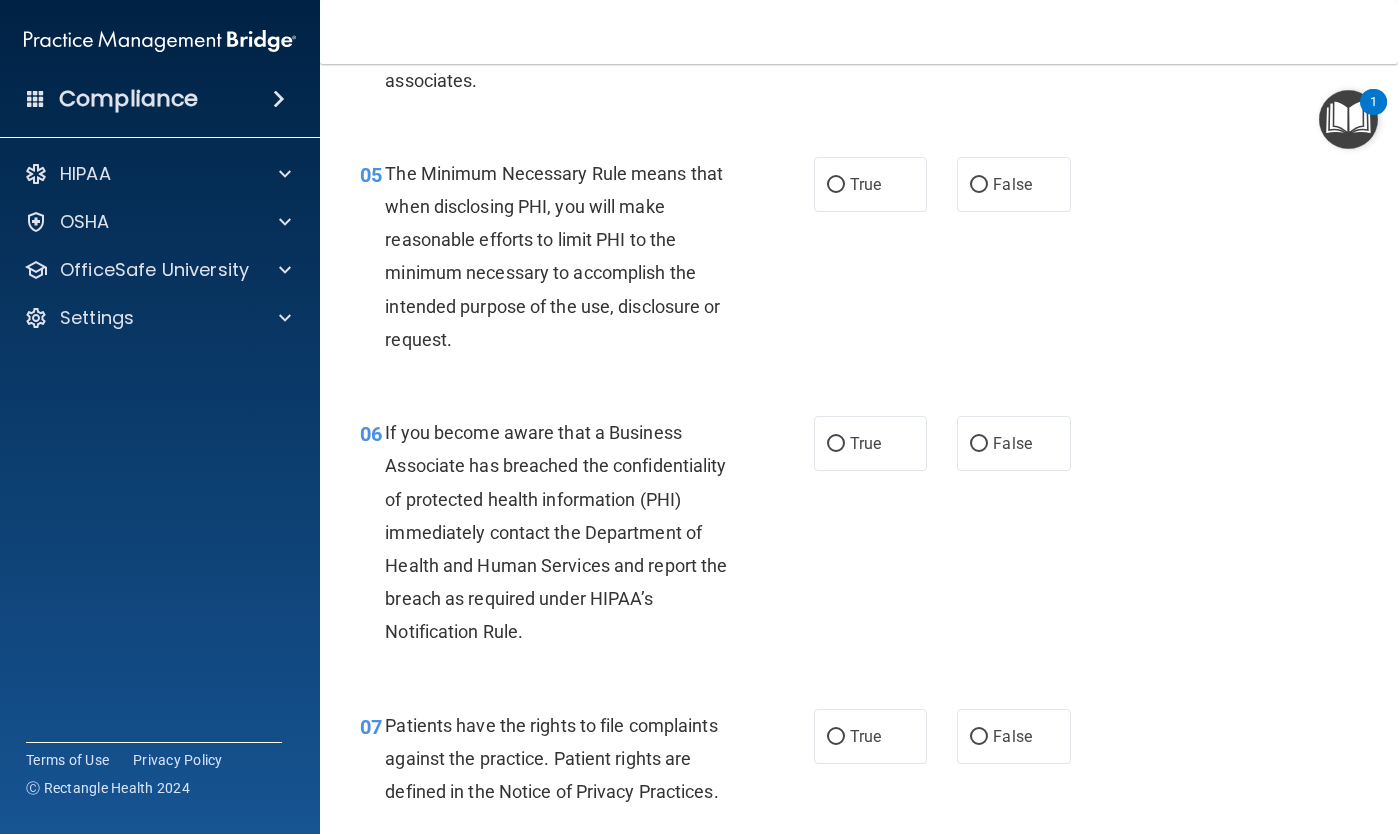 scroll, scrollTop: 913, scrollLeft: 0, axis: vertical 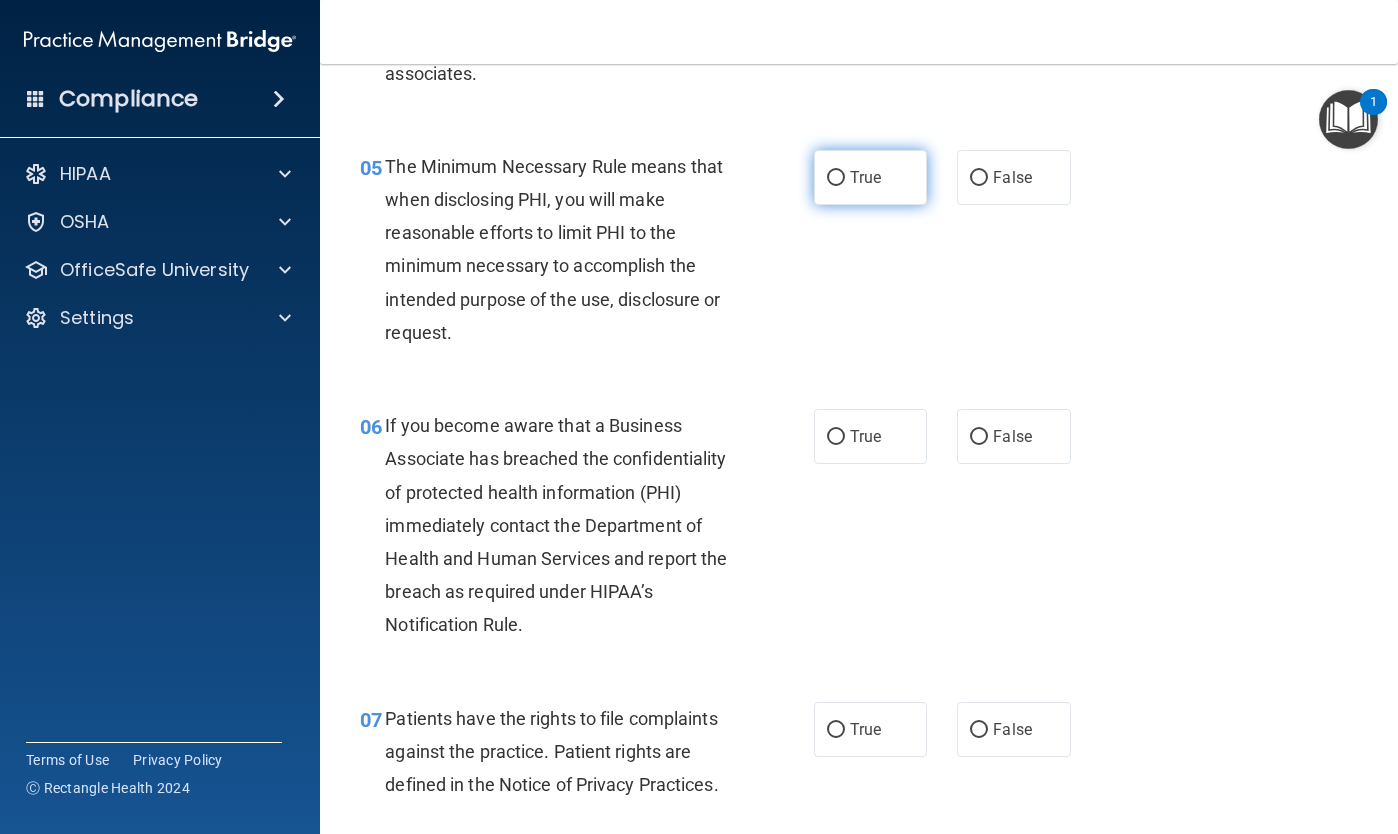 click on "True" at bounding box center (870, 177) 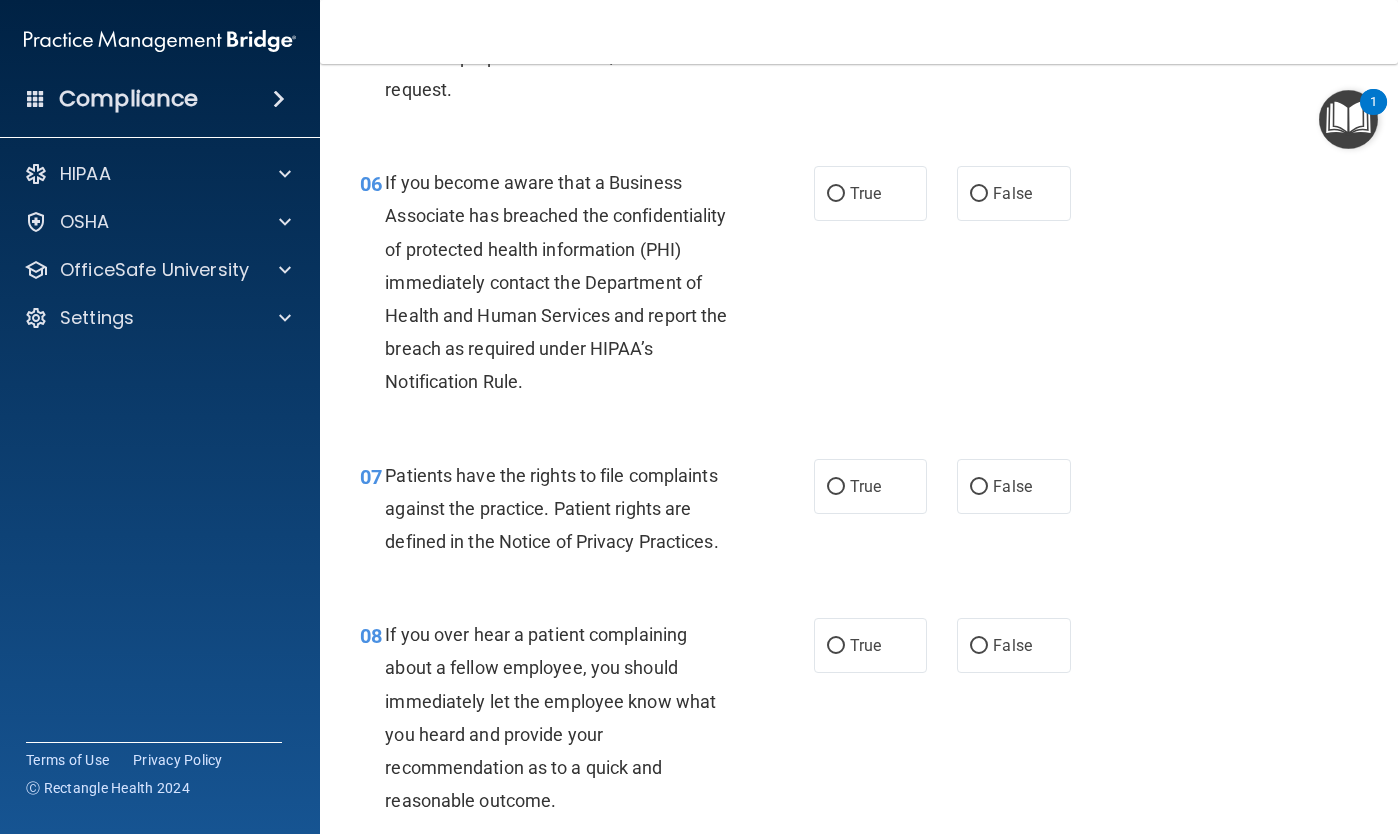 scroll, scrollTop: 1159, scrollLeft: 0, axis: vertical 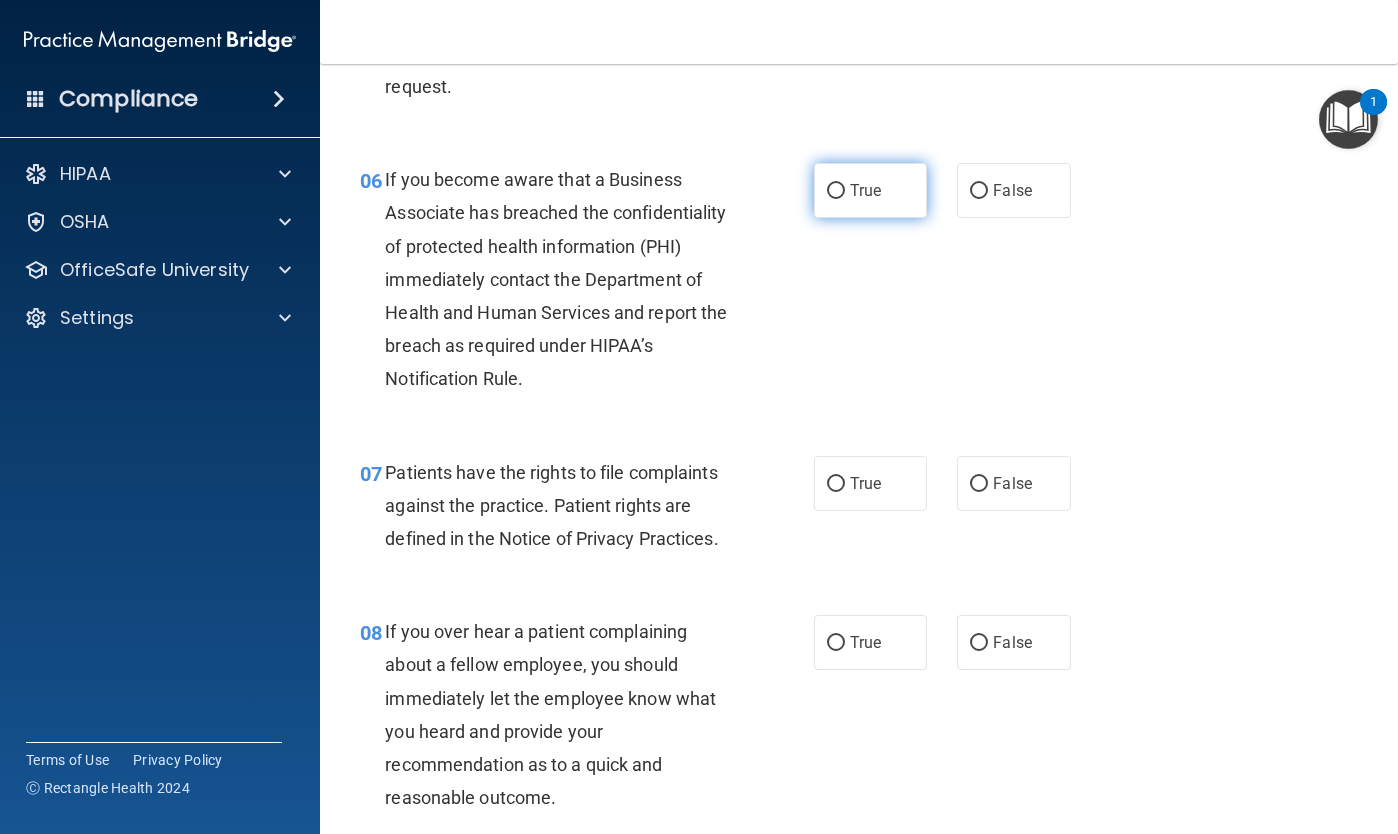 click on "True" at bounding box center [836, 191] 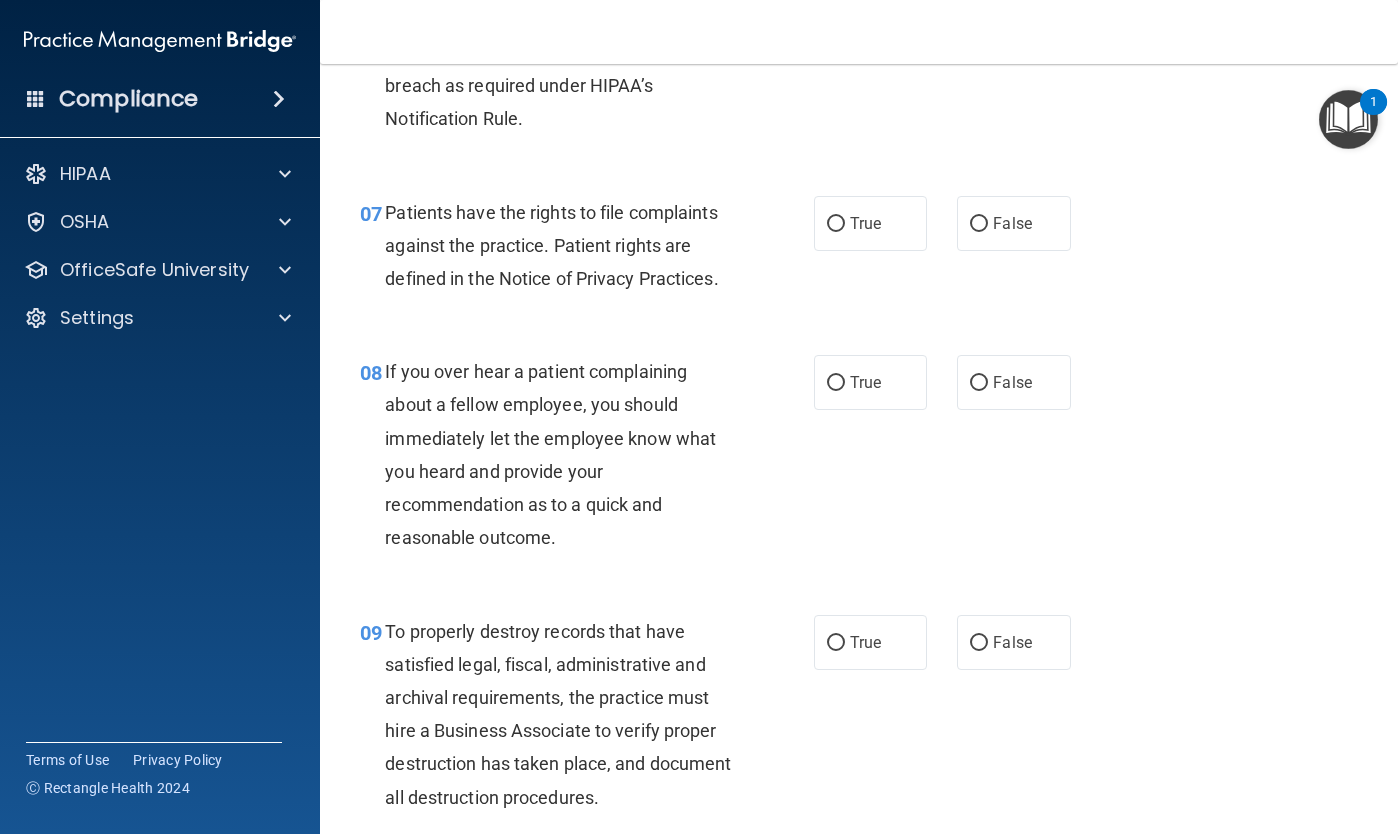 scroll, scrollTop: 1423, scrollLeft: 0, axis: vertical 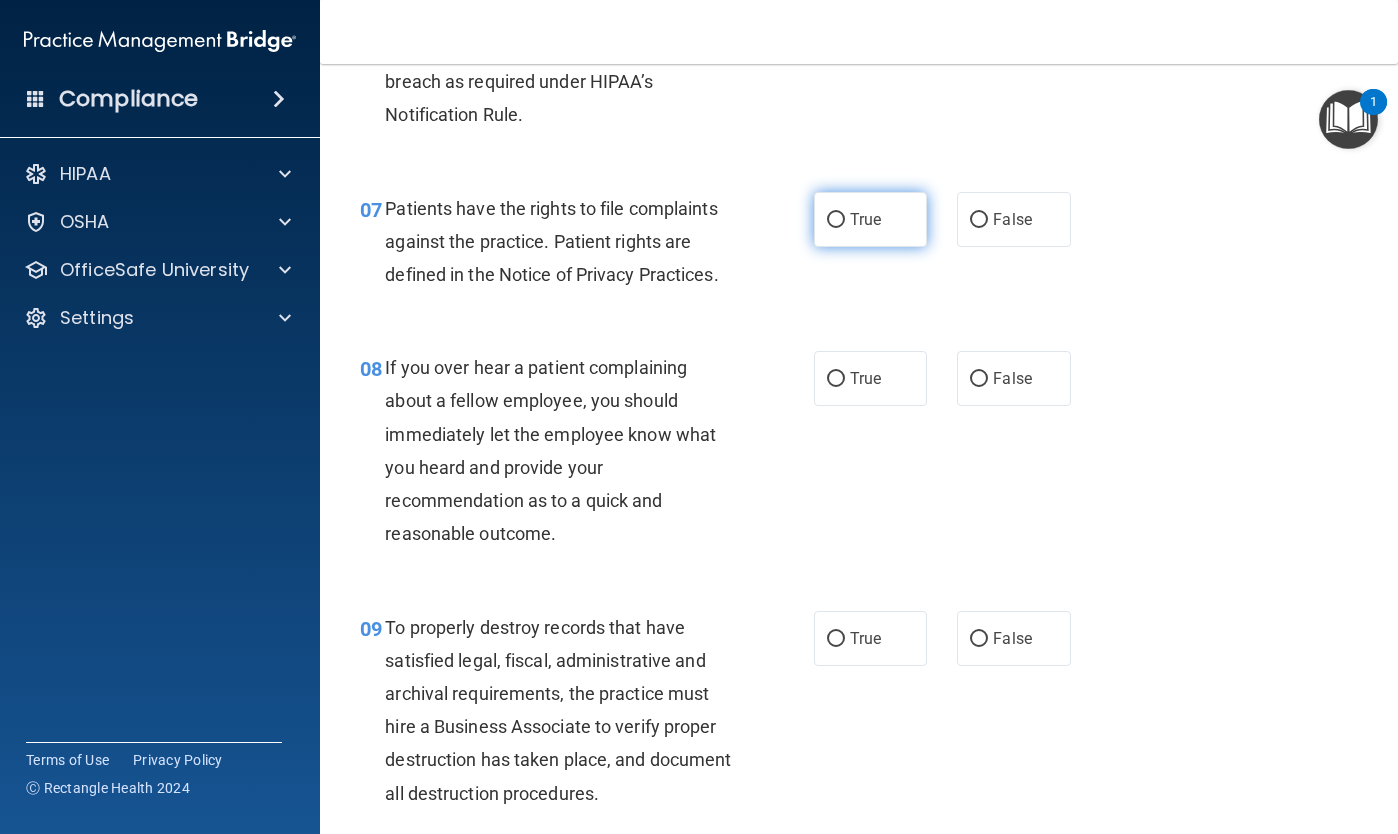 click on "True" at bounding box center (836, 220) 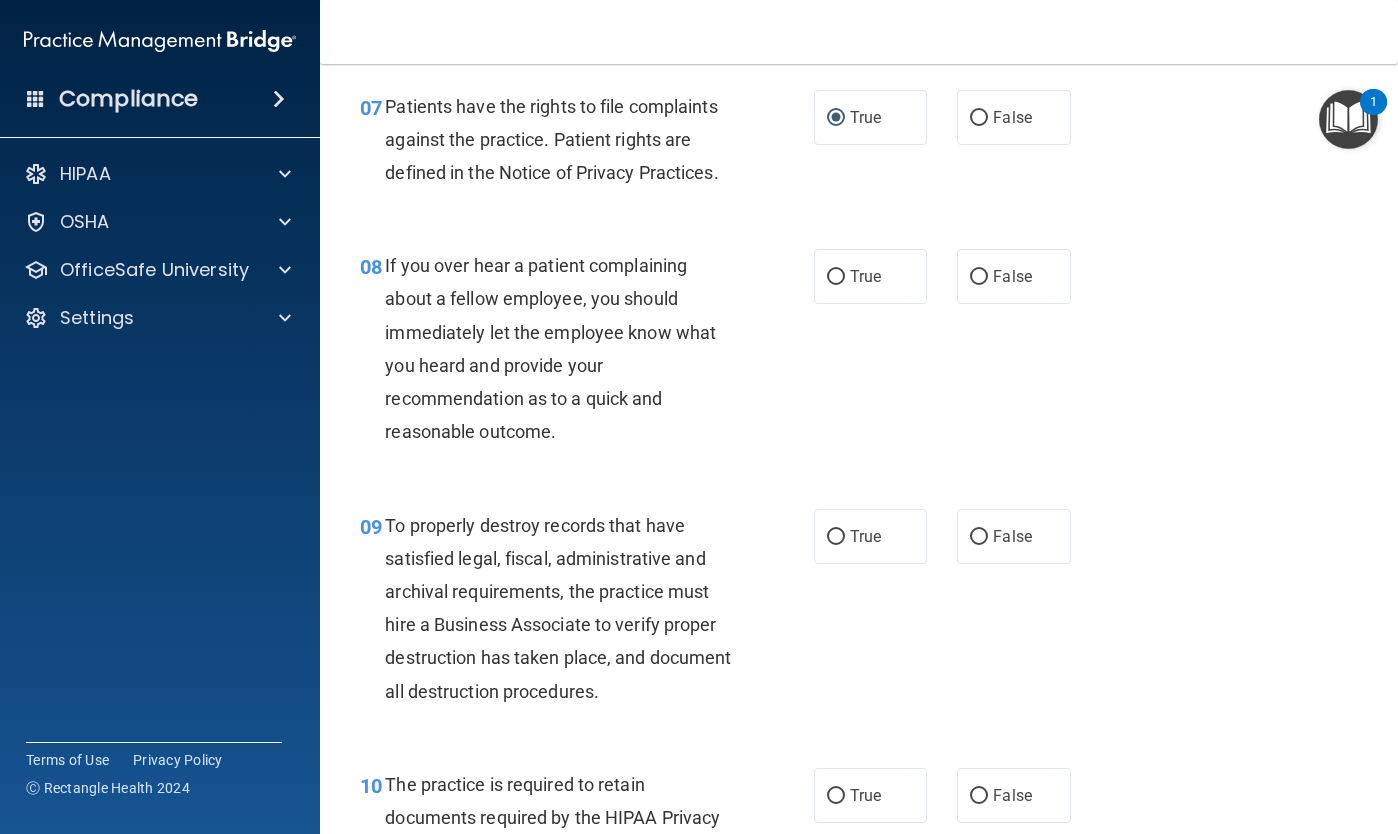 scroll, scrollTop: 1535, scrollLeft: 0, axis: vertical 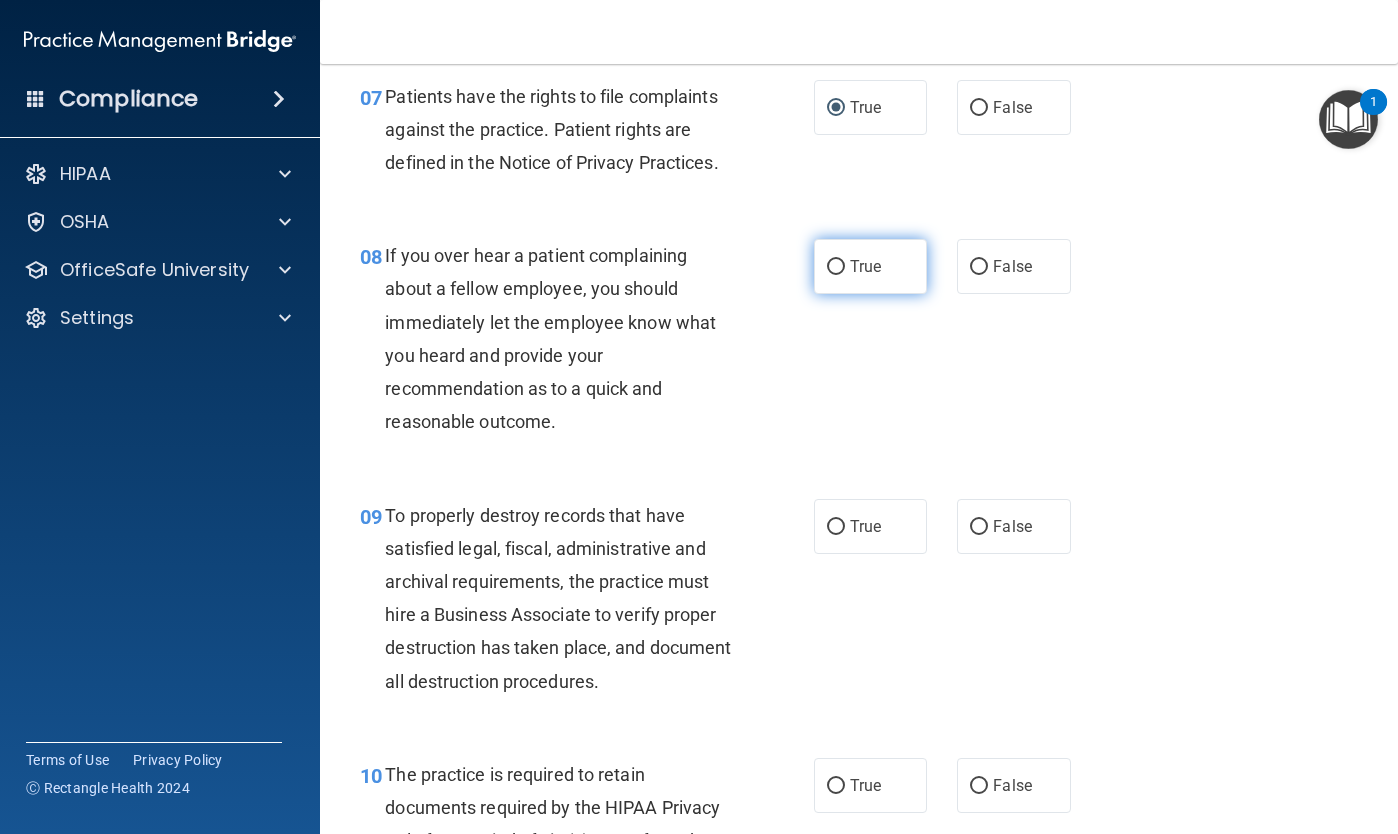 click on "True" at bounding box center (836, 267) 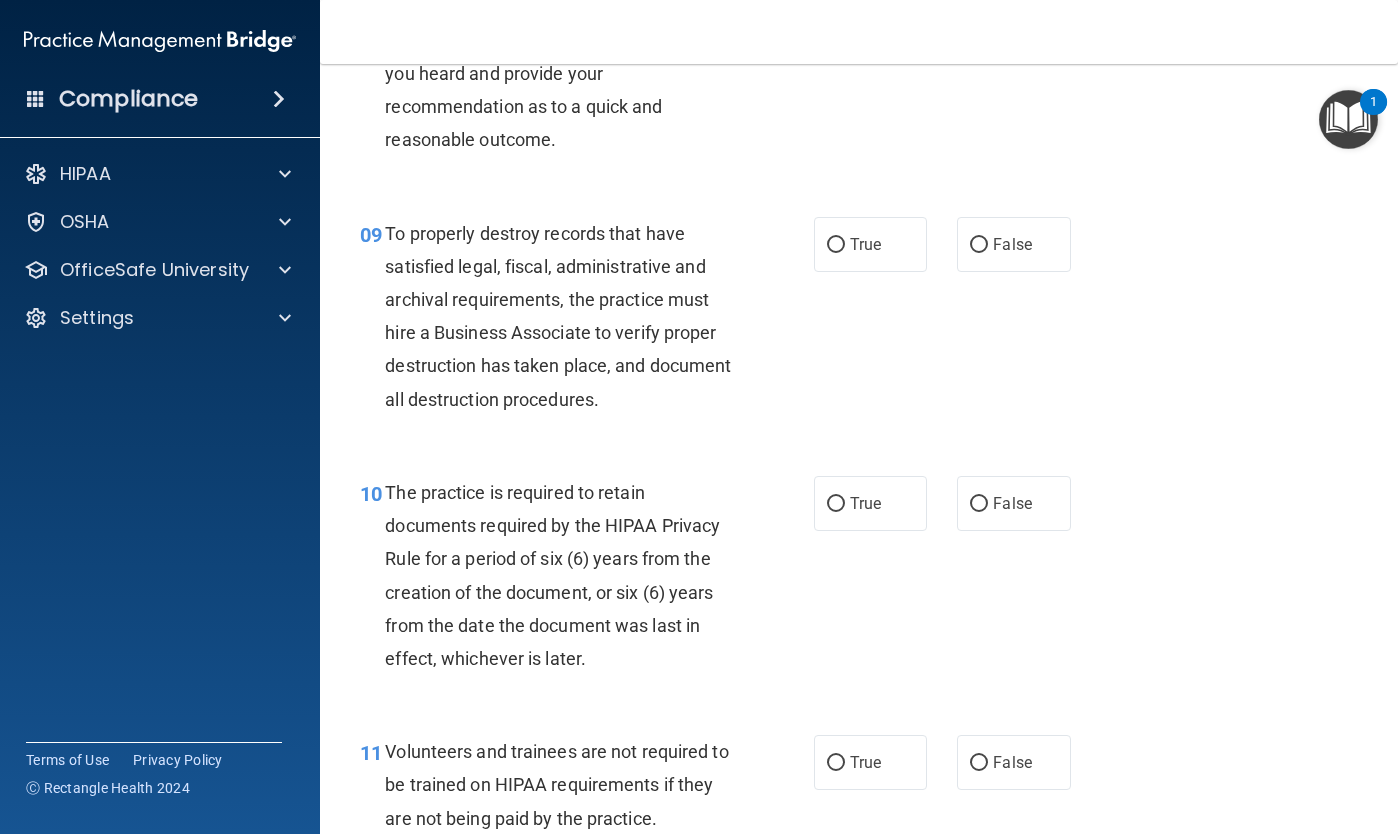 scroll, scrollTop: 1822, scrollLeft: 0, axis: vertical 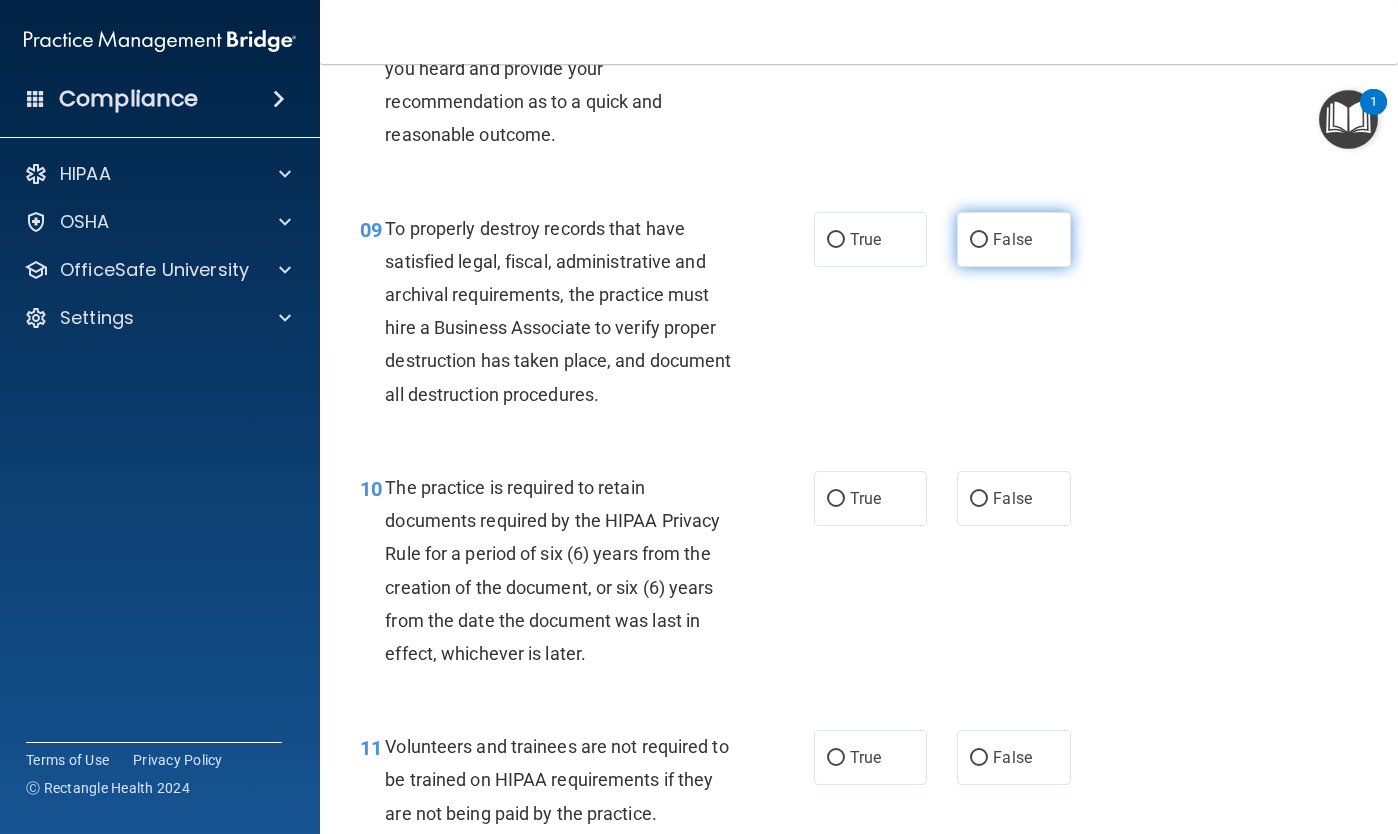 click on "False" at bounding box center (979, 240) 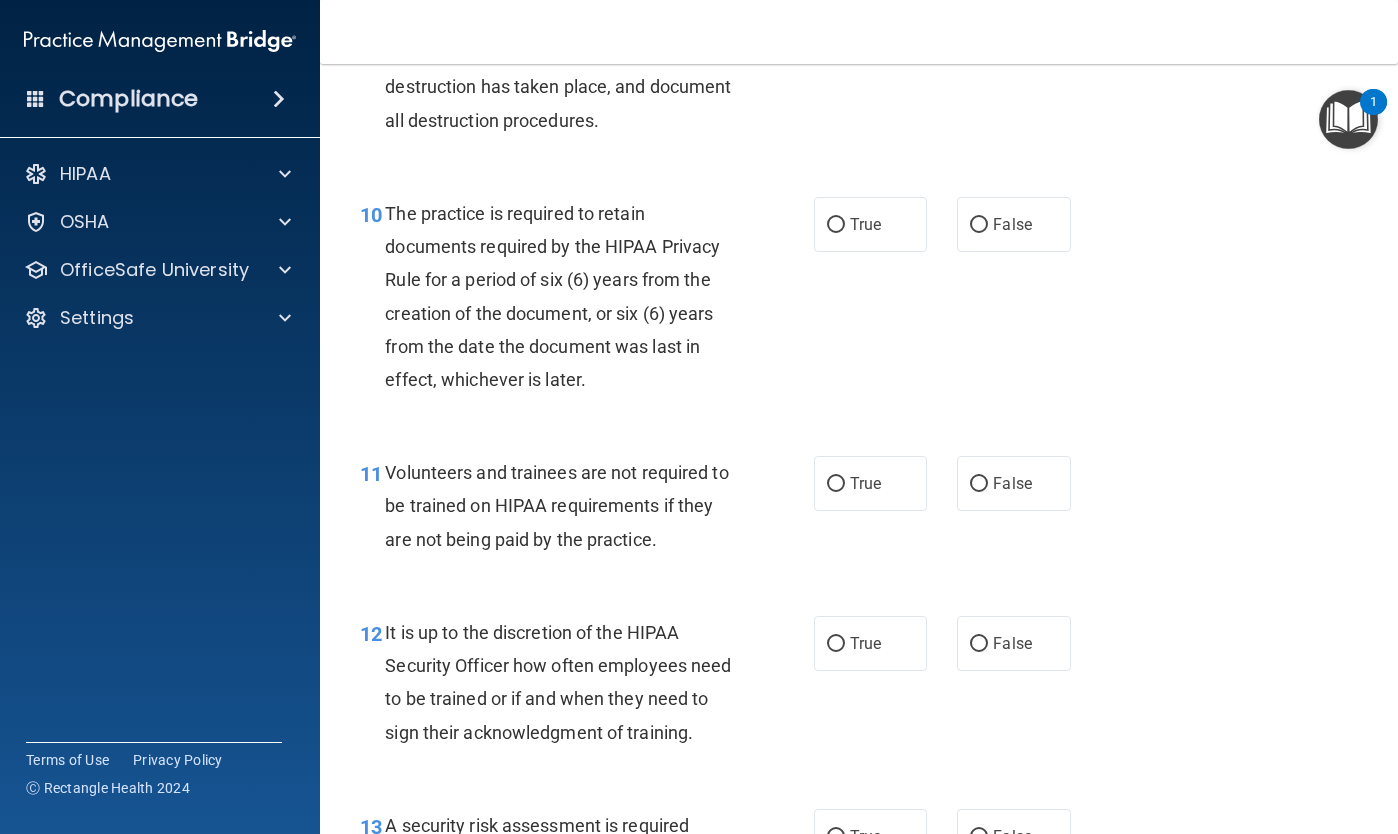 scroll, scrollTop: 2132, scrollLeft: 0, axis: vertical 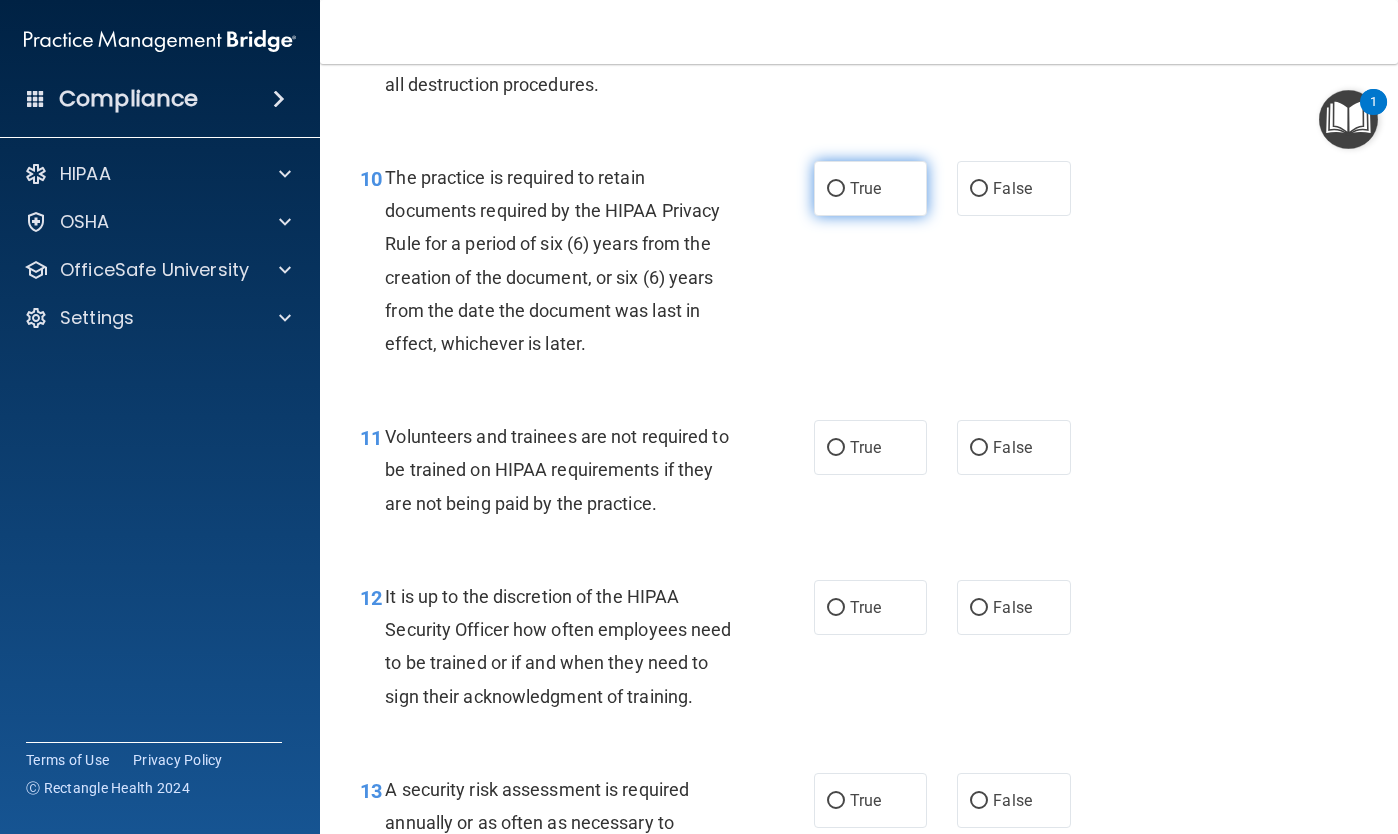 click on "True" at bounding box center [836, 189] 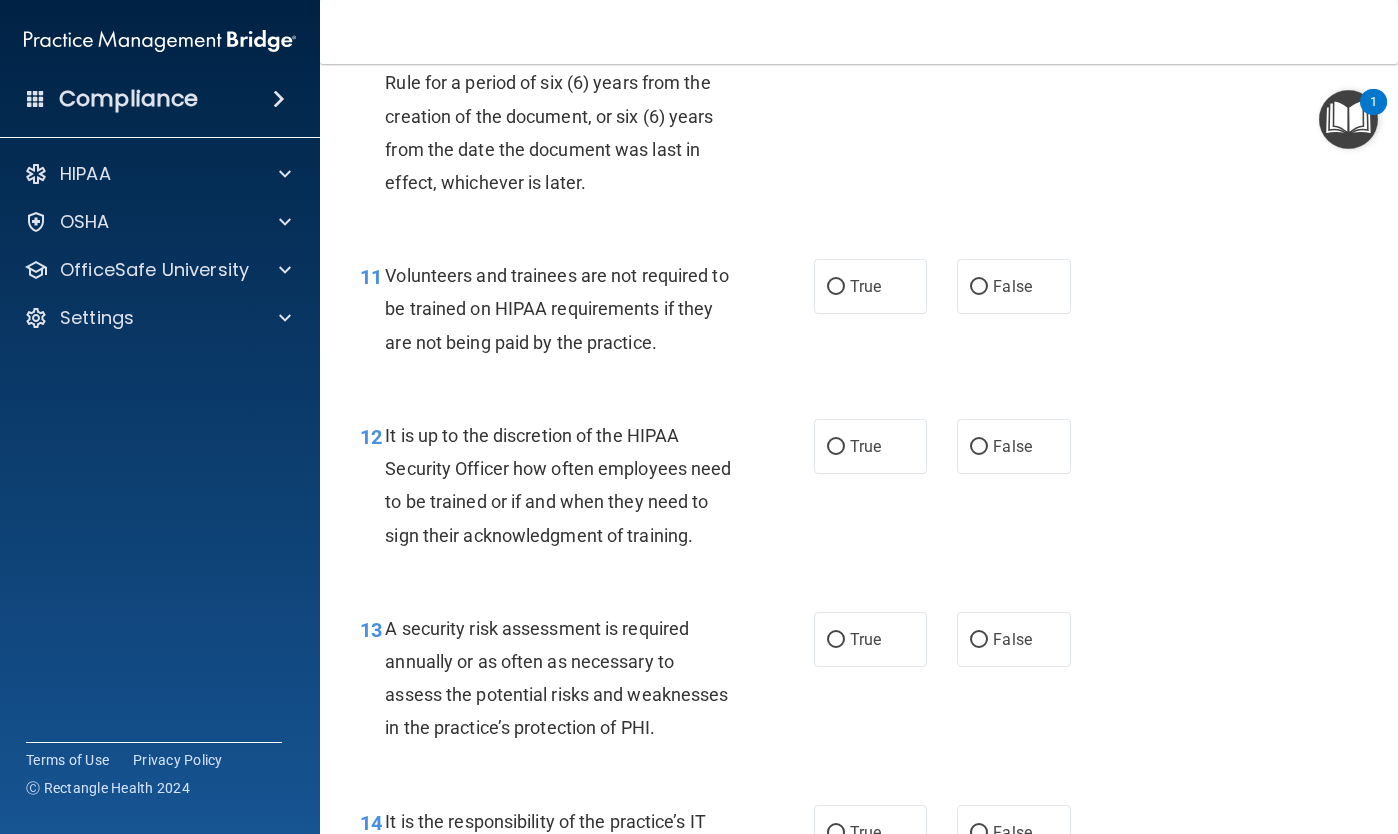 scroll, scrollTop: 2291, scrollLeft: 0, axis: vertical 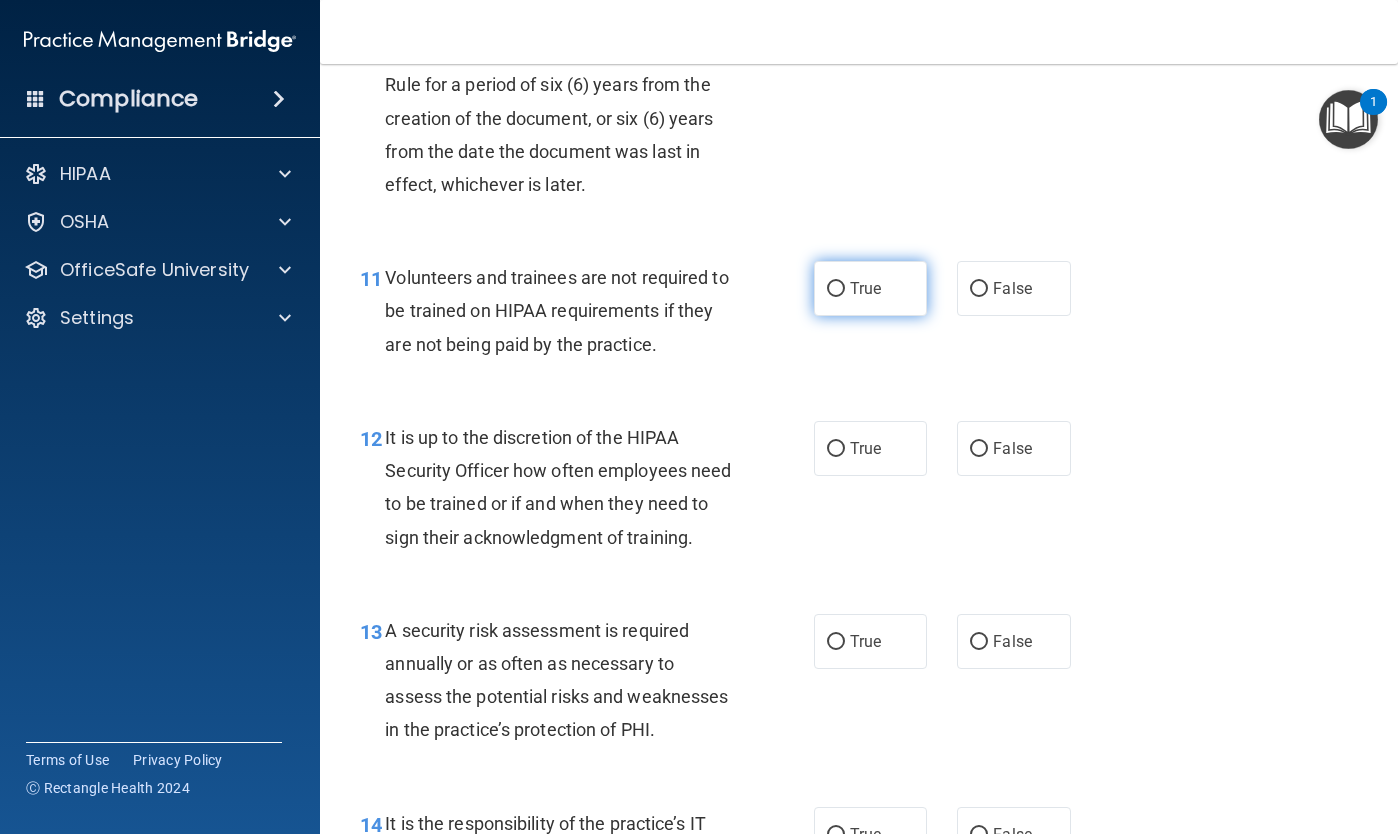 click on "True" at bounding box center [836, 289] 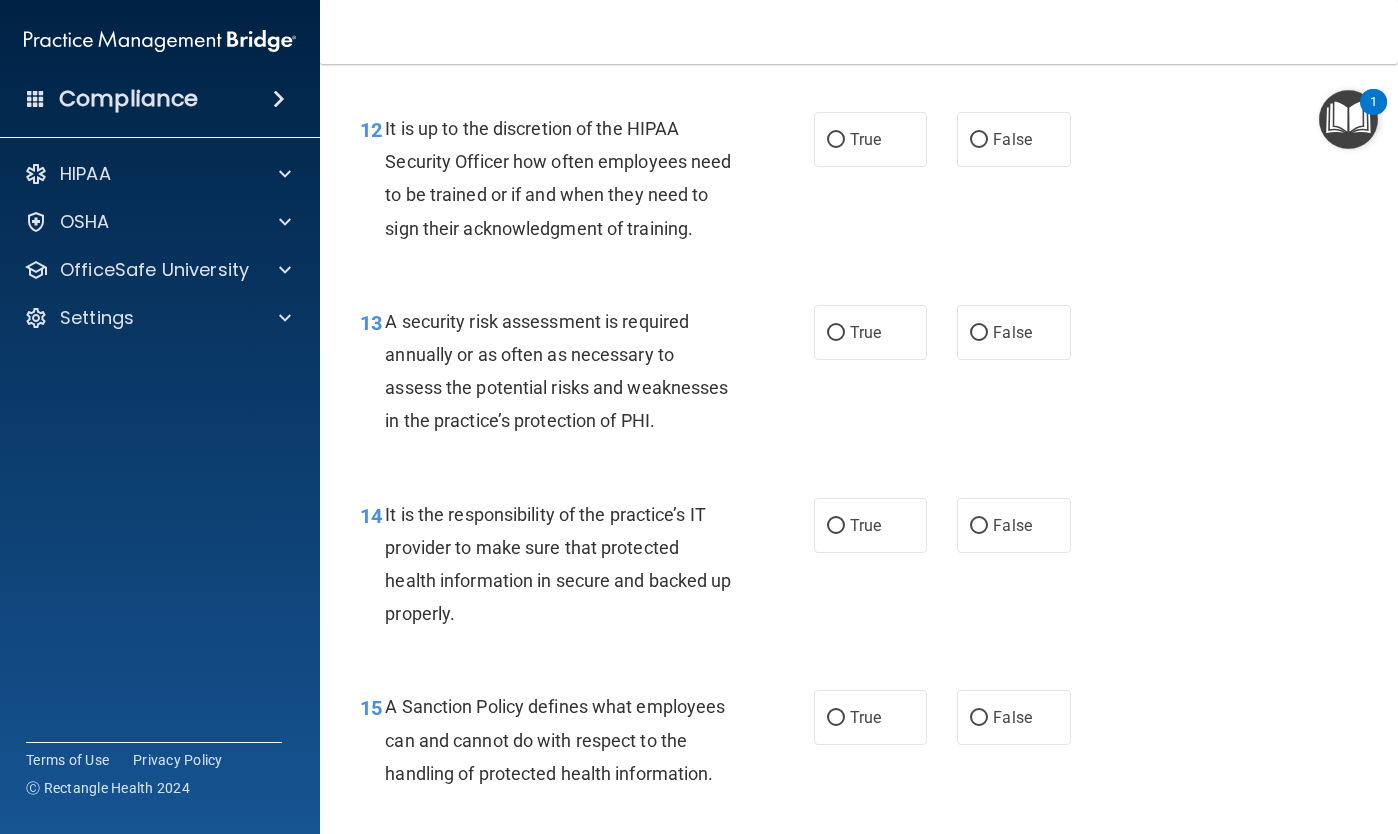 scroll, scrollTop: 2604, scrollLeft: 0, axis: vertical 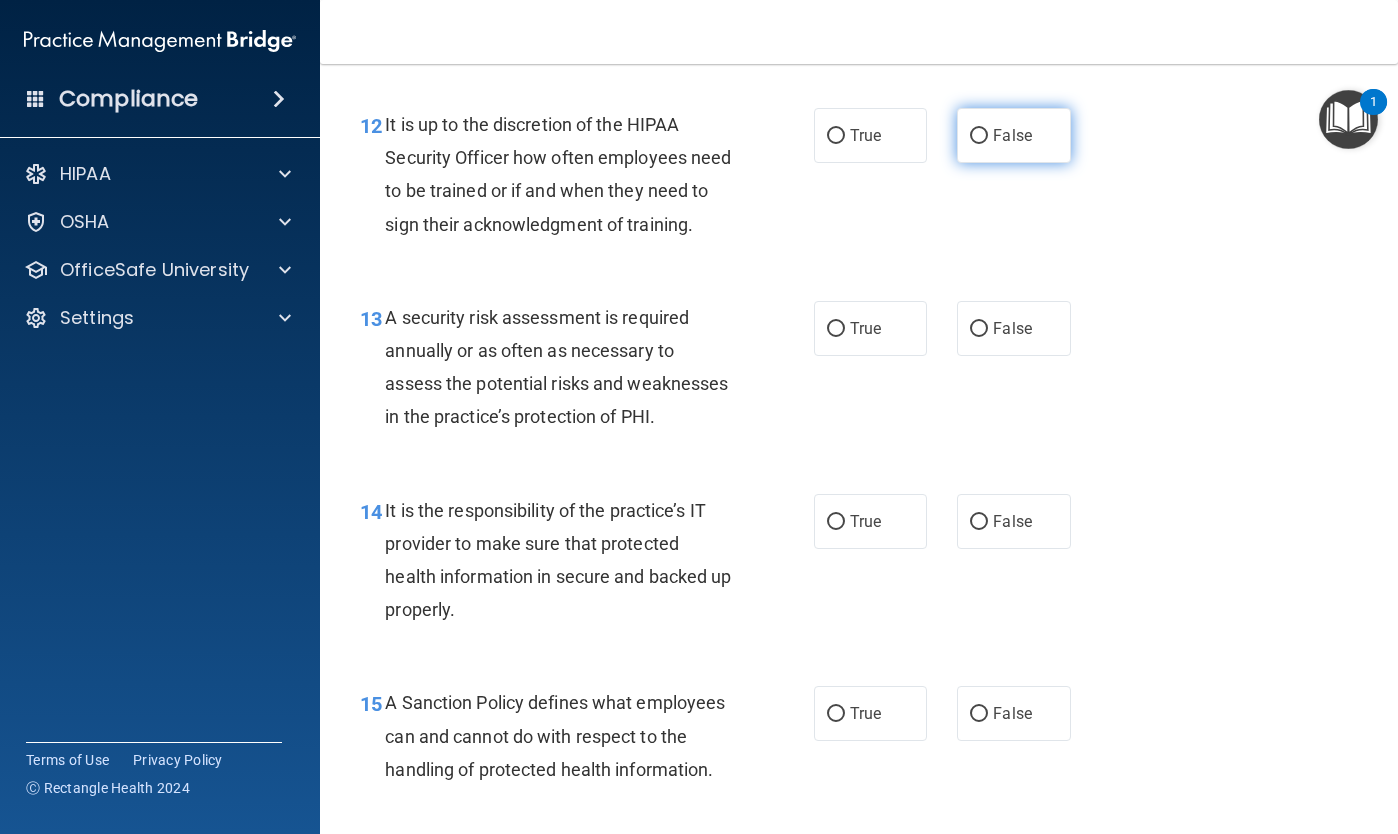 click on "False" at bounding box center [979, 136] 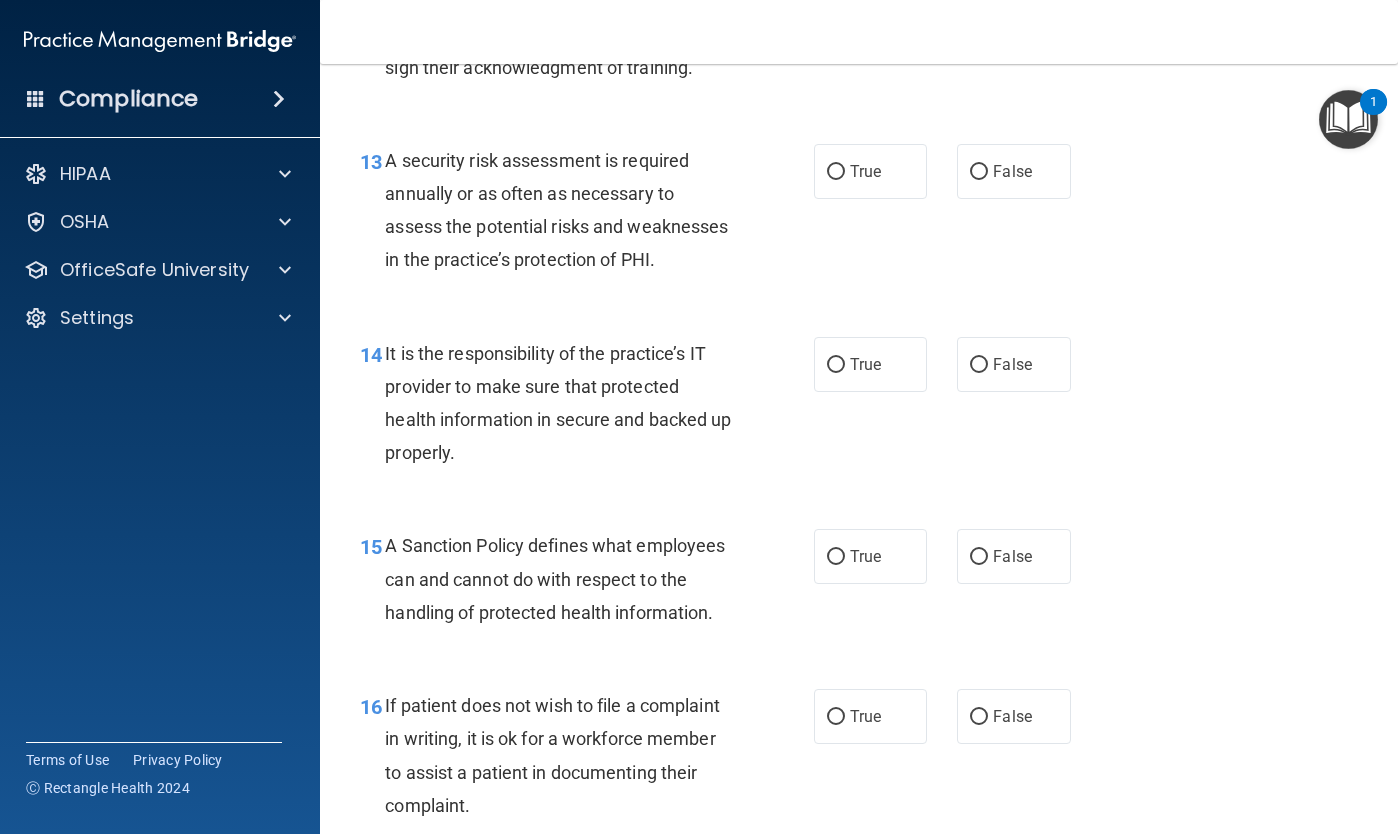 scroll, scrollTop: 2762, scrollLeft: 0, axis: vertical 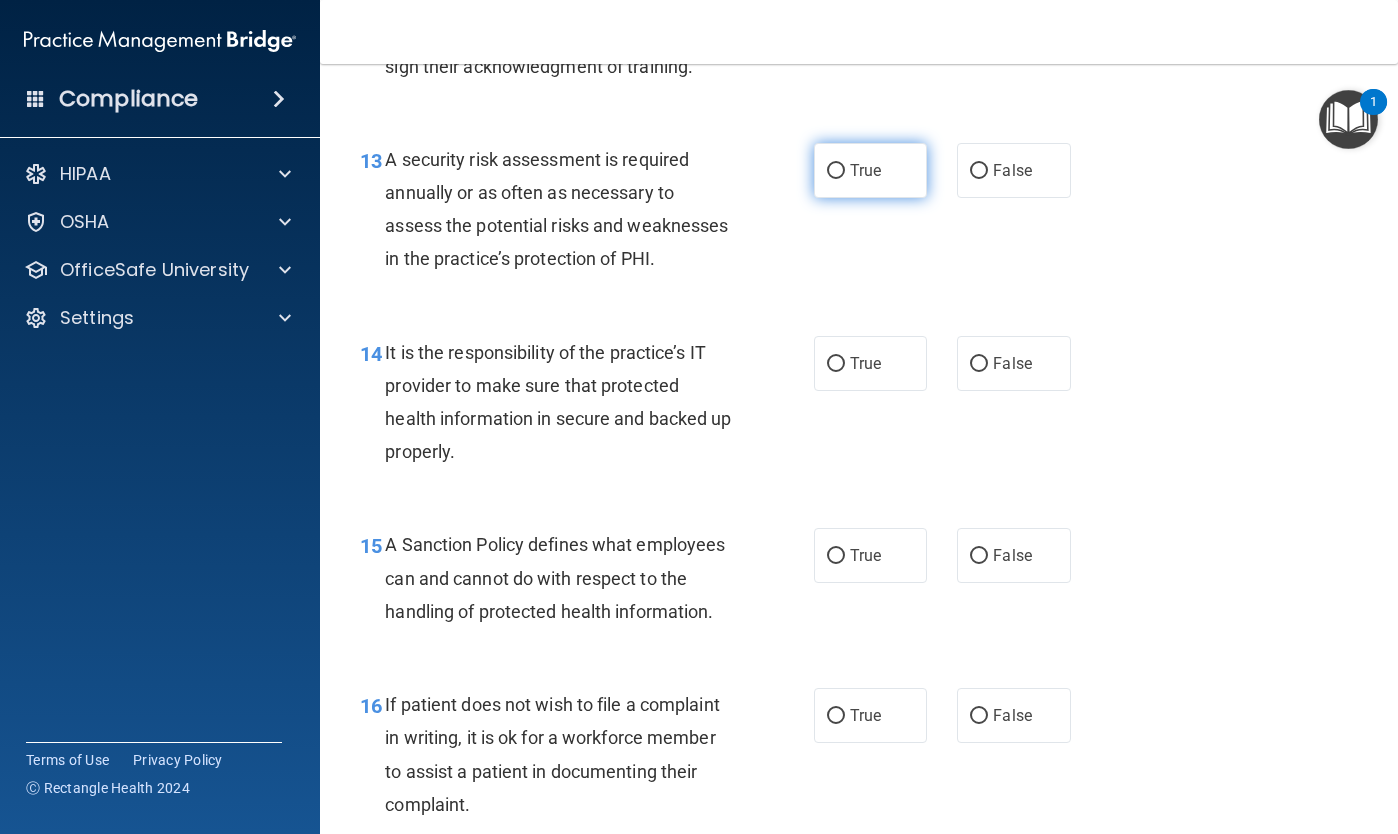 click on "True" at bounding box center [836, 171] 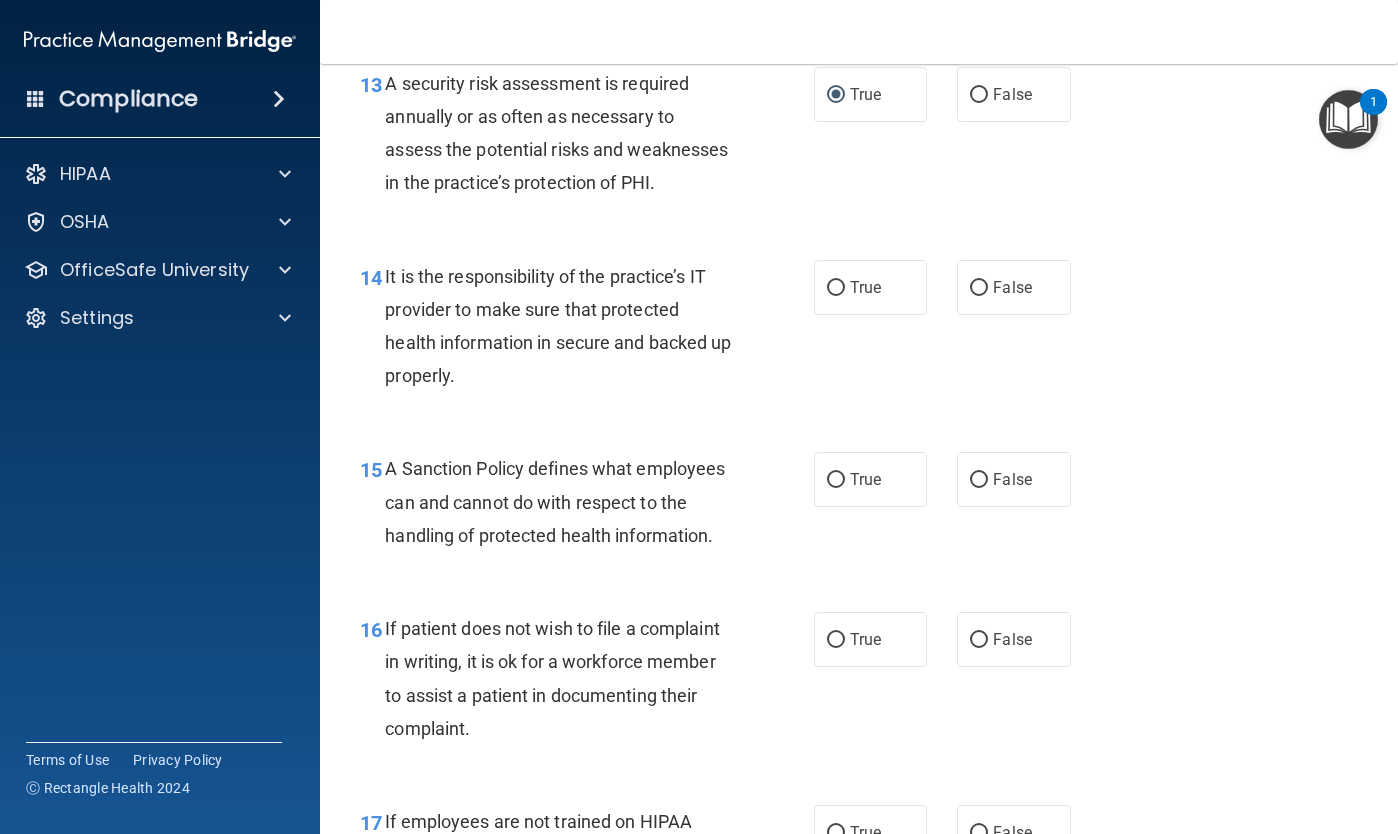 scroll, scrollTop: 2881, scrollLeft: 0, axis: vertical 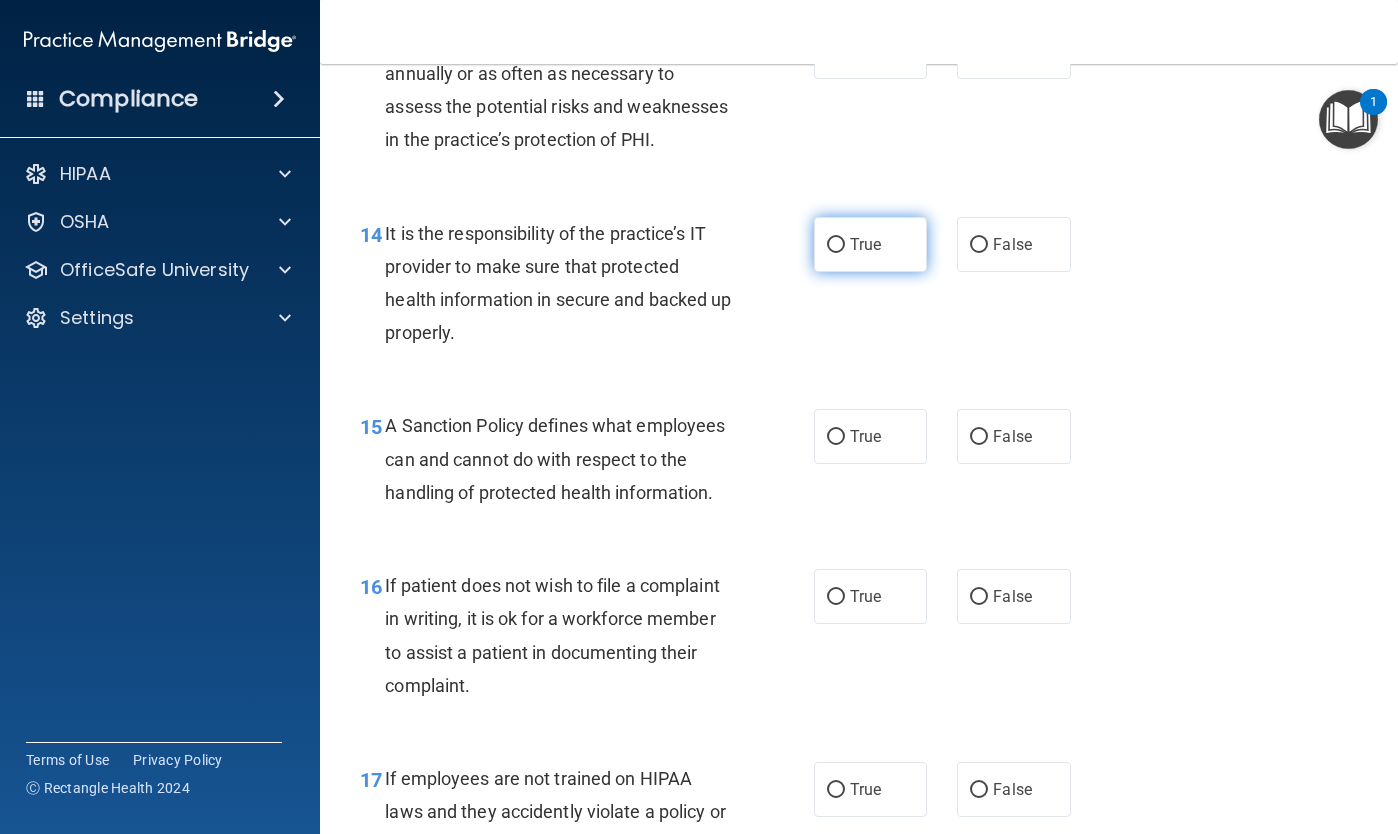 click on "True" at bounding box center (870, 244) 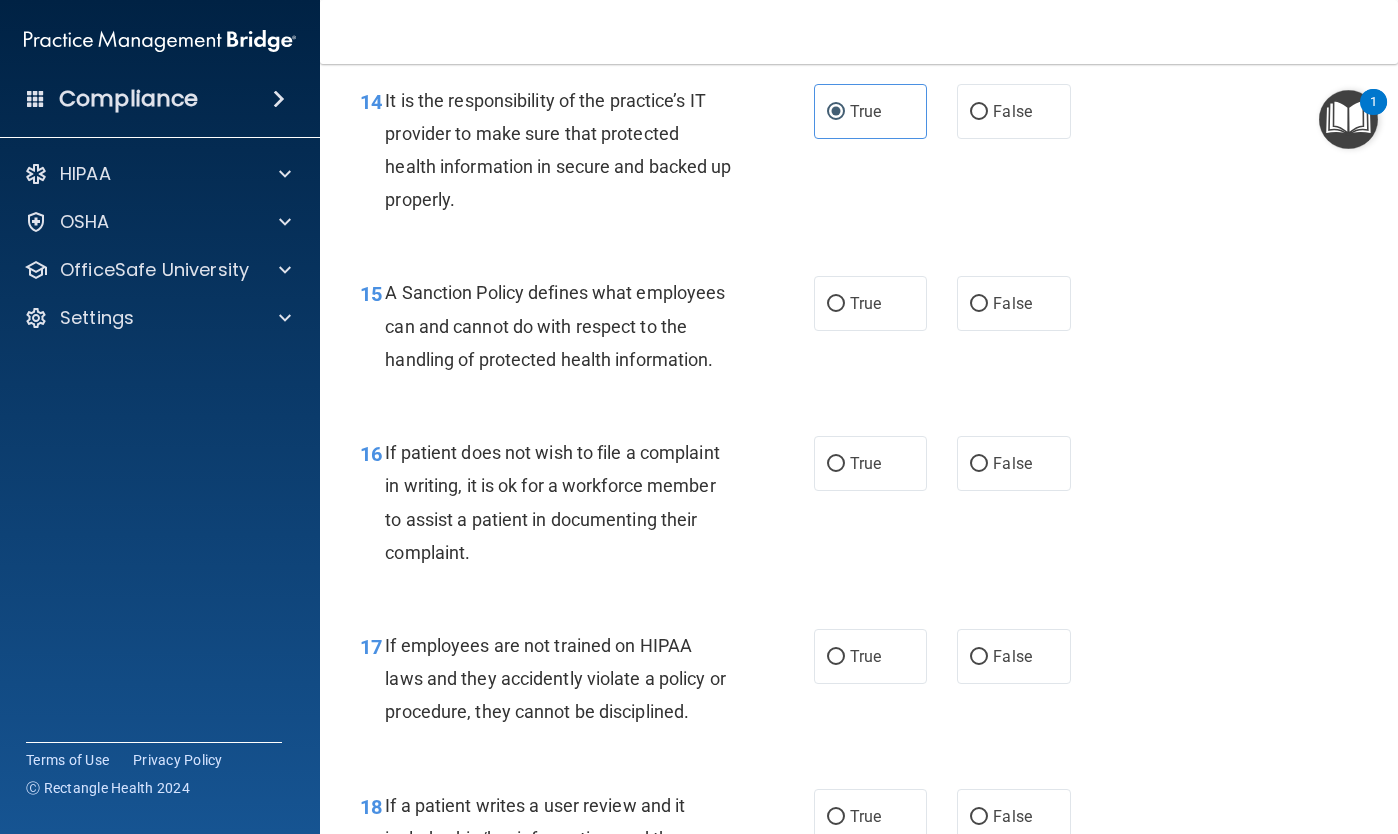 scroll, scrollTop: 3039, scrollLeft: 0, axis: vertical 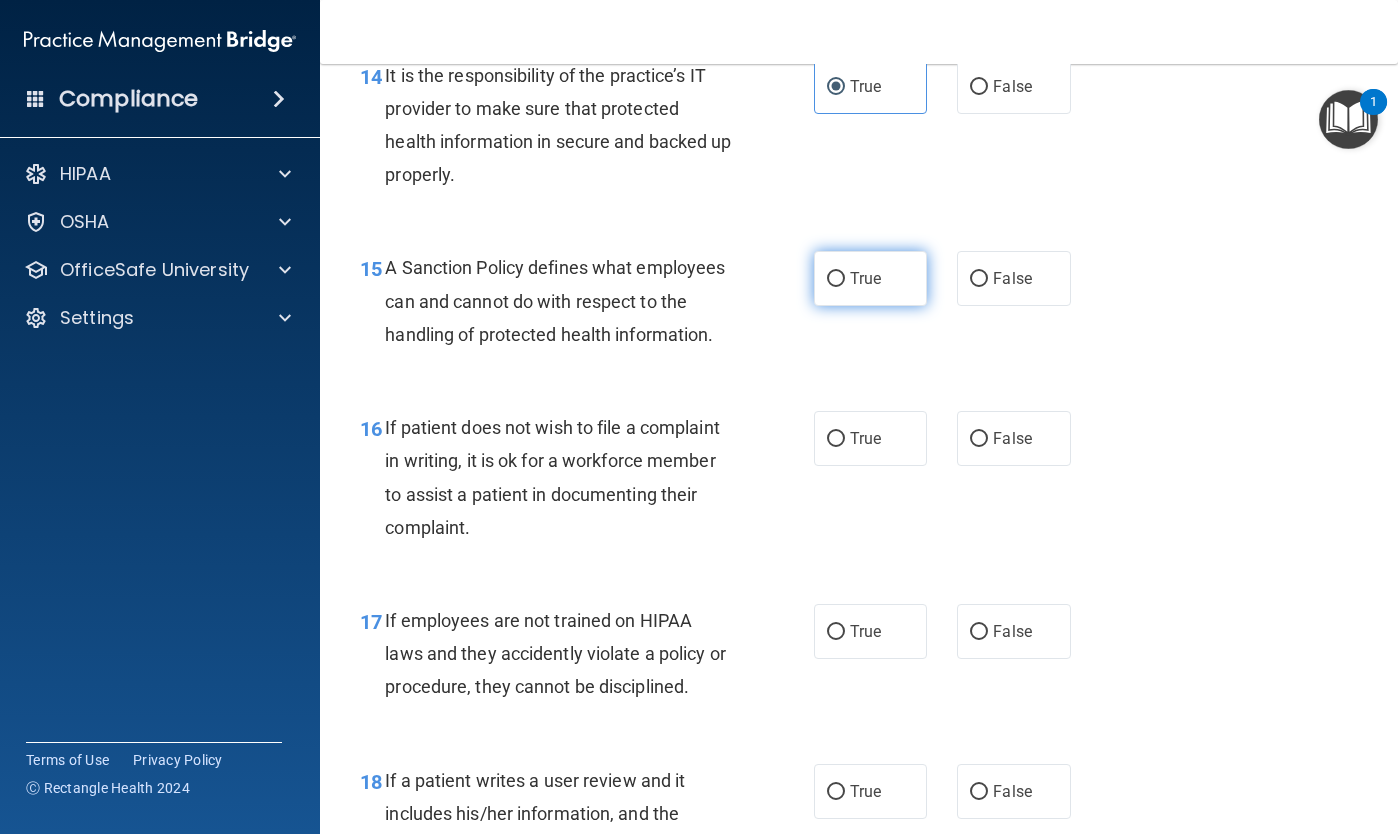 click on "True" at bounding box center [836, 279] 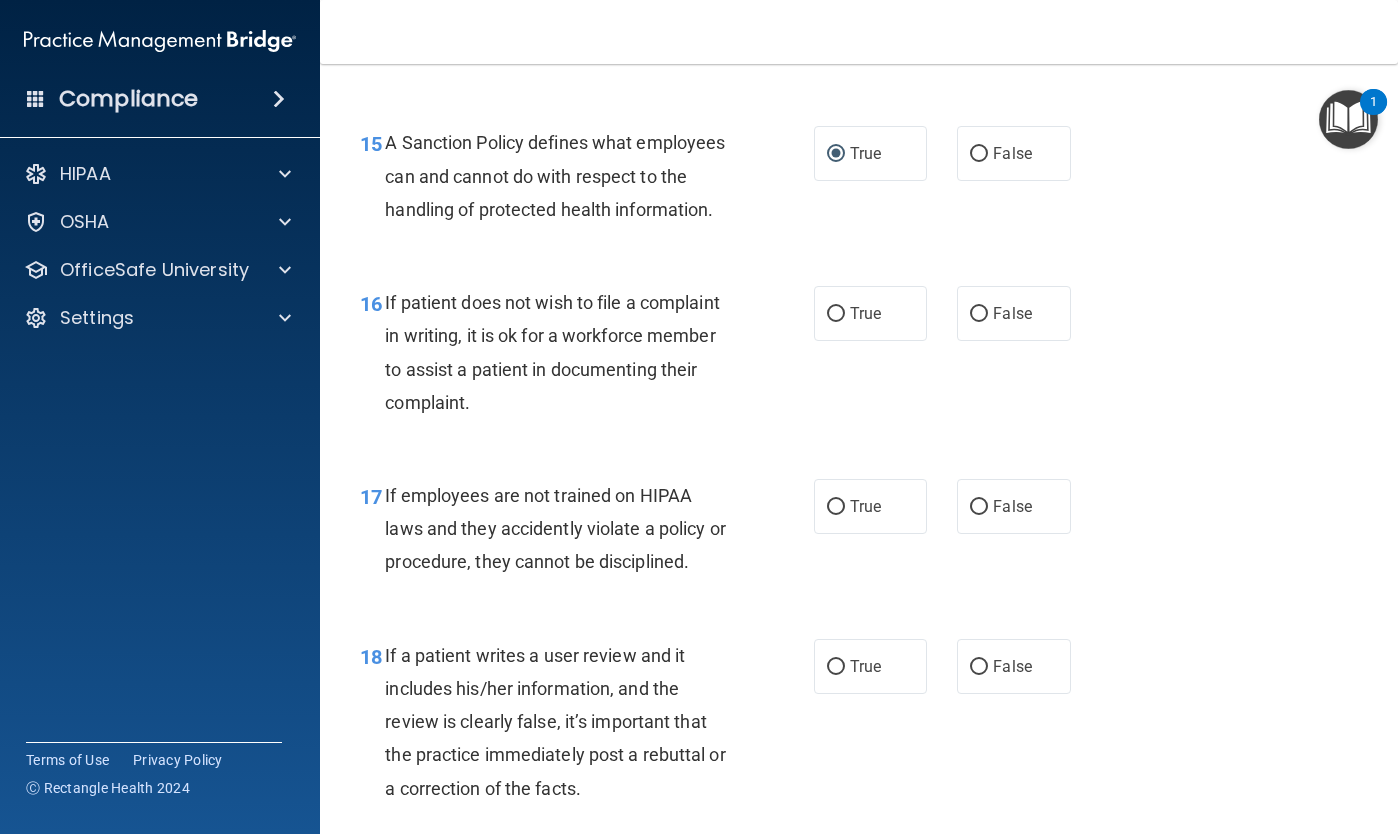 scroll, scrollTop: 3175, scrollLeft: 0, axis: vertical 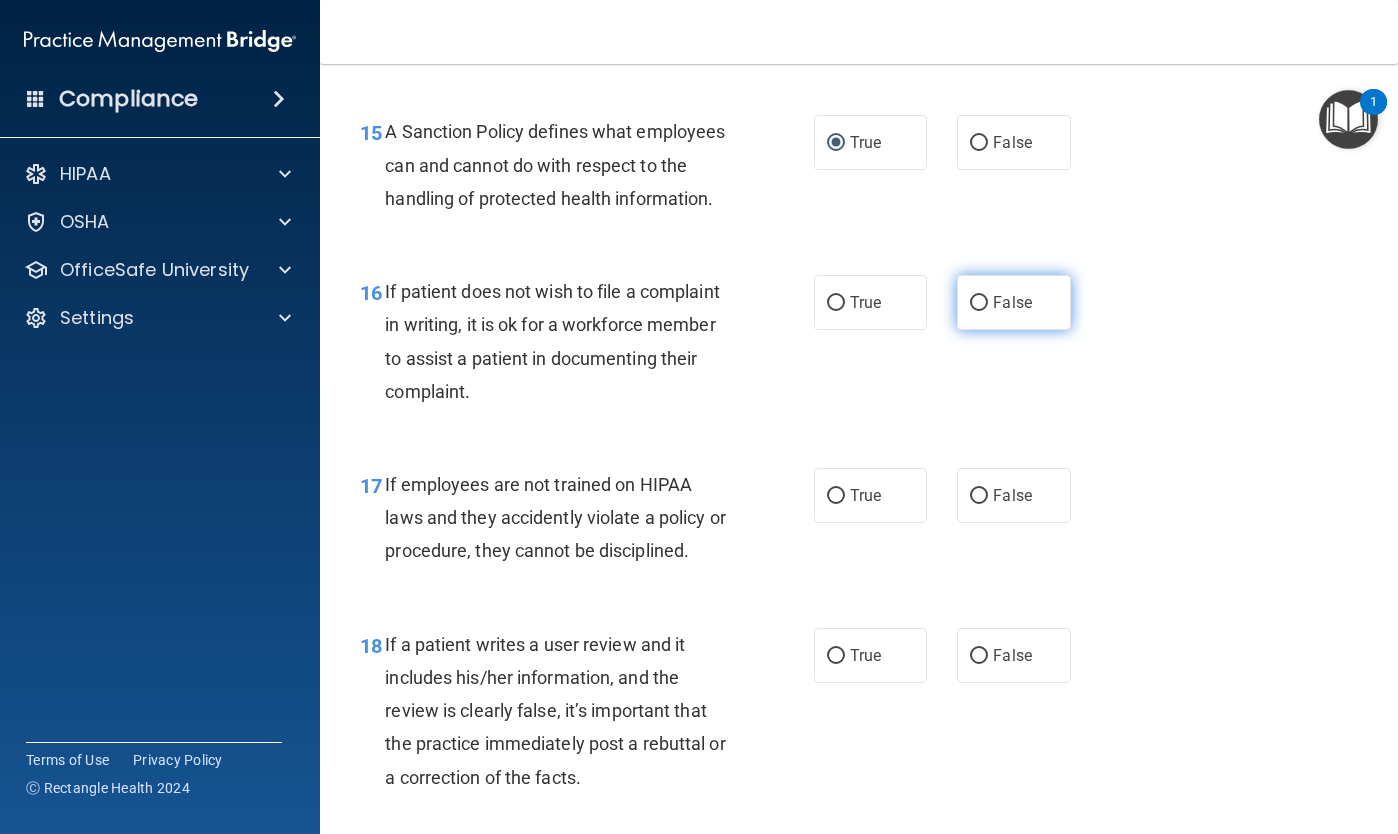 click on "False" at bounding box center (979, 303) 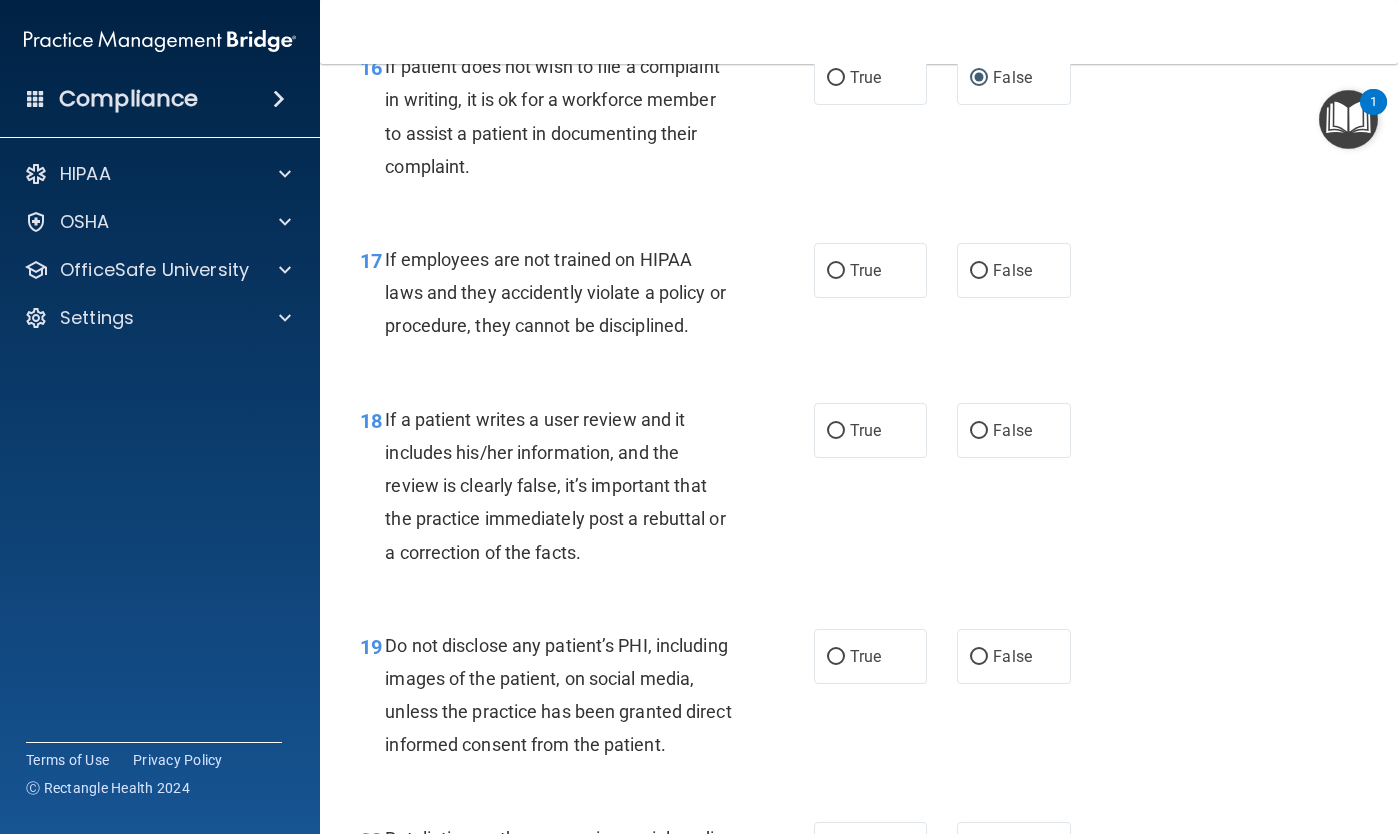 scroll, scrollTop: 3414, scrollLeft: 0, axis: vertical 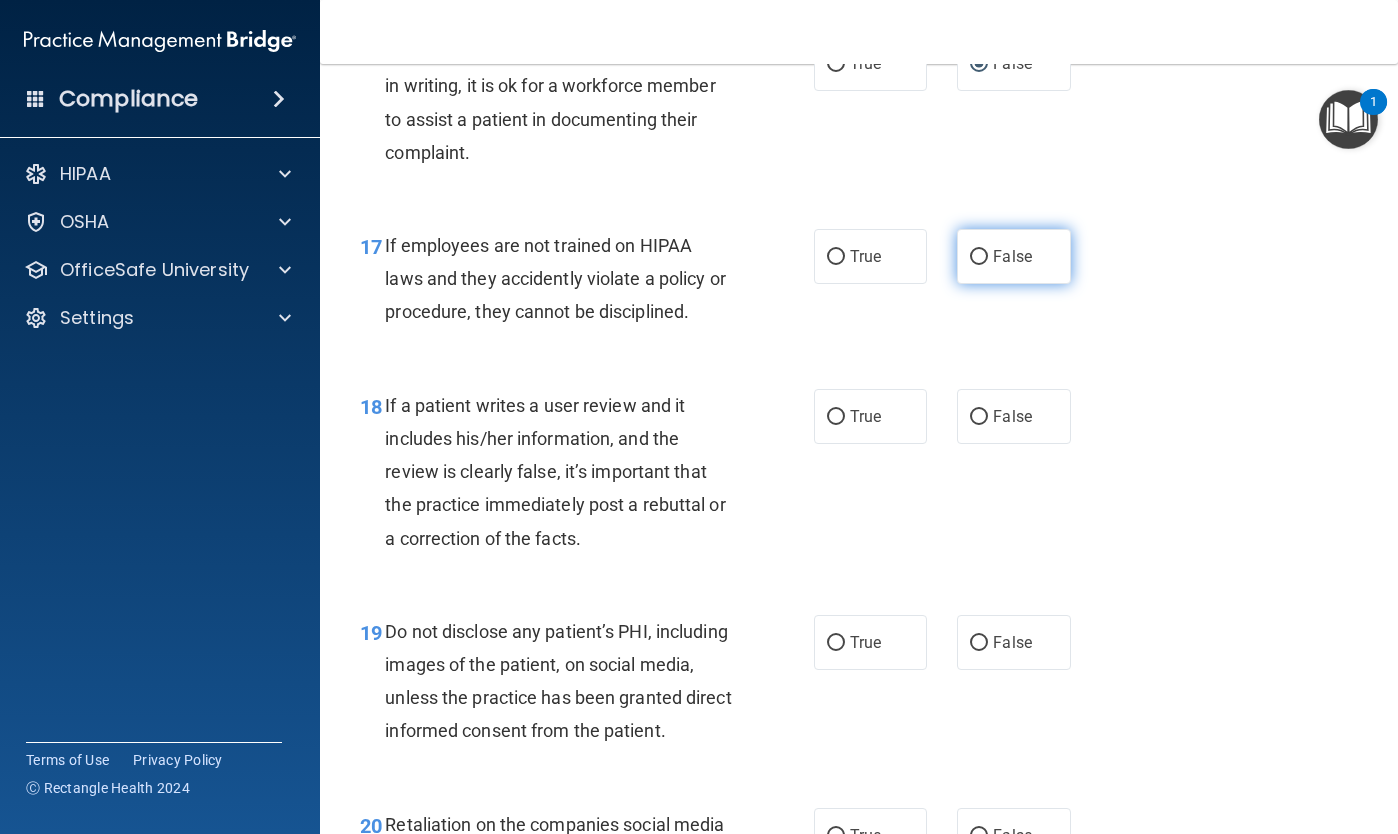 click on "False" at bounding box center (979, 257) 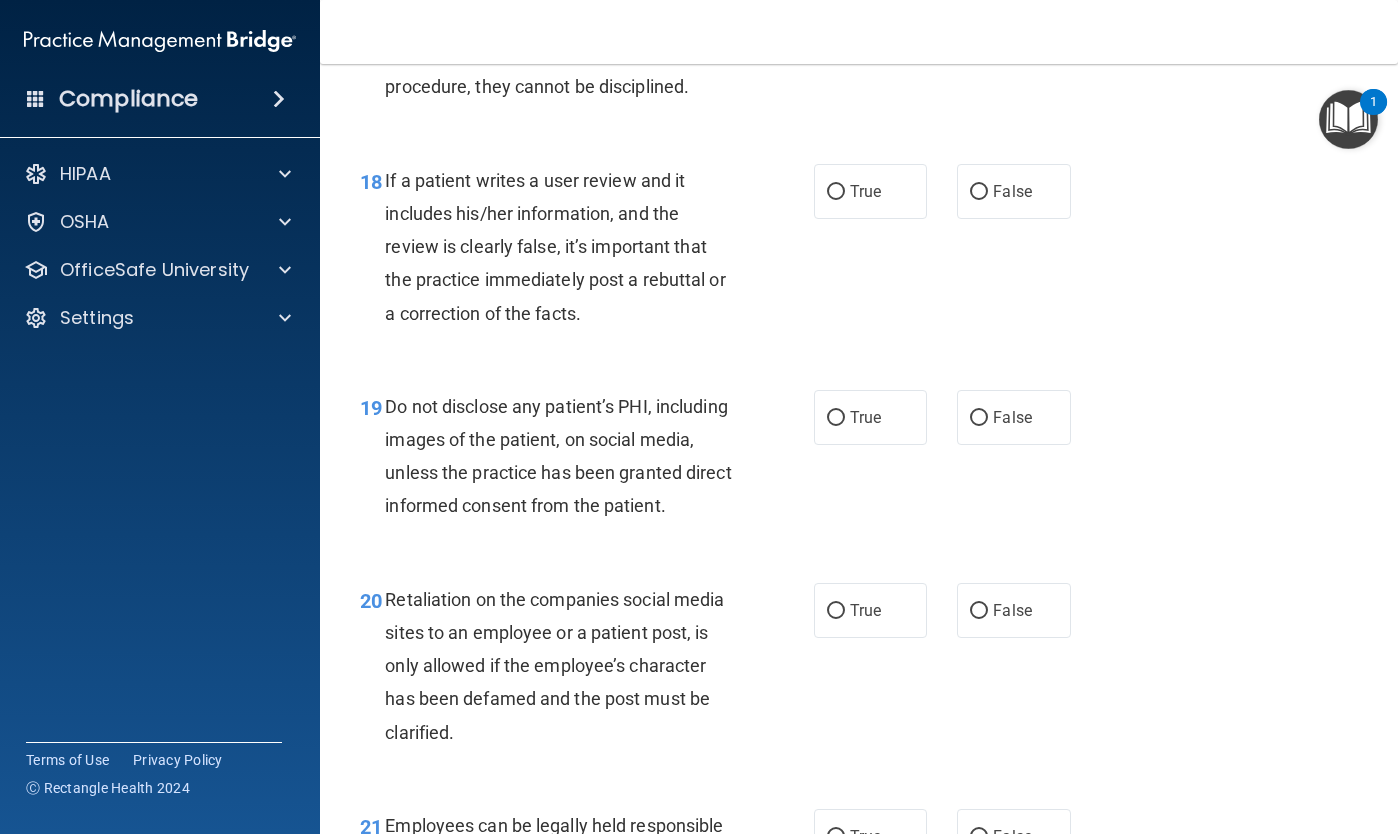 scroll, scrollTop: 3642, scrollLeft: 0, axis: vertical 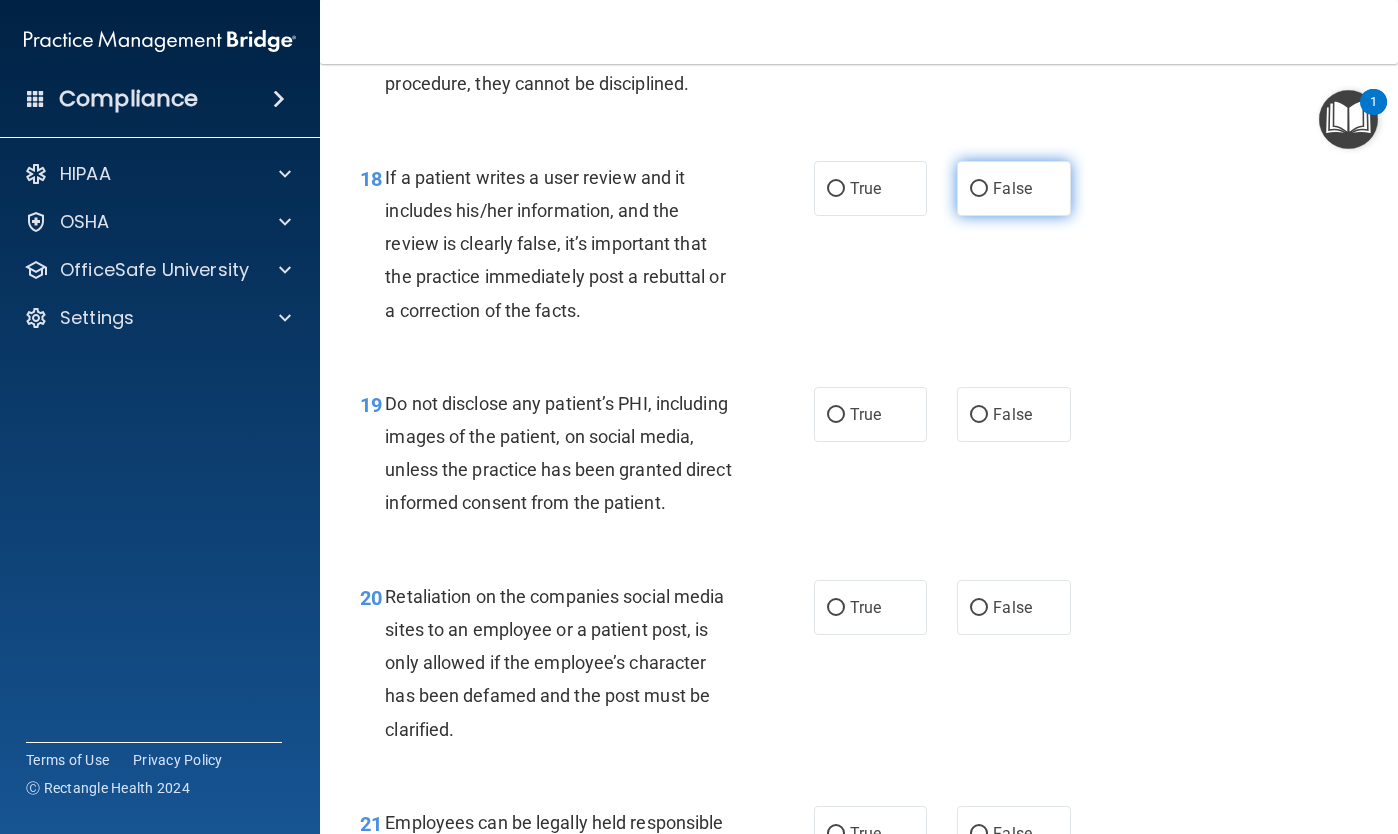 click on "False" at bounding box center (979, 189) 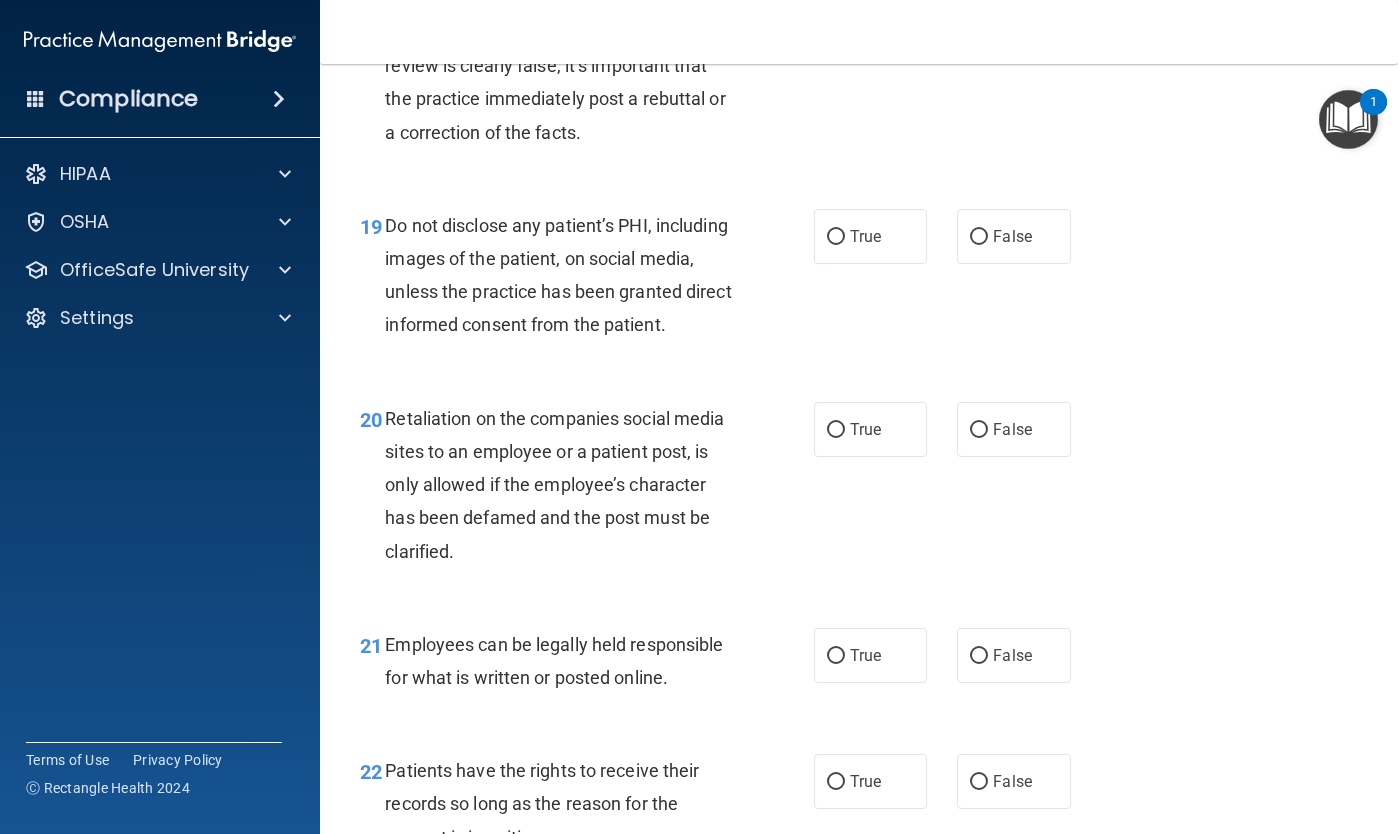 scroll, scrollTop: 3828, scrollLeft: 0, axis: vertical 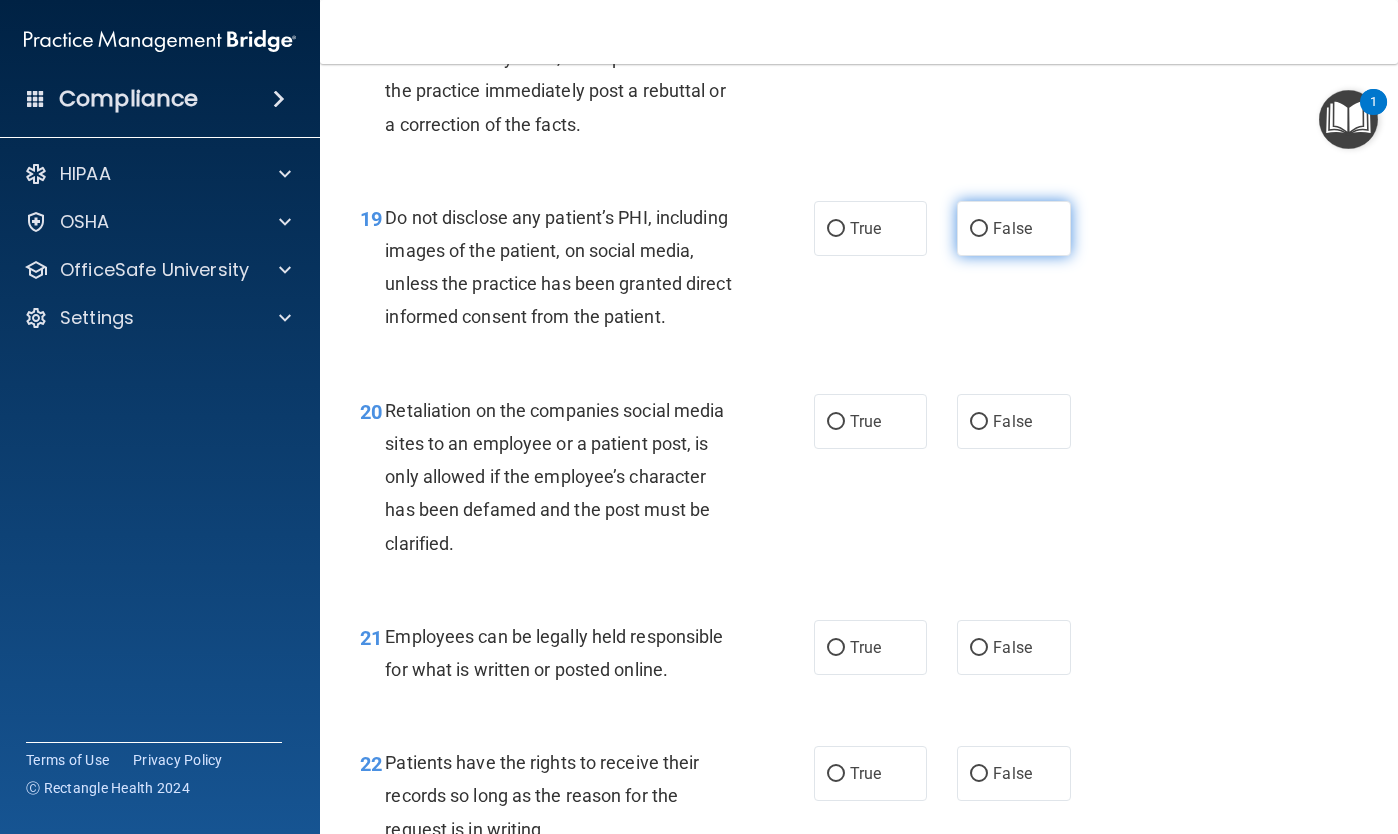 click on "False" at bounding box center (979, 229) 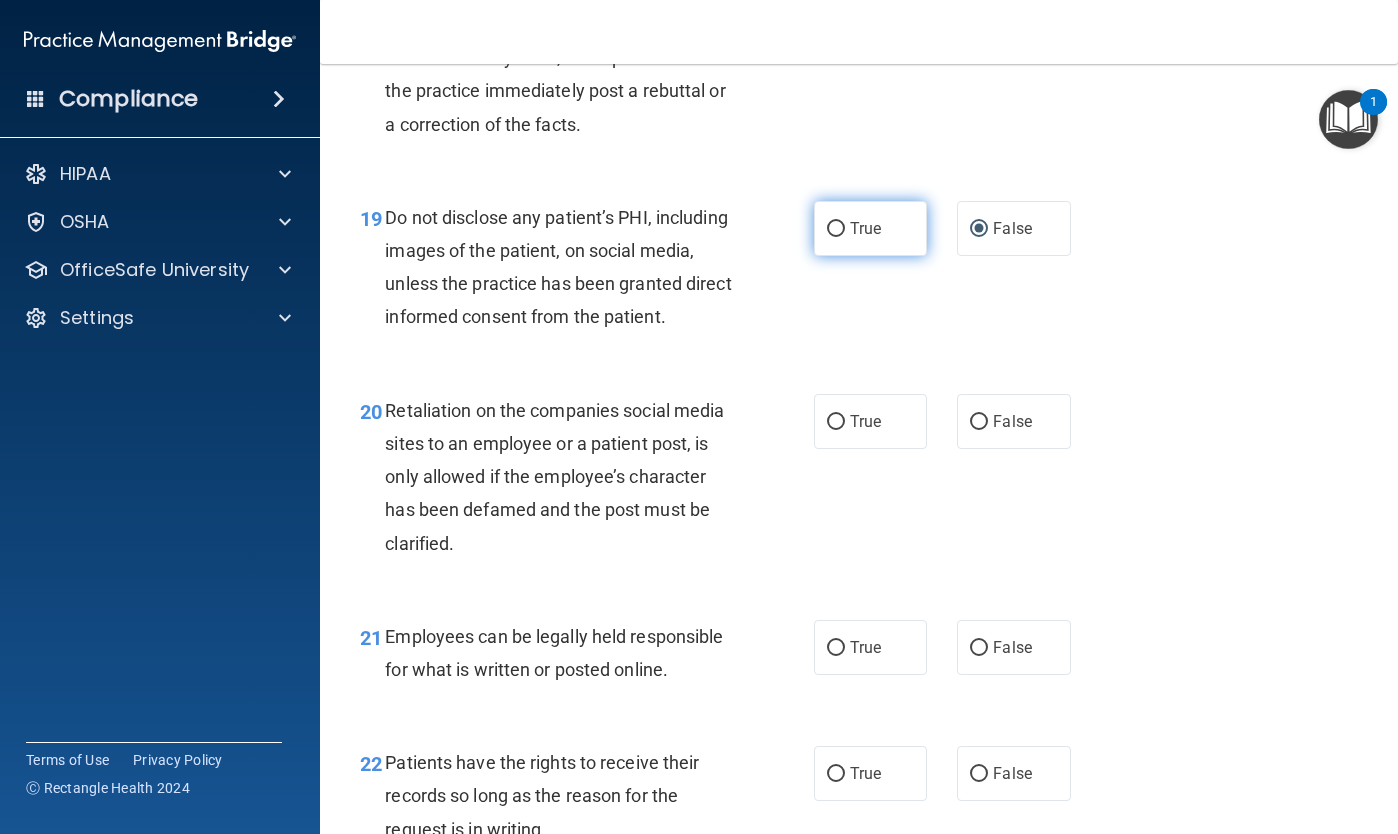 click on "True" at bounding box center (836, 229) 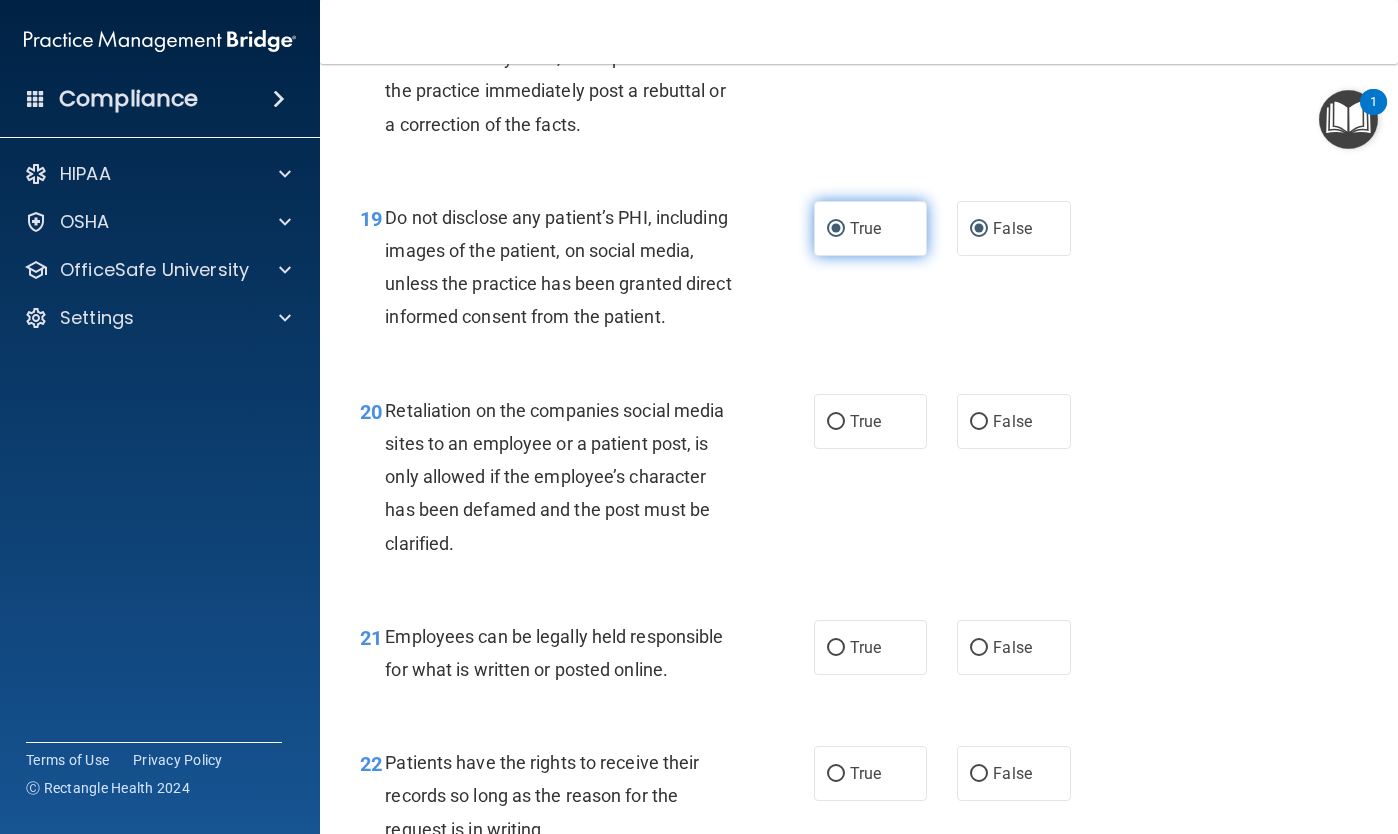 radio on "false" 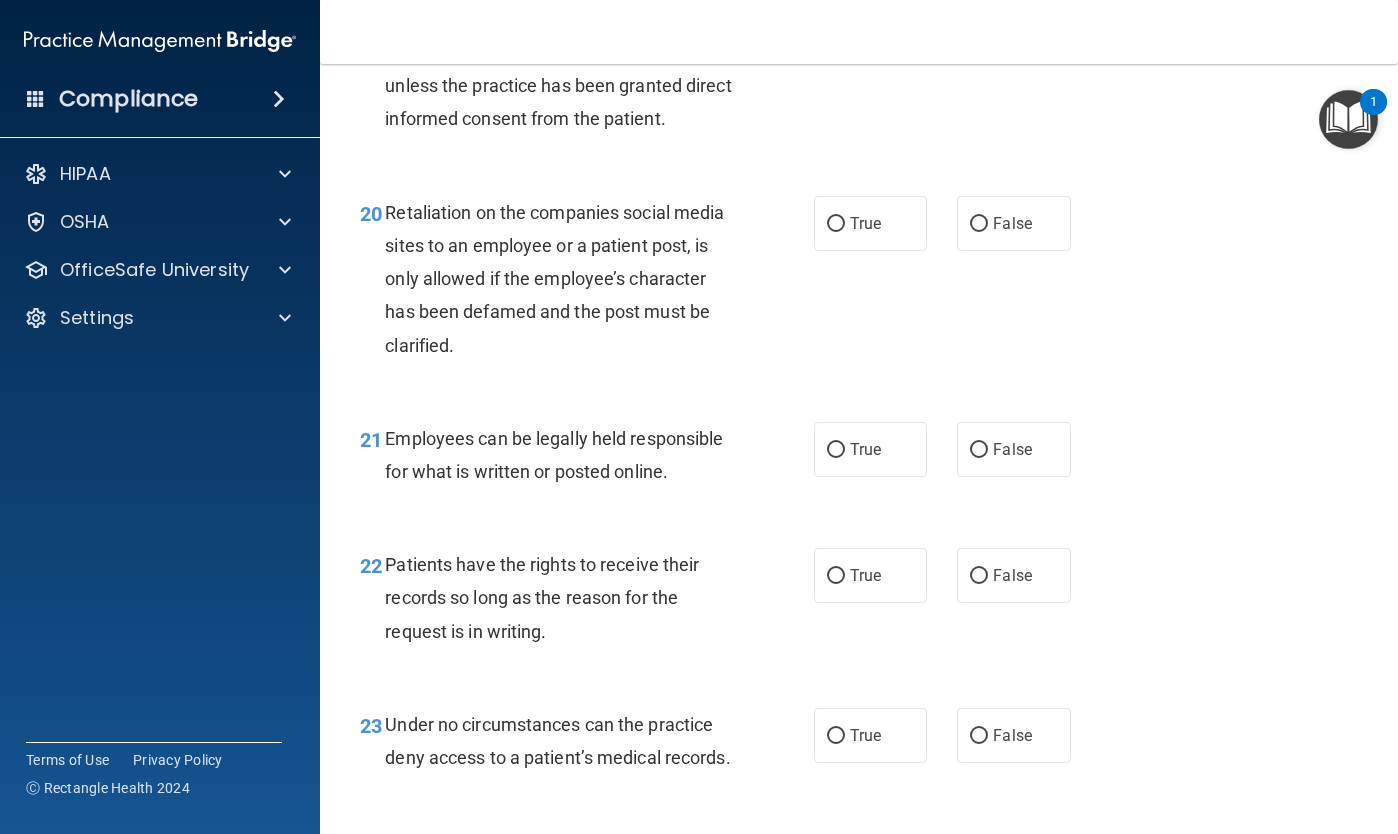 scroll, scrollTop: 4027, scrollLeft: 0, axis: vertical 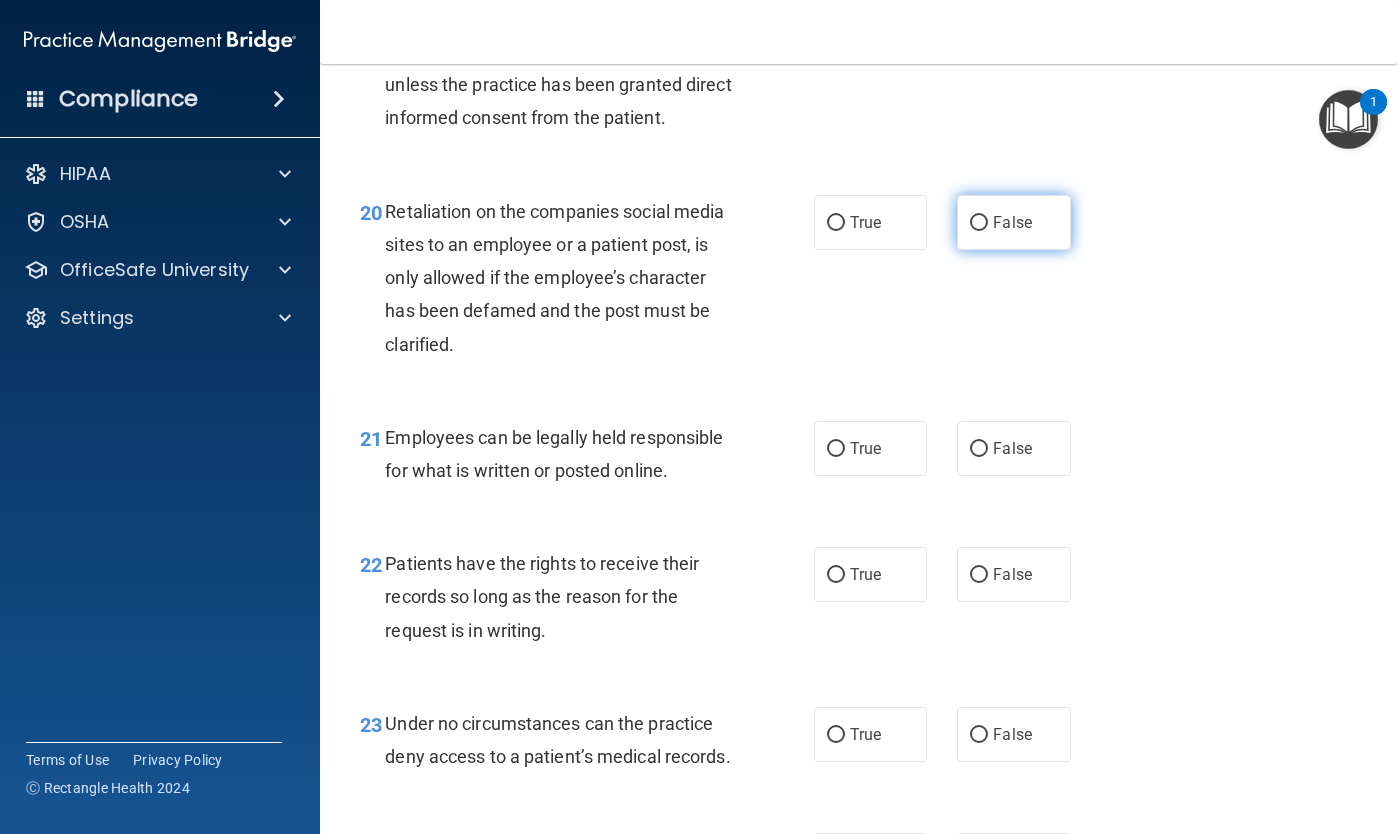 click on "False" at bounding box center (979, 223) 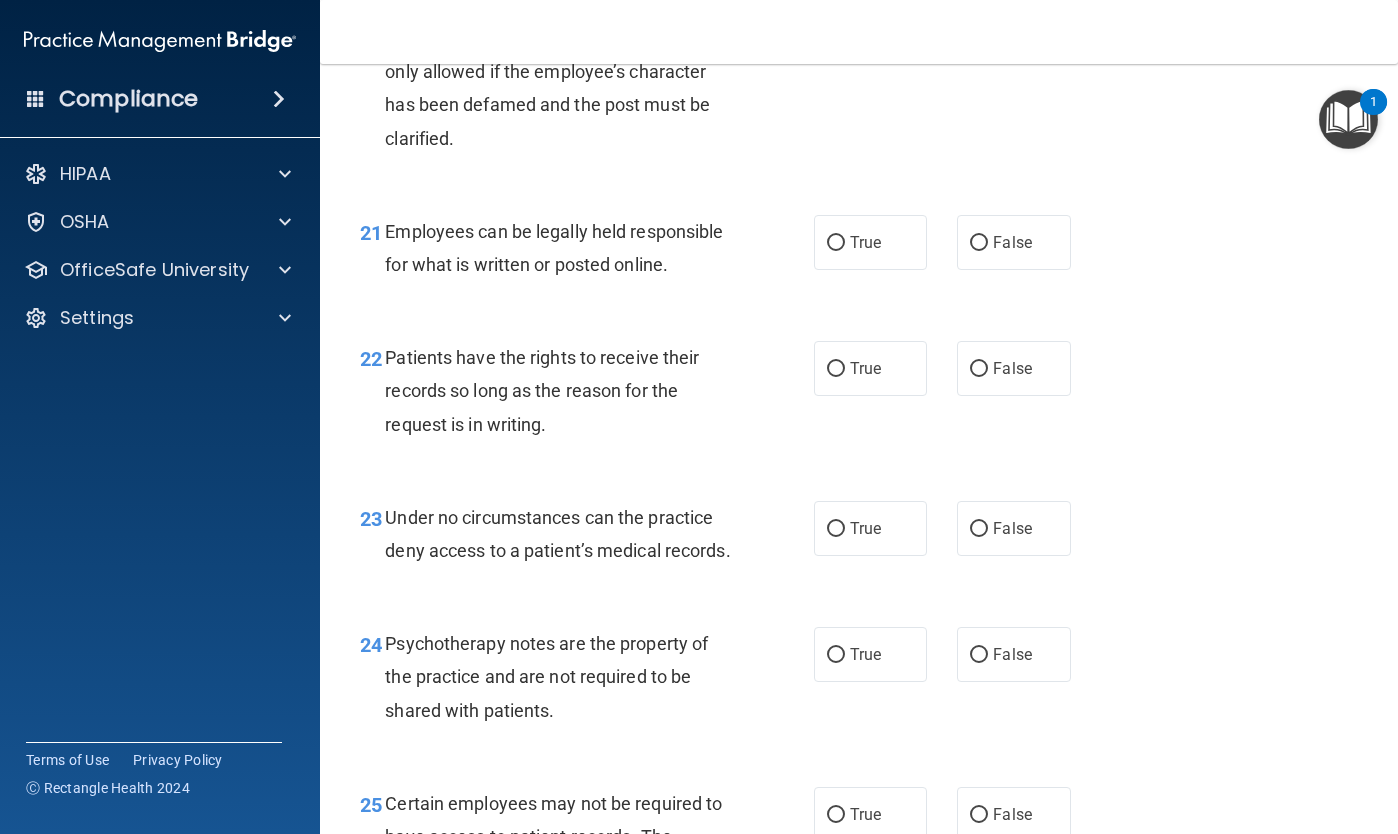 scroll, scrollTop: 4255, scrollLeft: 0, axis: vertical 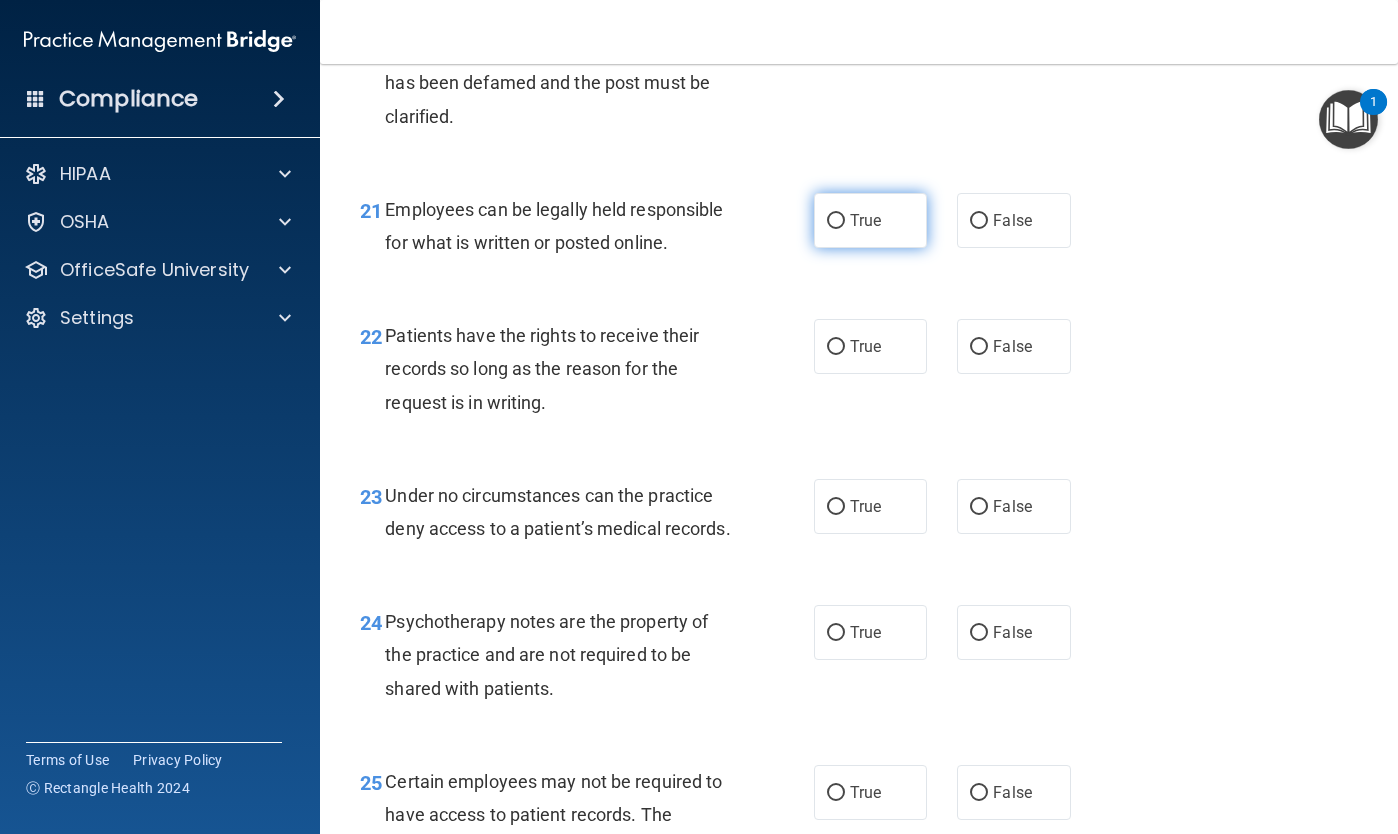 click on "True" at bounding box center (836, 221) 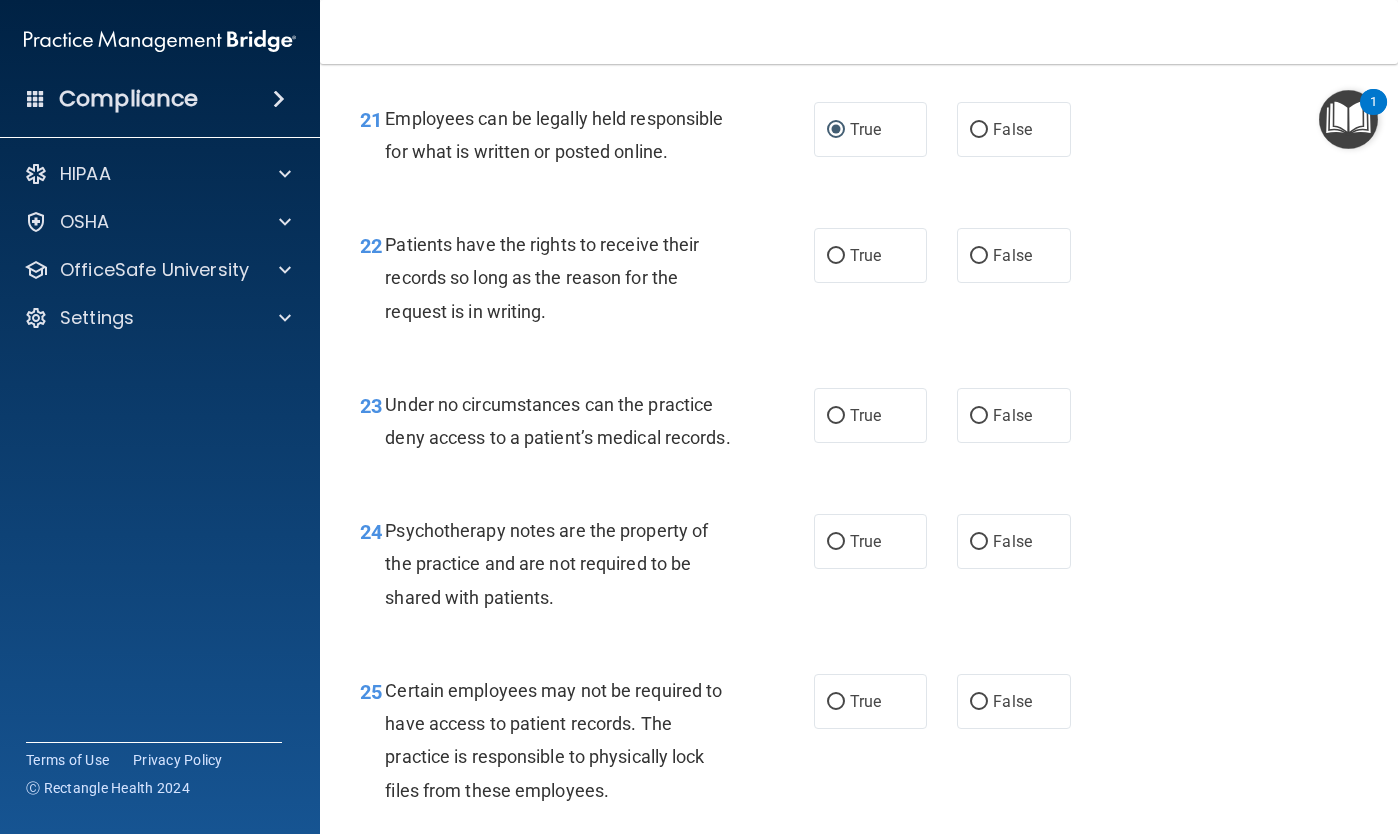 scroll, scrollTop: 4351, scrollLeft: 0, axis: vertical 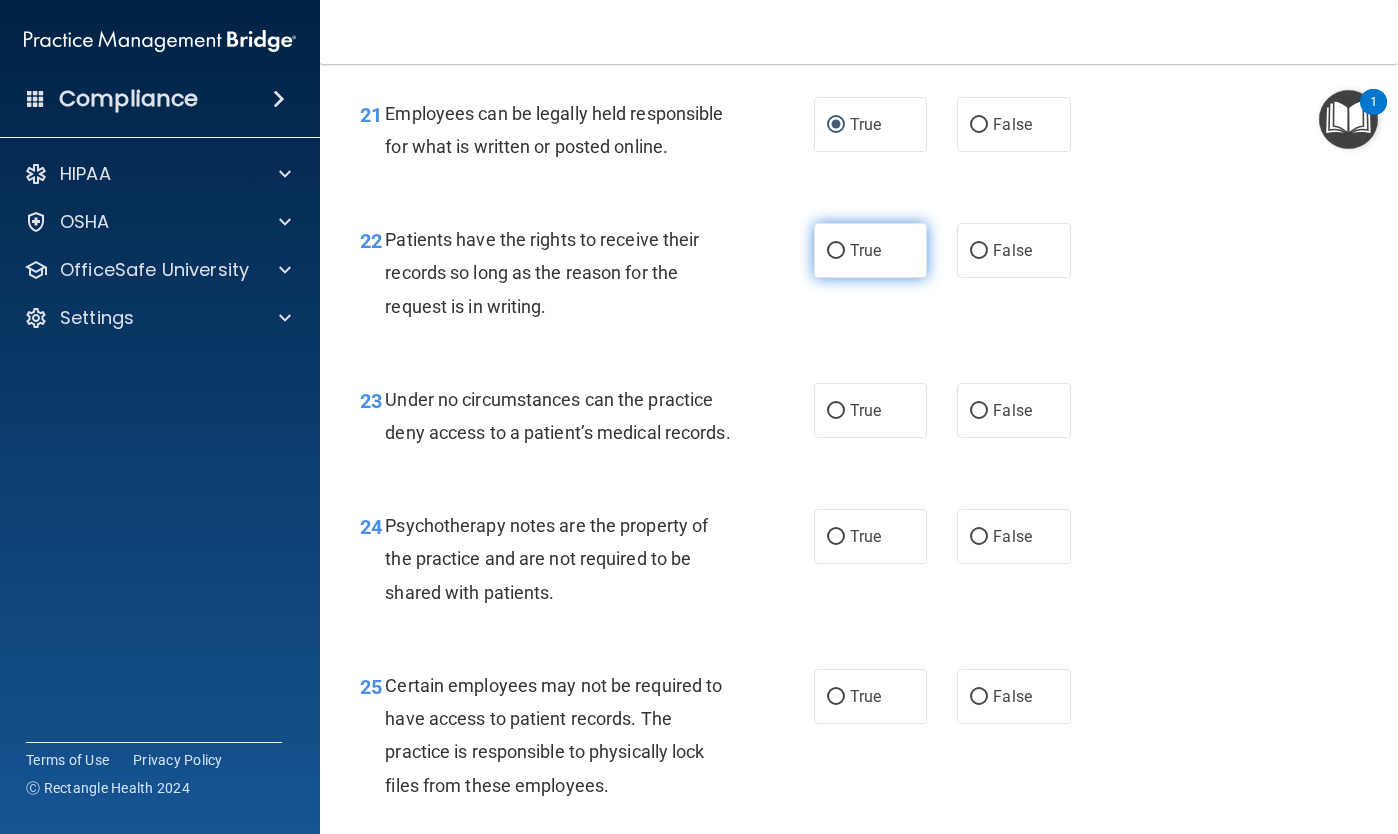 click on "True" at bounding box center [836, 251] 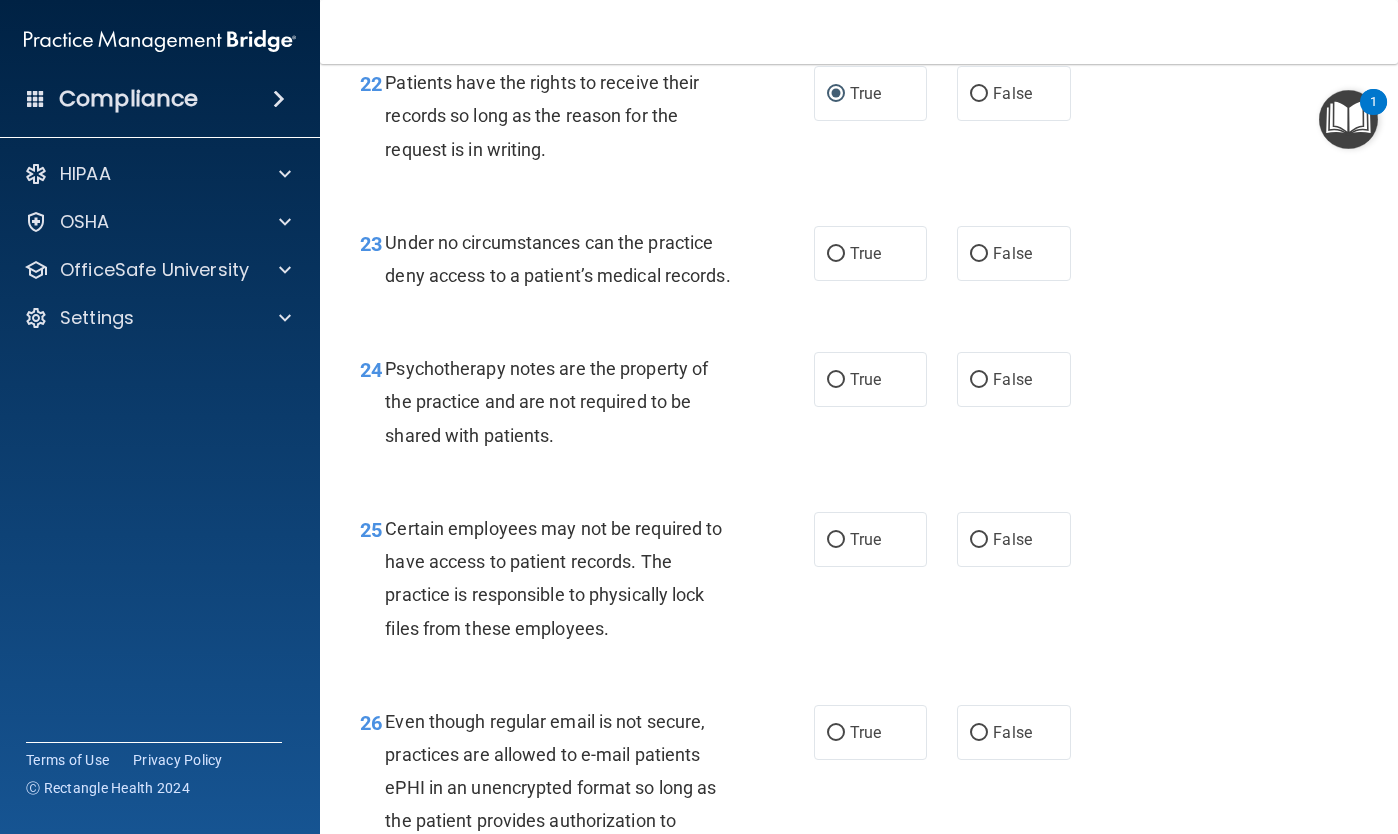 scroll, scrollTop: 4507, scrollLeft: 0, axis: vertical 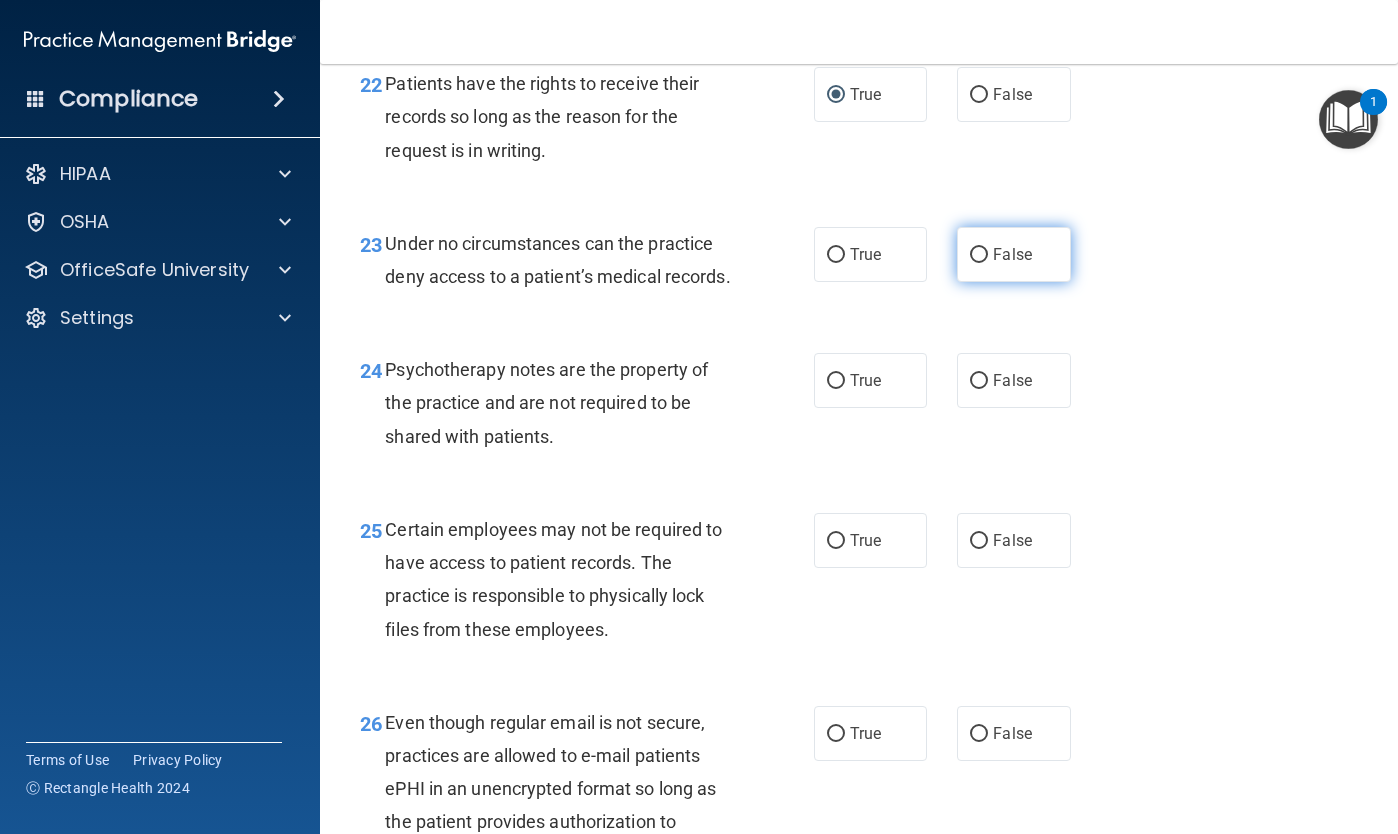 click on "False" at bounding box center [979, 255] 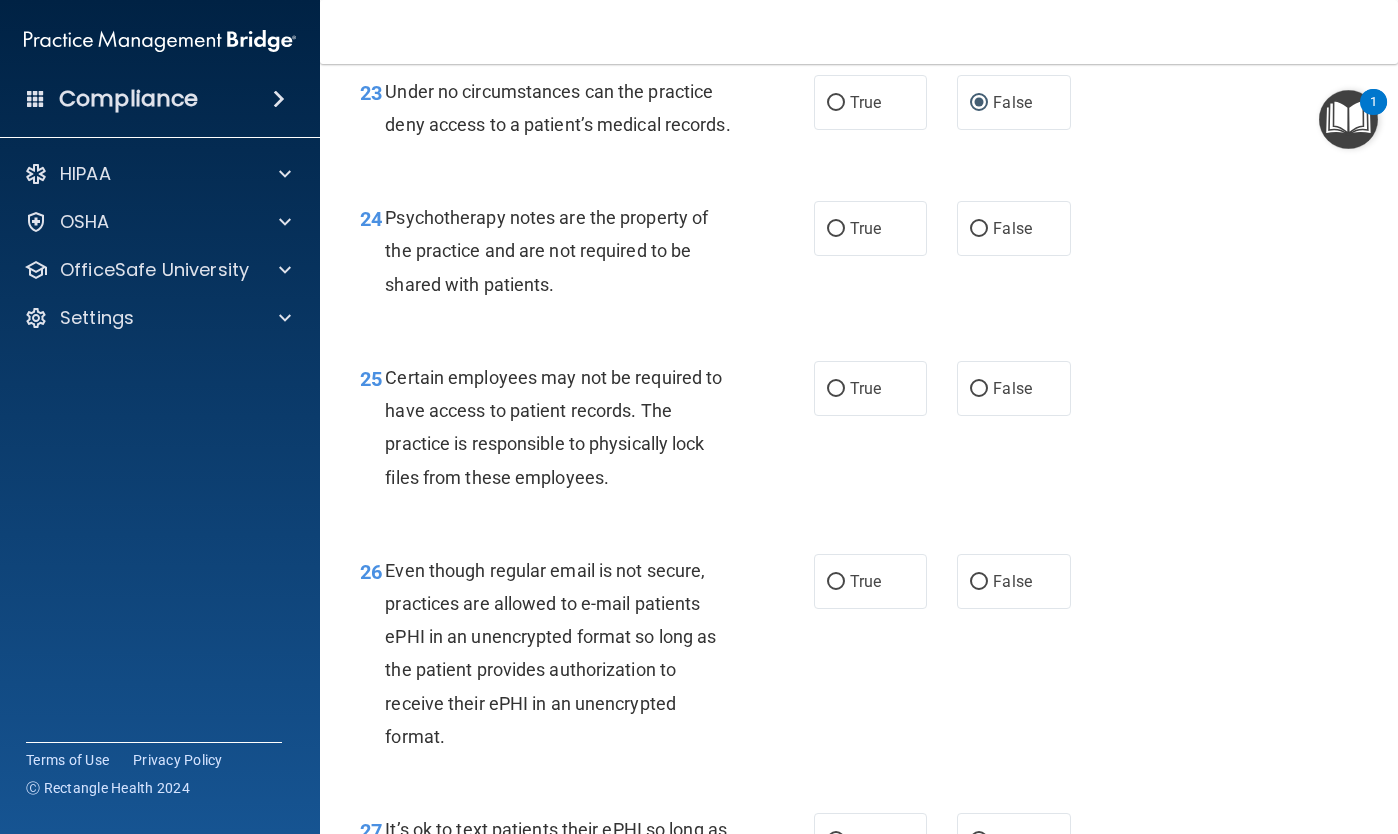 scroll, scrollTop: 4660, scrollLeft: 0, axis: vertical 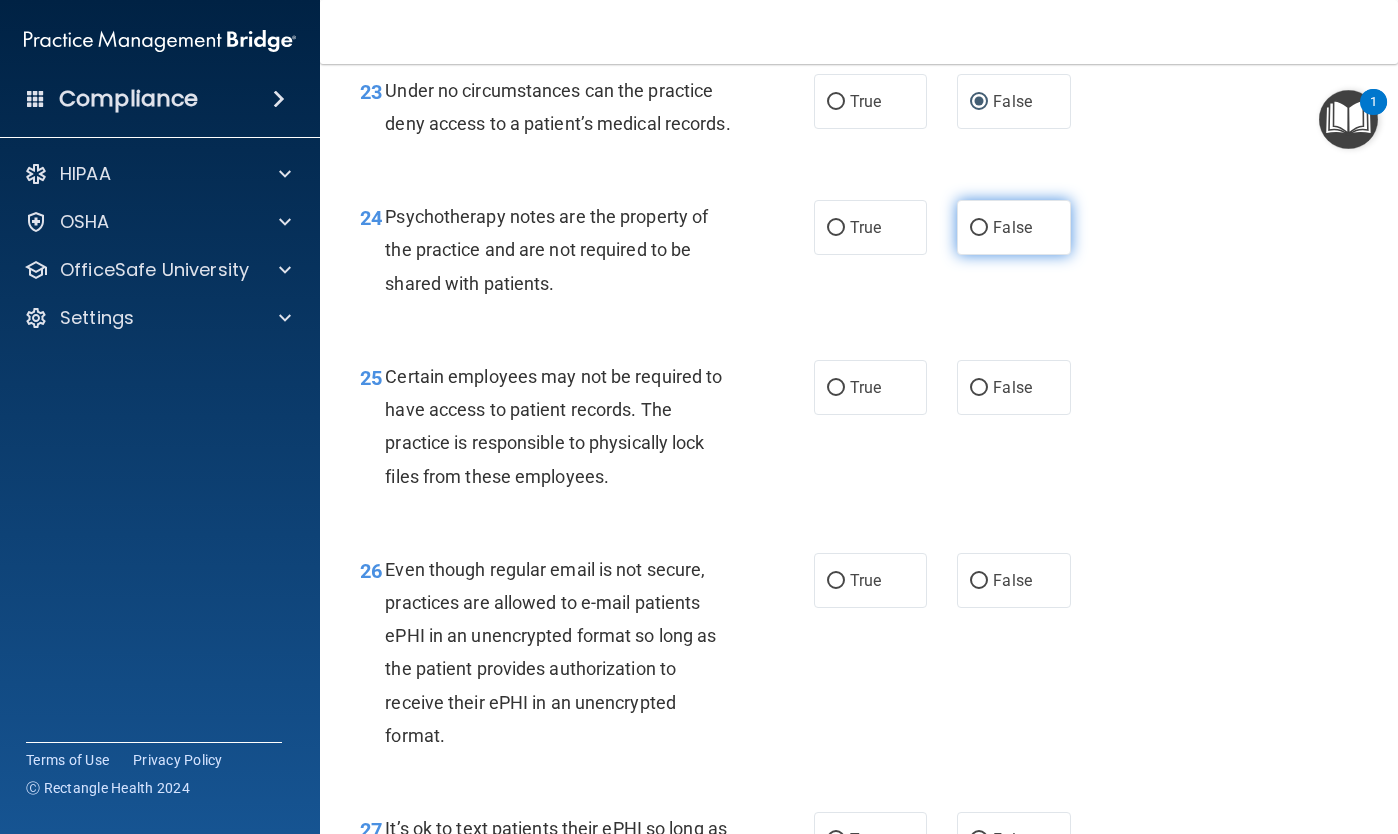 click on "False" at bounding box center (979, 228) 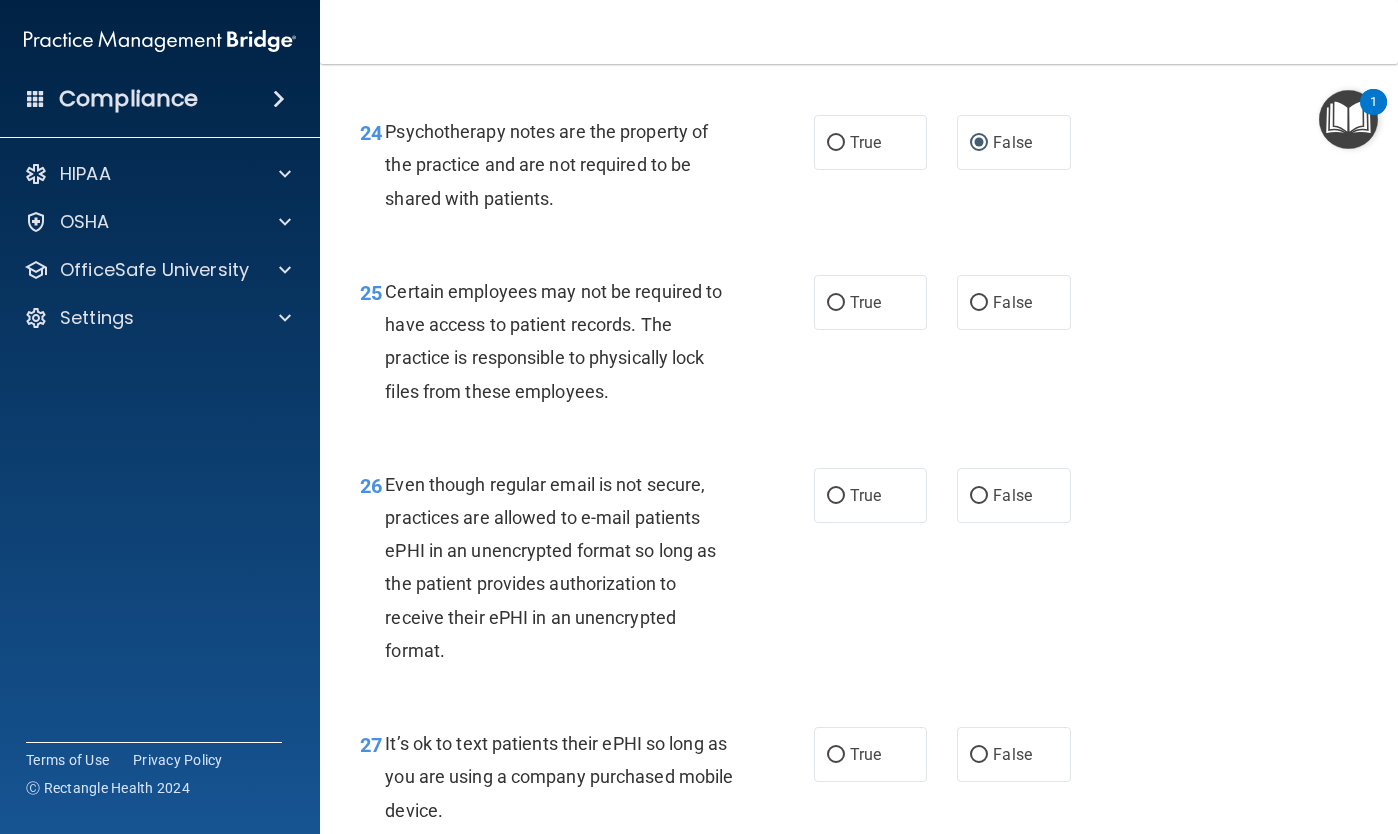 scroll, scrollTop: 4744, scrollLeft: 0, axis: vertical 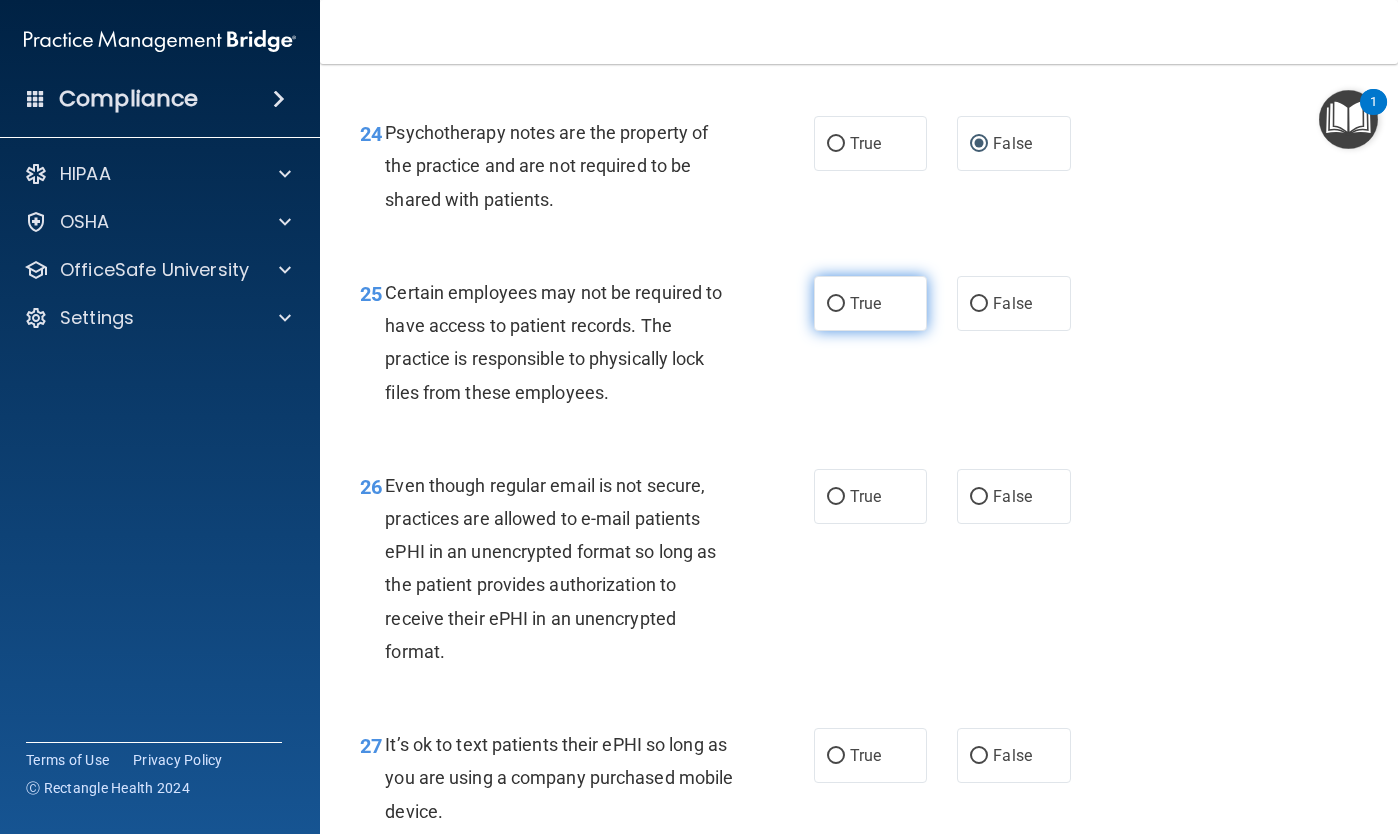 click on "True" at bounding box center [870, 303] 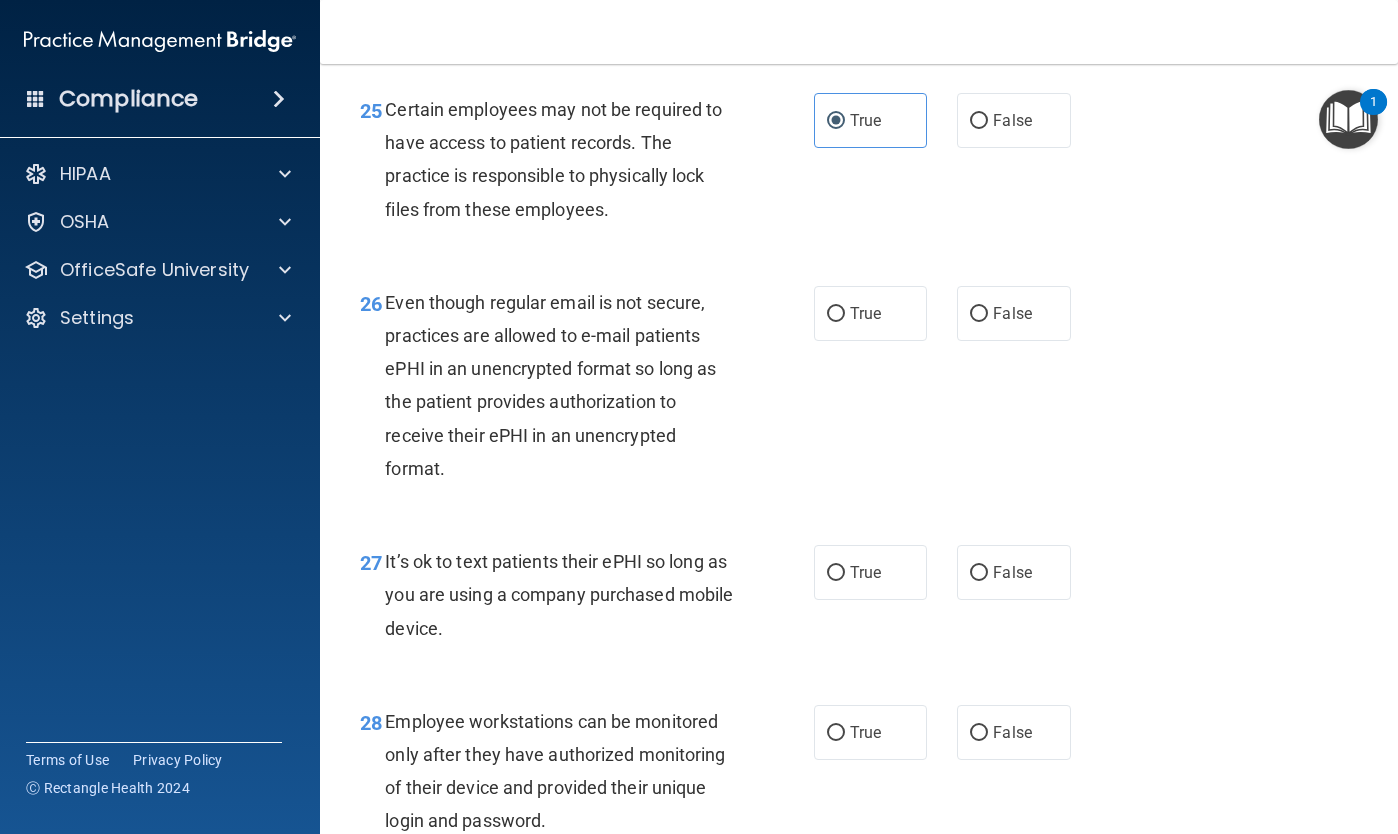 scroll, scrollTop: 4922, scrollLeft: 0, axis: vertical 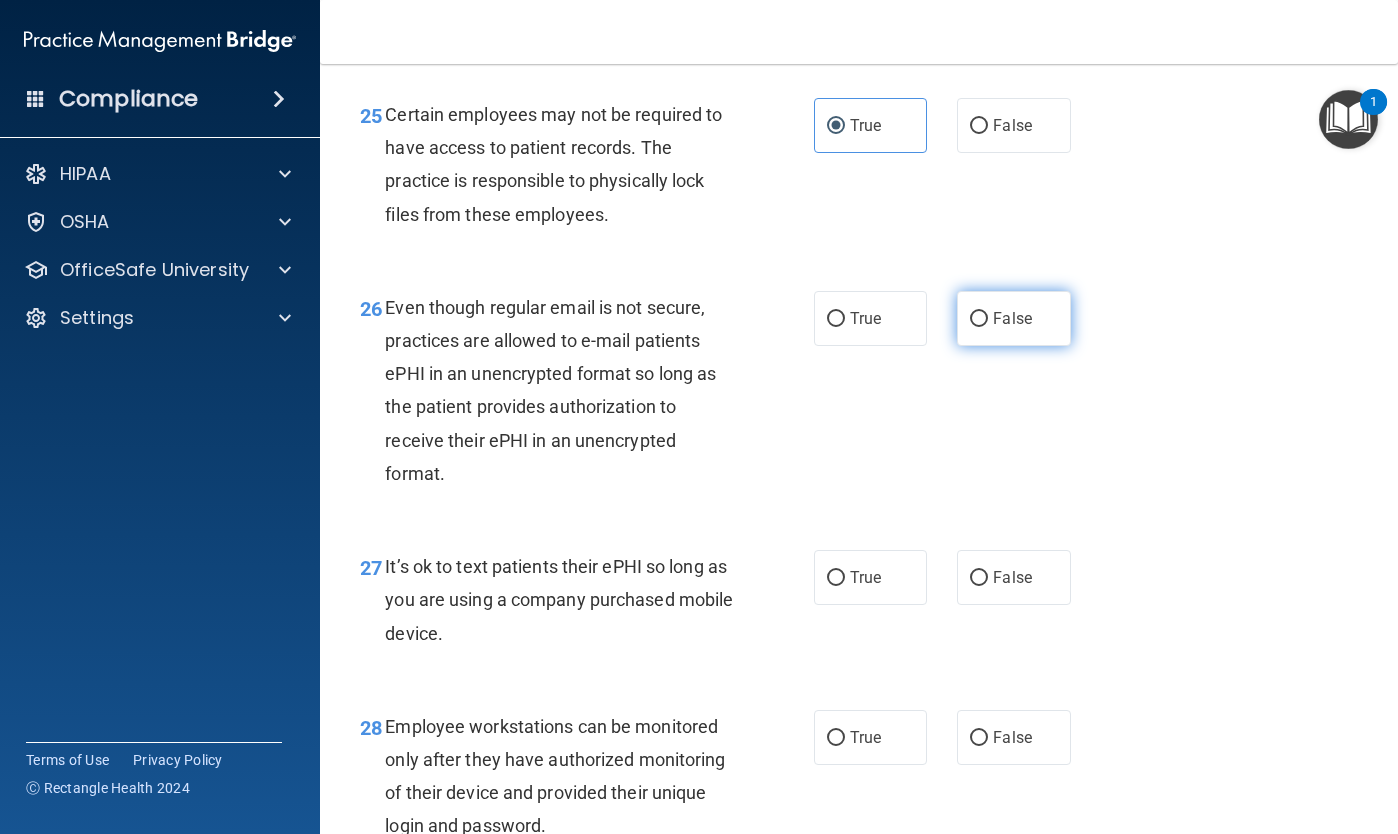click on "False" at bounding box center (979, 319) 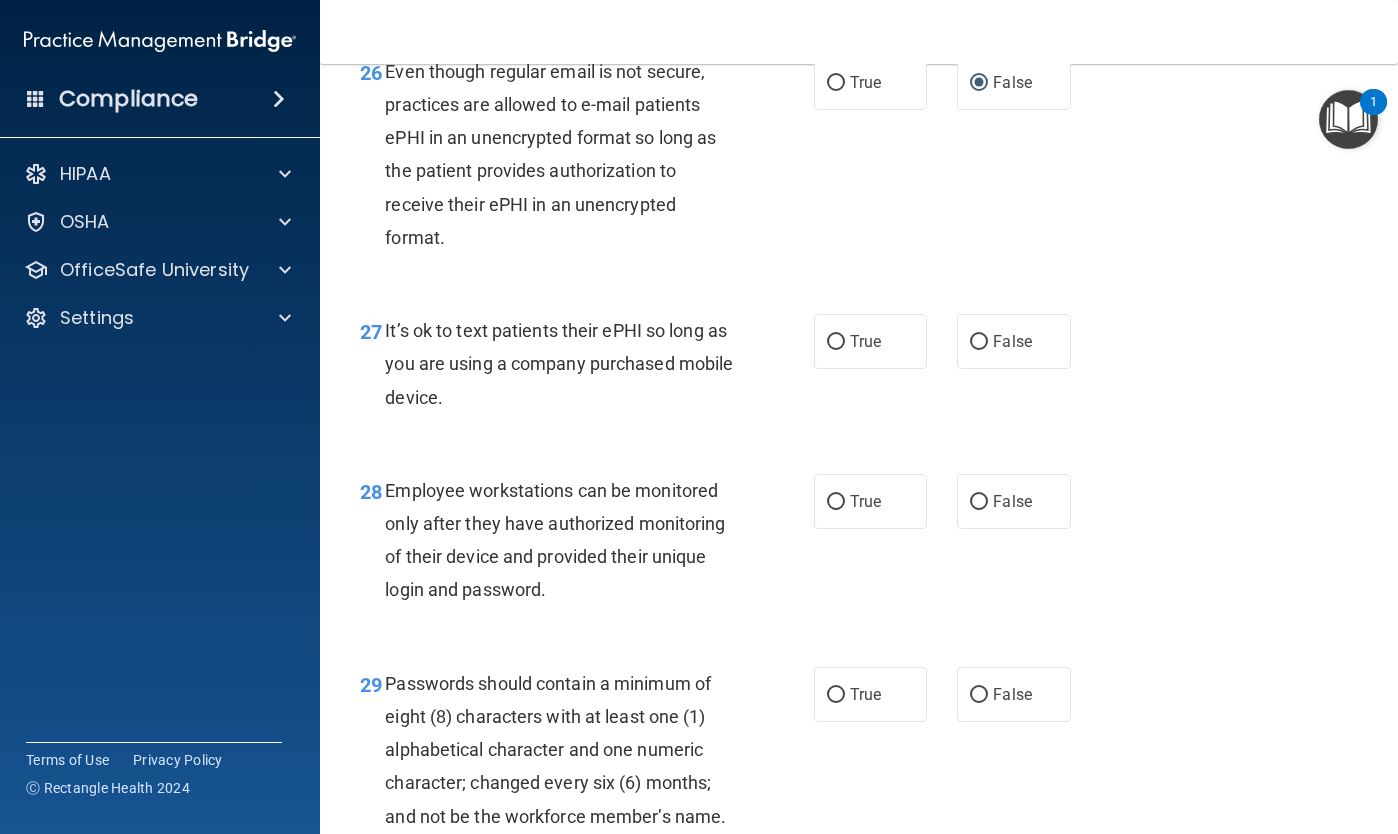 scroll, scrollTop: 5163, scrollLeft: 0, axis: vertical 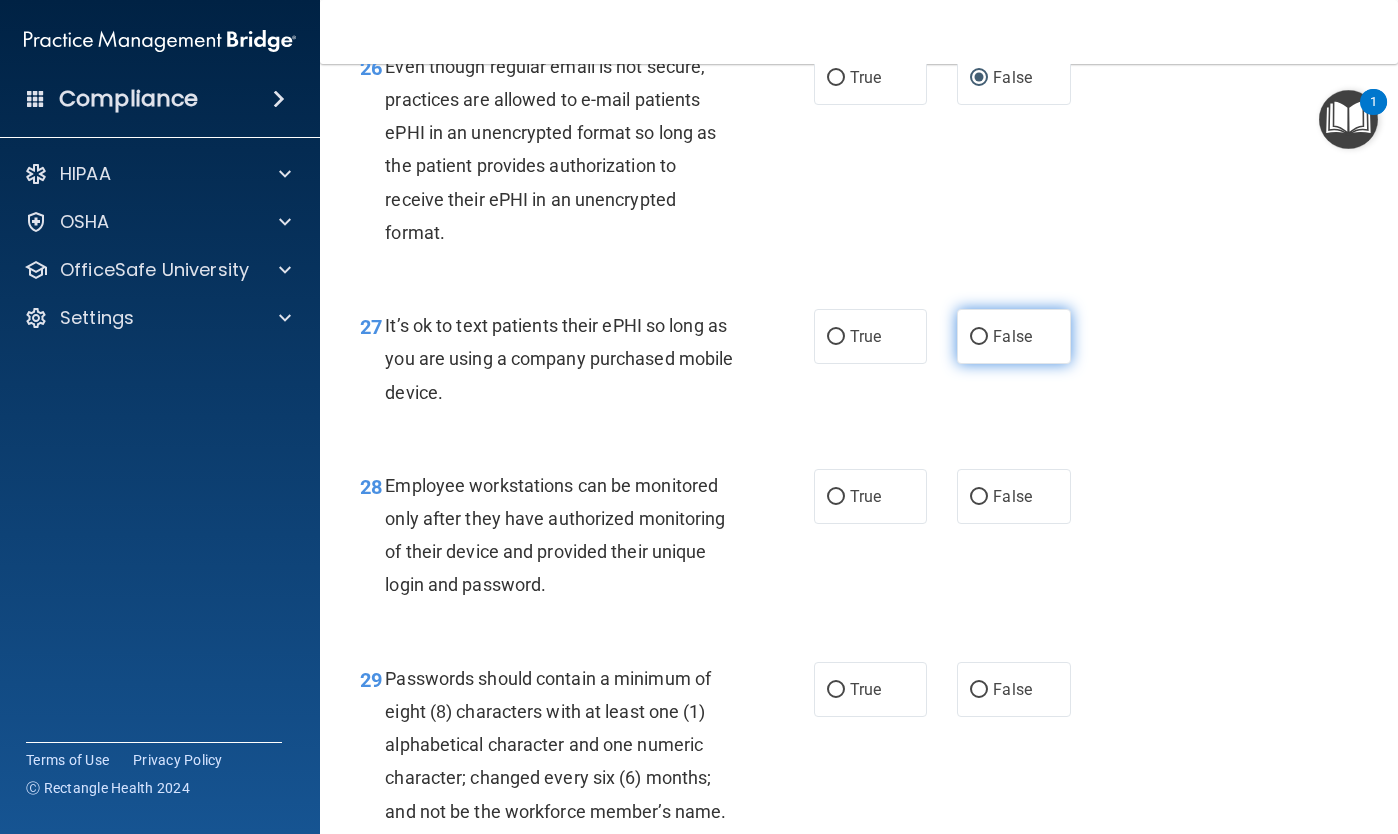 drag, startPoint x: 973, startPoint y: 305, endPoint x: 964, endPoint y: 316, distance: 14.21267 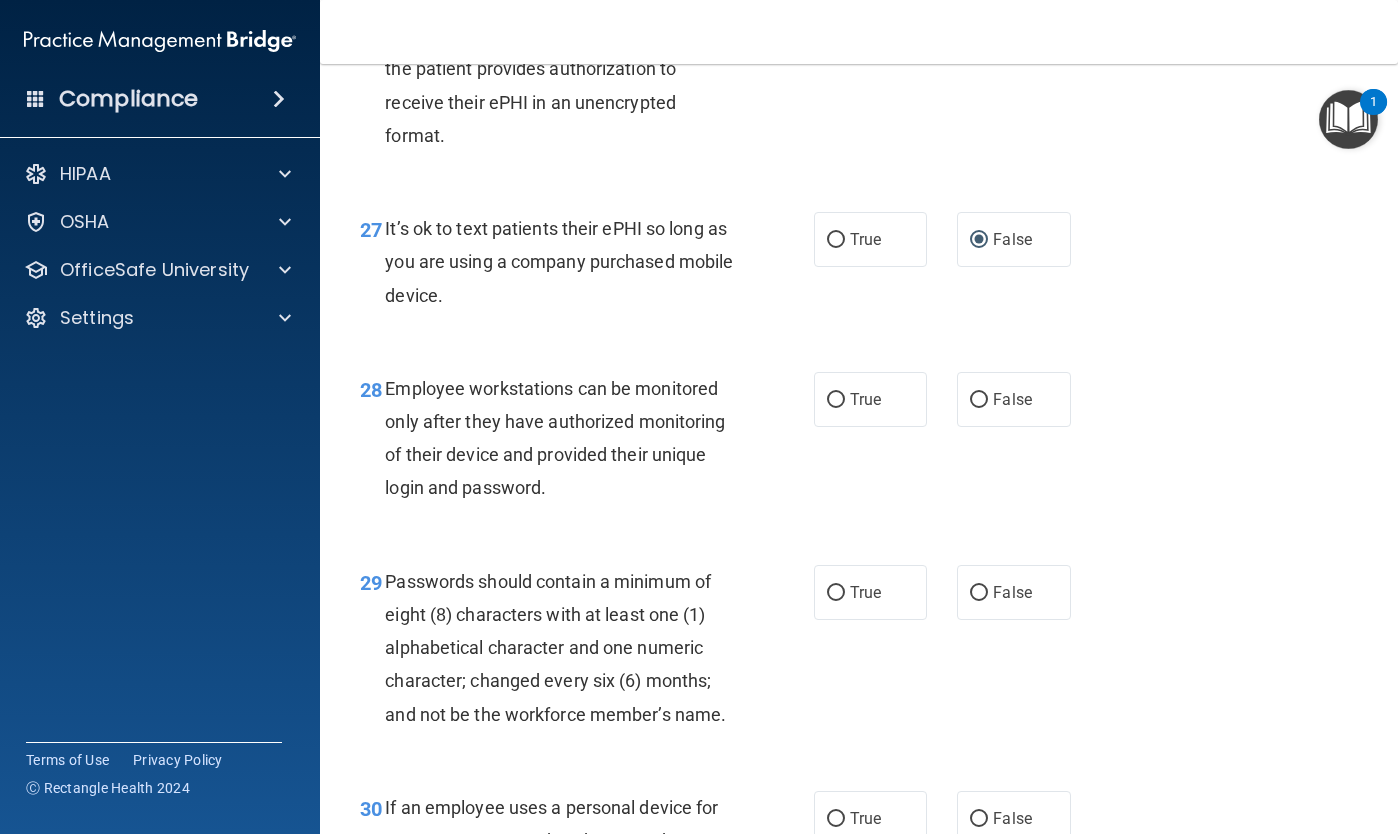 scroll, scrollTop: 5262, scrollLeft: 0, axis: vertical 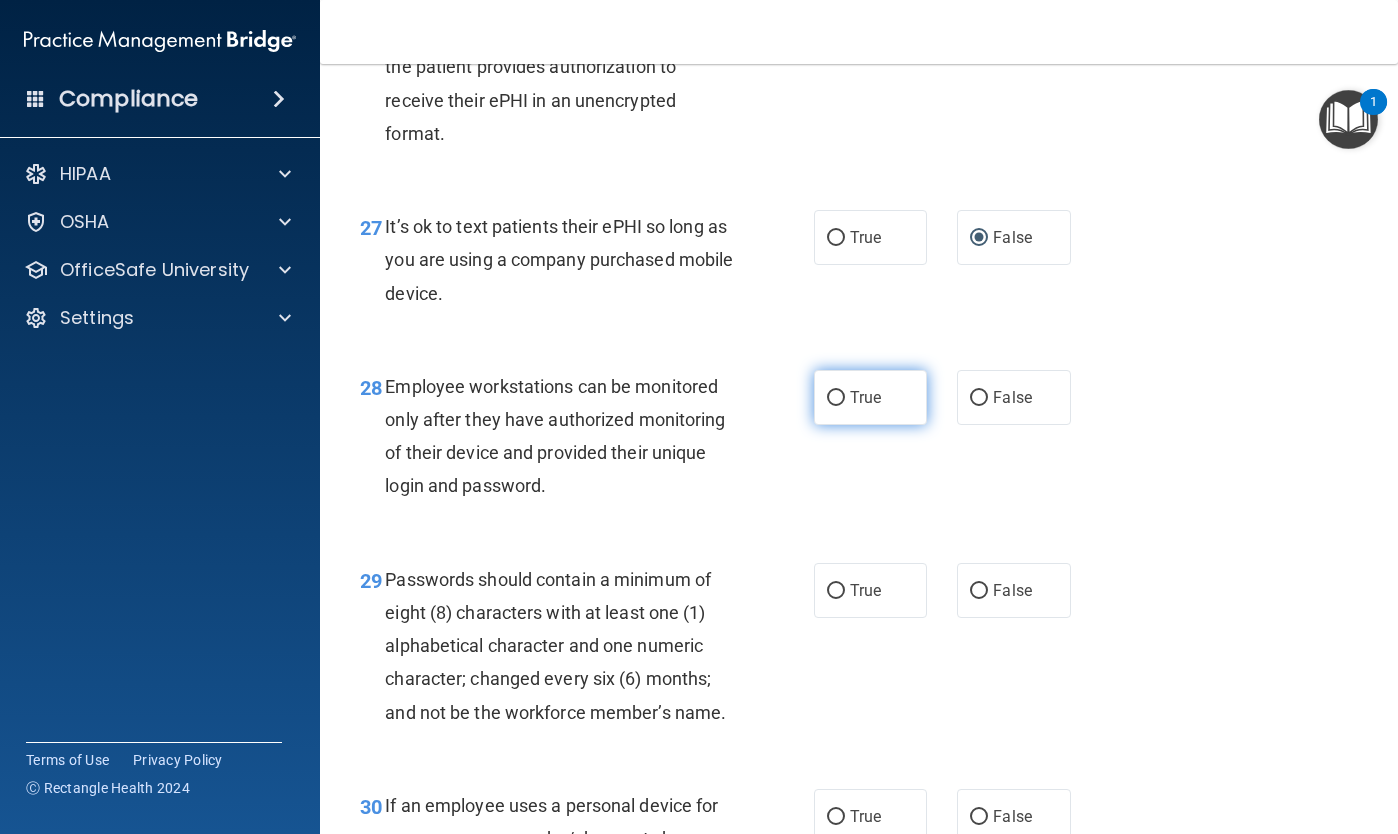 click on "True" at bounding box center [870, 397] 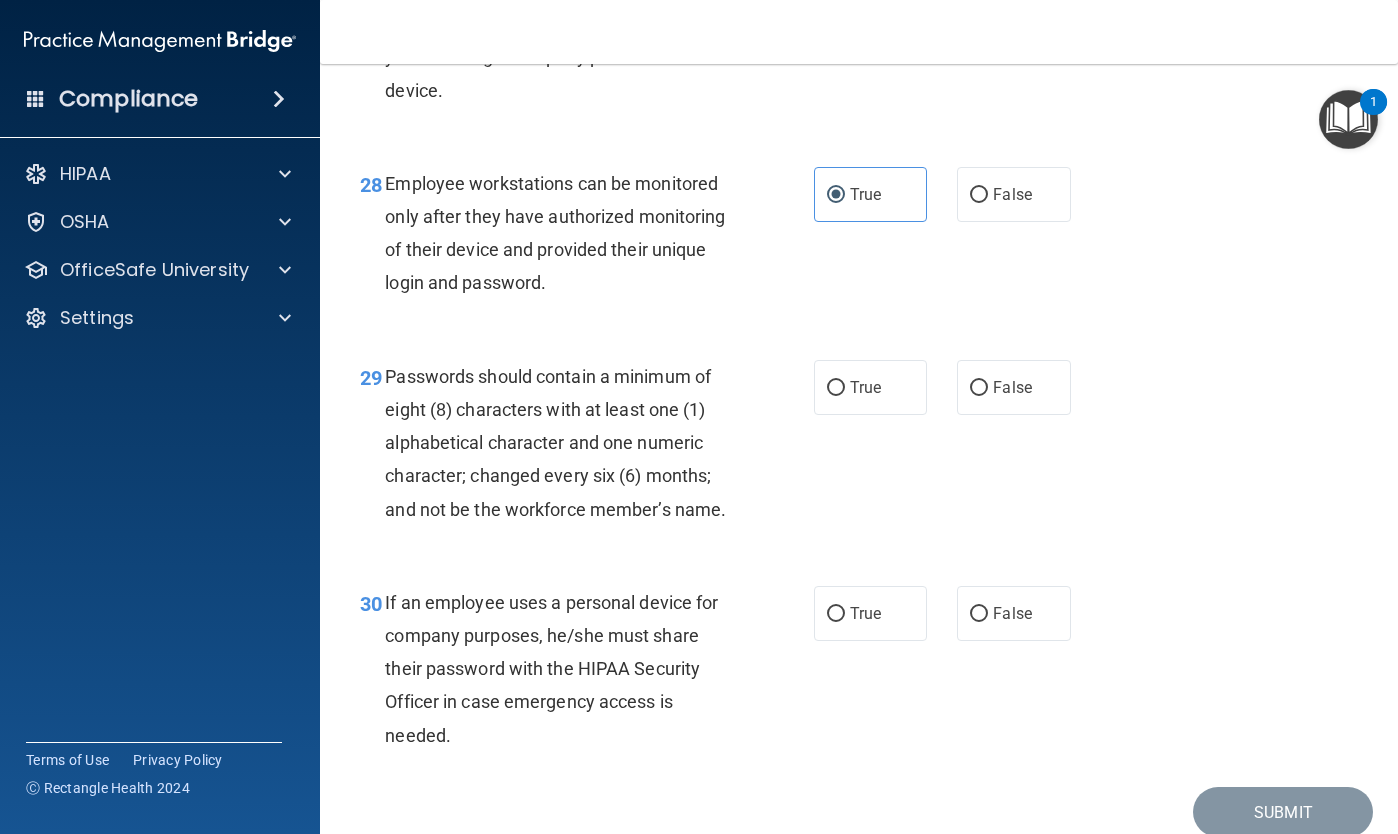 scroll, scrollTop: 5466, scrollLeft: 0, axis: vertical 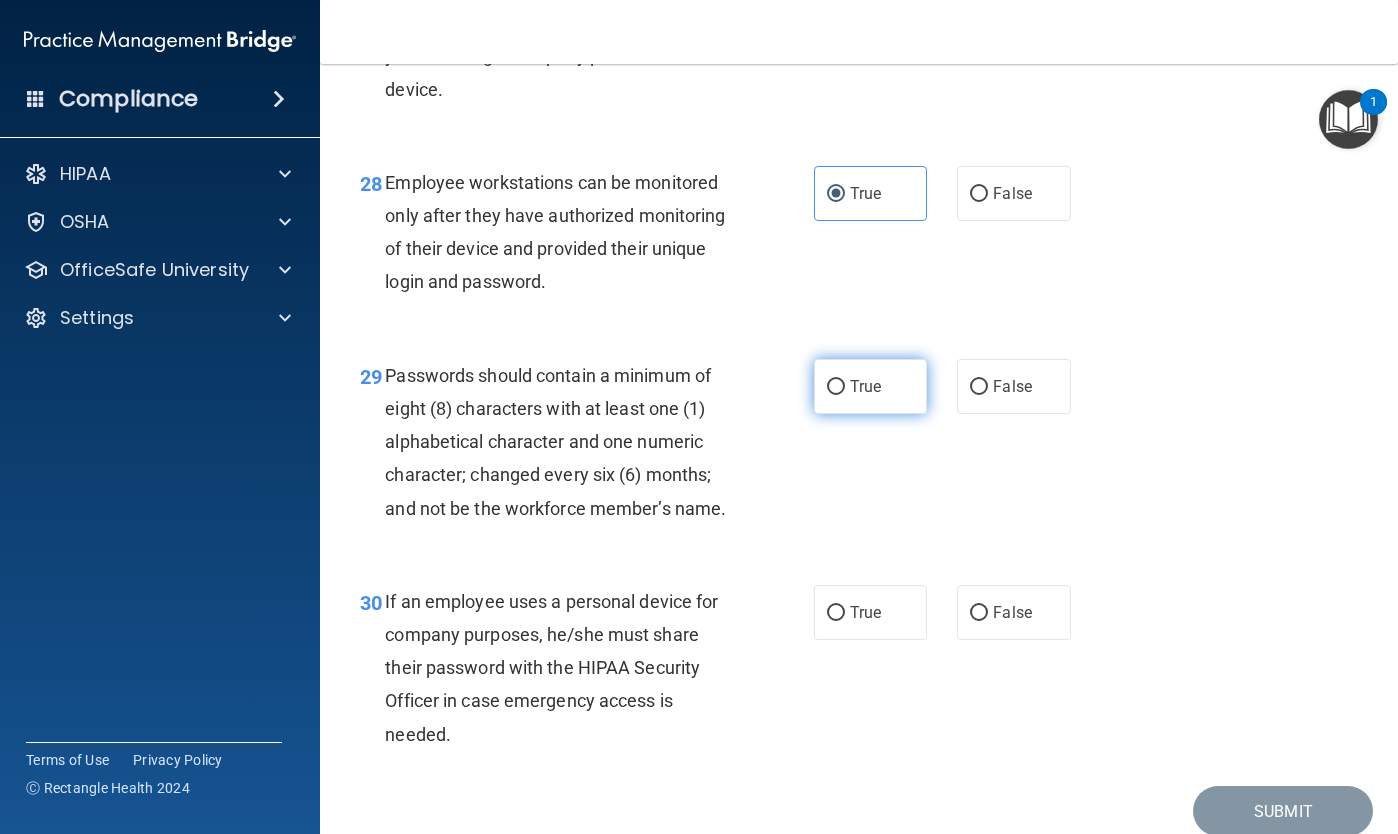 click on "True" at bounding box center (865, 386) 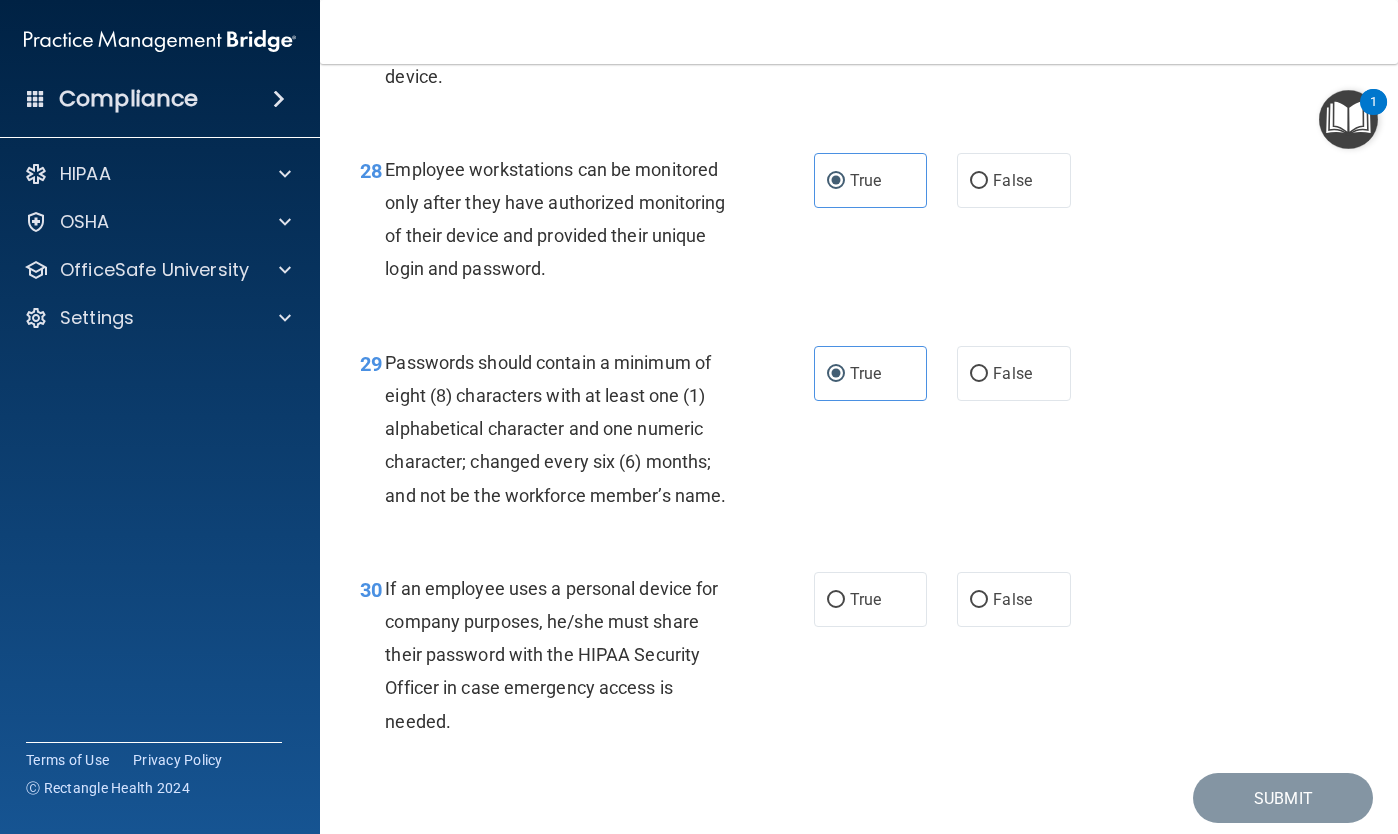 scroll, scrollTop: 5485, scrollLeft: 0, axis: vertical 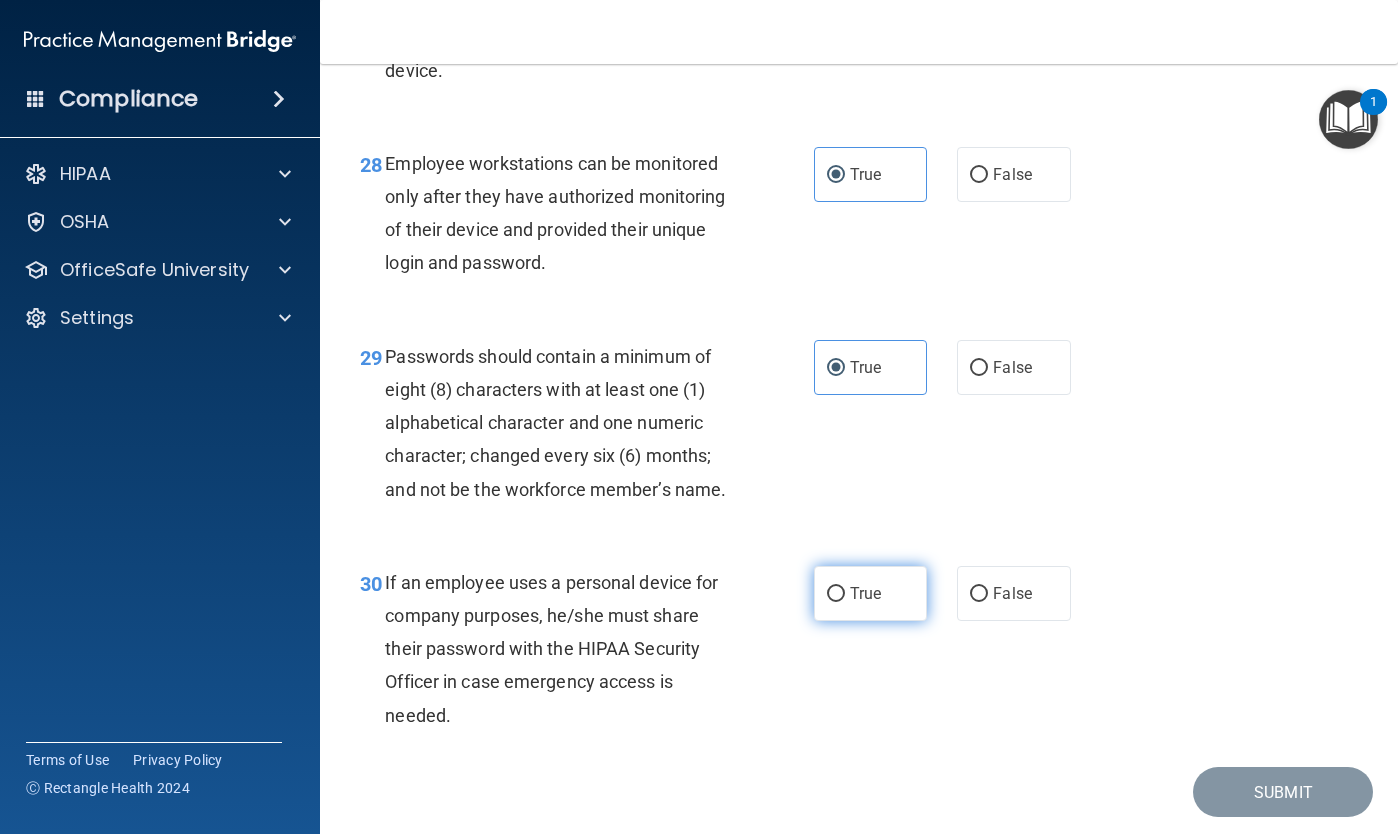 click on "True" at bounding box center (865, 593) 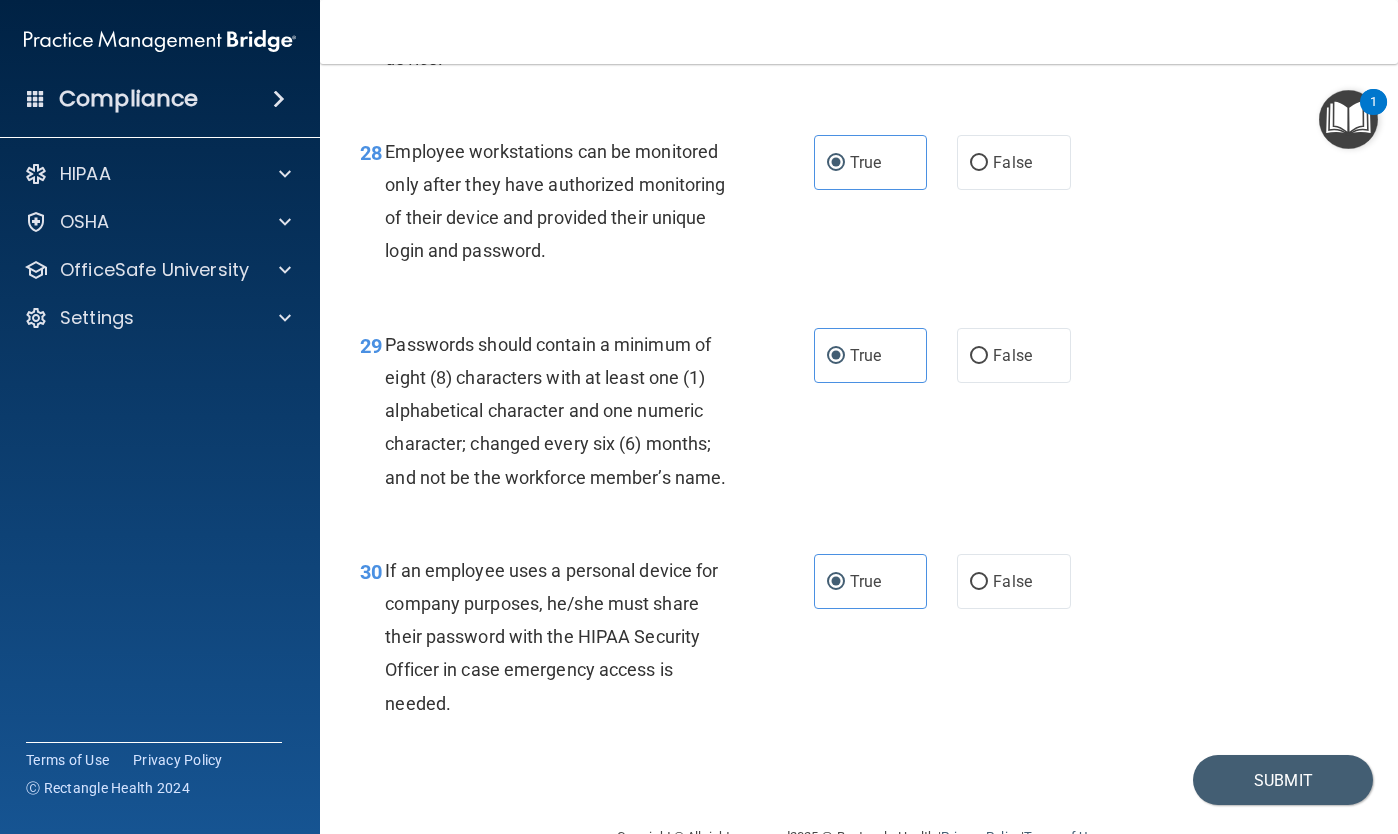 scroll, scrollTop: 5519, scrollLeft: 0, axis: vertical 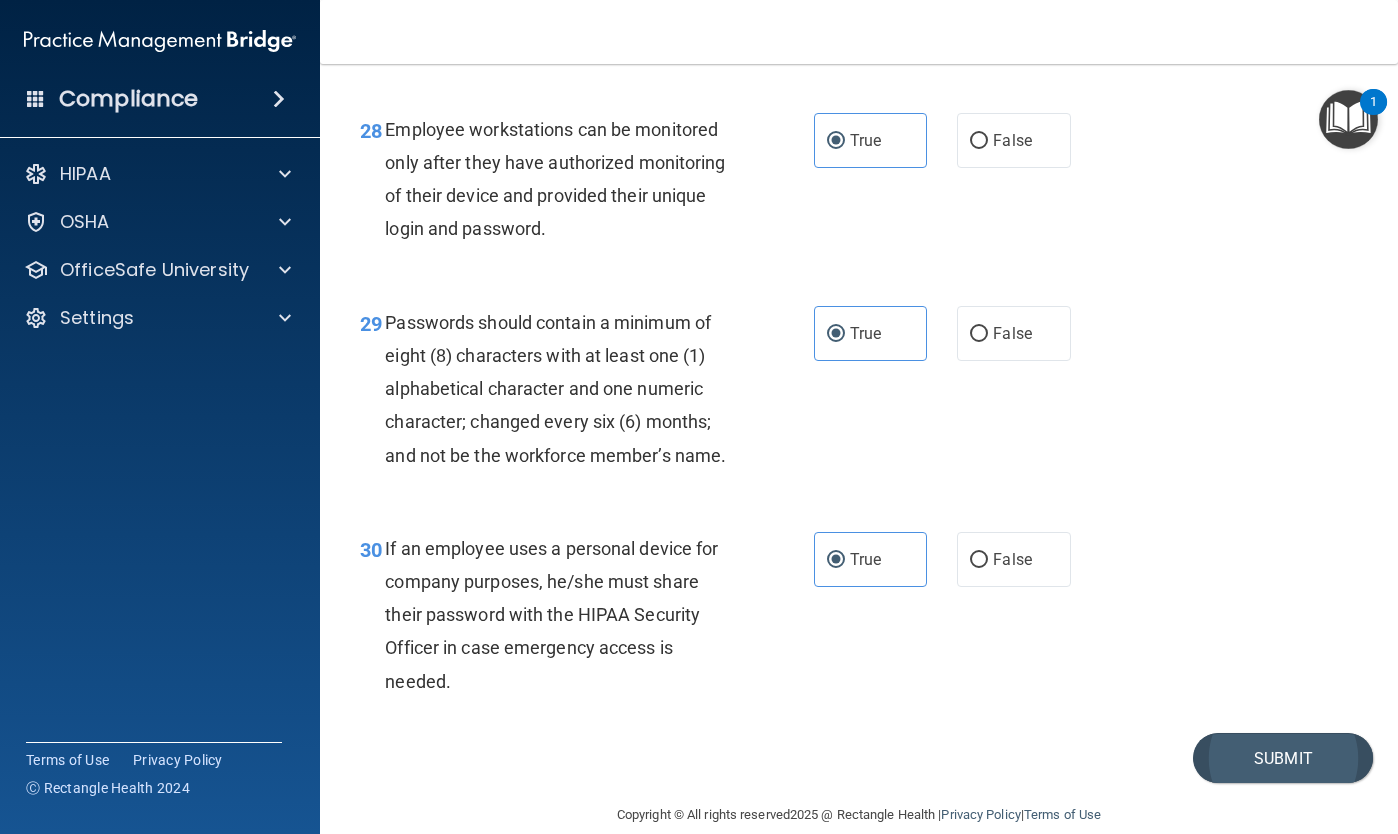click on "Submit" at bounding box center [1283, 758] 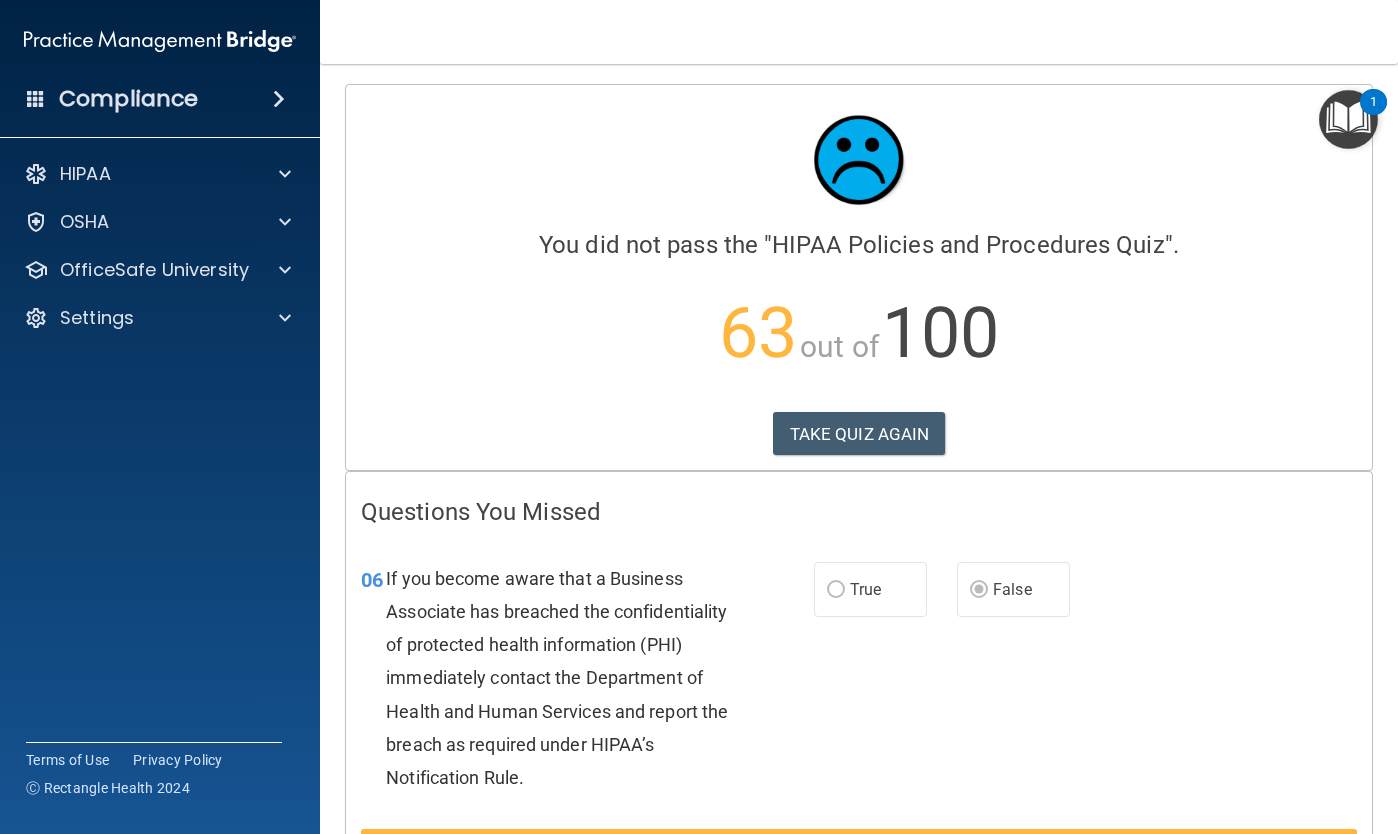 scroll, scrollTop: 0, scrollLeft: 0, axis: both 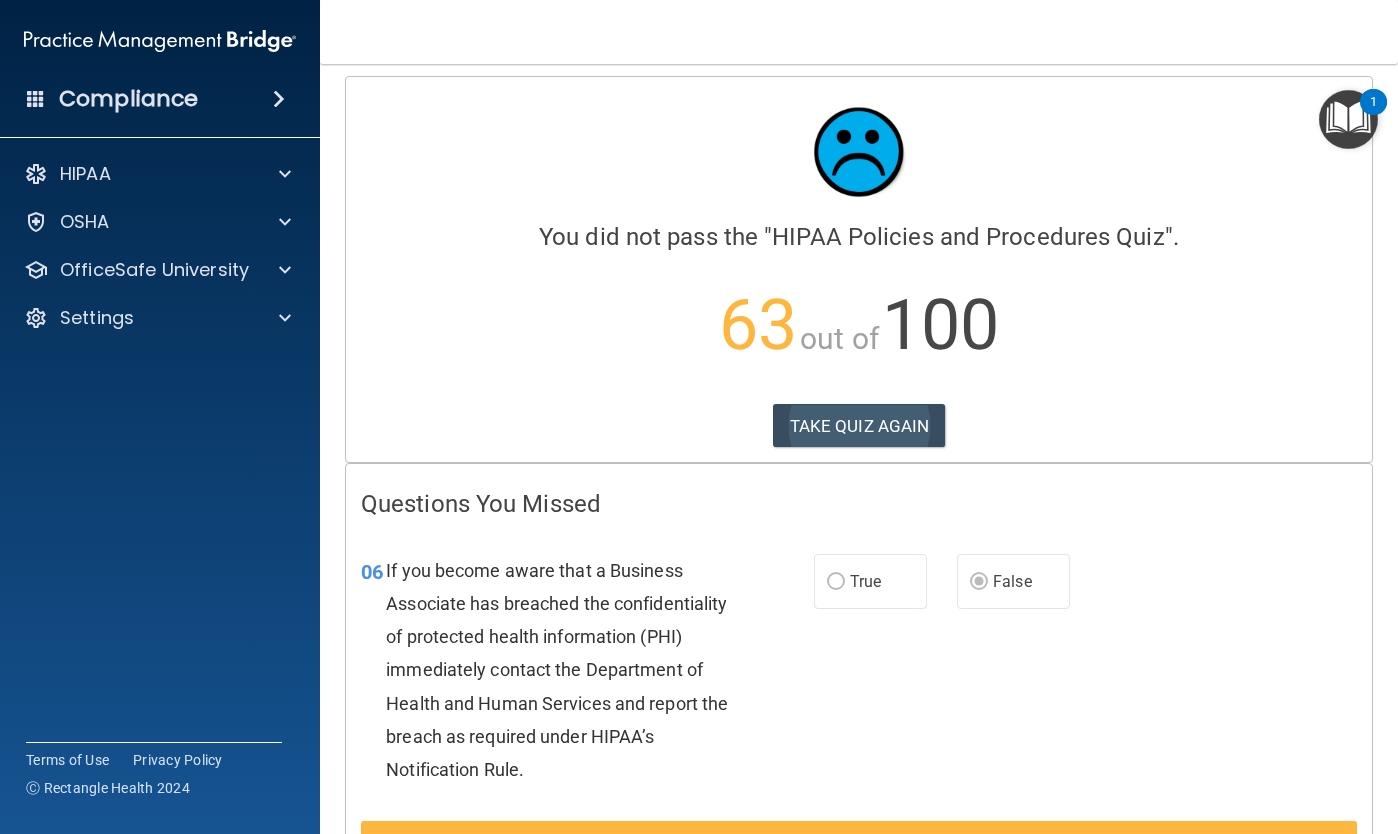 click on "TAKE QUIZ AGAIN" at bounding box center [859, 426] 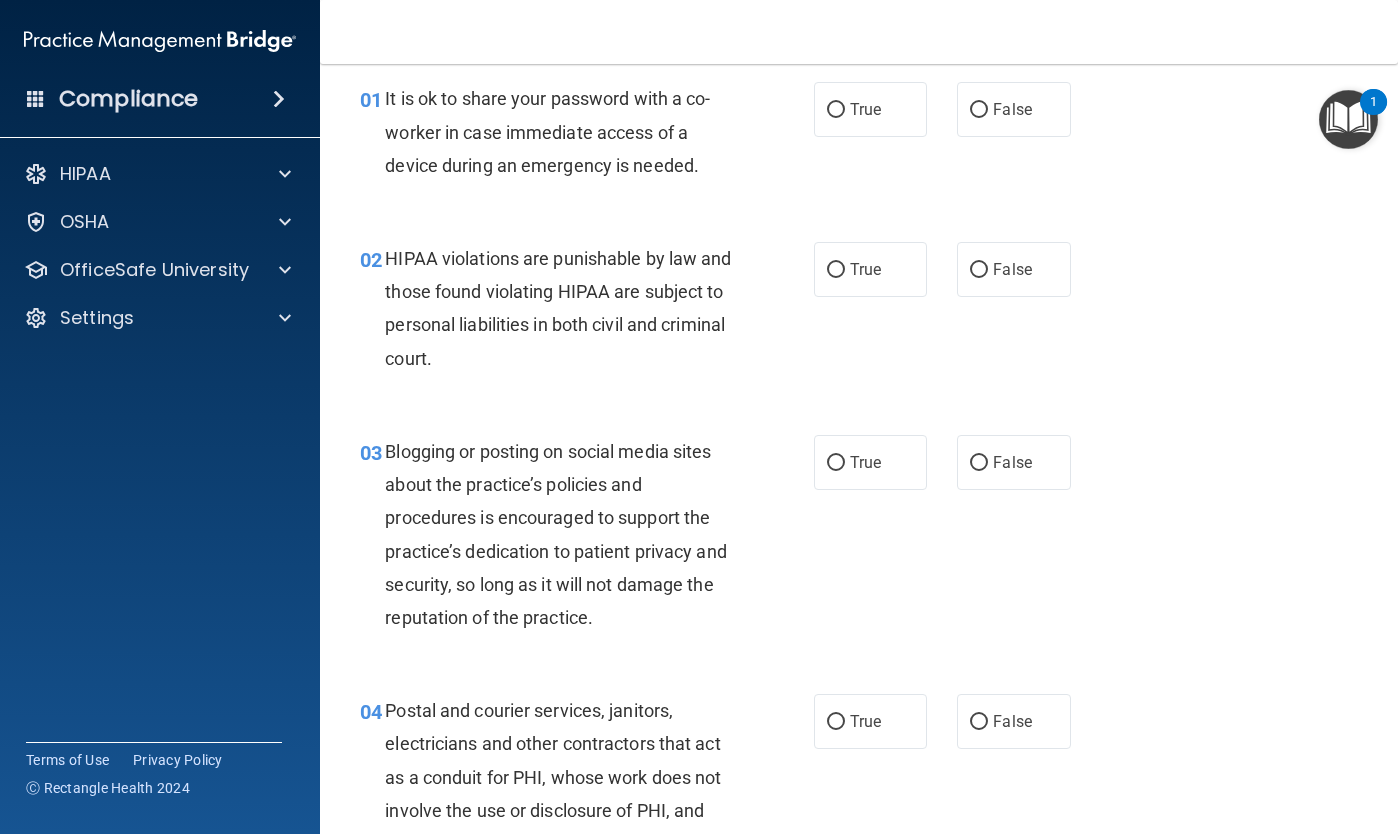 scroll, scrollTop: 75, scrollLeft: 0, axis: vertical 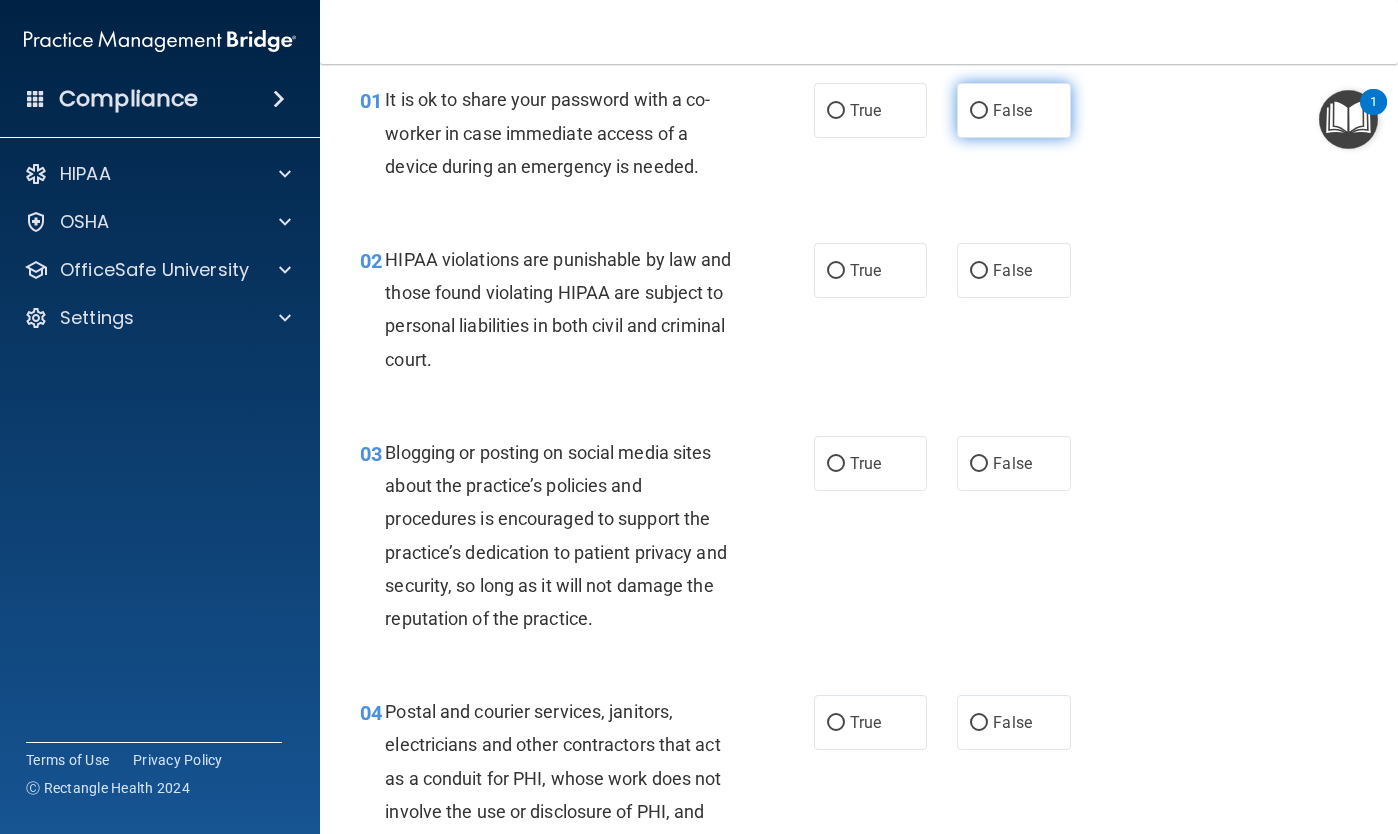 click on "False" at bounding box center (1013, 110) 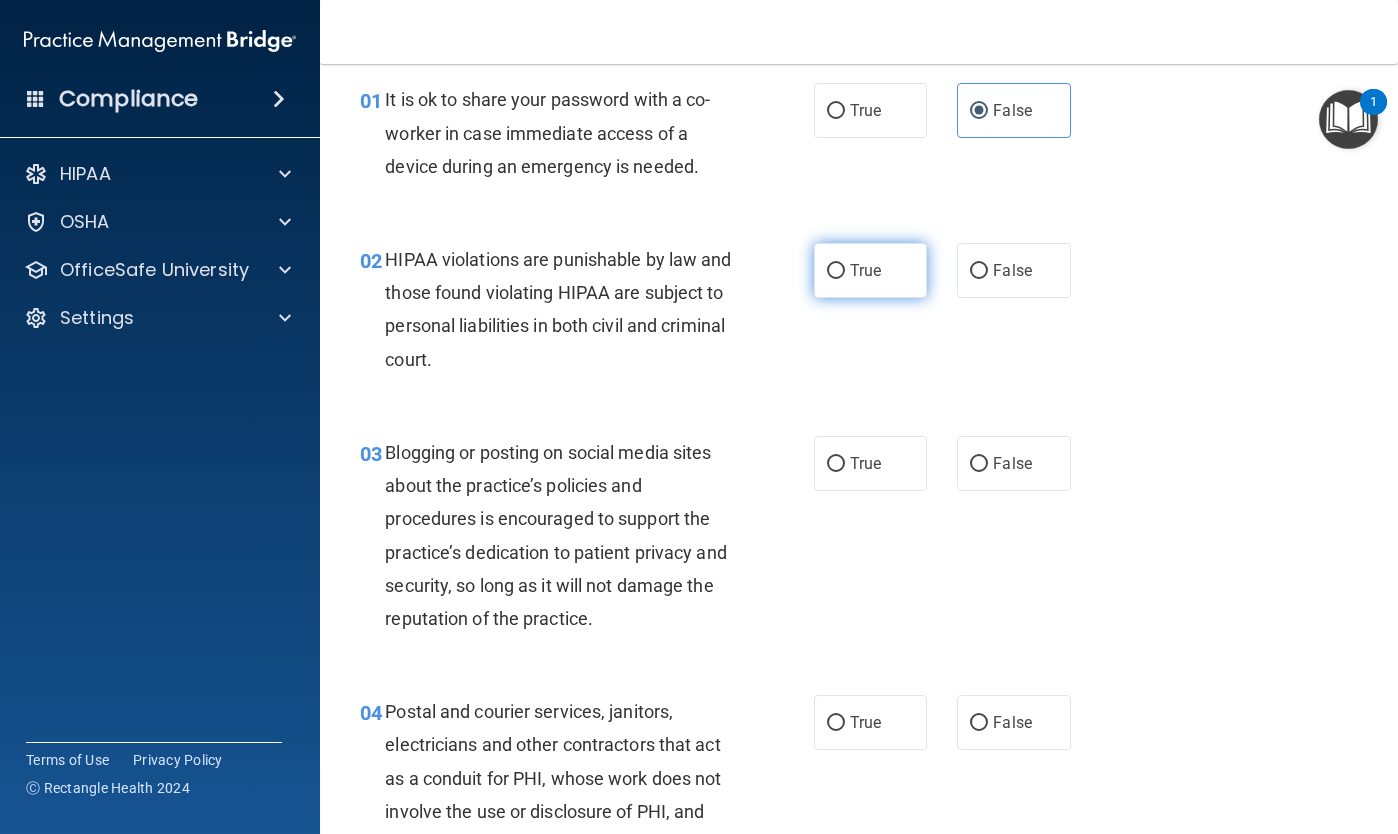 click on "True" at bounding box center (836, 271) 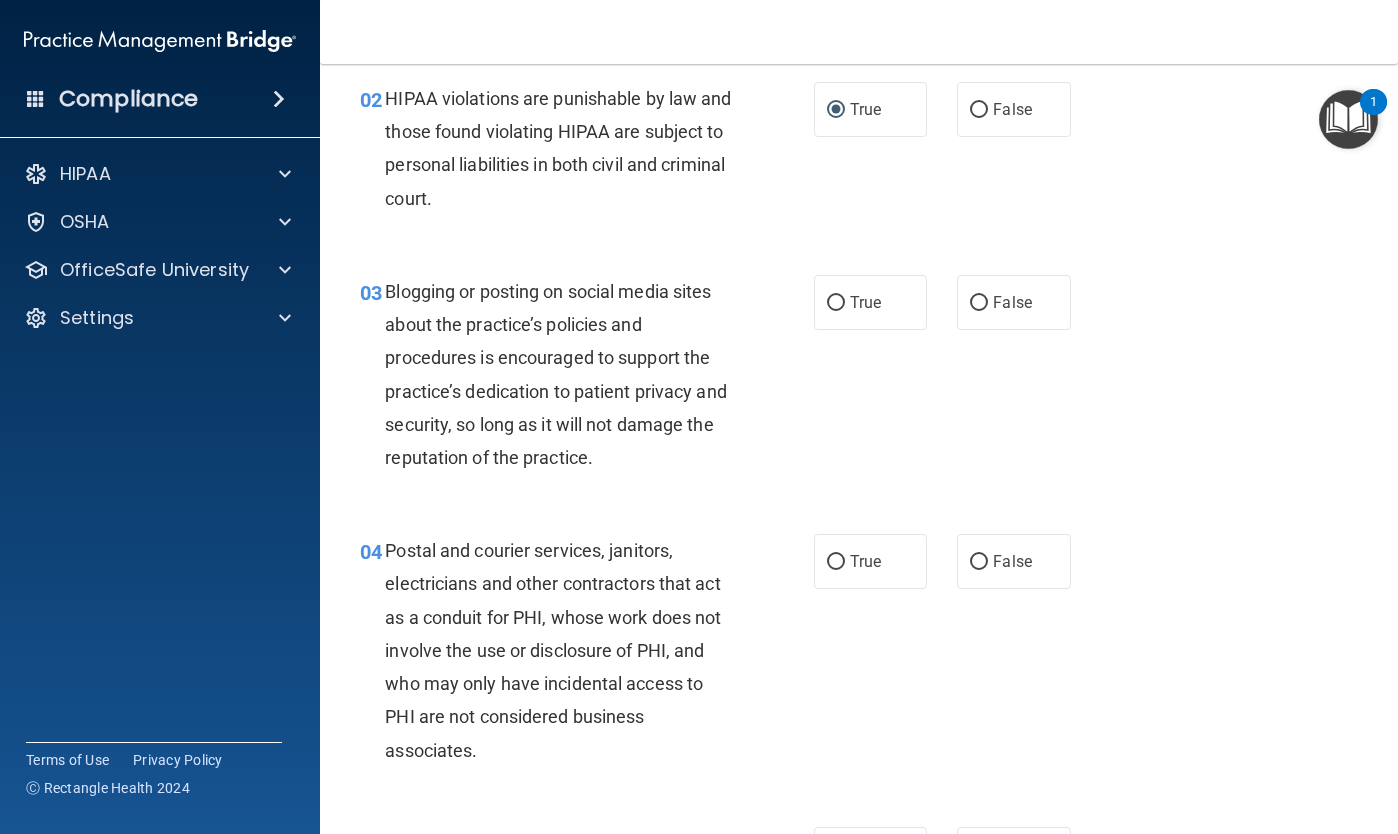 scroll, scrollTop: 265, scrollLeft: 0, axis: vertical 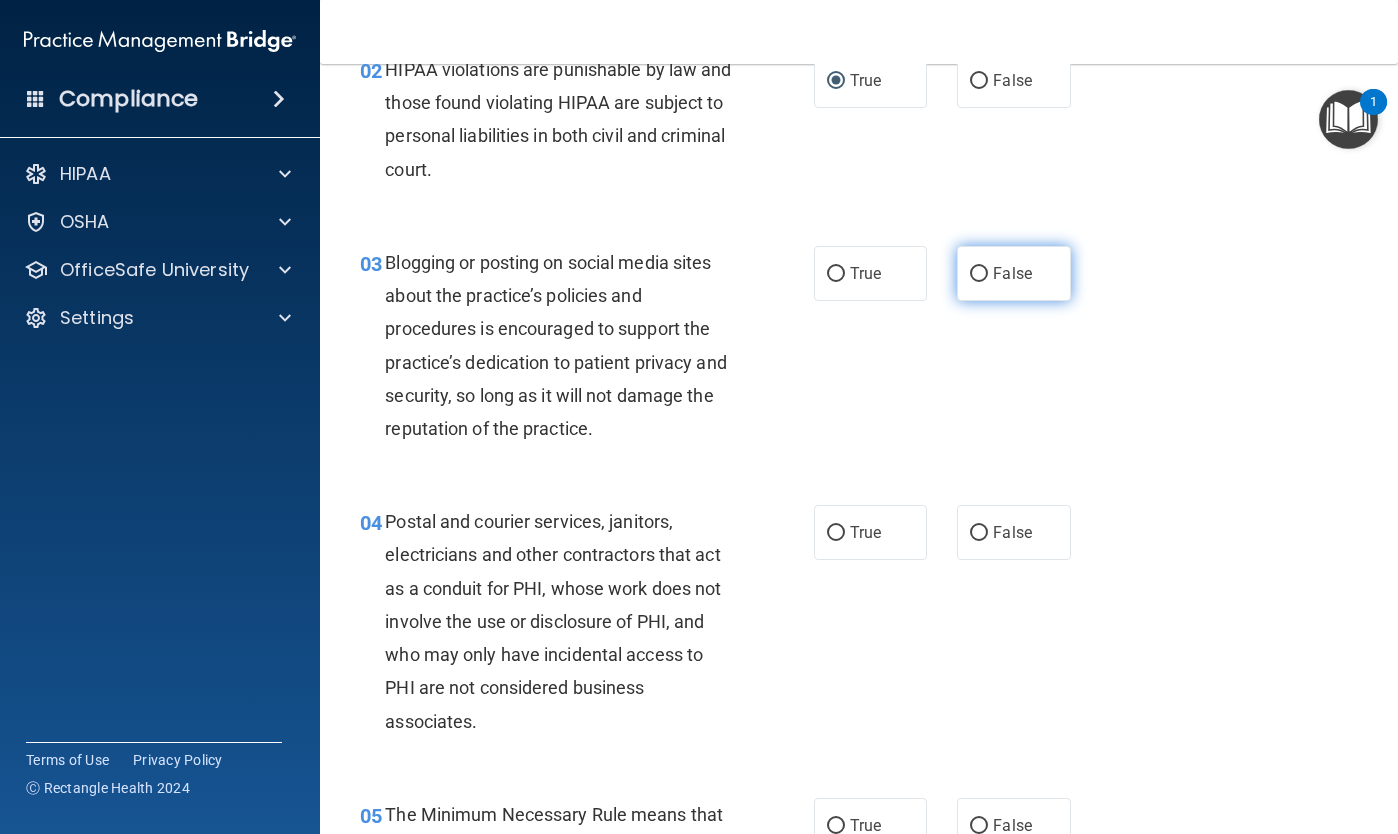 click on "False" at bounding box center [979, 274] 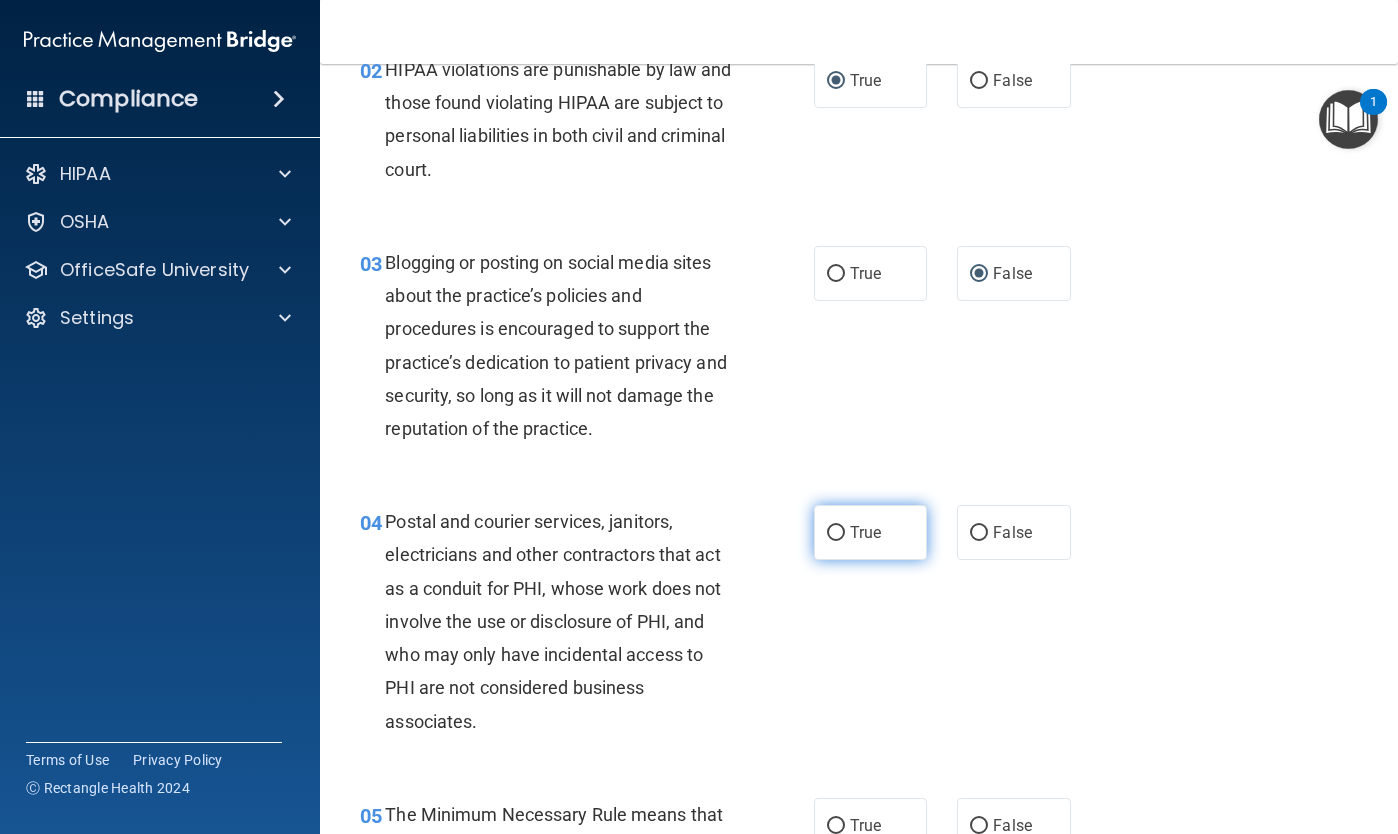 click on "True" at bounding box center [836, 533] 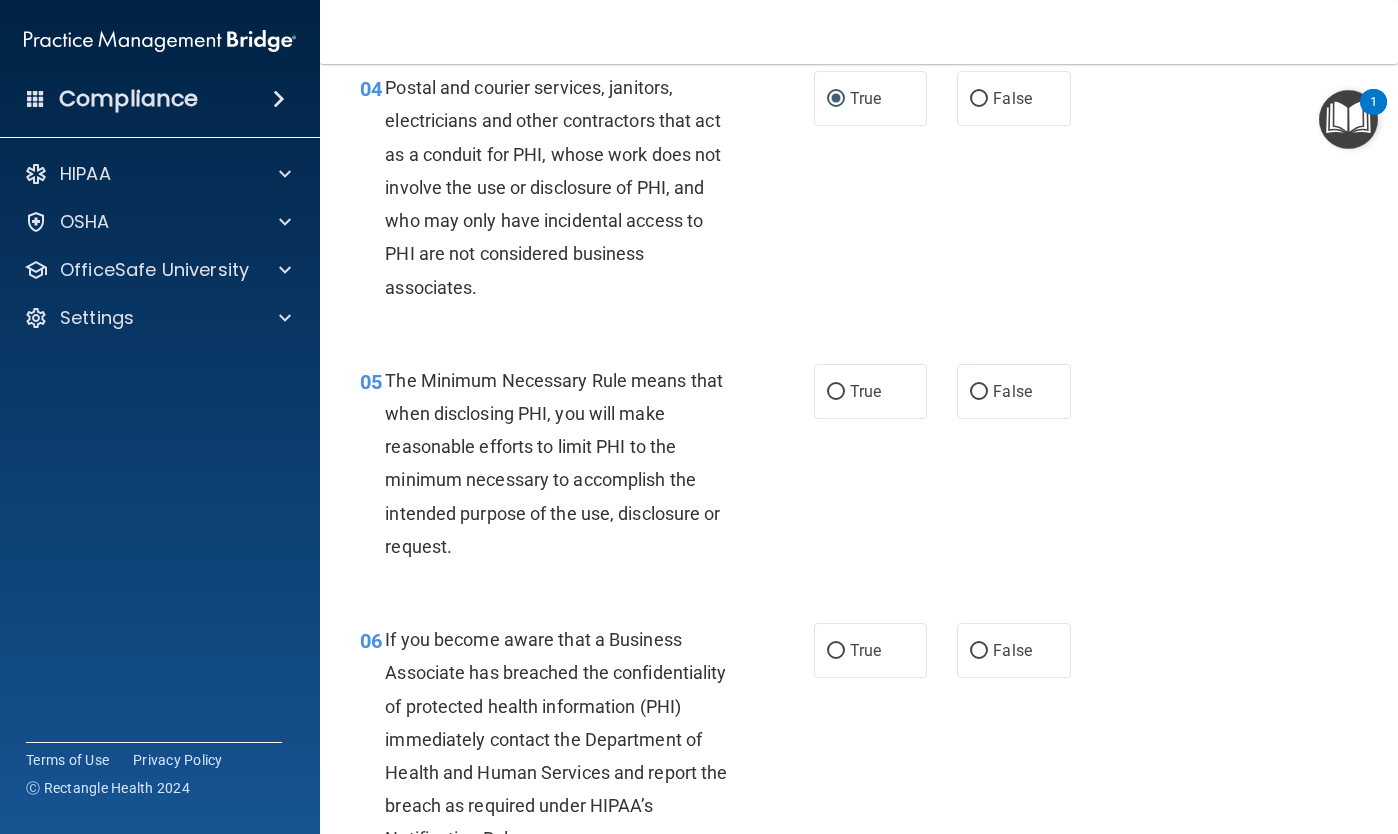 scroll, scrollTop: 707, scrollLeft: 0, axis: vertical 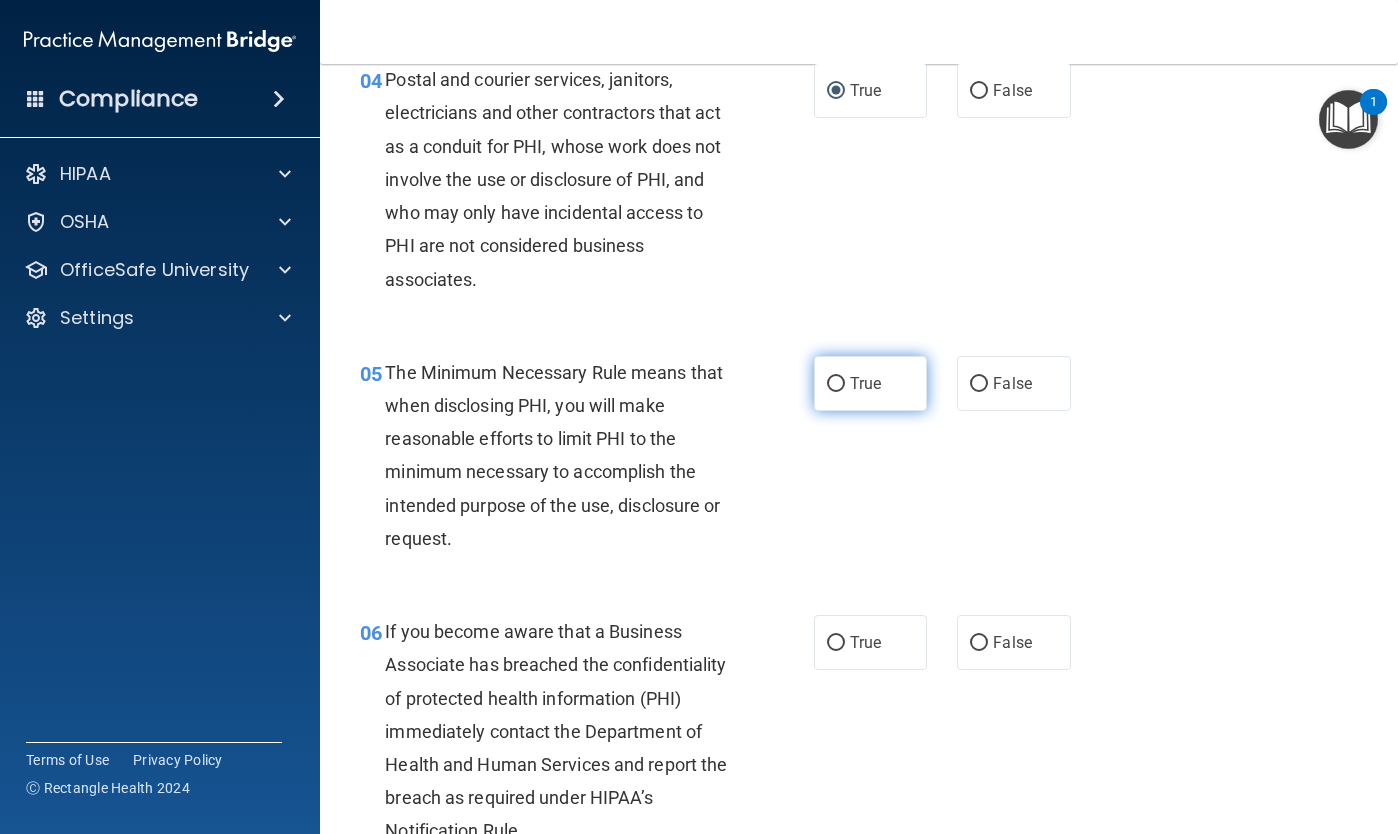 click on "True" at bounding box center (836, 384) 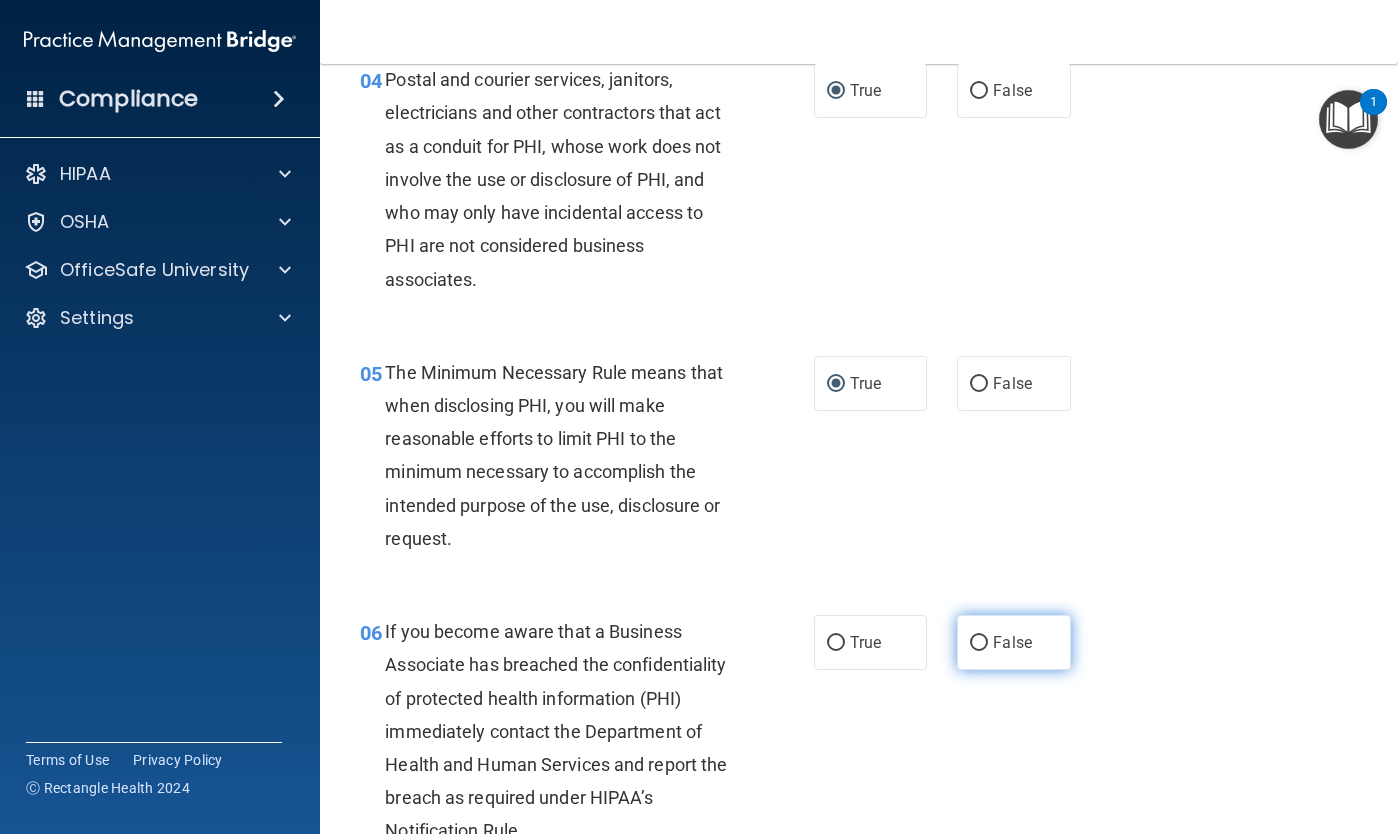 click on "False" at bounding box center [979, 643] 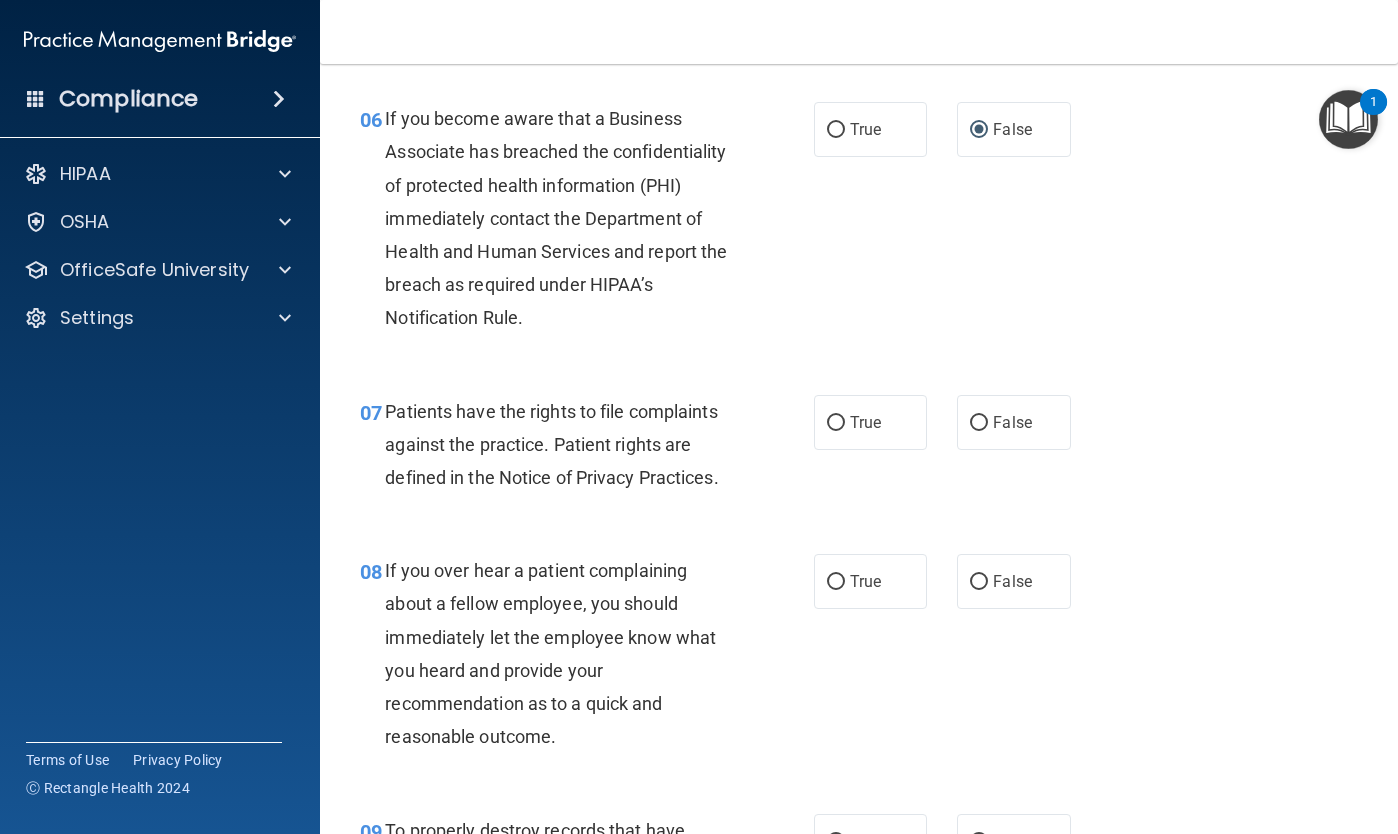 scroll, scrollTop: 1223, scrollLeft: 0, axis: vertical 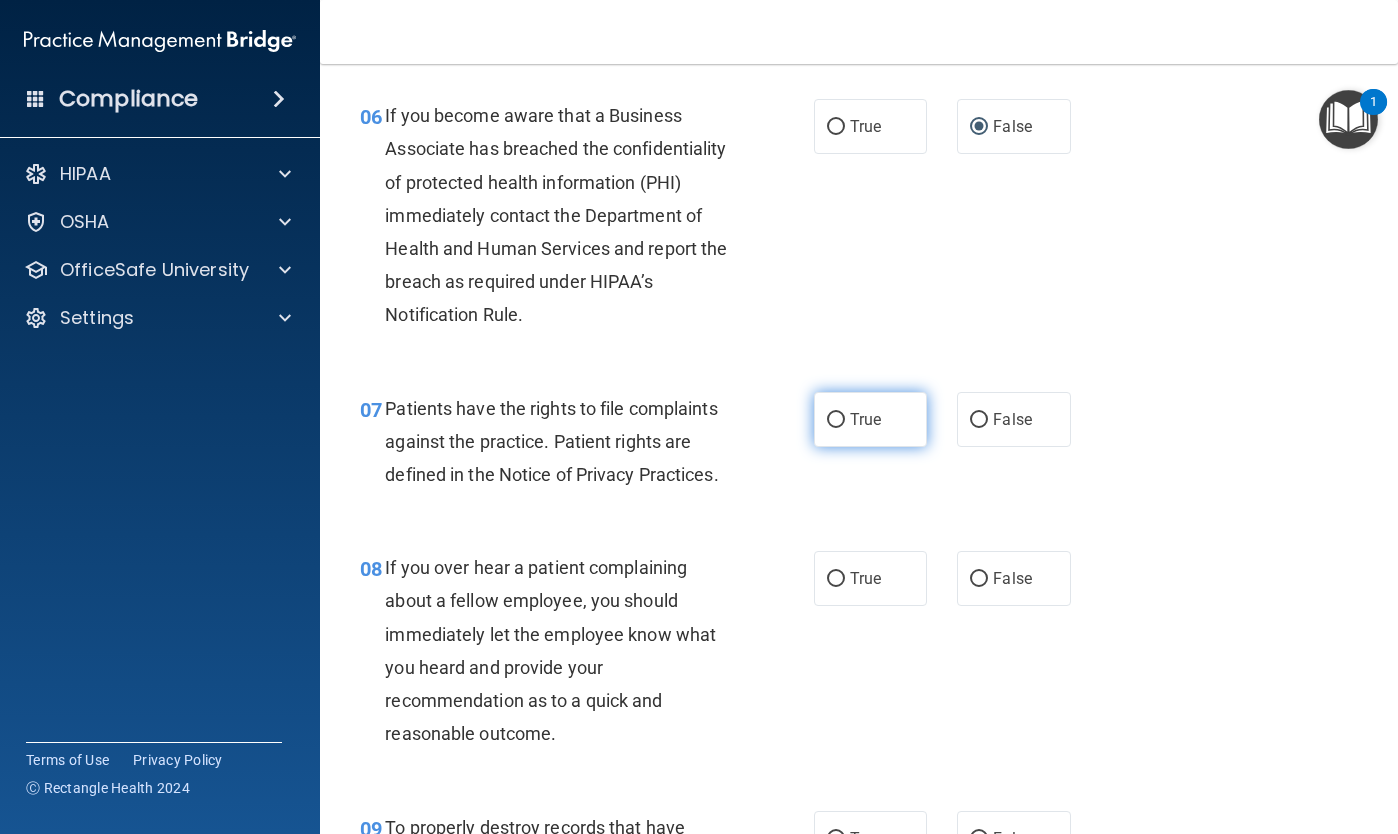 click on "True" at bounding box center [836, 420] 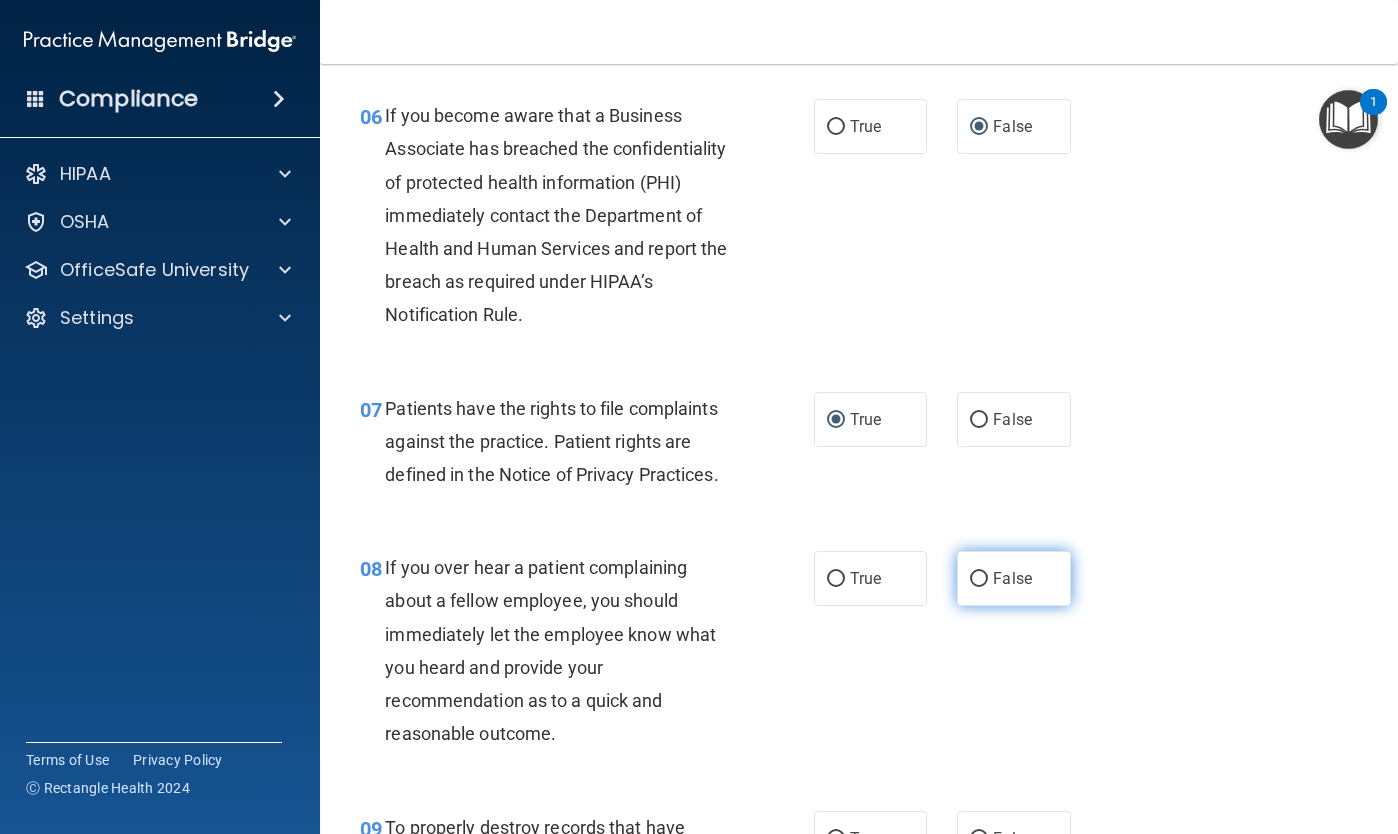 click on "False" at bounding box center (979, 579) 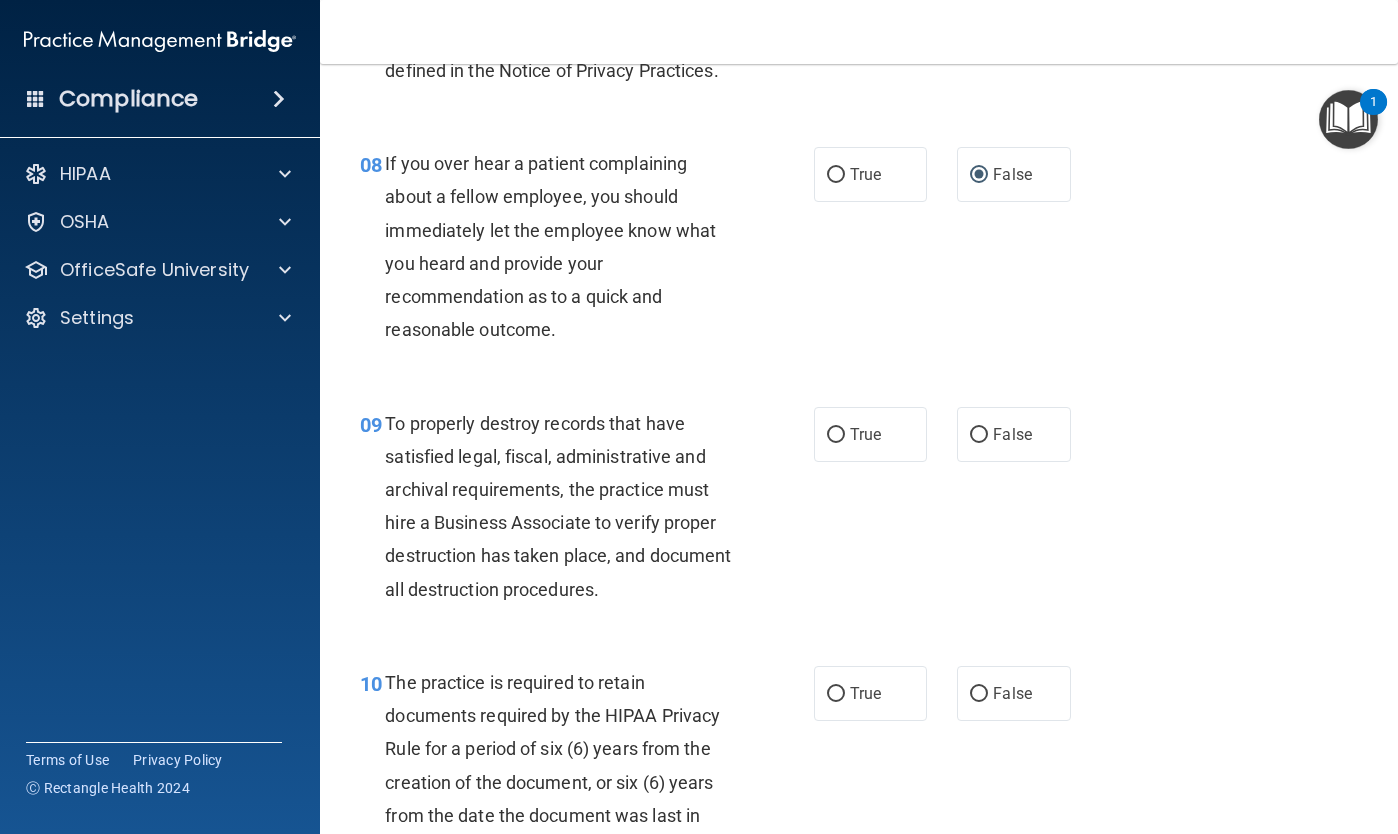 scroll, scrollTop: 1643, scrollLeft: 0, axis: vertical 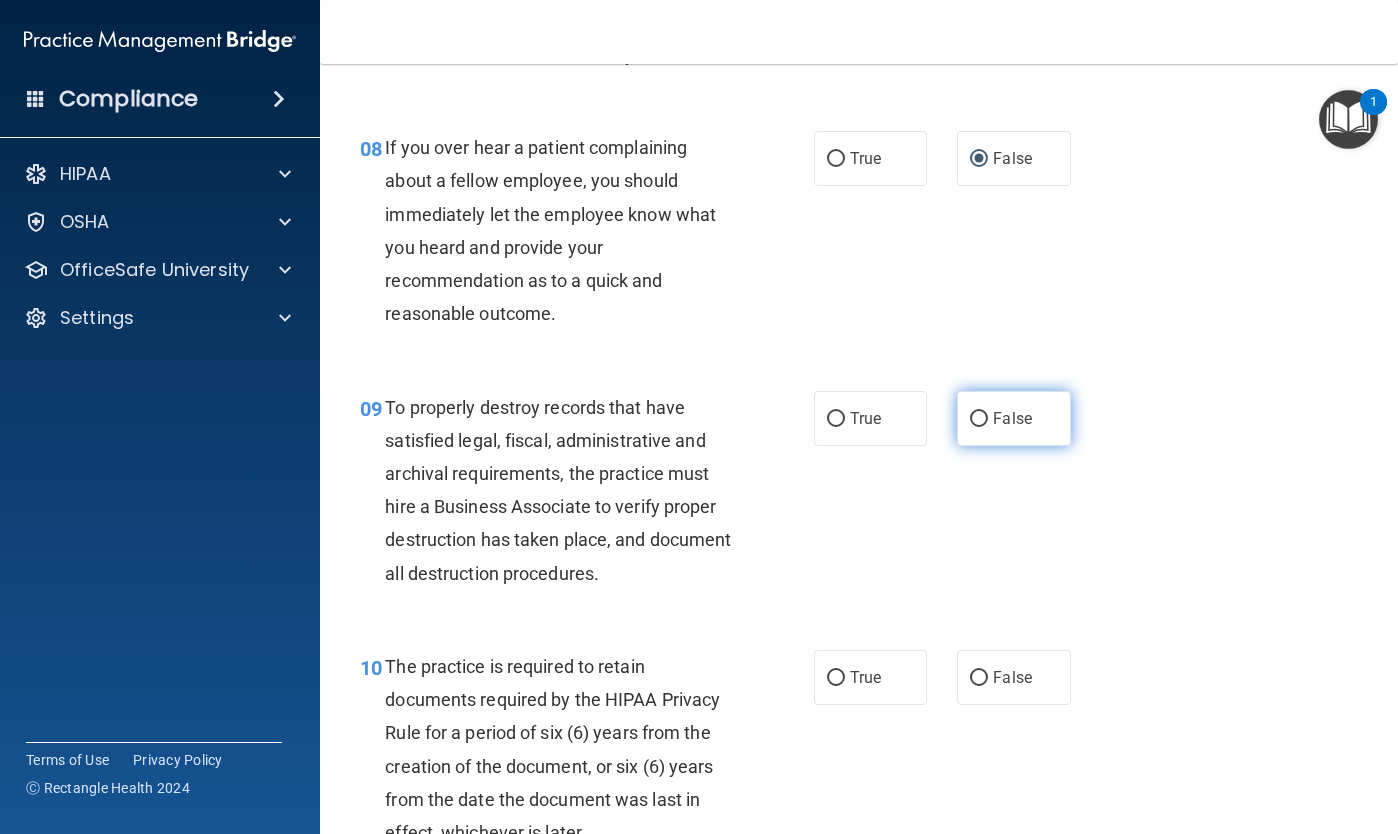 drag, startPoint x: 977, startPoint y: 405, endPoint x: 982, endPoint y: 425, distance: 20.615528 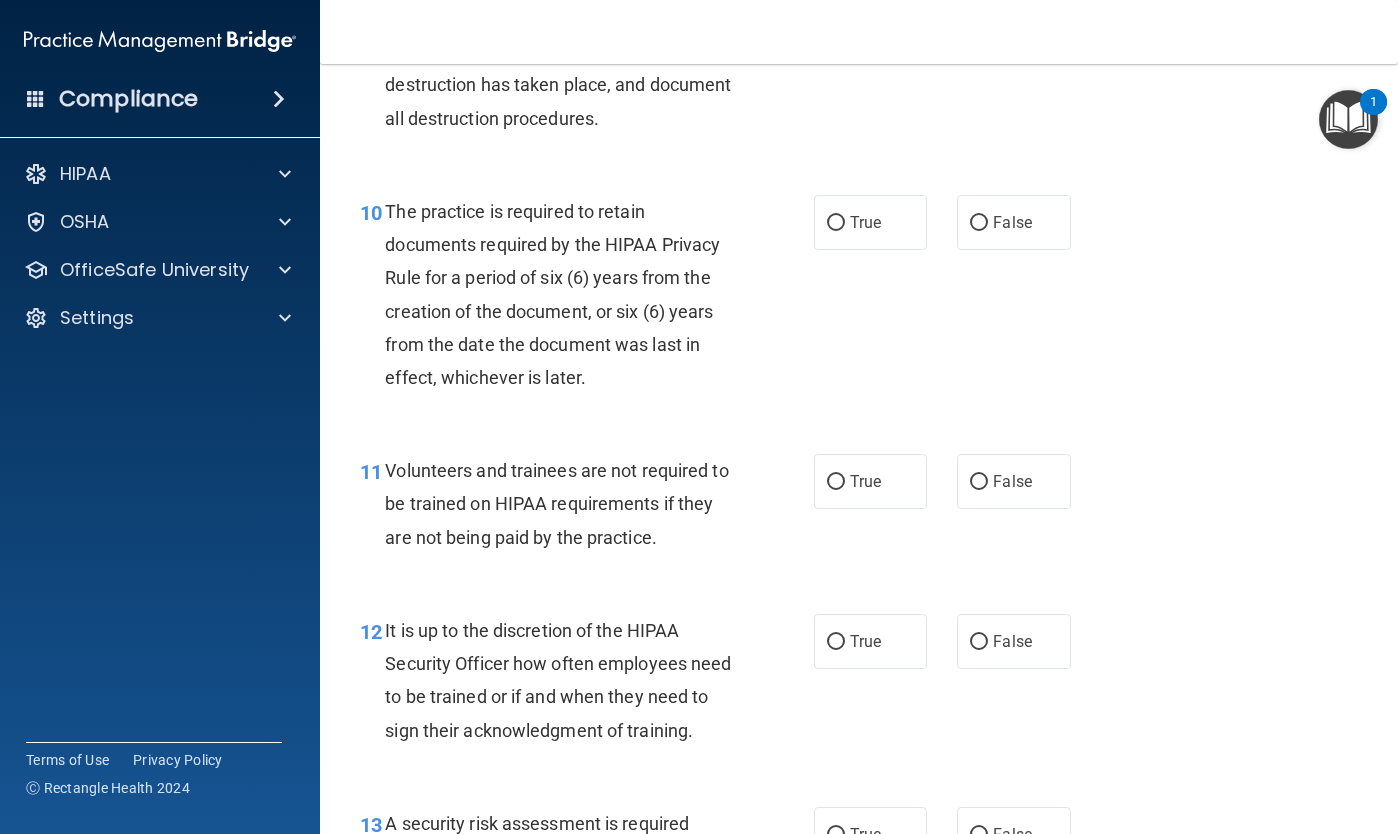 scroll, scrollTop: 2107, scrollLeft: 0, axis: vertical 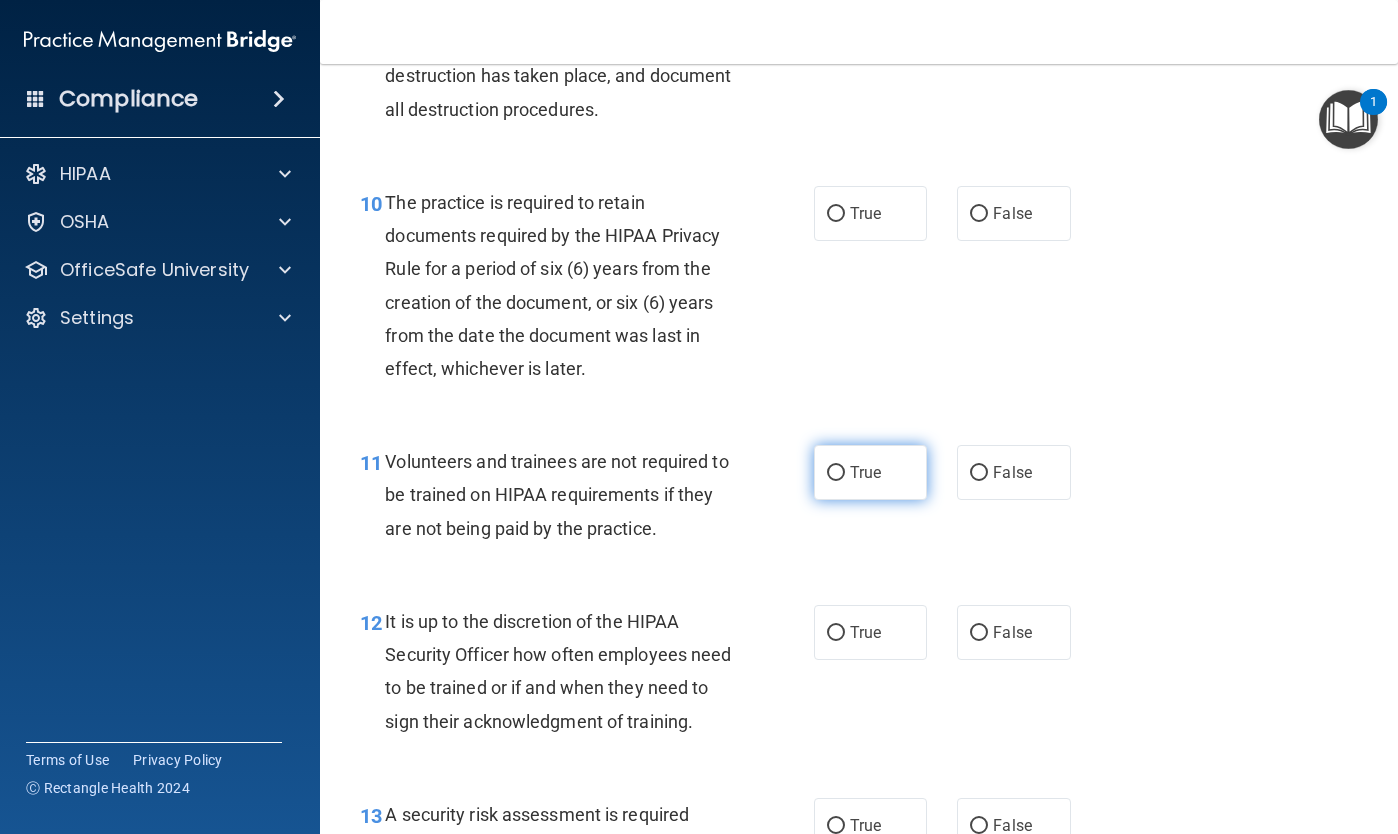 click on "True" at bounding box center (836, 473) 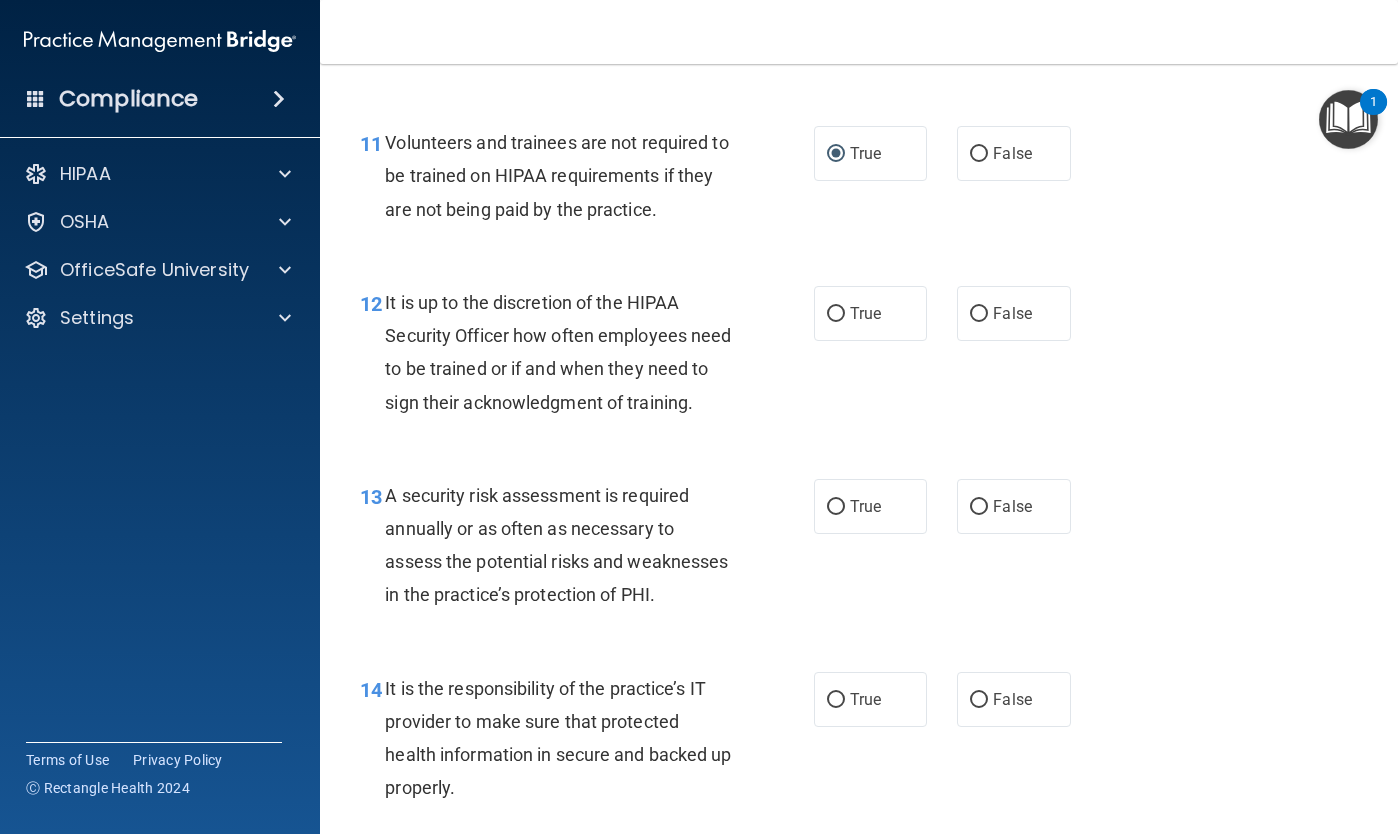scroll, scrollTop: 2392, scrollLeft: 0, axis: vertical 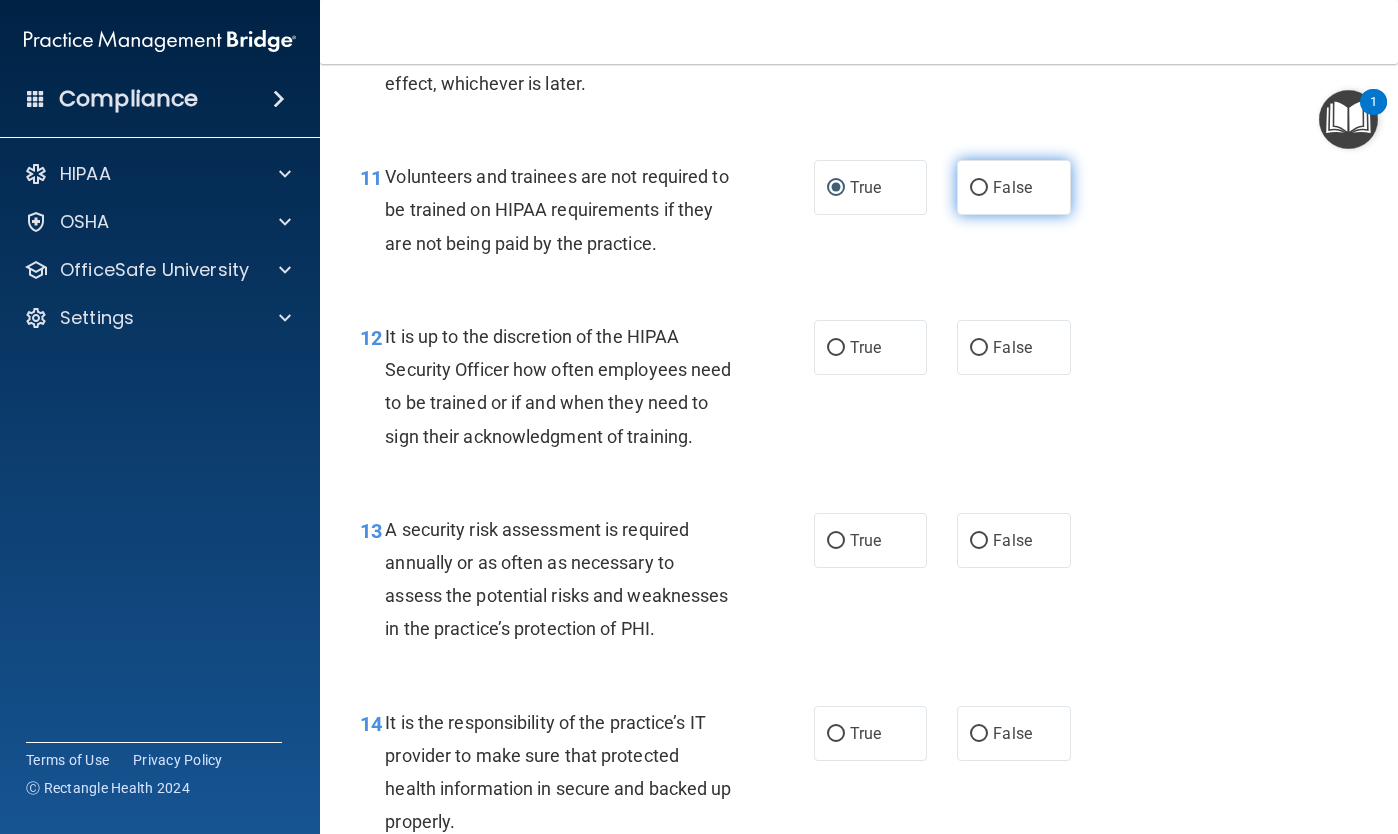 click on "False" at bounding box center [979, 188] 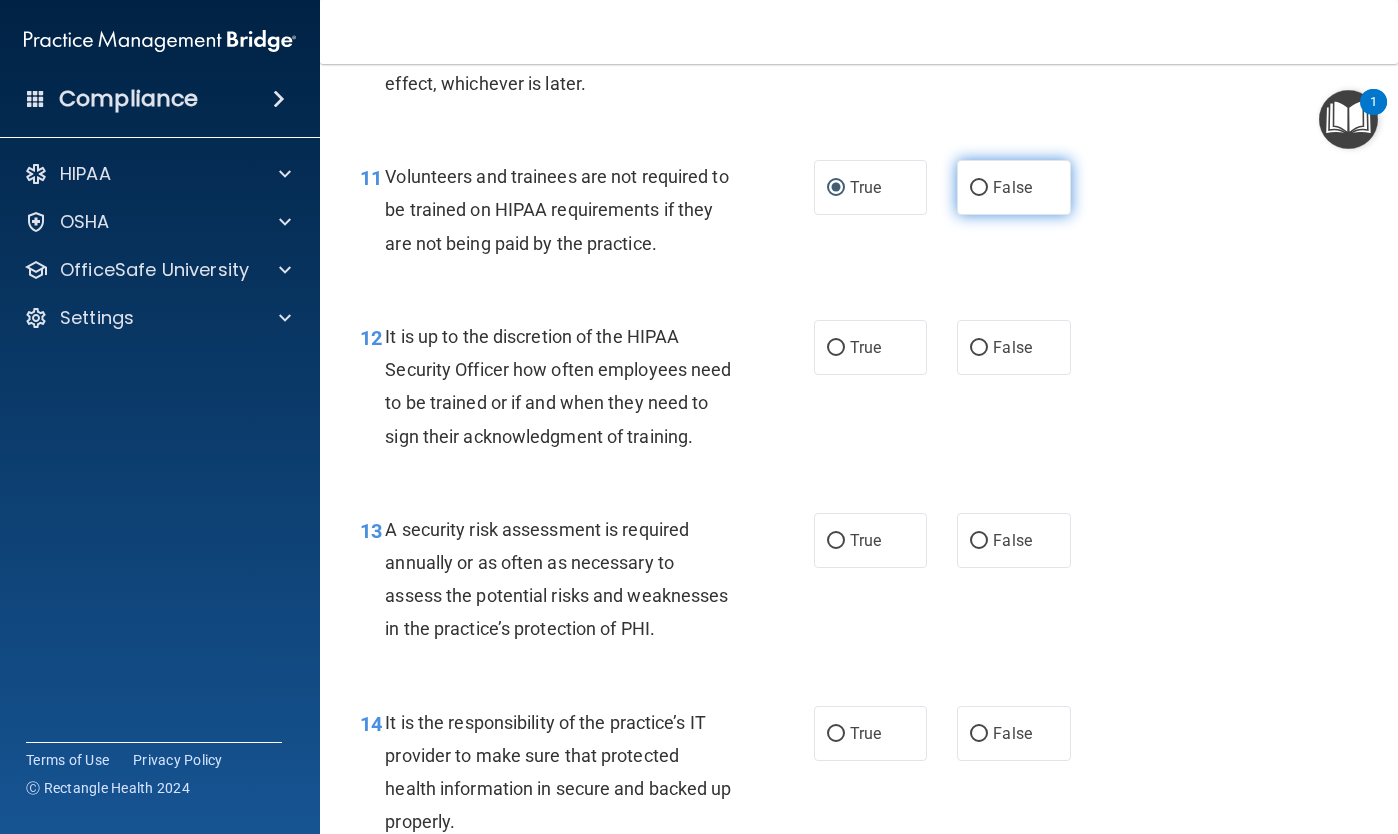 radio on "true" 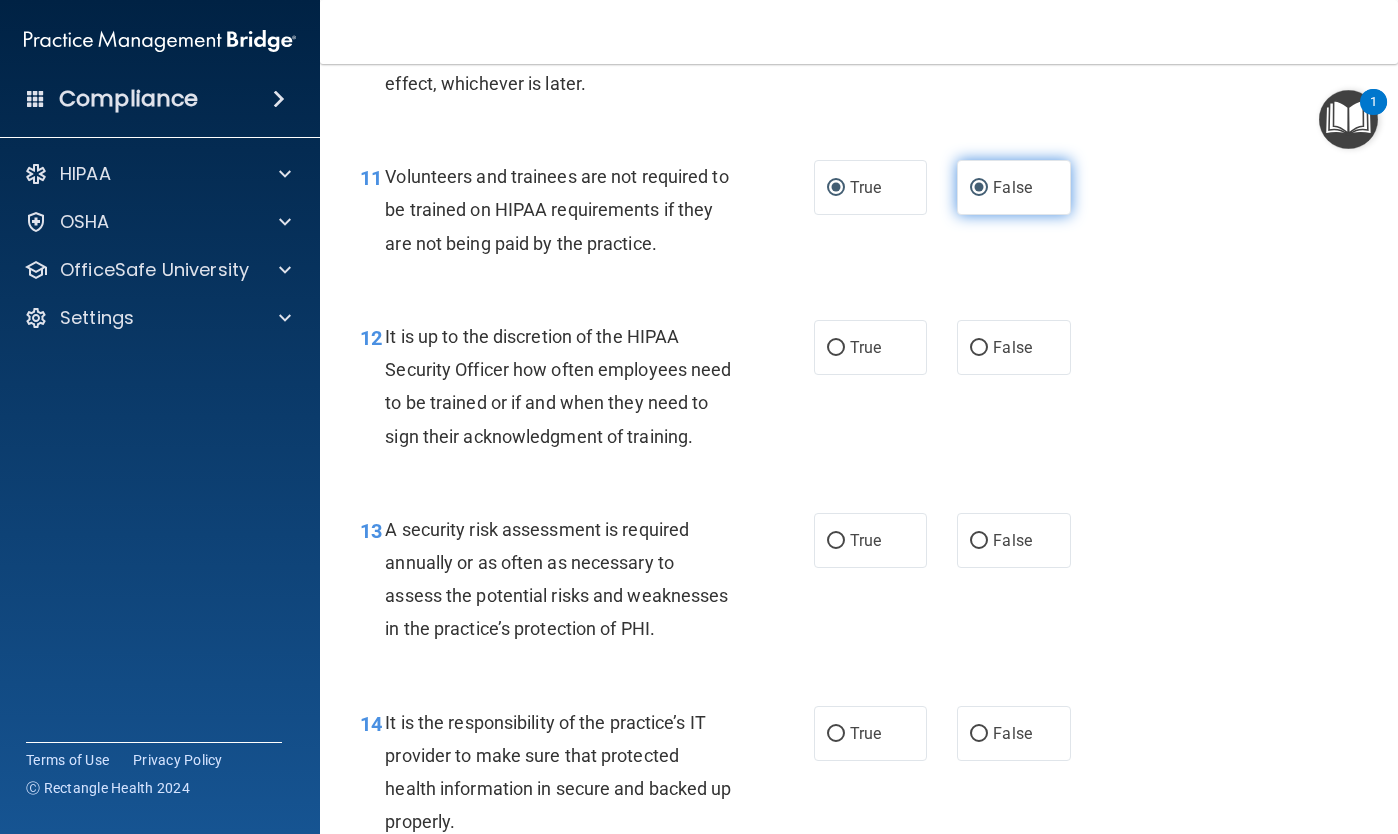 radio on "false" 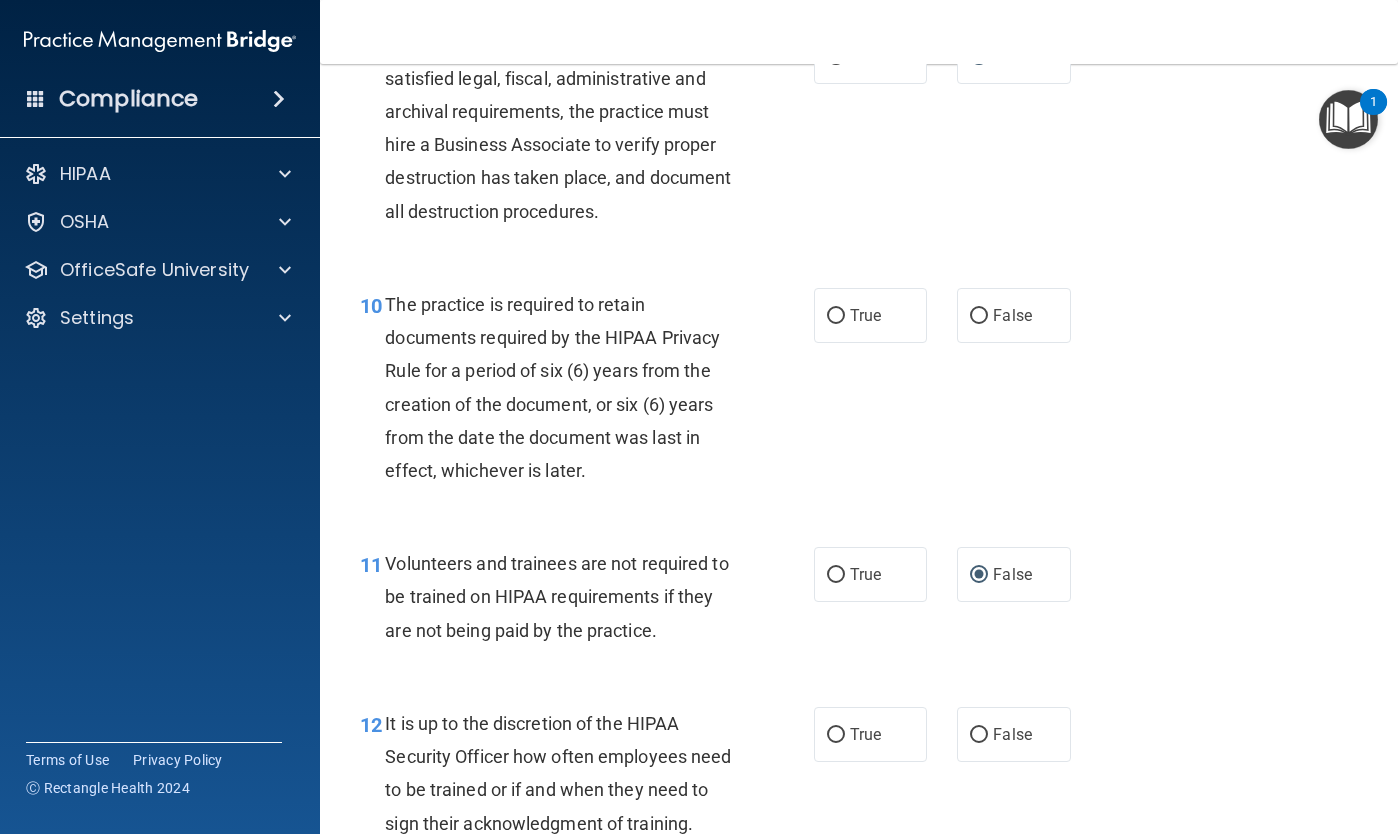 scroll, scrollTop: 2009, scrollLeft: 0, axis: vertical 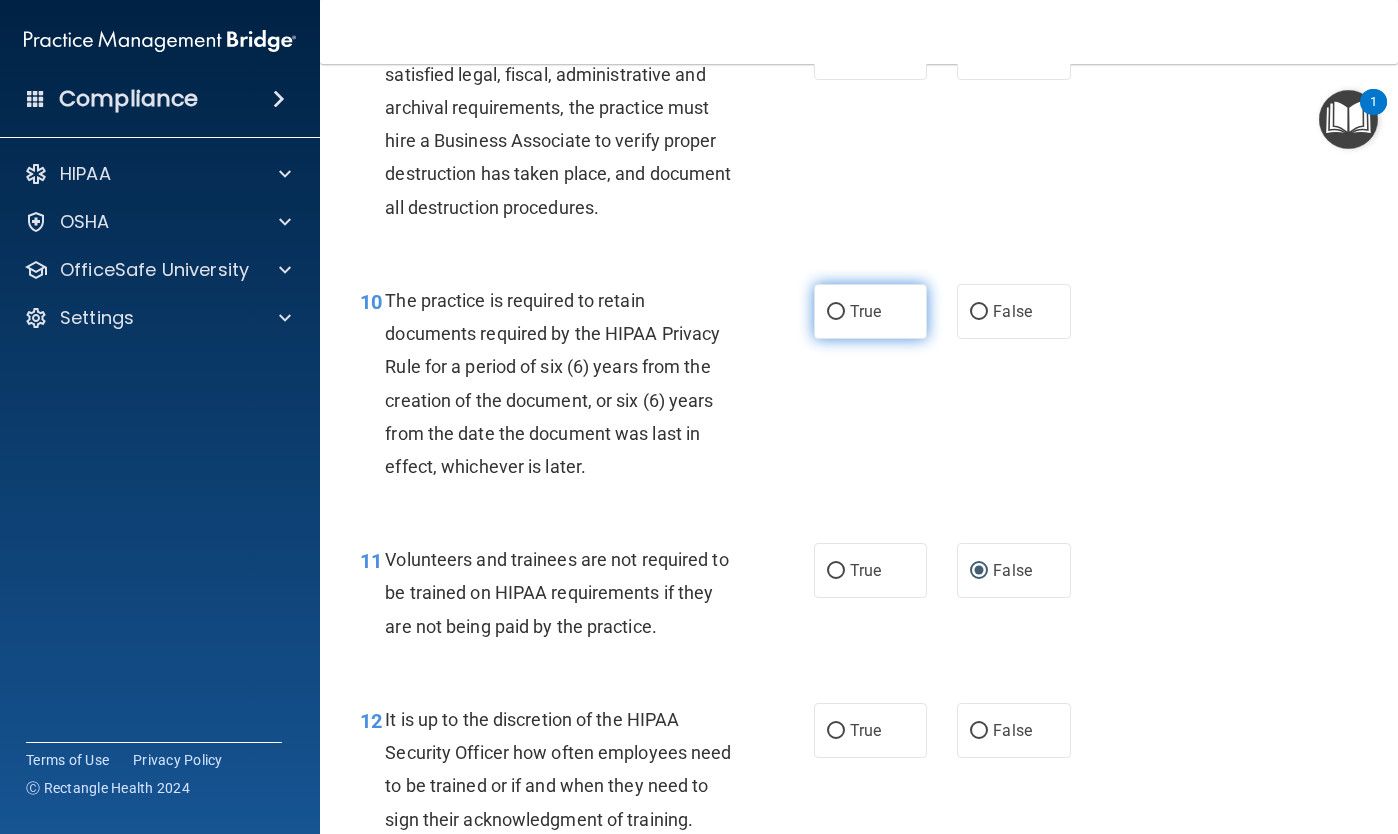 click on "True" at bounding box center (836, 312) 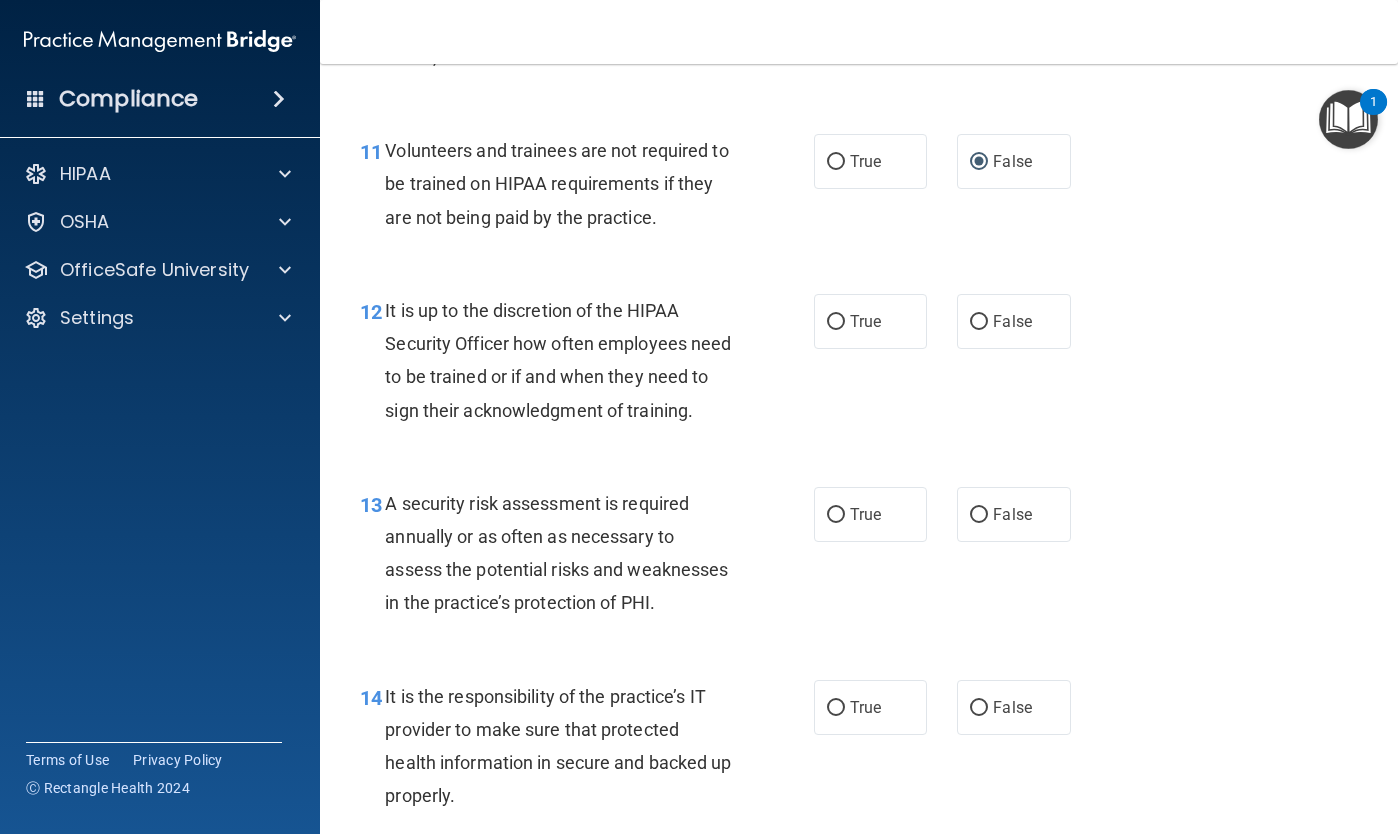 scroll, scrollTop: 2419, scrollLeft: 0, axis: vertical 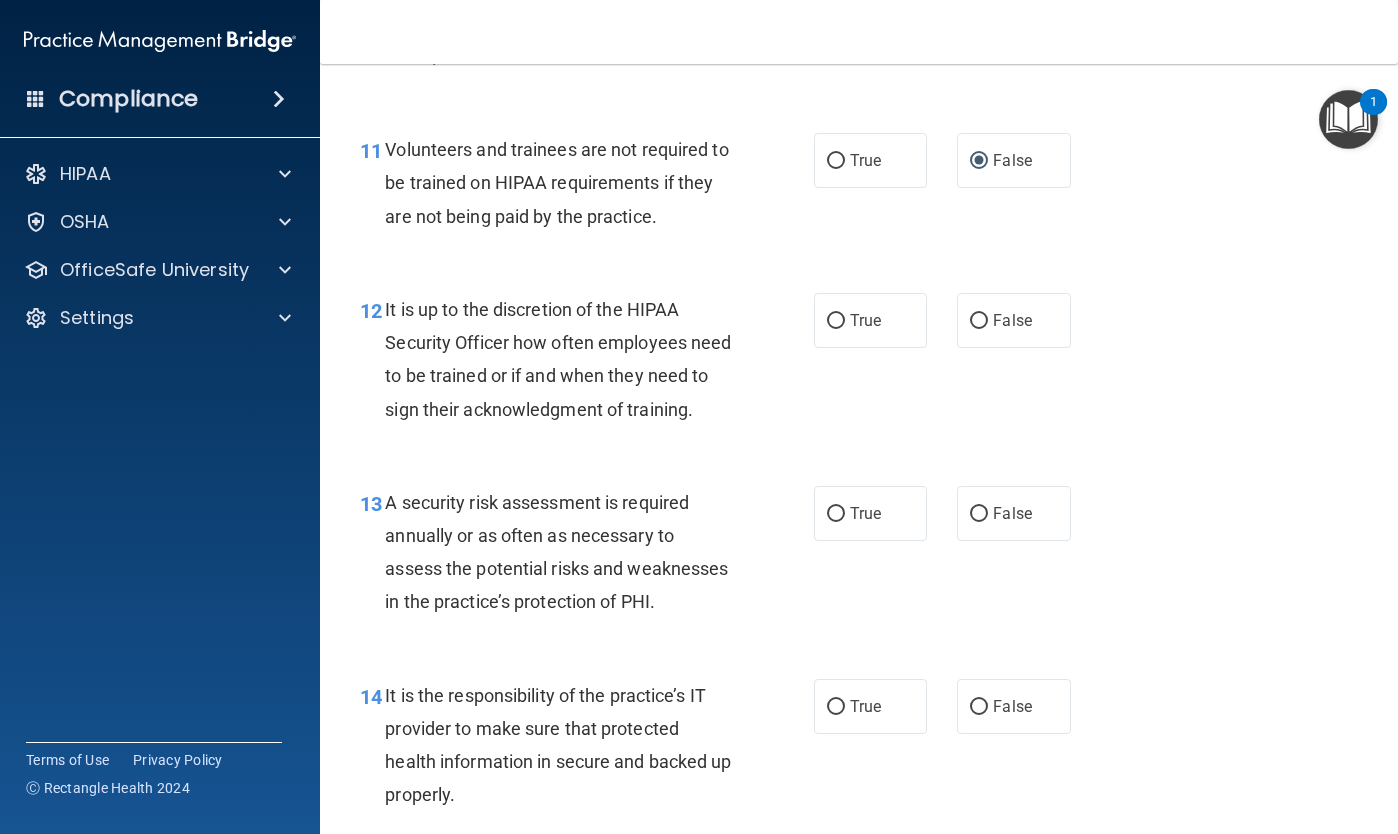 drag, startPoint x: 972, startPoint y: 312, endPoint x: 962, endPoint y: 362, distance: 50.990196 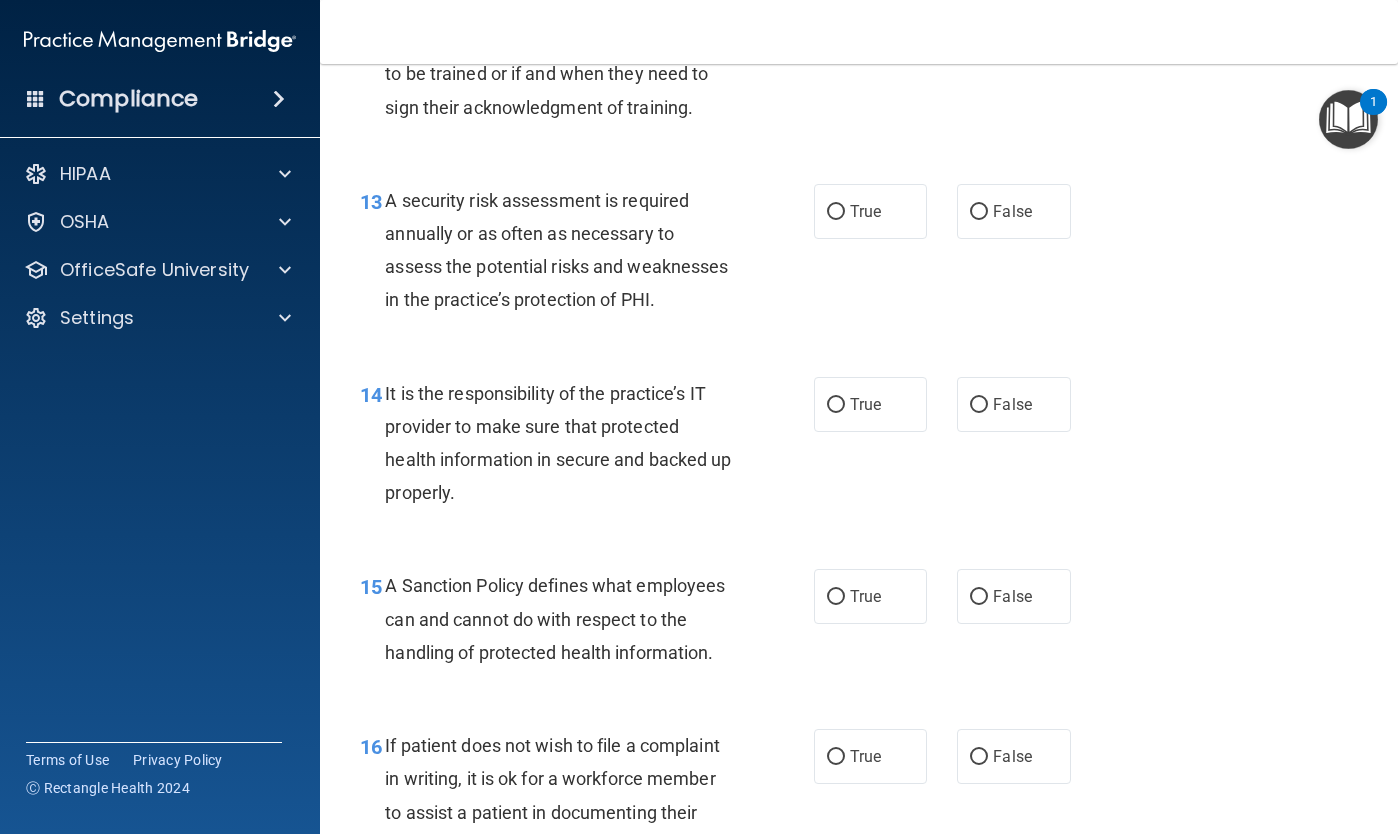 scroll, scrollTop: 2736, scrollLeft: 0, axis: vertical 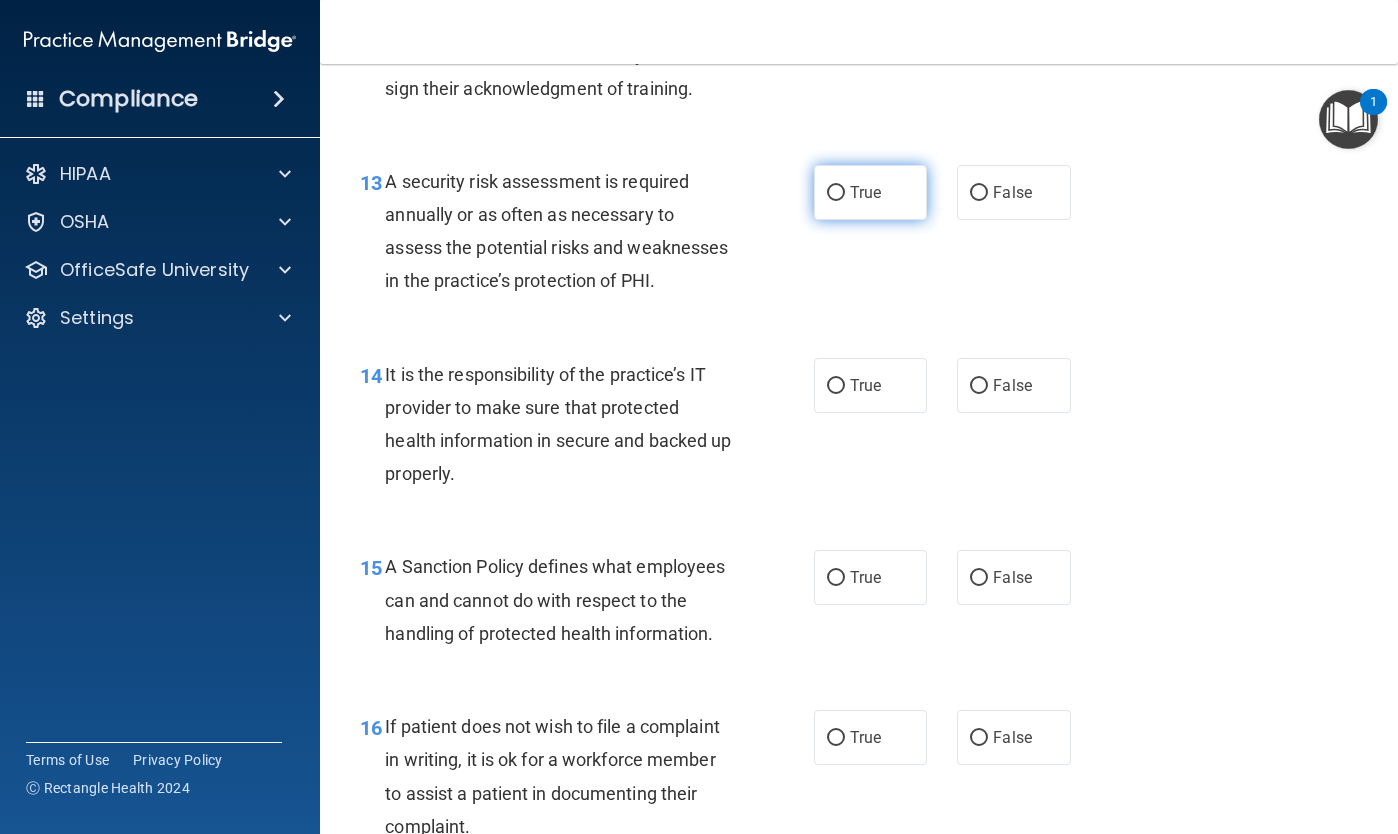 click on "True" at bounding box center (836, 193) 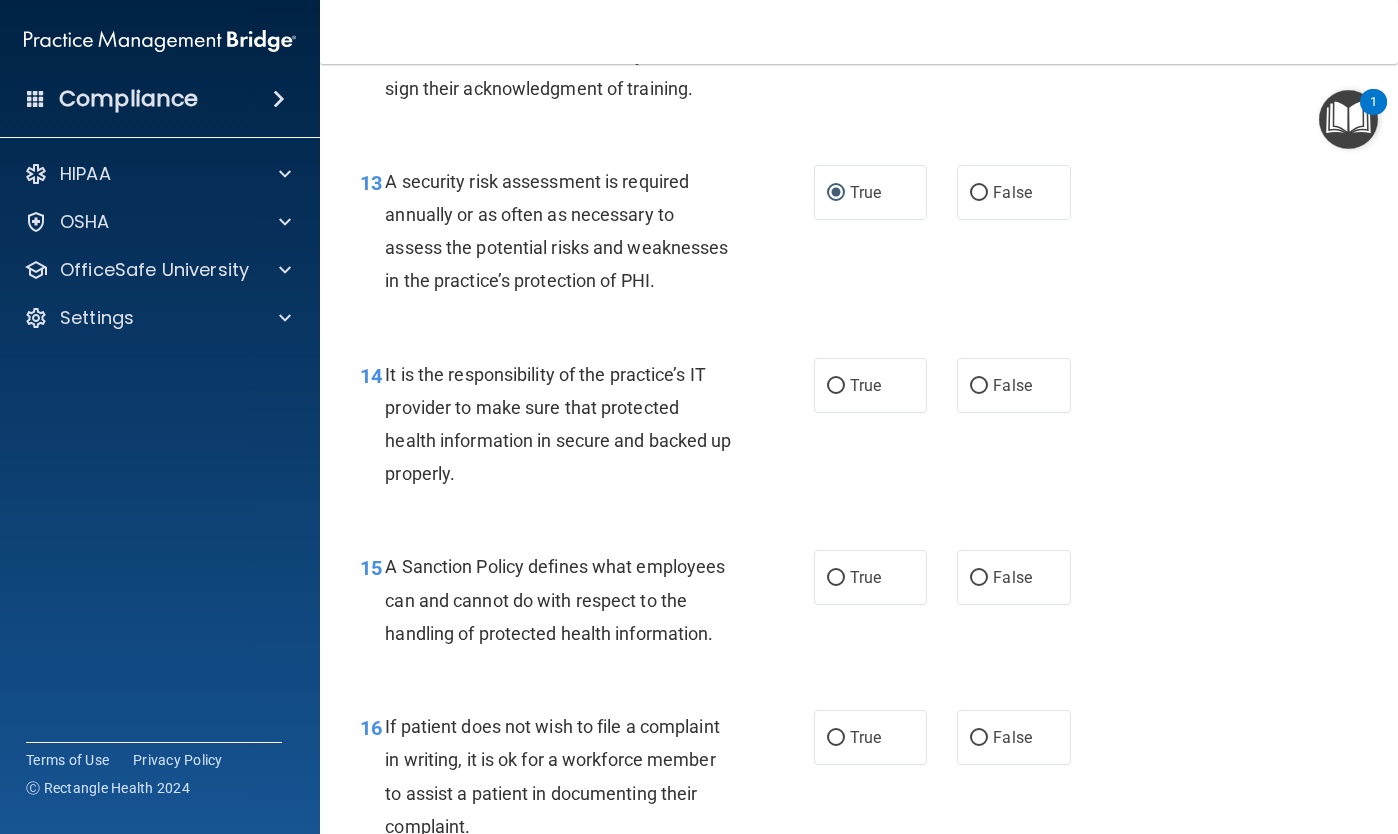 scroll, scrollTop: 2734, scrollLeft: 0, axis: vertical 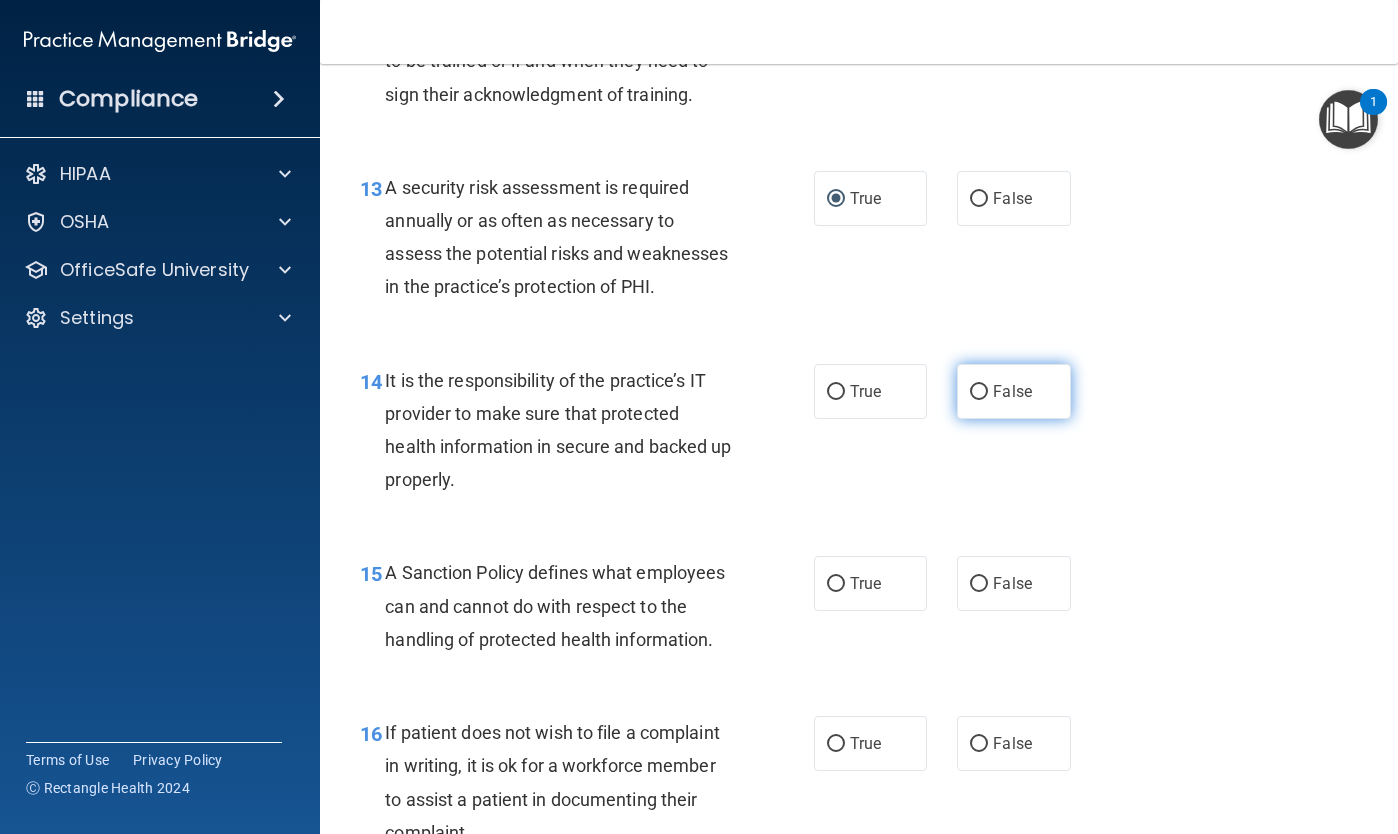 click on "False" at bounding box center [979, 392] 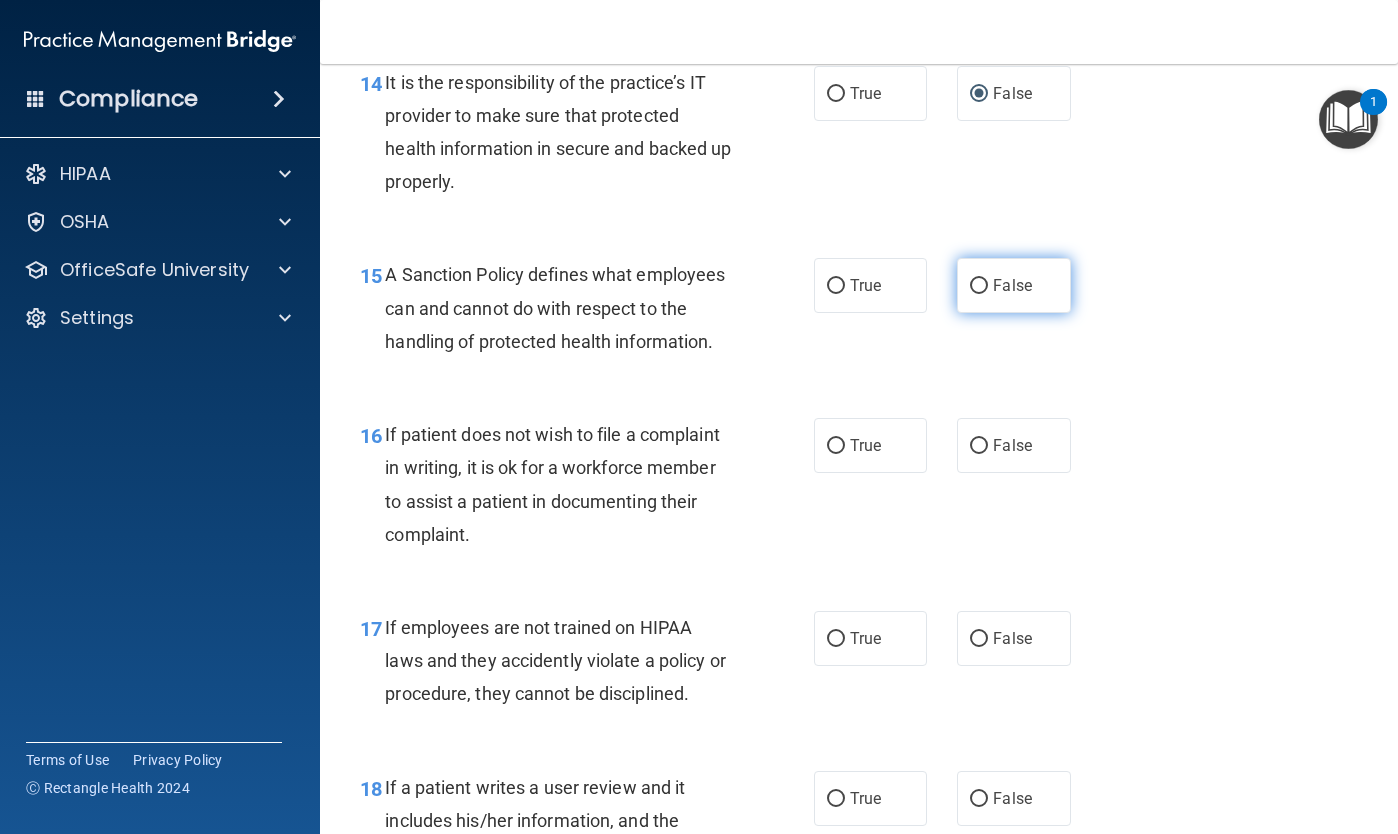 scroll, scrollTop: 3041, scrollLeft: 0, axis: vertical 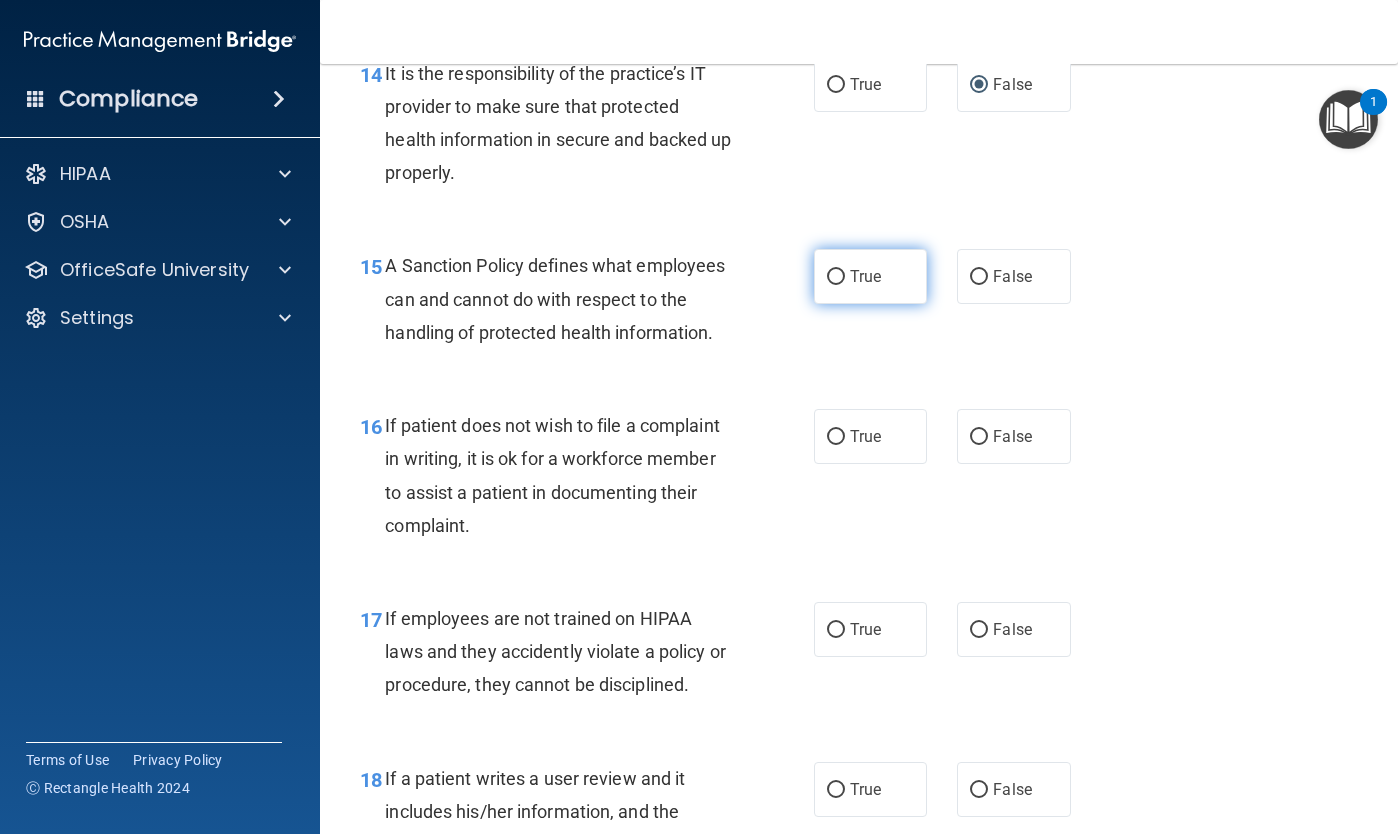 click on "True" at bounding box center [836, 277] 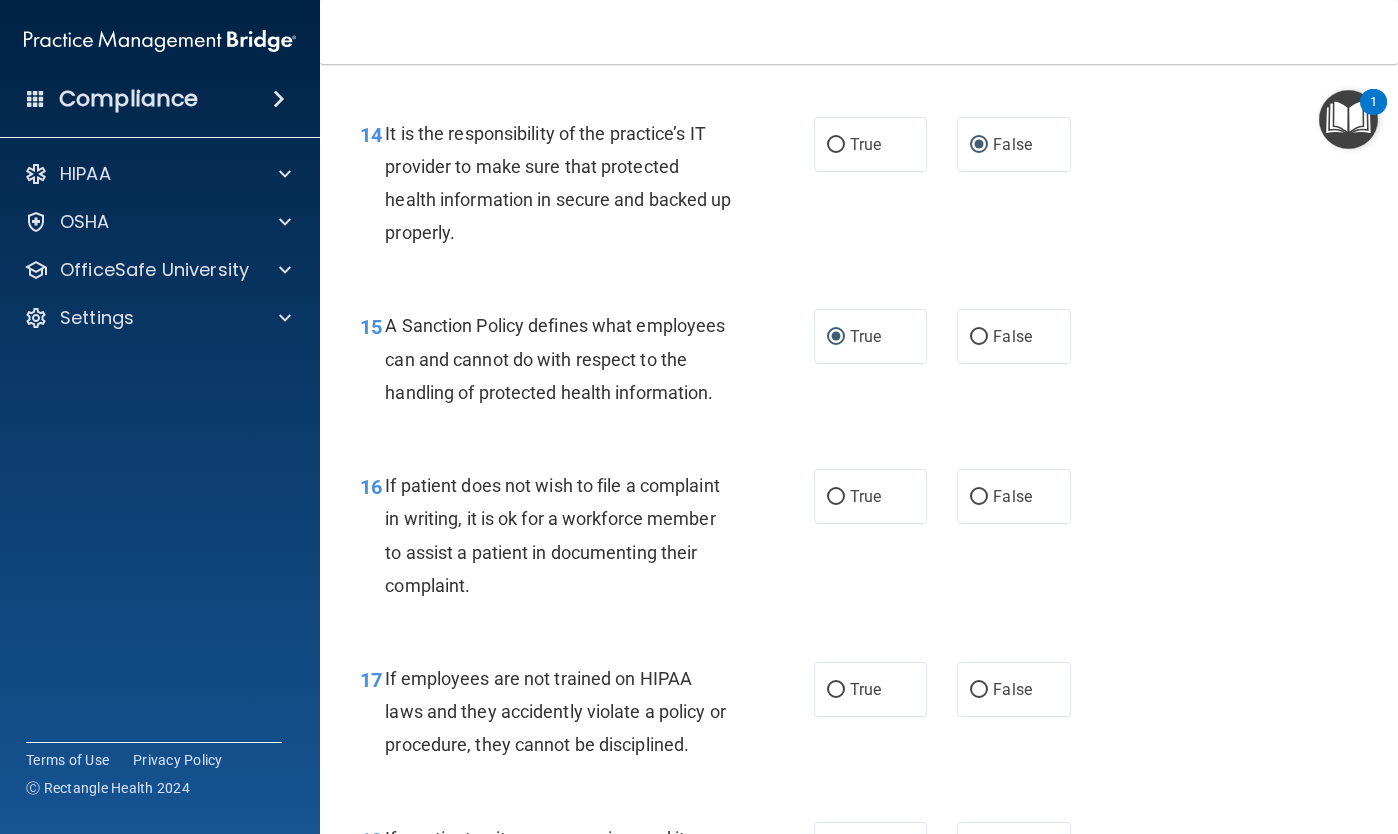 scroll, scrollTop: 2997, scrollLeft: 0, axis: vertical 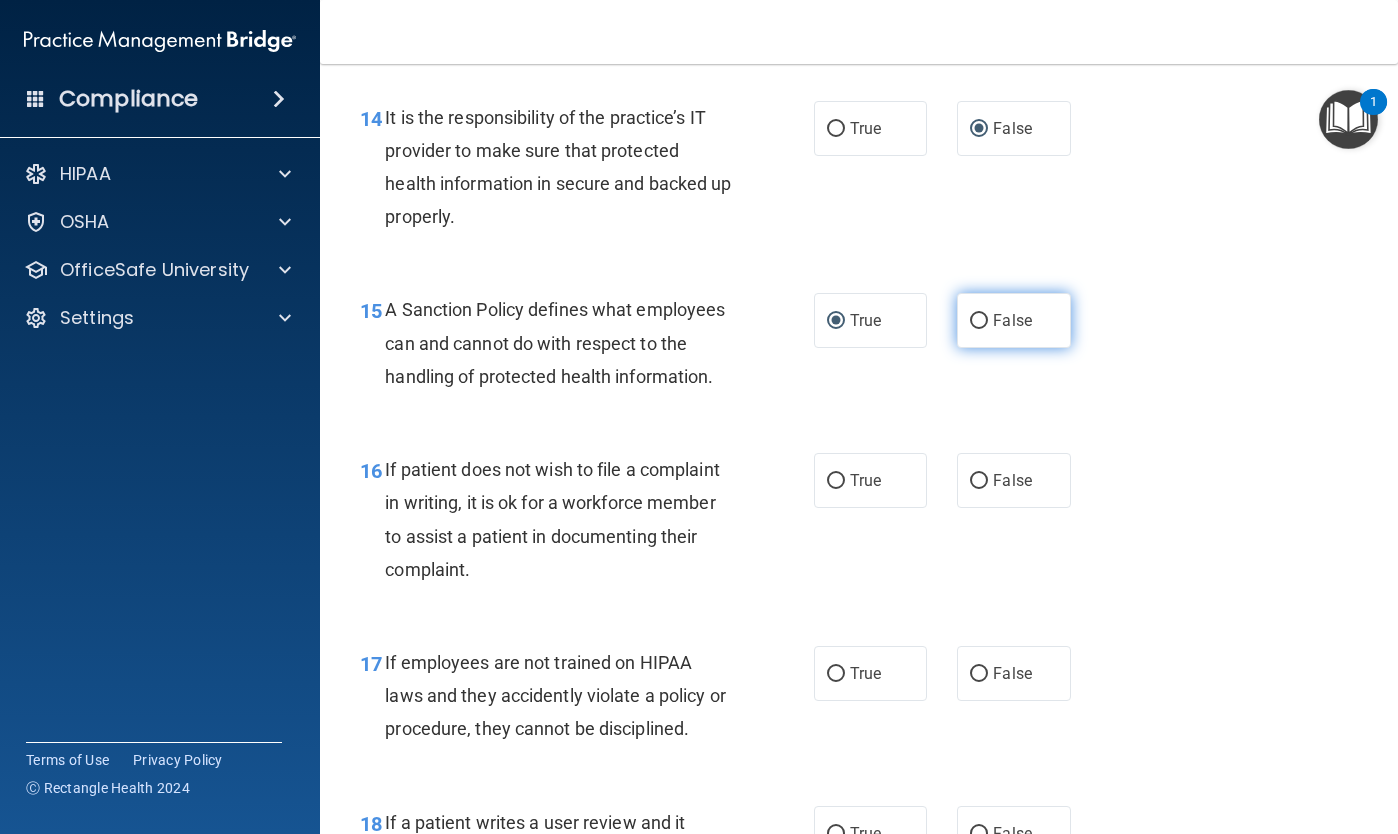 click on "False" at bounding box center [979, 321] 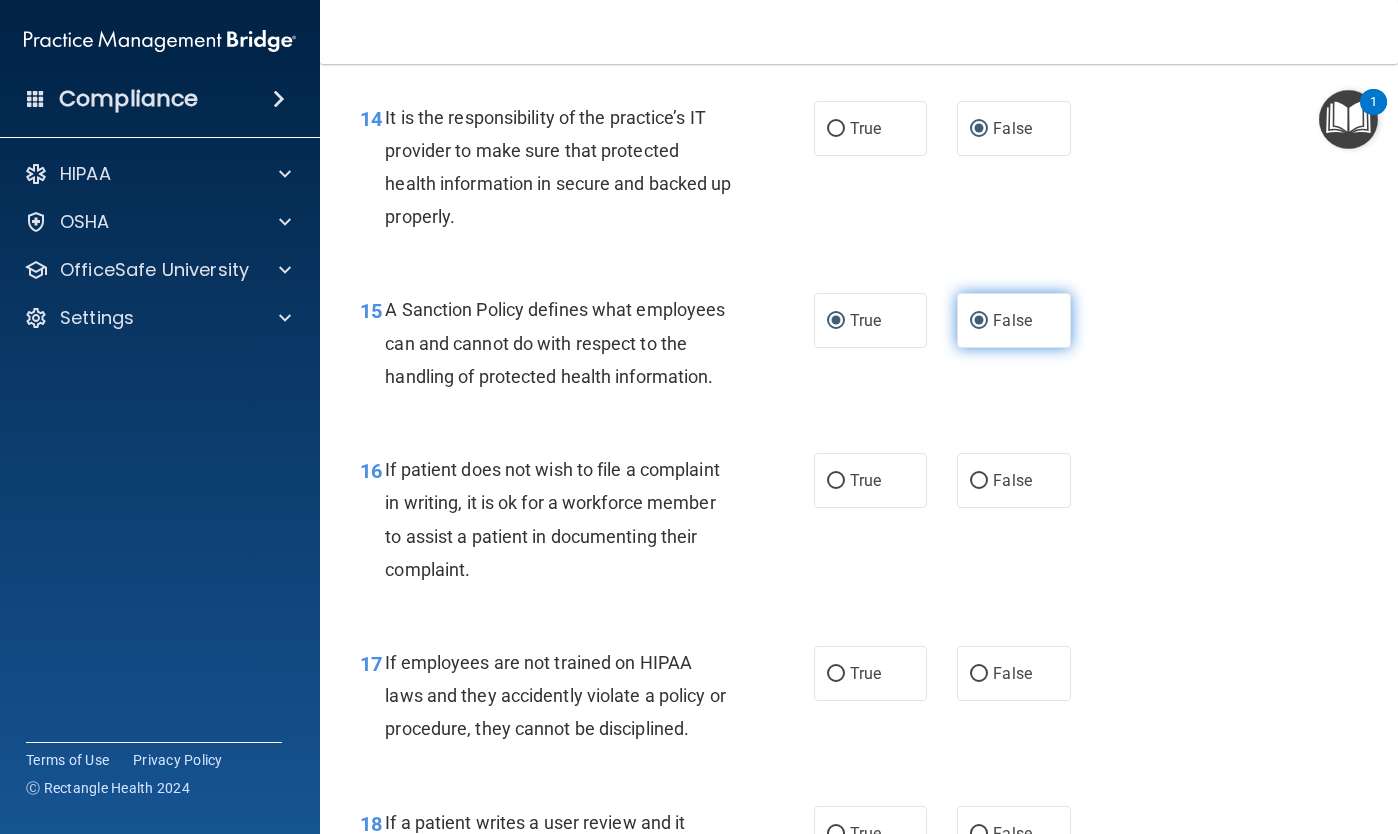 radio on "false" 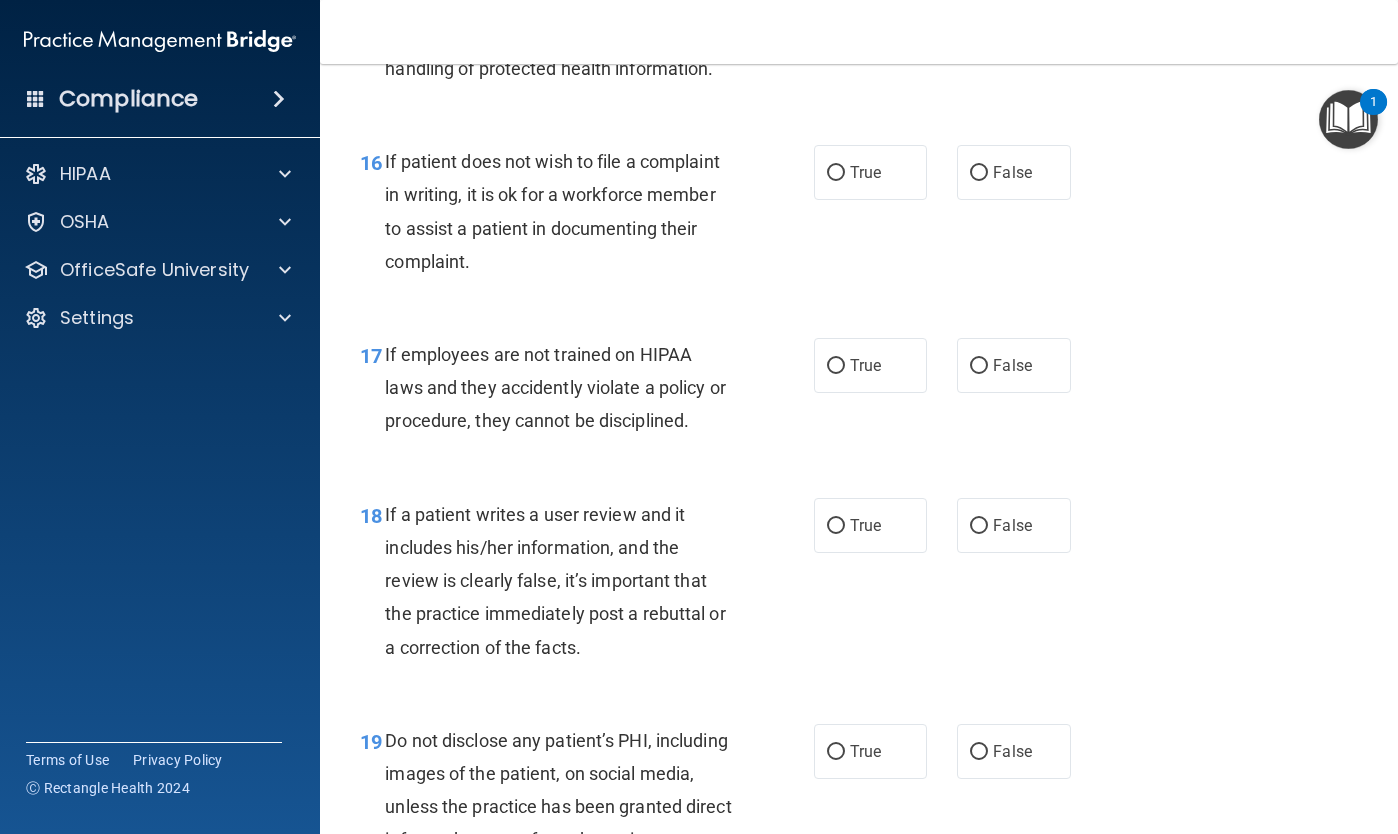 scroll, scrollTop: 3312, scrollLeft: 0, axis: vertical 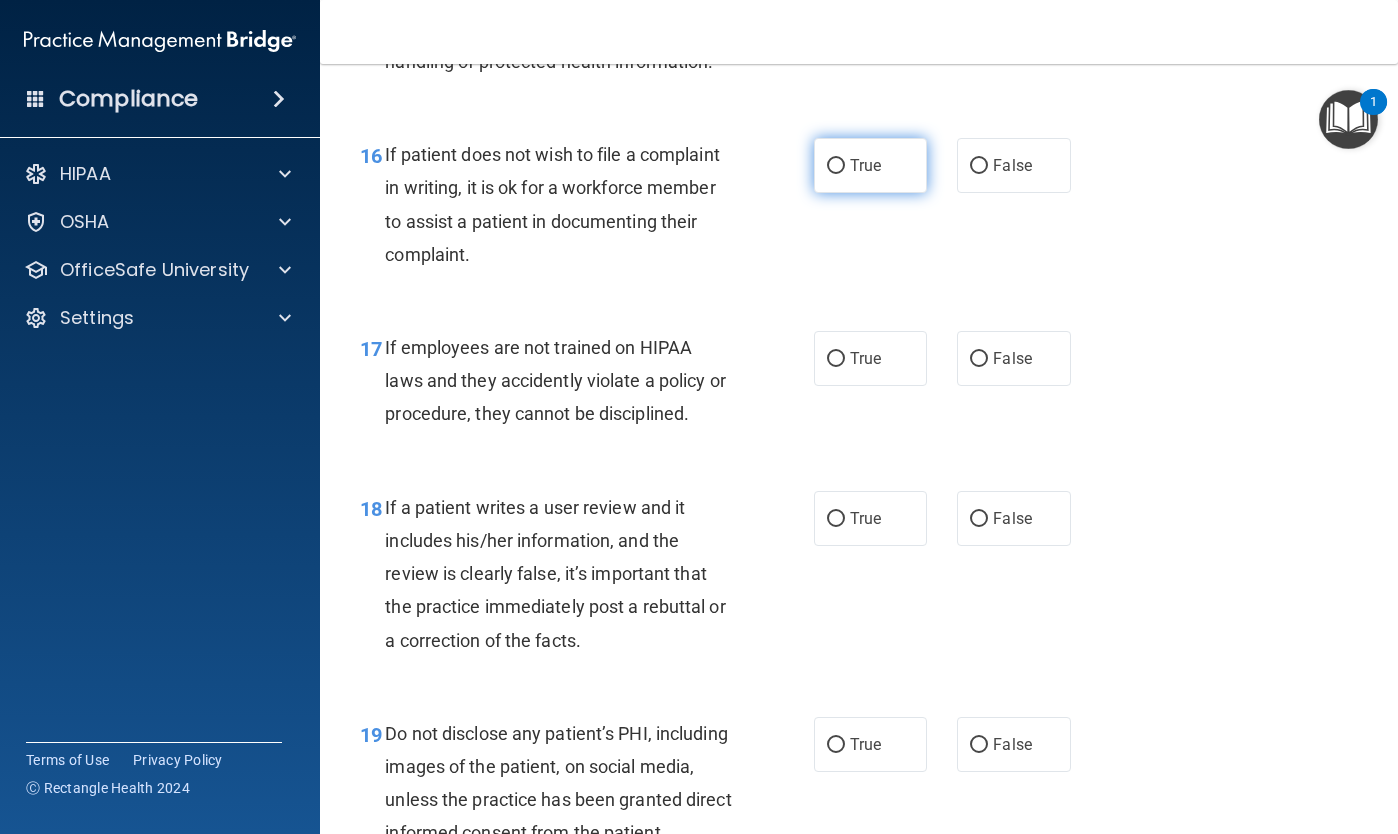 click on "True" at bounding box center (836, 166) 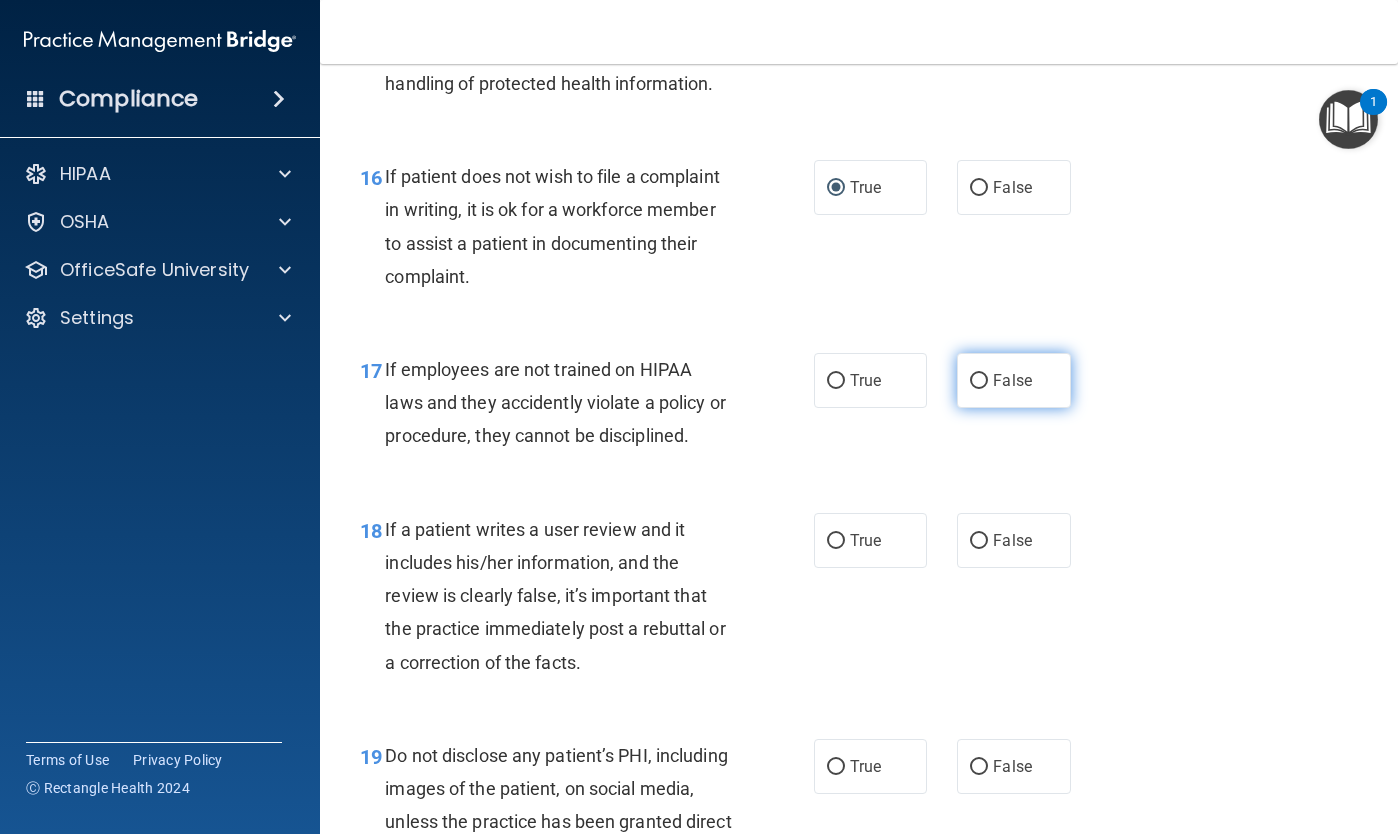 scroll, scrollTop: 3293, scrollLeft: 0, axis: vertical 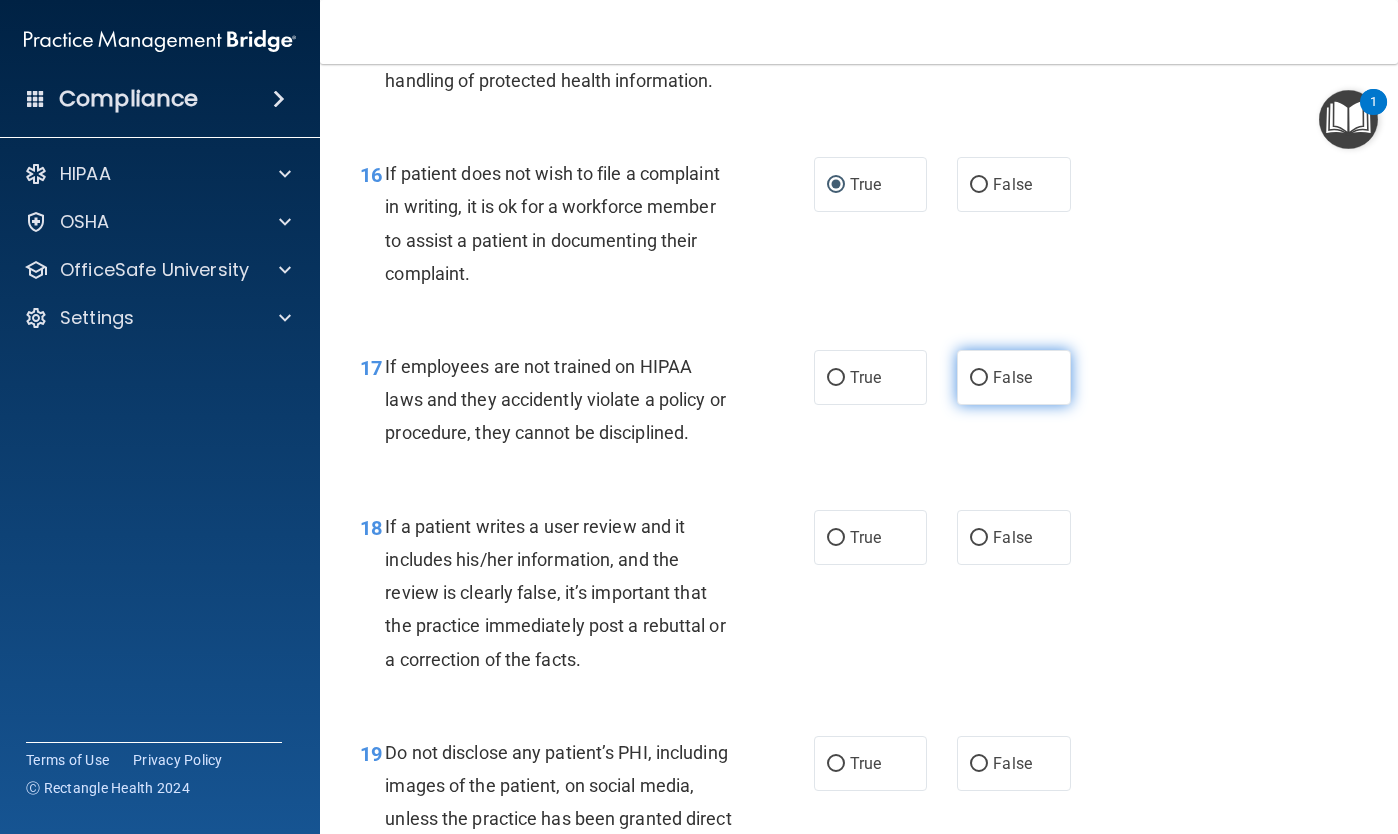 click on "False" at bounding box center [979, 378] 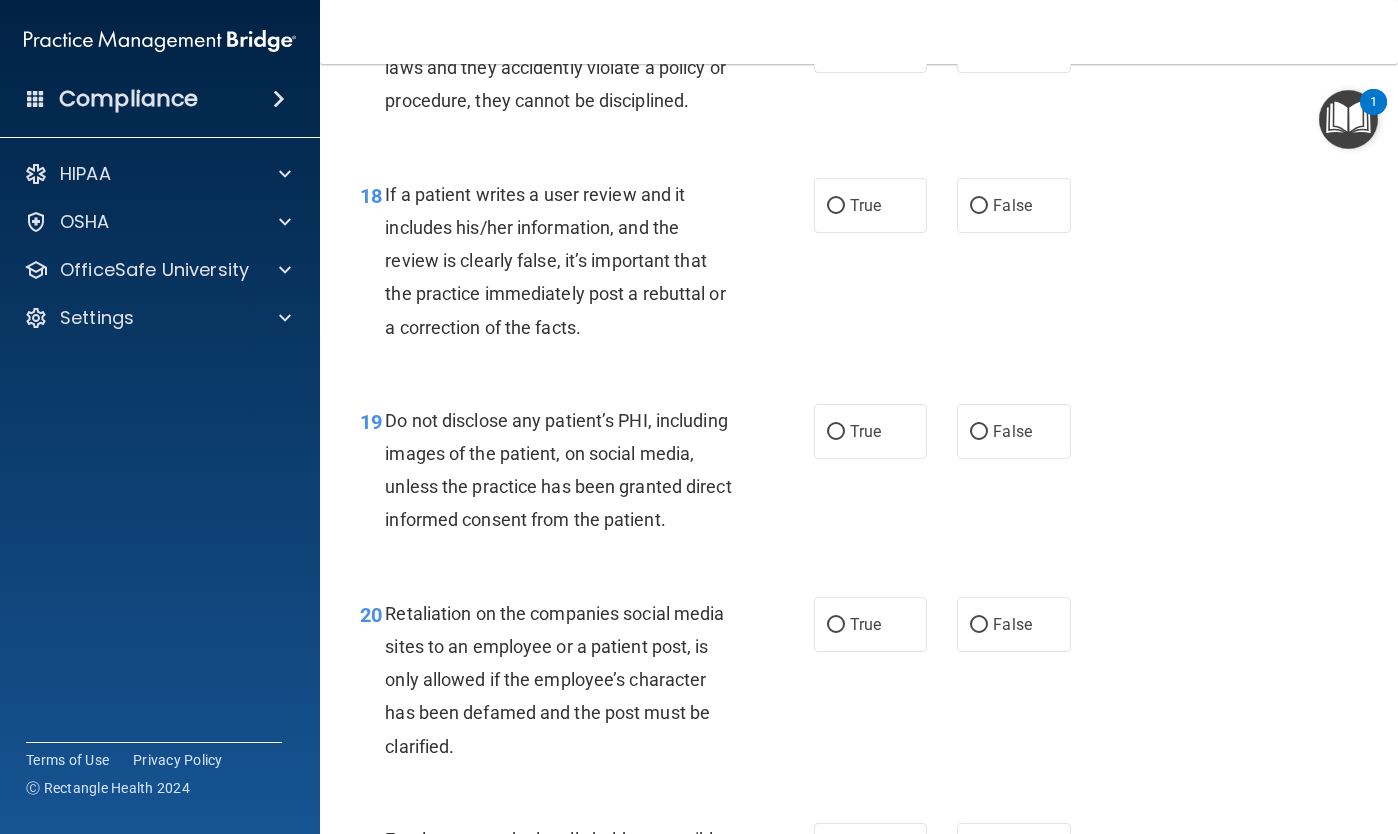 scroll, scrollTop: 3654, scrollLeft: 0, axis: vertical 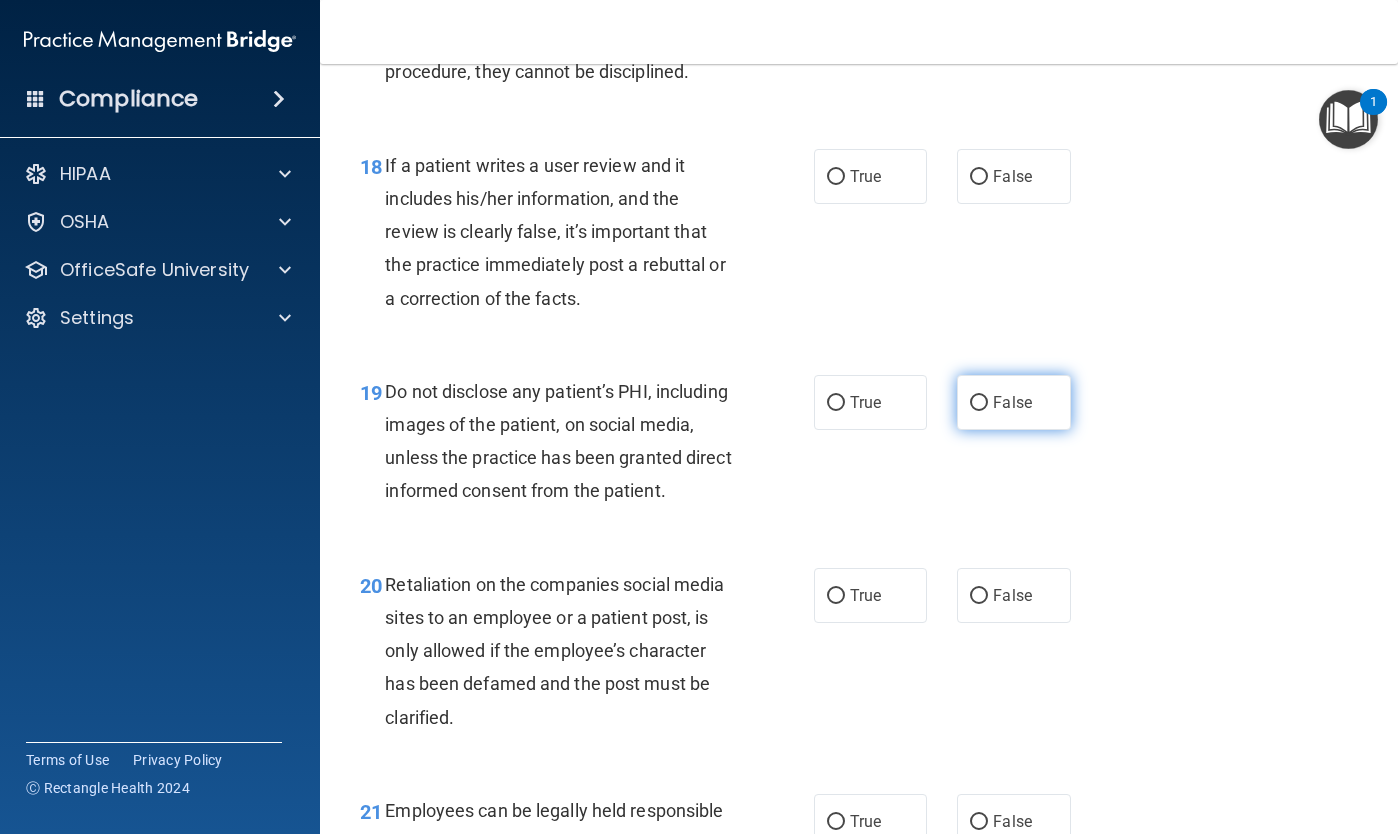click on "False" at bounding box center [979, 403] 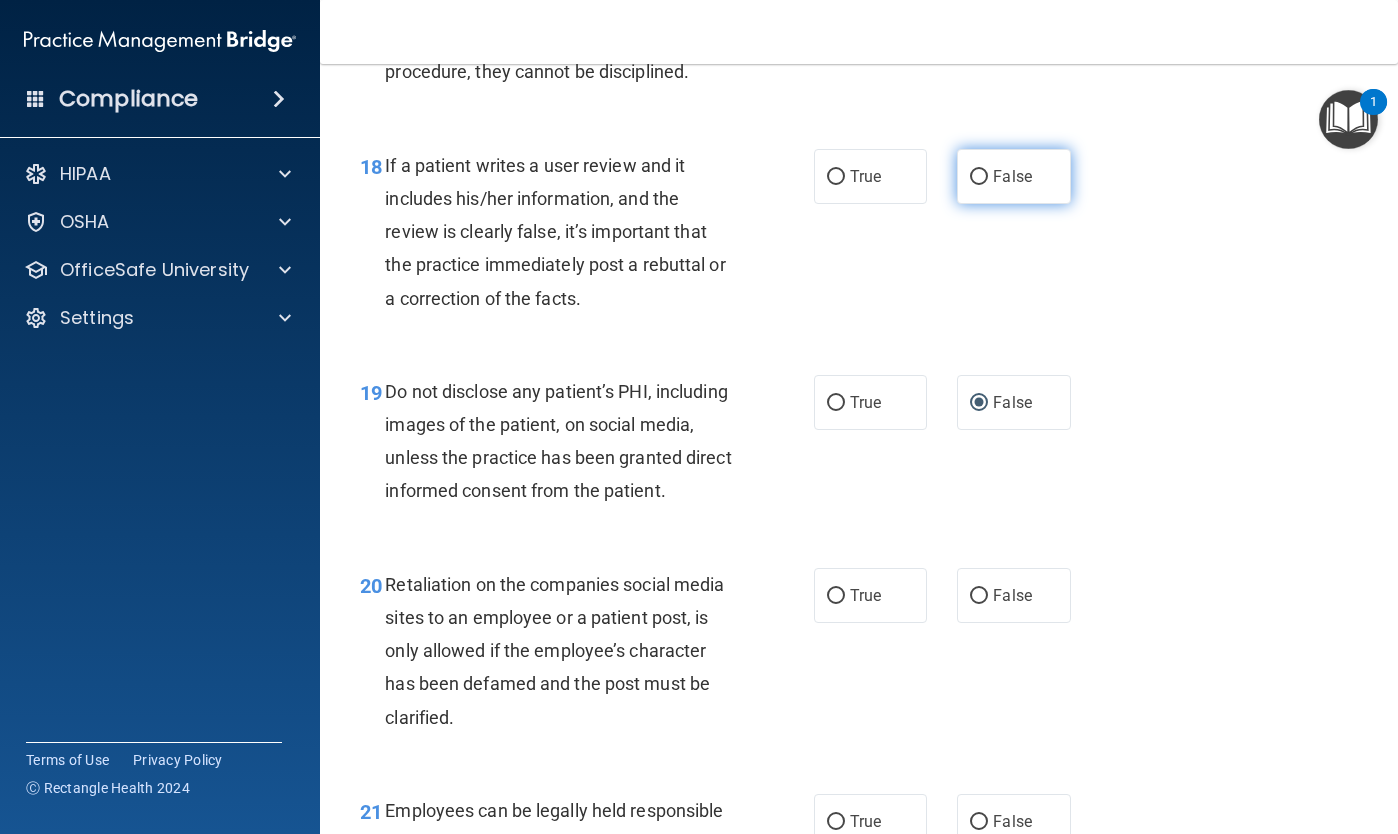 drag, startPoint x: 981, startPoint y: 157, endPoint x: 991, endPoint y: 168, distance: 14.866069 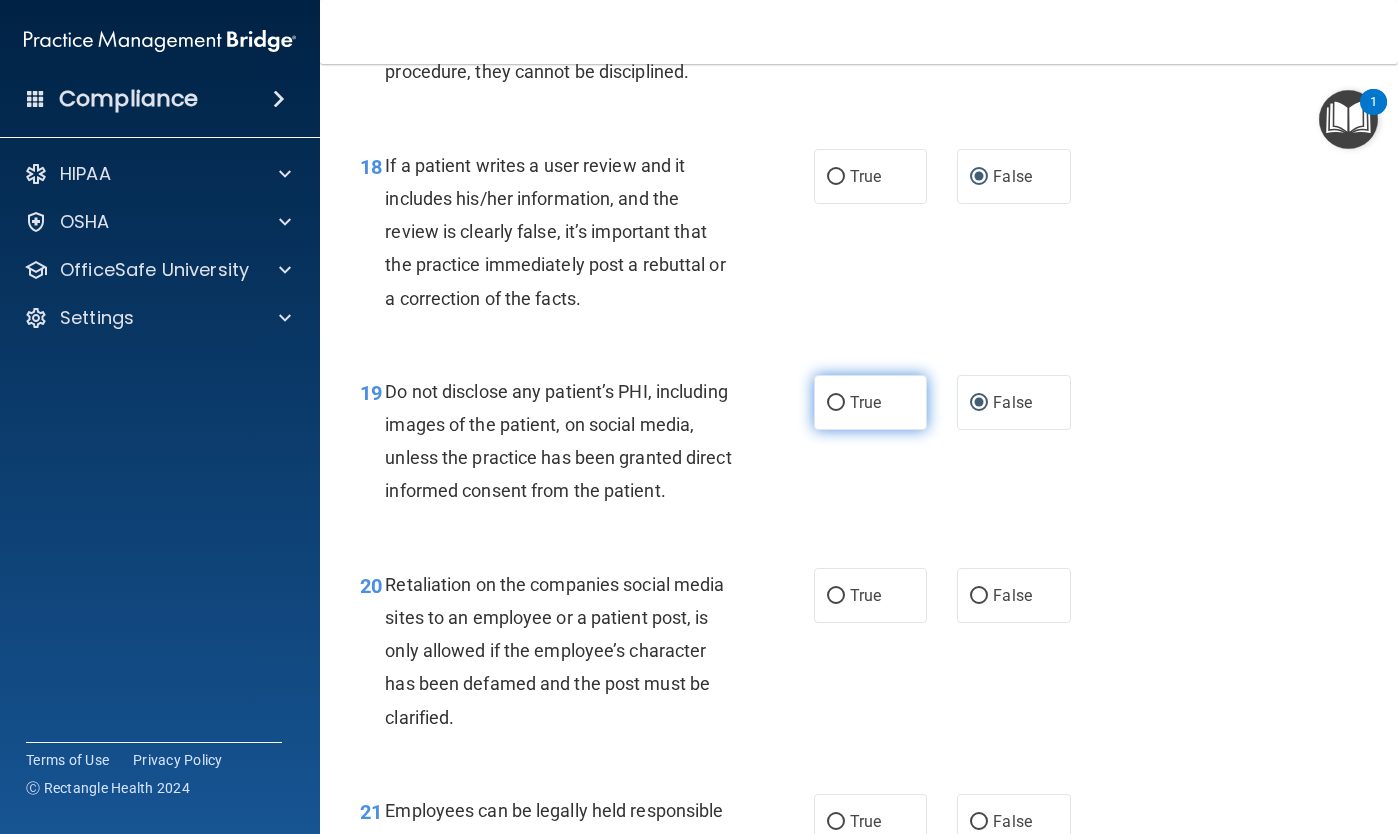 click on "True" at bounding box center (836, 403) 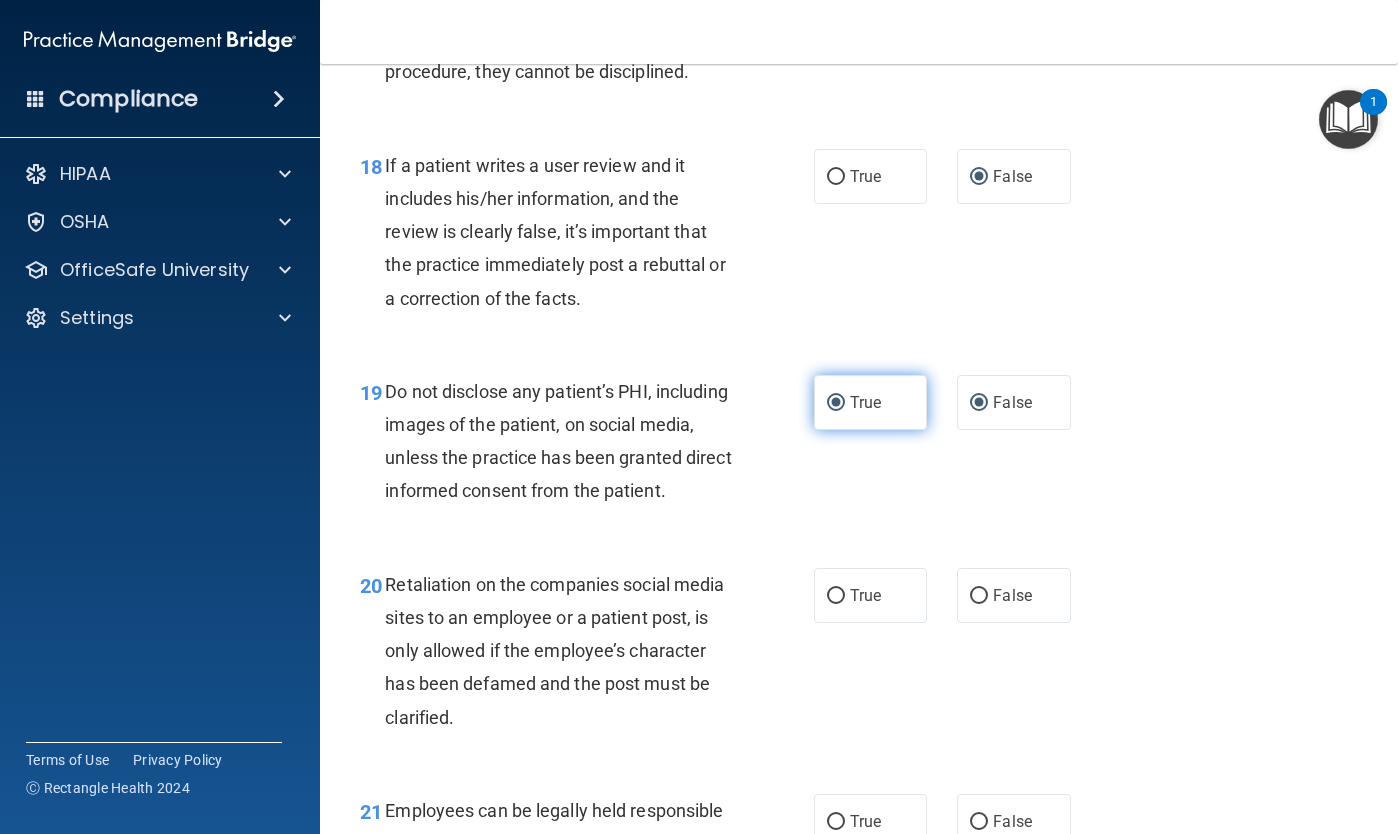radio on "false" 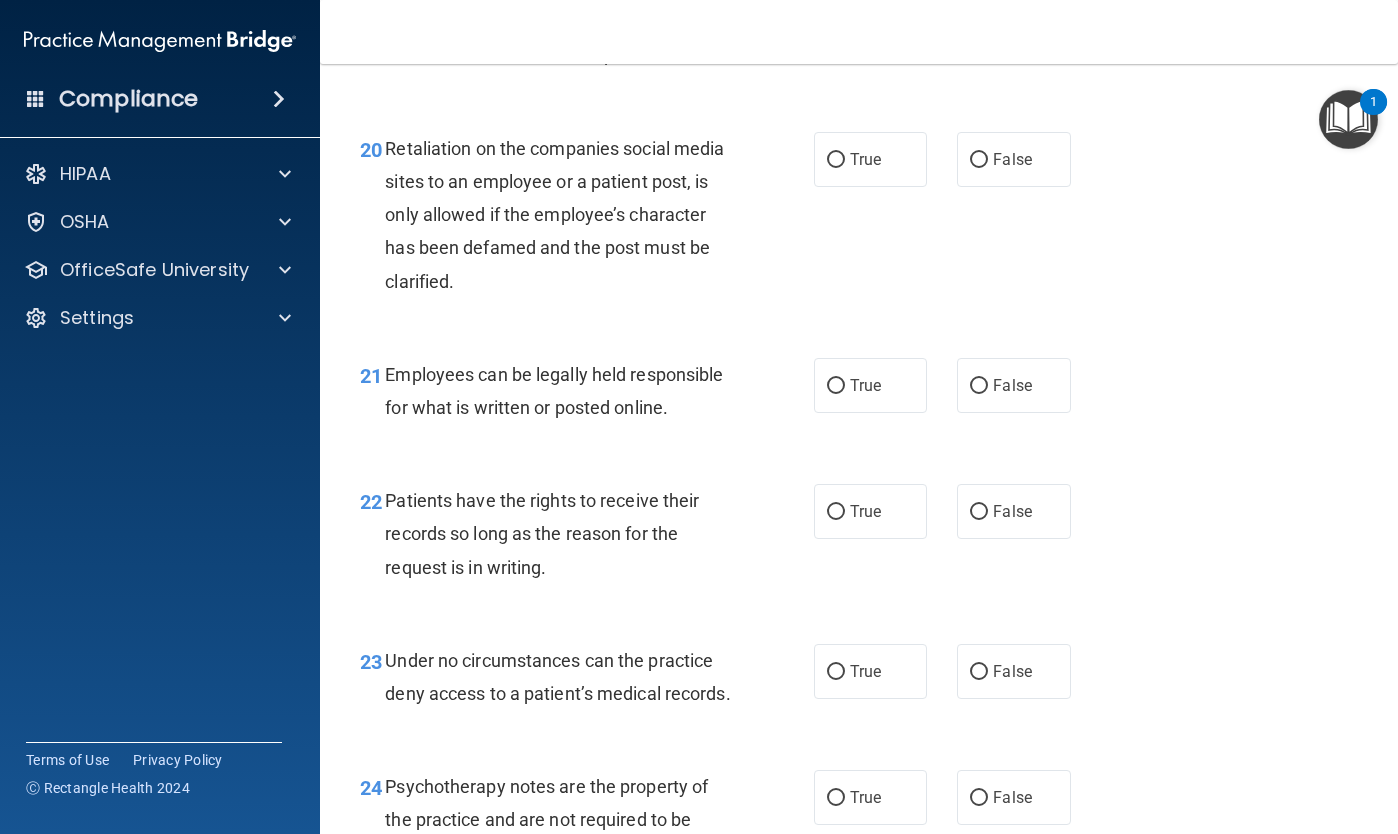 scroll, scrollTop: 4127, scrollLeft: 0, axis: vertical 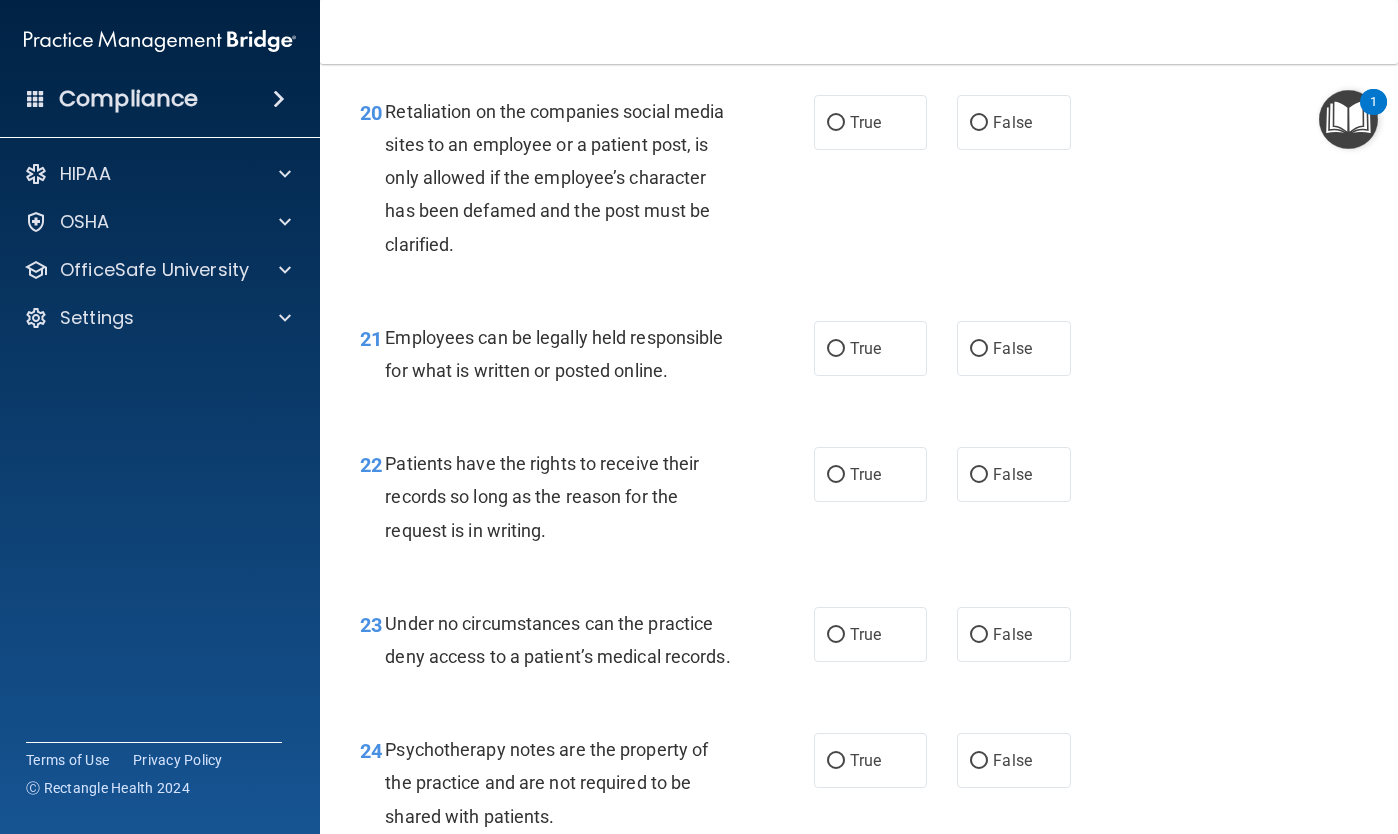 drag, startPoint x: 977, startPoint y: 106, endPoint x: 1148, endPoint y: 254, distance: 226.1526 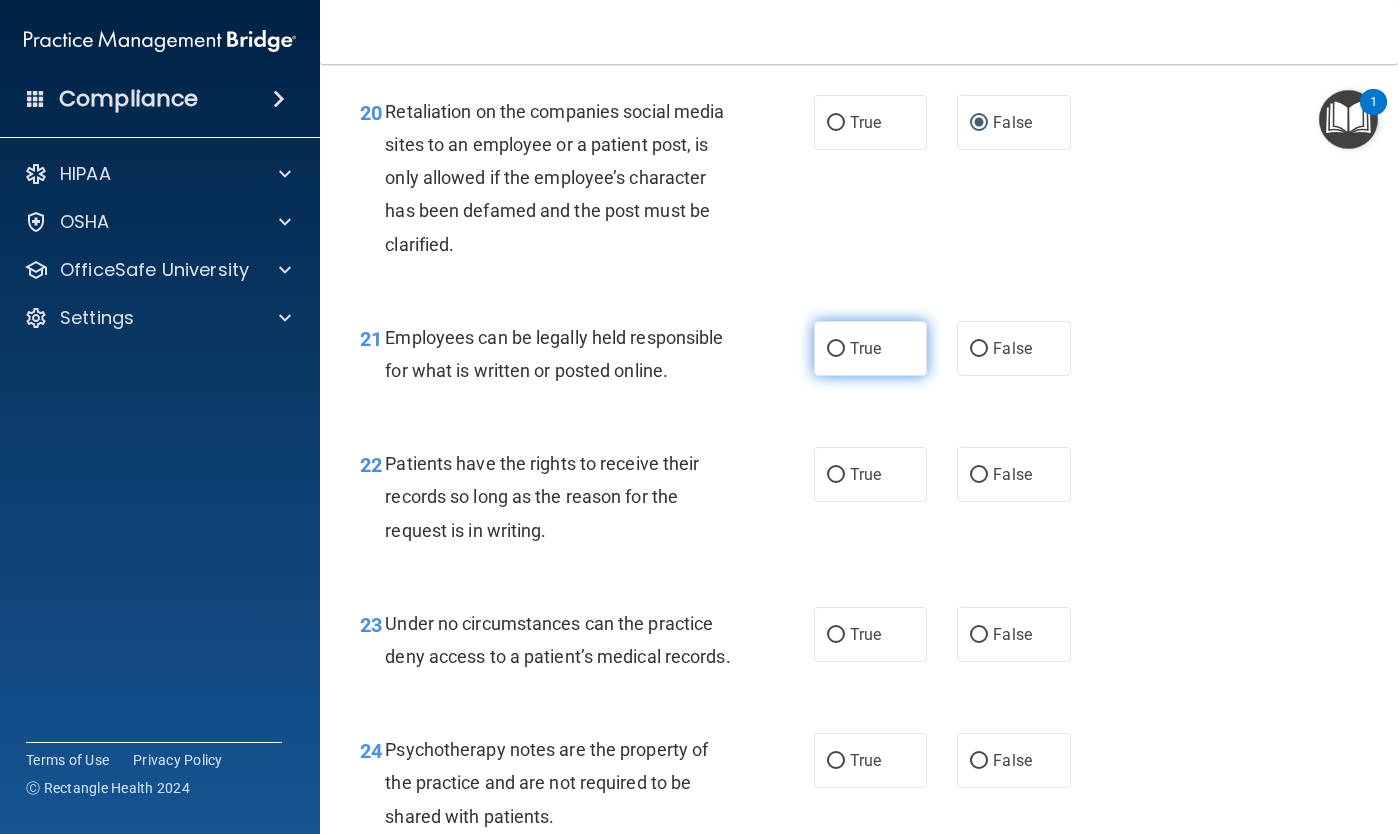 click on "True" at bounding box center [836, 349] 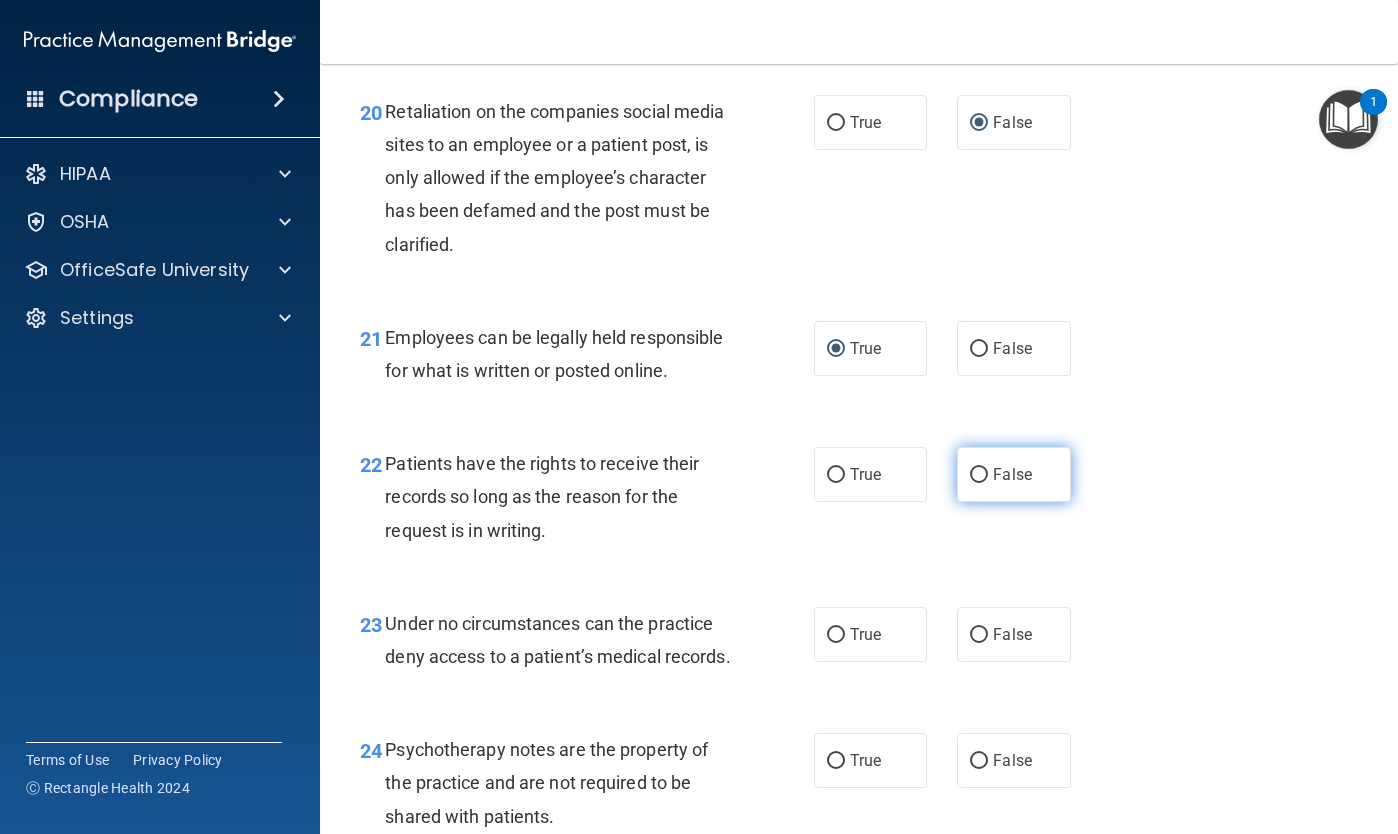 click on "False" at bounding box center [979, 475] 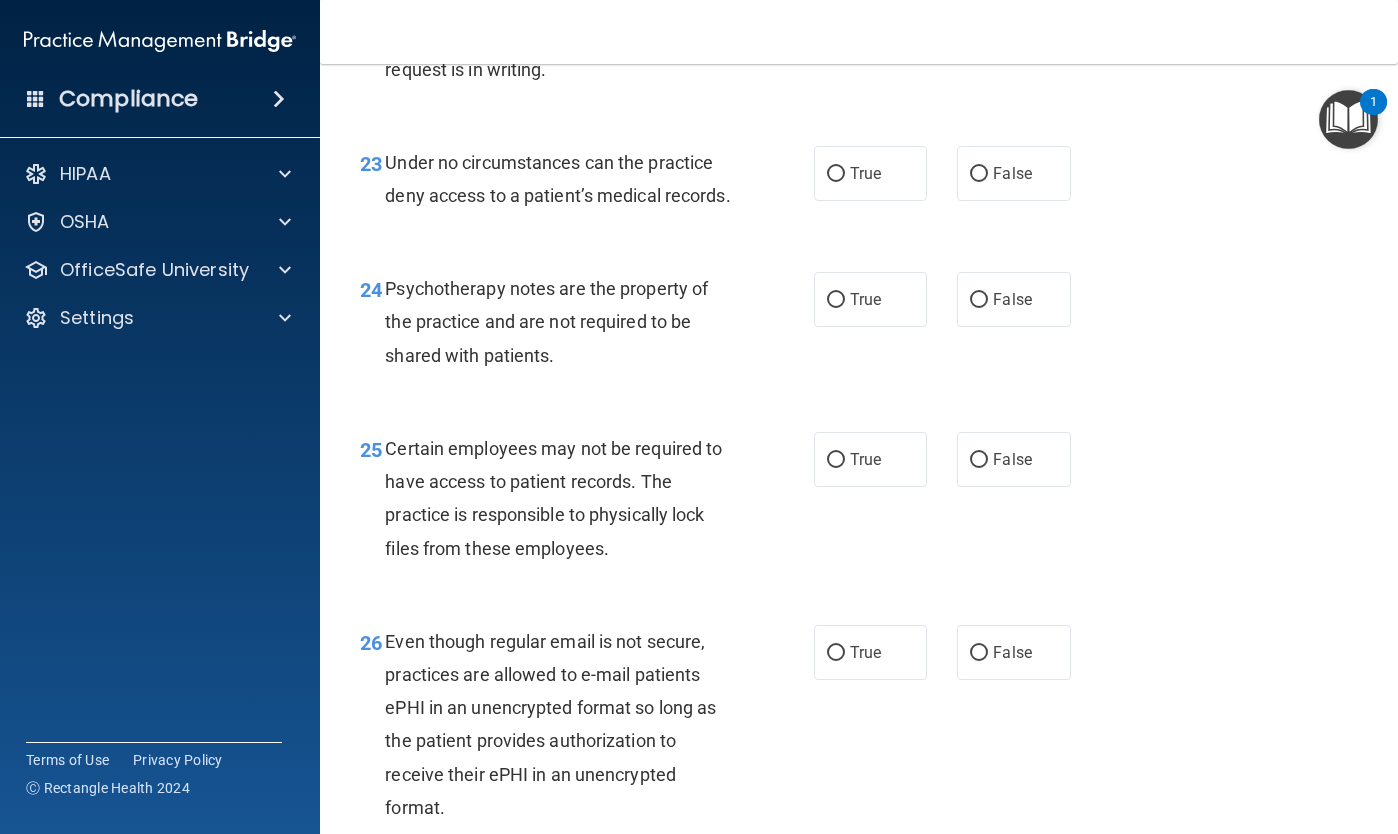 scroll, scrollTop: 4597, scrollLeft: 0, axis: vertical 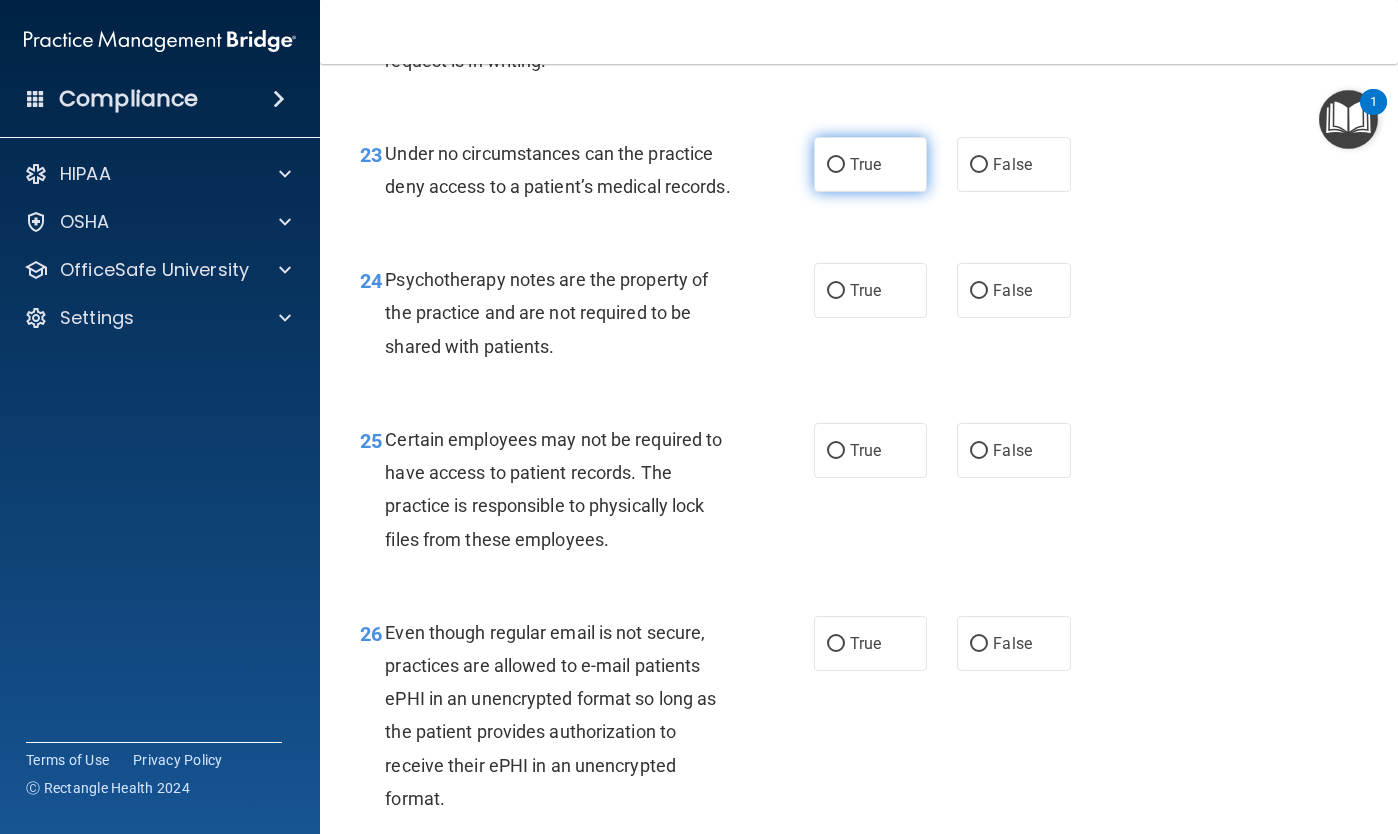 click on "True" at bounding box center [836, 165] 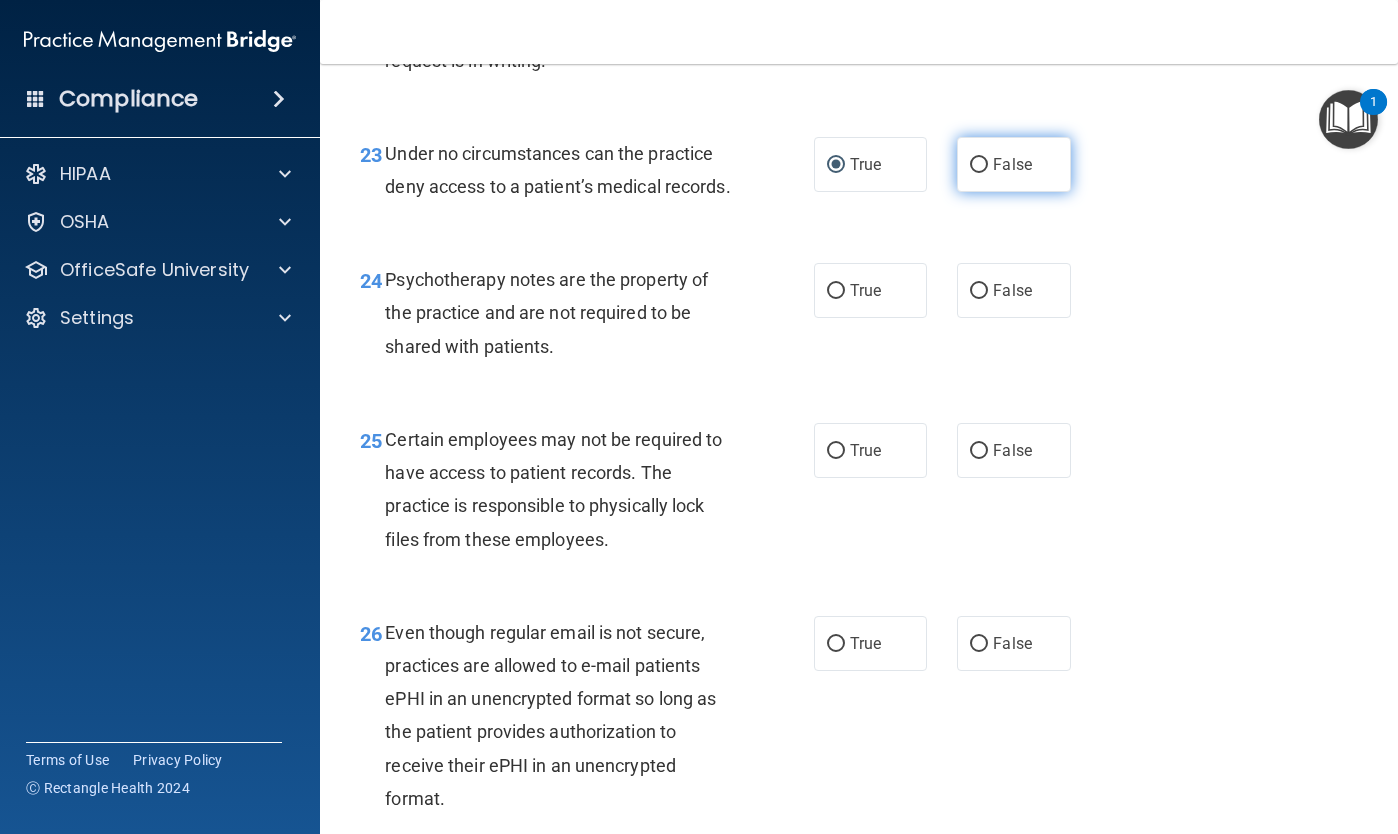 click on "False" at bounding box center (979, 165) 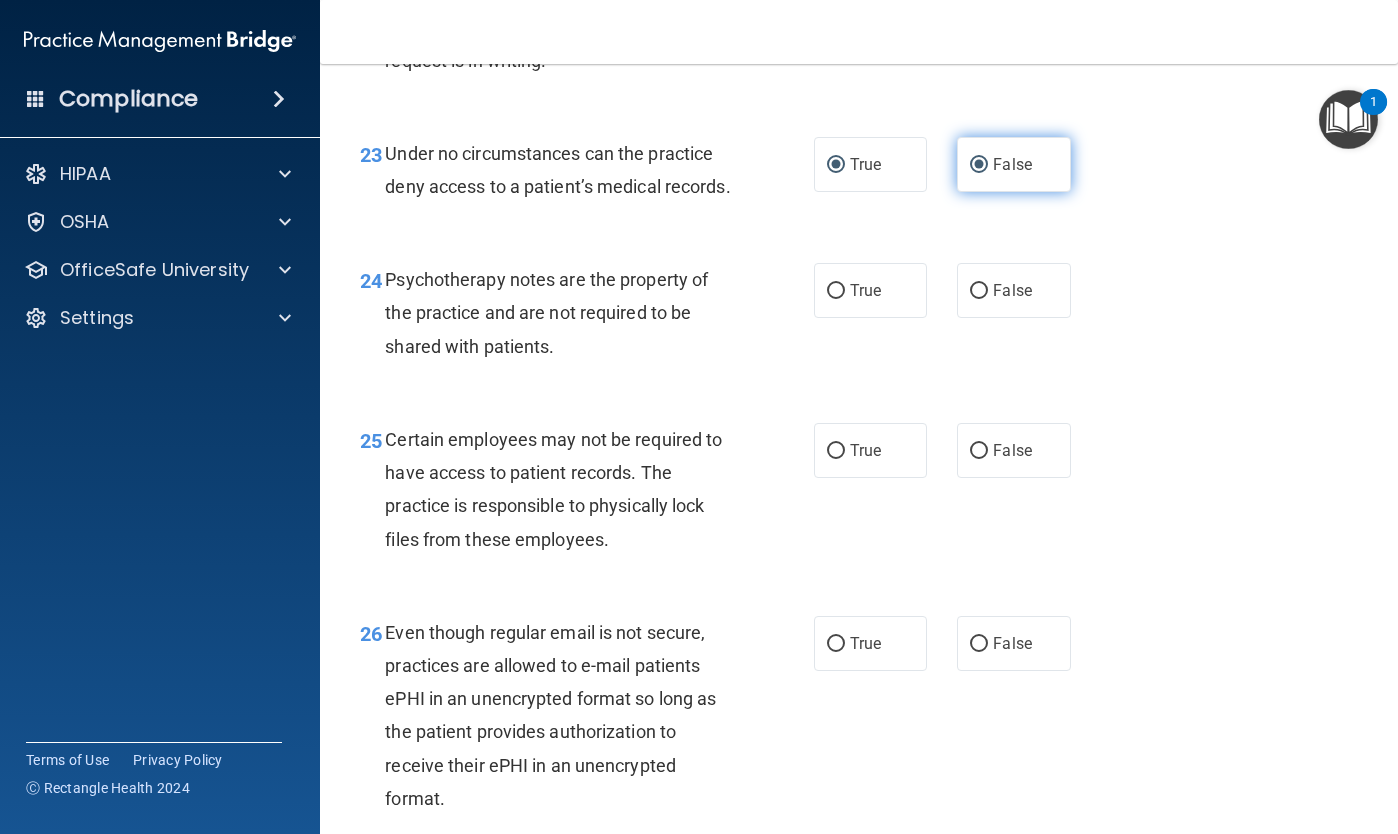 radio on "false" 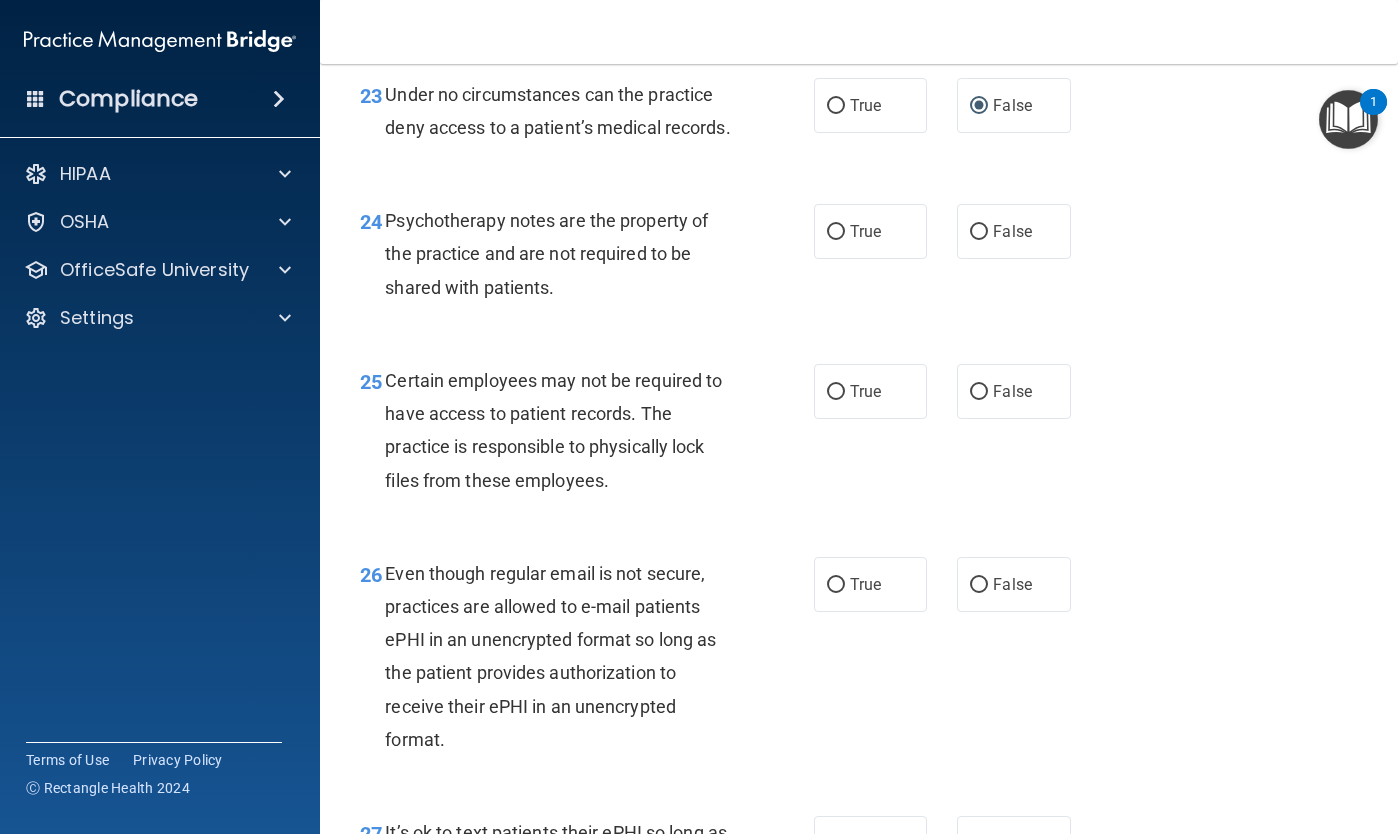 scroll, scrollTop: 4655, scrollLeft: 0, axis: vertical 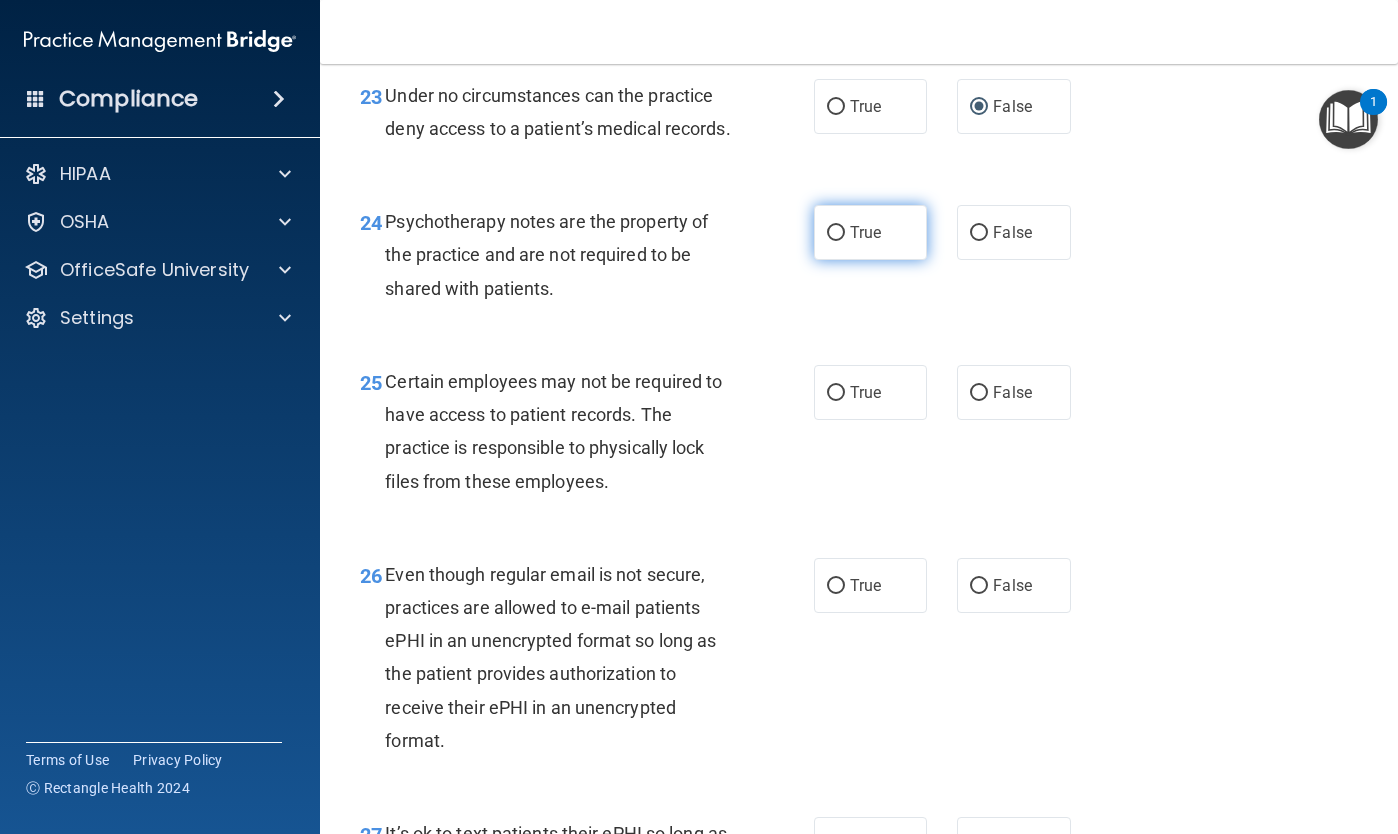 click on "True" at bounding box center [865, 232] 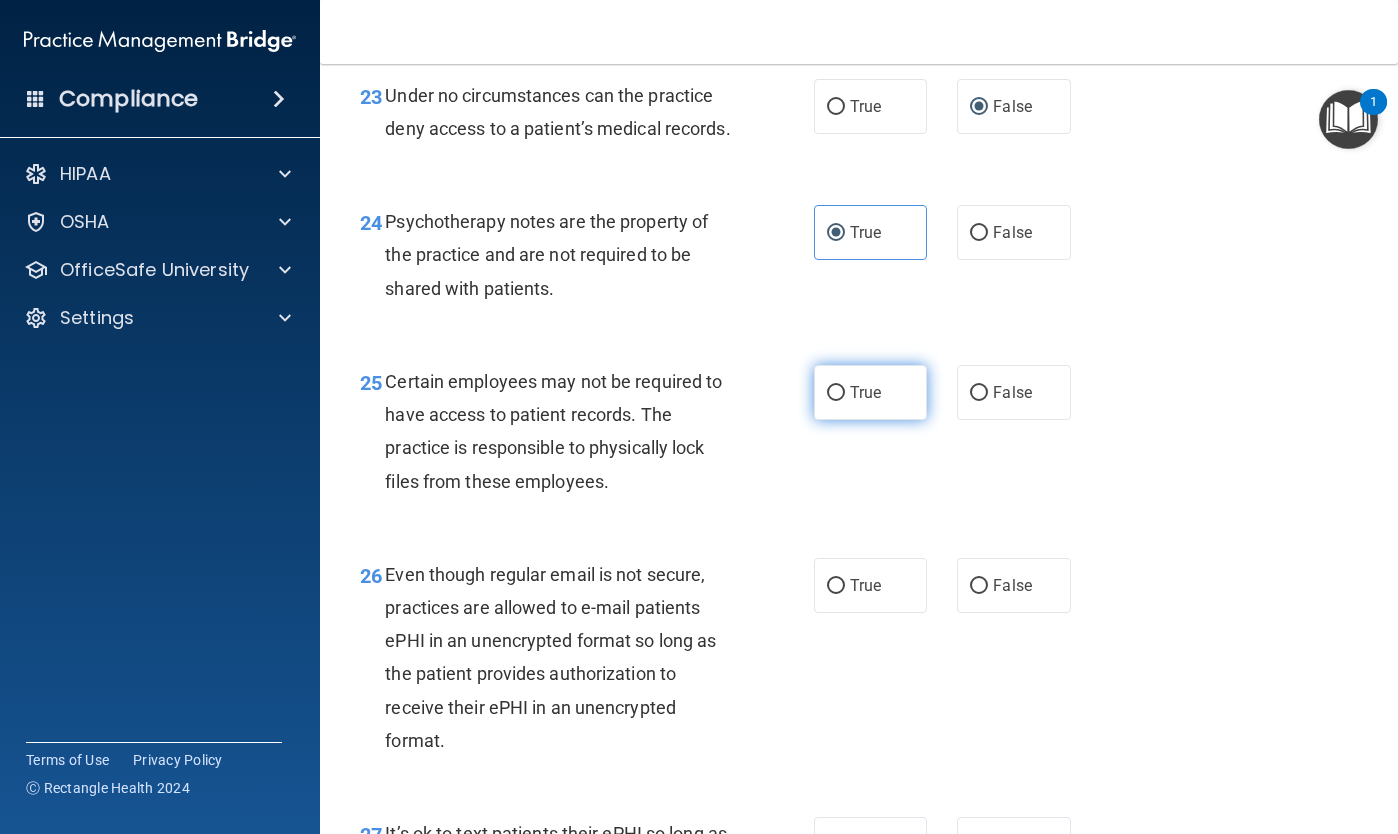 click on "True" at bounding box center [836, 393] 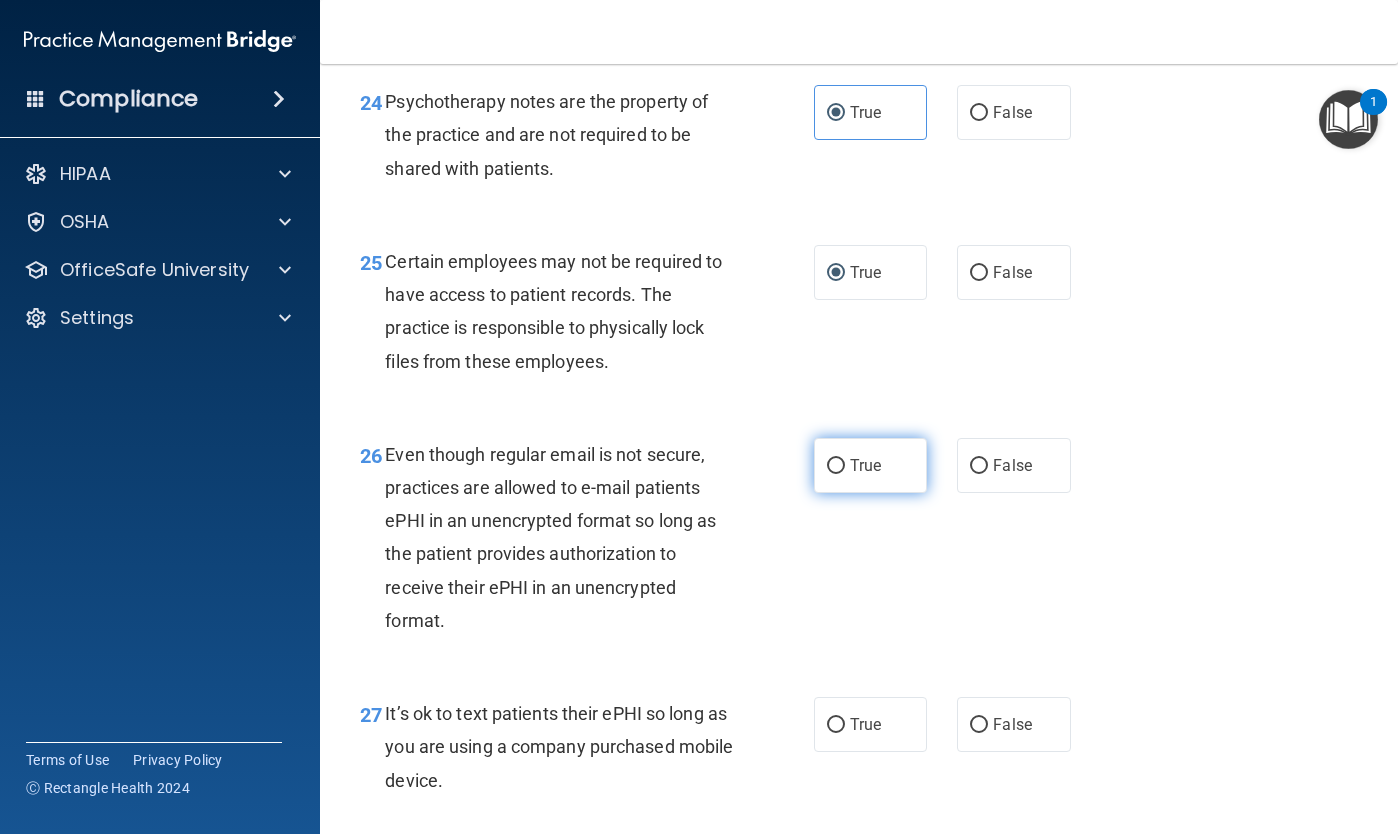 scroll, scrollTop: 4785, scrollLeft: 0, axis: vertical 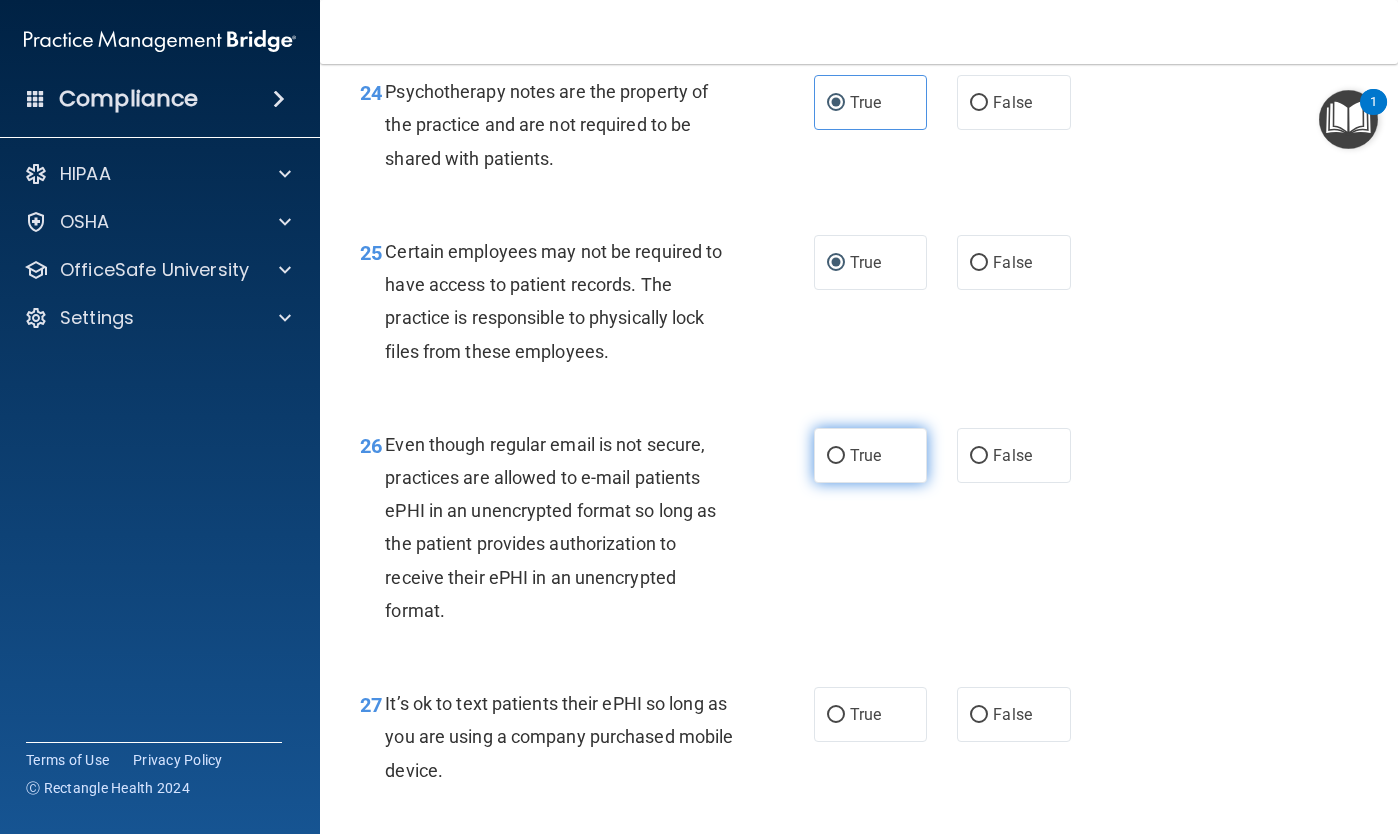 click on "True" at bounding box center [836, 456] 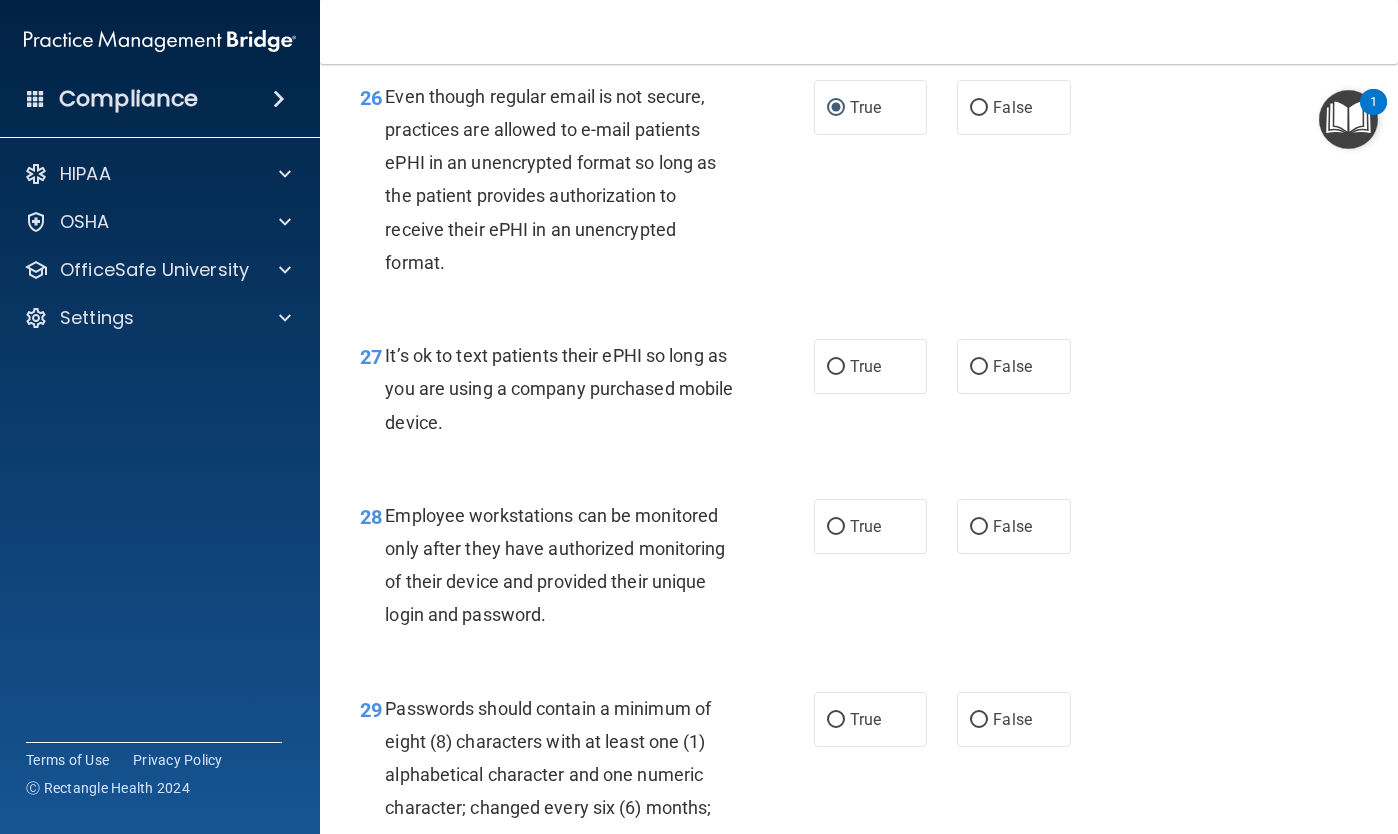 scroll, scrollTop: 5148, scrollLeft: 0, axis: vertical 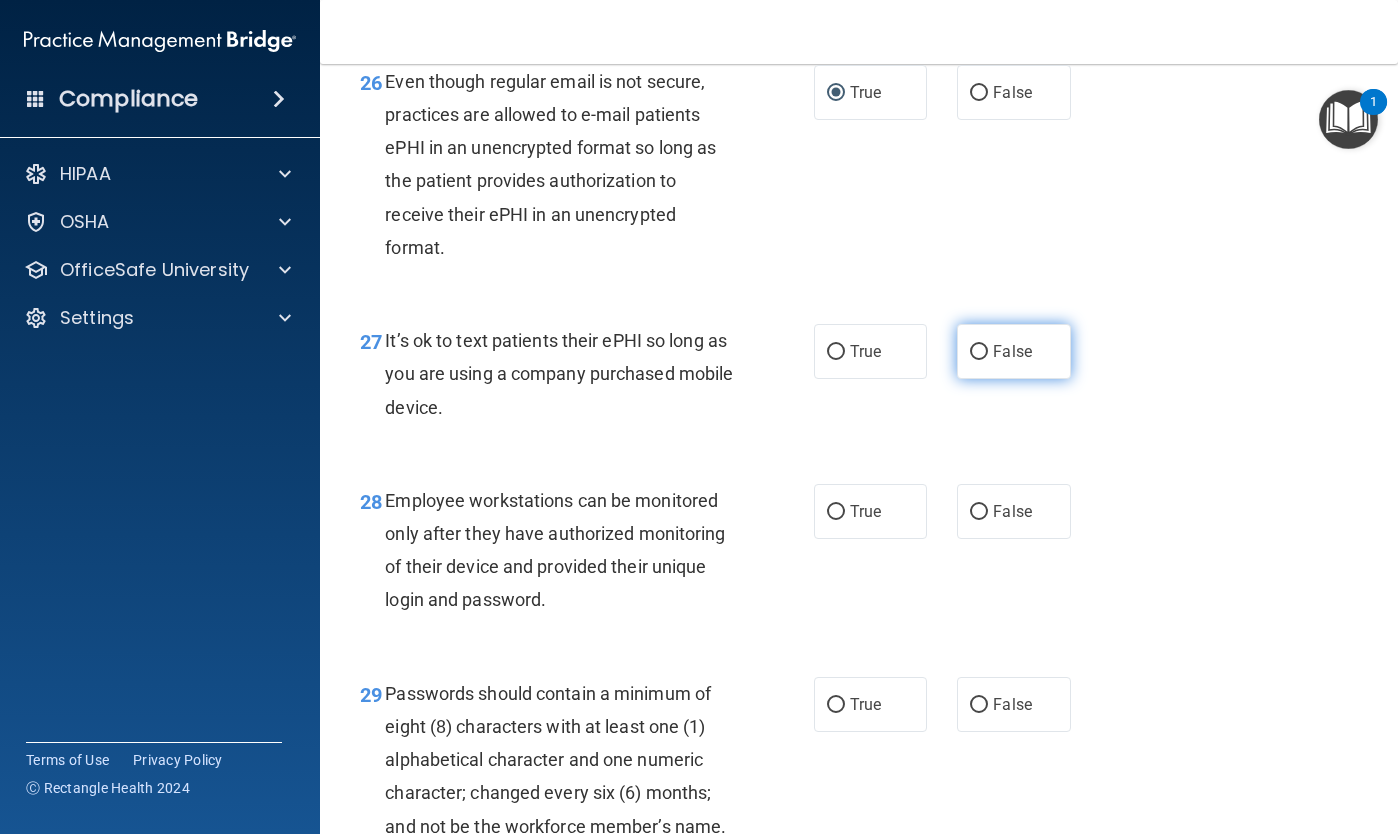 click on "False" at bounding box center (979, 352) 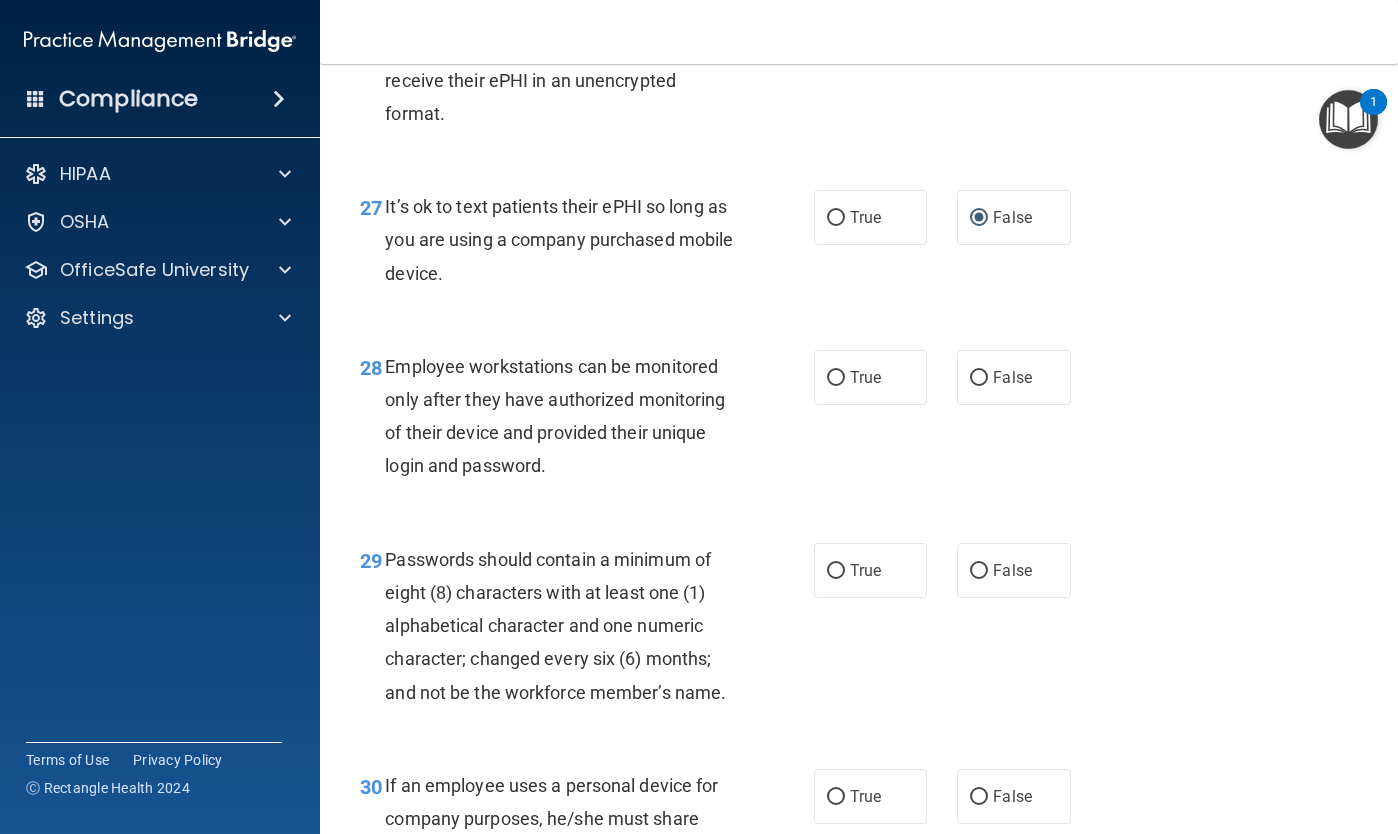 scroll, scrollTop: 5282, scrollLeft: 0, axis: vertical 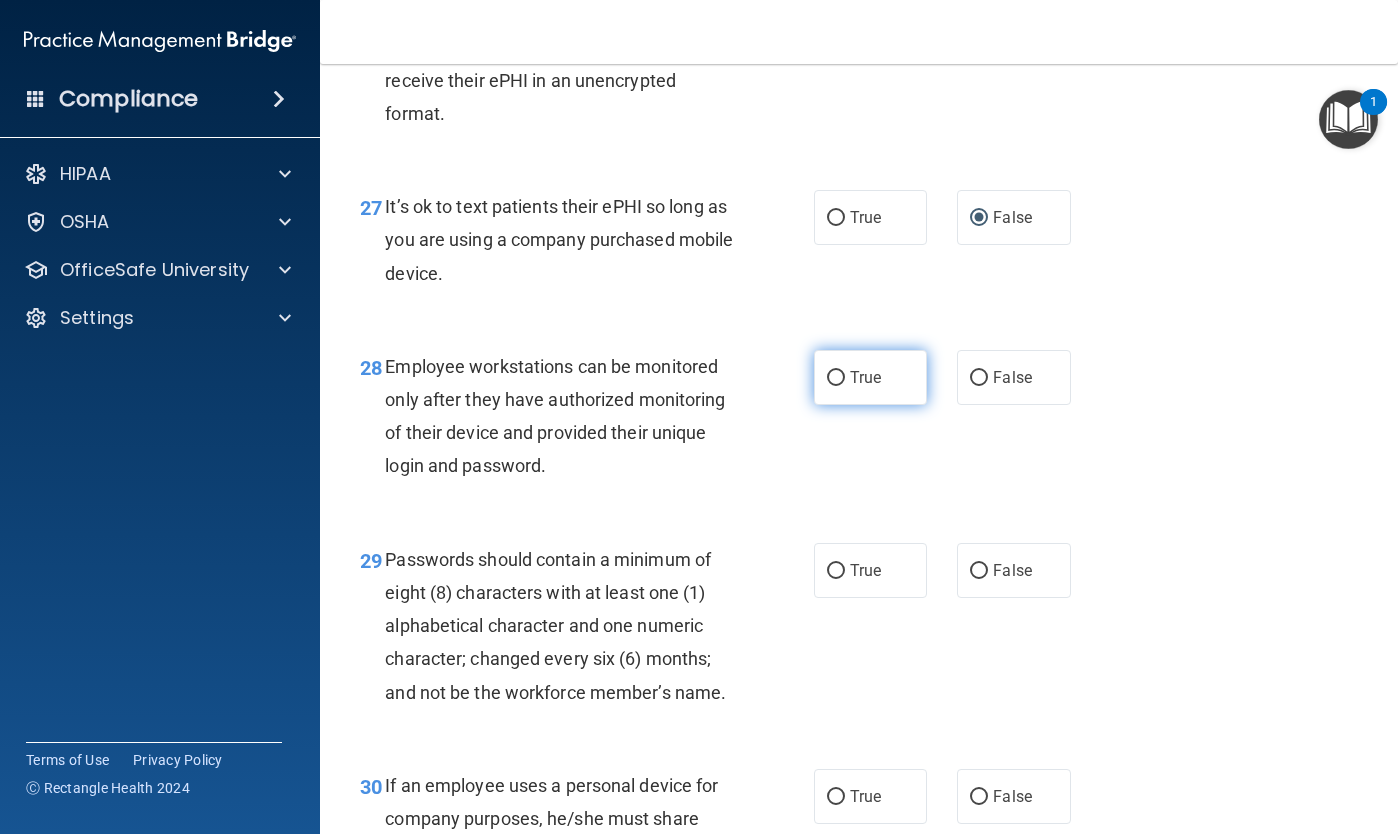 click on "True" at bounding box center [836, 378] 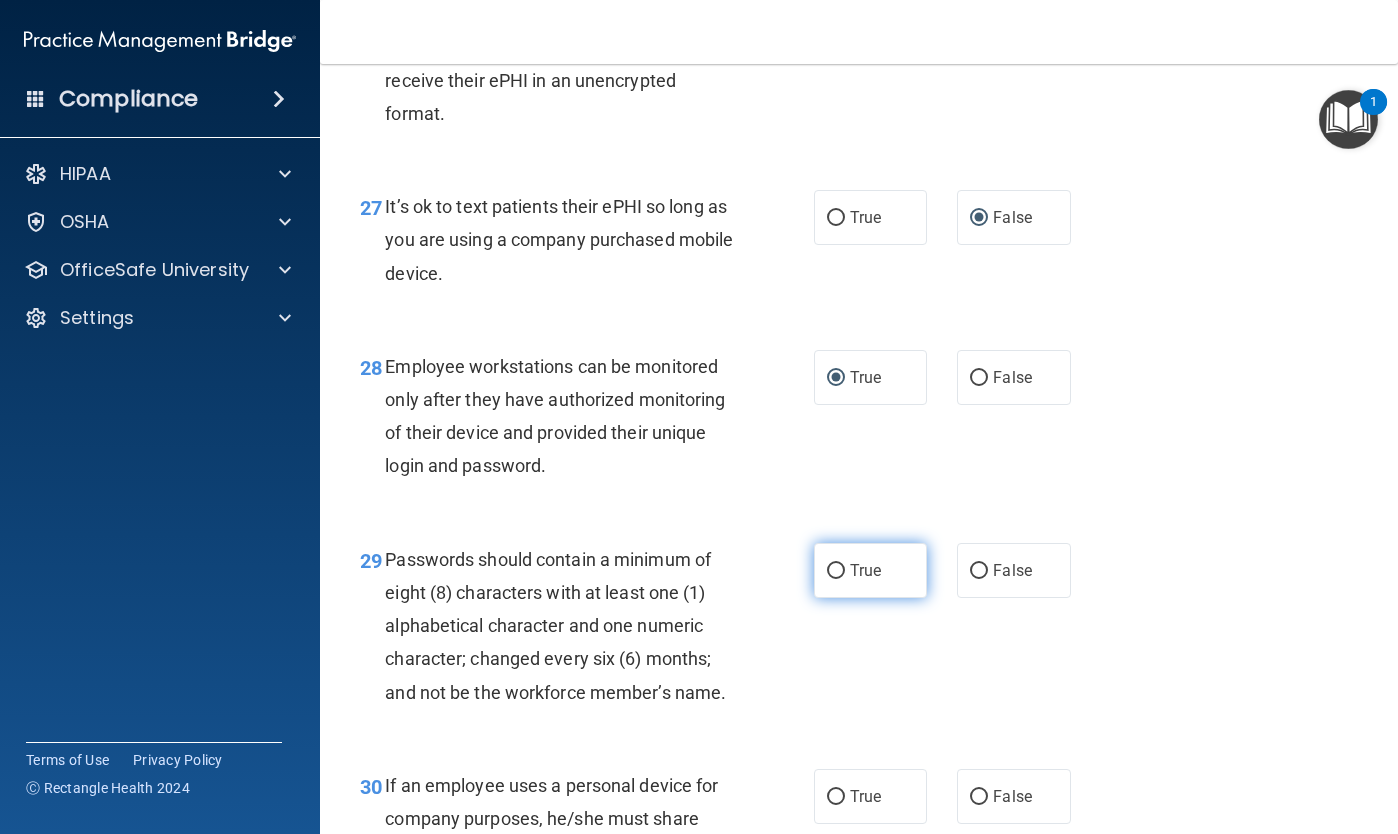 click on "True" at bounding box center (836, 571) 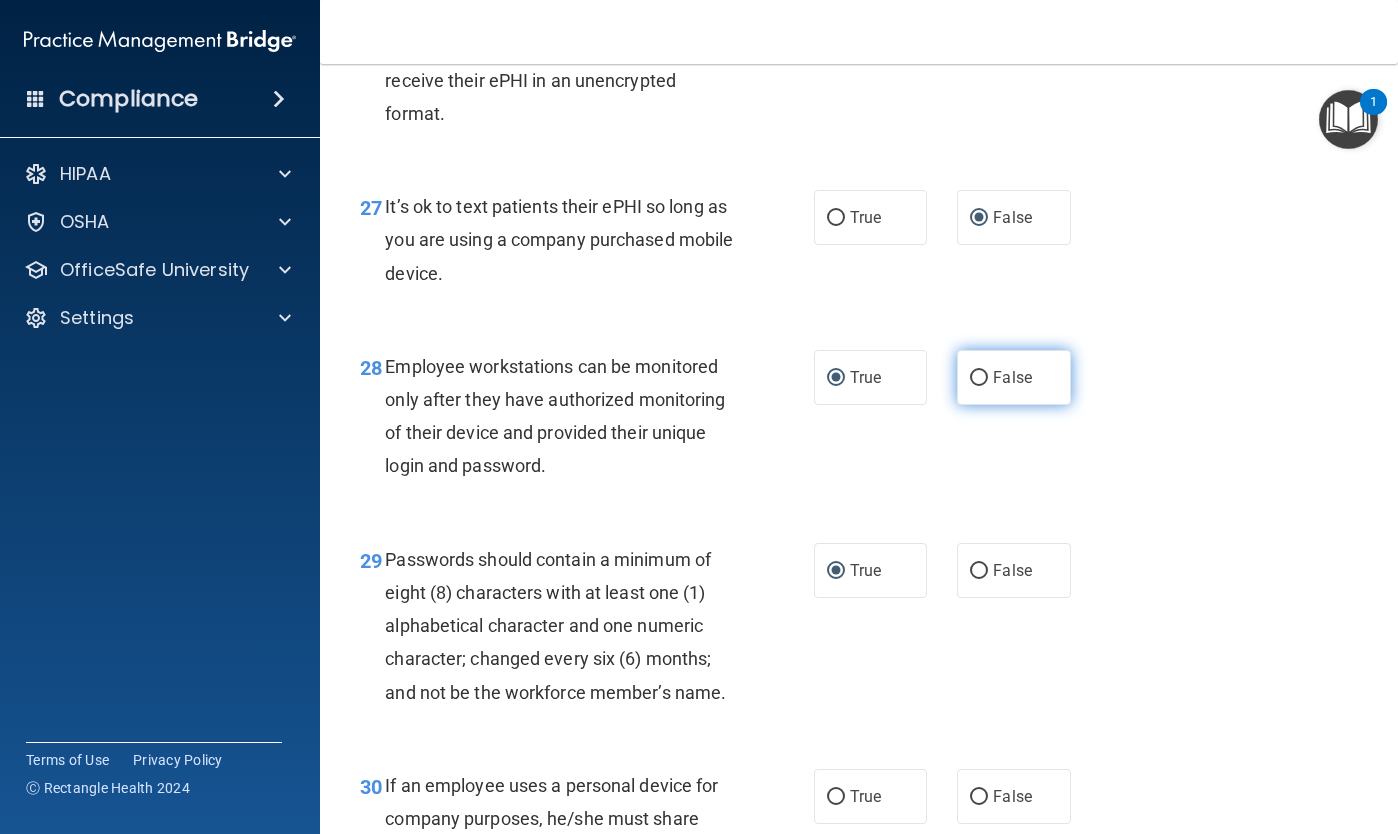 click on "False" at bounding box center [979, 378] 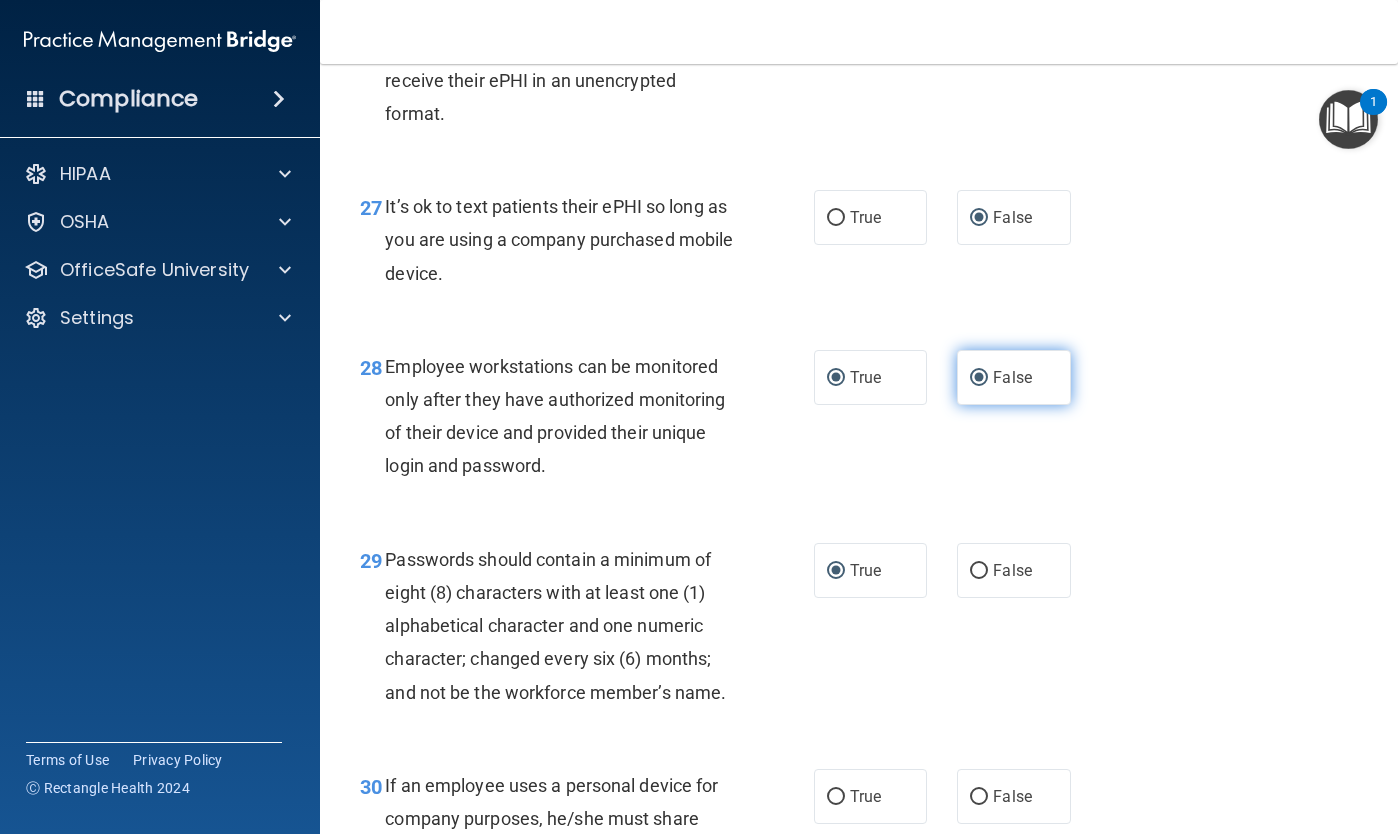 radio on "false" 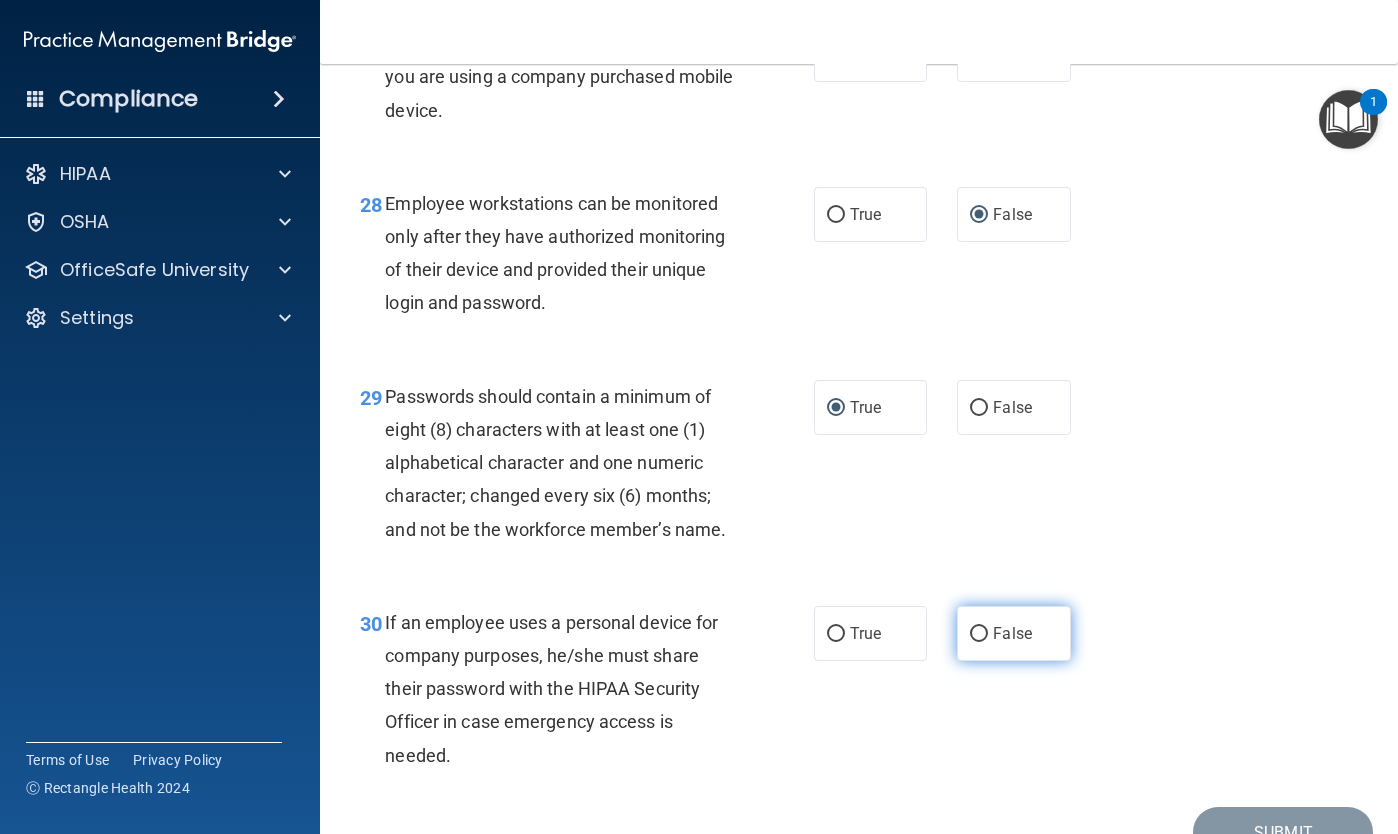 click on "False" at bounding box center (979, 634) 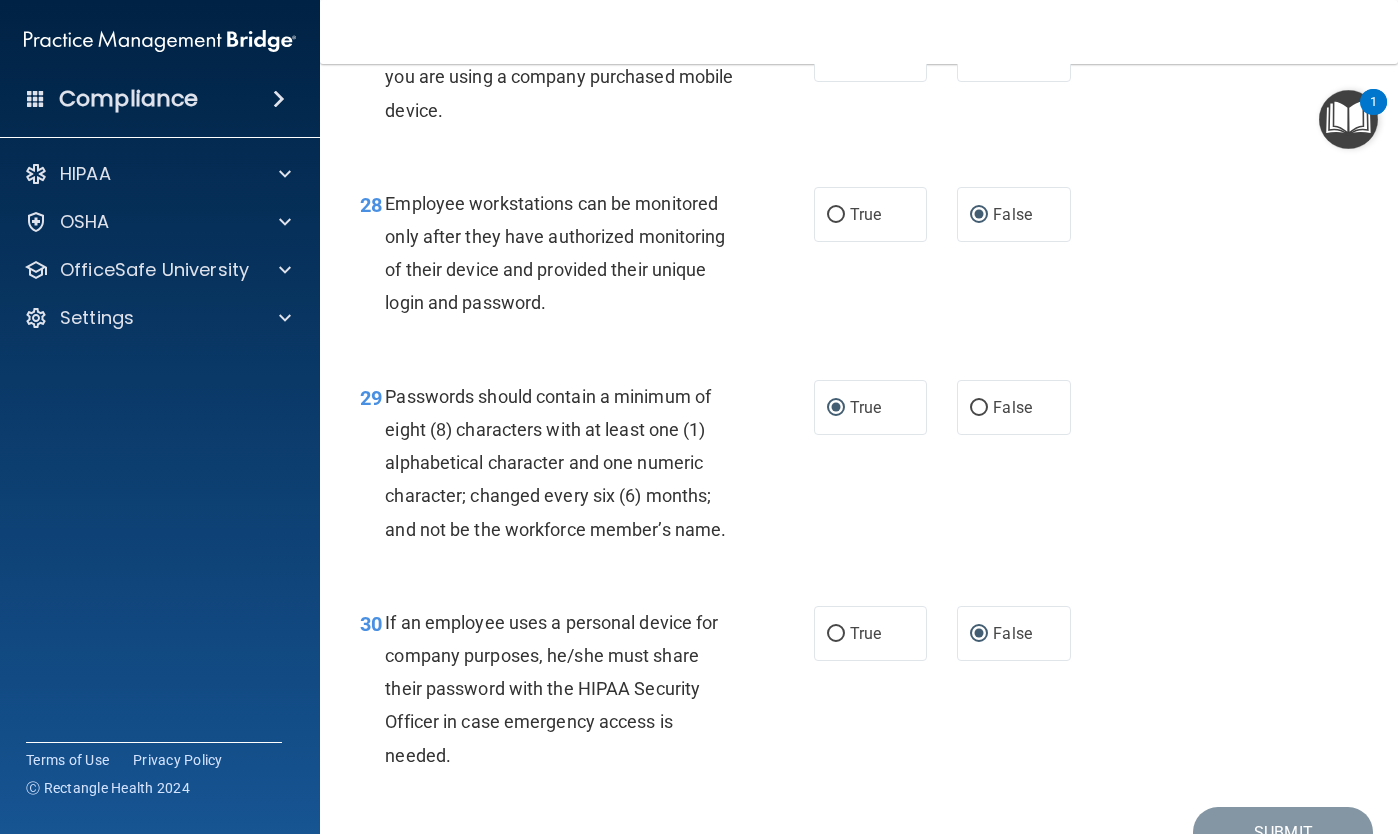 scroll, scrollTop: 5442, scrollLeft: 0, axis: vertical 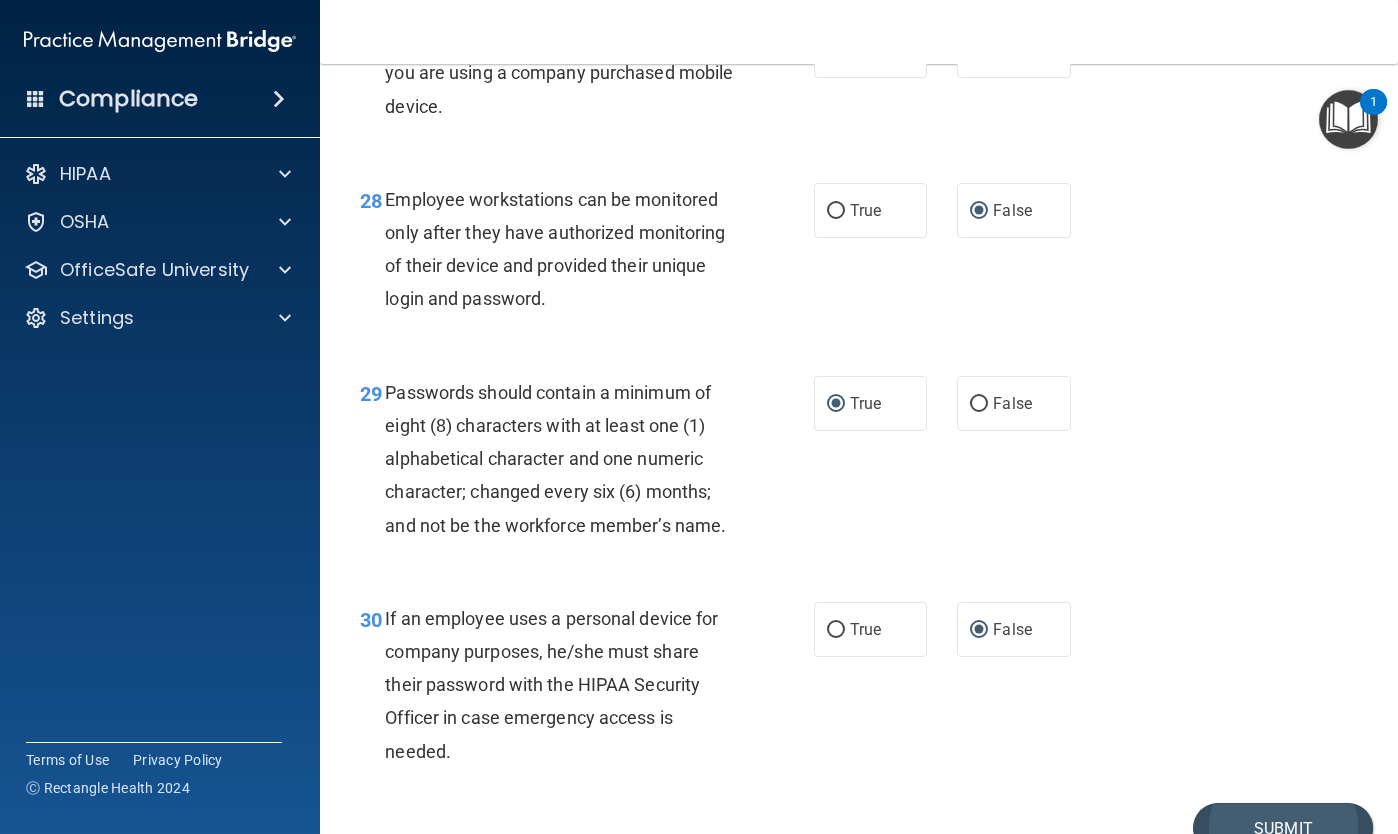 click on "Submit" at bounding box center [1283, 828] 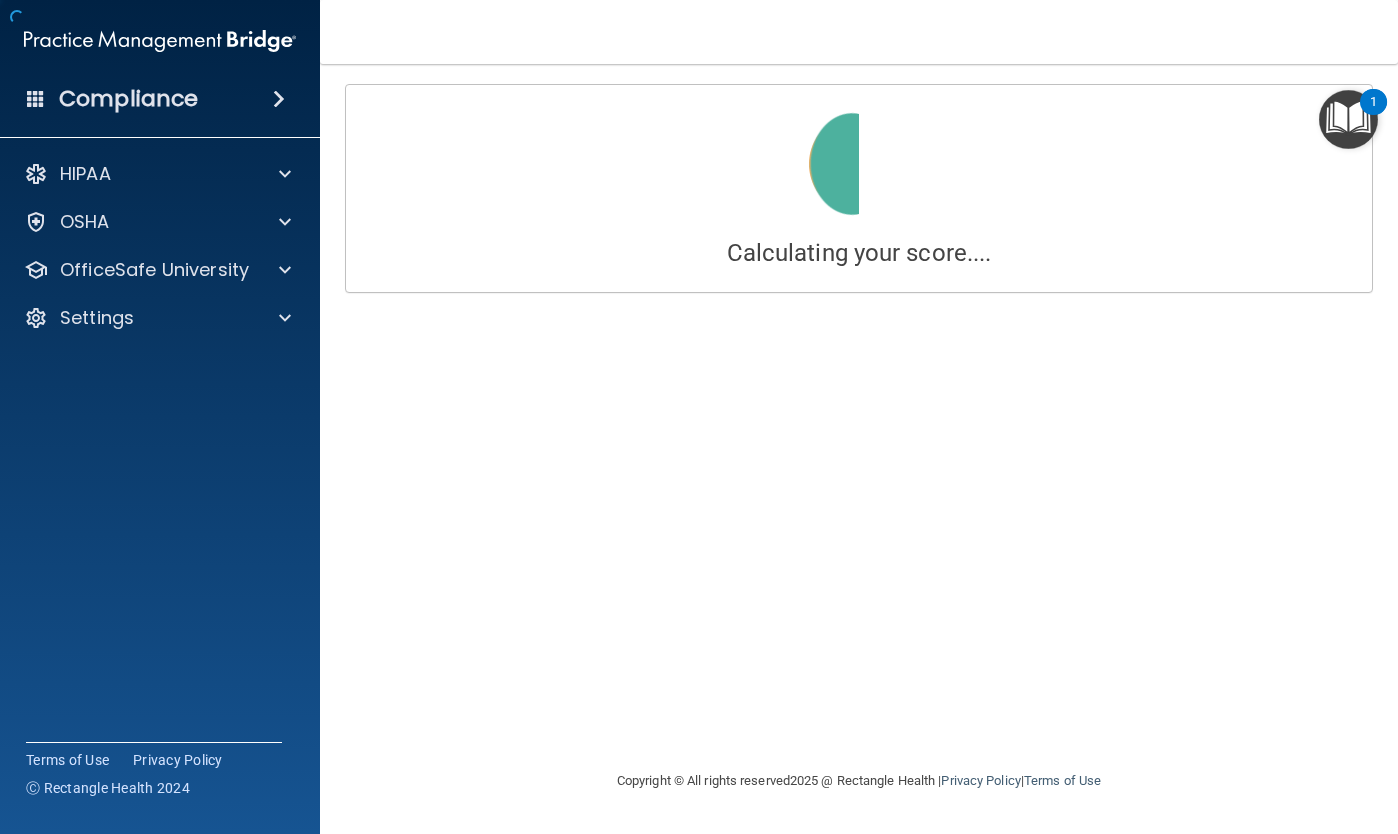 scroll, scrollTop: 0, scrollLeft: 0, axis: both 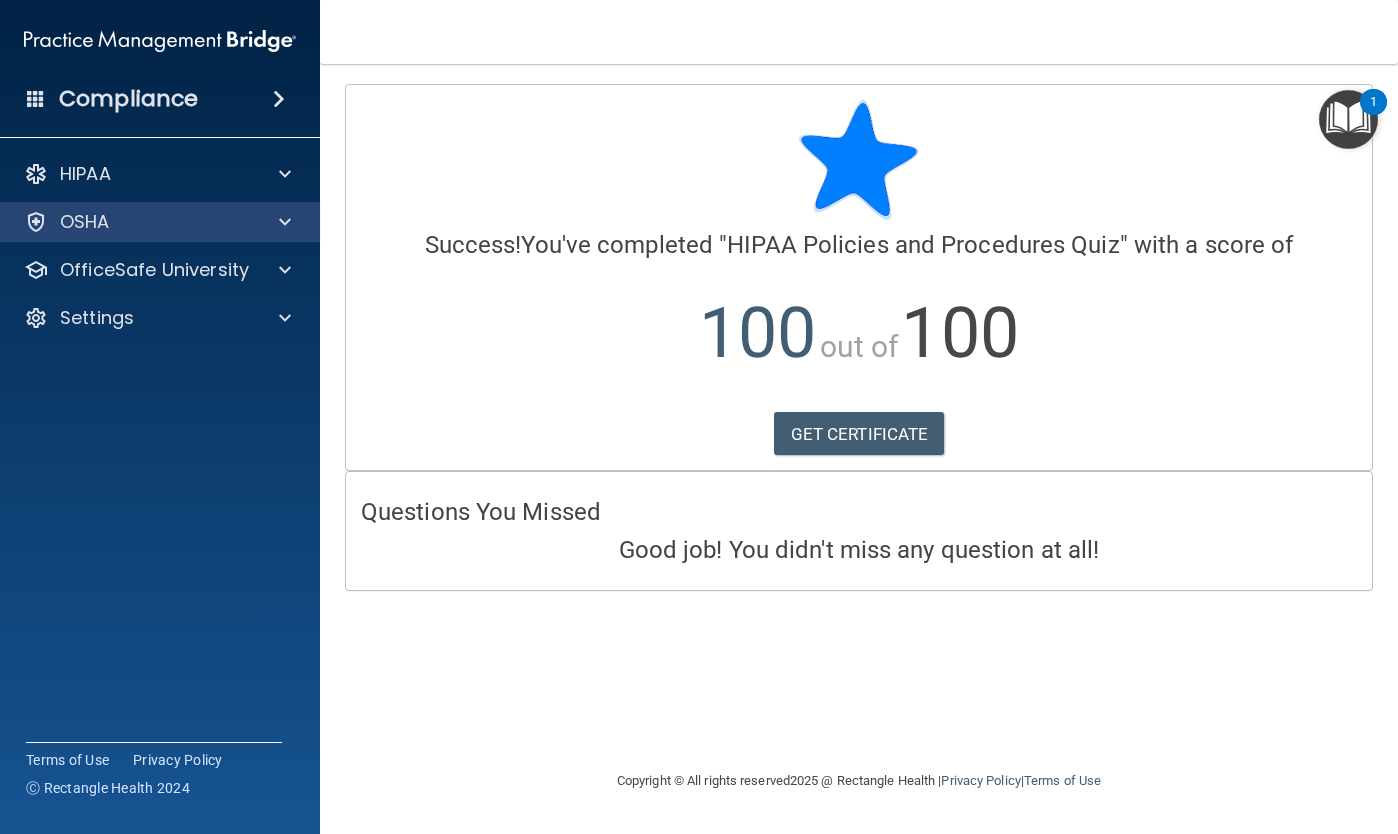 click at bounding box center (285, 222) 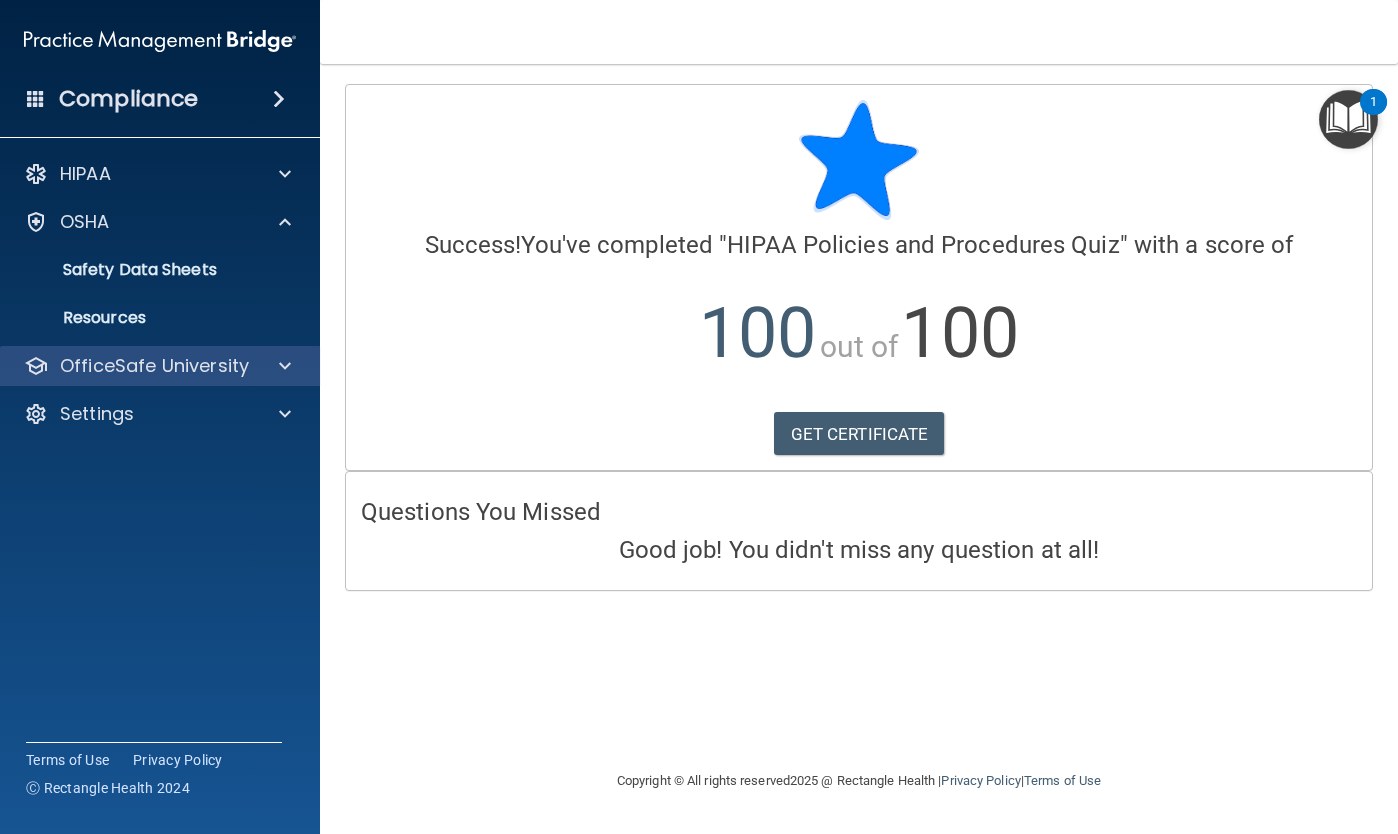 click on "OfficeSafe University" at bounding box center [154, 366] 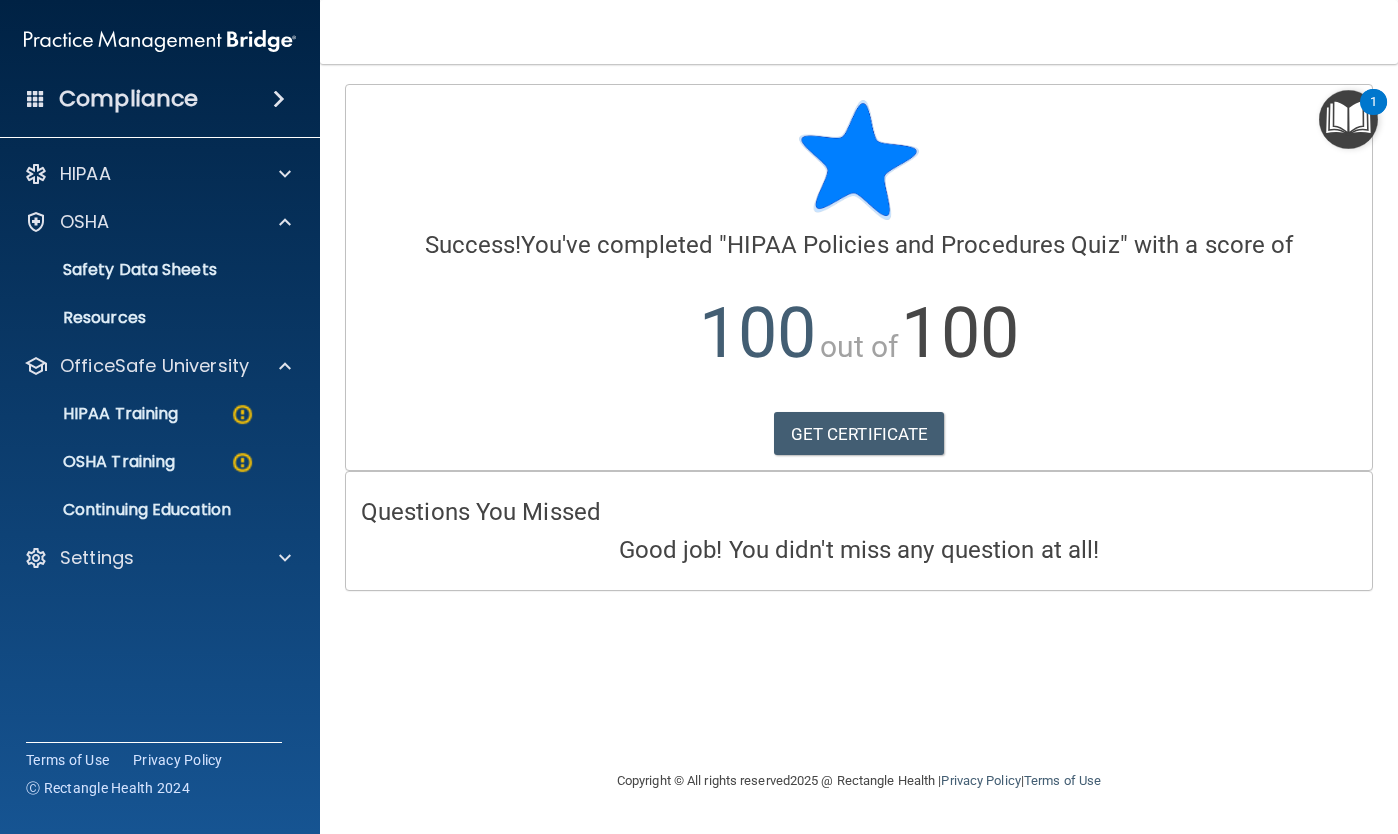 click on "HIPAA Training" at bounding box center [95, 414] 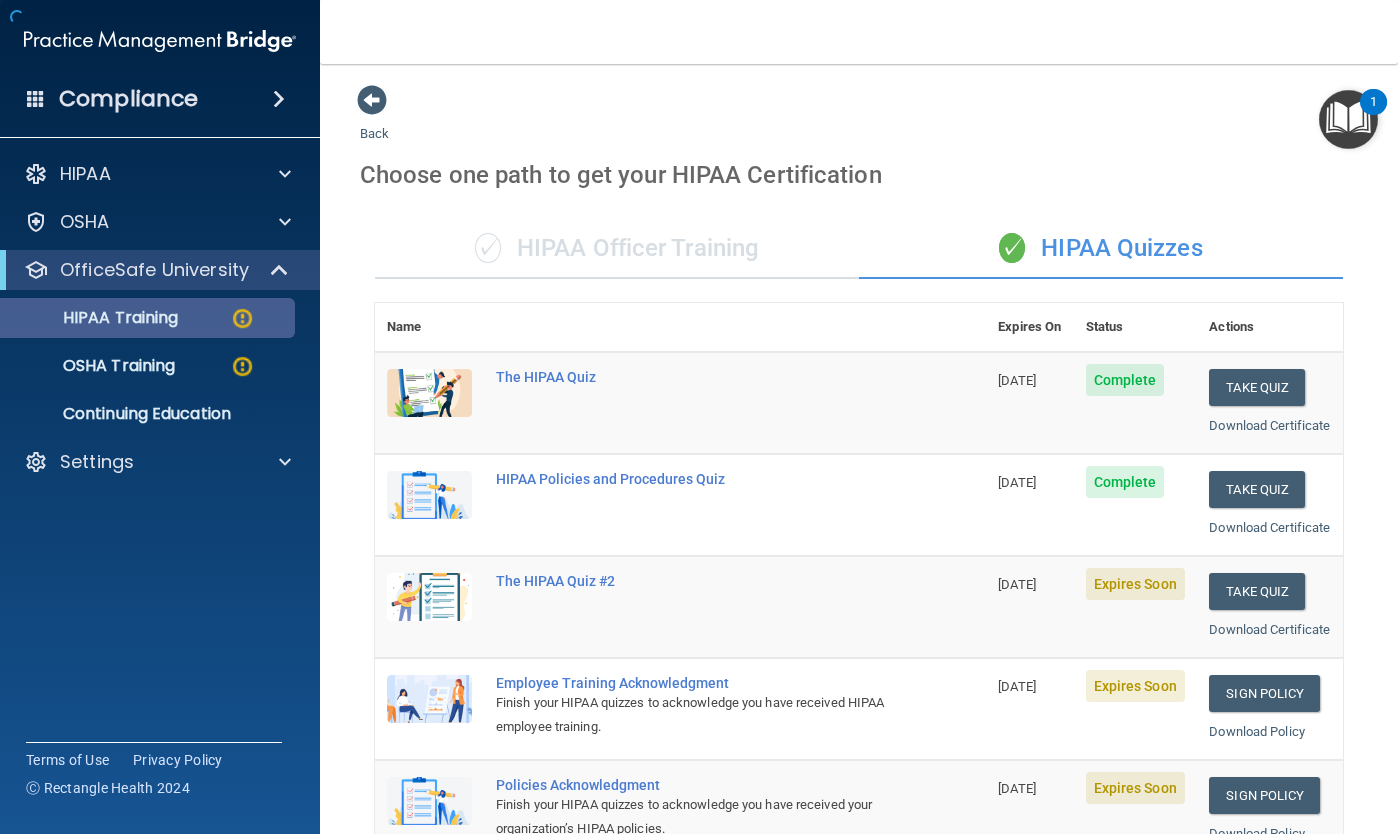 click at bounding box center (242, 318) 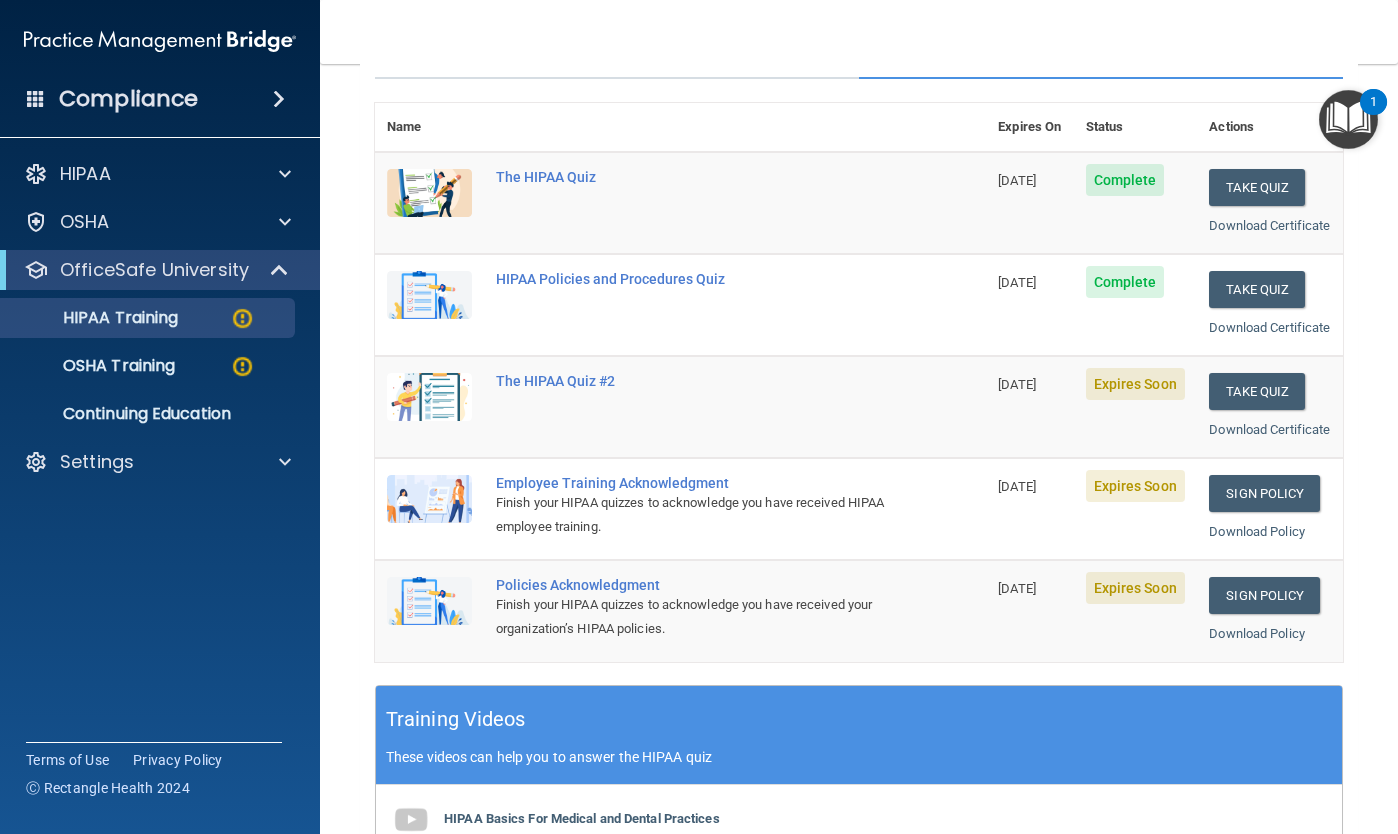 scroll, scrollTop: 210, scrollLeft: 0, axis: vertical 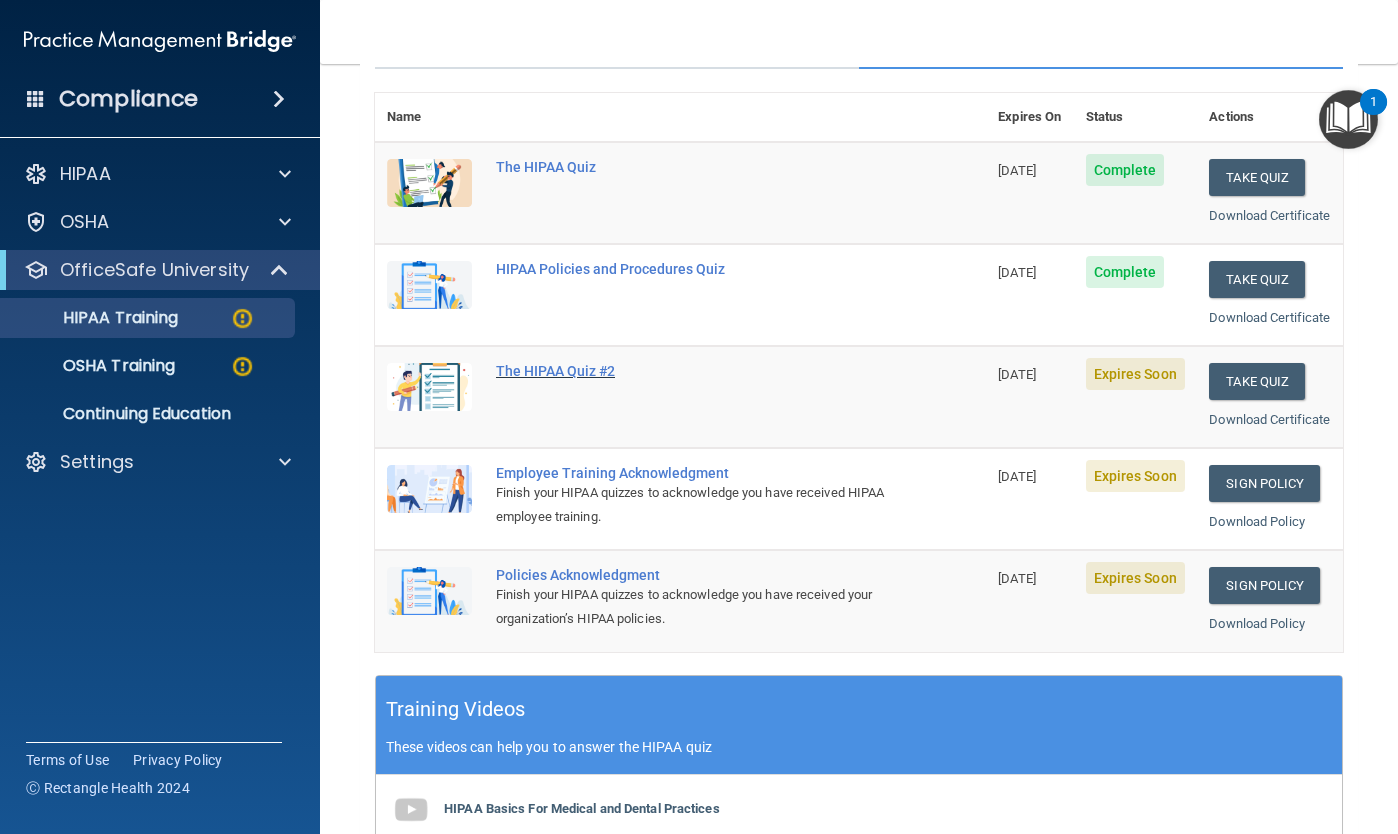 click on "The HIPAA Quiz #2" at bounding box center [691, 371] 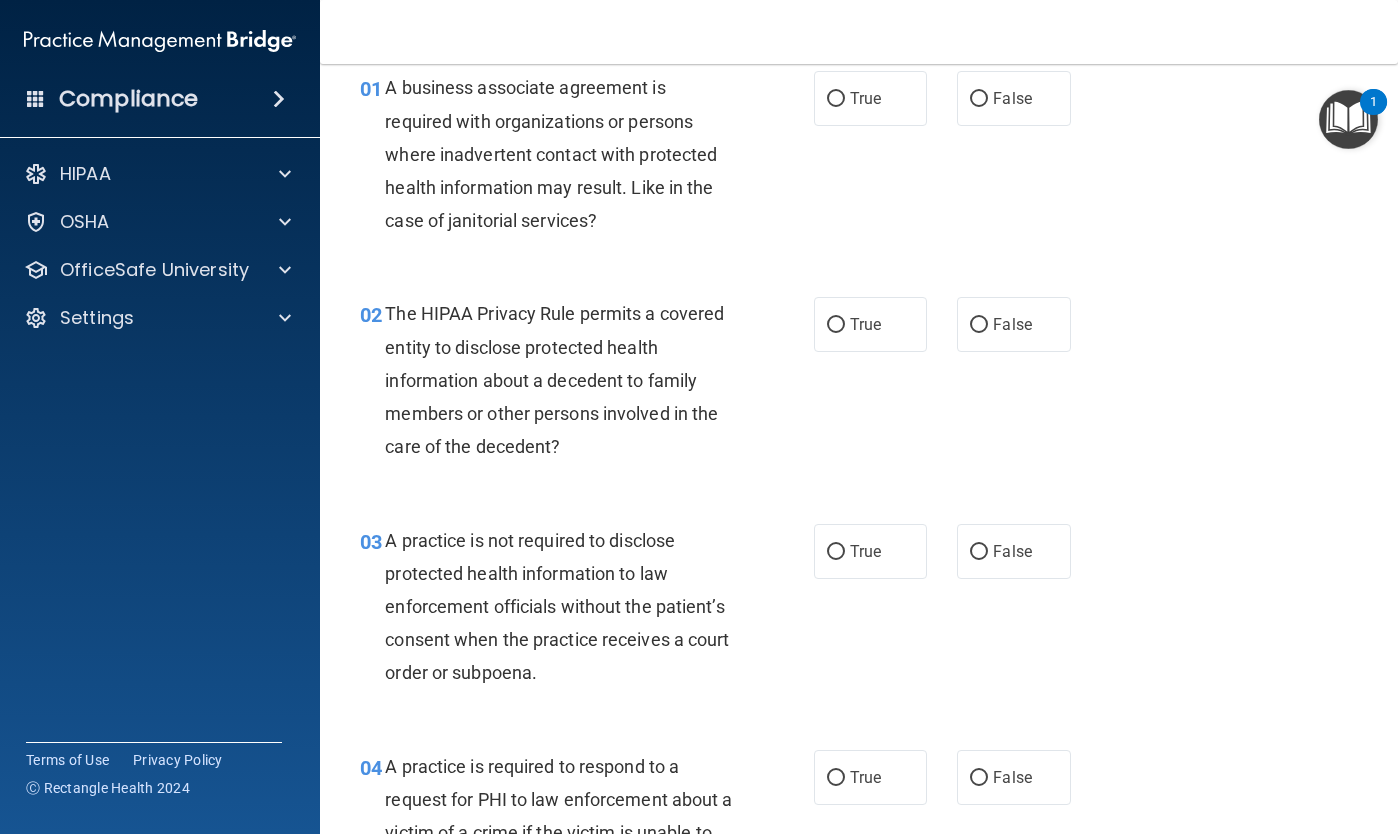 scroll, scrollTop: 88, scrollLeft: 0, axis: vertical 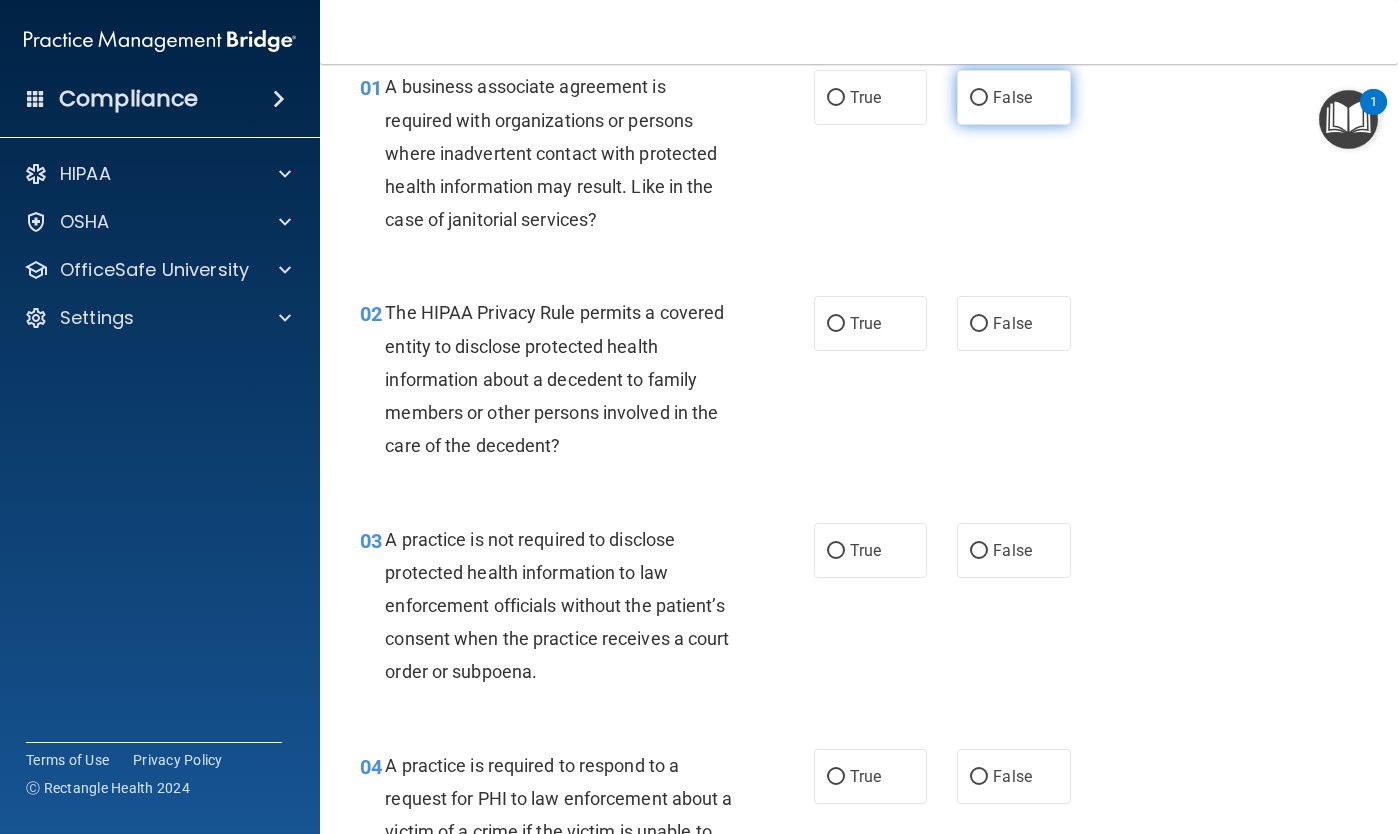 click on "False" at bounding box center [979, 98] 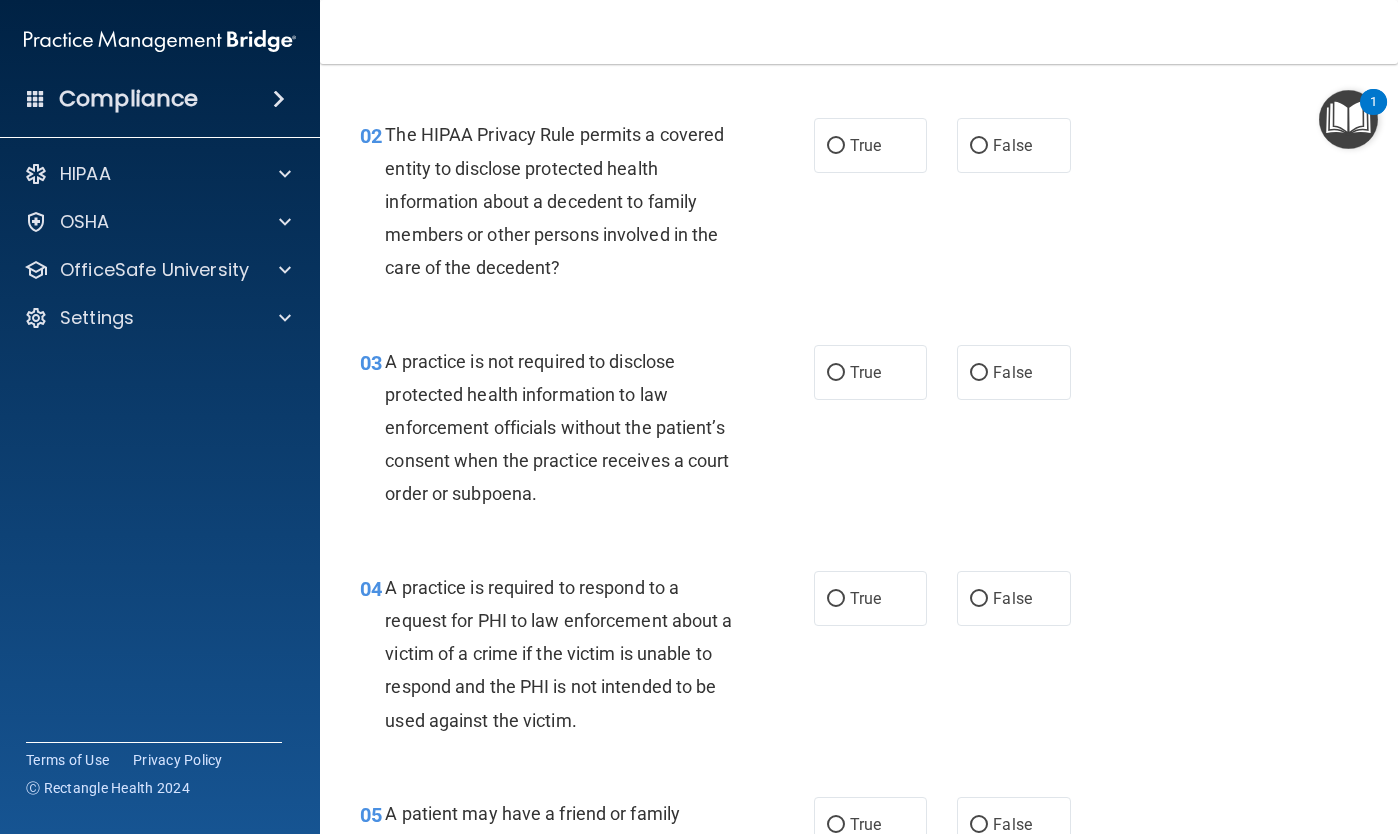 scroll, scrollTop: 267, scrollLeft: 0, axis: vertical 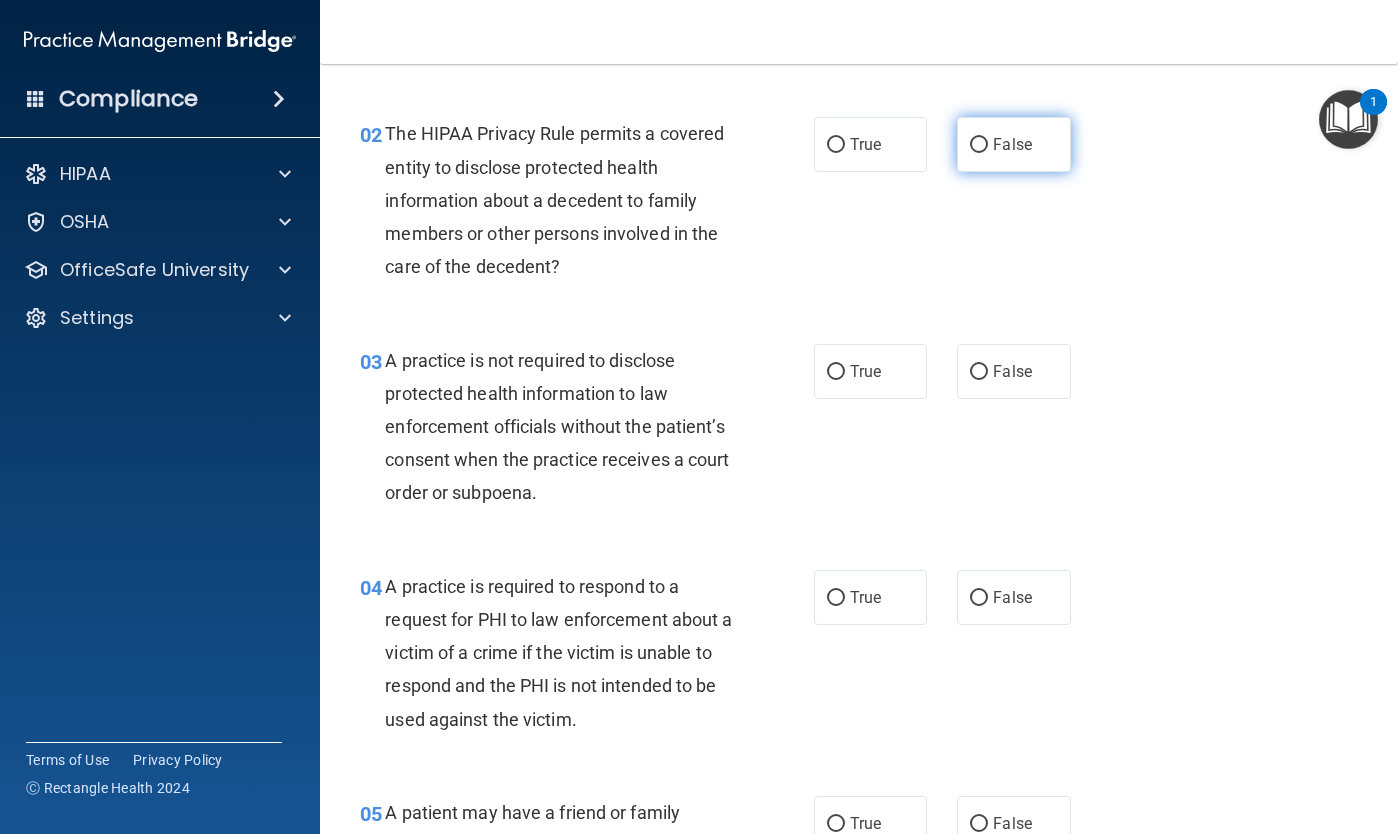 click on "False" at bounding box center [979, 145] 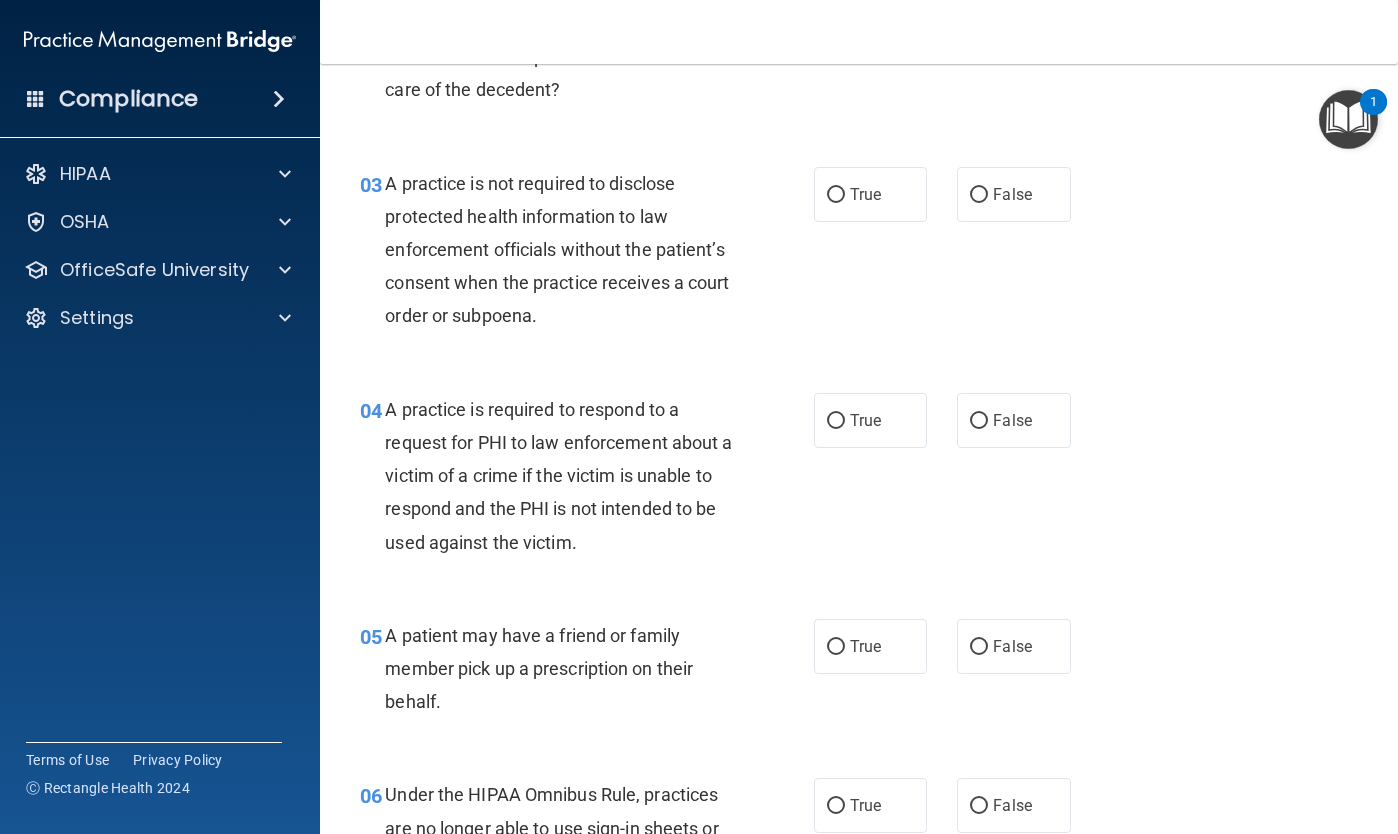 scroll, scrollTop: 446, scrollLeft: 0, axis: vertical 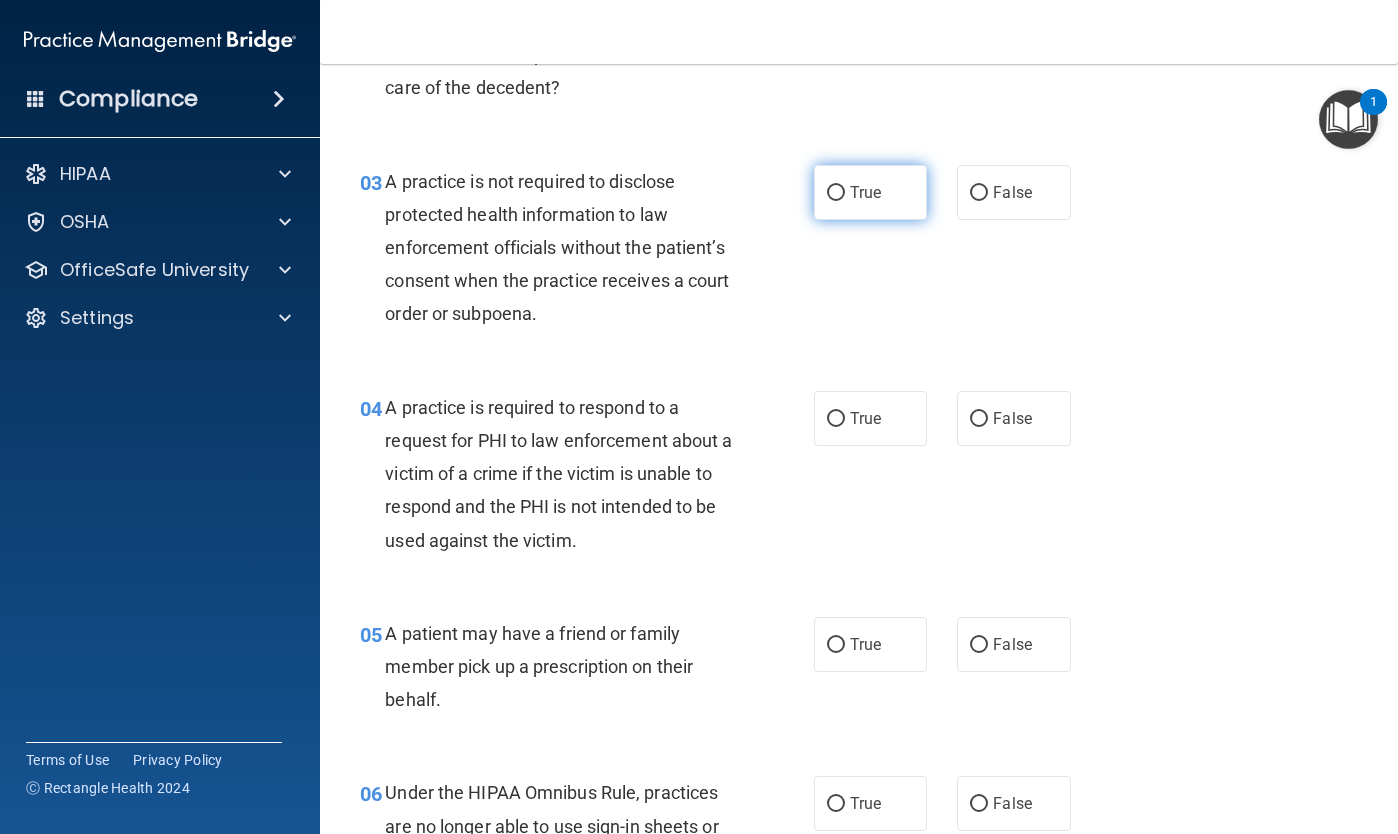 click on "True" at bounding box center (836, 193) 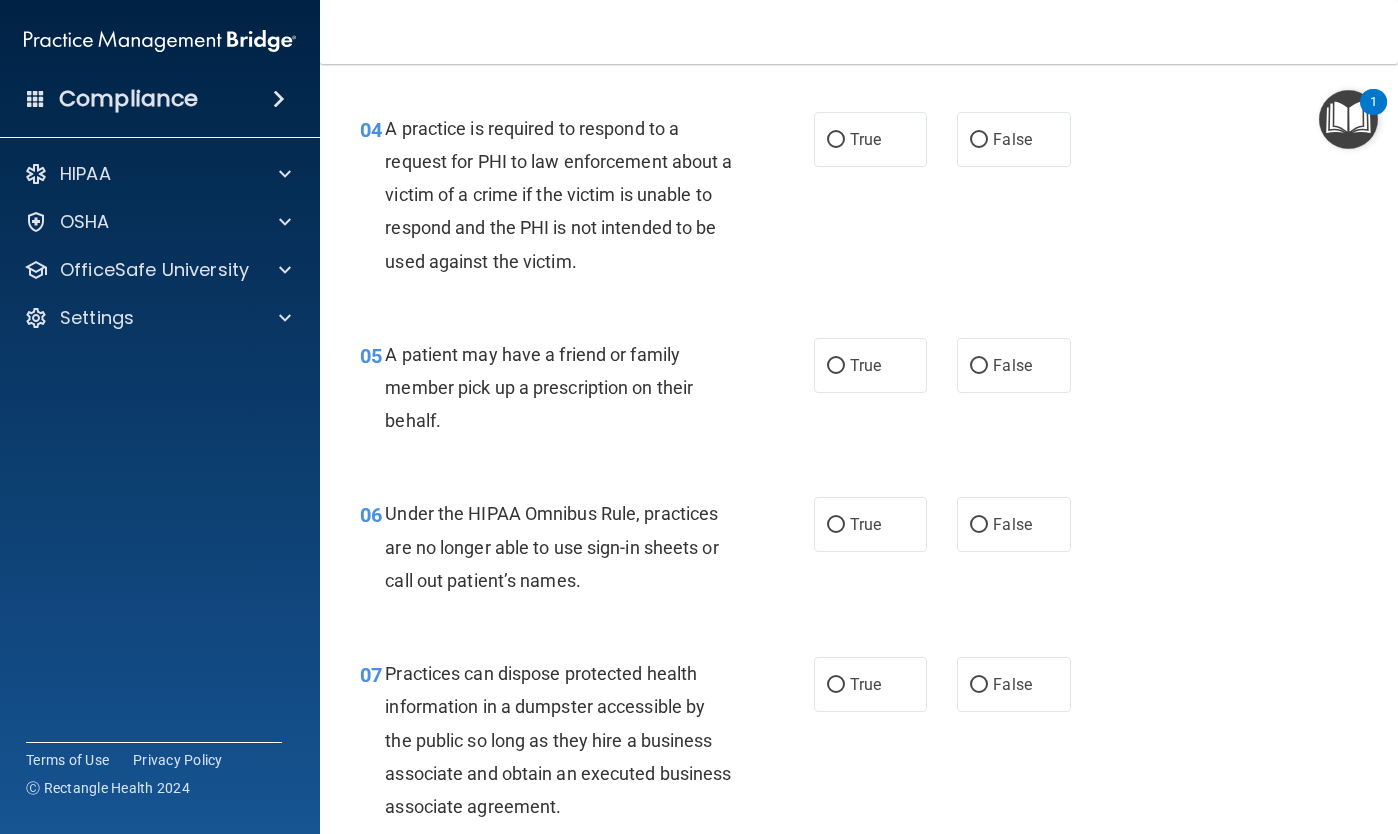 scroll, scrollTop: 719, scrollLeft: 0, axis: vertical 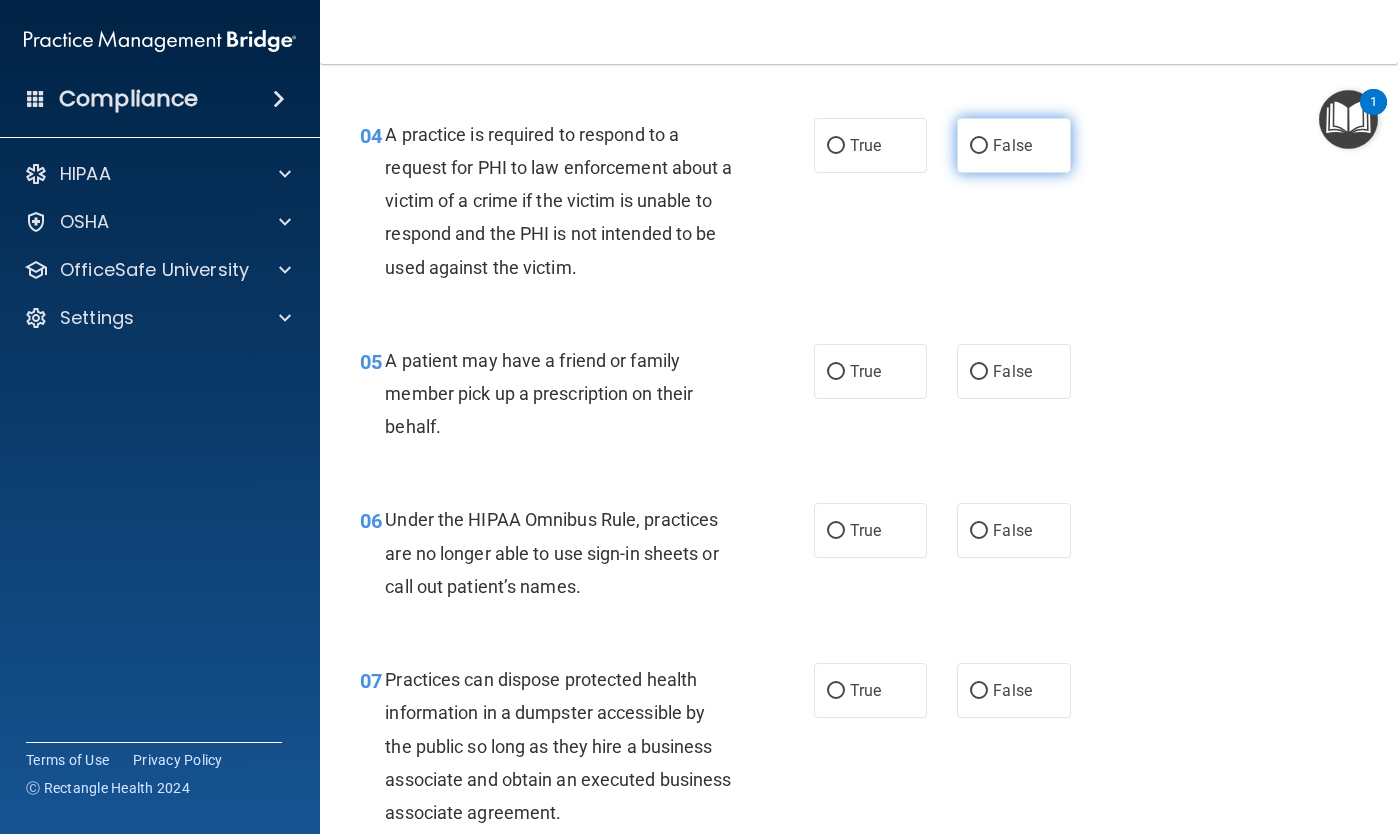 click on "False" at bounding box center [979, 146] 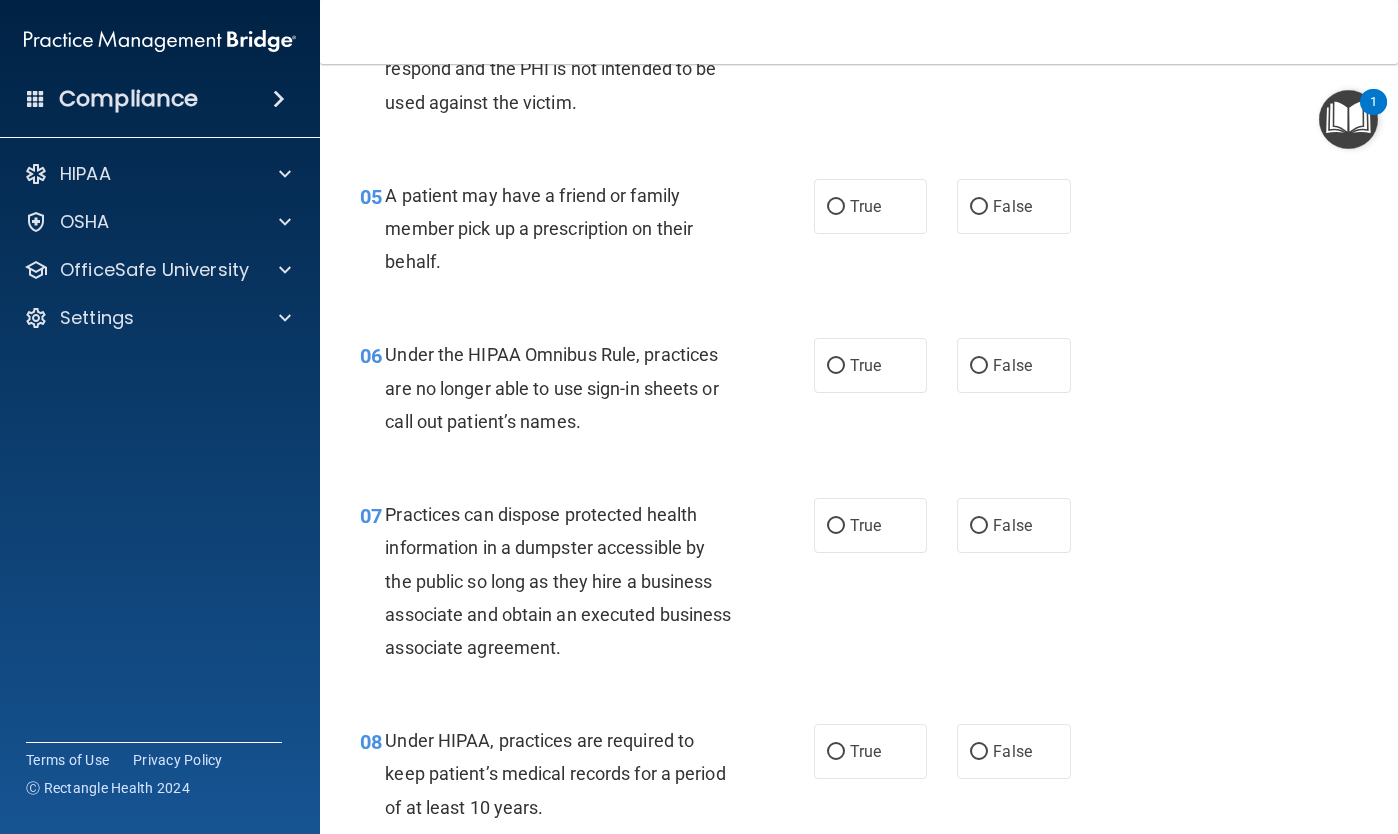 scroll, scrollTop: 885, scrollLeft: 0, axis: vertical 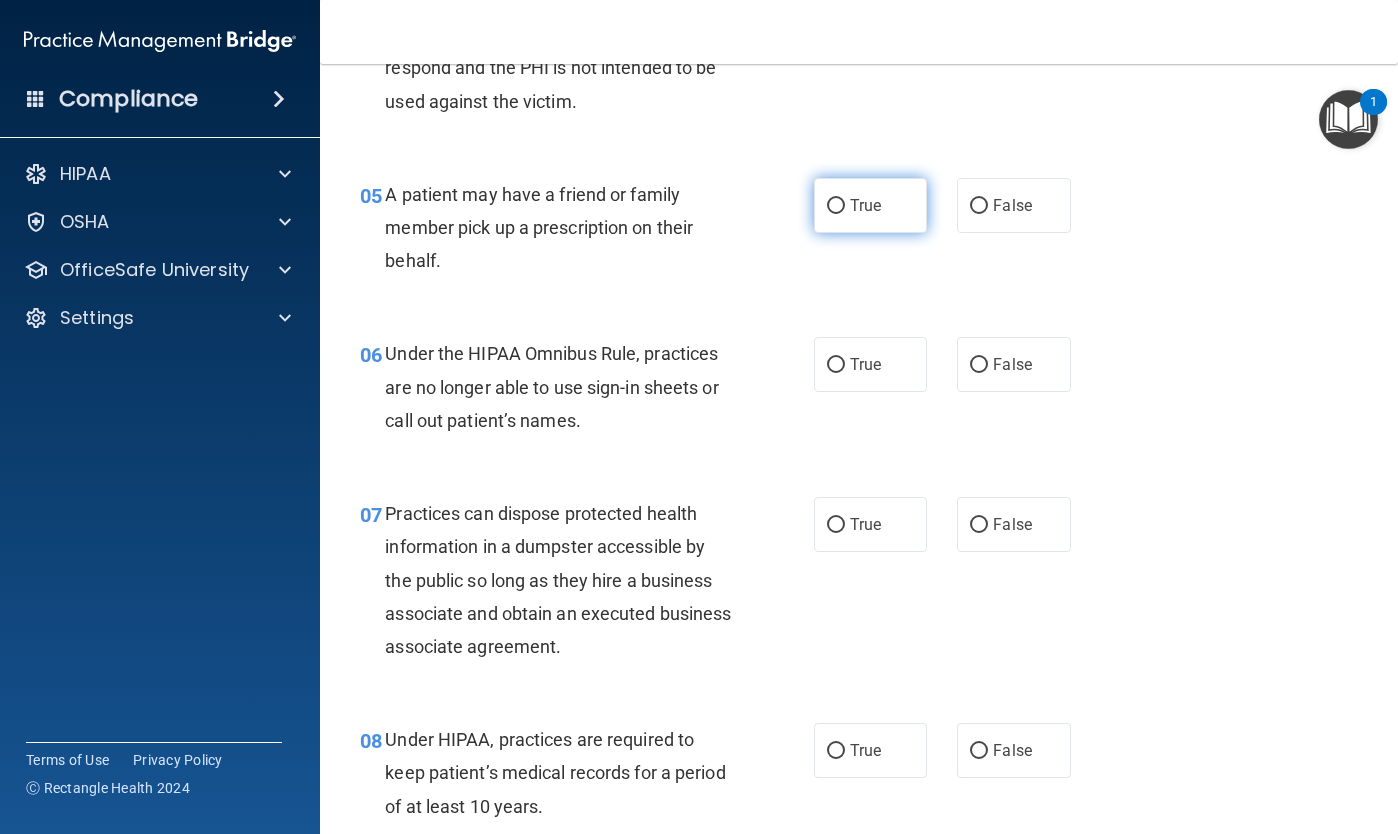 click on "True" at bounding box center (836, 206) 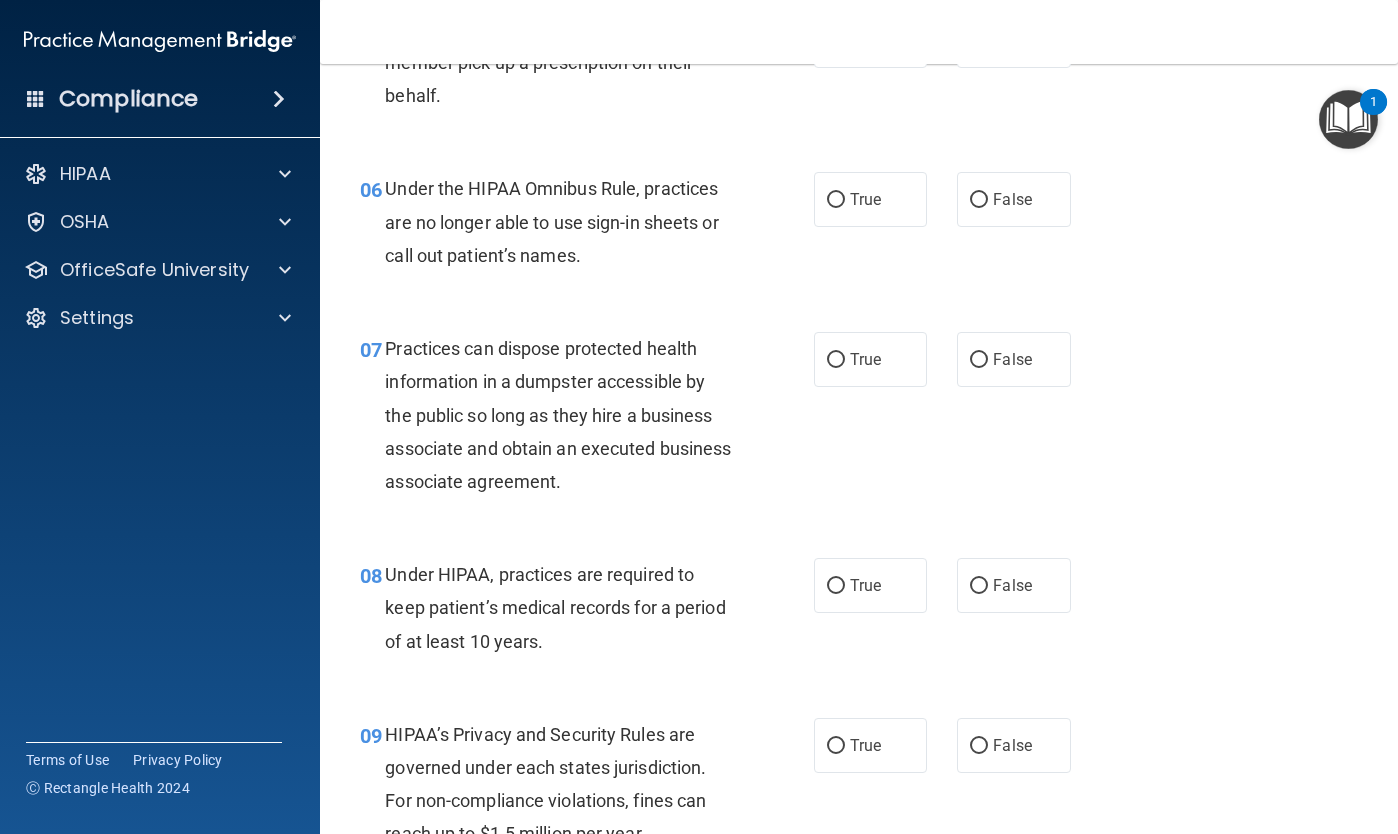 scroll, scrollTop: 1049, scrollLeft: 0, axis: vertical 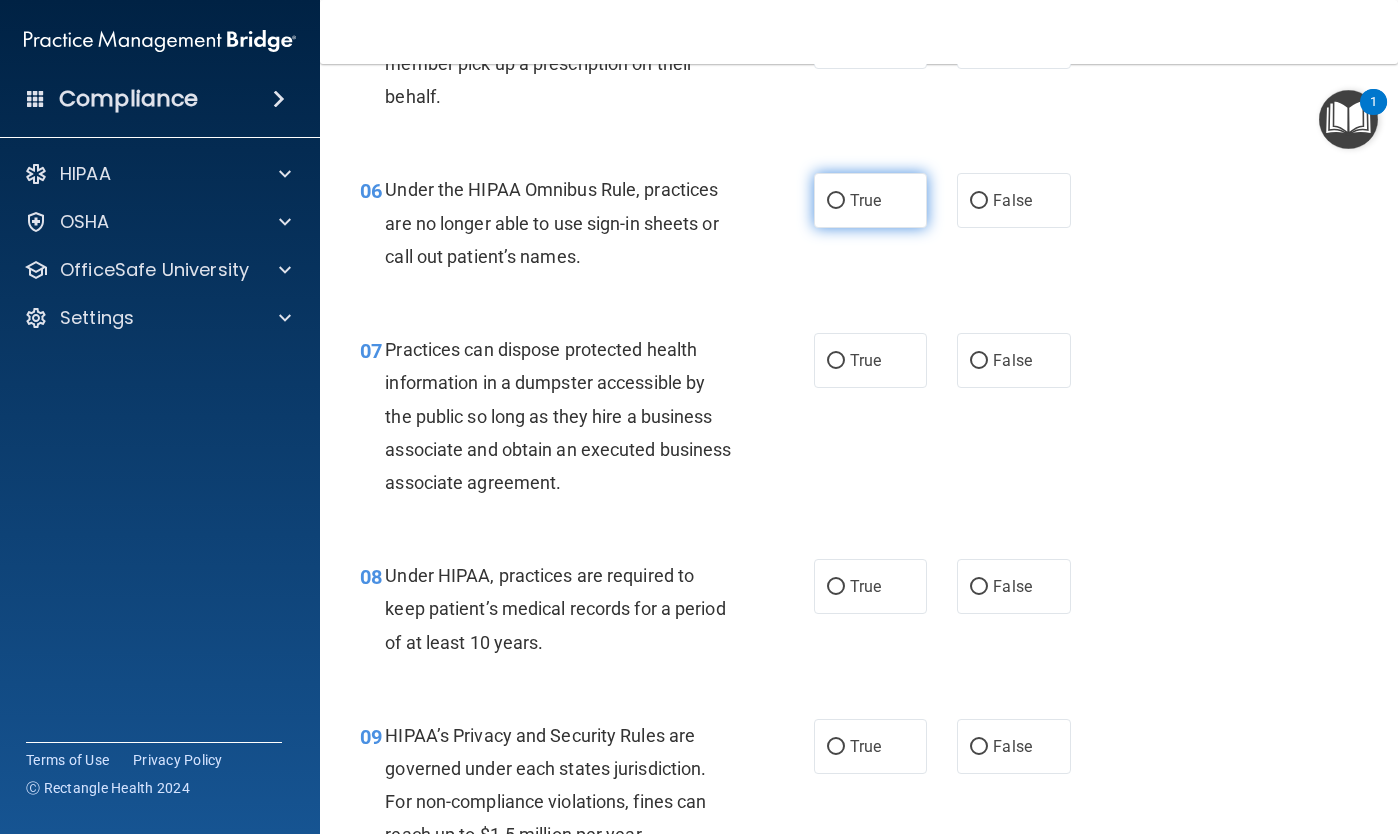 click on "True" at bounding box center [836, 201] 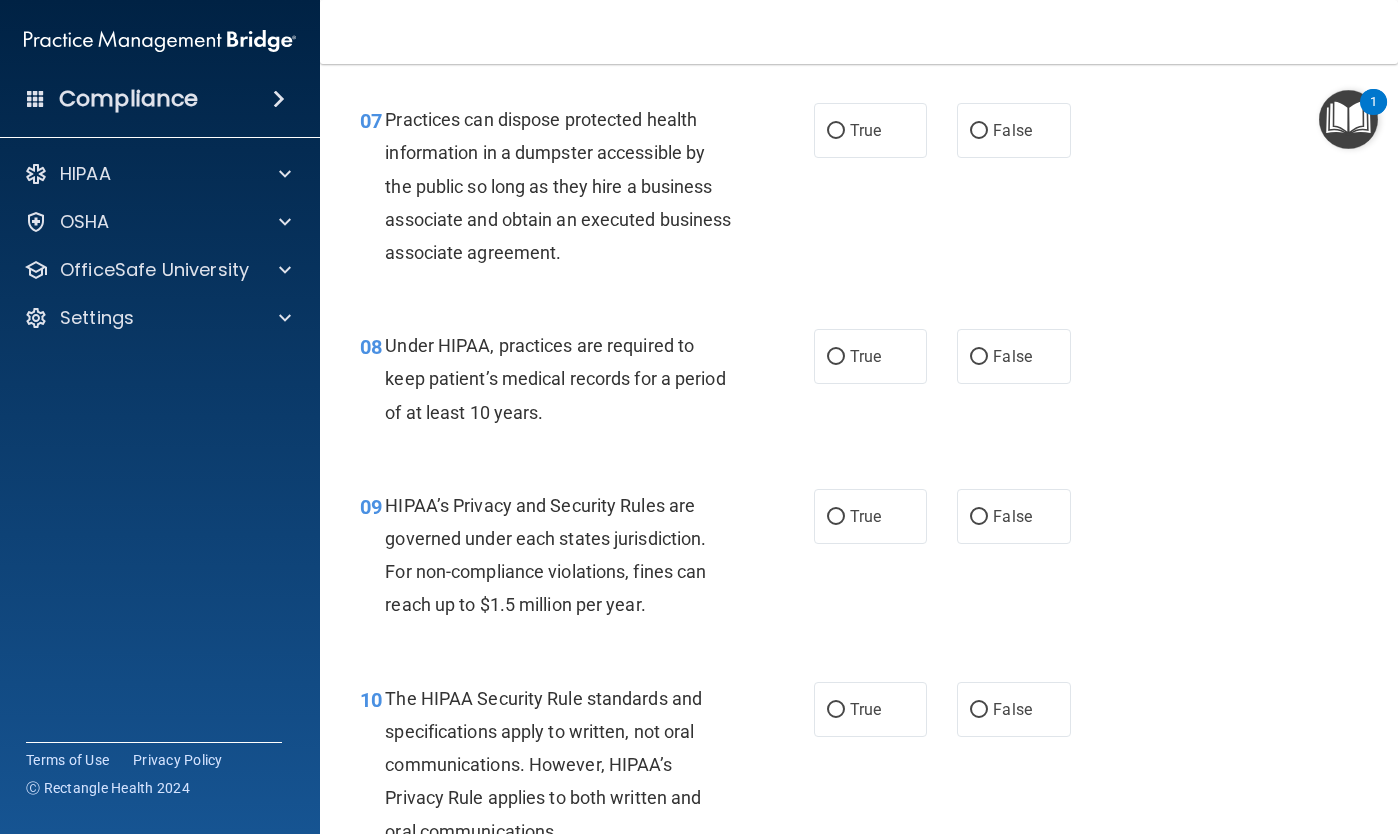 scroll, scrollTop: 1281, scrollLeft: 0, axis: vertical 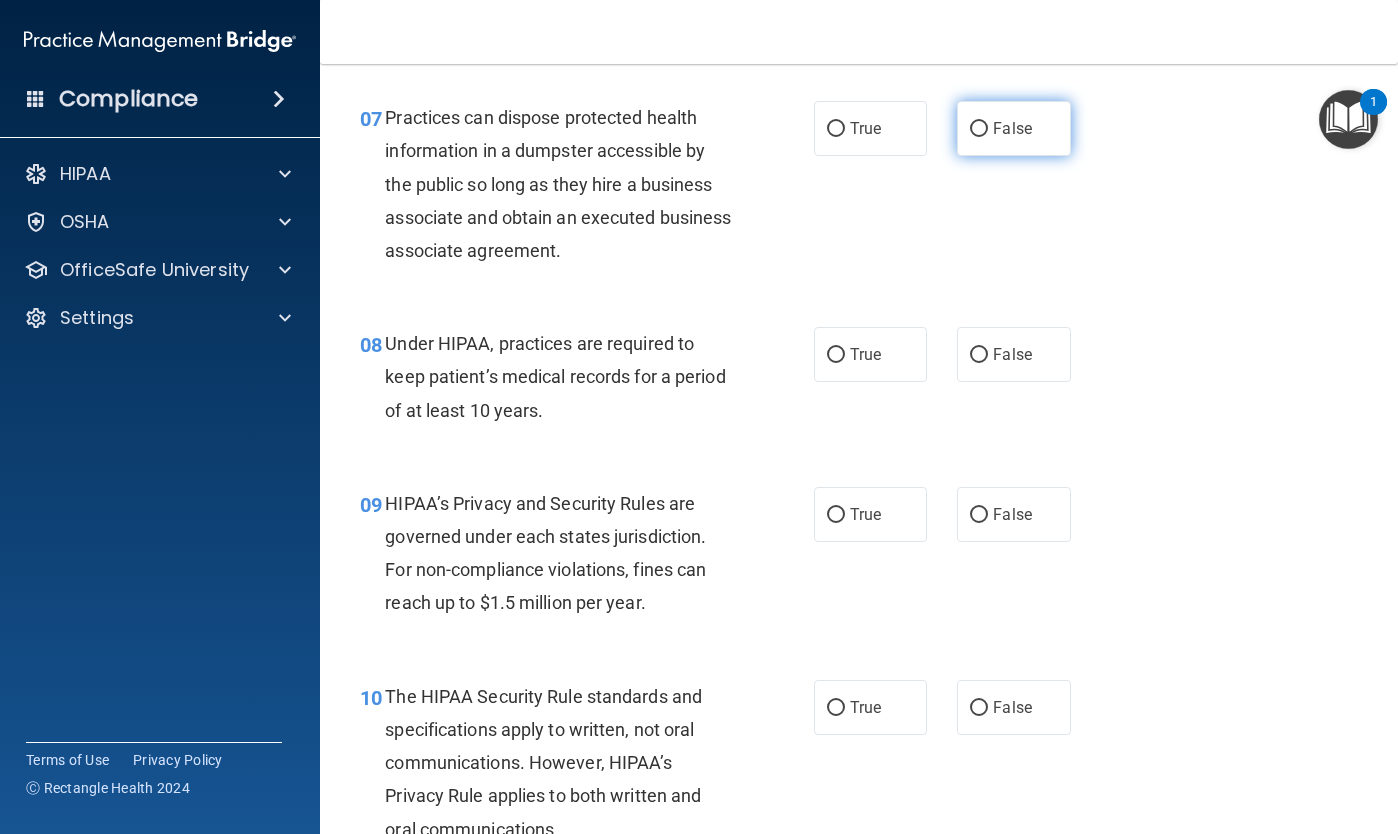 click on "False" at bounding box center (979, 129) 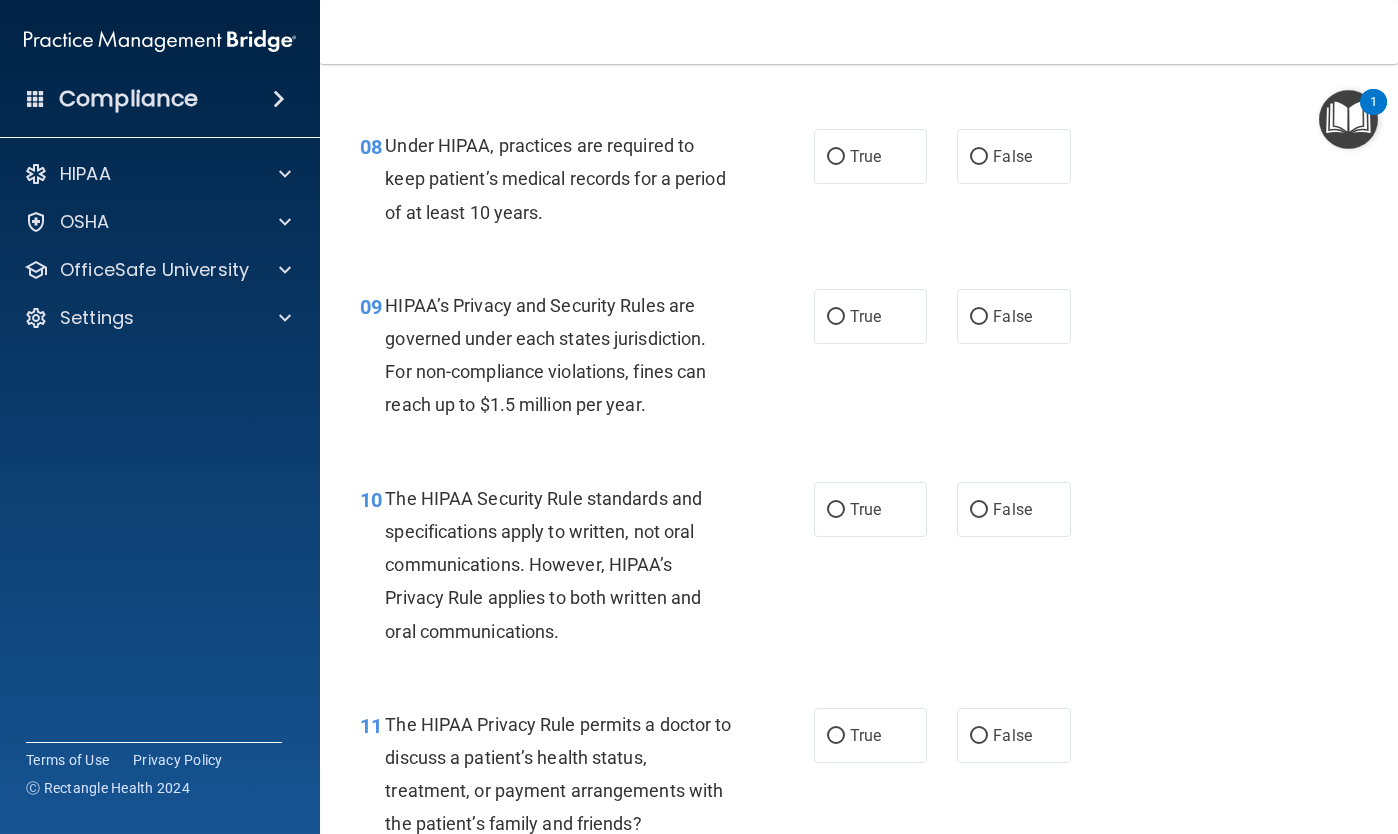 scroll, scrollTop: 1483, scrollLeft: 0, axis: vertical 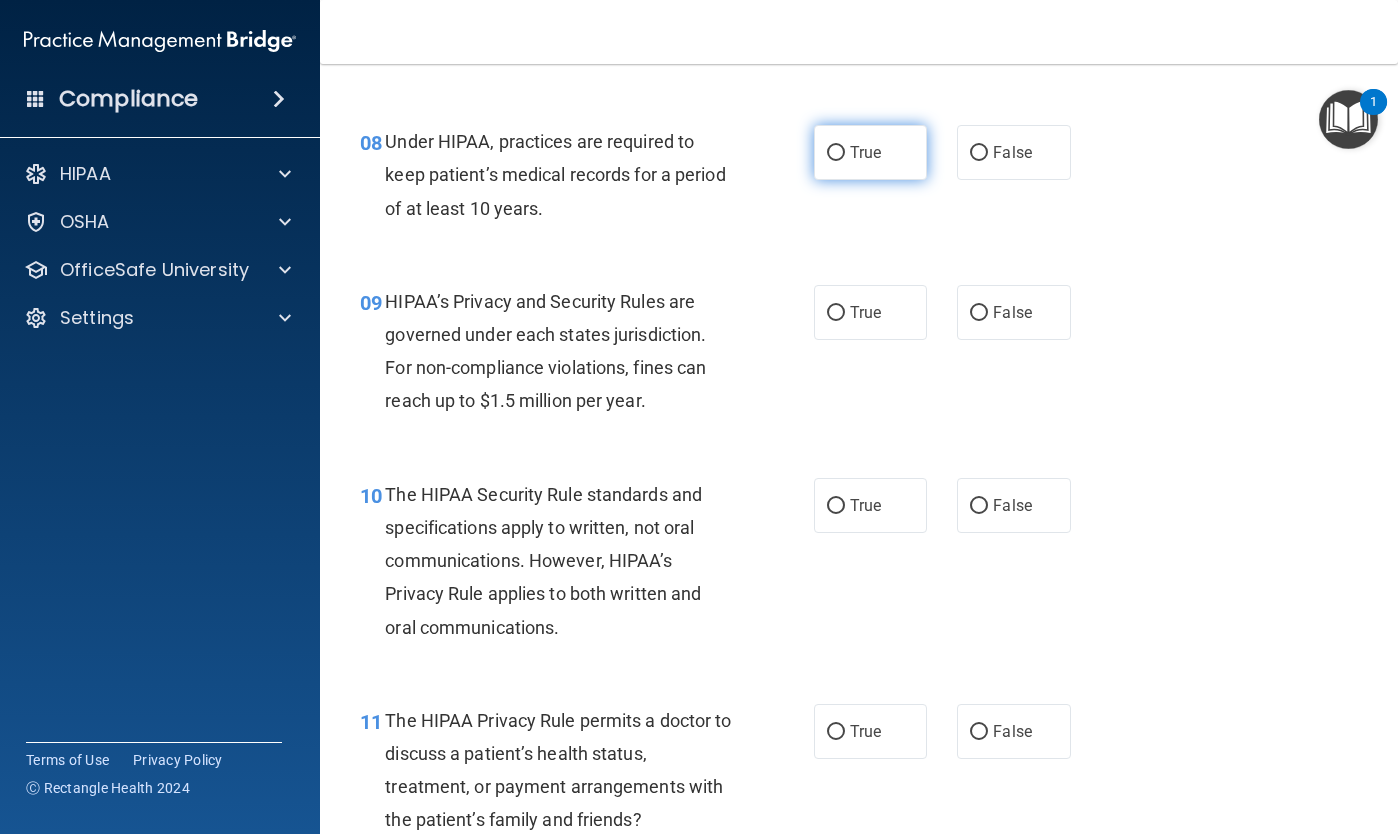 click on "True" at bounding box center [836, 153] 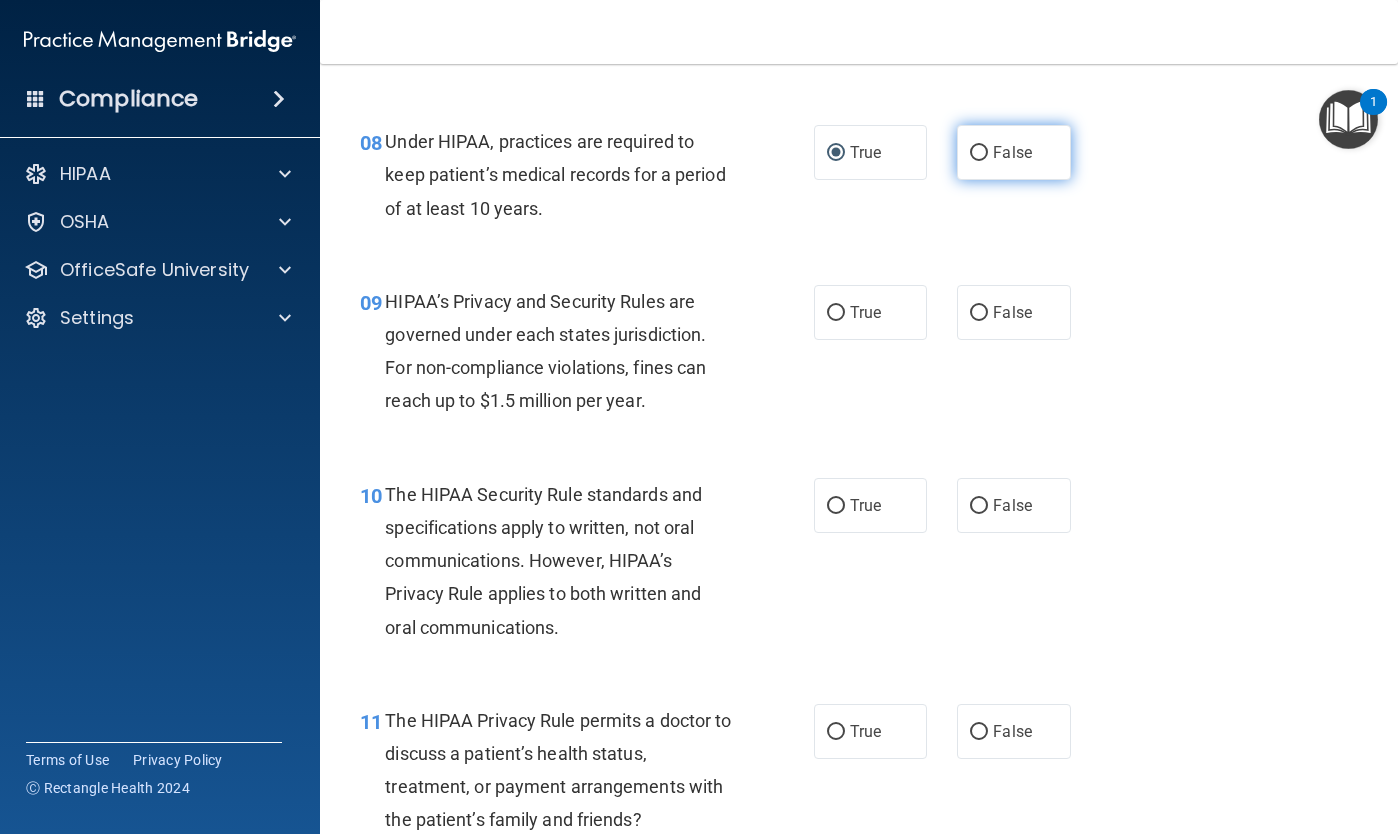 click on "False" at bounding box center [979, 153] 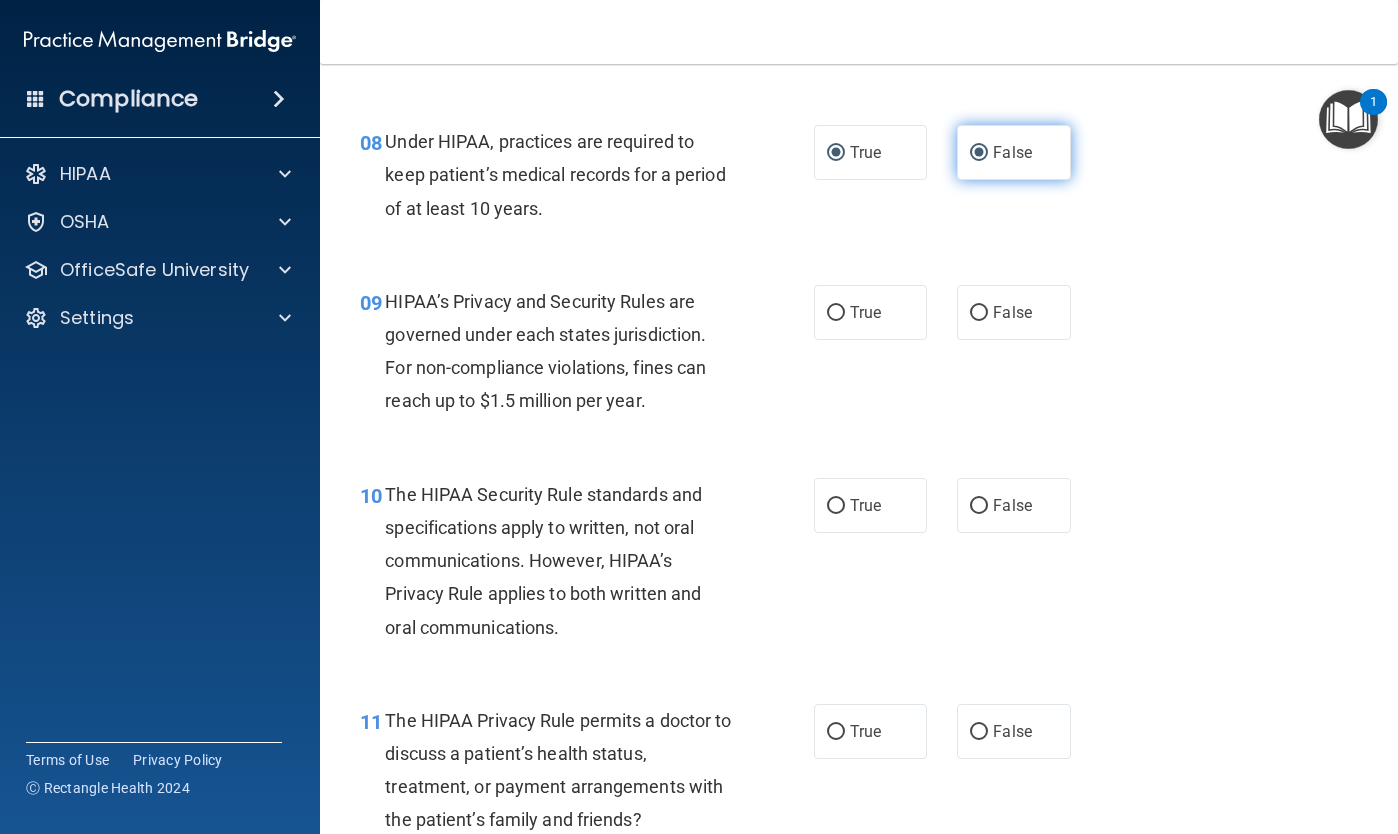 radio on "false" 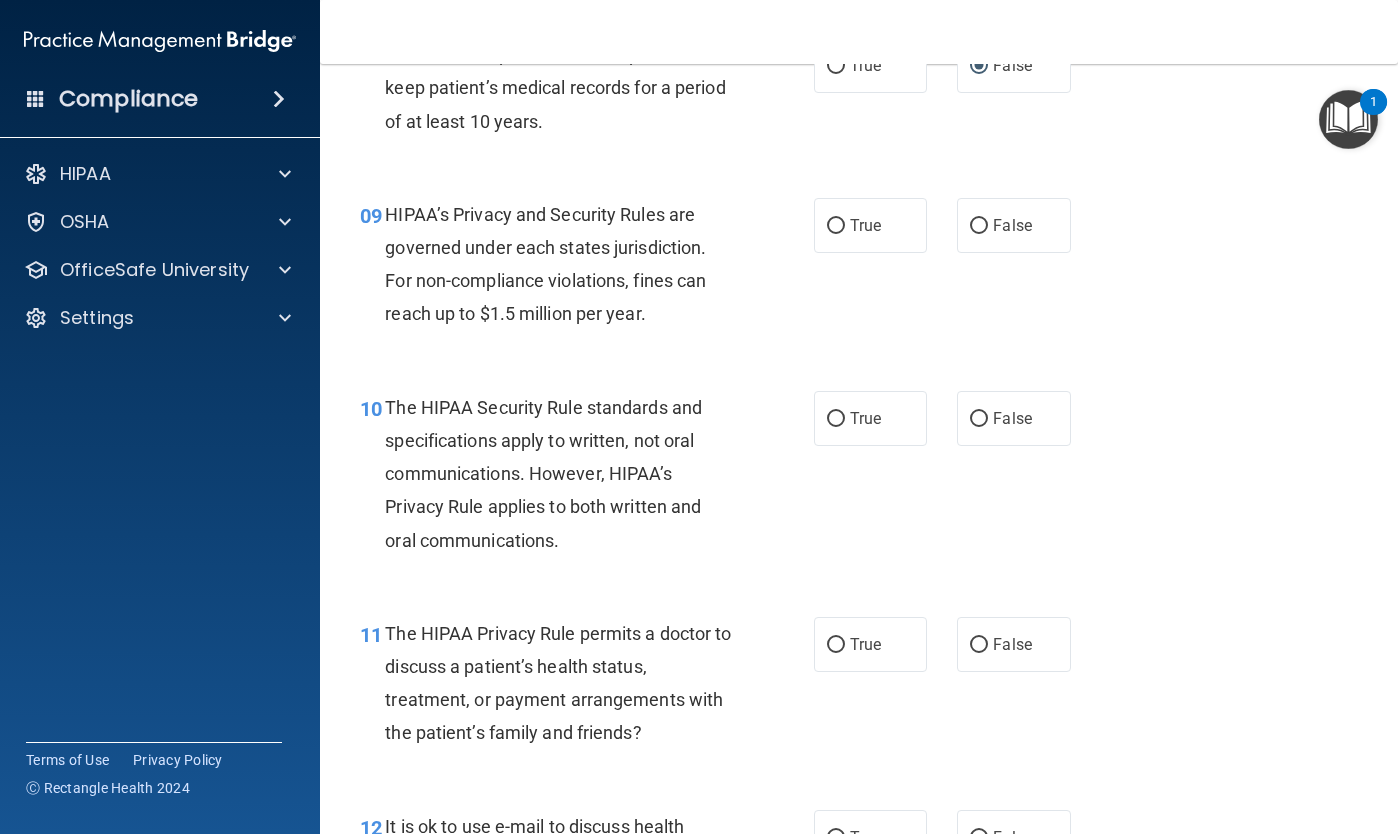 scroll, scrollTop: 1569, scrollLeft: 0, axis: vertical 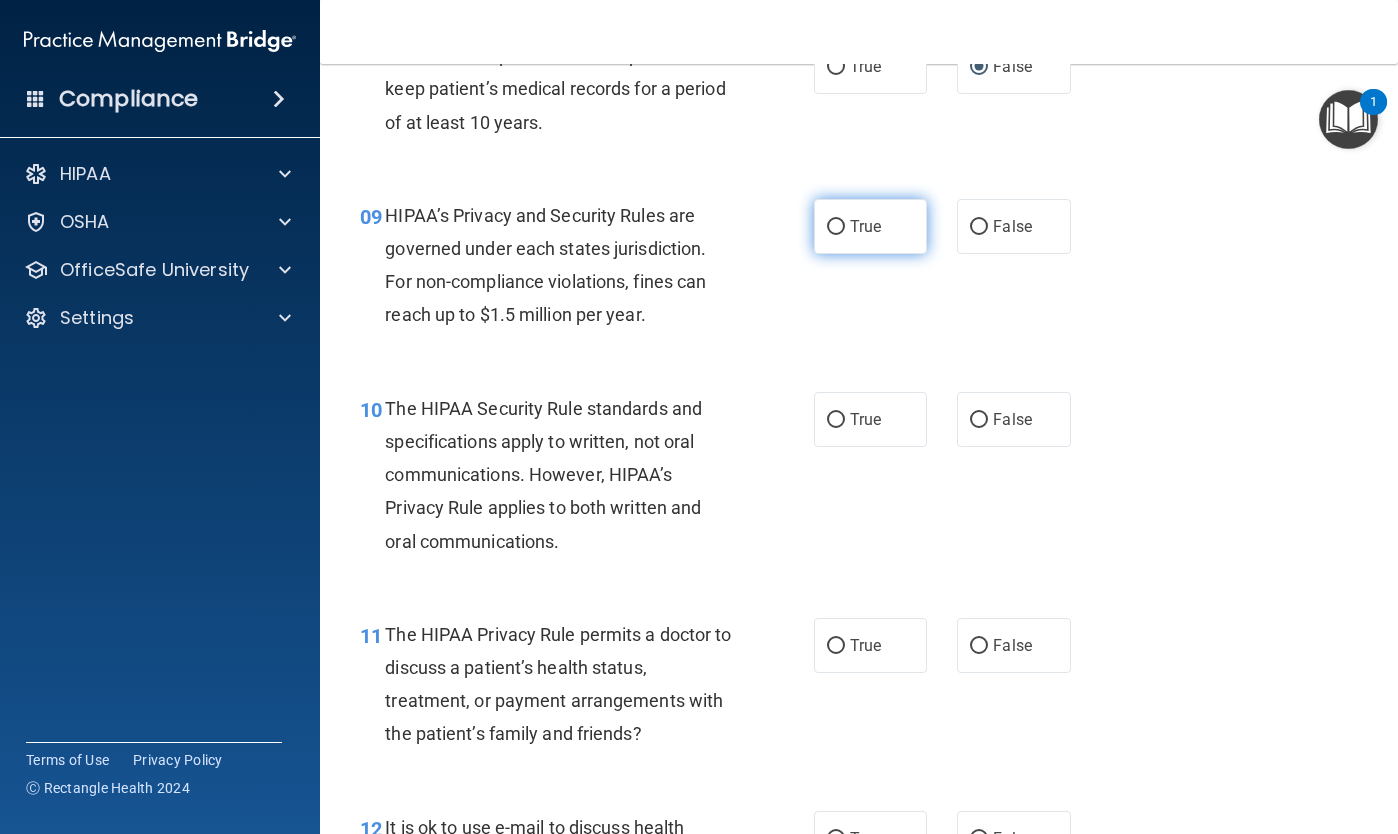 click on "True" at bounding box center (836, 227) 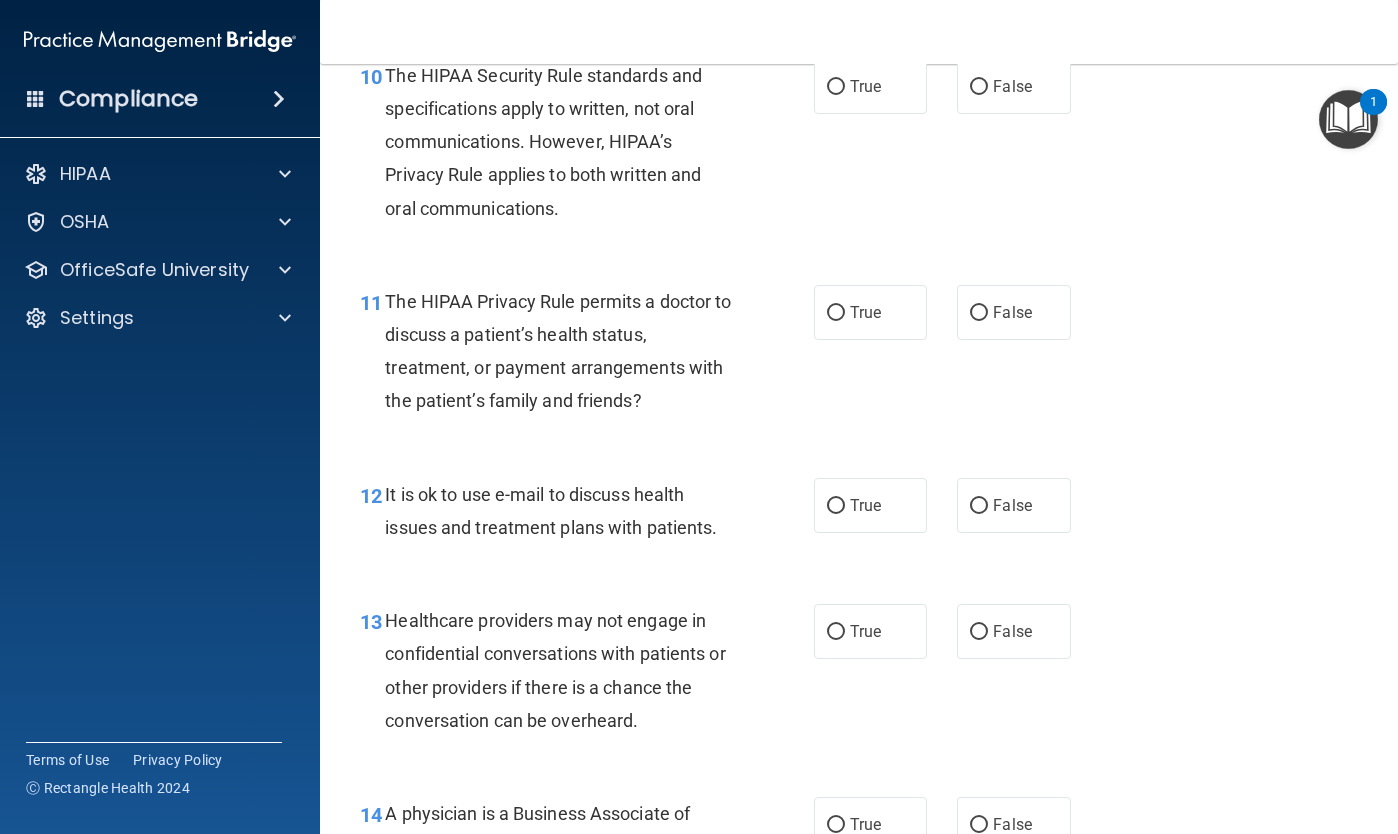 scroll, scrollTop: 1908, scrollLeft: 0, axis: vertical 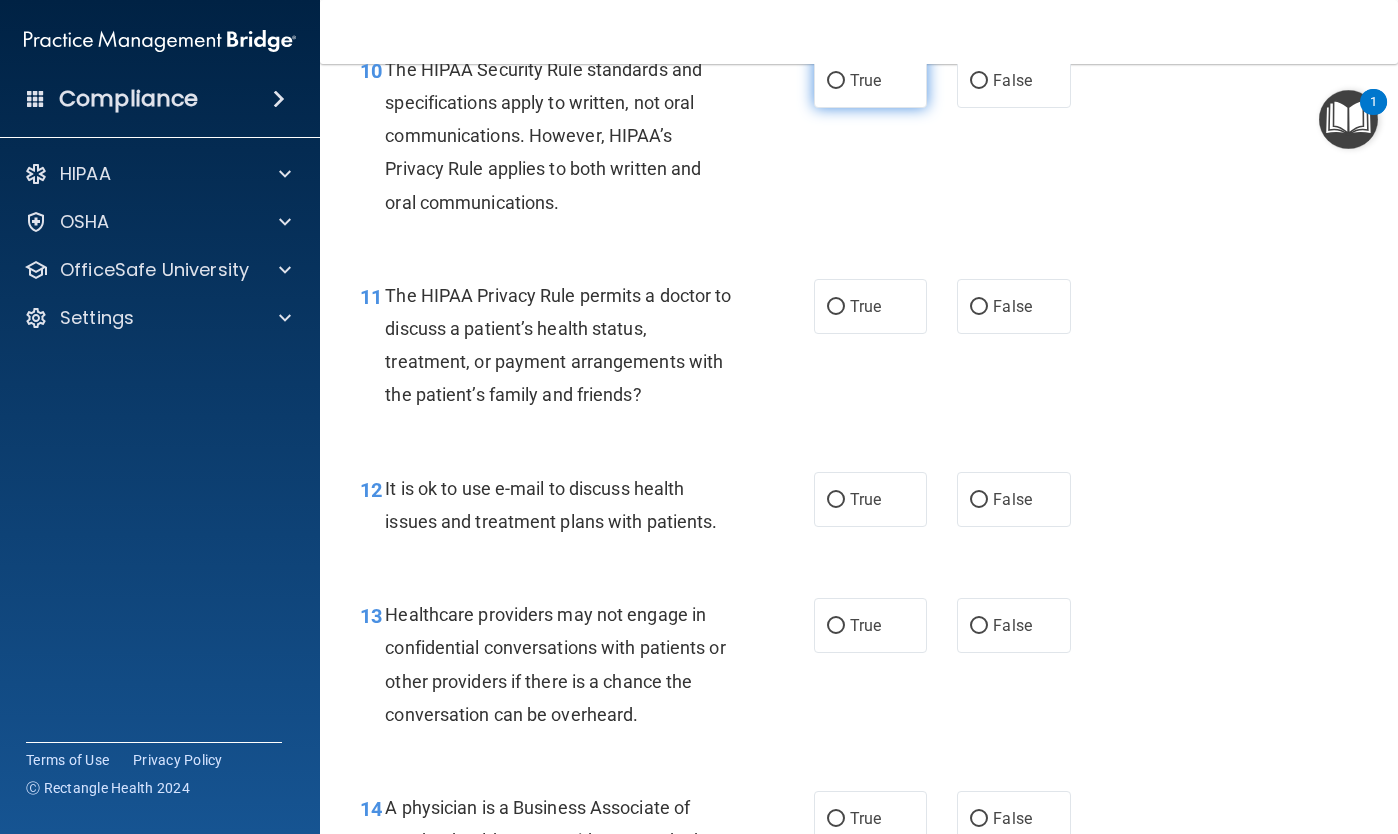 click on "True" at bounding box center (836, 81) 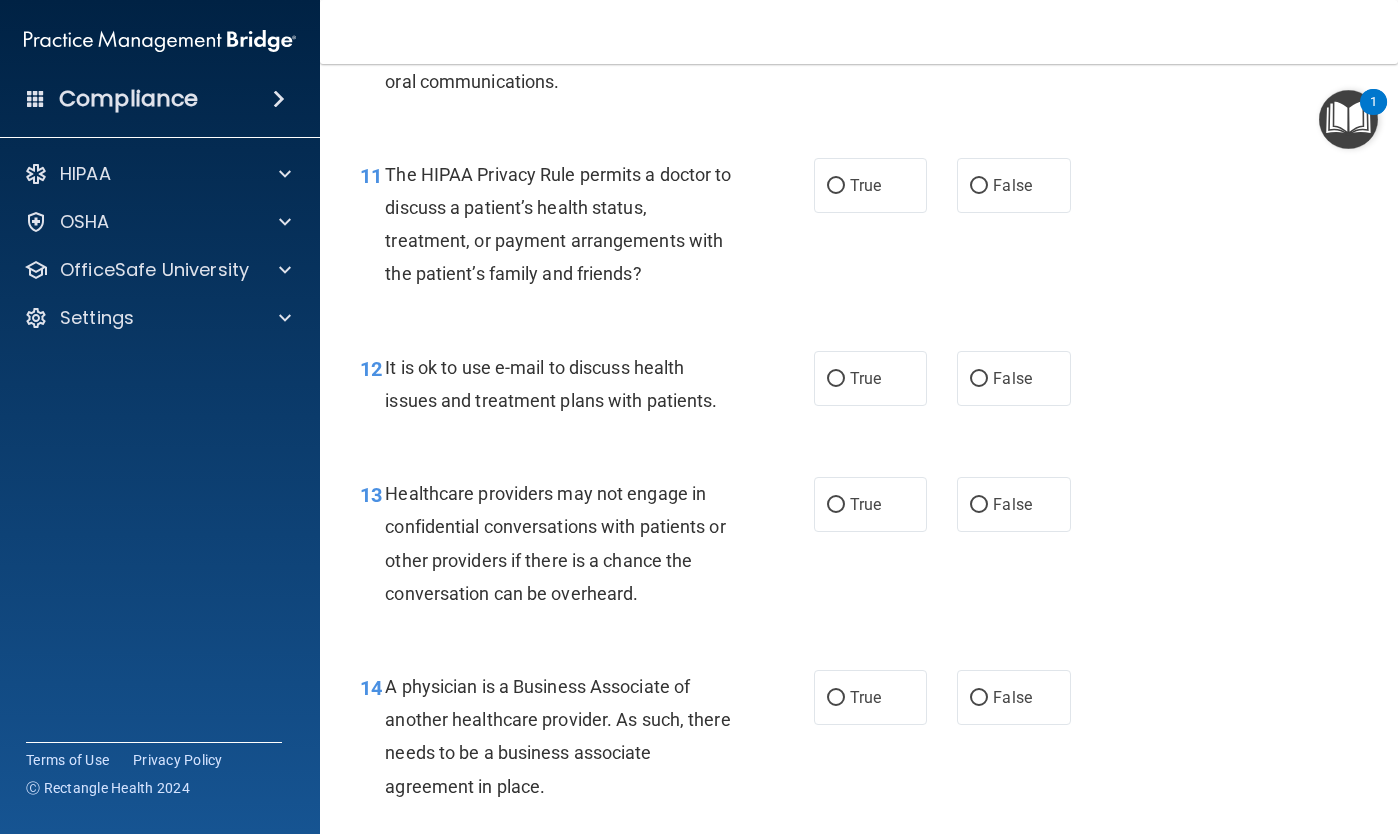 scroll, scrollTop: 2042, scrollLeft: 0, axis: vertical 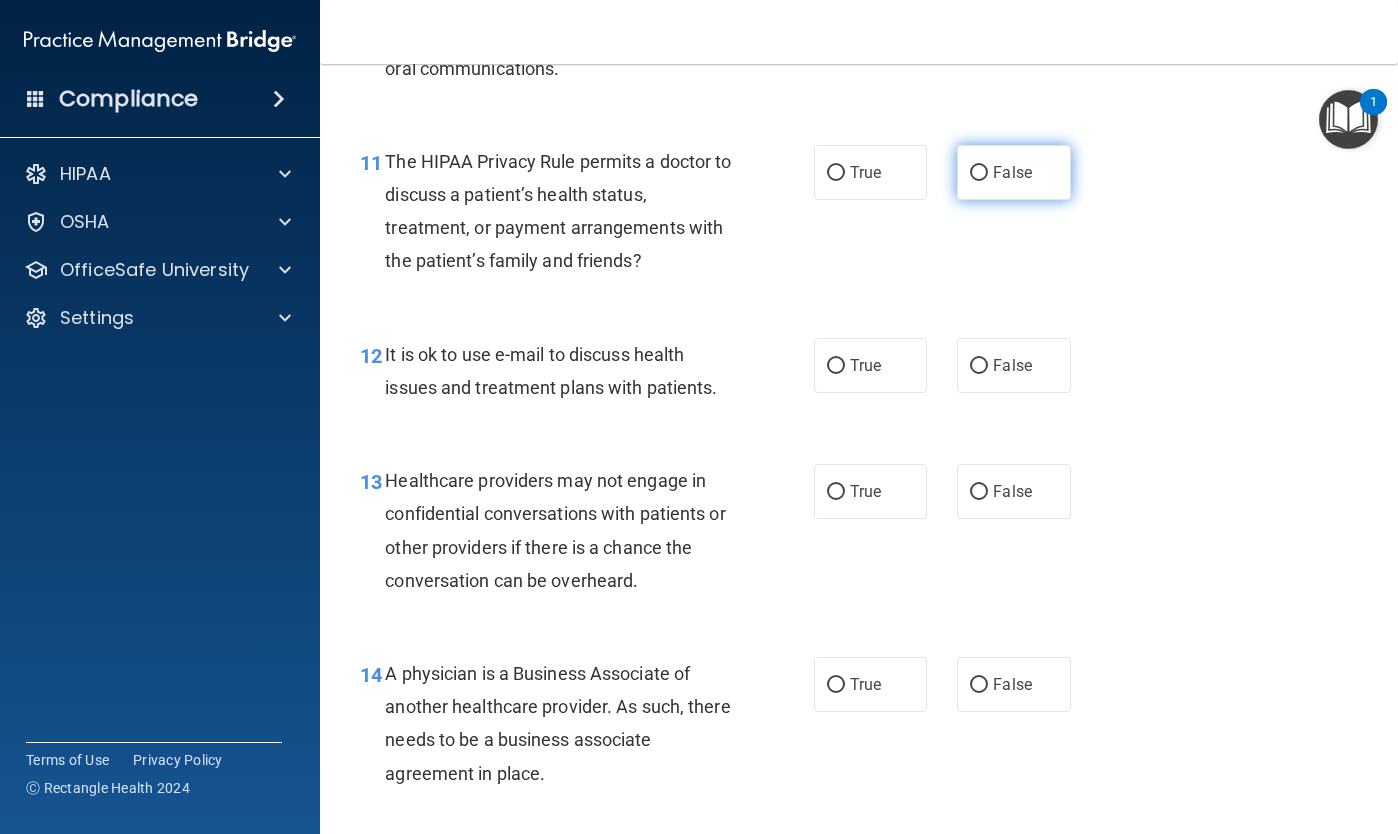 click on "False" at bounding box center (979, 173) 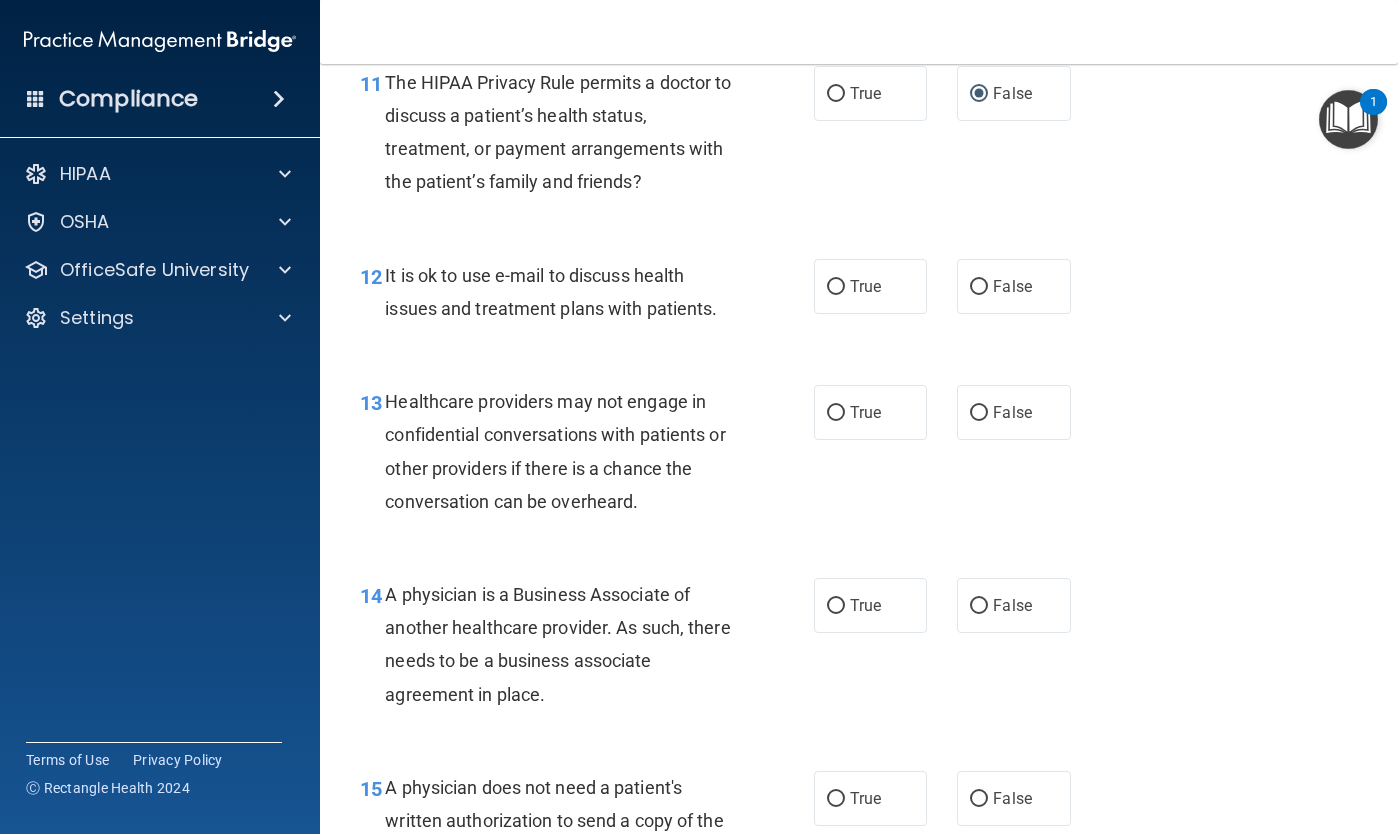 scroll, scrollTop: 2124, scrollLeft: 0, axis: vertical 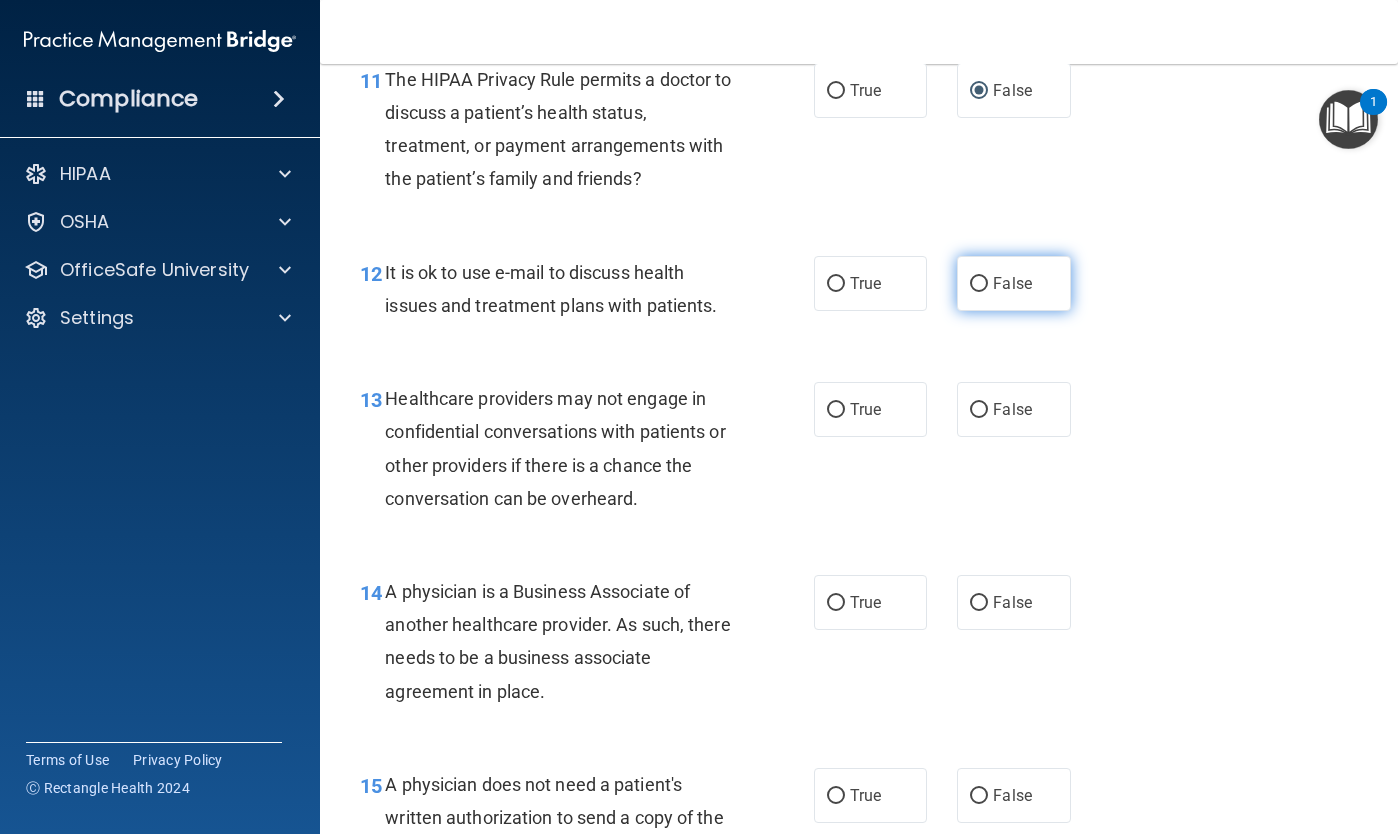 click on "False" at bounding box center [979, 284] 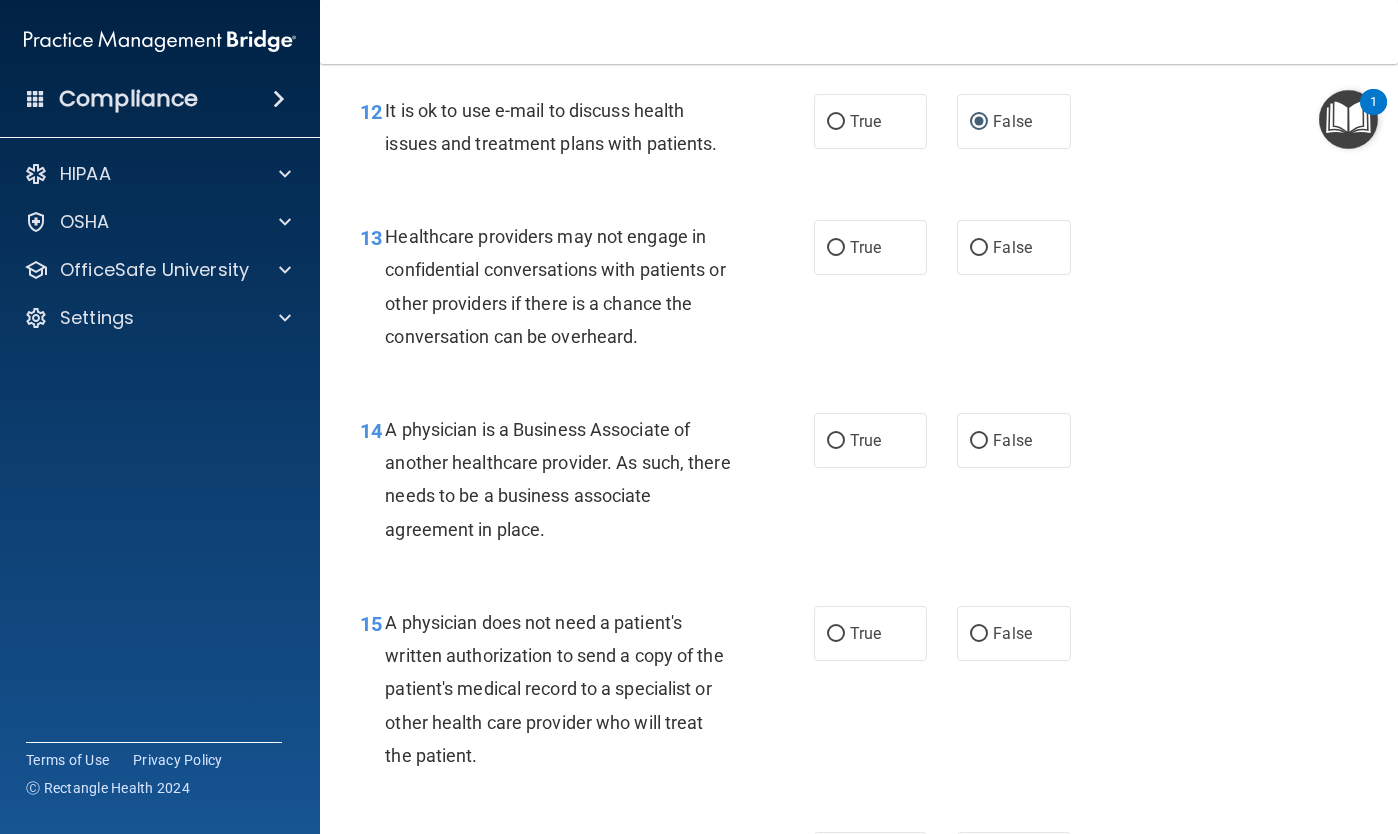 scroll, scrollTop: 2288, scrollLeft: 0, axis: vertical 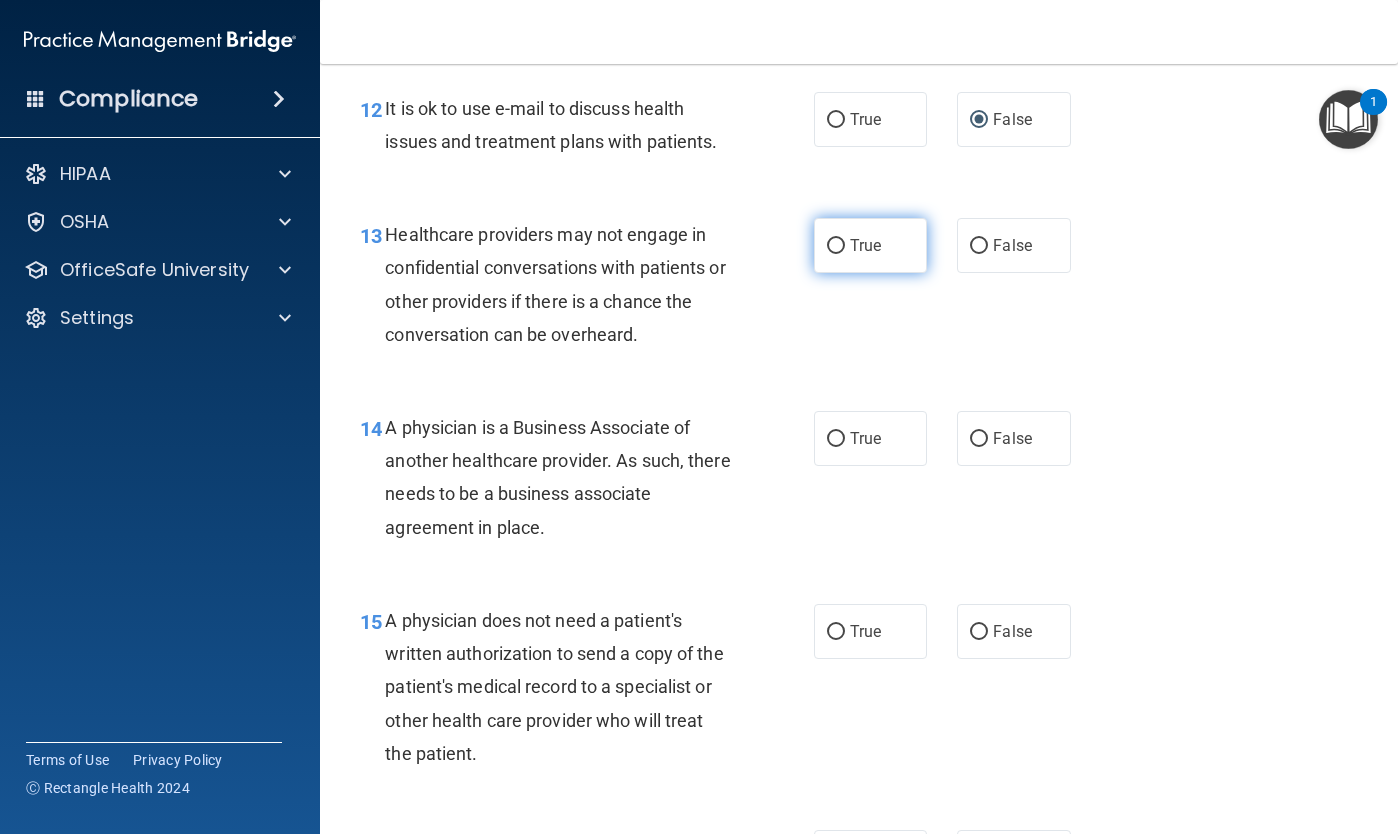 drag, startPoint x: 831, startPoint y: 227, endPoint x: 828, endPoint y: 239, distance: 12.369317 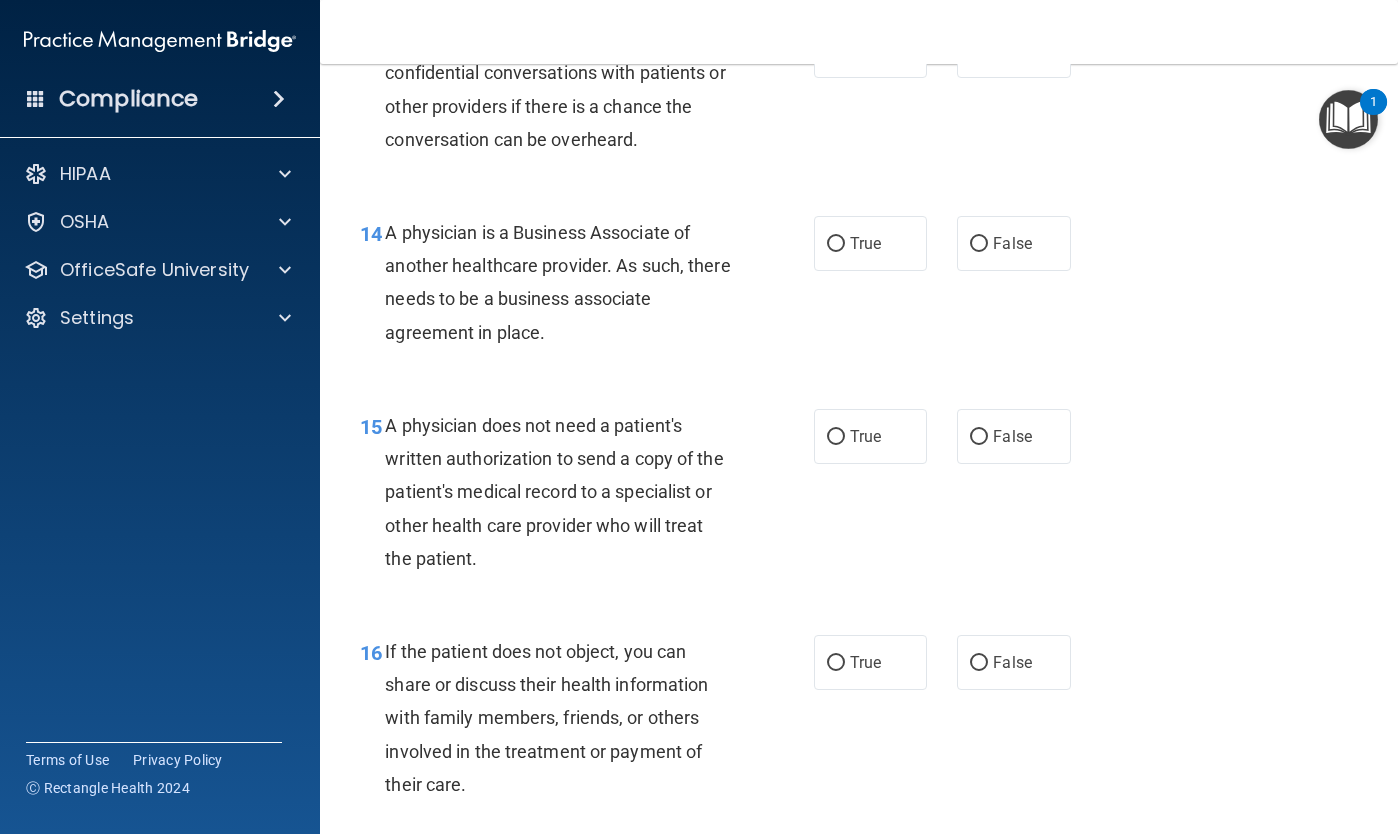 scroll, scrollTop: 2495, scrollLeft: 0, axis: vertical 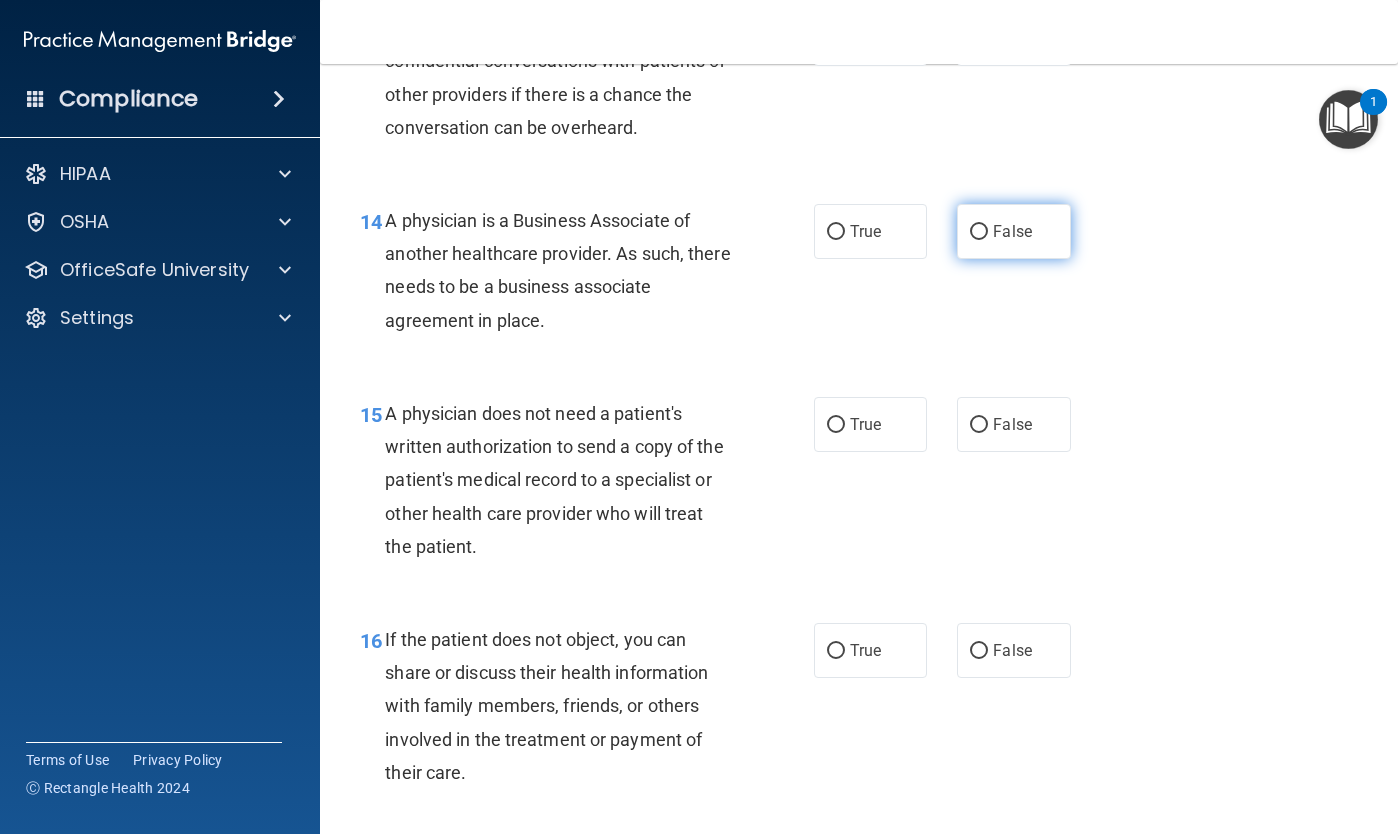 click on "False" at bounding box center (979, 232) 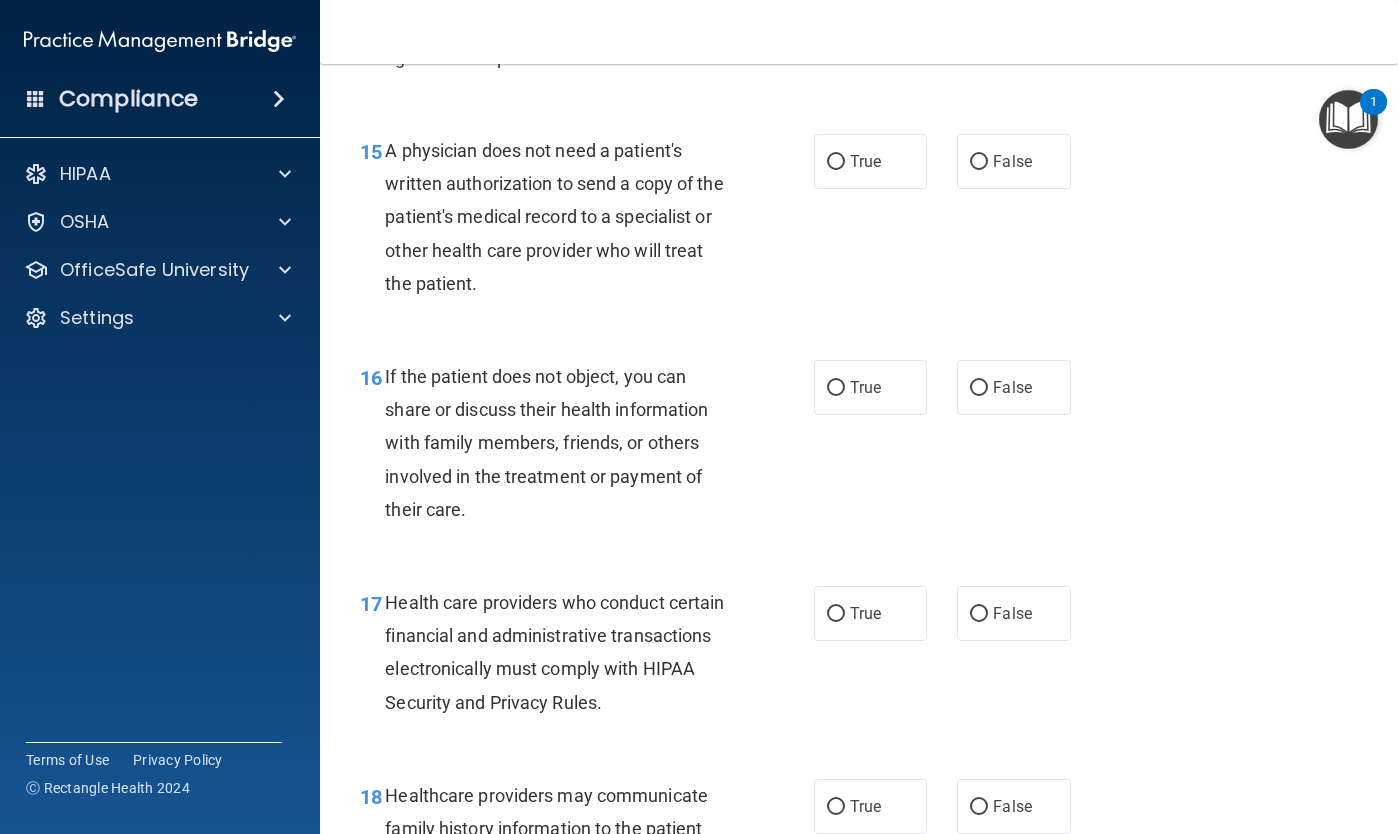 scroll, scrollTop: 2753, scrollLeft: 0, axis: vertical 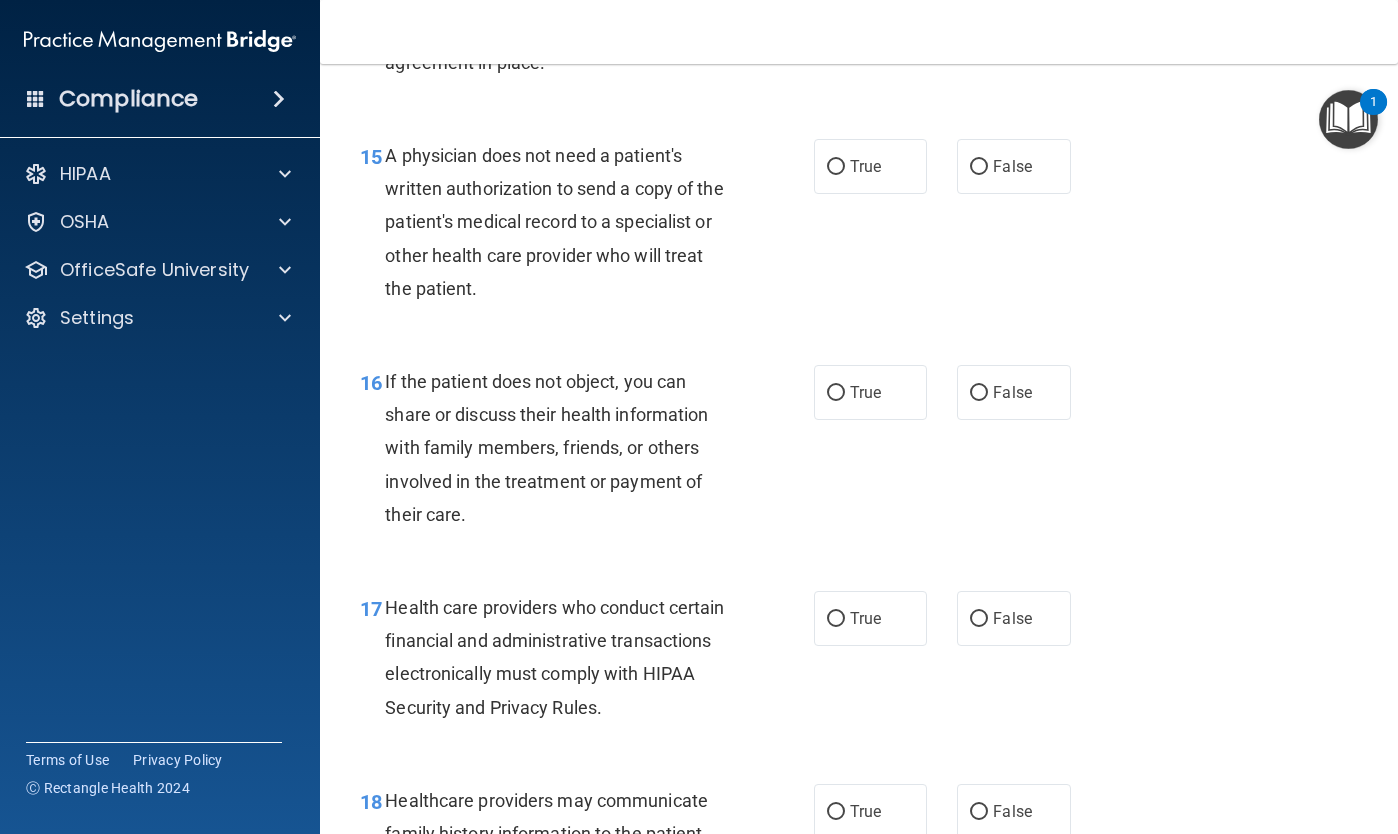 drag, startPoint x: 836, startPoint y: 148, endPoint x: 805, endPoint y: 254, distance: 110.440025 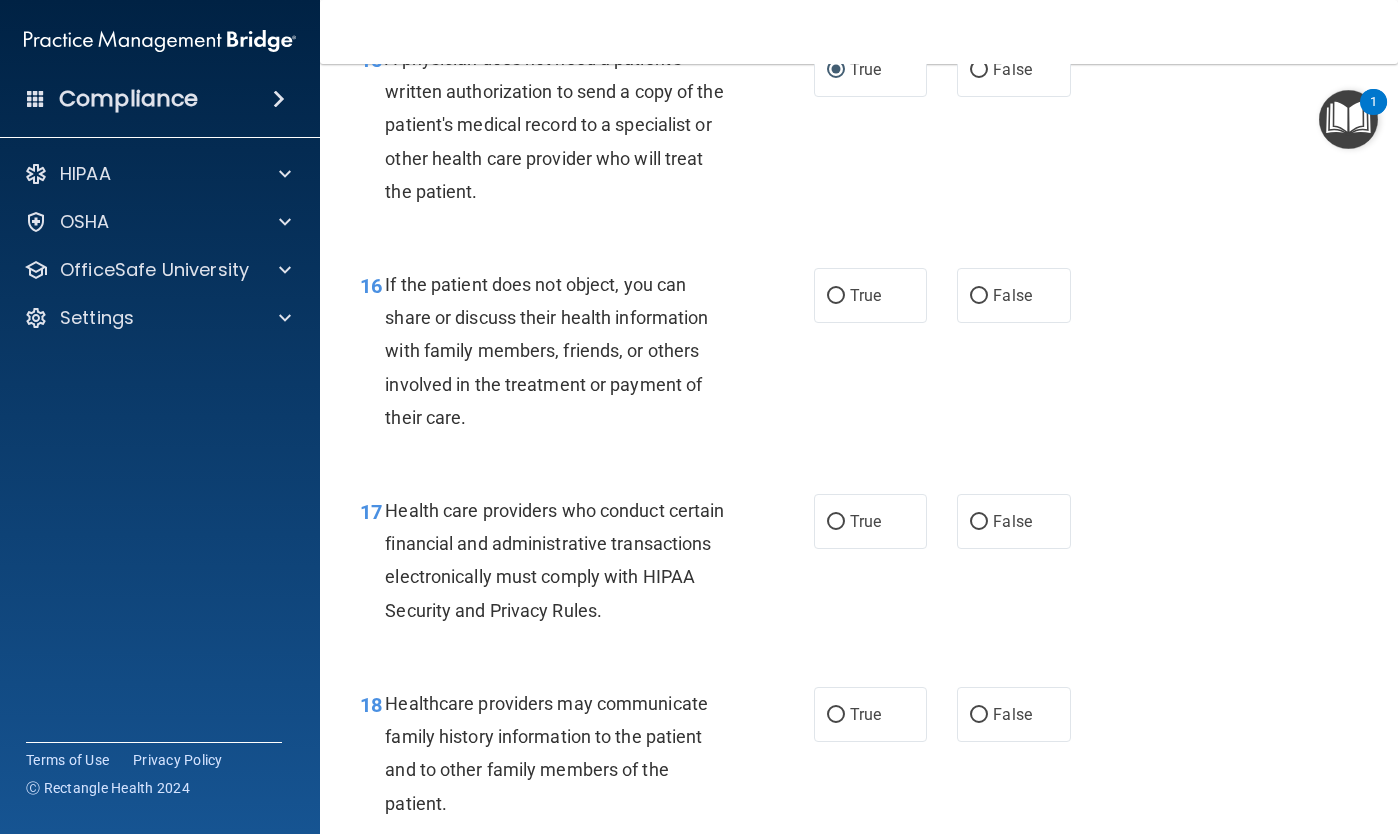 scroll, scrollTop: 2867, scrollLeft: 0, axis: vertical 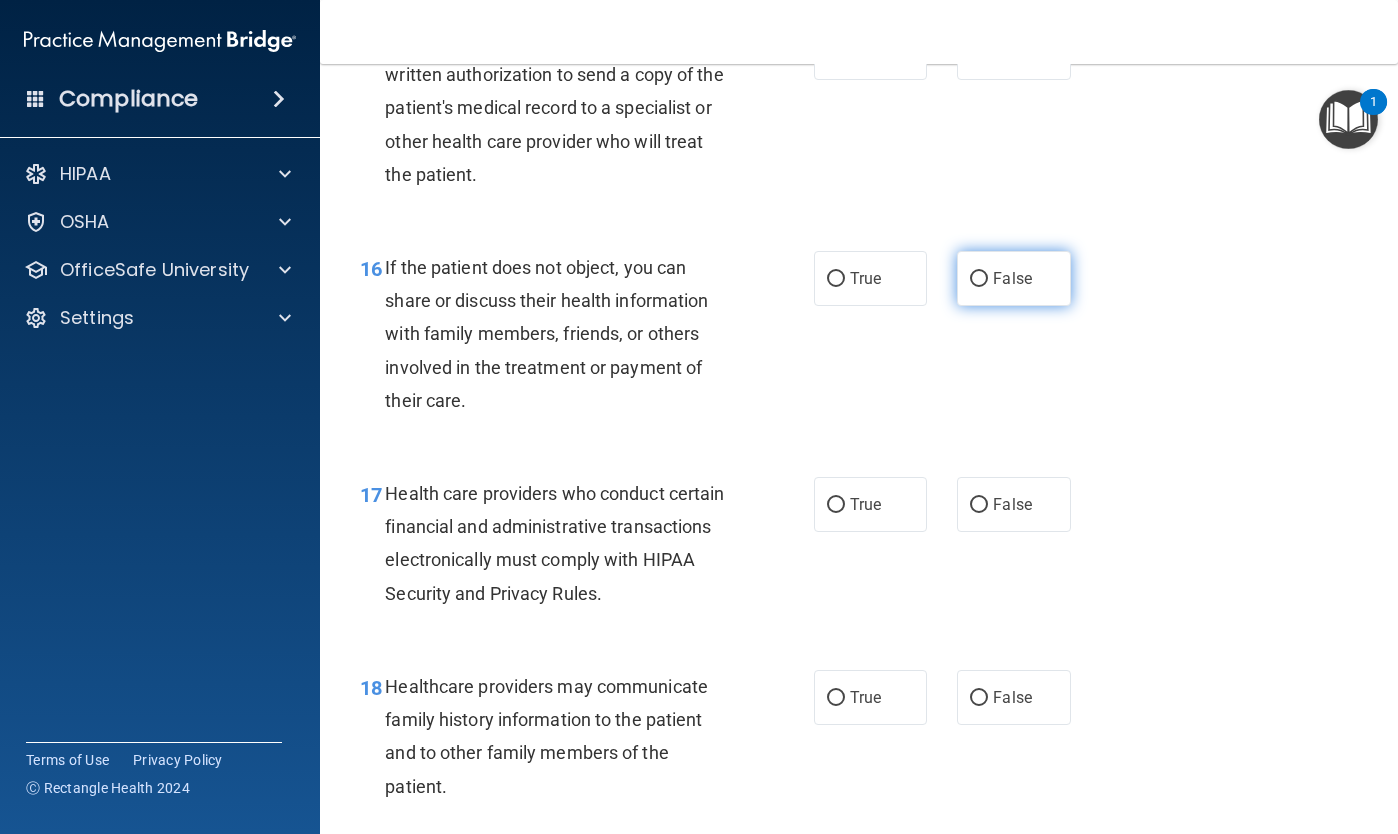 click on "False" at bounding box center (979, 279) 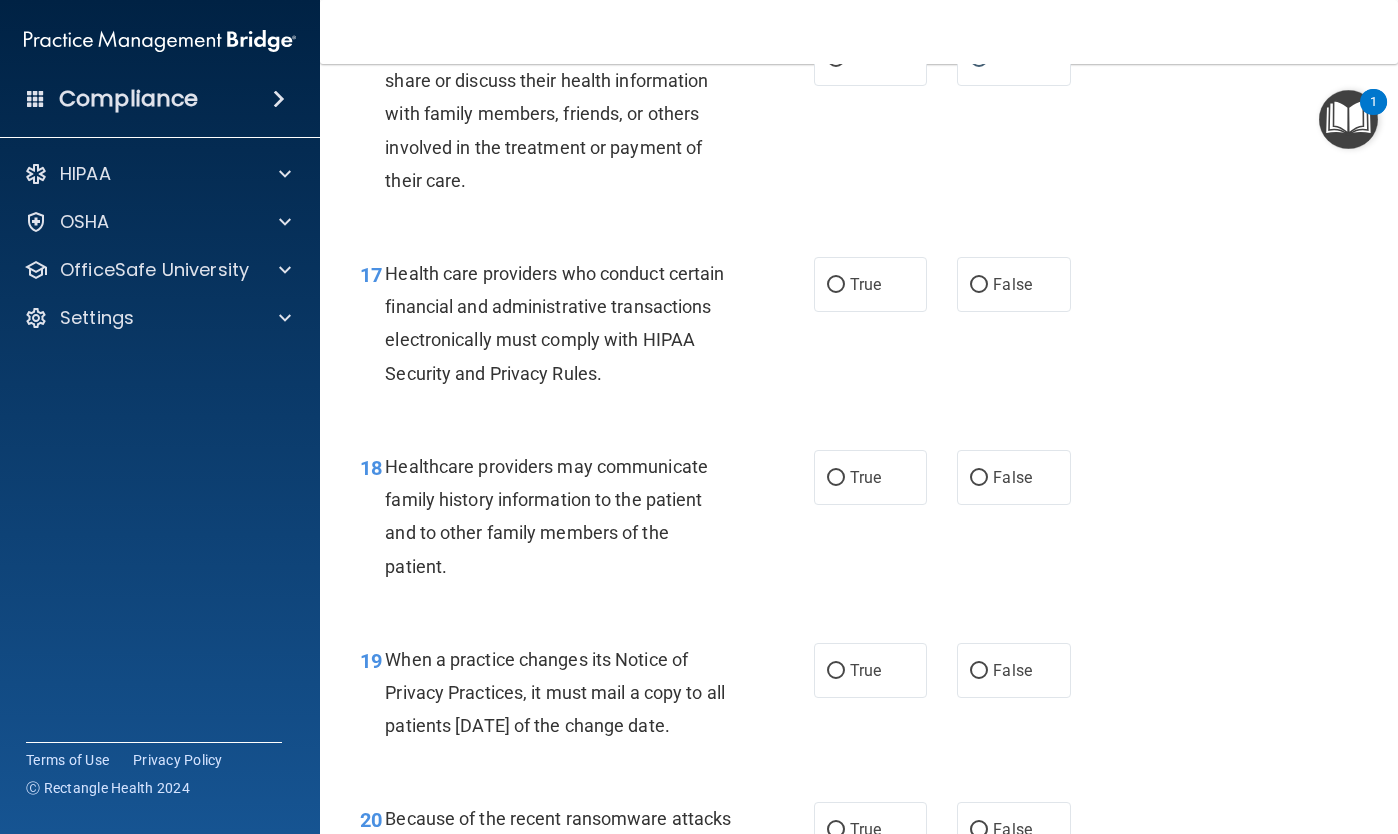 scroll, scrollTop: 3089, scrollLeft: 0, axis: vertical 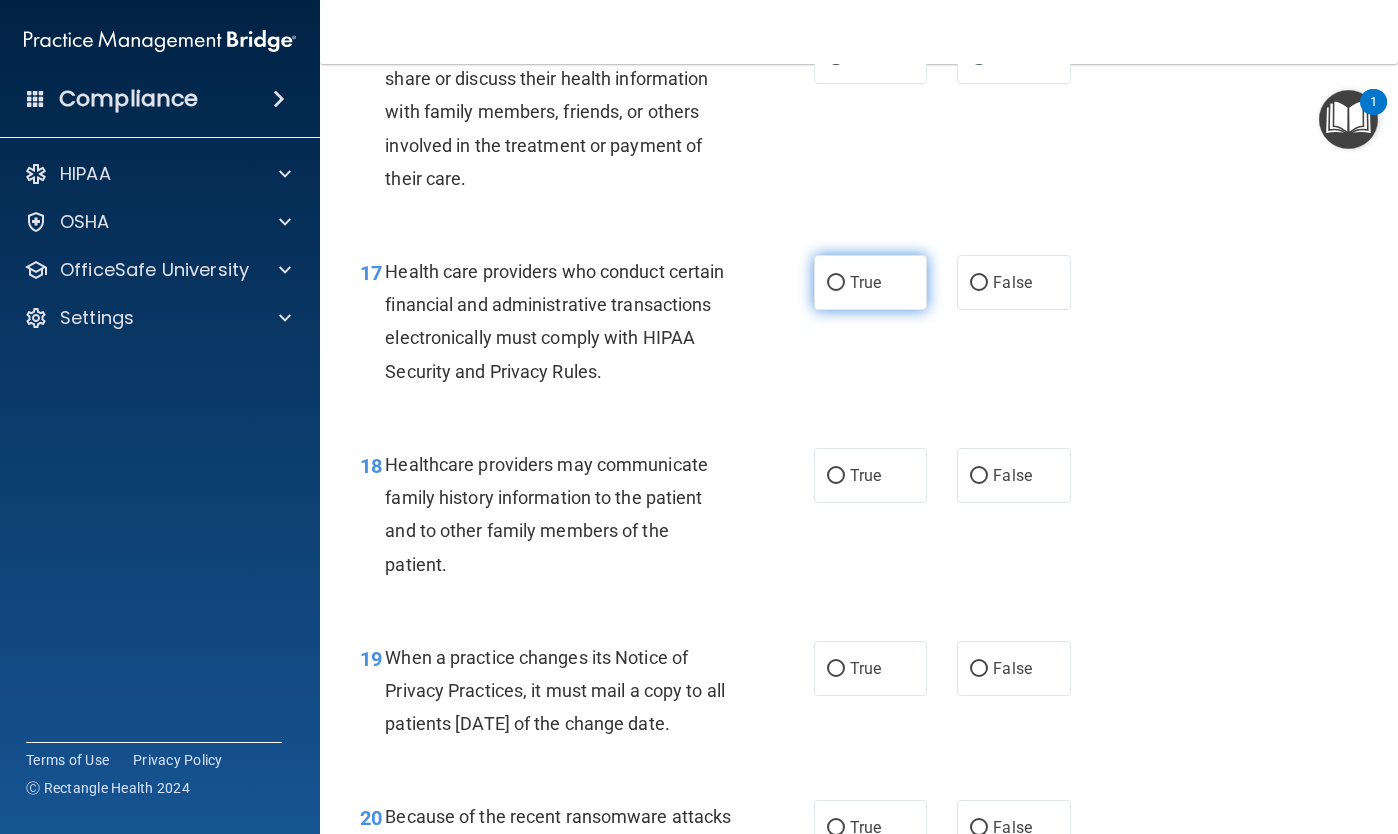 click on "True" at bounding box center (836, 283) 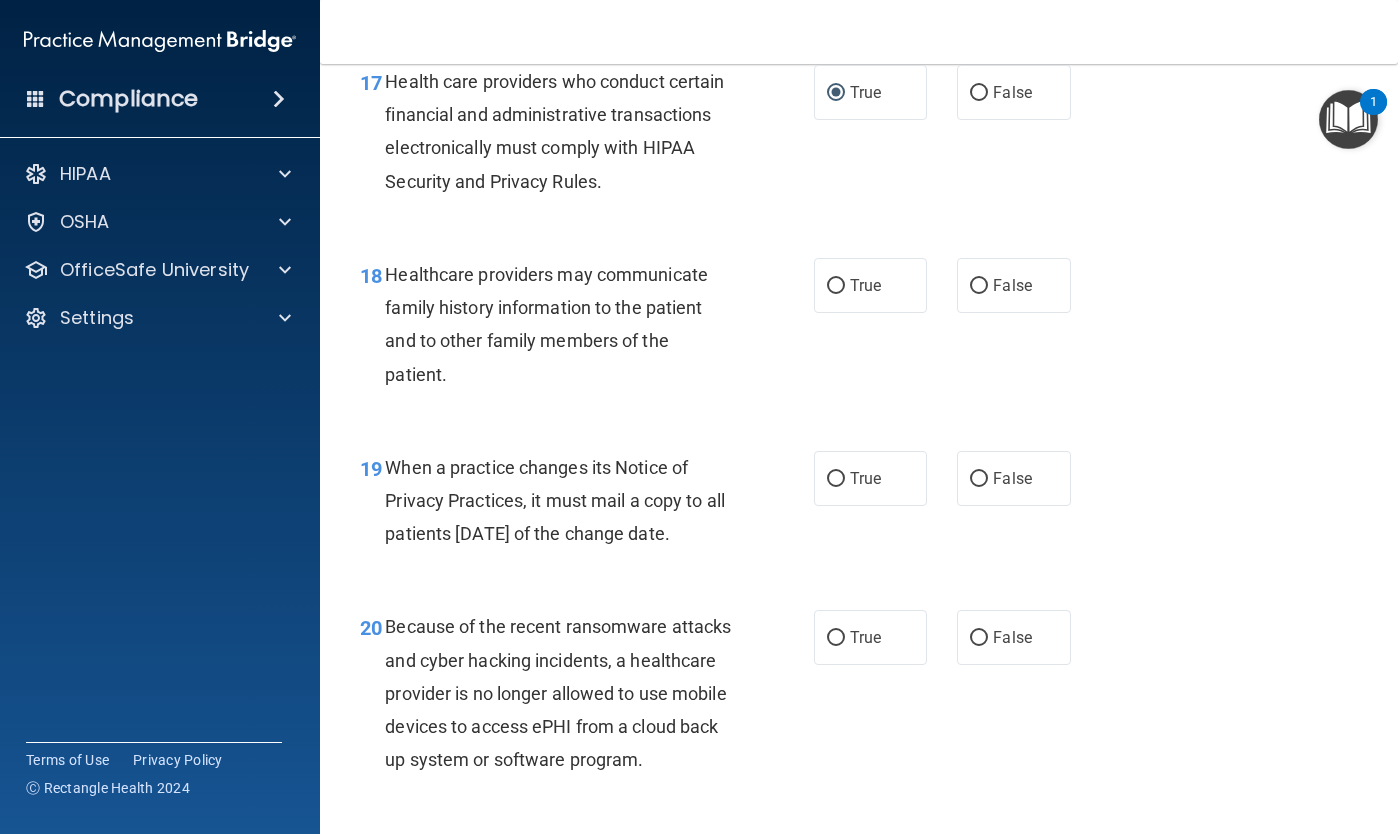 scroll, scrollTop: 3280, scrollLeft: 0, axis: vertical 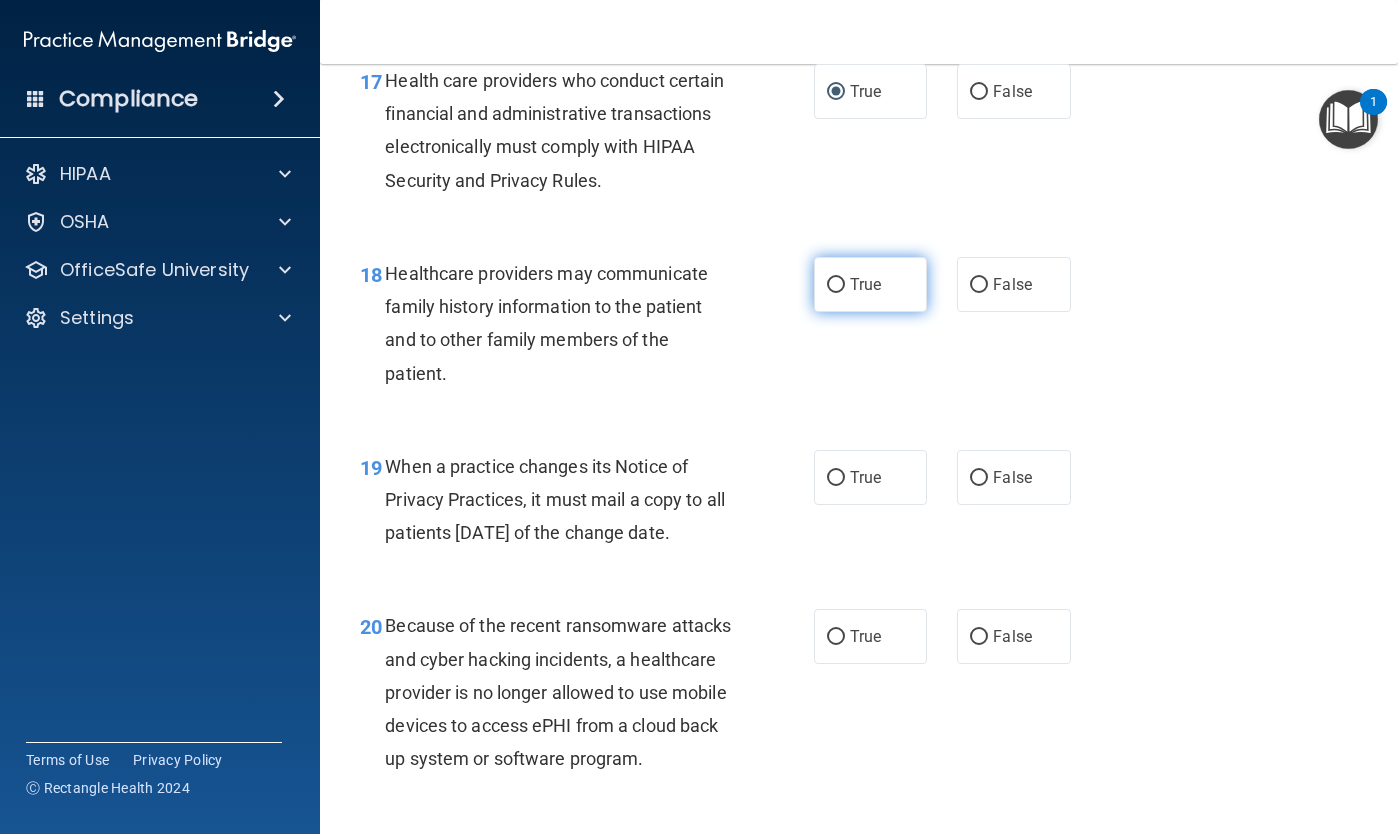 click on "True" at bounding box center (836, 285) 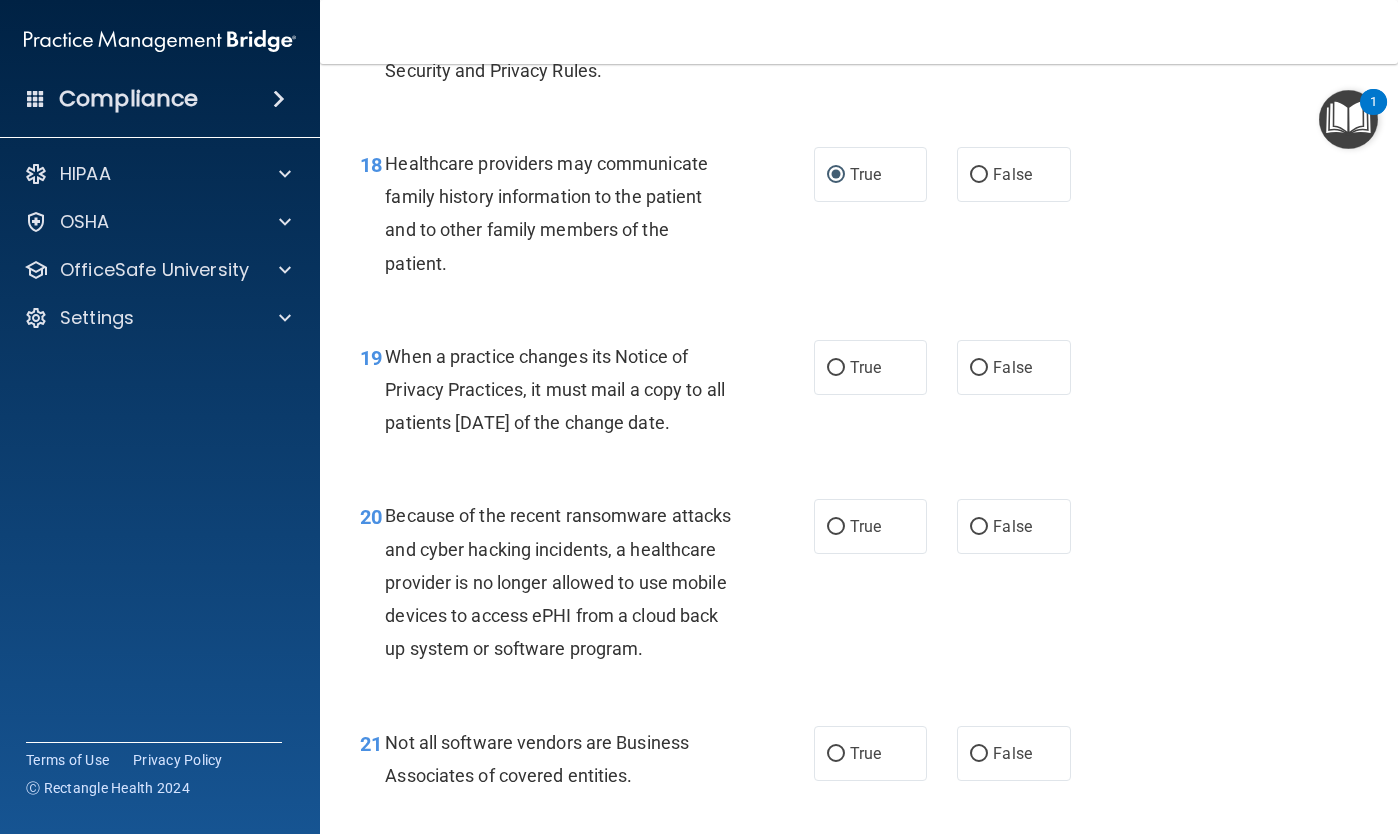 scroll, scrollTop: 3444, scrollLeft: 0, axis: vertical 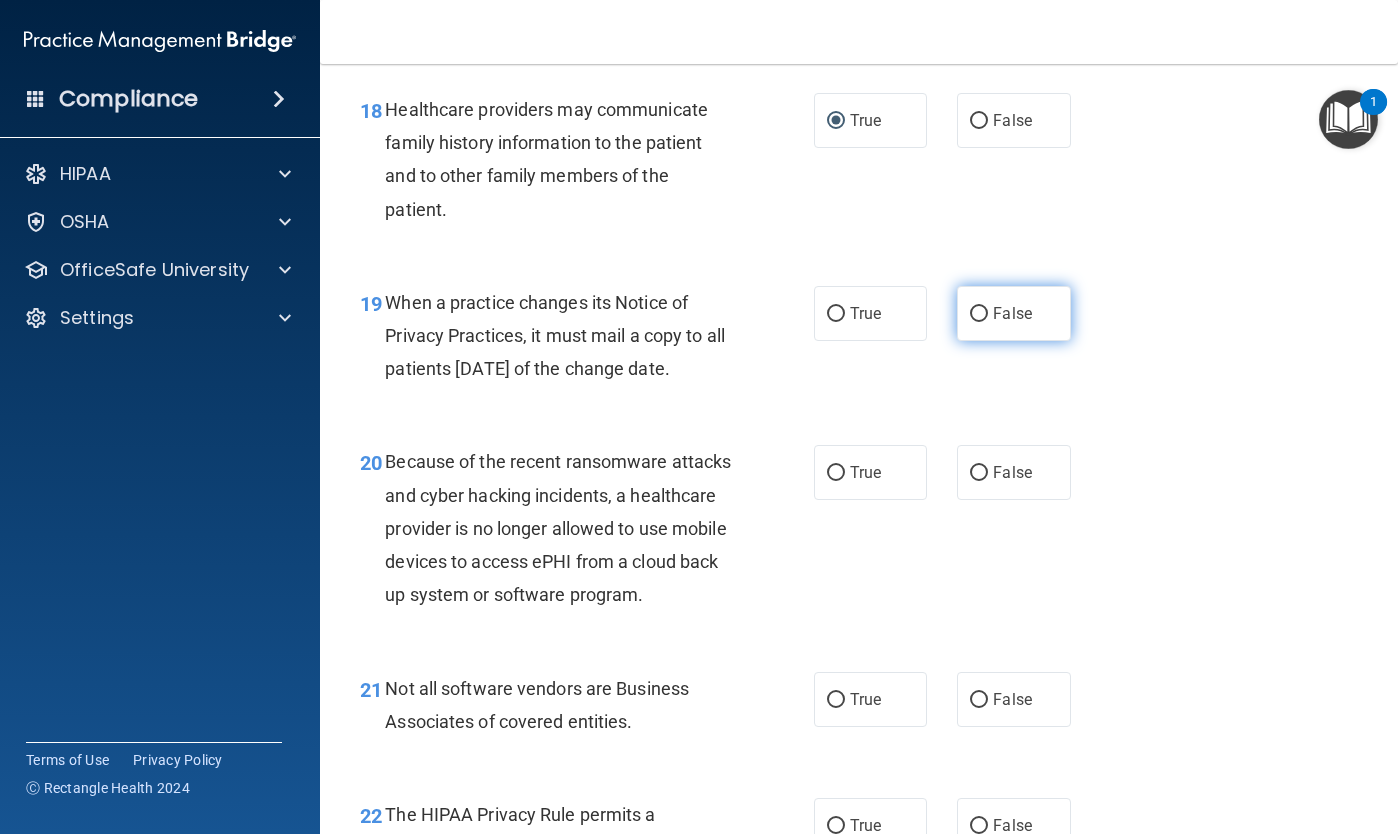 click on "False" at bounding box center [979, 314] 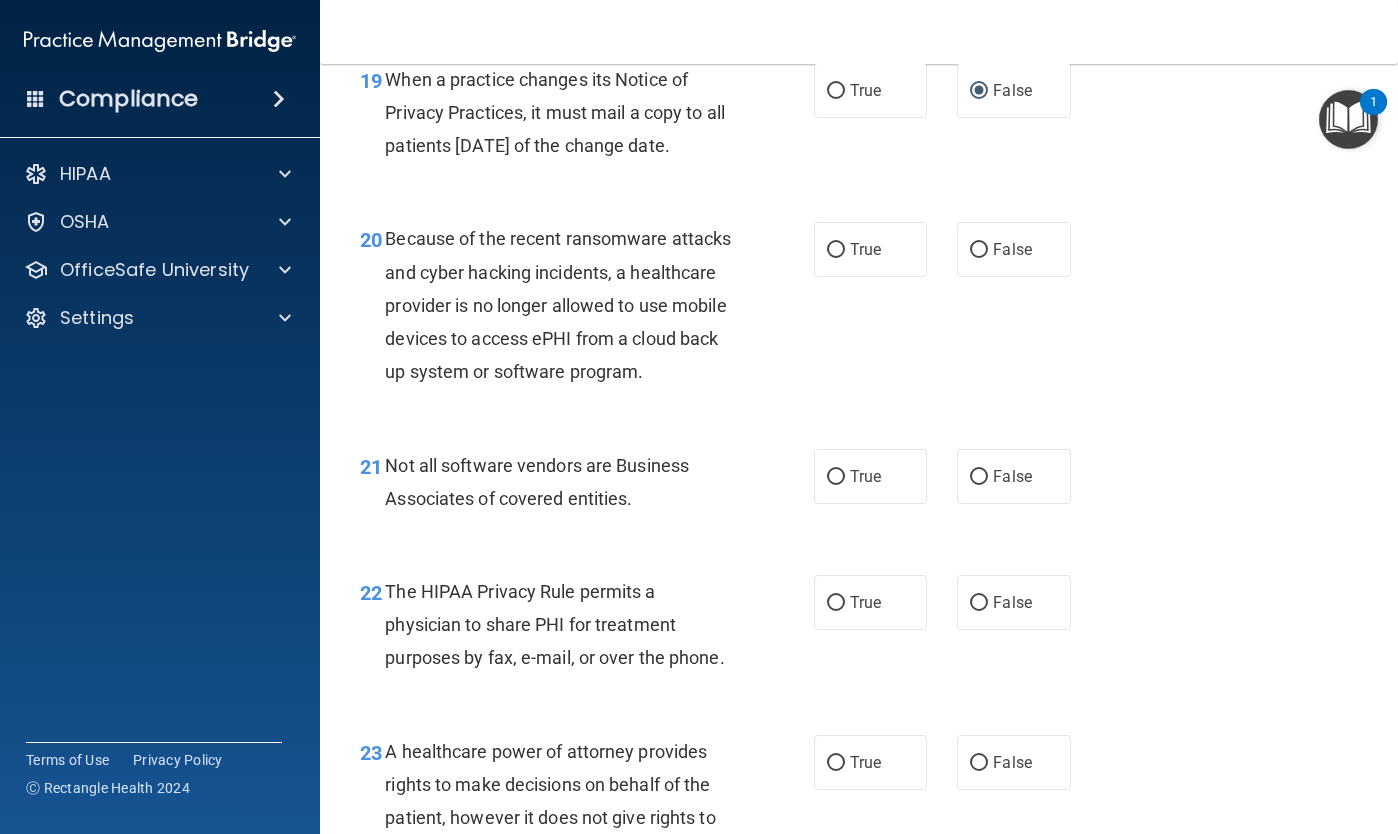 scroll, scrollTop: 3669, scrollLeft: 0, axis: vertical 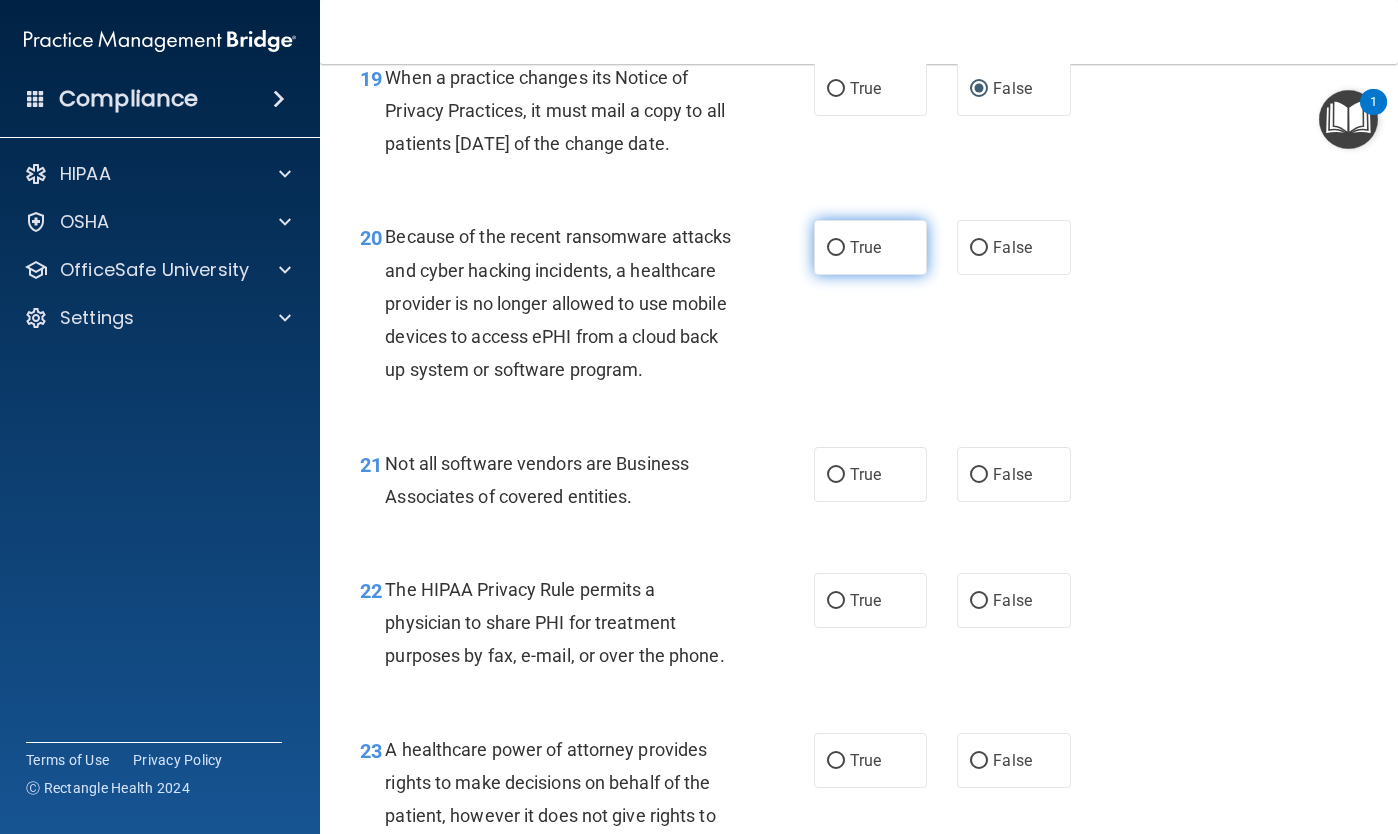 click on "True" at bounding box center [836, 248] 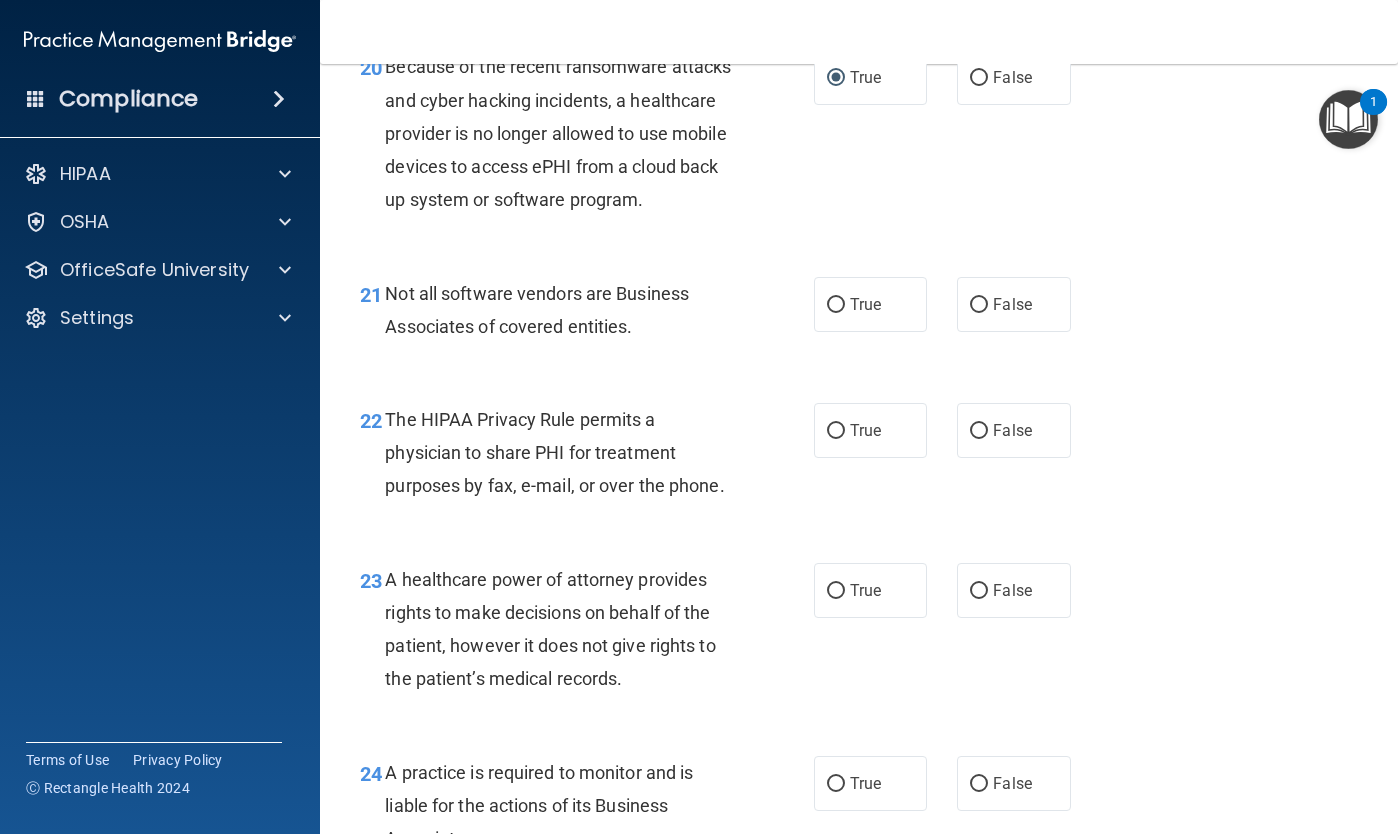 scroll, scrollTop: 3852, scrollLeft: 0, axis: vertical 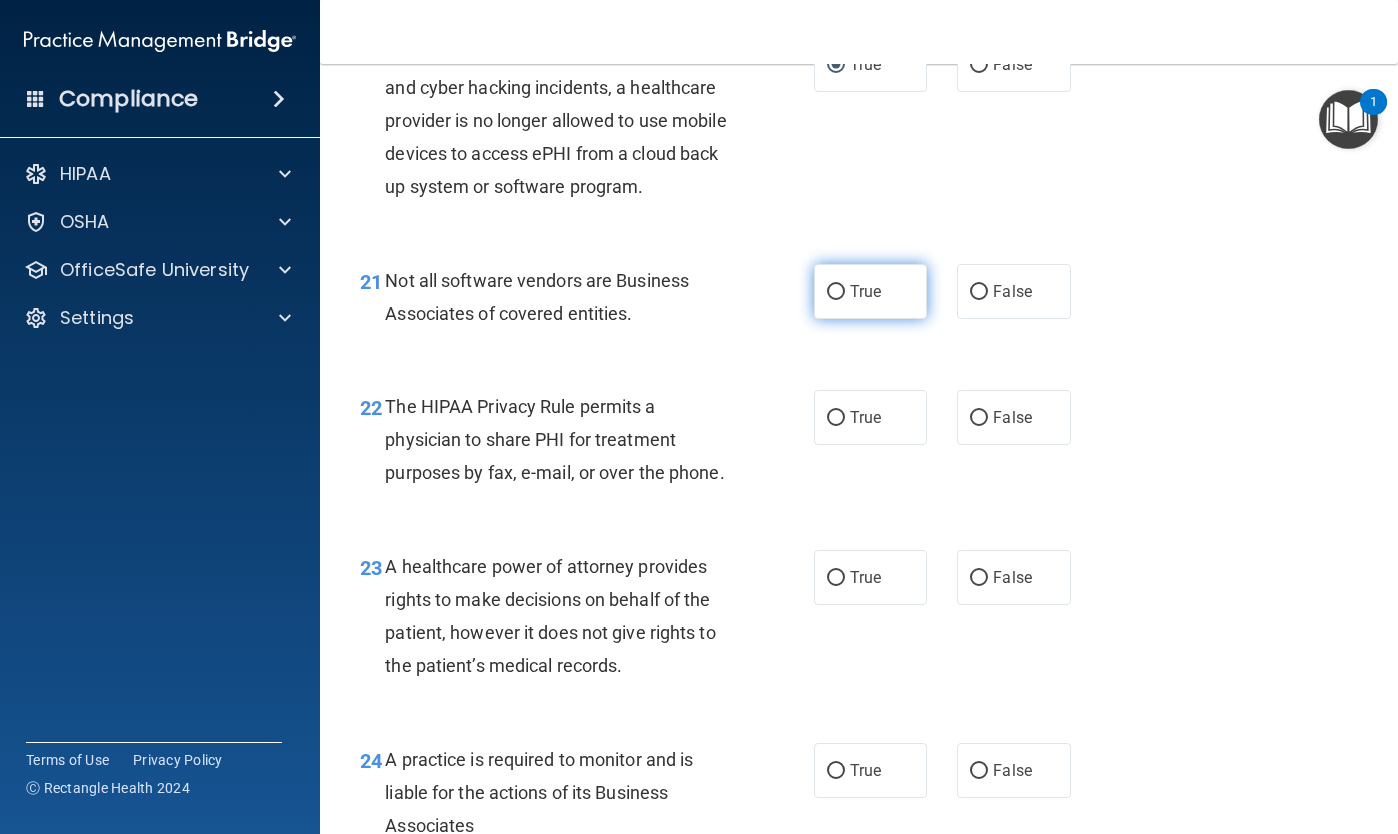 click on "True" at bounding box center (836, 292) 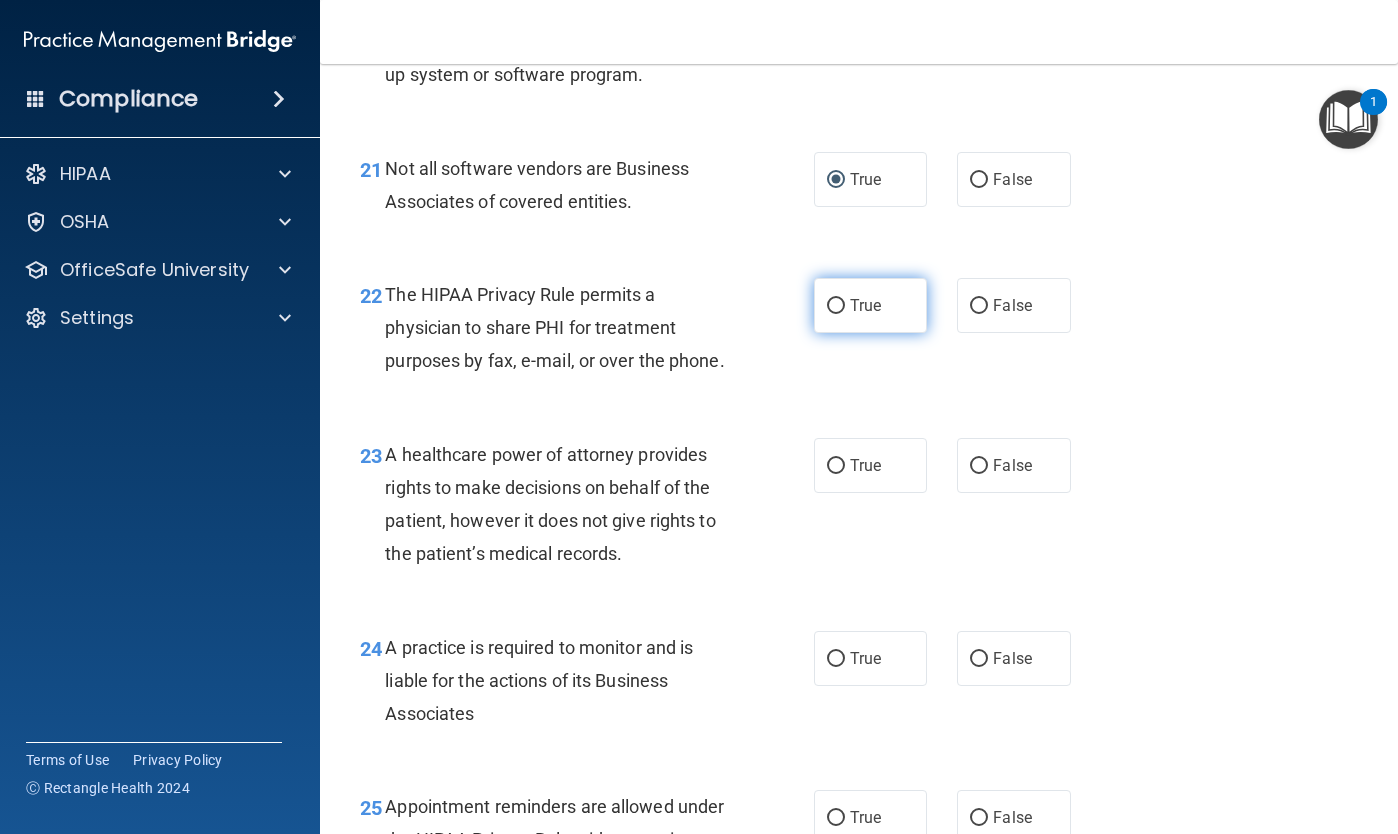 scroll, scrollTop: 3961, scrollLeft: 0, axis: vertical 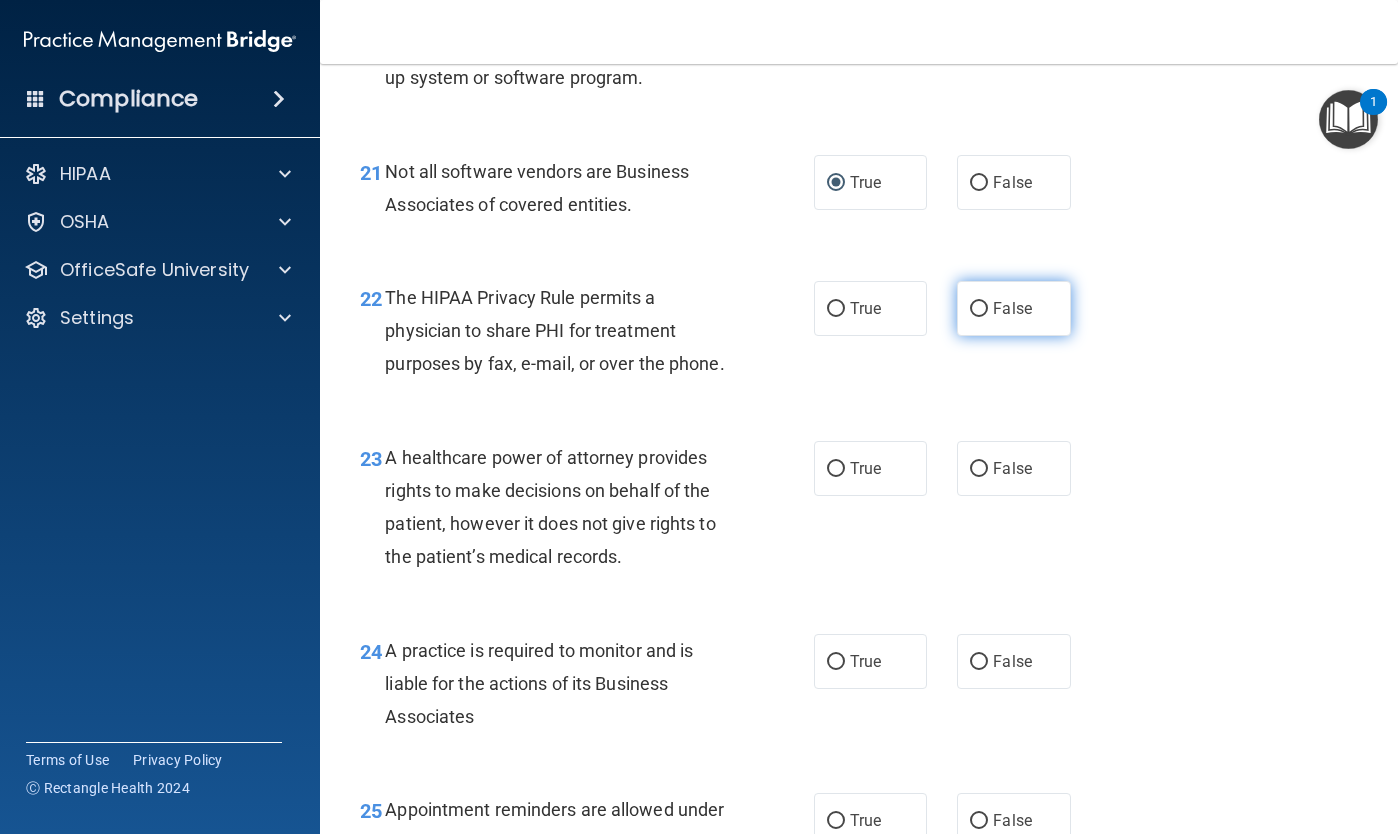 click on "False" at bounding box center (979, 309) 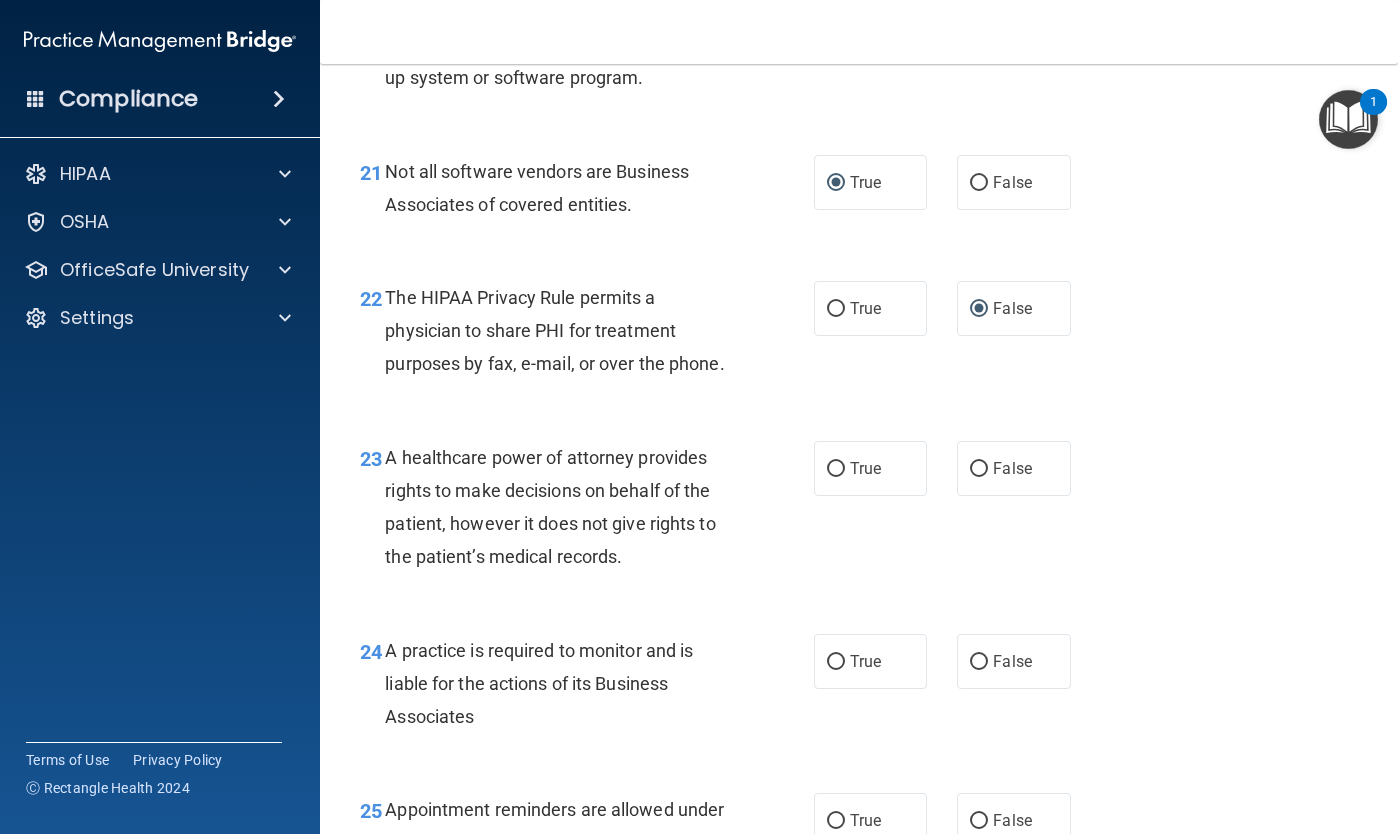scroll, scrollTop: 4096, scrollLeft: 0, axis: vertical 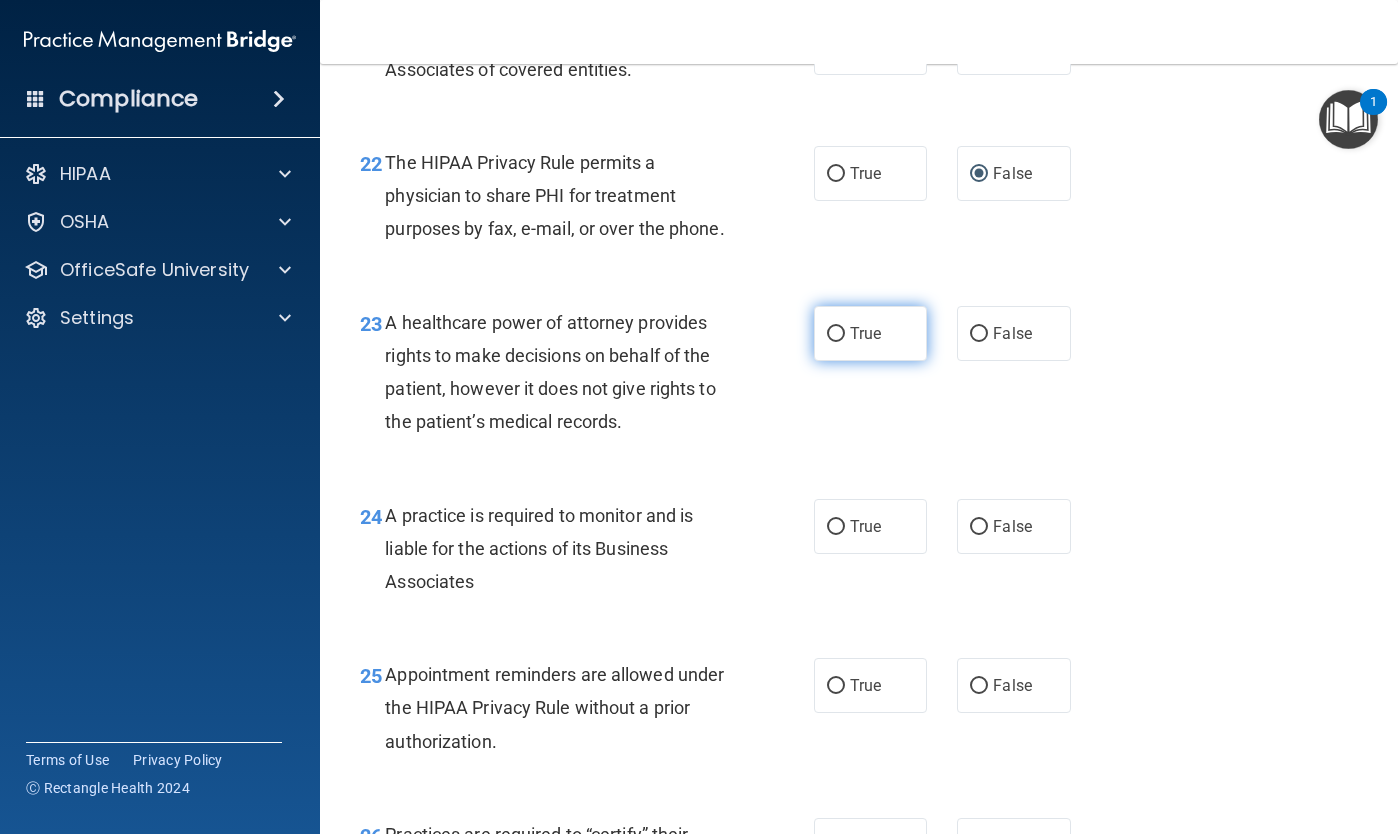 click on "True" at bounding box center [836, 334] 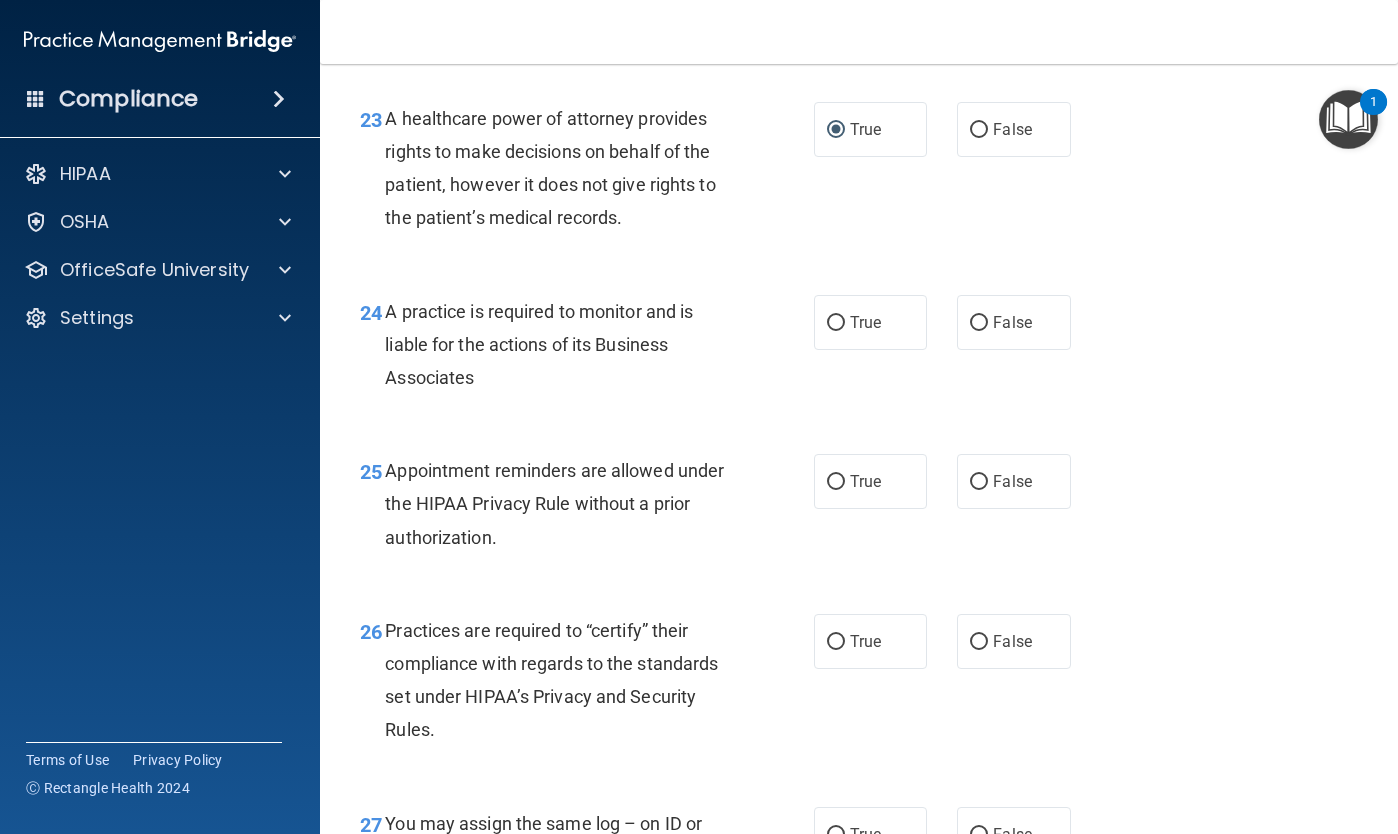 scroll, scrollTop: 4296, scrollLeft: 0, axis: vertical 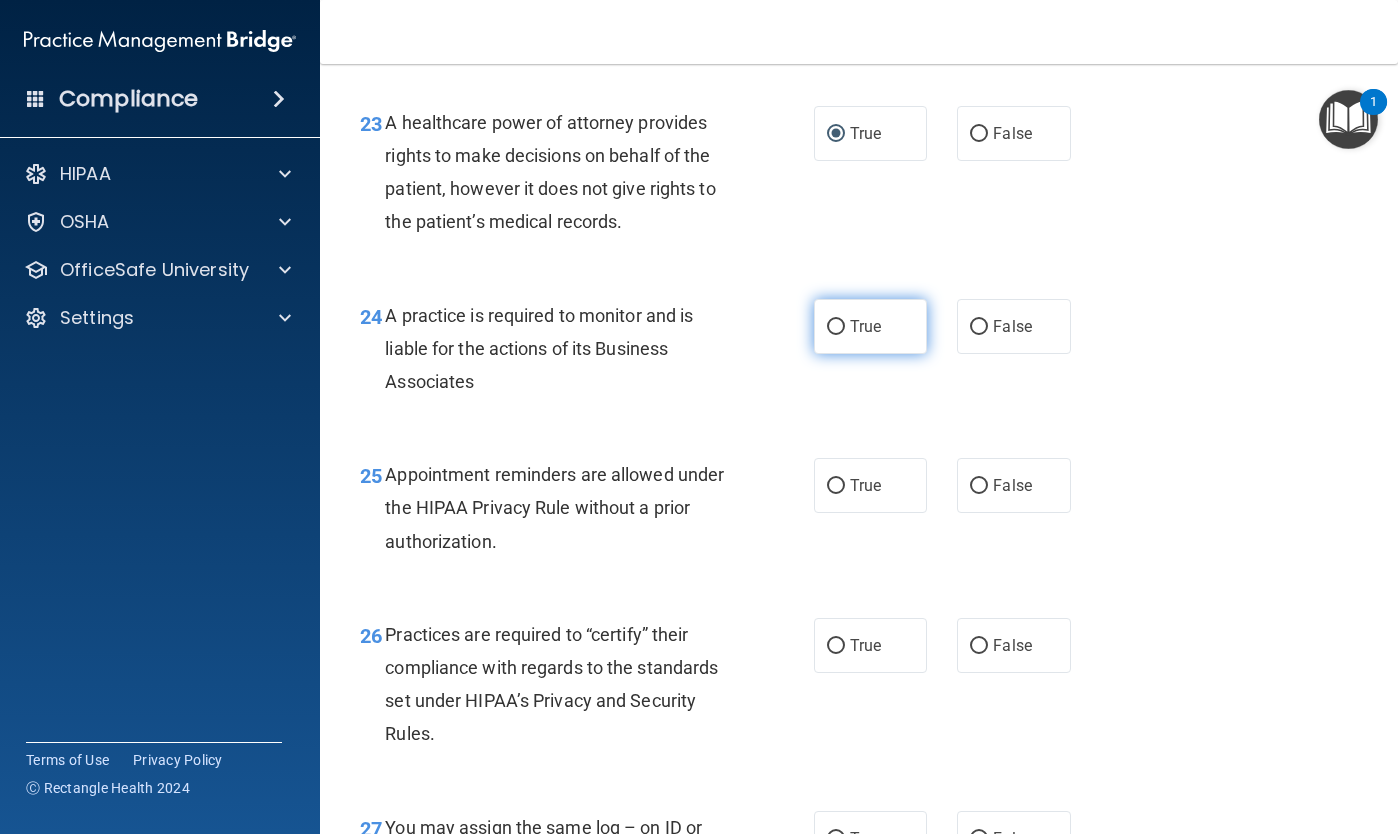 click on "True" at bounding box center [870, 326] 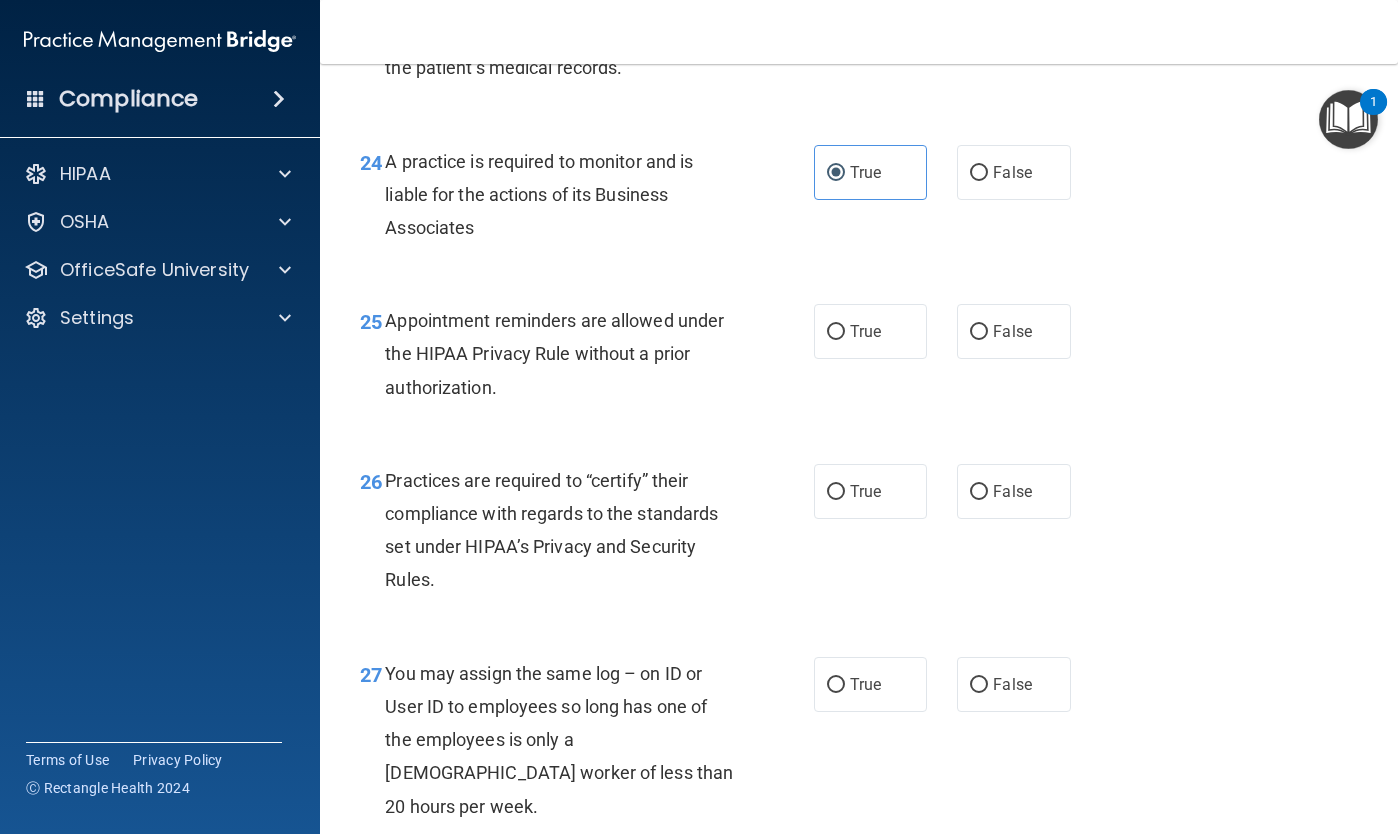 scroll, scrollTop: 4454, scrollLeft: 0, axis: vertical 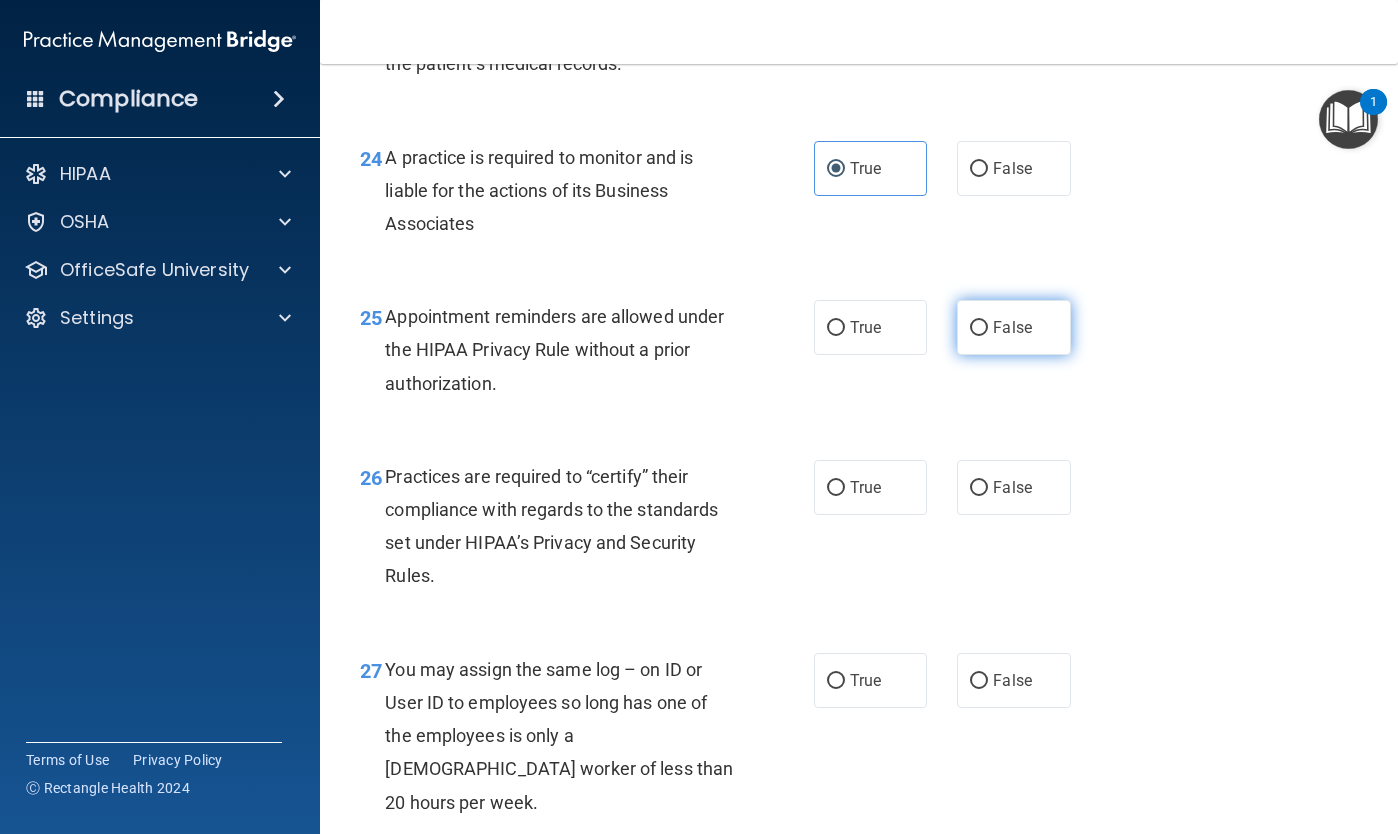 click on "False" at bounding box center [979, 328] 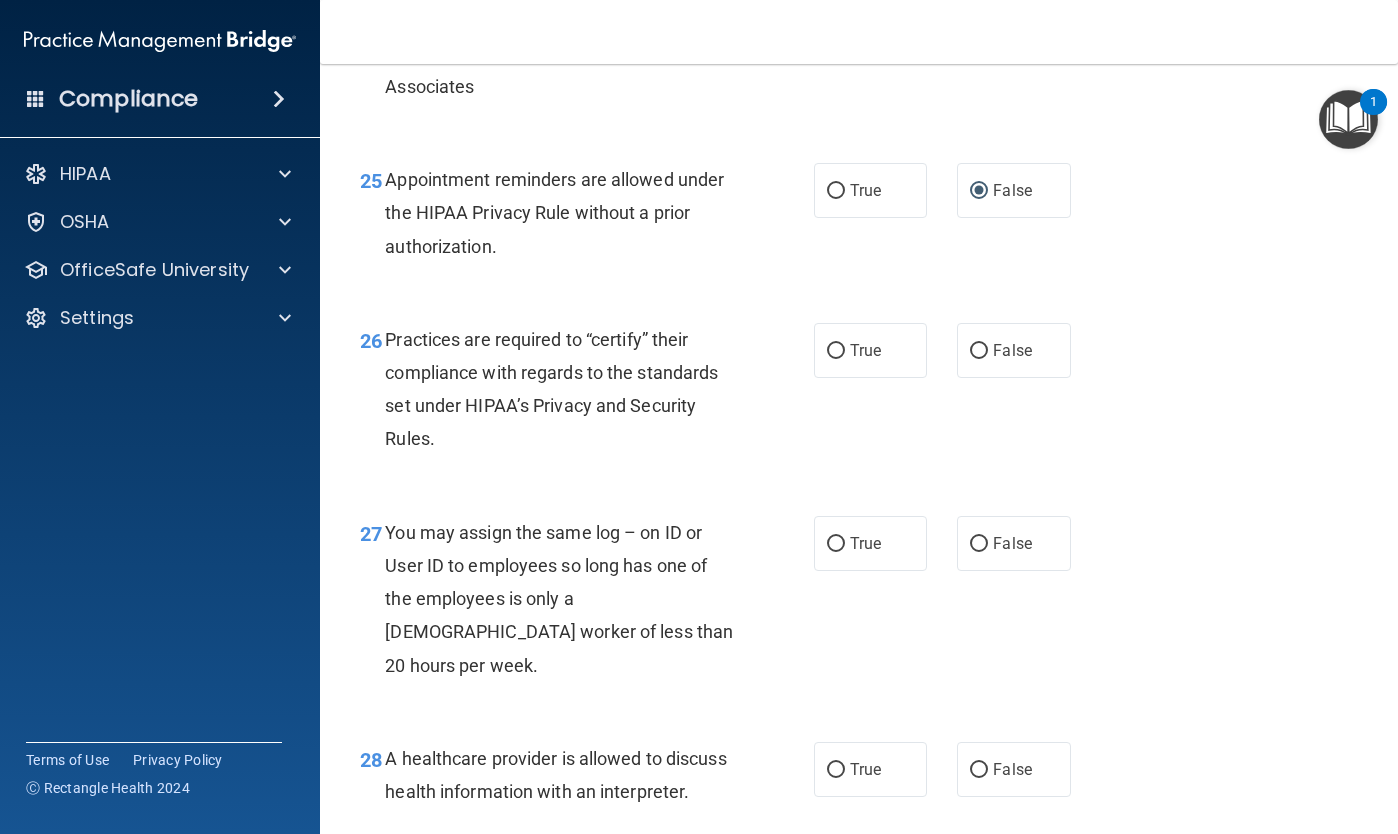 scroll, scrollTop: 4593, scrollLeft: 0, axis: vertical 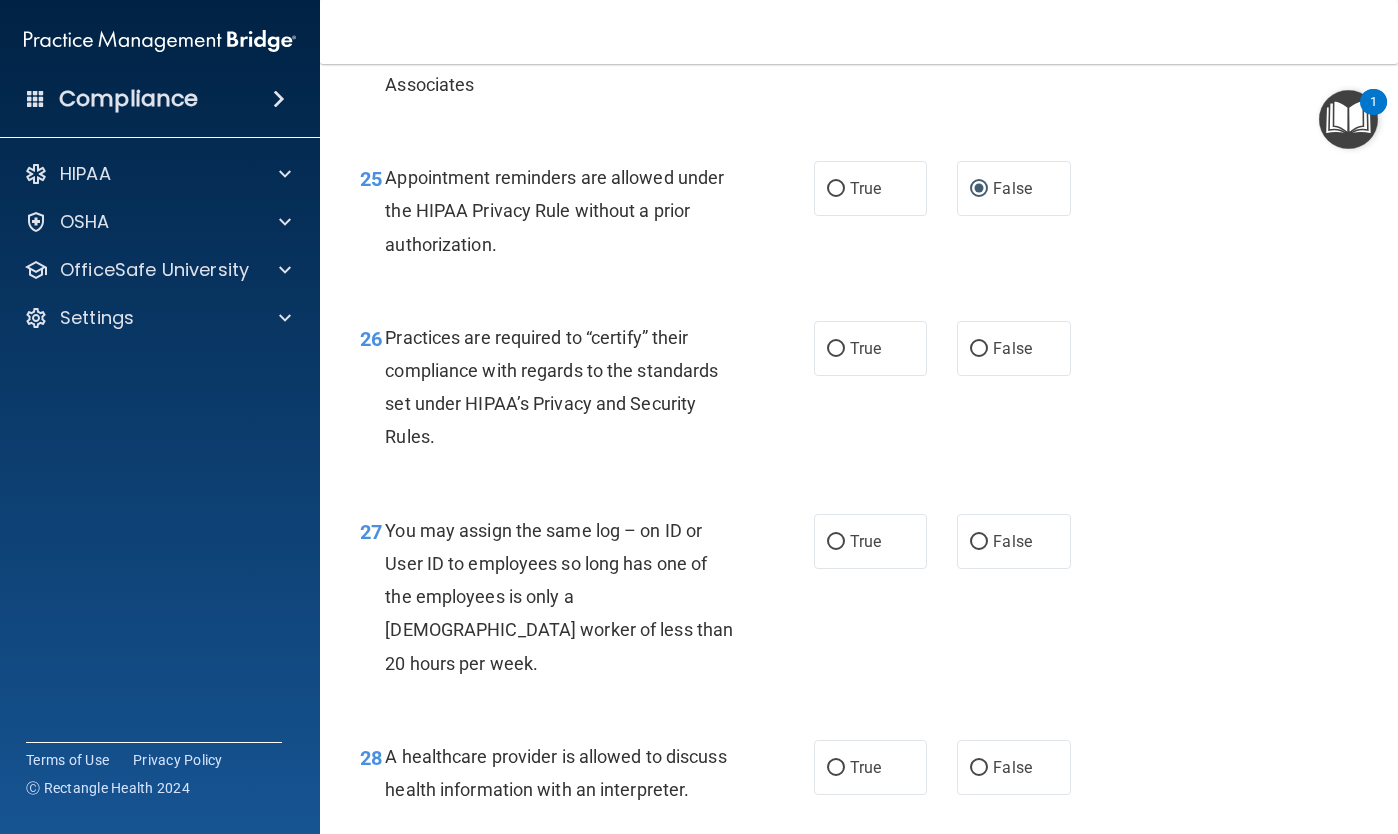 drag, startPoint x: 836, startPoint y: 317, endPoint x: 792, endPoint y: 386, distance: 81.8352 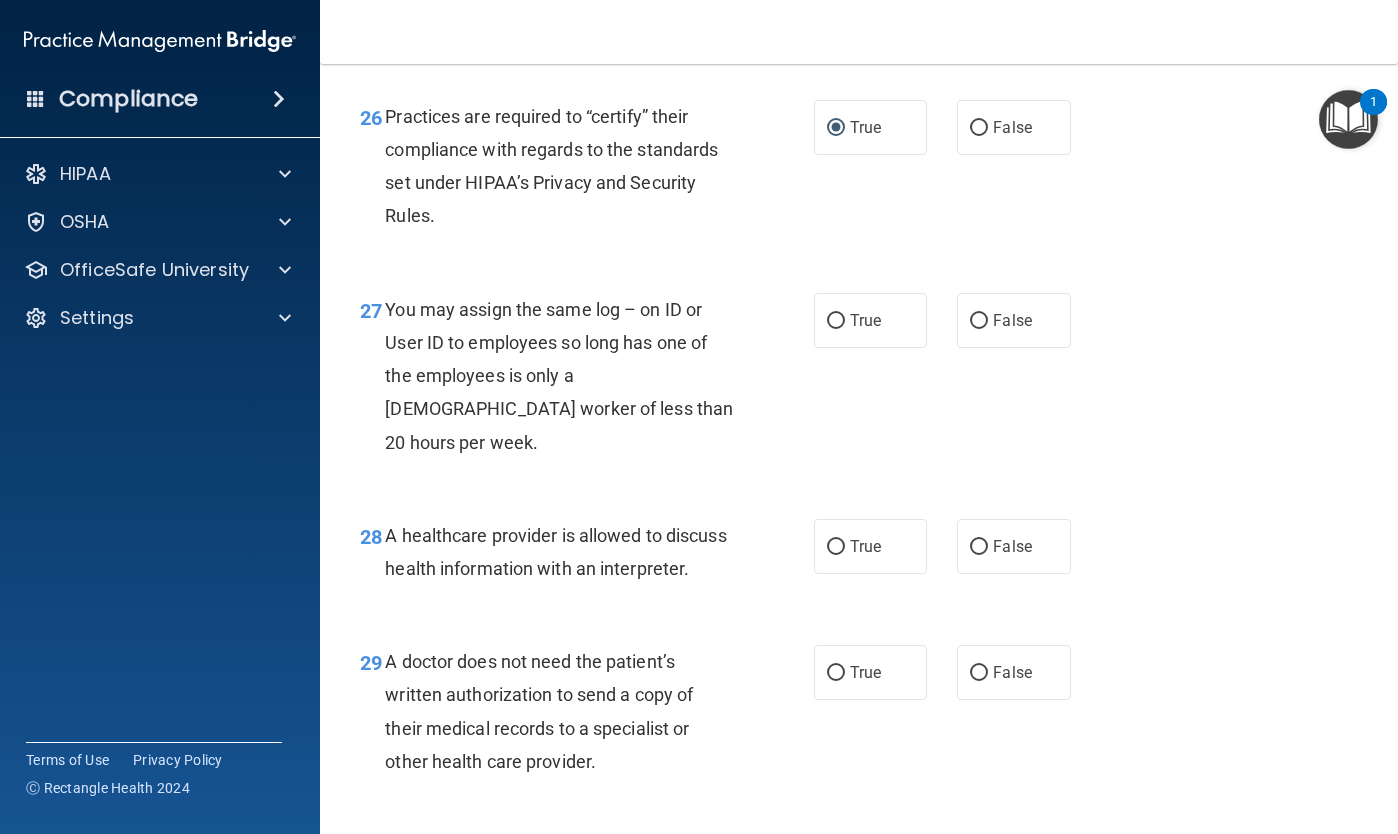 scroll, scrollTop: 4807, scrollLeft: 0, axis: vertical 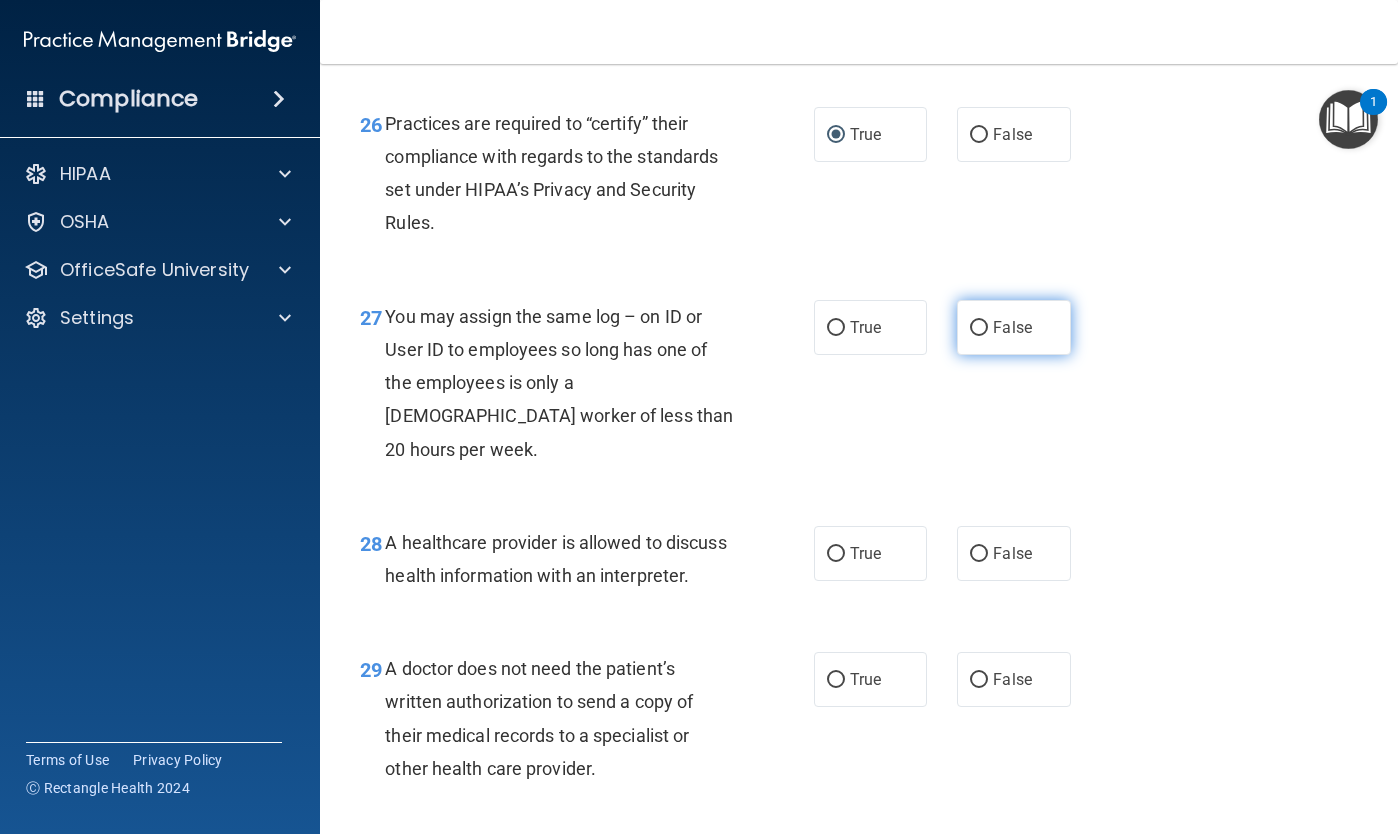 click on "False" at bounding box center [979, 328] 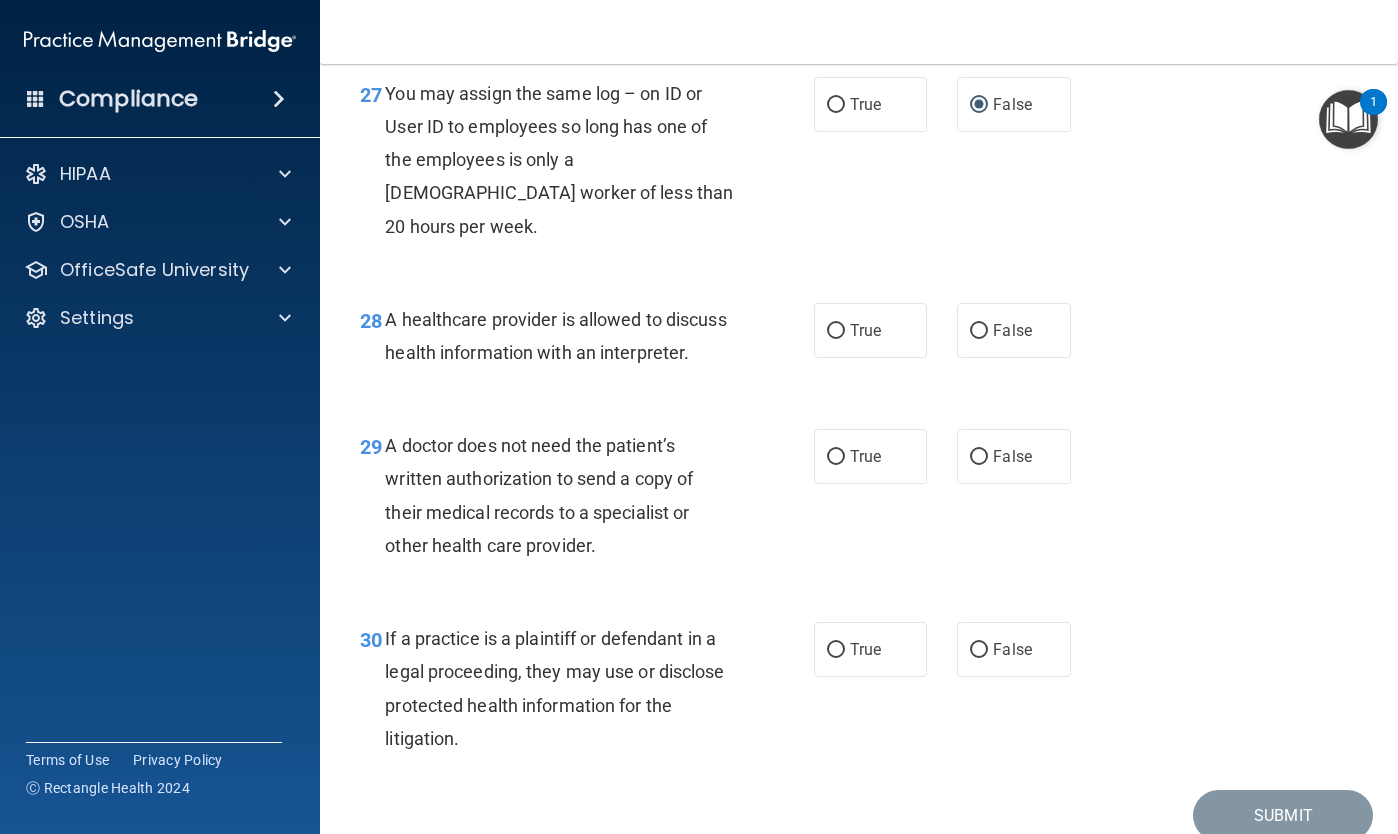 scroll, scrollTop: 5033, scrollLeft: 0, axis: vertical 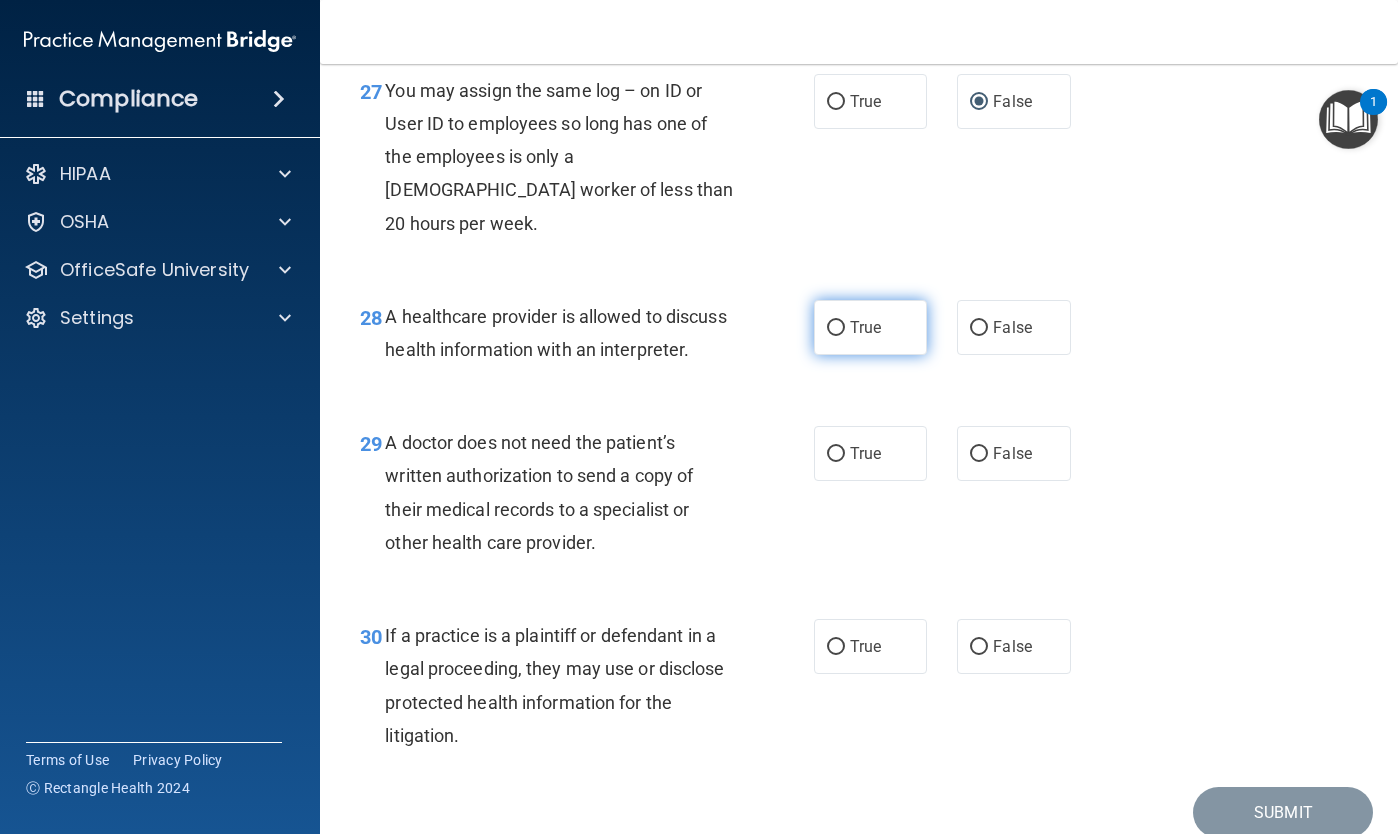 click on "True" at bounding box center [836, 328] 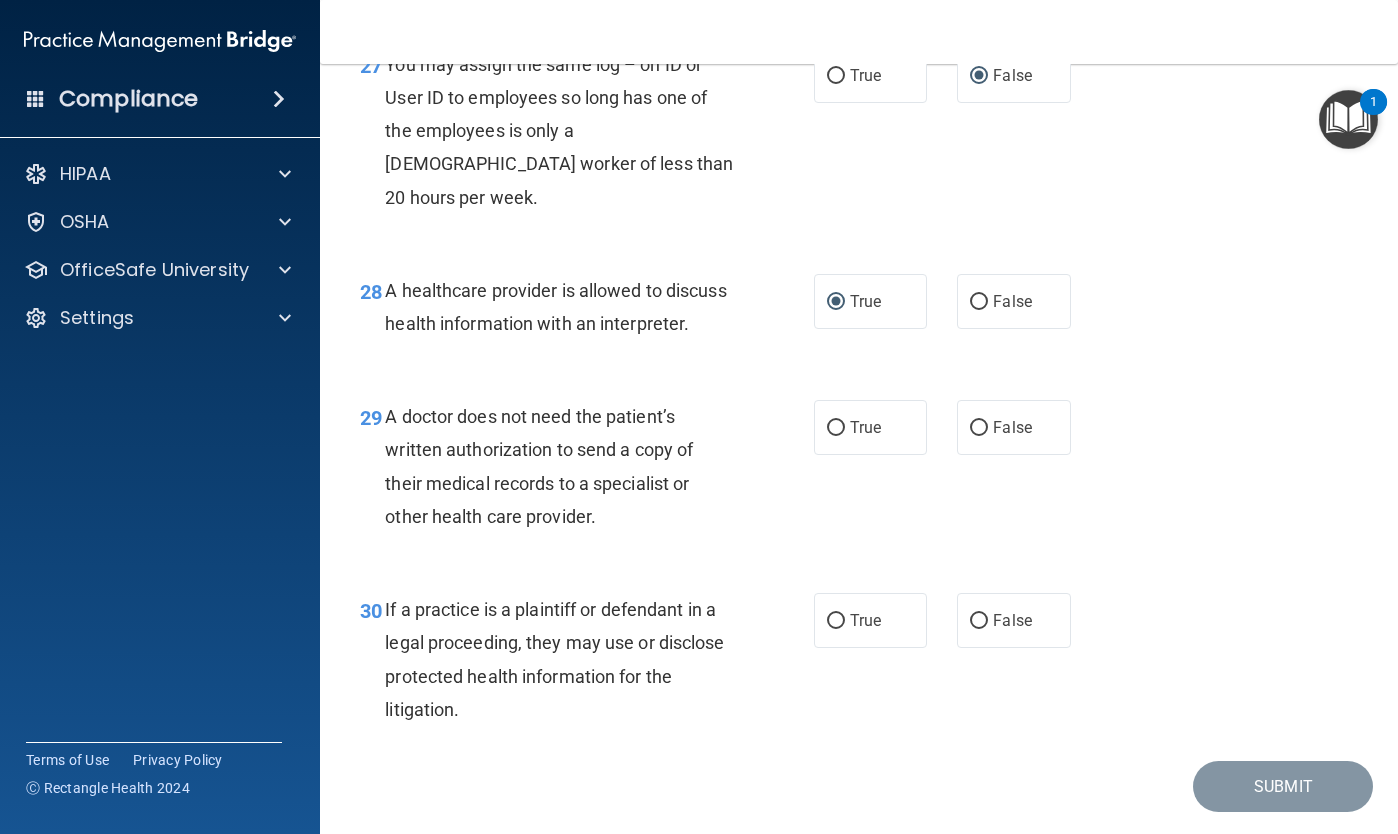 scroll, scrollTop: 5057, scrollLeft: 0, axis: vertical 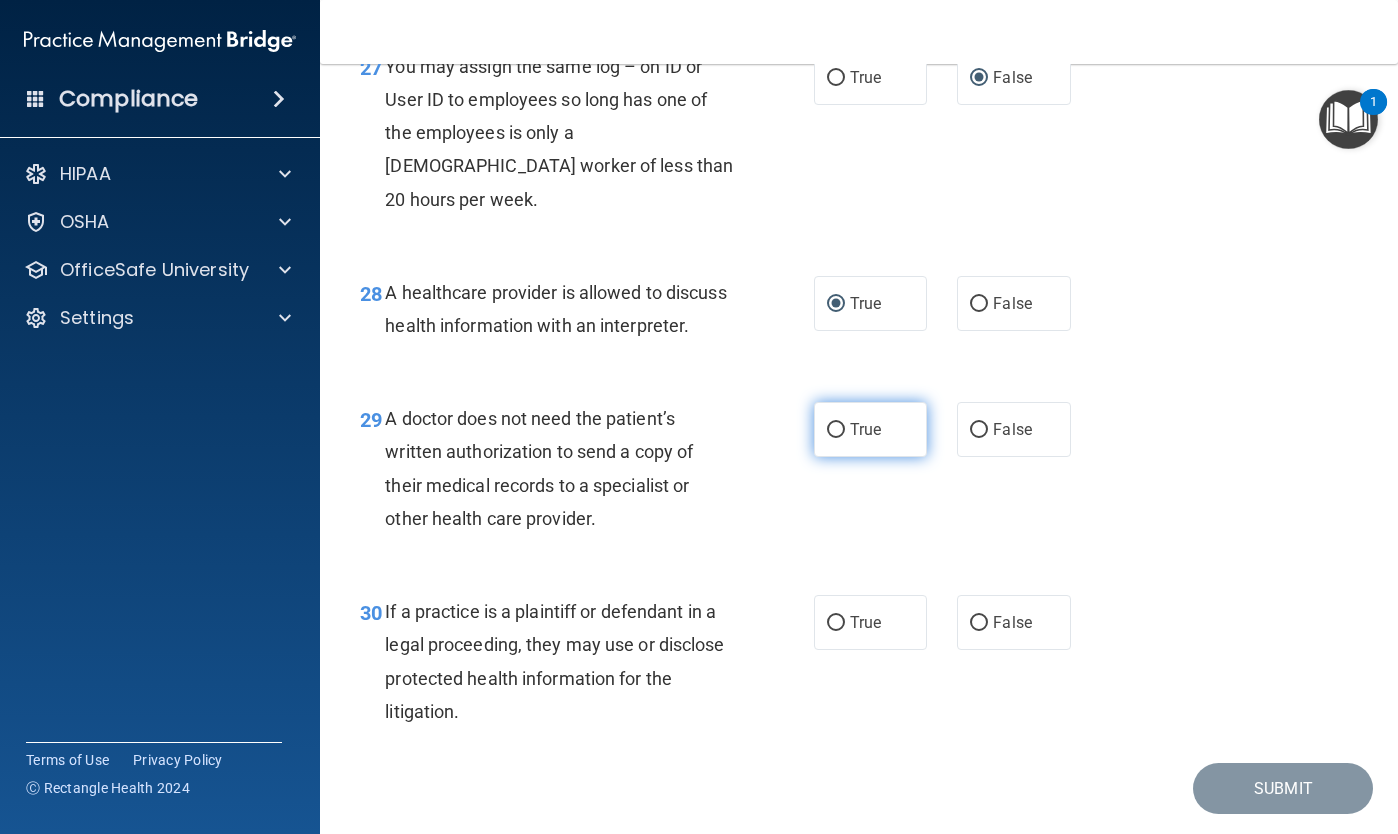 click on "True" at bounding box center [836, 430] 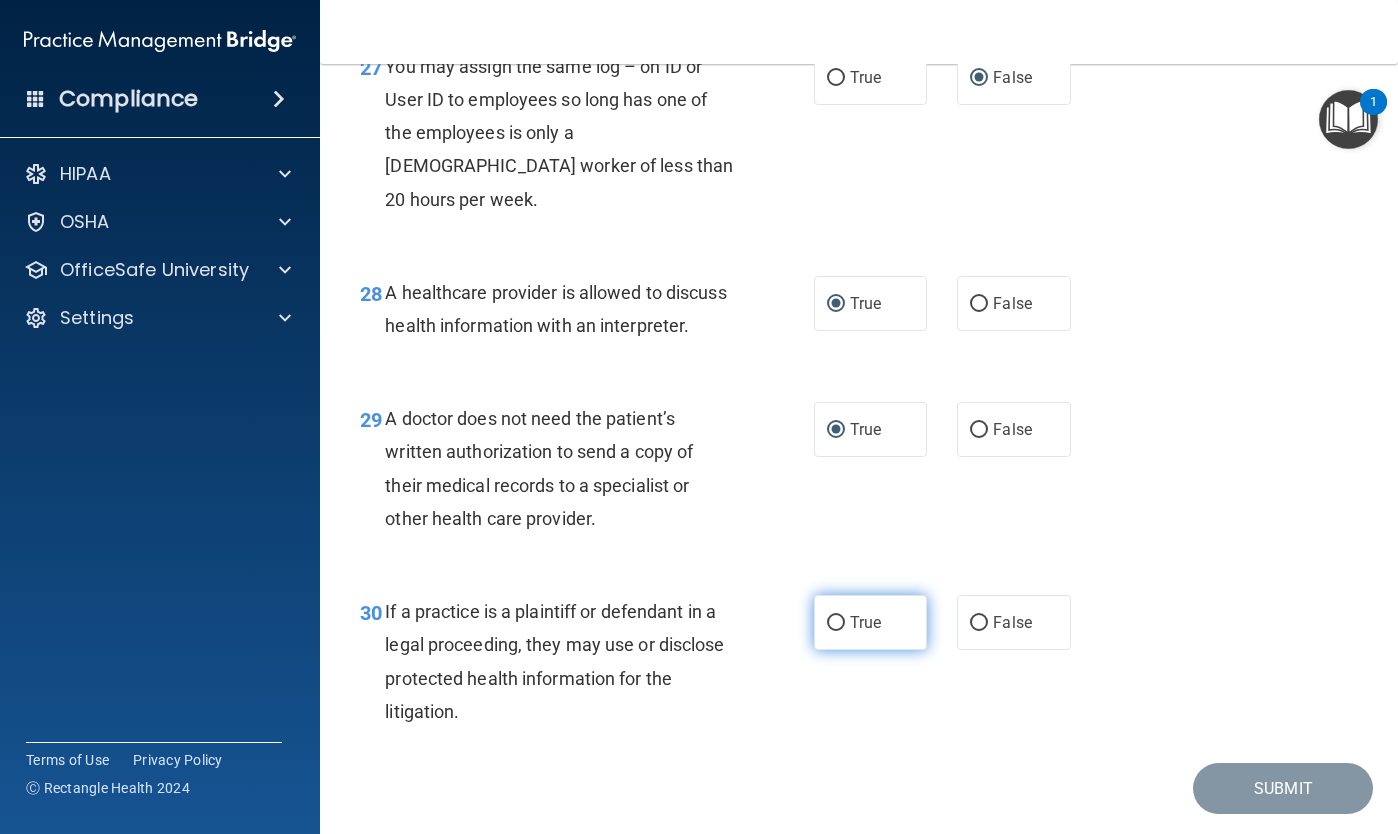 click on "True" at bounding box center (836, 623) 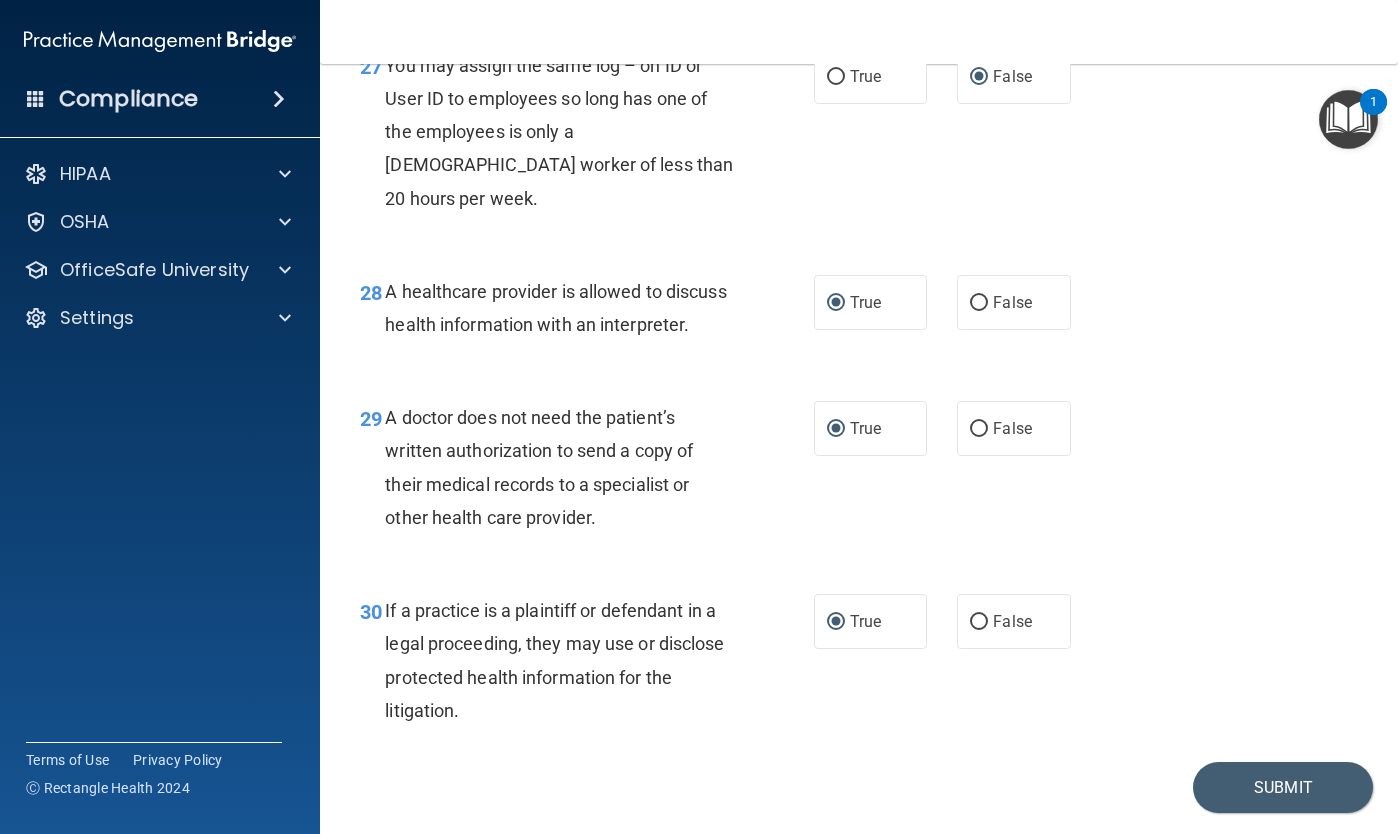 scroll, scrollTop: 5057, scrollLeft: 0, axis: vertical 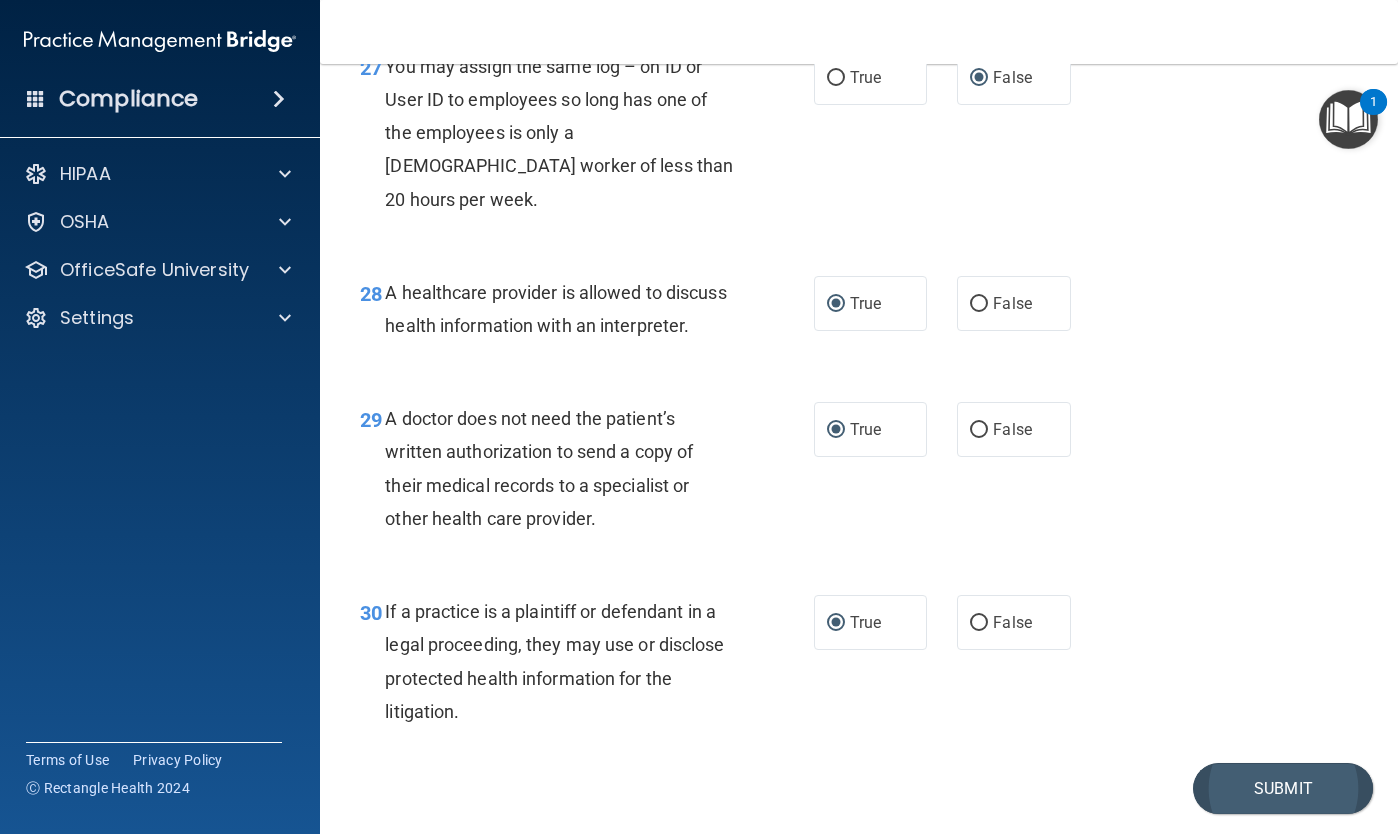 click on "Submit" at bounding box center (1283, 788) 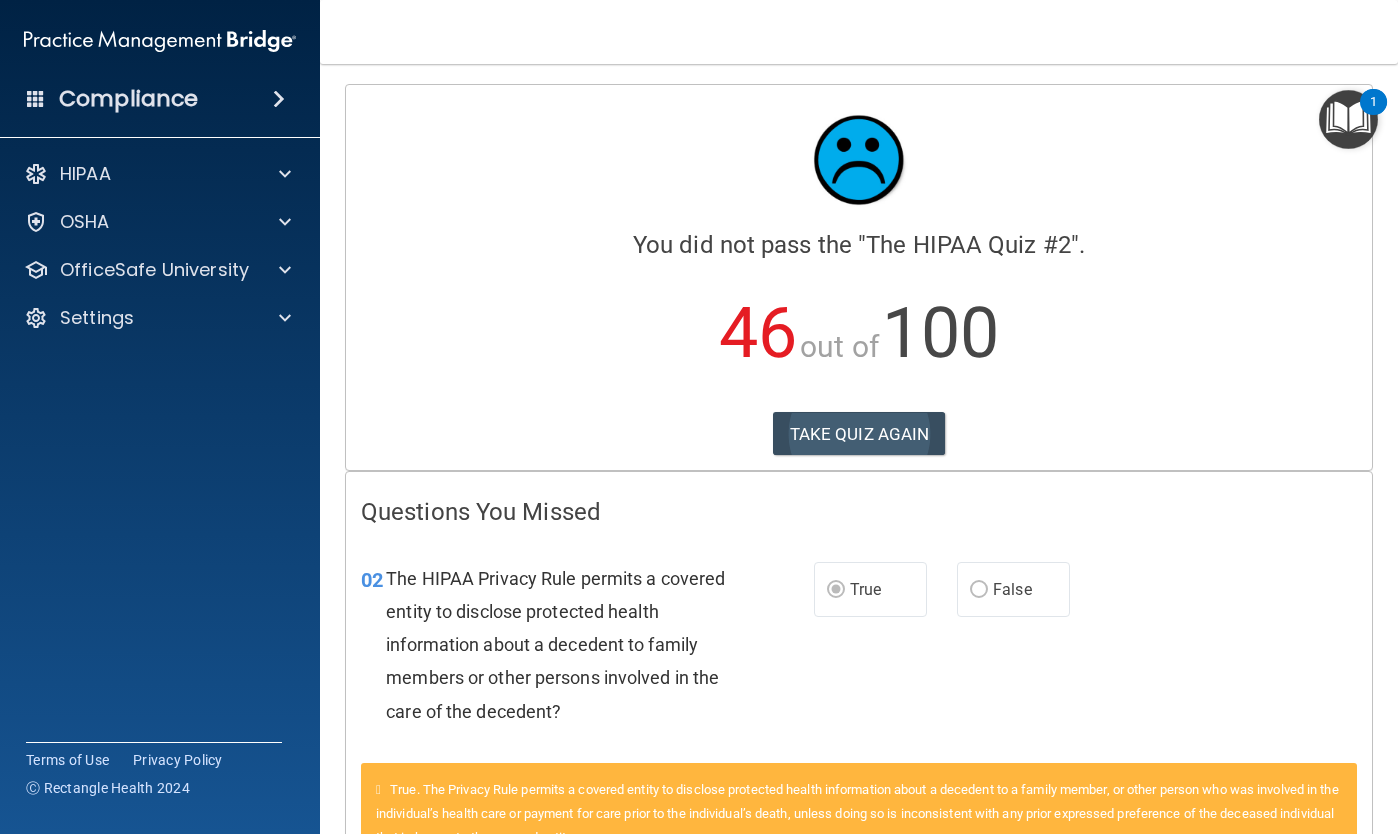 scroll, scrollTop: 0, scrollLeft: 0, axis: both 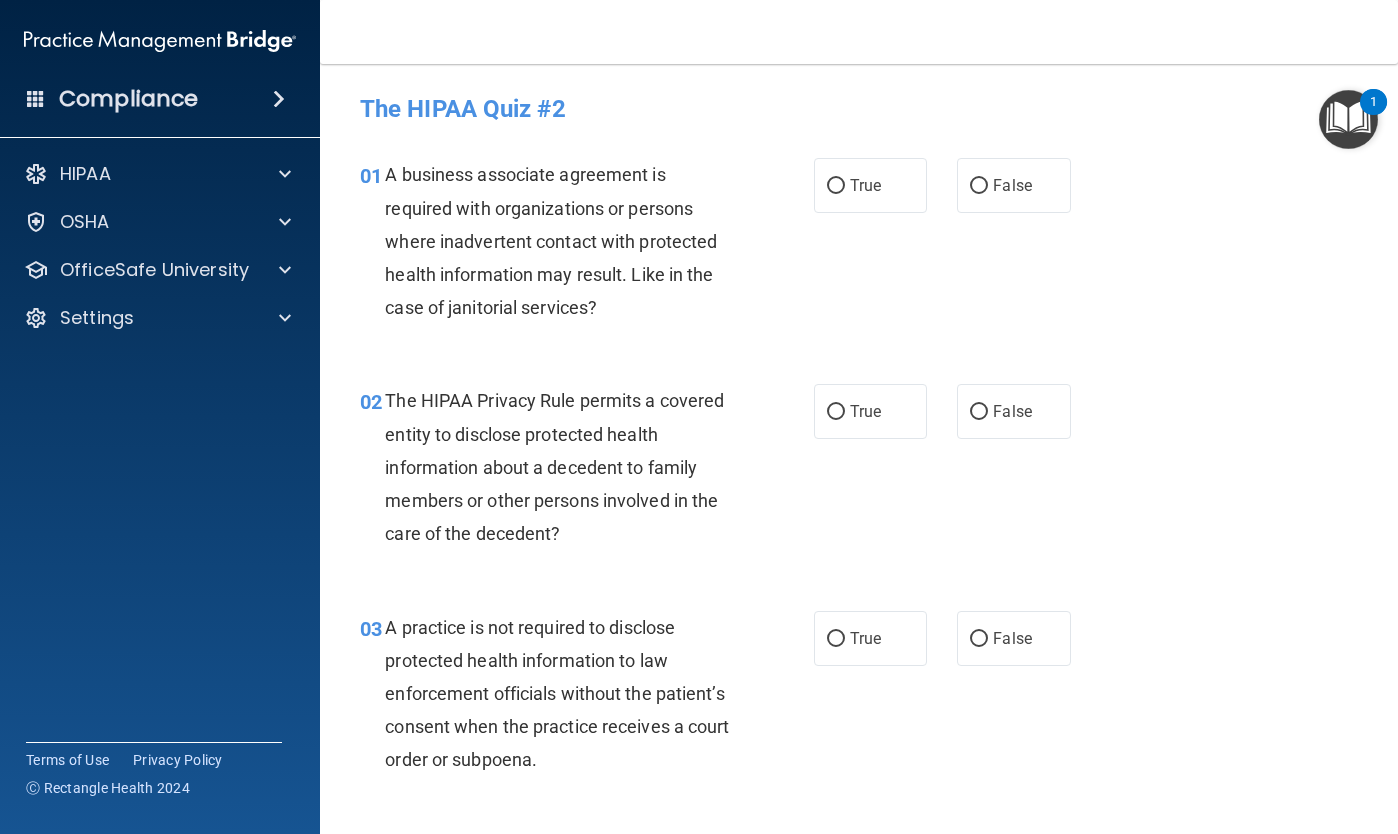 drag, startPoint x: 982, startPoint y: 182, endPoint x: 996, endPoint y: 285, distance: 103.947105 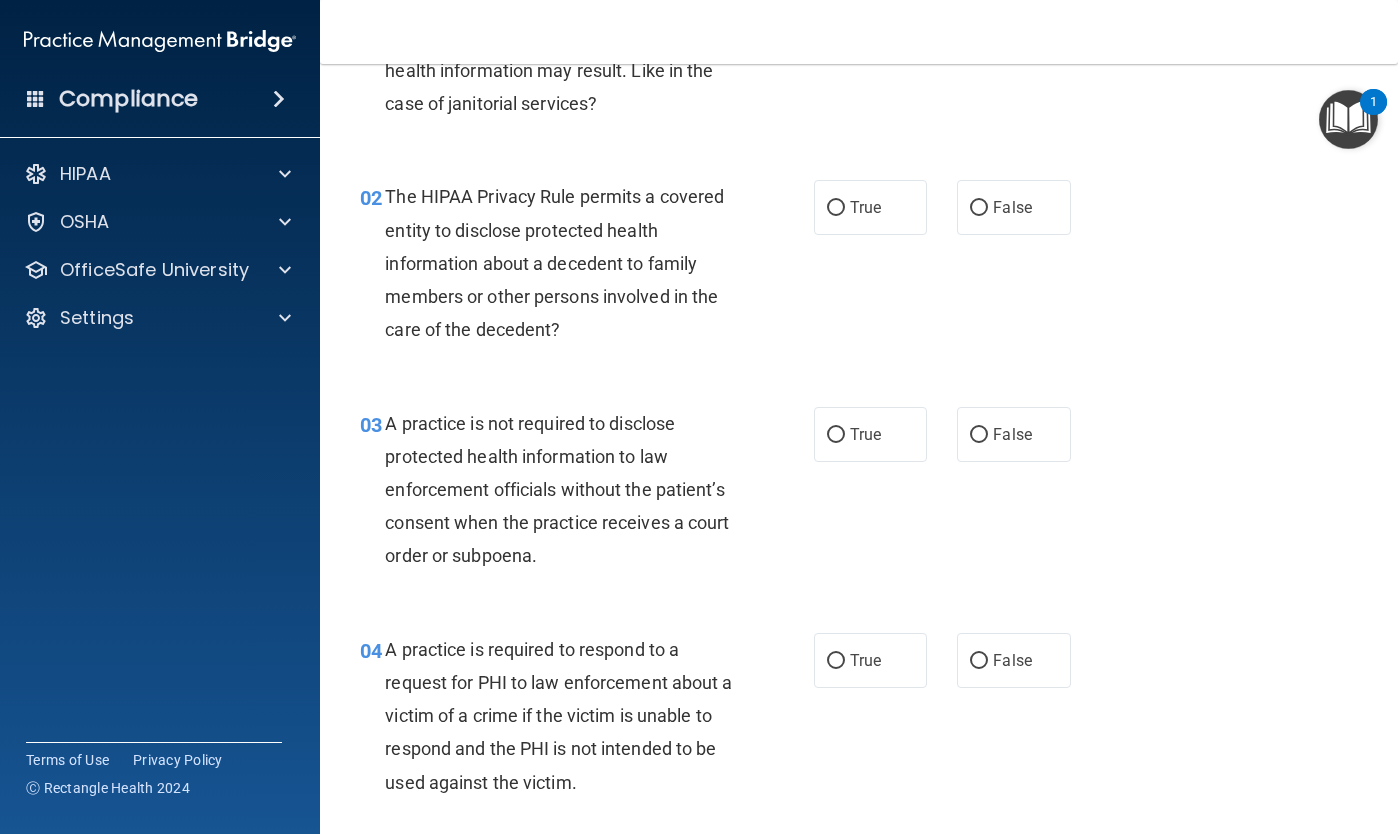 scroll, scrollTop: 209, scrollLeft: 0, axis: vertical 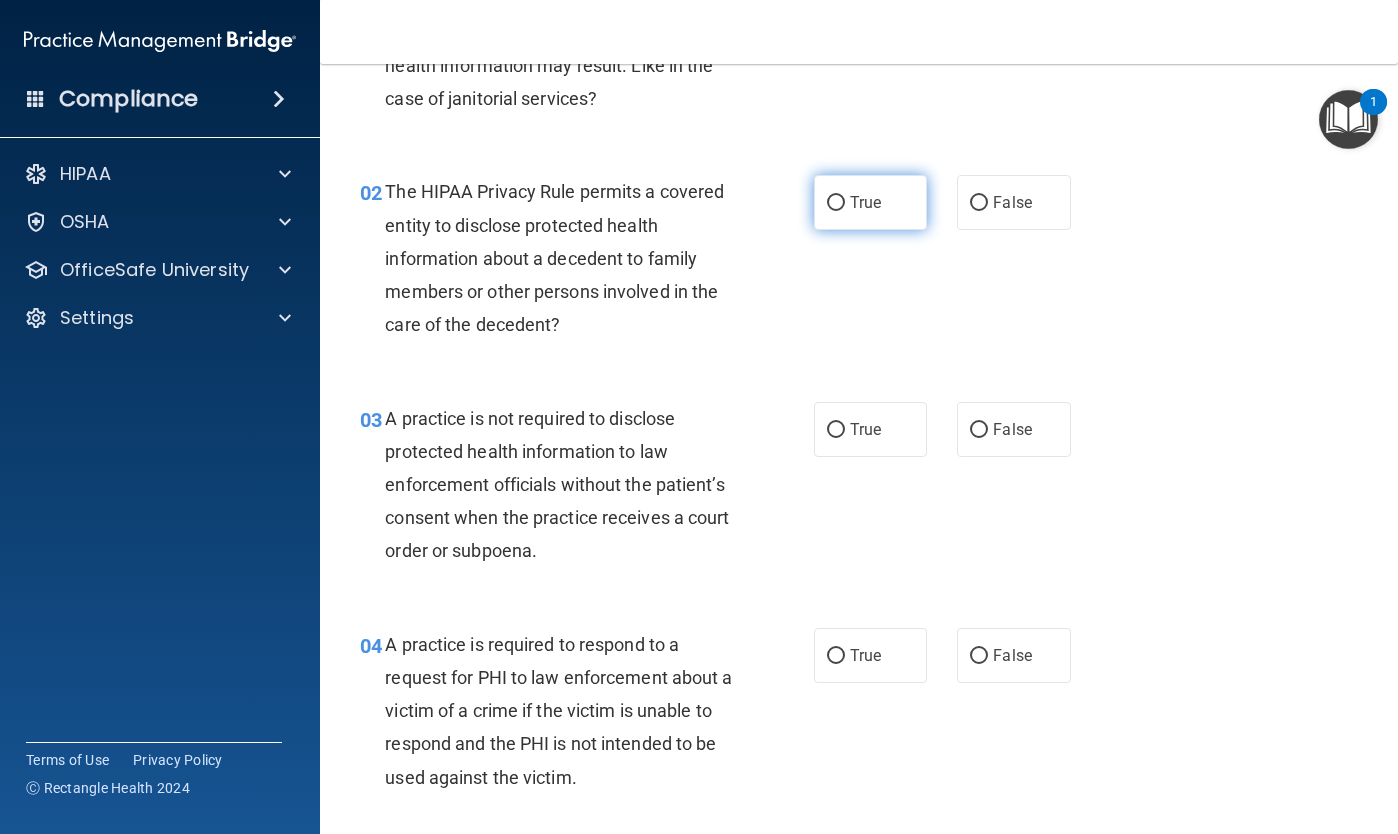 click on "True" at bounding box center (836, 203) 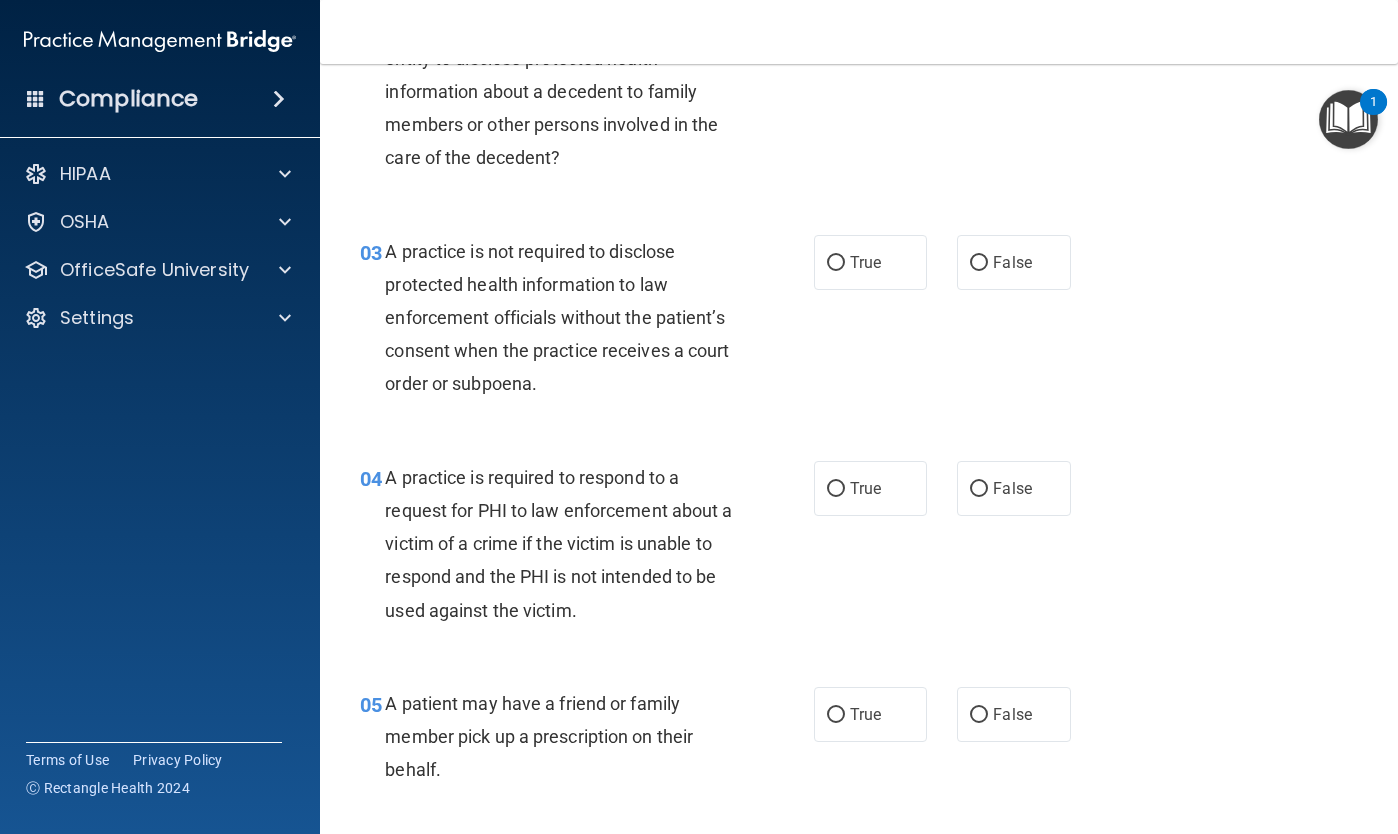 scroll, scrollTop: 394, scrollLeft: 0, axis: vertical 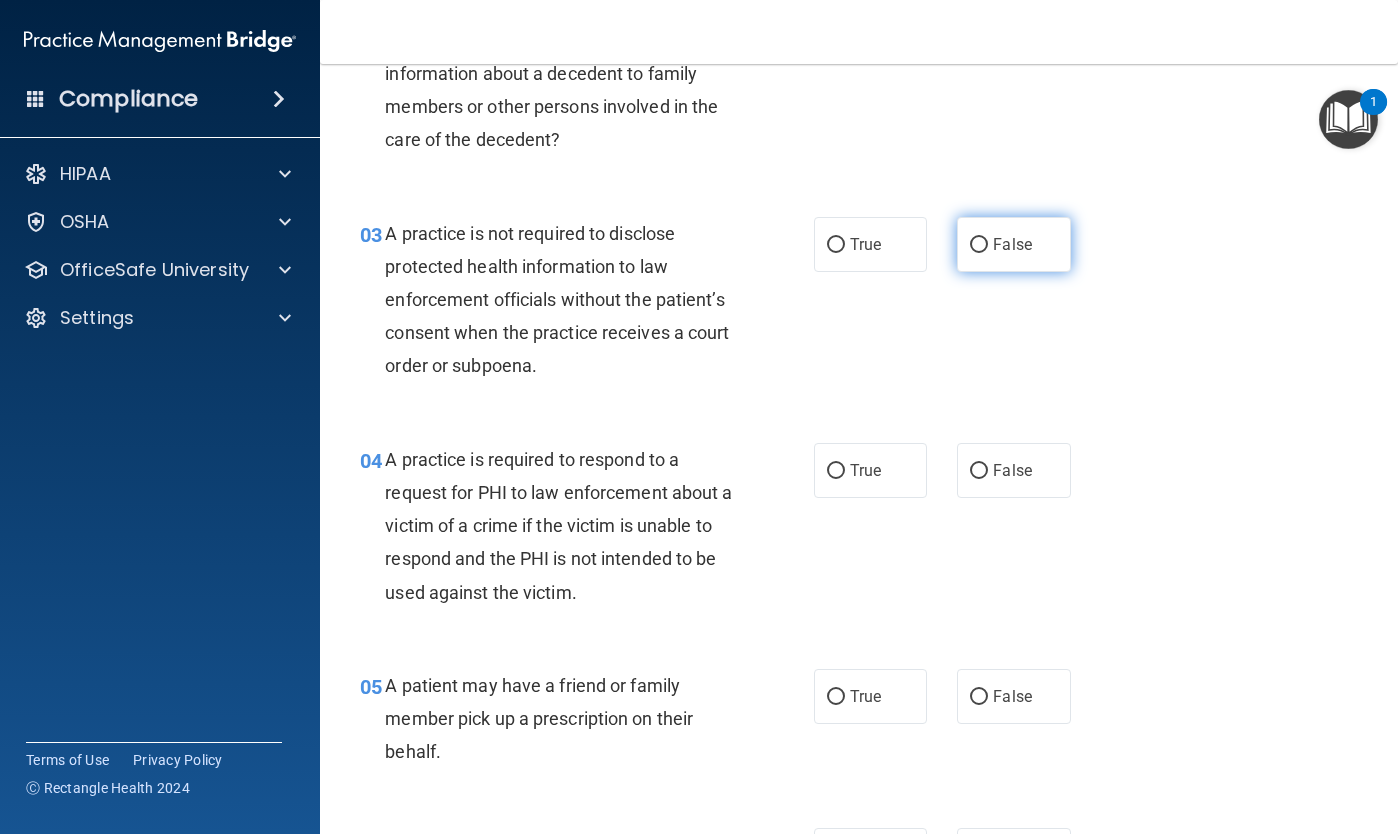 click on "False" at bounding box center (979, 245) 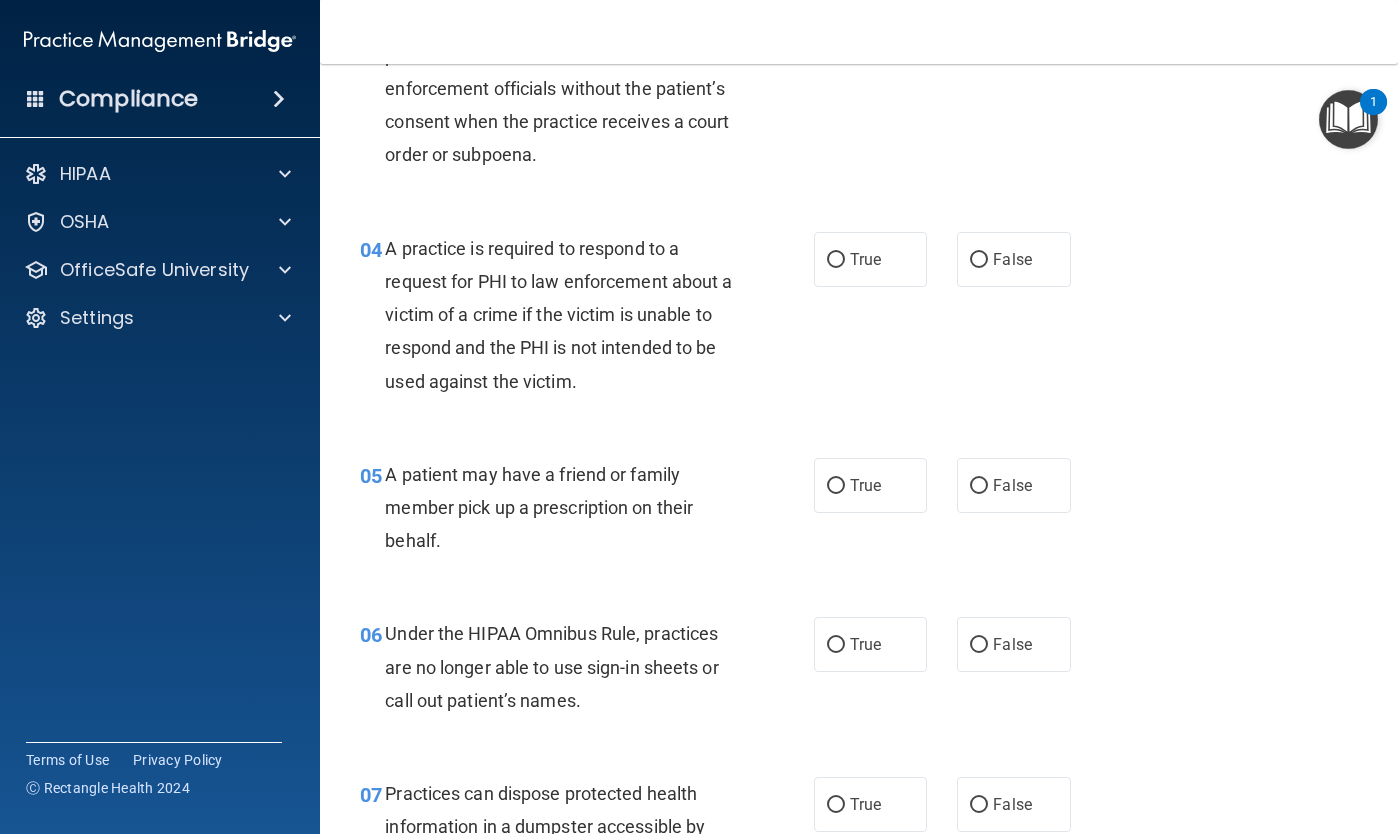 scroll, scrollTop: 606, scrollLeft: 0, axis: vertical 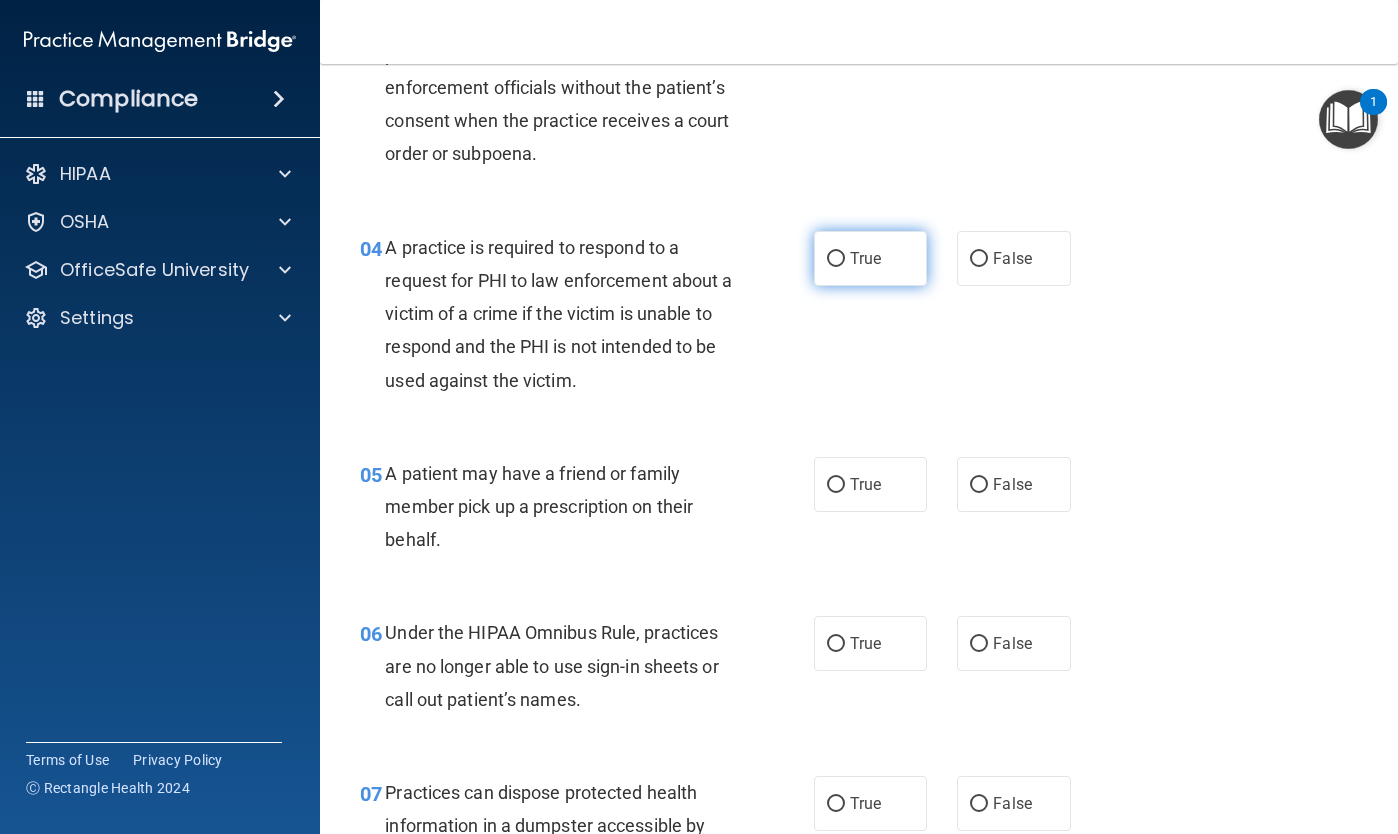 click on "True" at bounding box center [836, 259] 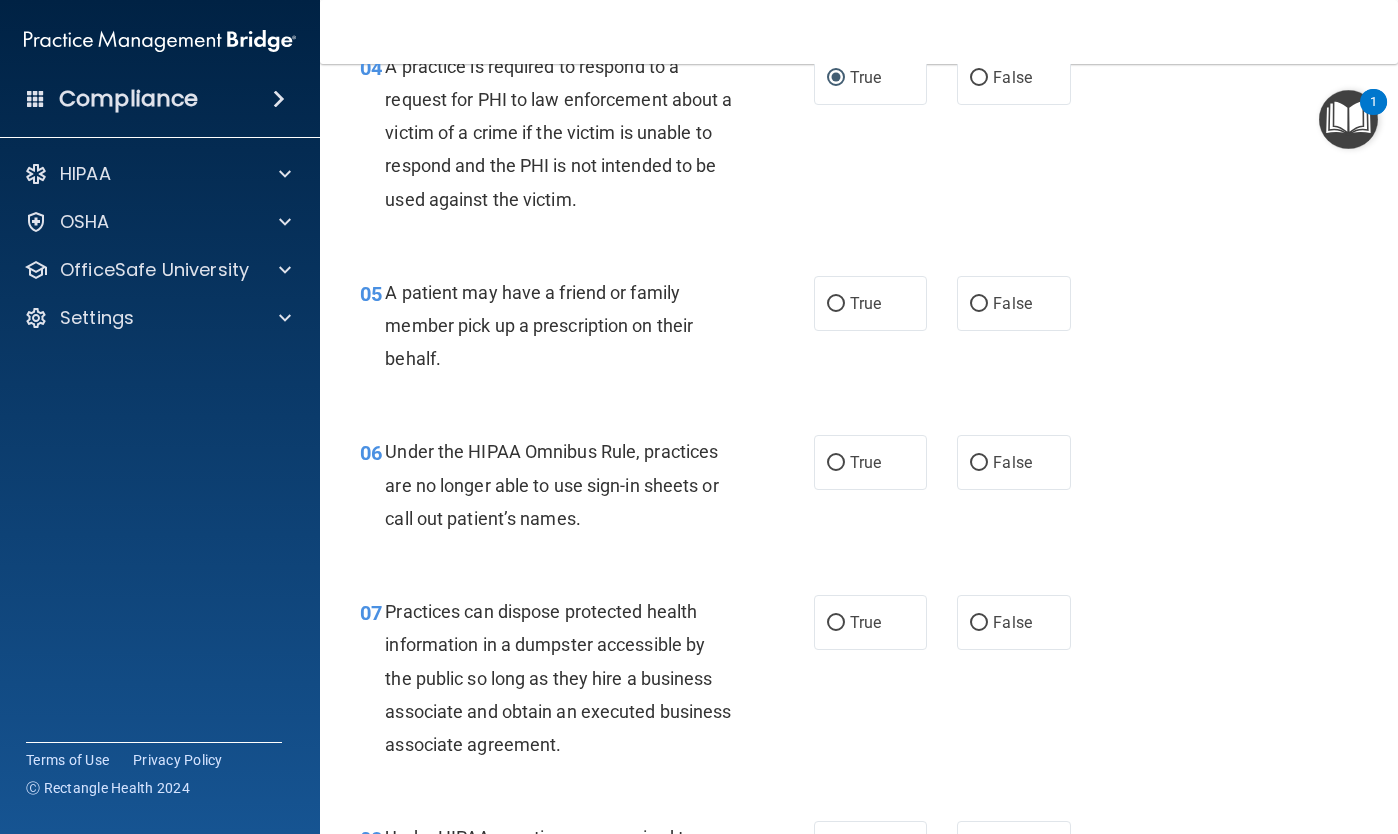 scroll, scrollTop: 790, scrollLeft: 0, axis: vertical 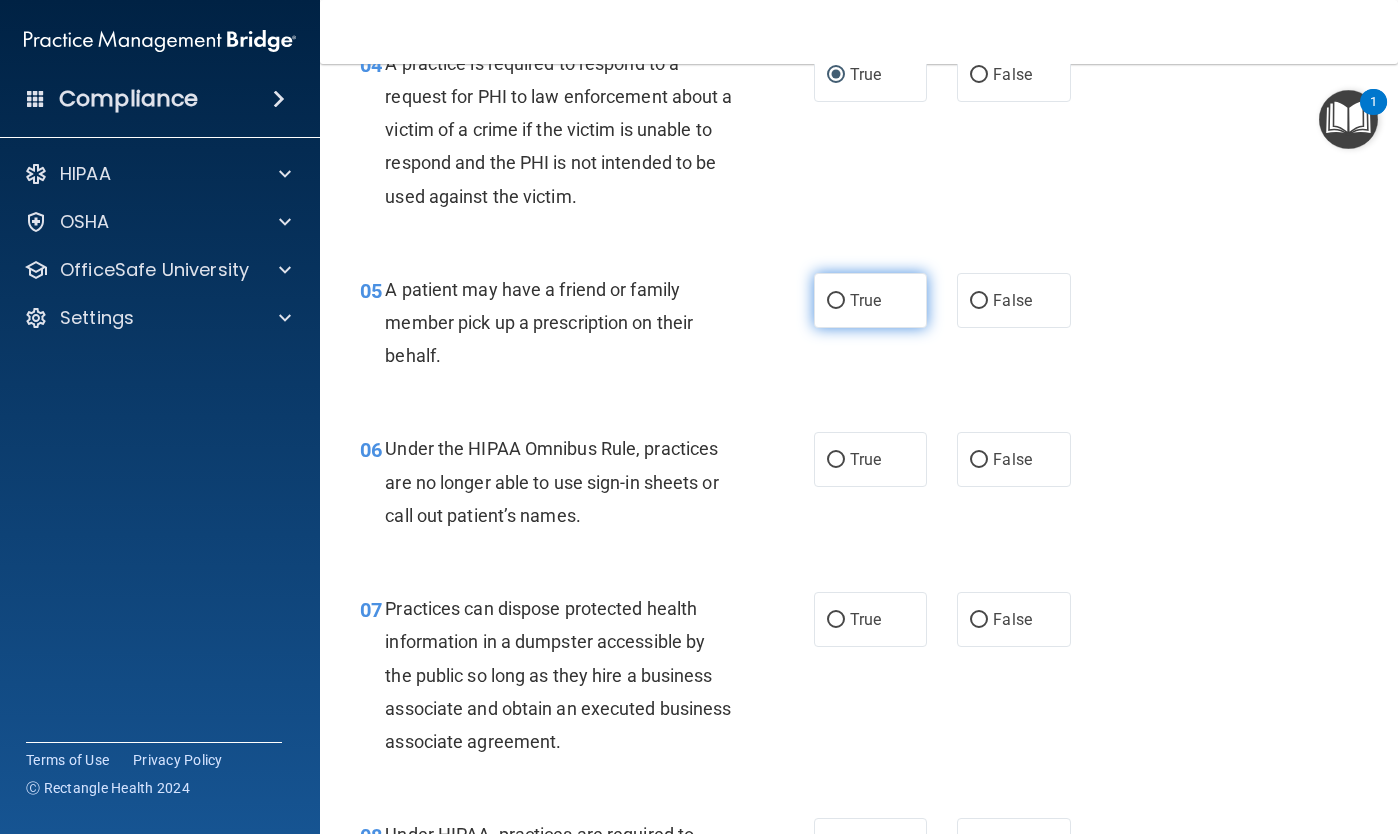 click on "True" at bounding box center (836, 301) 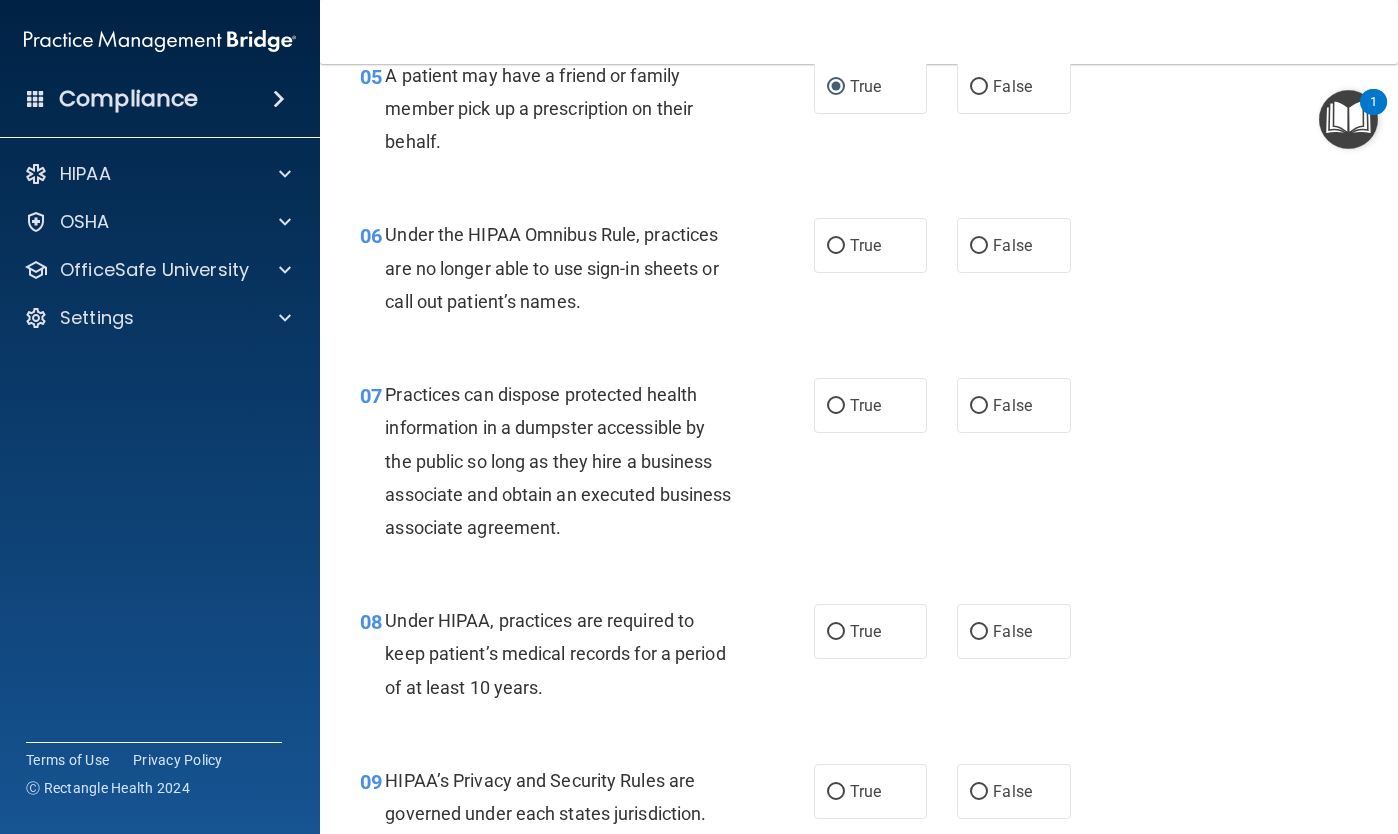 scroll, scrollTop: 1023, scrollLeft: 0, axis: vertical 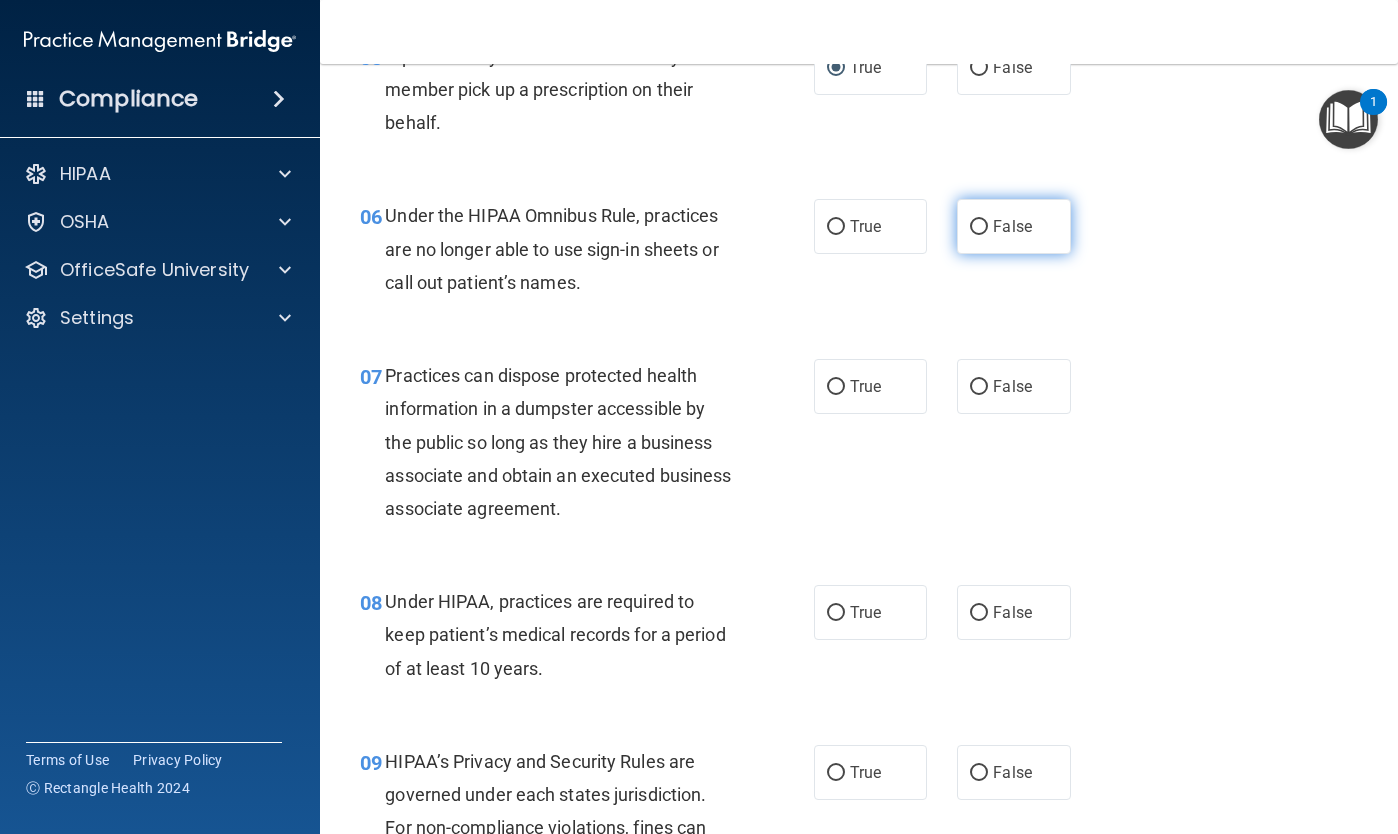 click on "False" at bounding box center (979, 227) 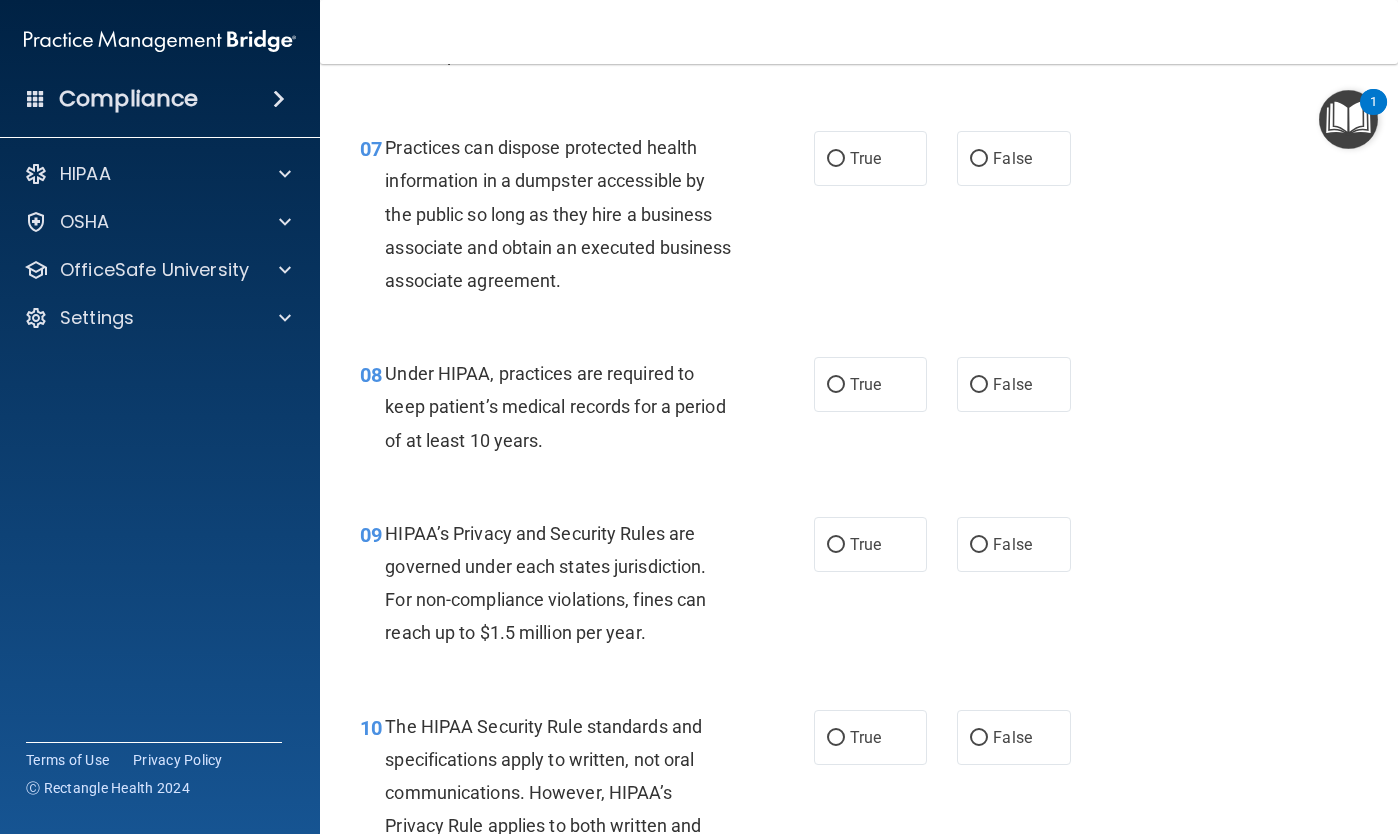 scroll, scrollTop: 1265, scrollLeft: 0, axis: vertical 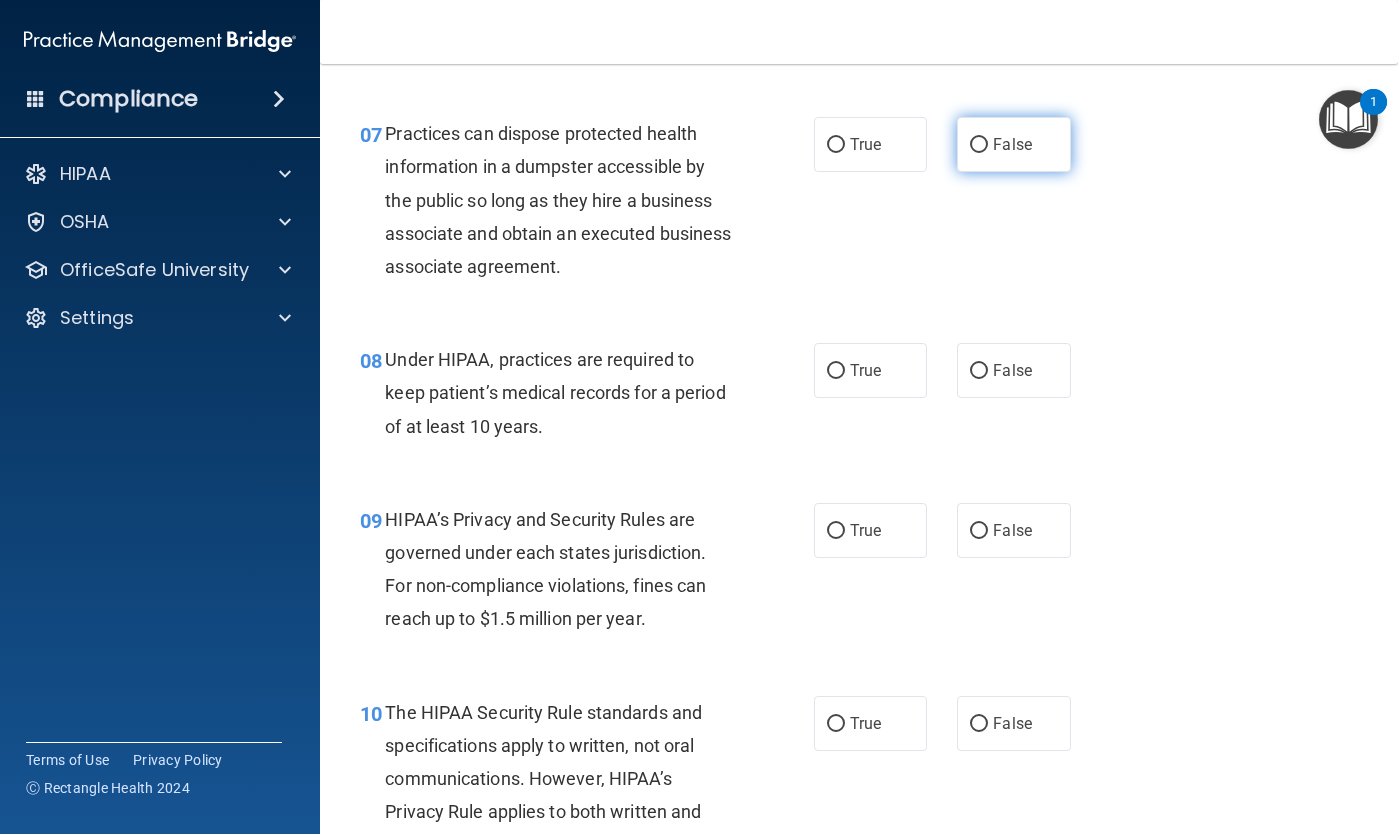 click on "False" at bounding box center (979, 145) 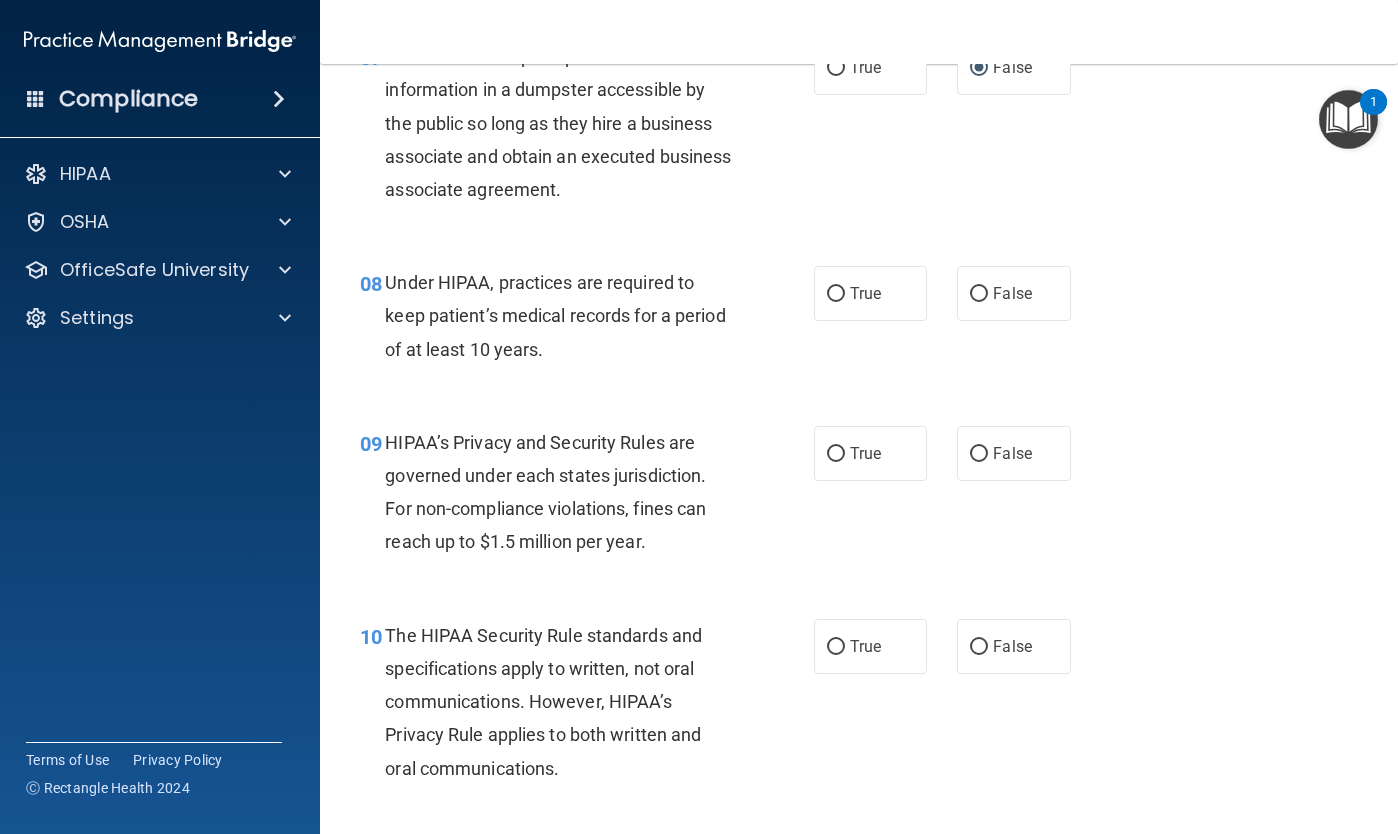 scroll, scrollTop: 1414, scrollLeft: 0, axis: vertical 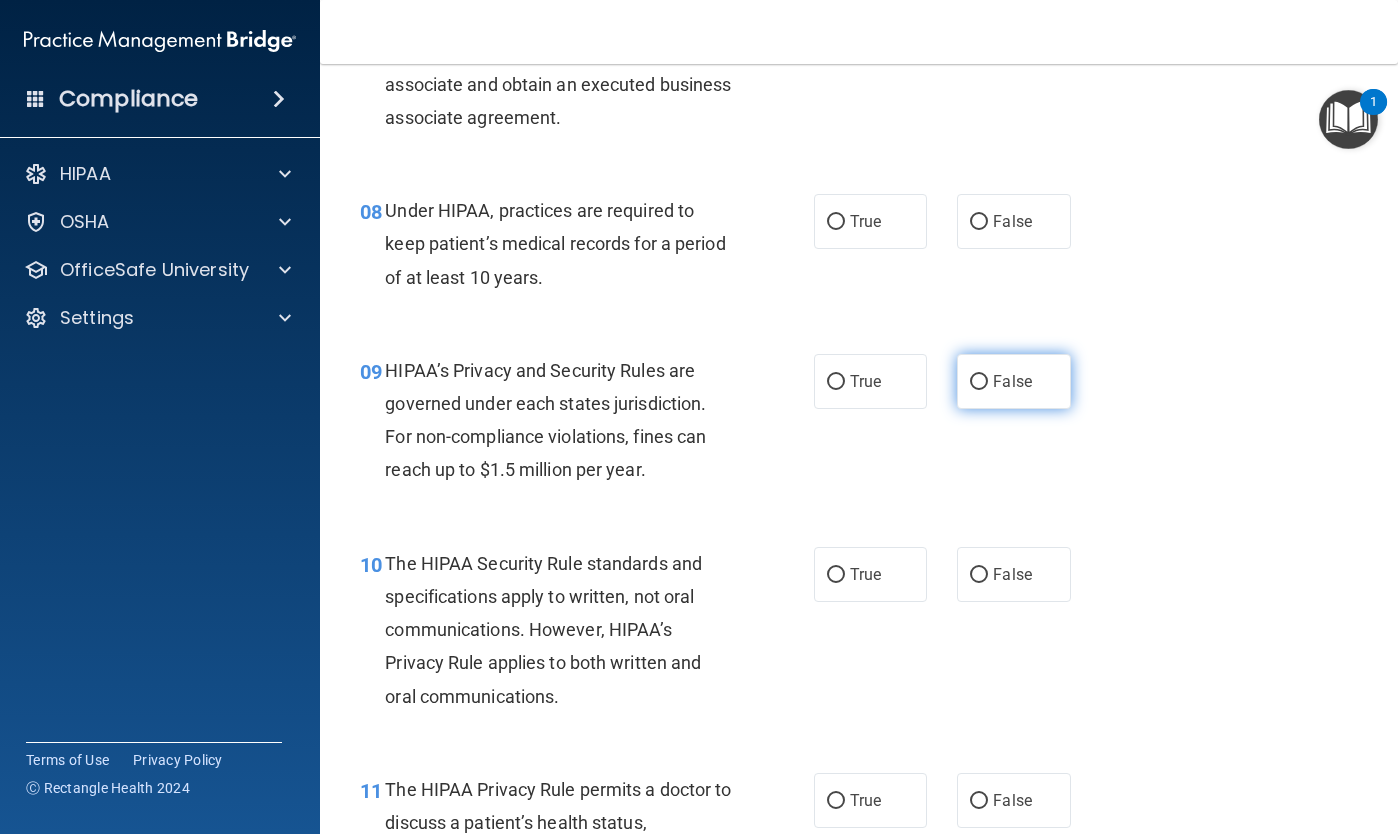 click on "False" at bounding box center [979, 382] 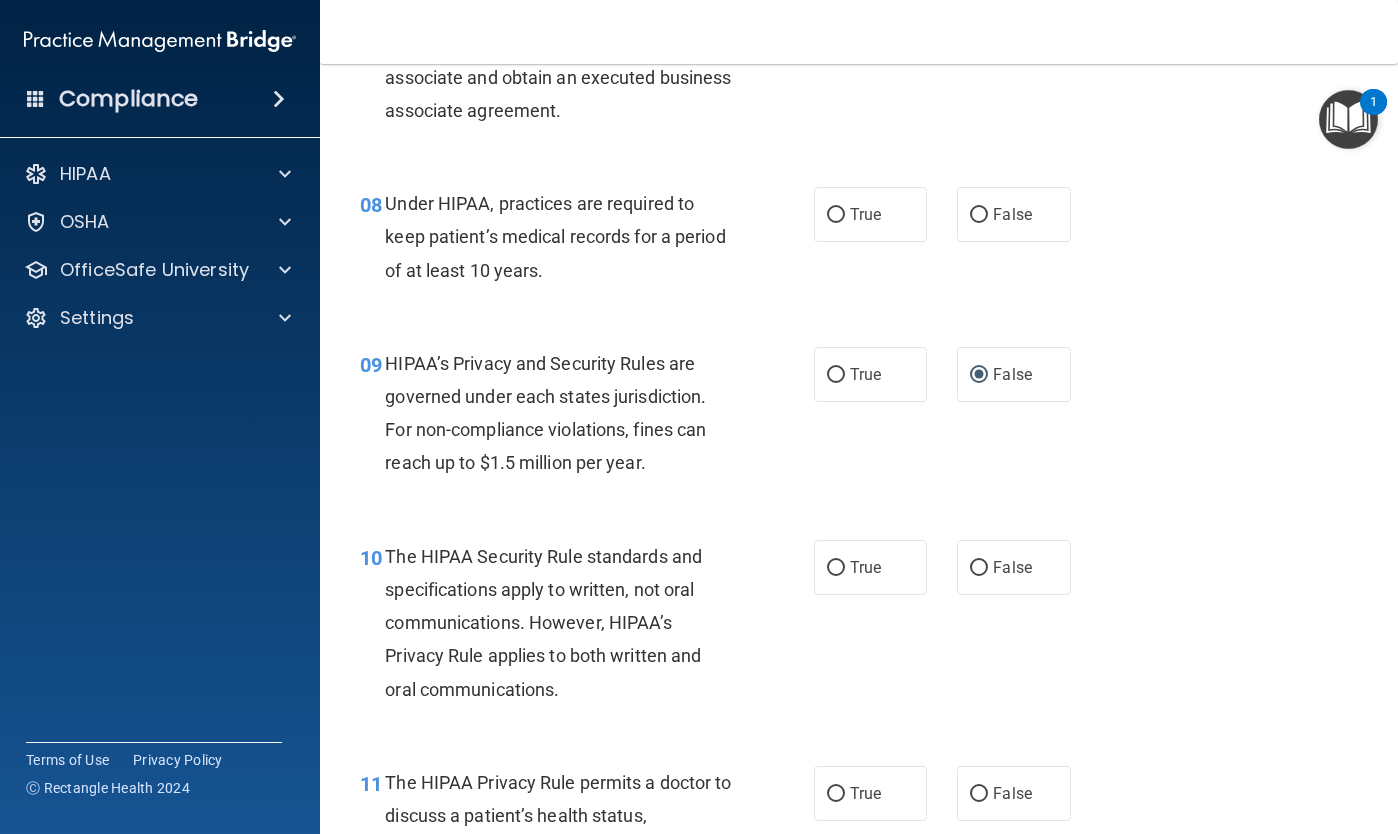drag, startPoint x: 982, startPoint y: 215, endPoint x: 1016, endPoint y: 296, distance: 87.84646 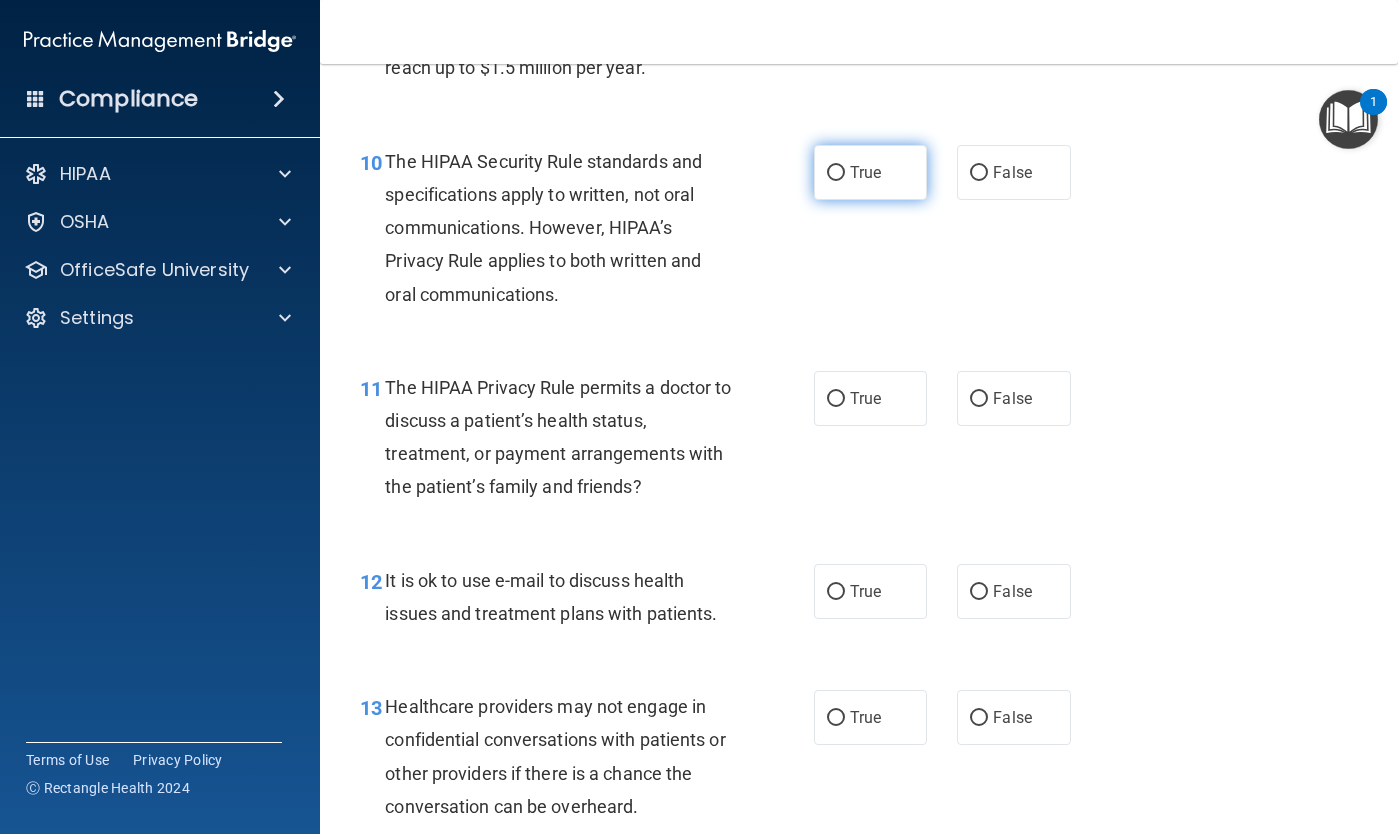 scroll, scrollTop: 1821, scrollLeft: 0, axis: vertical 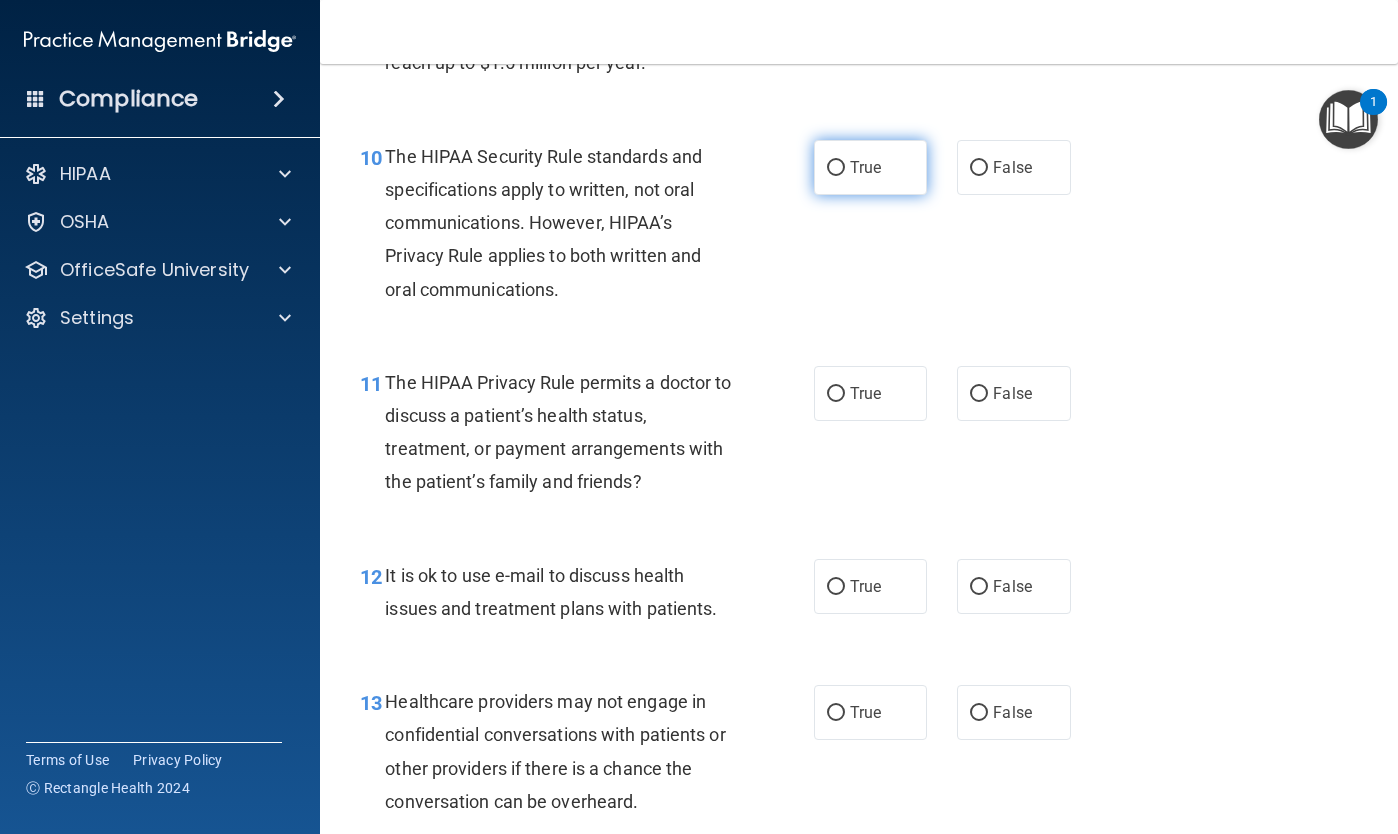 click on "True" at bounding box center (836, 168) 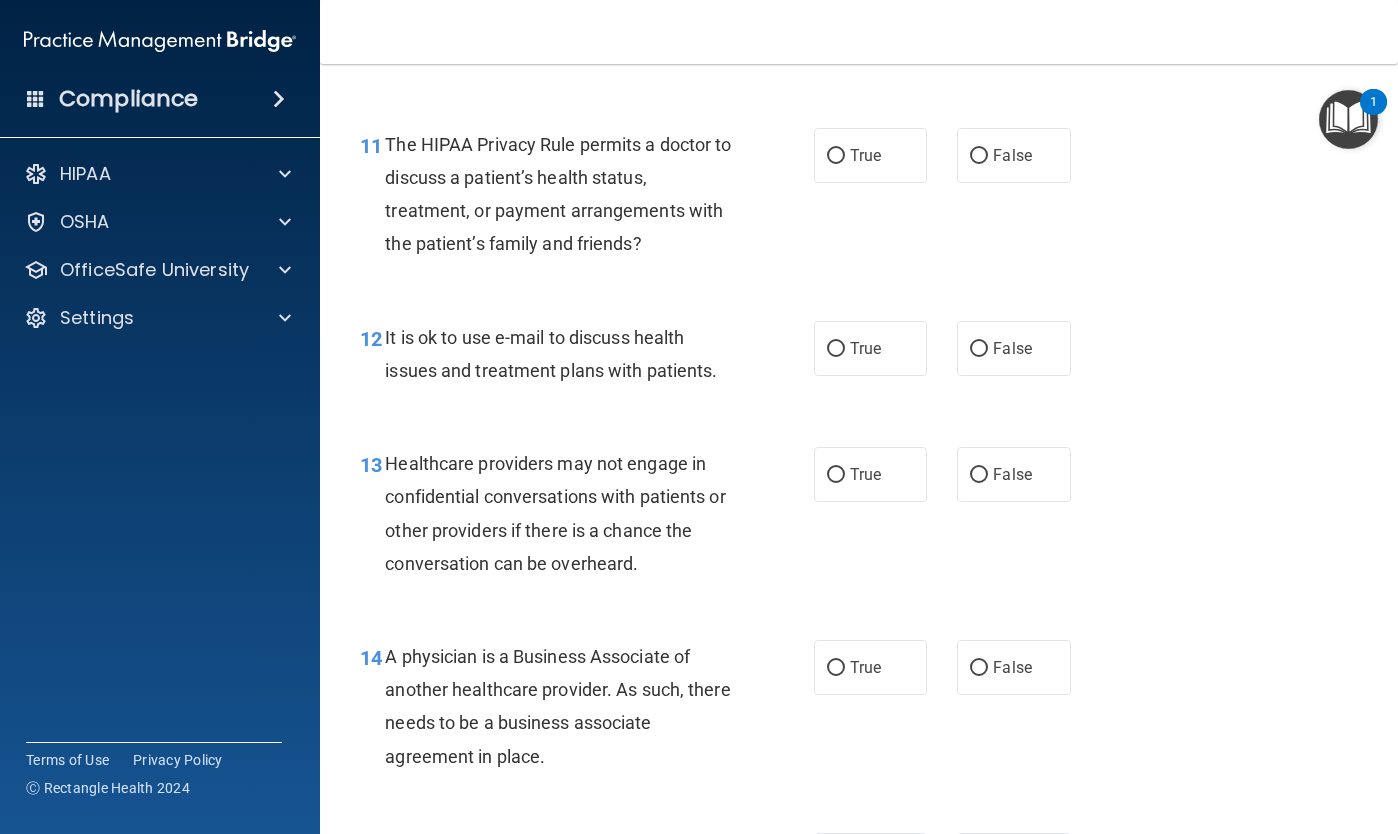 scroll, scrollTop: 2061, scrollLeft: 0, axis: vertical 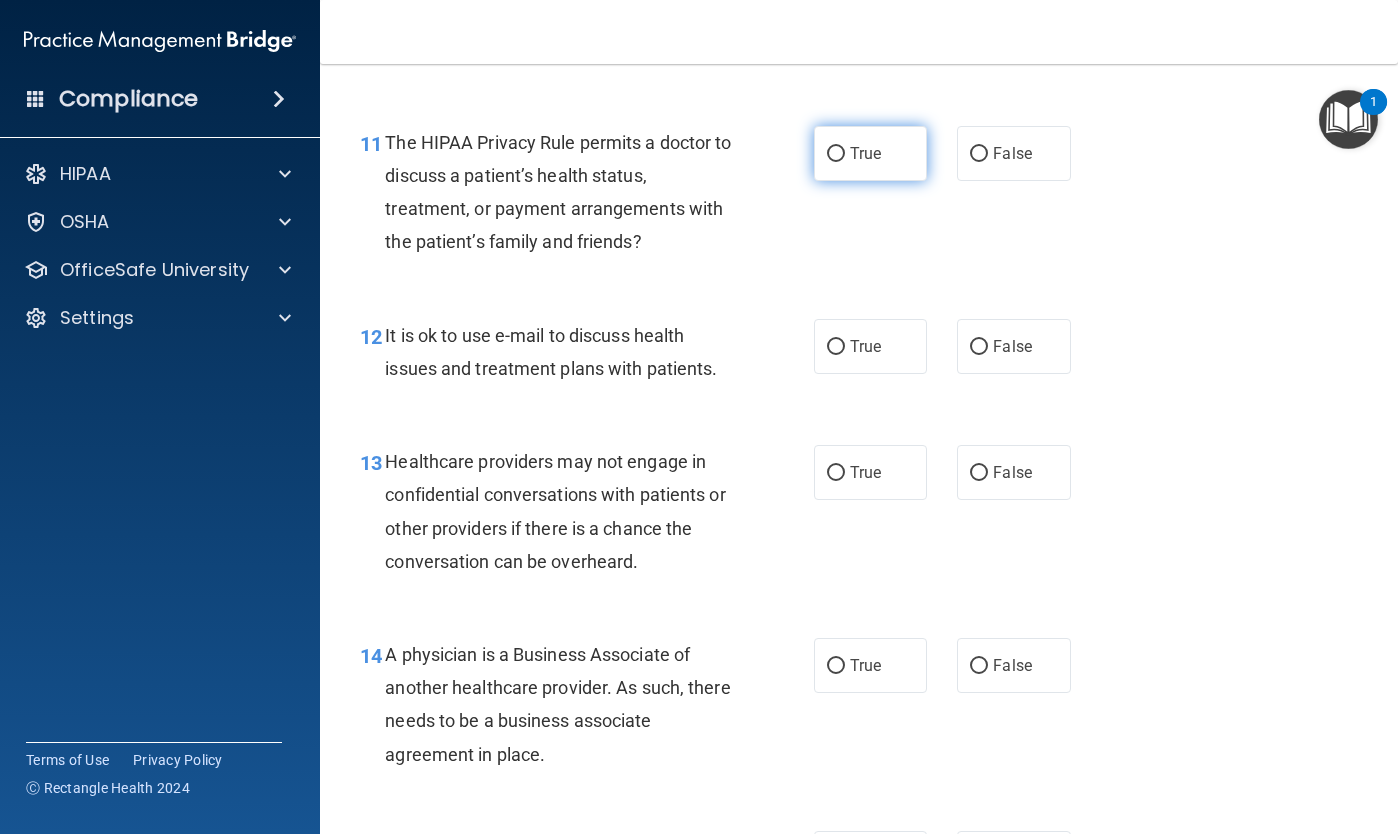 click on "True" at bounding box center (836, 154) 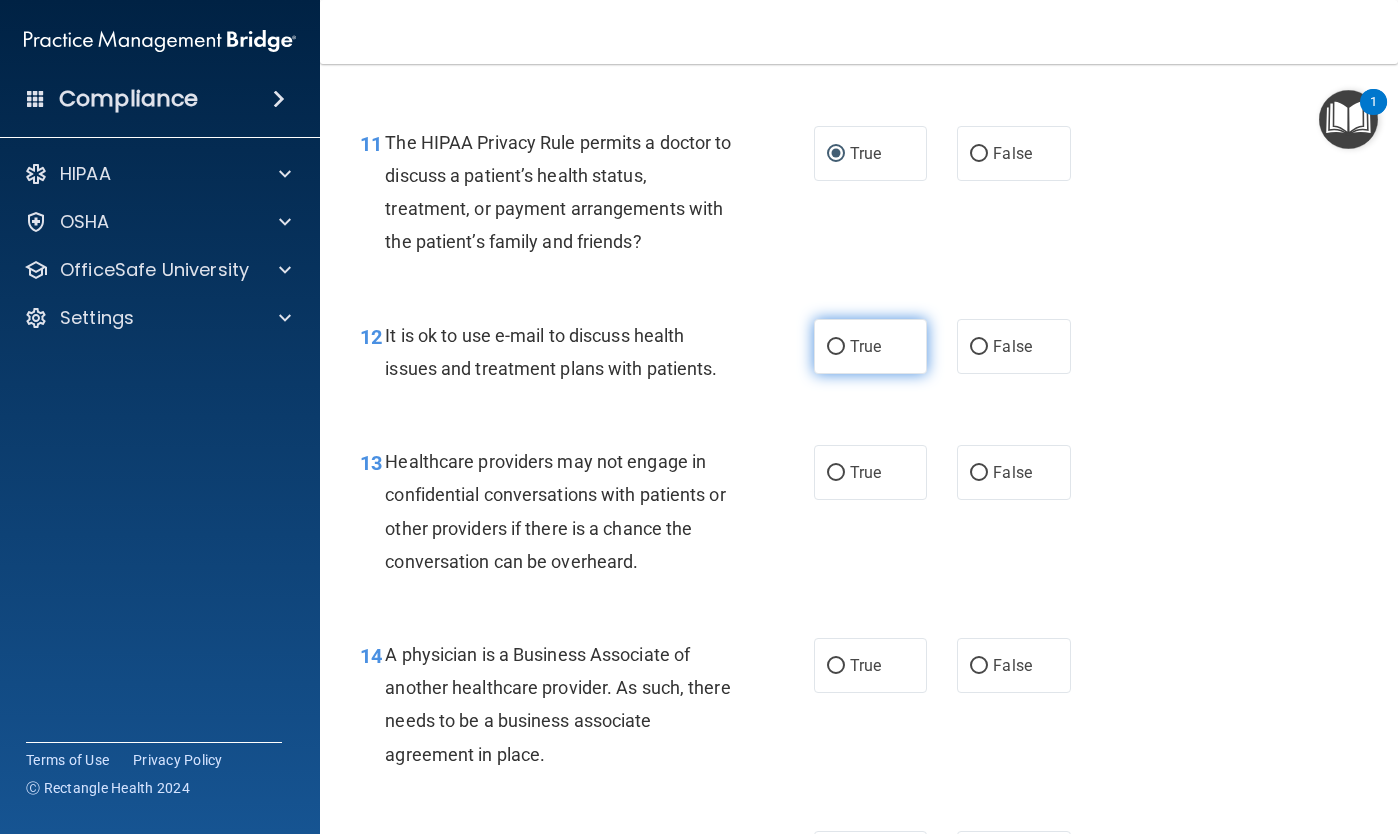 click on "True" at bounding box center (836, 347) 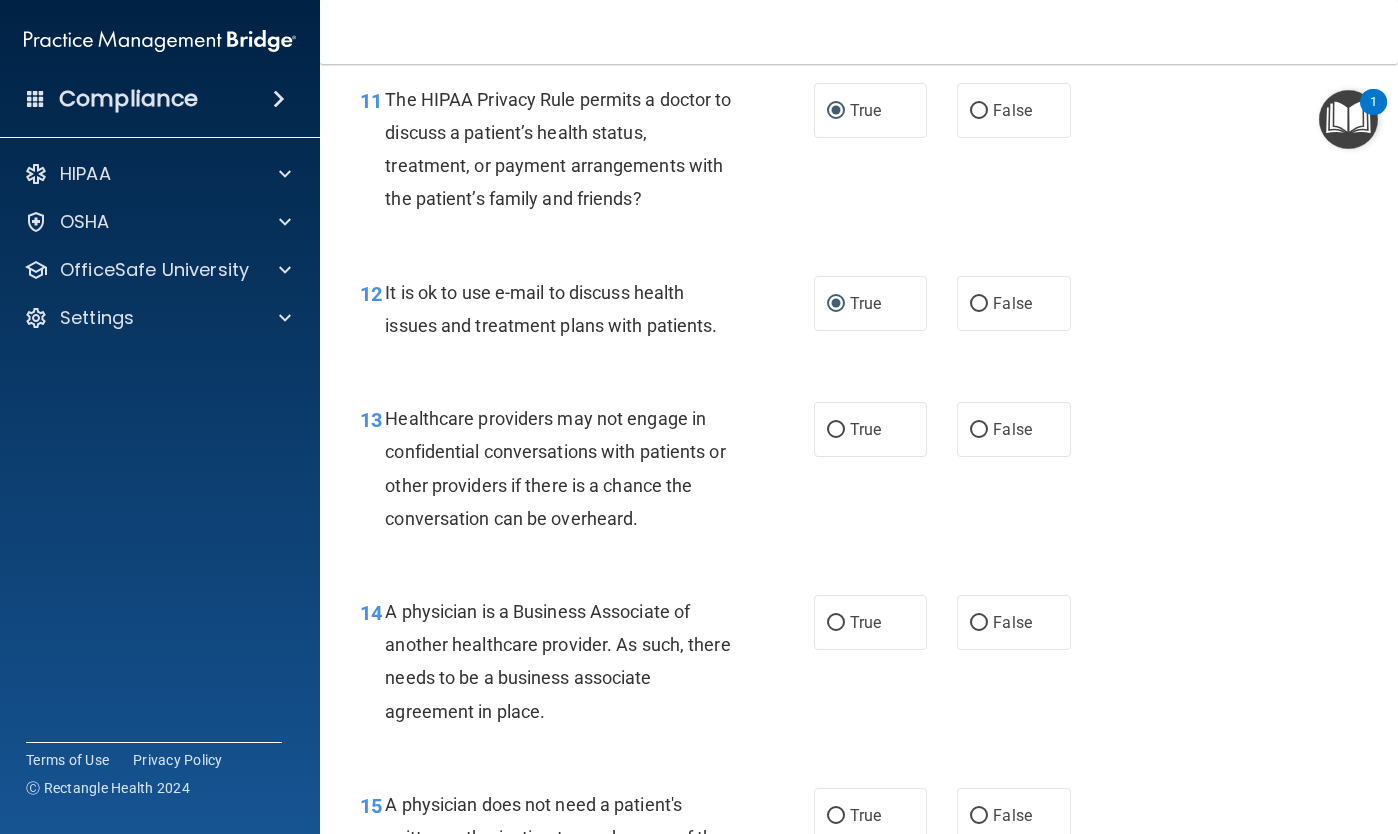 scroll, scrollTop: 2107, scrollLeft: 0, axis: vertical 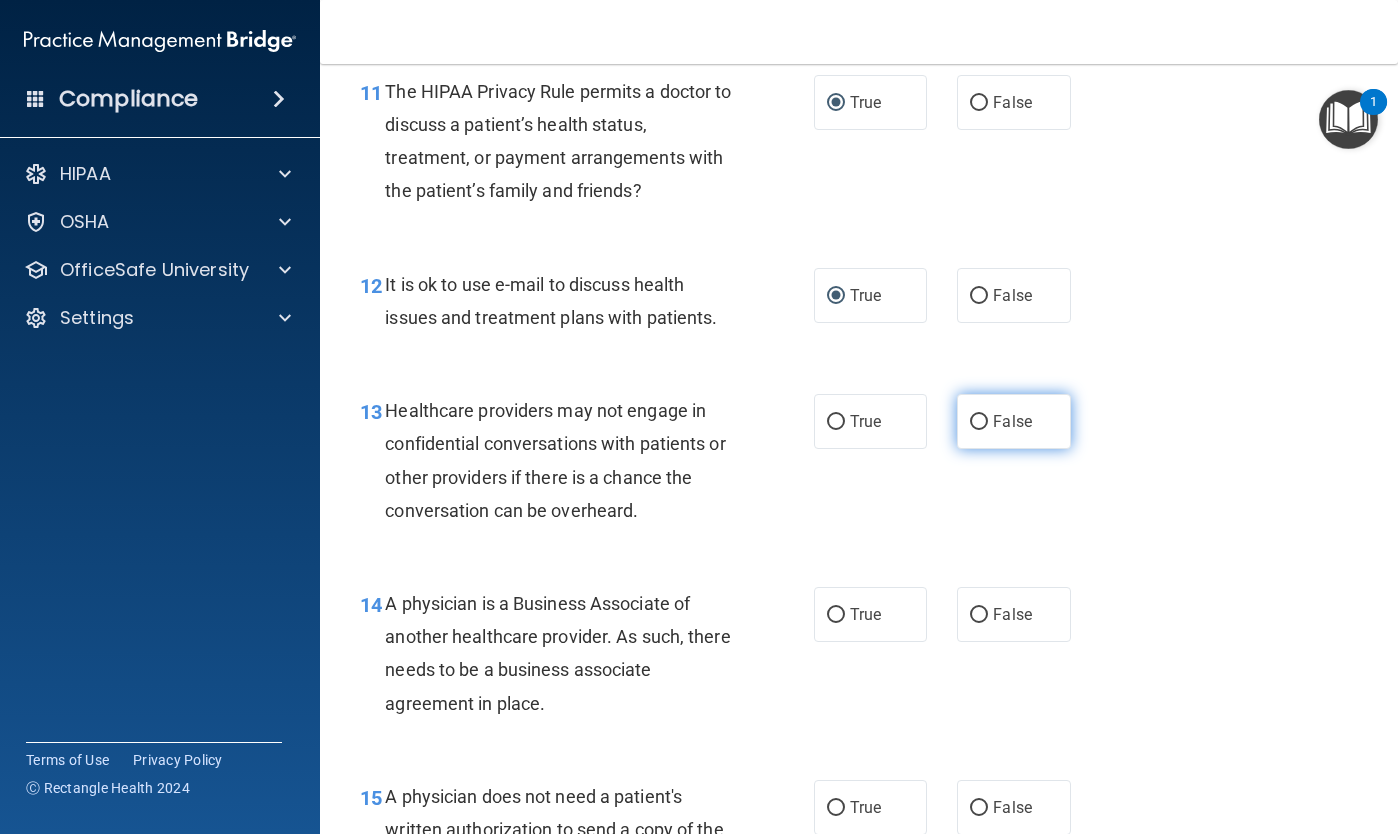 drag, startPoint x: 982, startPoint y: 413, endPoint x: 1008, endPoint y: 430, distance: 31.06445 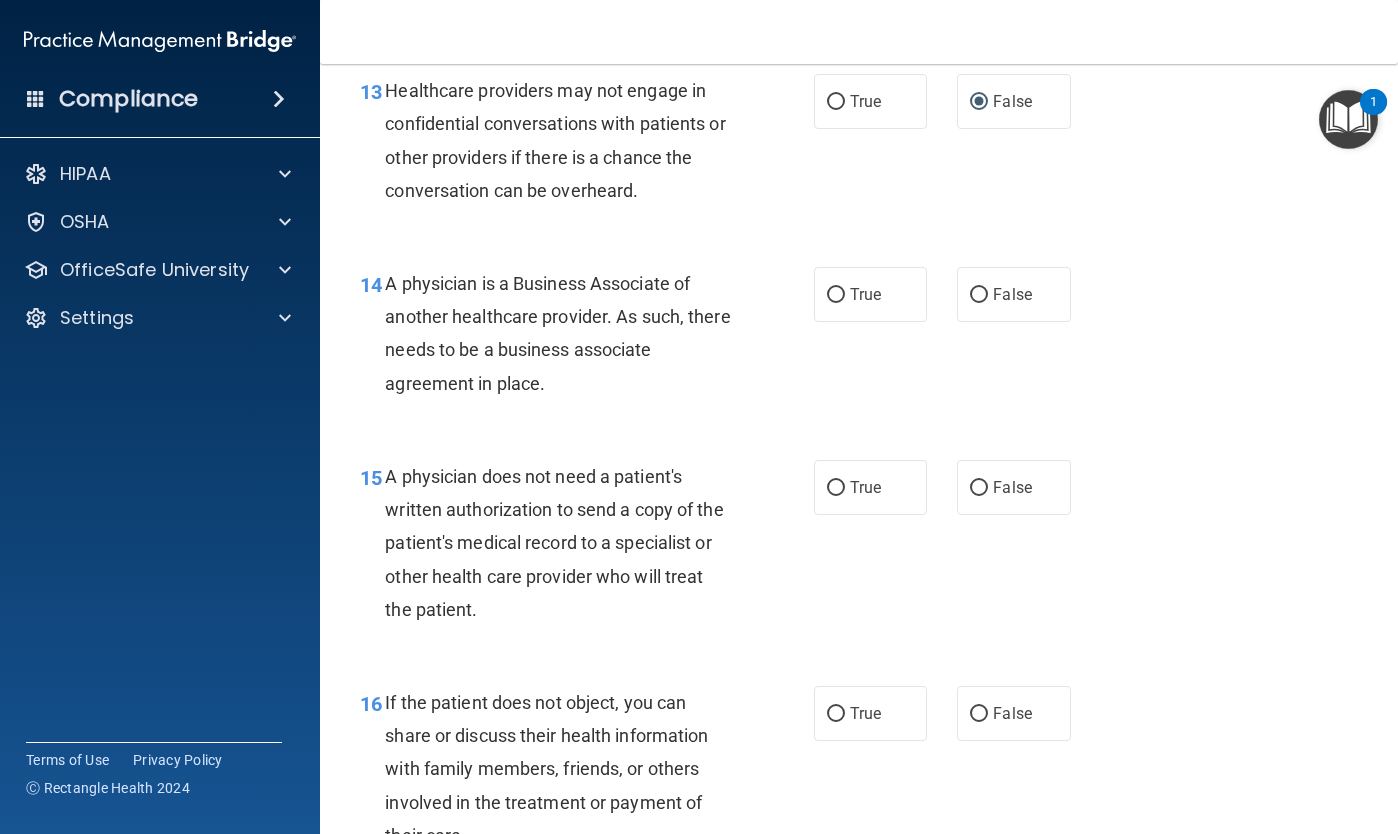 scroll, scrollTop: 2461, scrollLeft: 0, axis: vertical 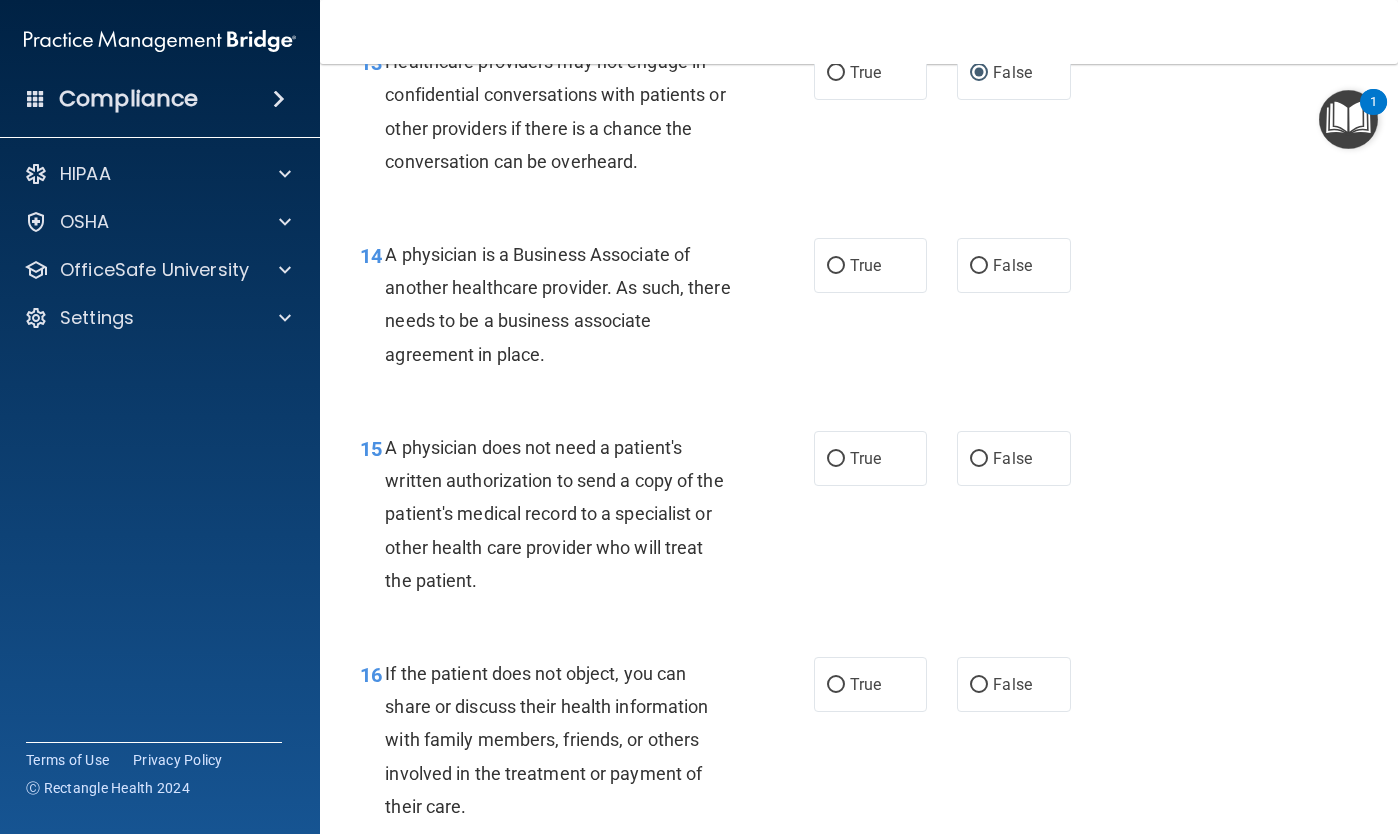 drag, startPoint x: 982, startPoint y: 248, endPoint x: 1241, endPoint y: 332, distance: 272.2811 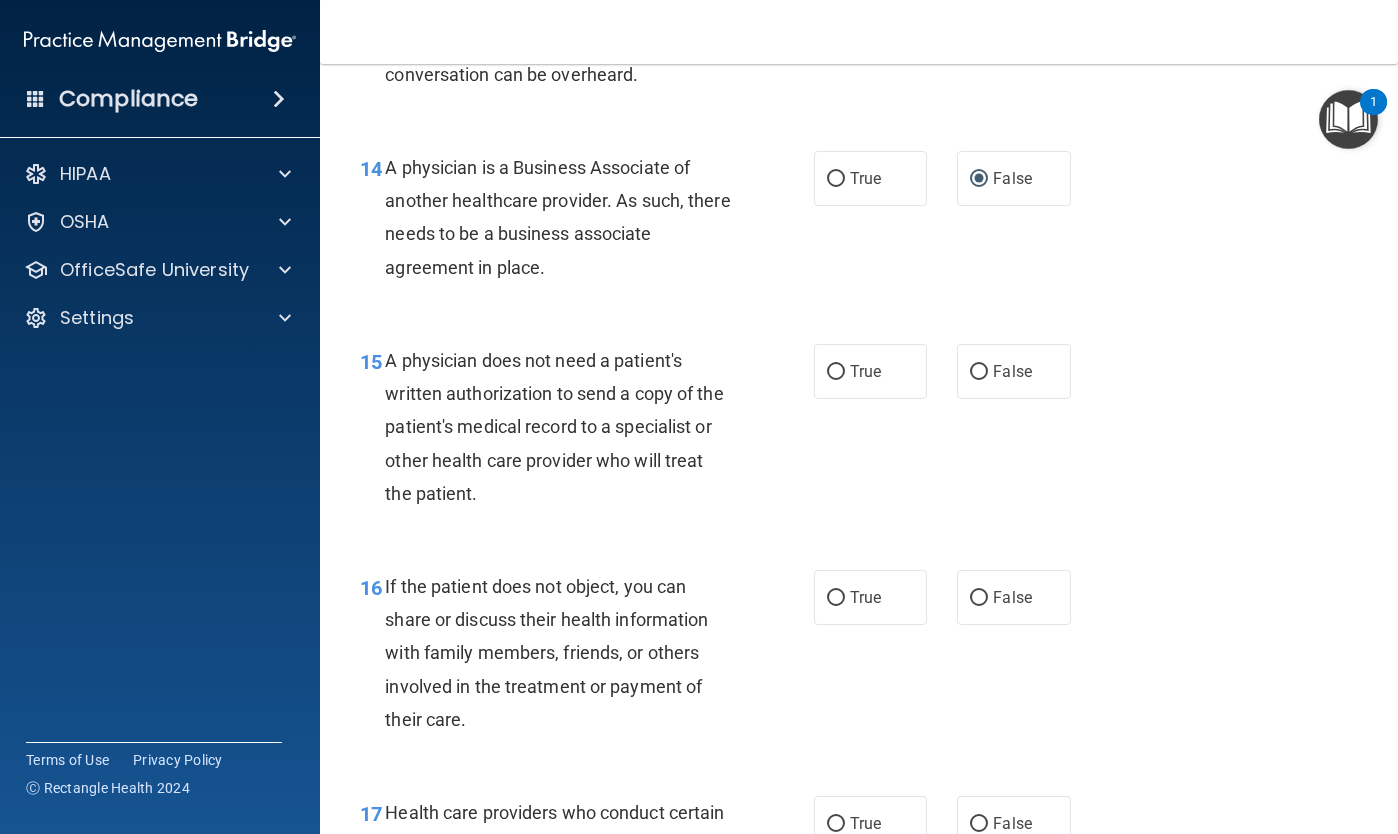 scroll, scrollTop: 2596, scrollLeft: 0, axis: vertical 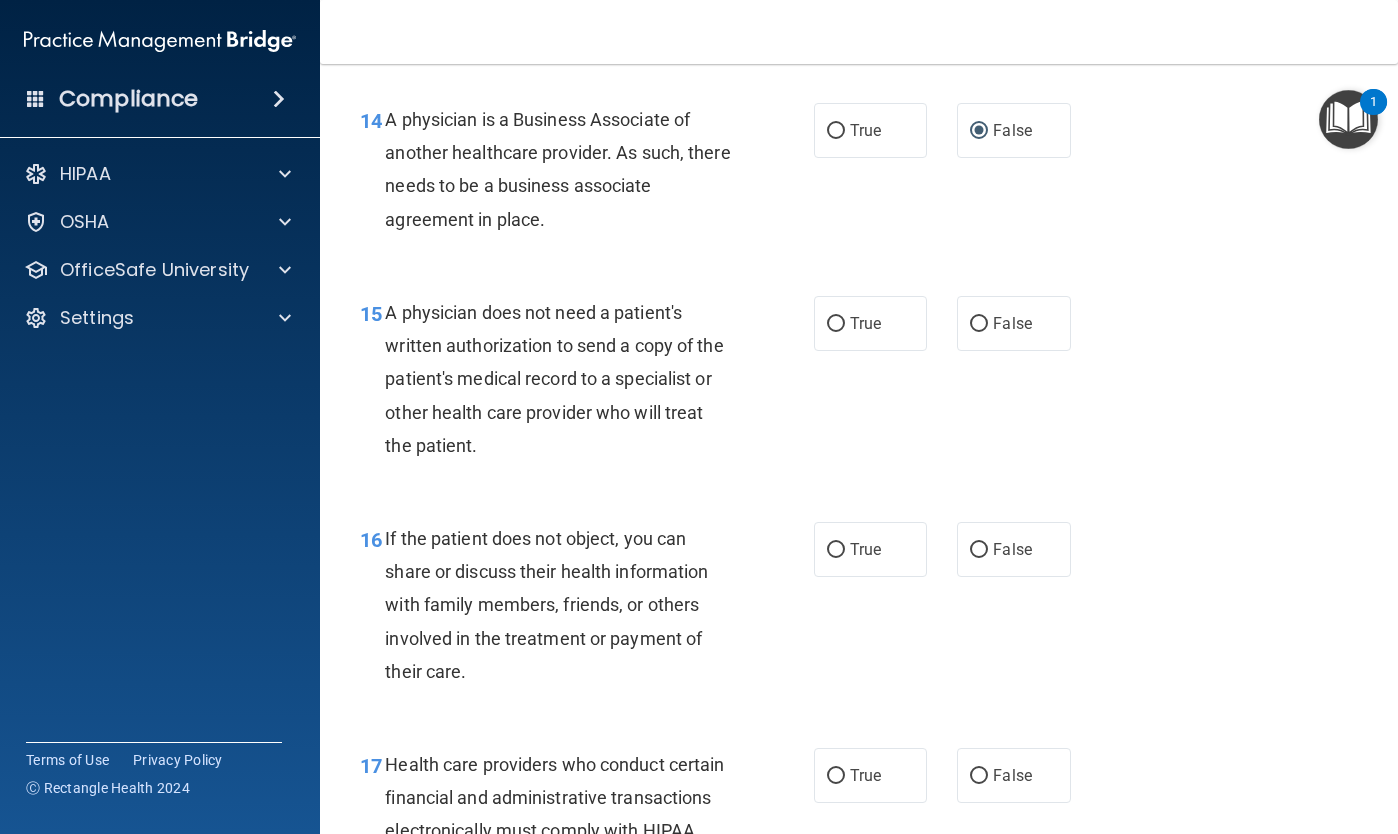 drag, startPoint x: 837, startPoint y: 311, endPoint x: 848, endPoint y: 345, distance: 35.735138 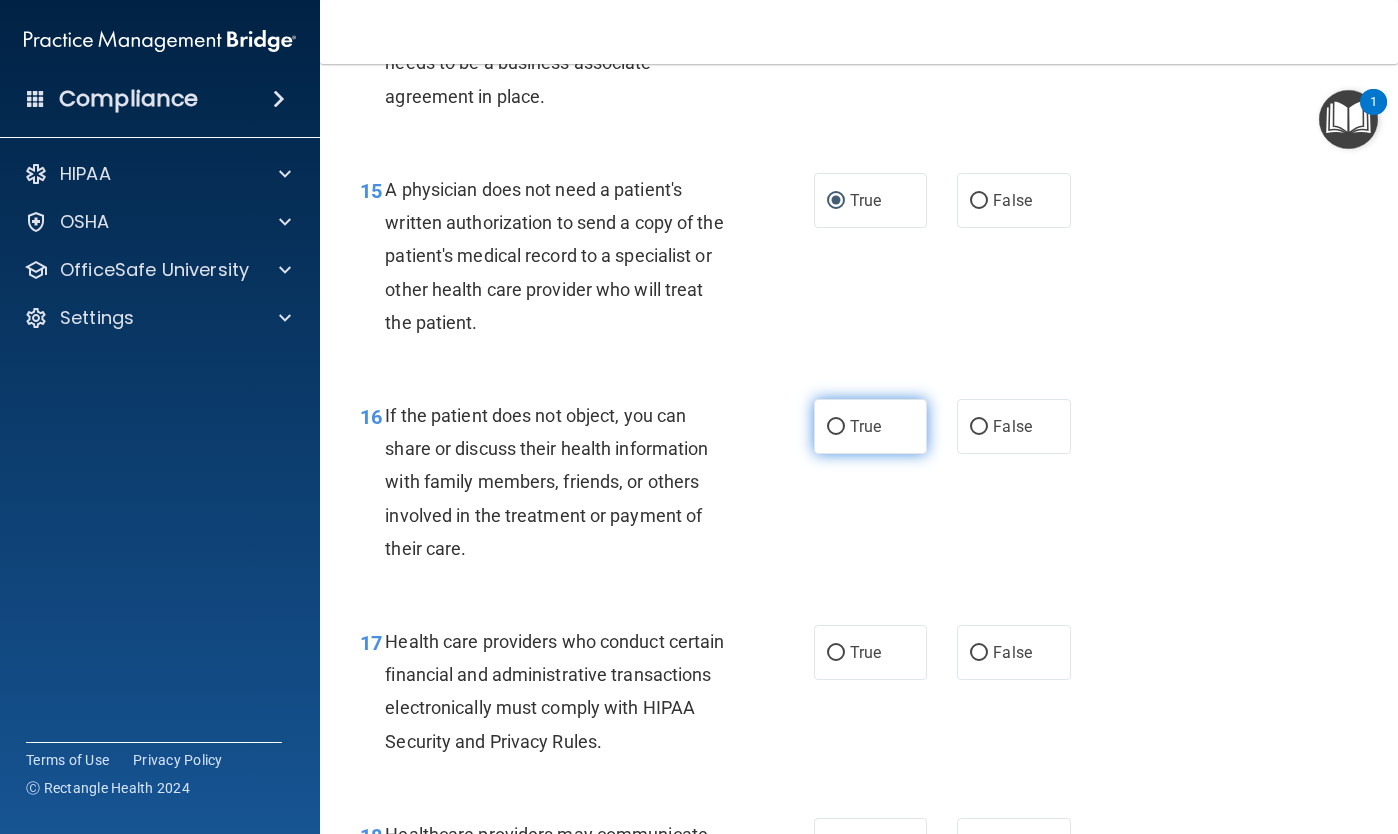scroll, scrollTop: 2721, scrollLeft: 0, axis: vertical 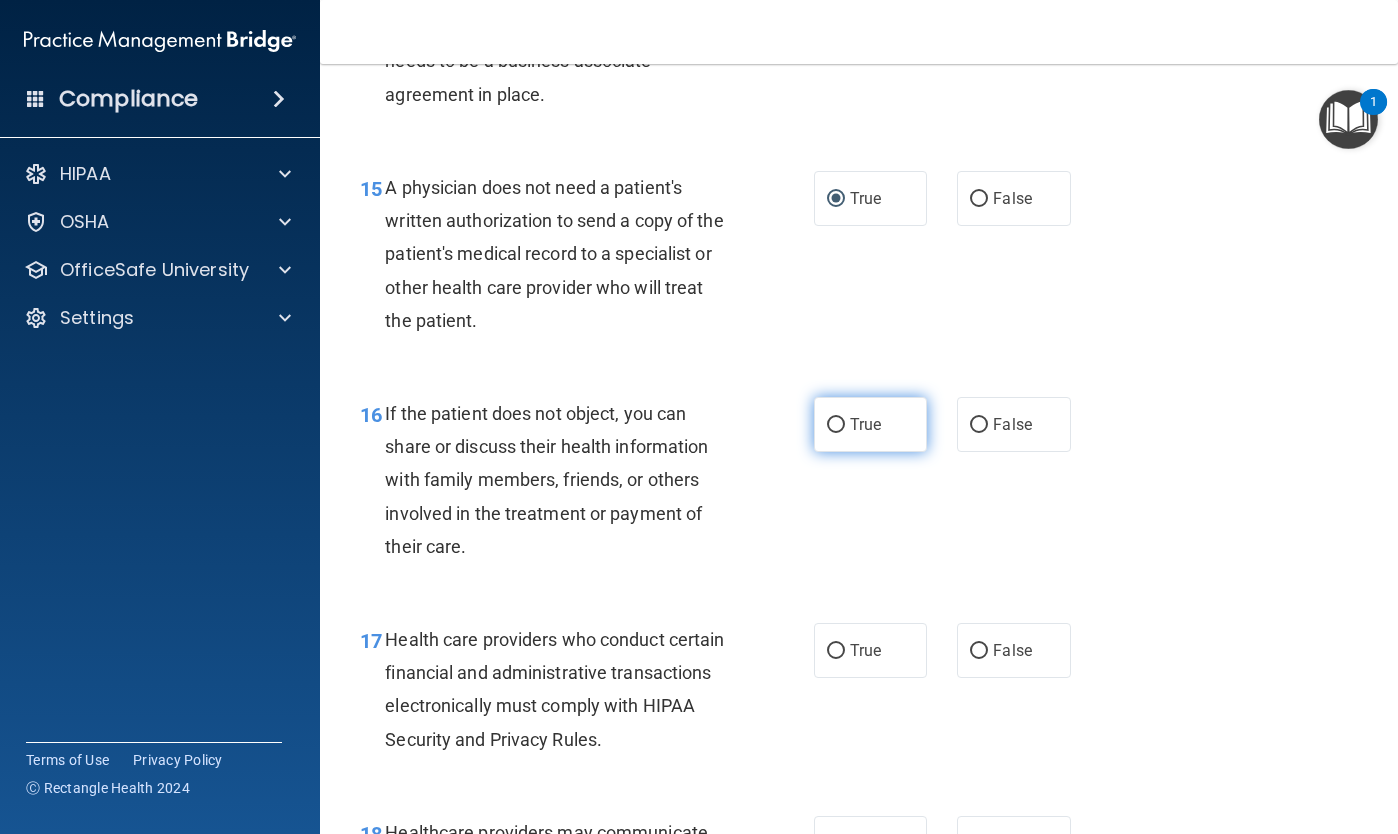 click on "True" at bounding box center [836, 425] 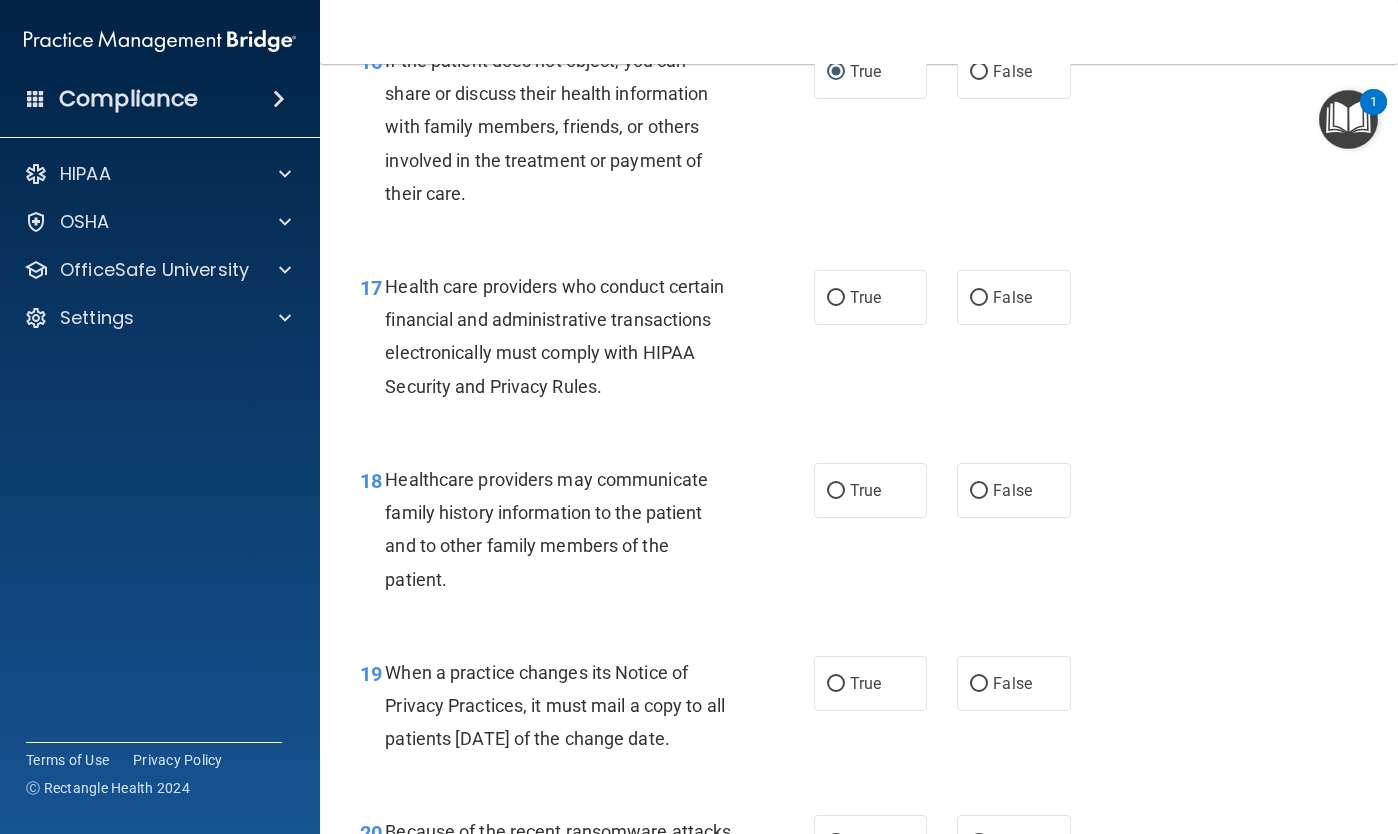 scroll, scrollTop: 3080, scrollLeft: 0, axis: vertical 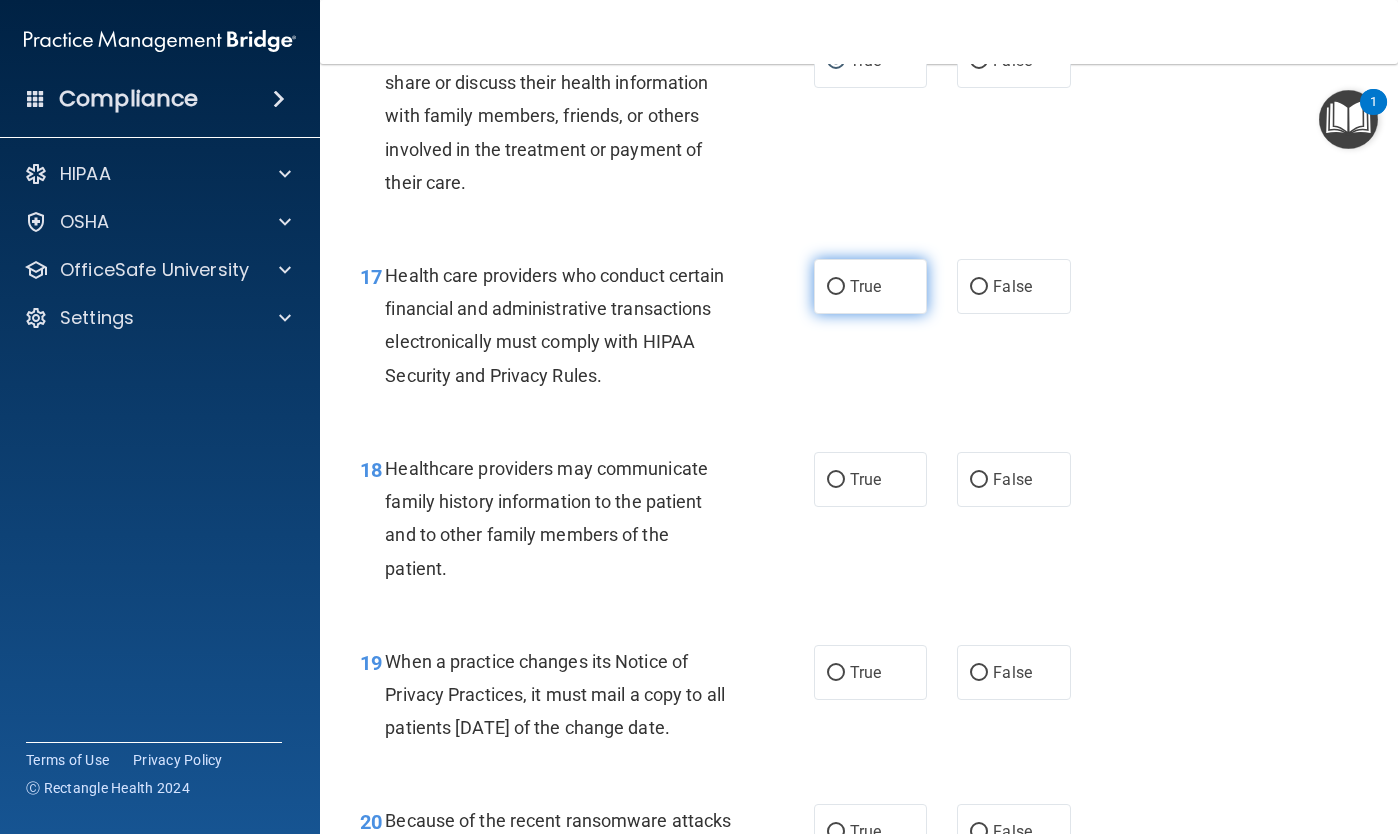 click on "True" at bounding box center (836, 287) 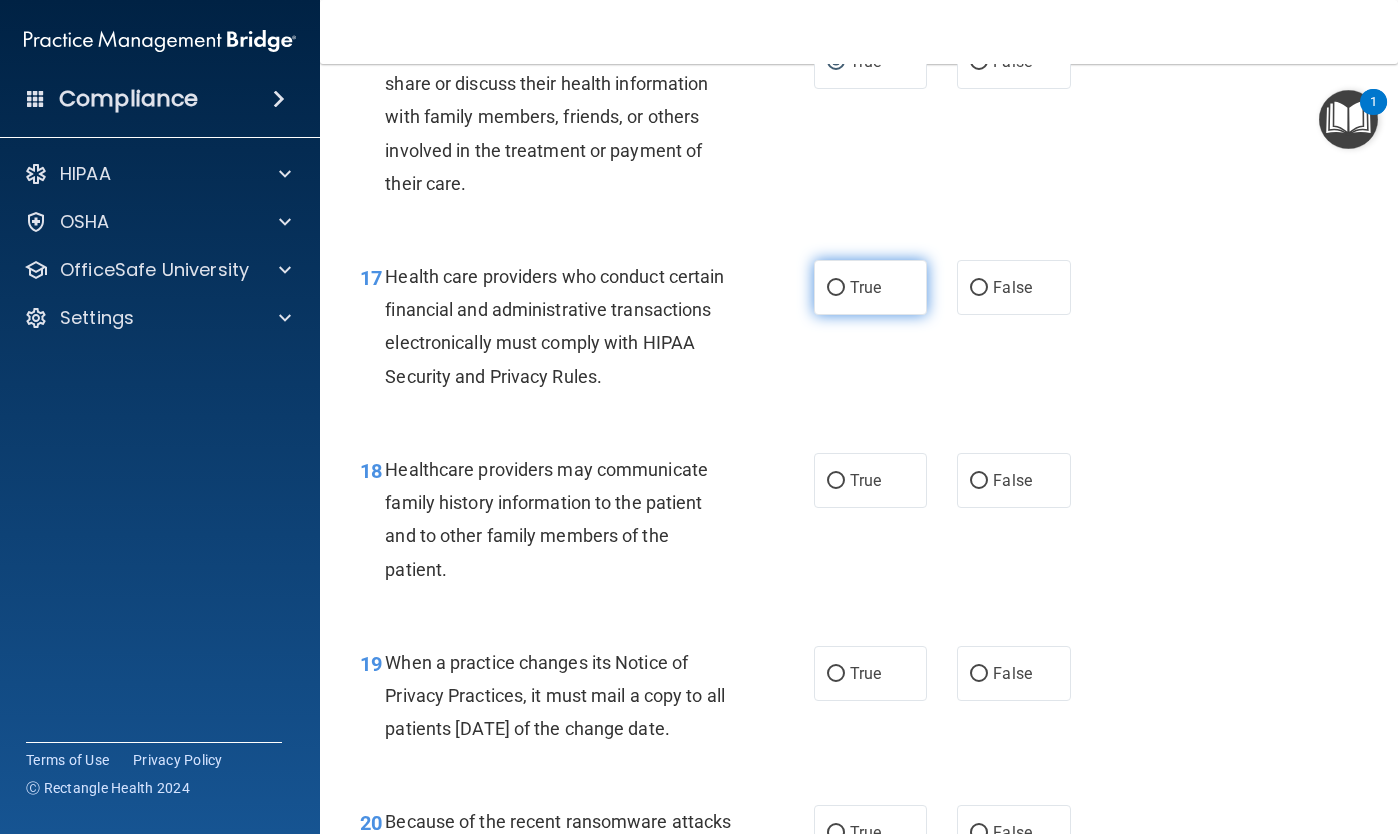 radio on "true" 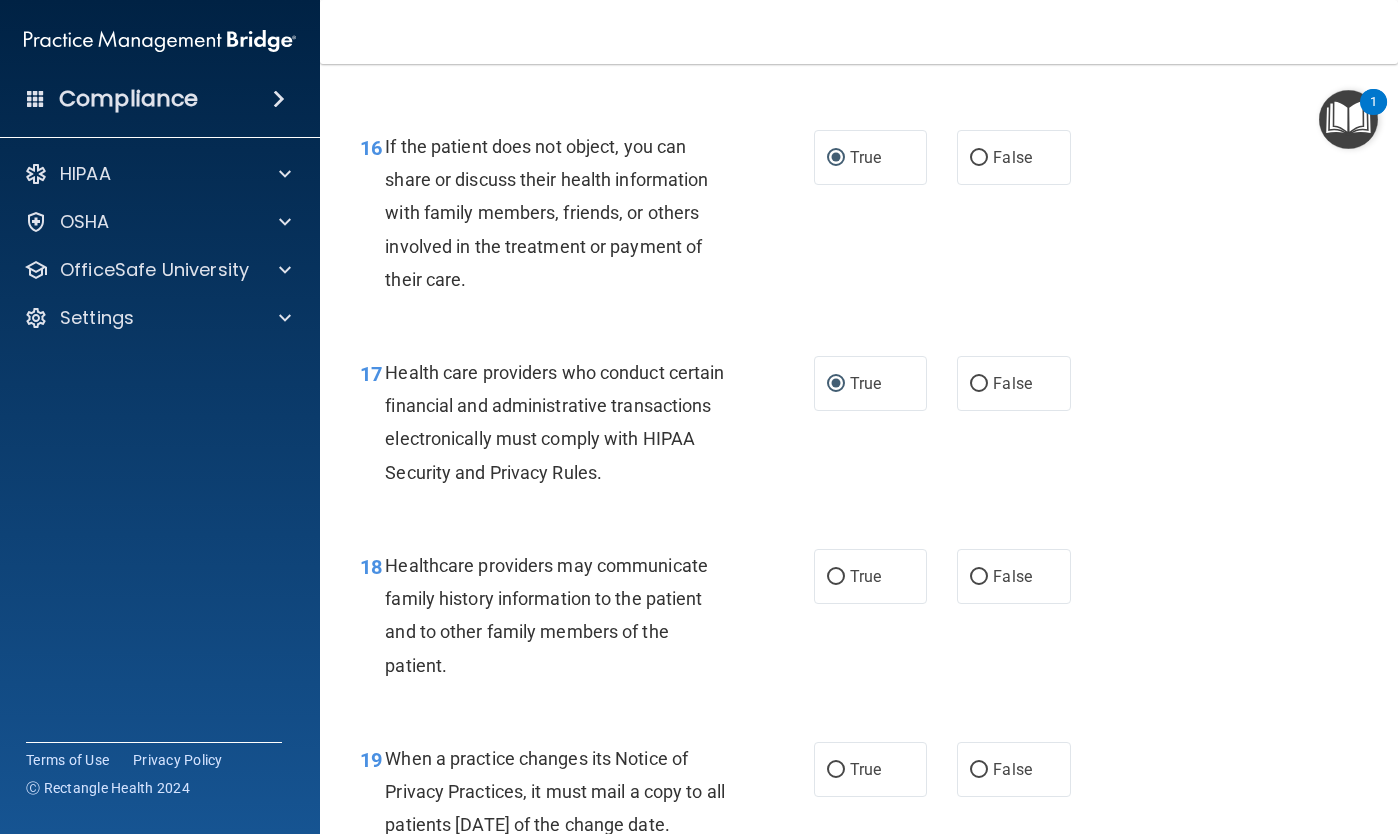 scroll, scrollTop: 2989, scrollLeft: 0, axis: vertical 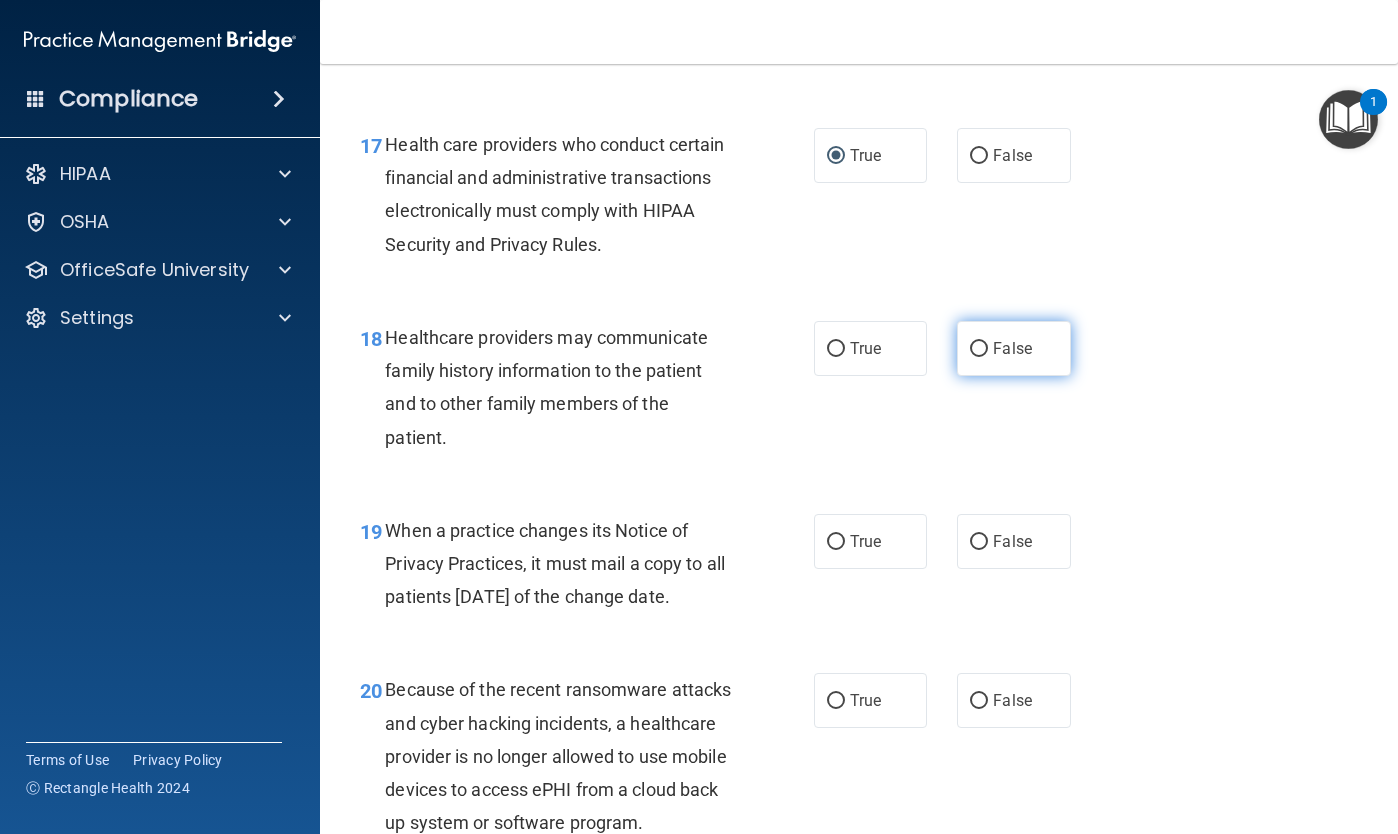 click on "False" at bounding box center [979, 349] 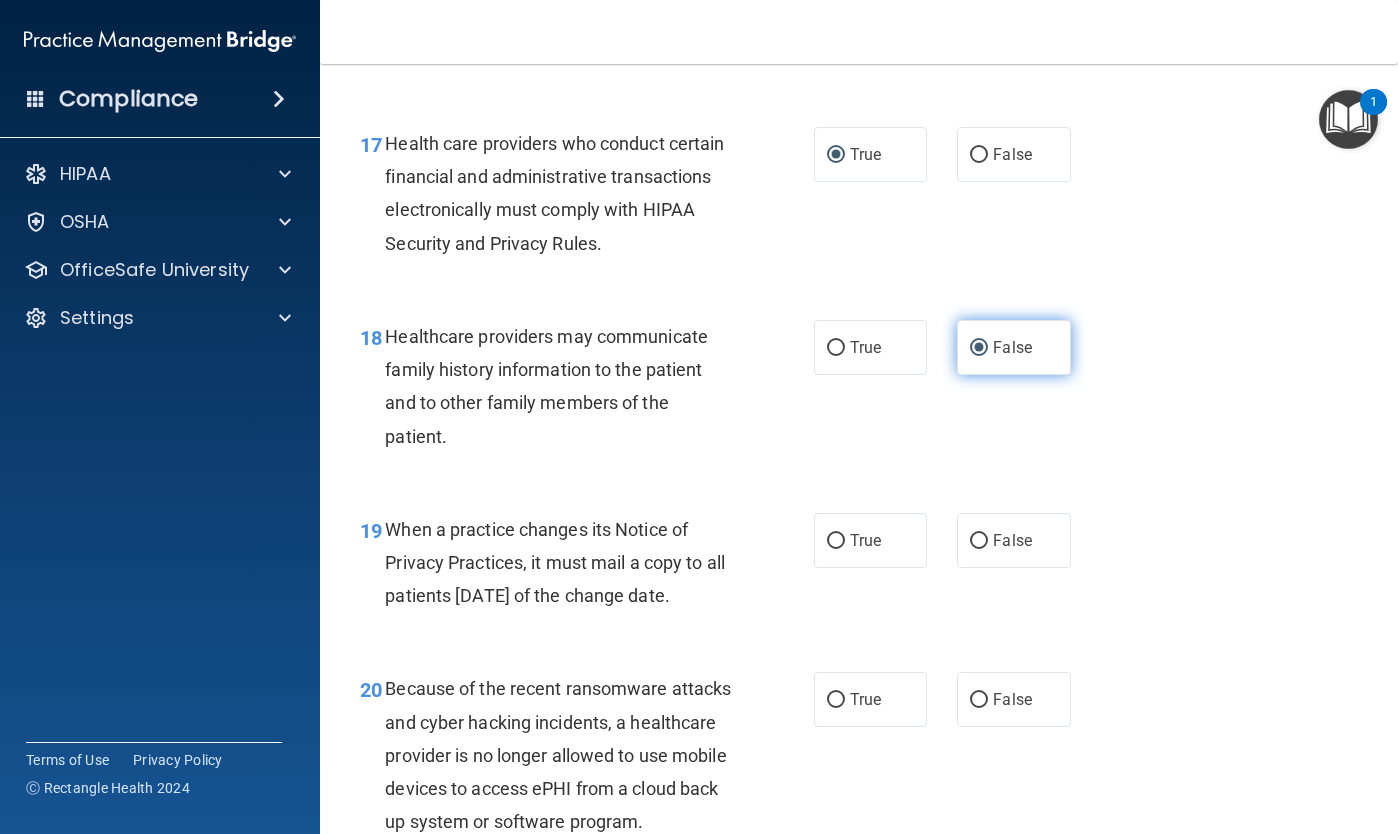 scroll, scrollTop: 3215, scrollLeft: 0, axis: vertical 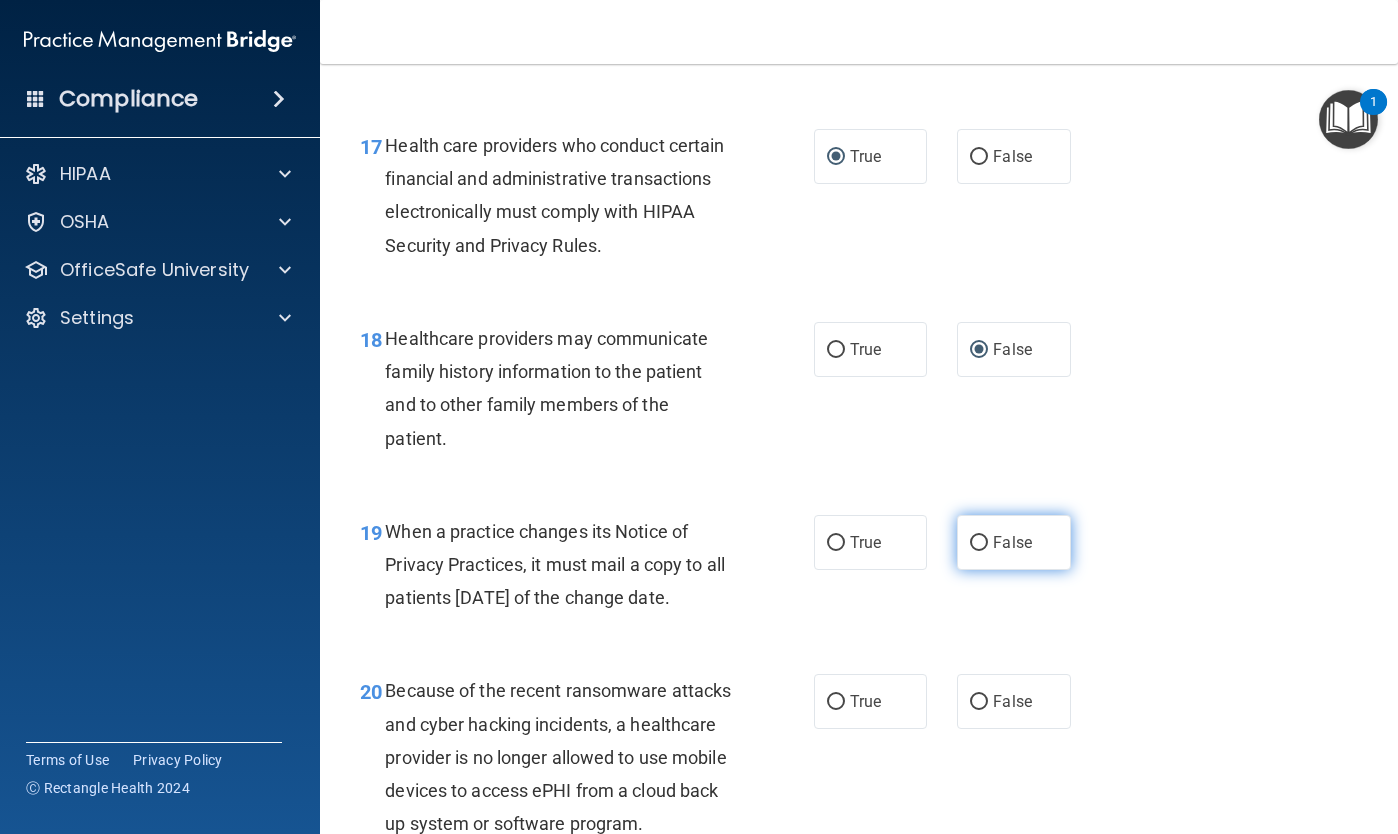 click on "False" at bounding box center [979, 543] 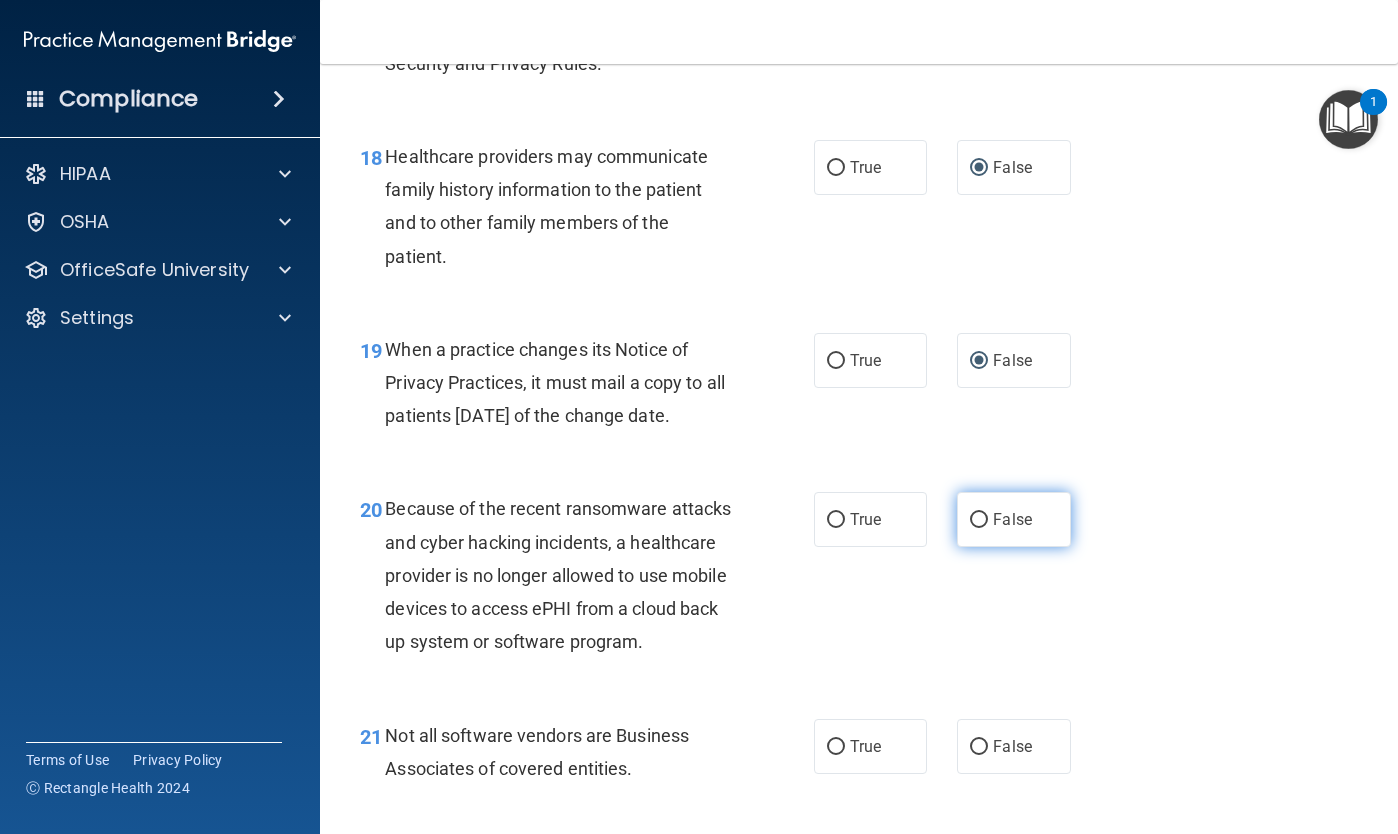 scroll, scrollTop: 3398, scrollLeft: 0, axis: vertical 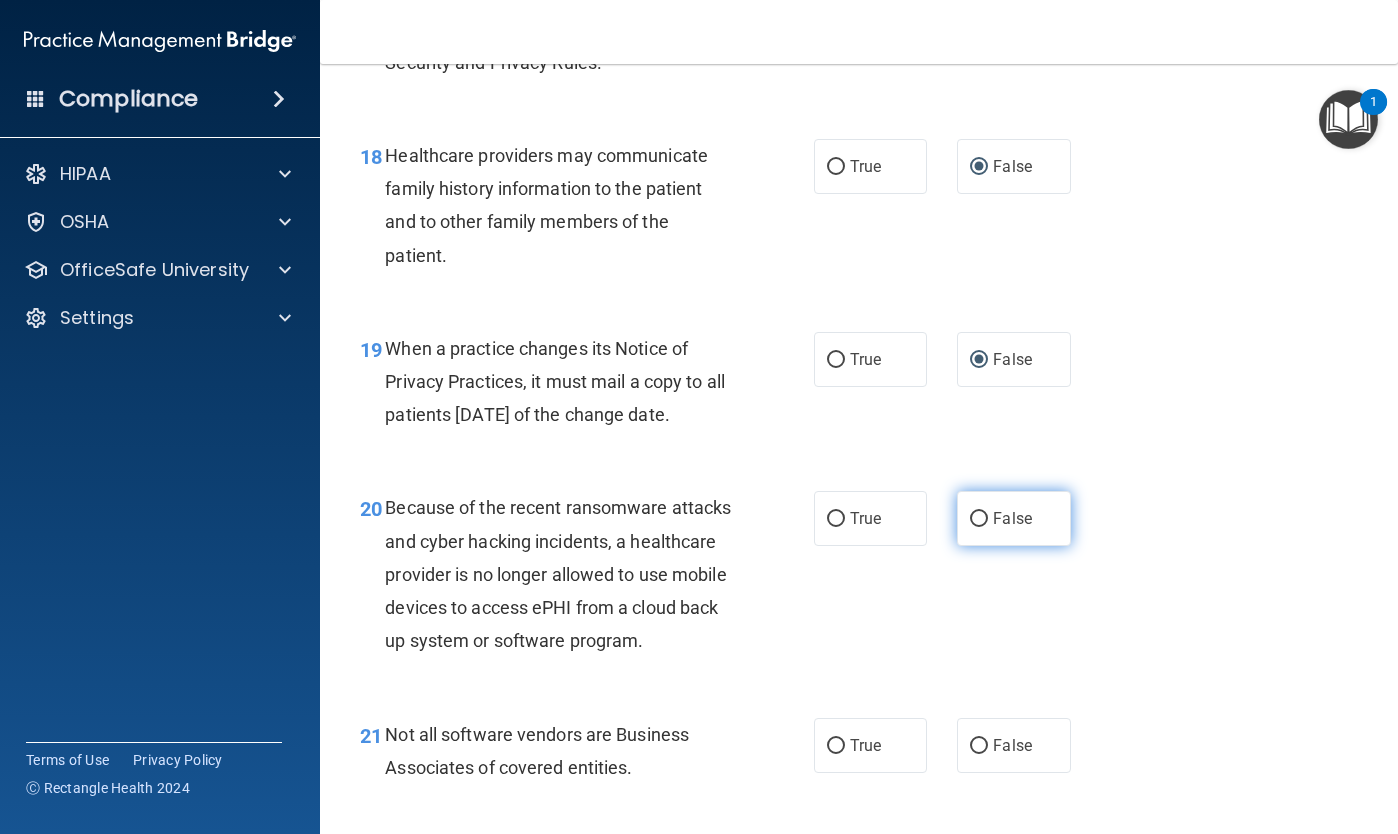 click on "False" at bounding box center (979, 519) 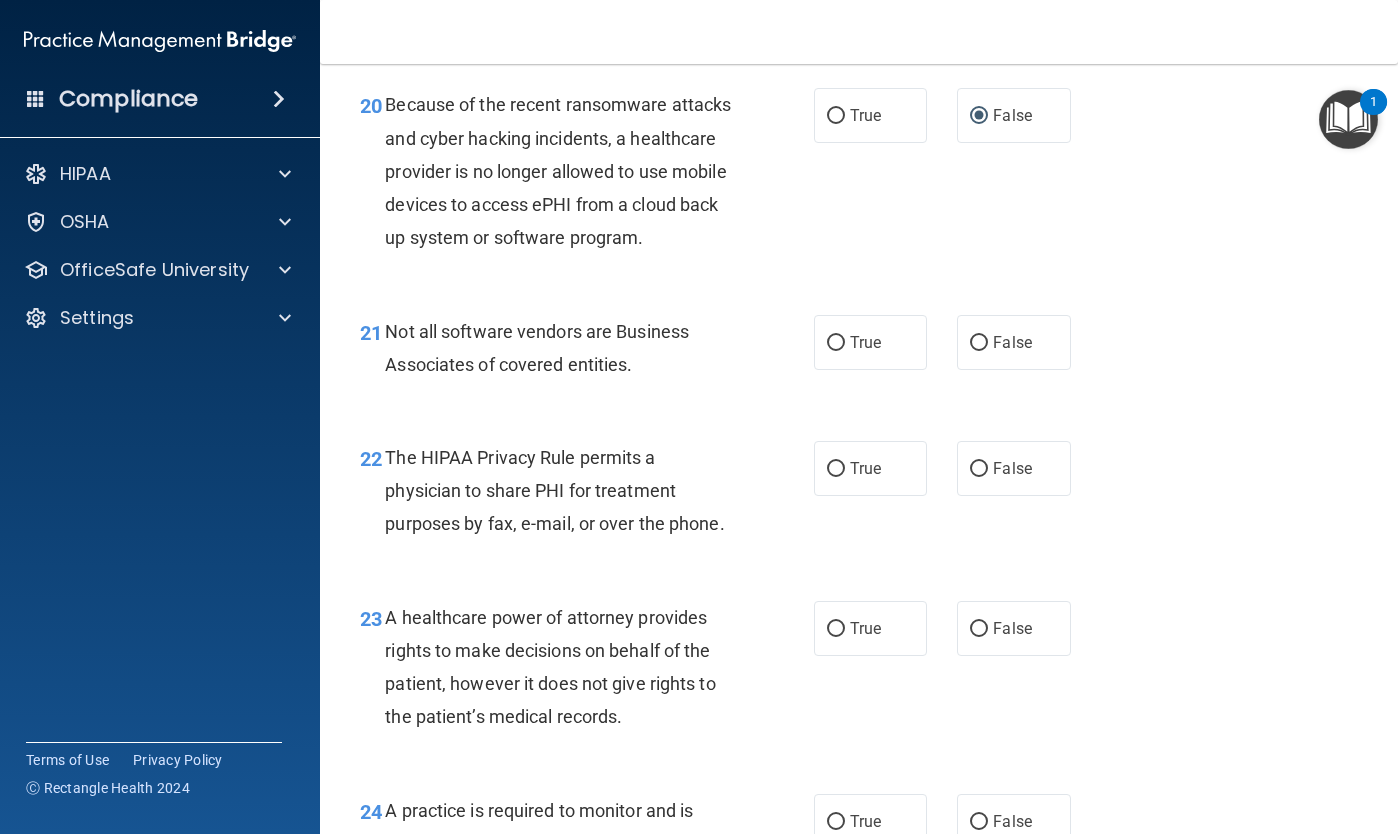scroll, scrollTop: 3802, scrollLeft: 0, axis: vertical 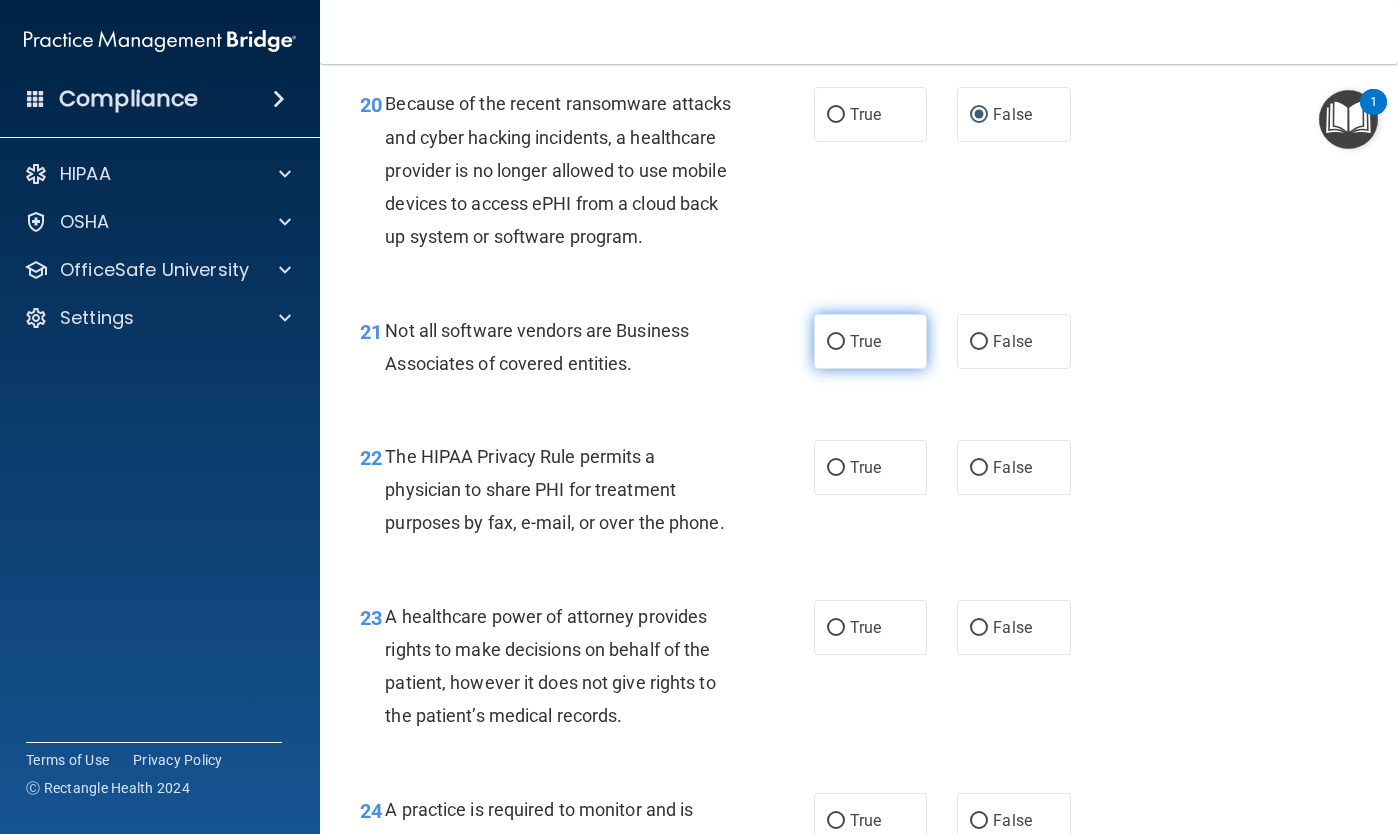 click on "True" at bounding box center [836, 342] 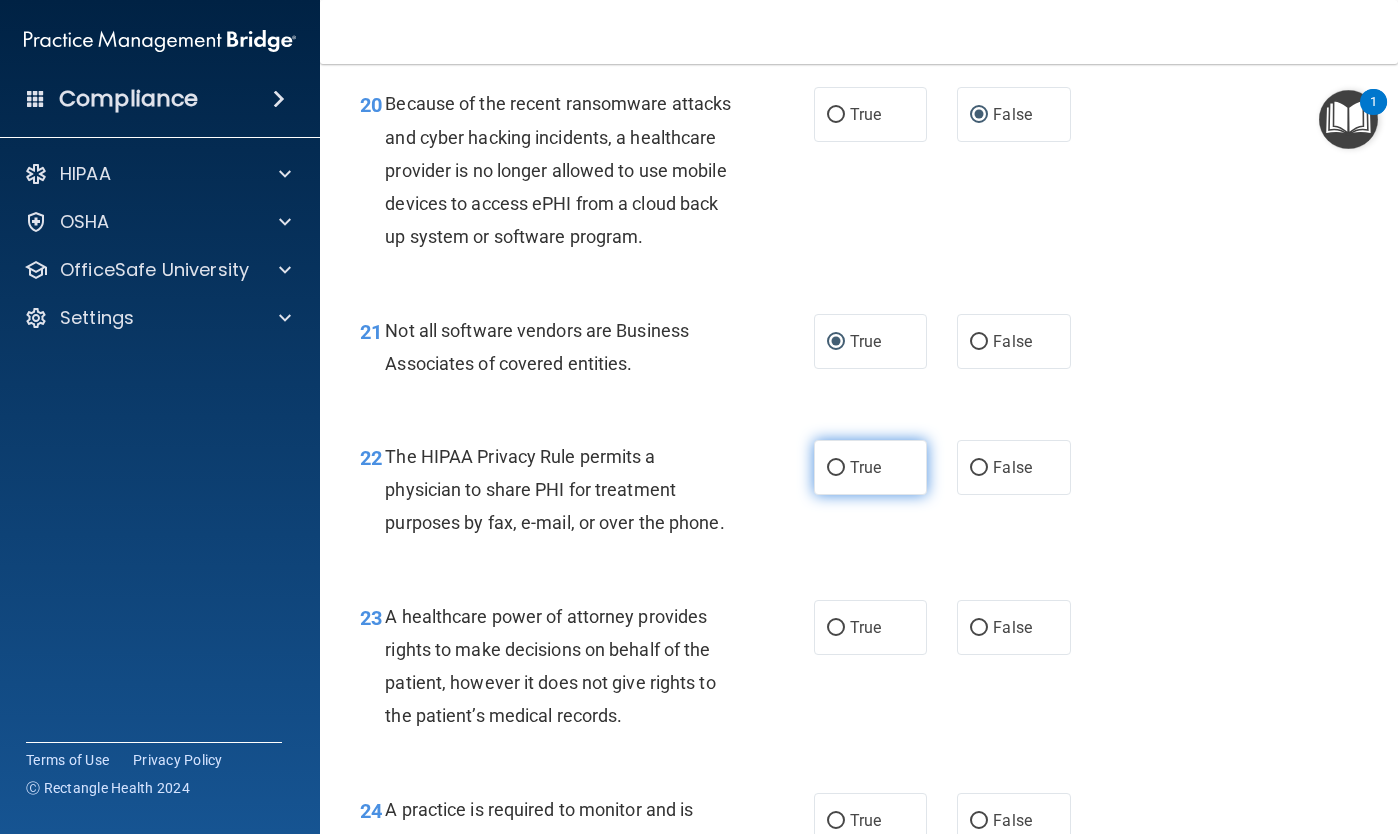 click on "True" at bounding box center (836, 468) 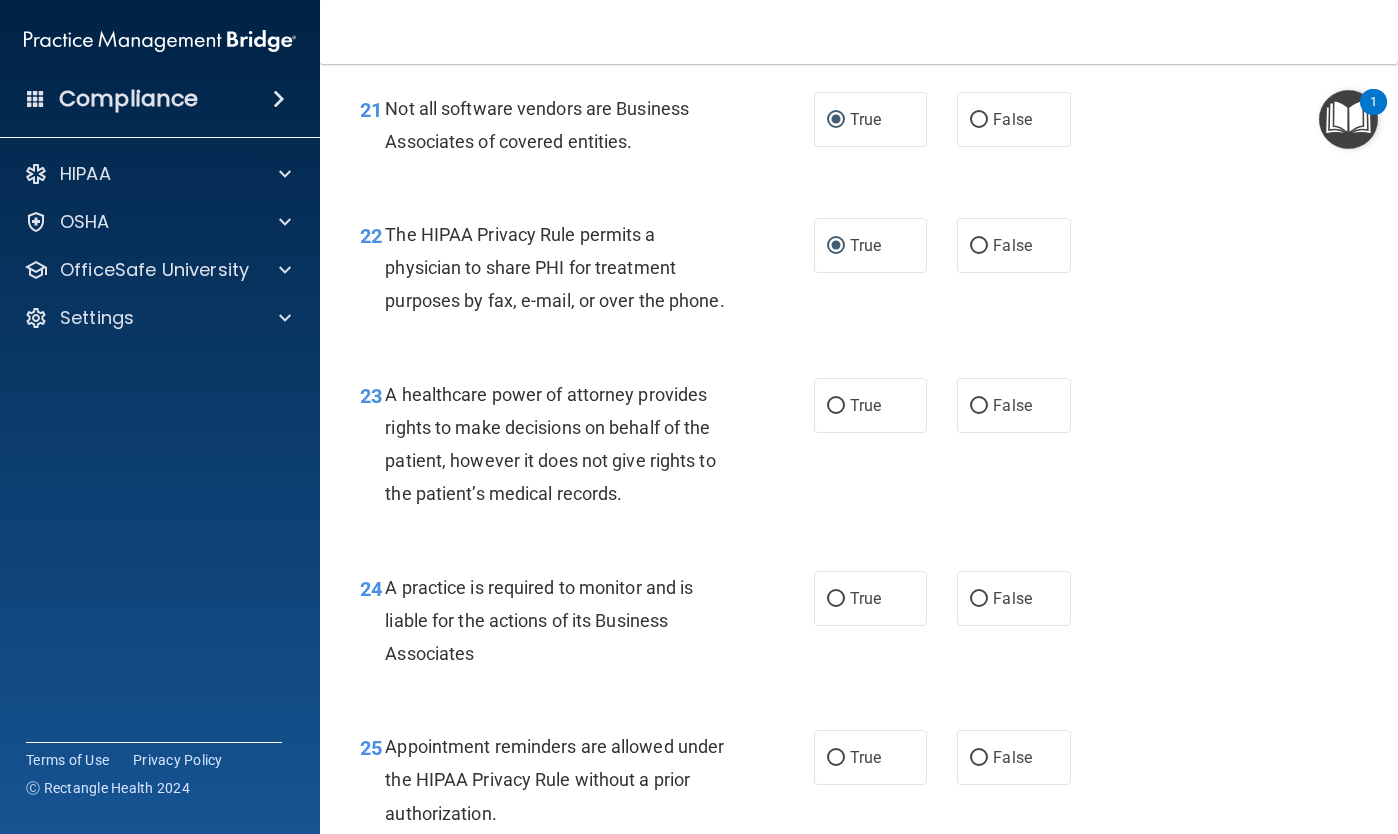 scroll, scrollTop: 4030, scrollLeft: 0, axis: vertical 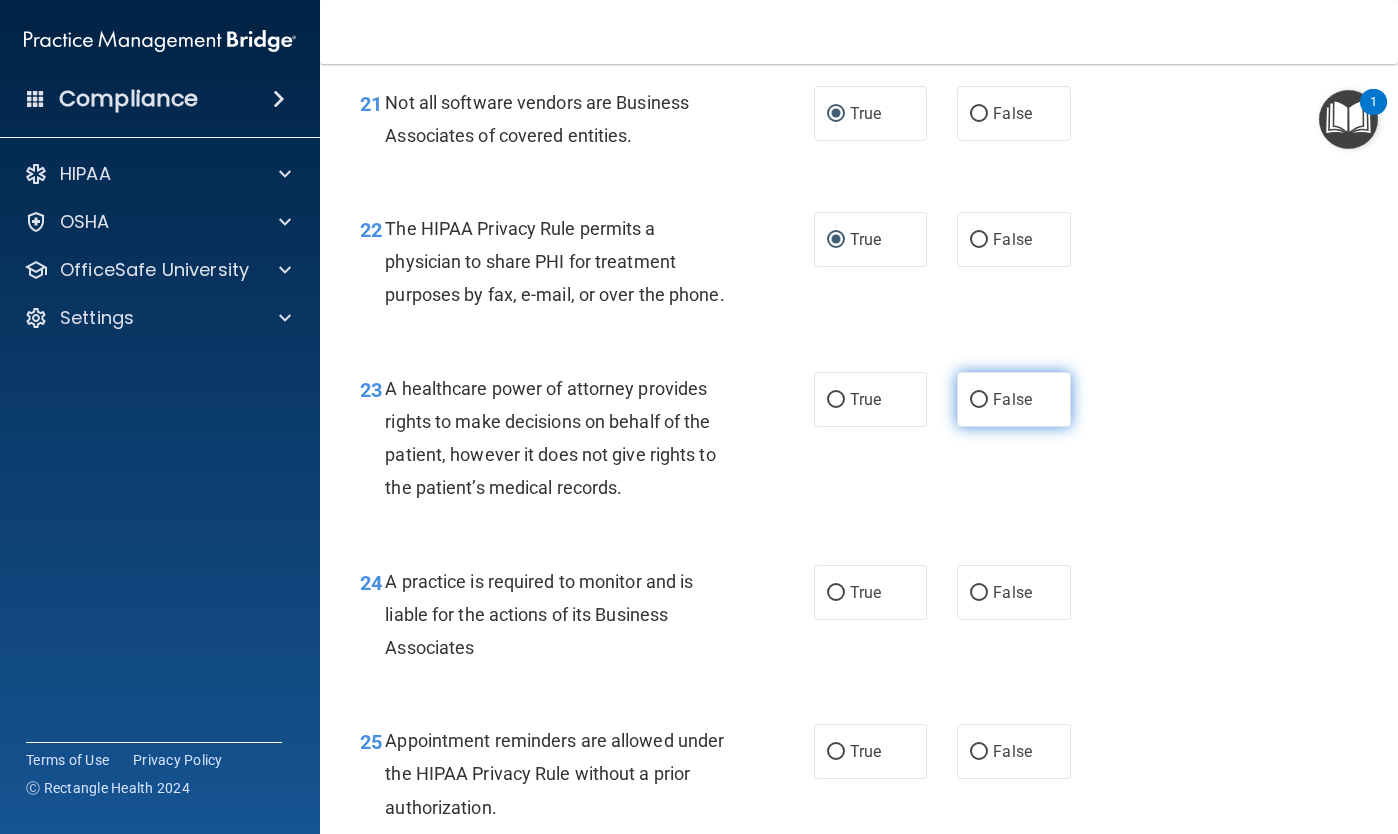 click on "False" at bounding box center (979, 400) 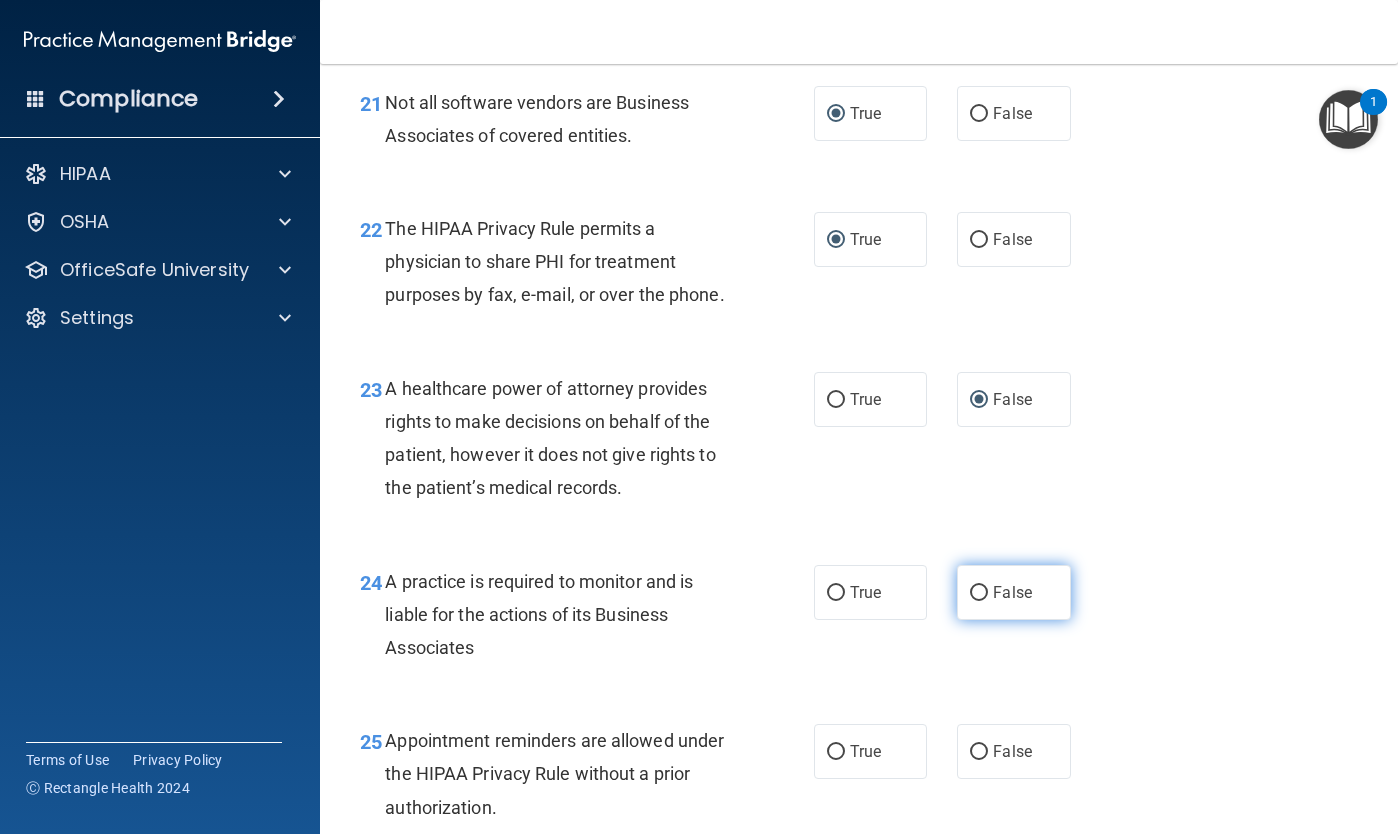 drag, startPoint x: 978, startPoint y: 568, endPoint x: 1008, endPoint y: 584, distance: 34 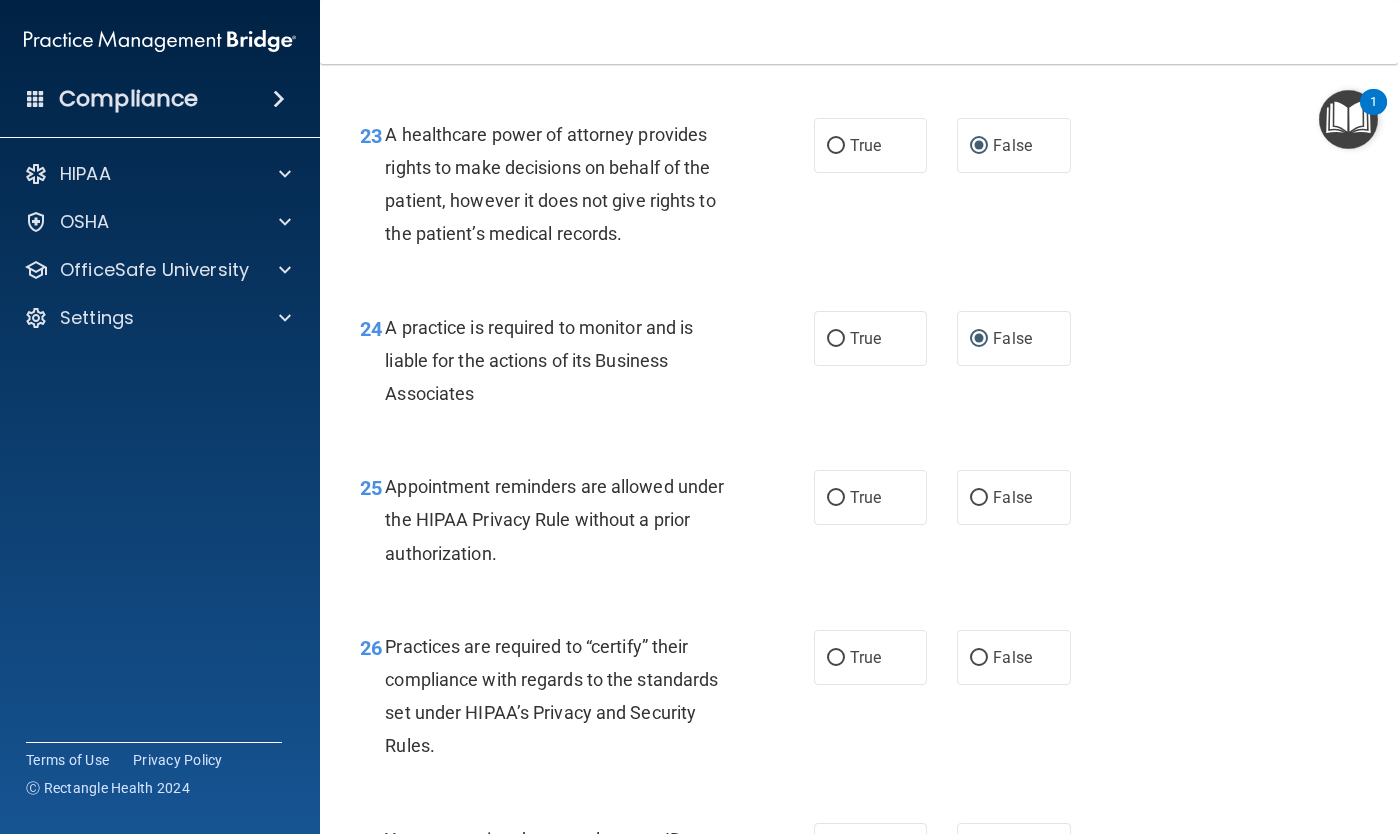 scroll, scrollTop: 4285, scrollLeft: 0, axis: vertical 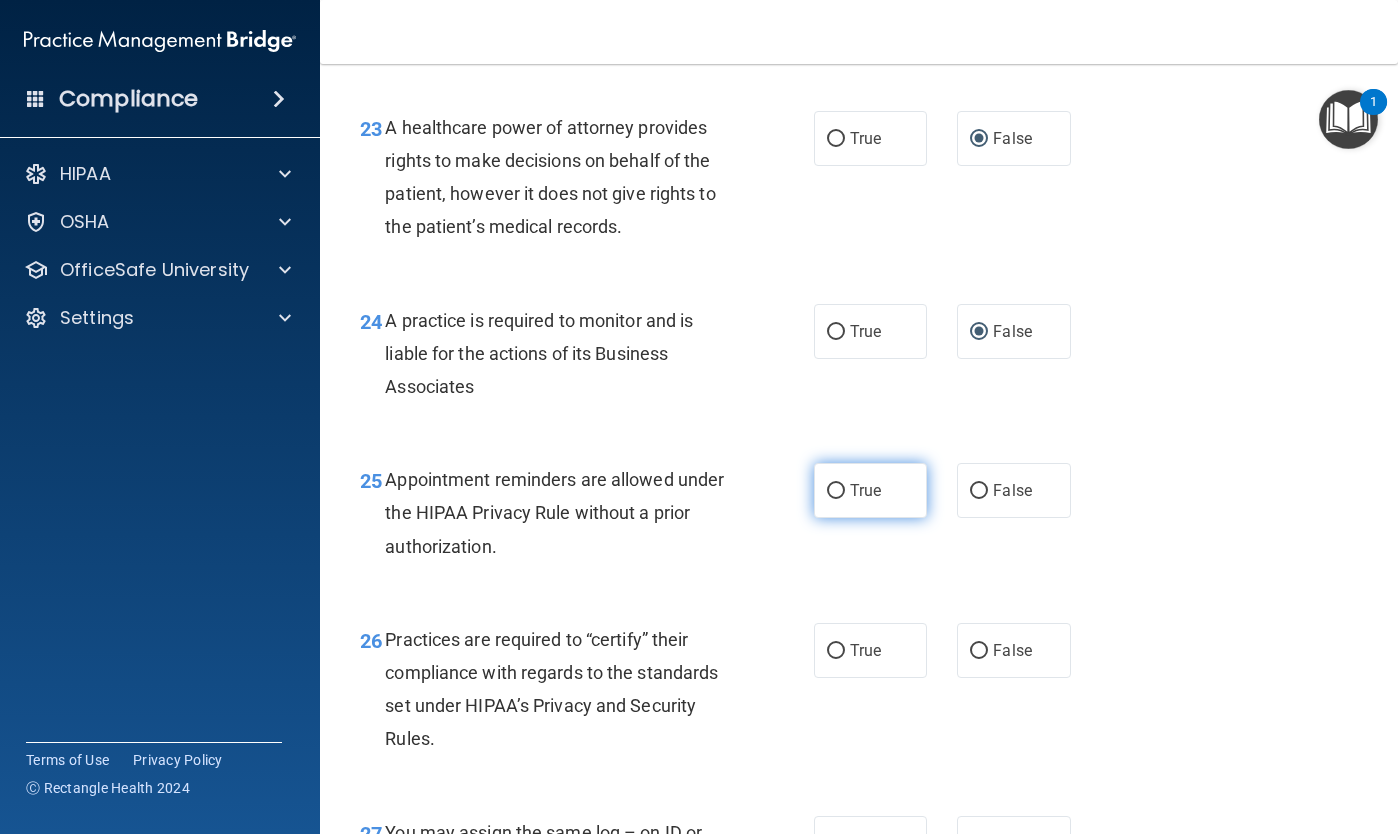 click on "True" at bounding box center (836, 491) 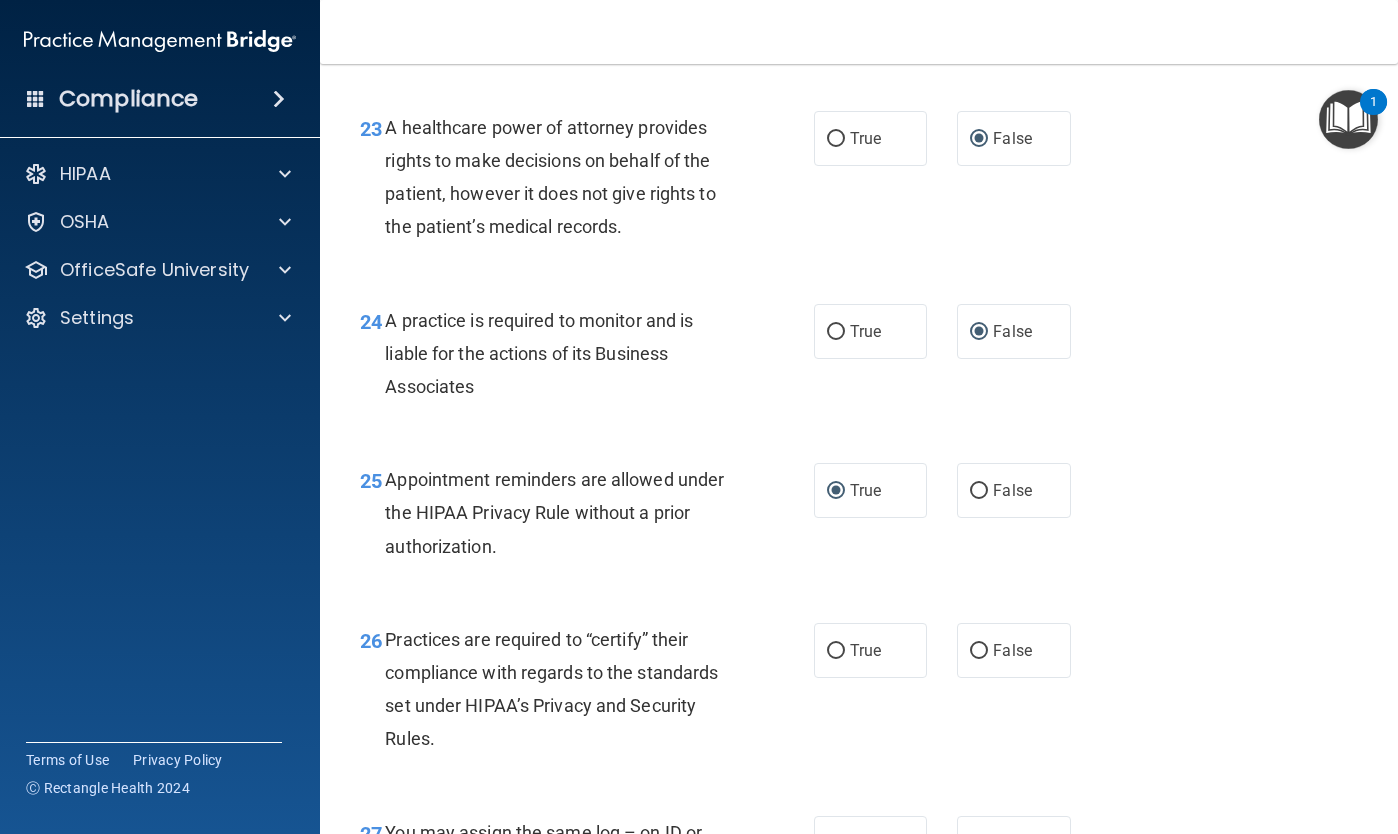 scroll, scrollTop: 4288, scrollLeft: 0, axis: vertical 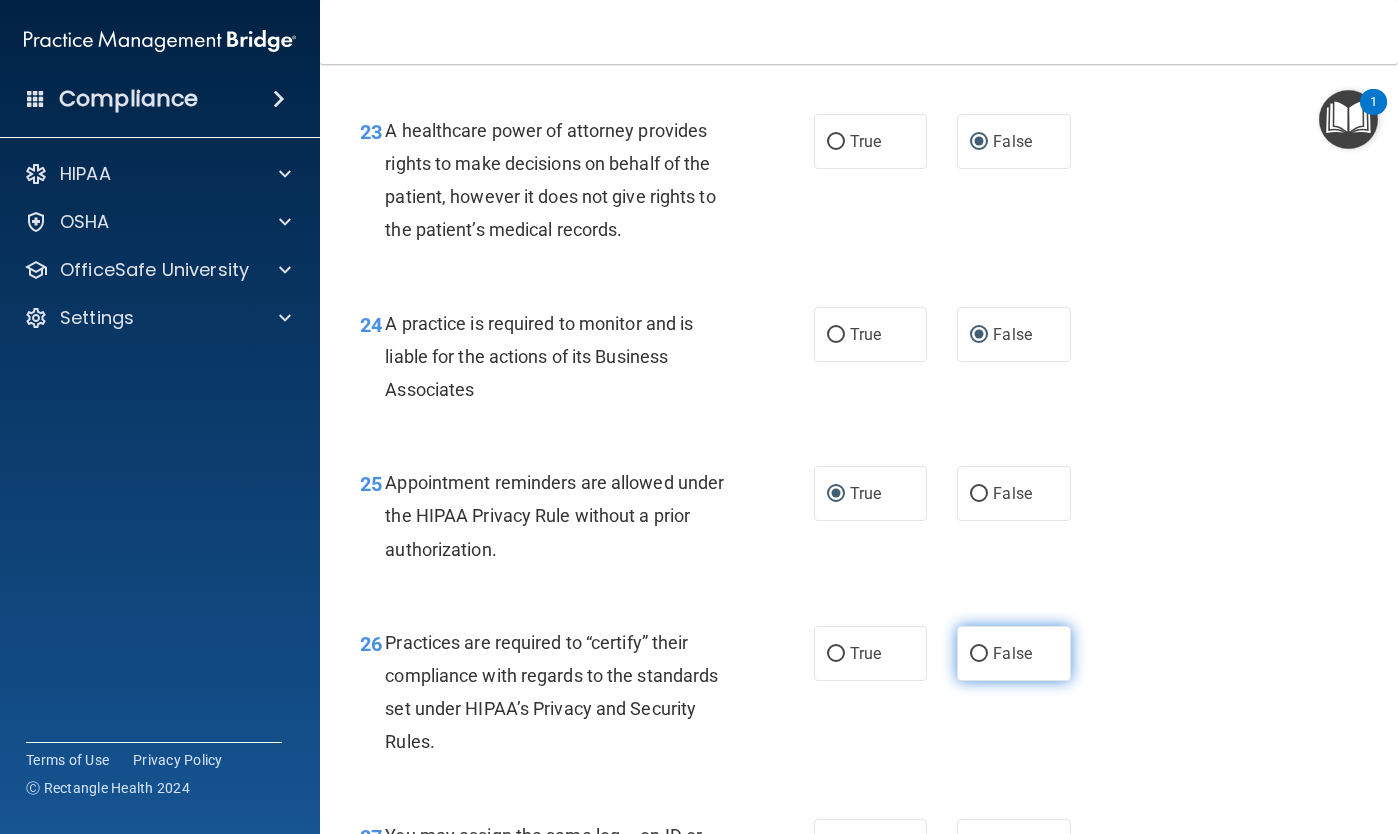 click on "False" at bounding box center [979, 654] 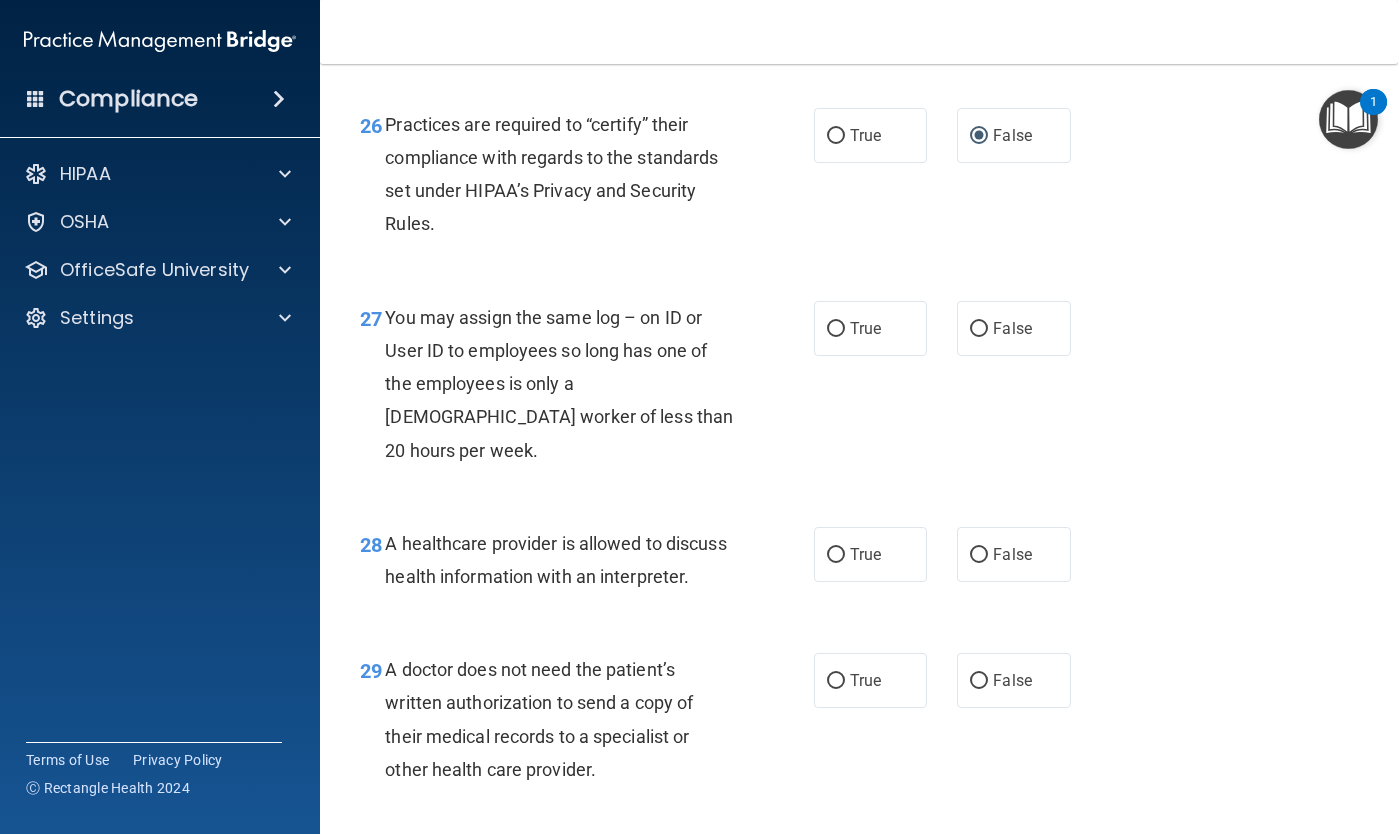 scroll, scrollTop: 4821, scrollLeft: 0, axis: vertical 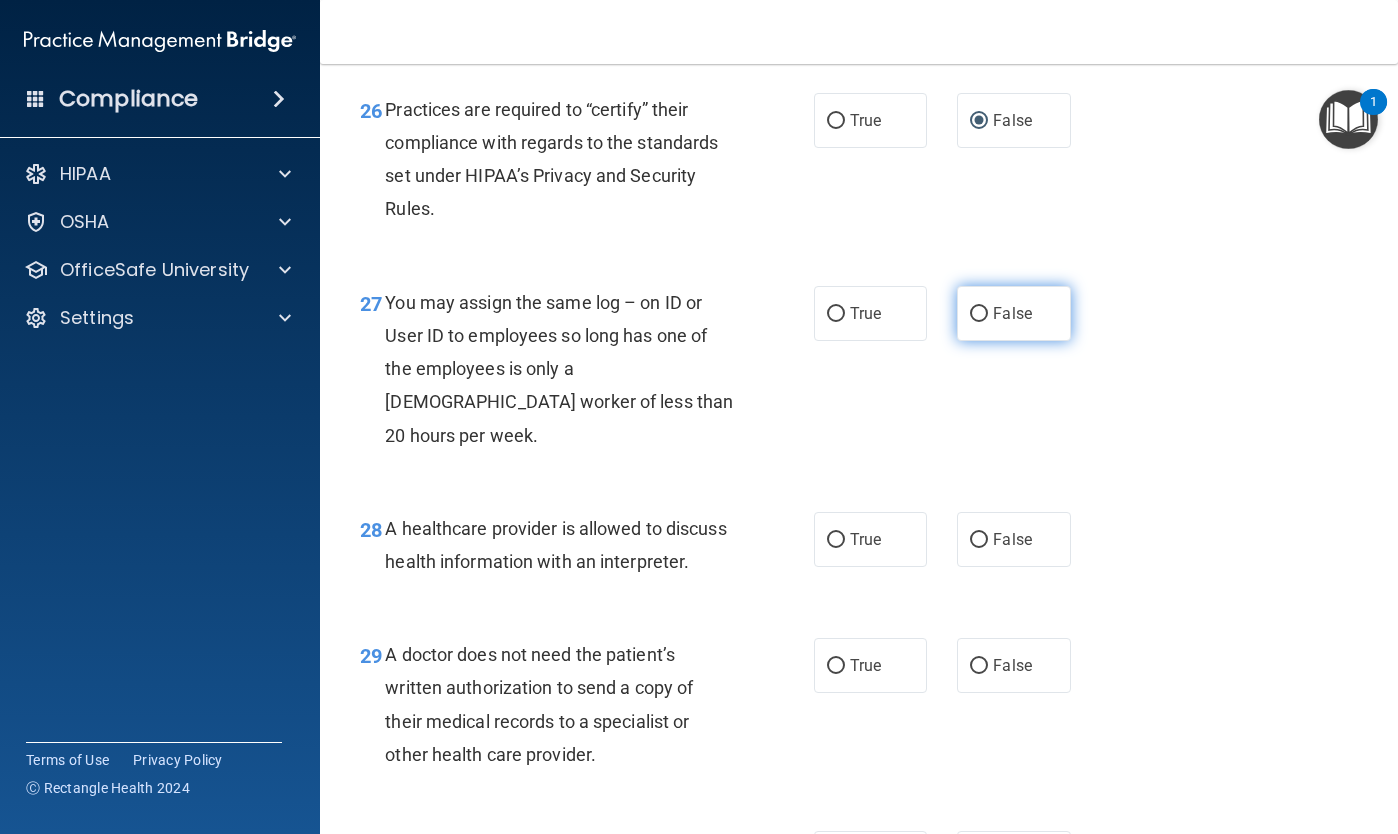 click on "False" at bounding box center [979, 314] 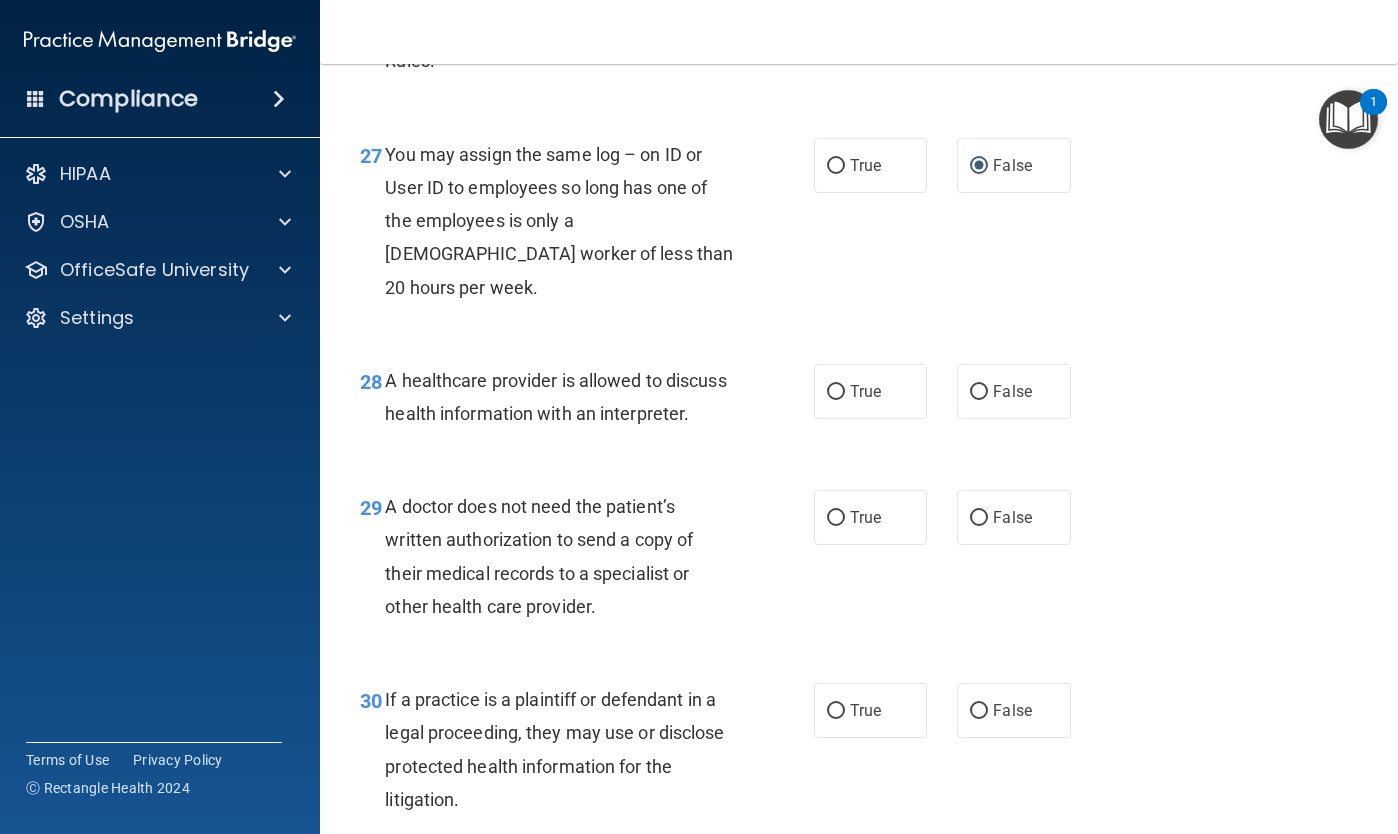 scroll, scrollTop: 4971, scrollLeft: 0, axis: vertical 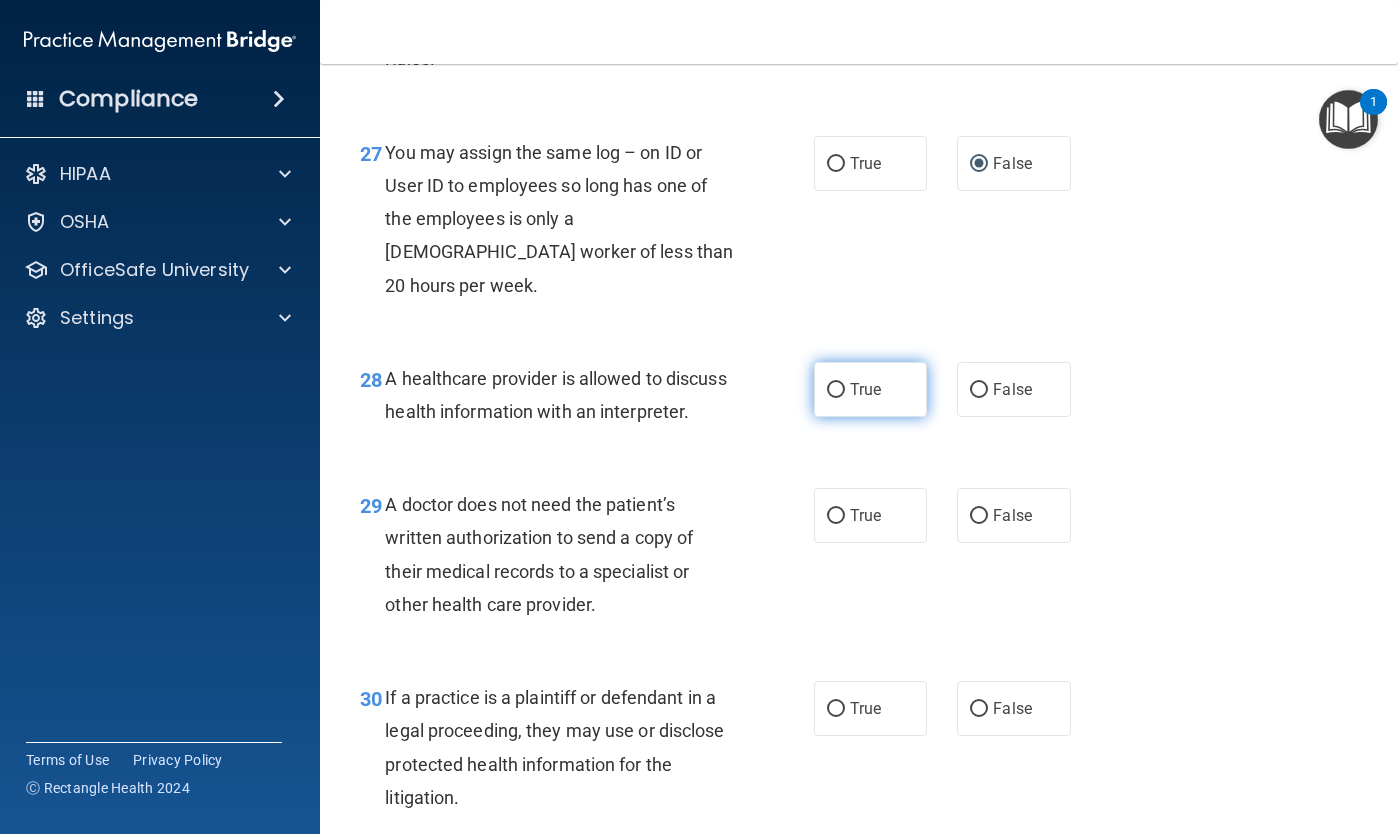 click on "True" at bounding box center [836, 390] 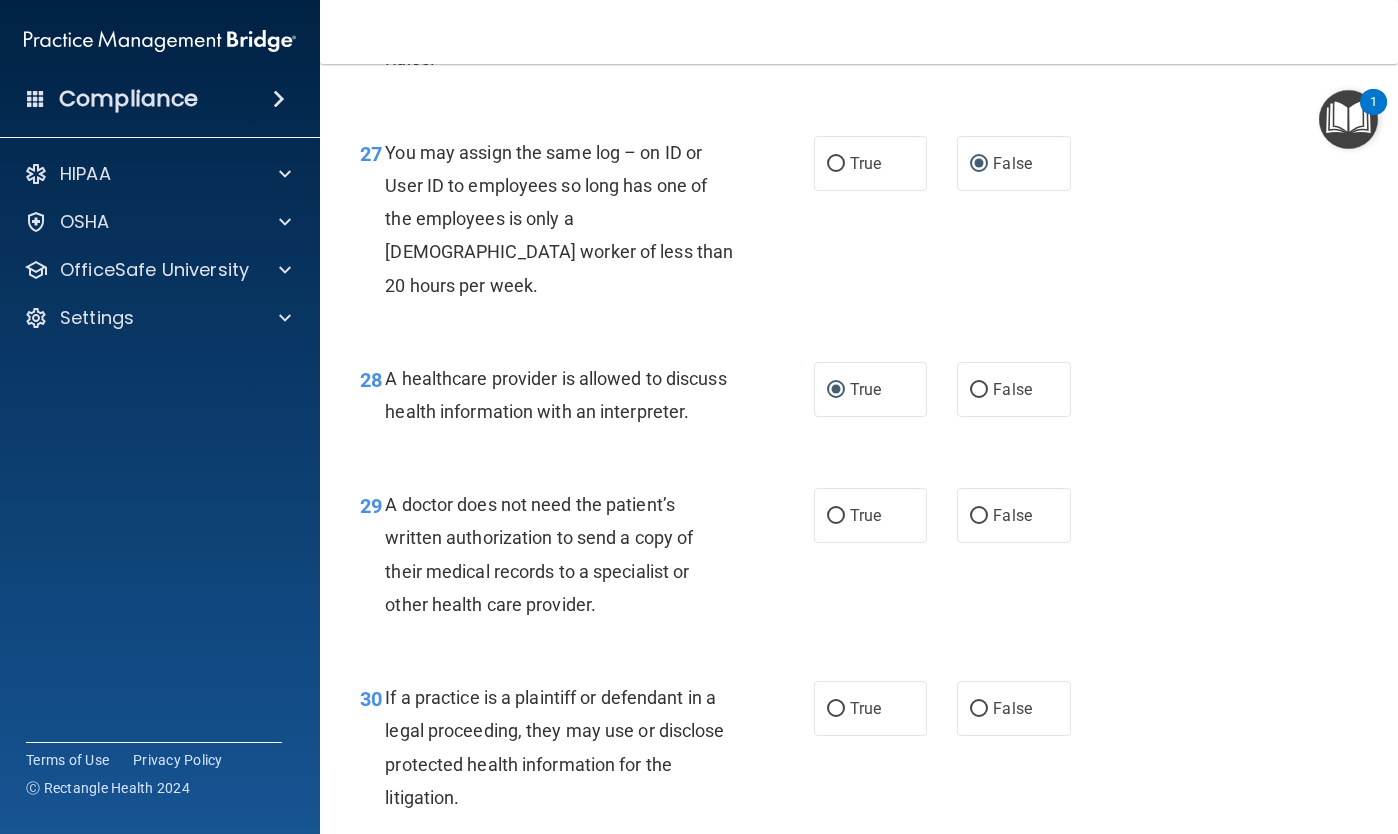 drag, startPoint x: 840, startPoint y: 460, endPoint x: 848, endPoint y: 578, distance: 118.270874 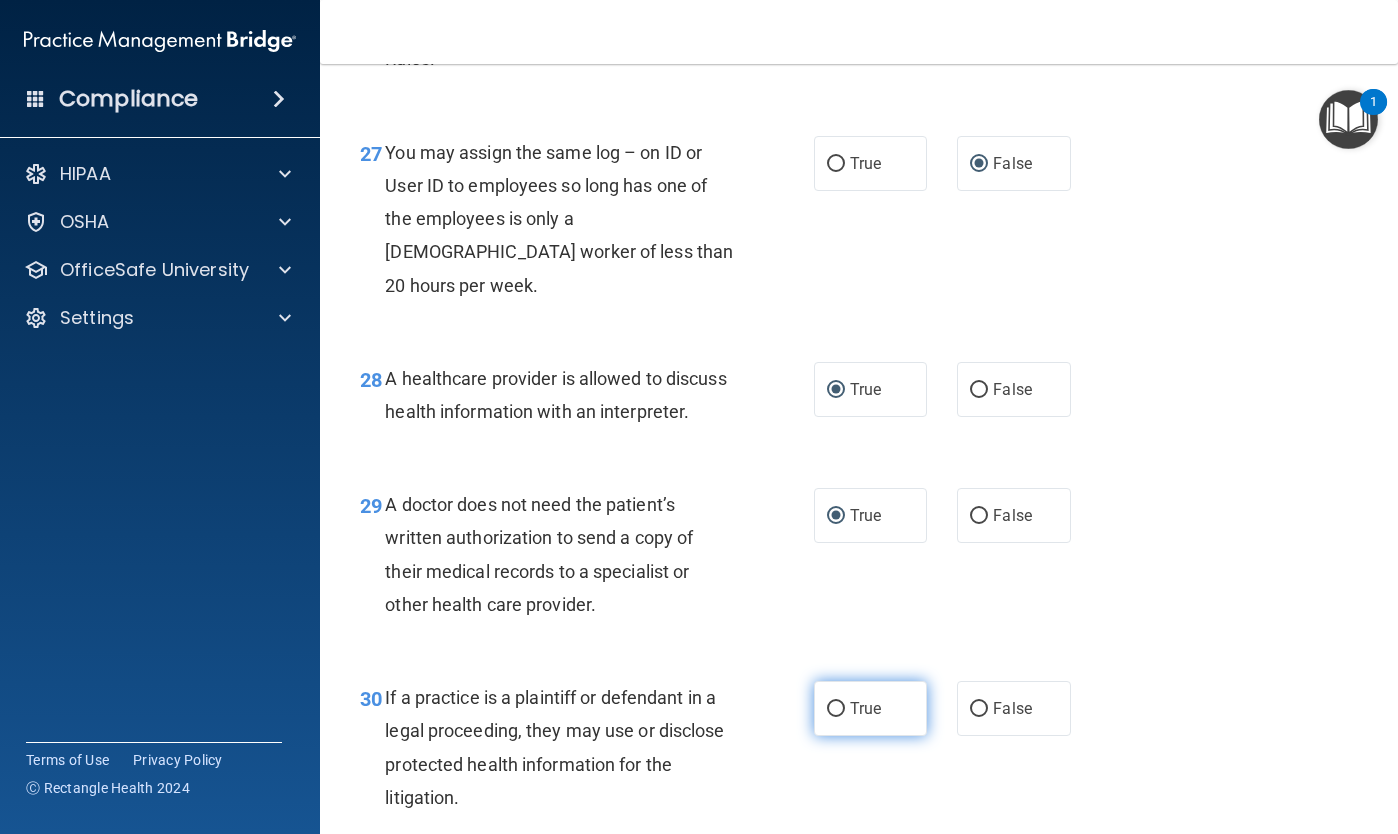 click on "True" at bounding box center [836, 709] 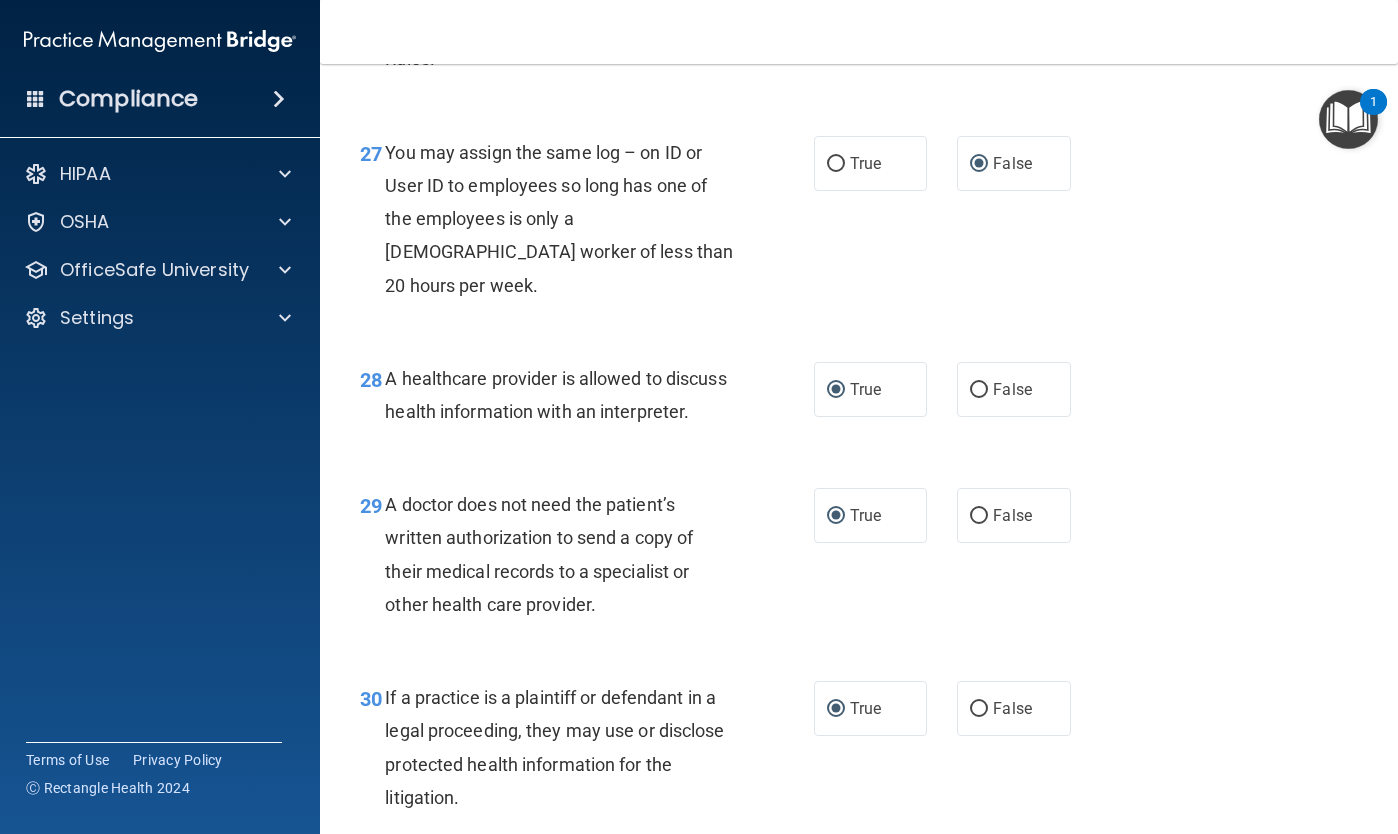 drag, startPoint x: 1281, startPoint y: 825, endPoint x: 1239, endPoint y: 813, distance: 43.68066 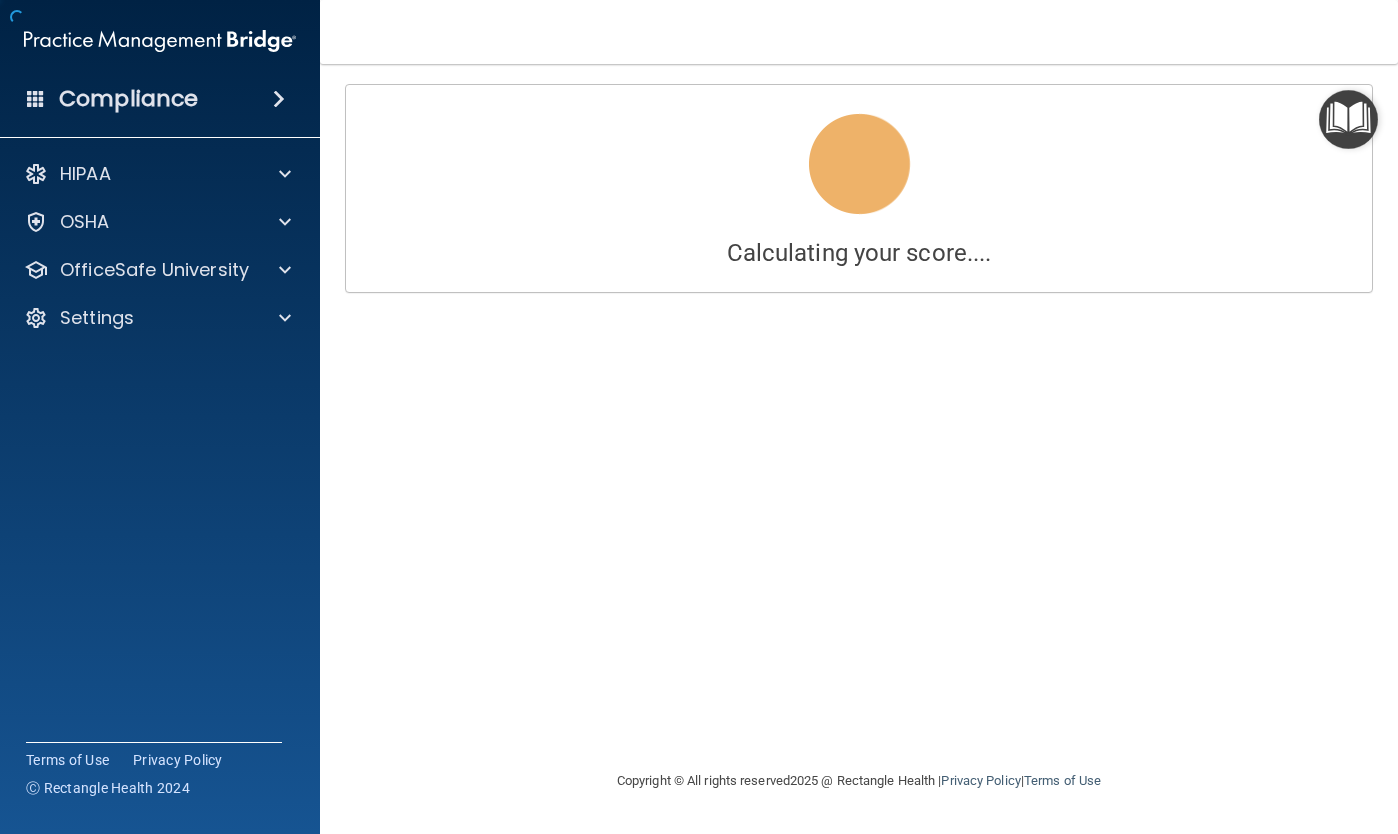 scroll, scrollTop: 0, scrollLeft: 0, axis: both 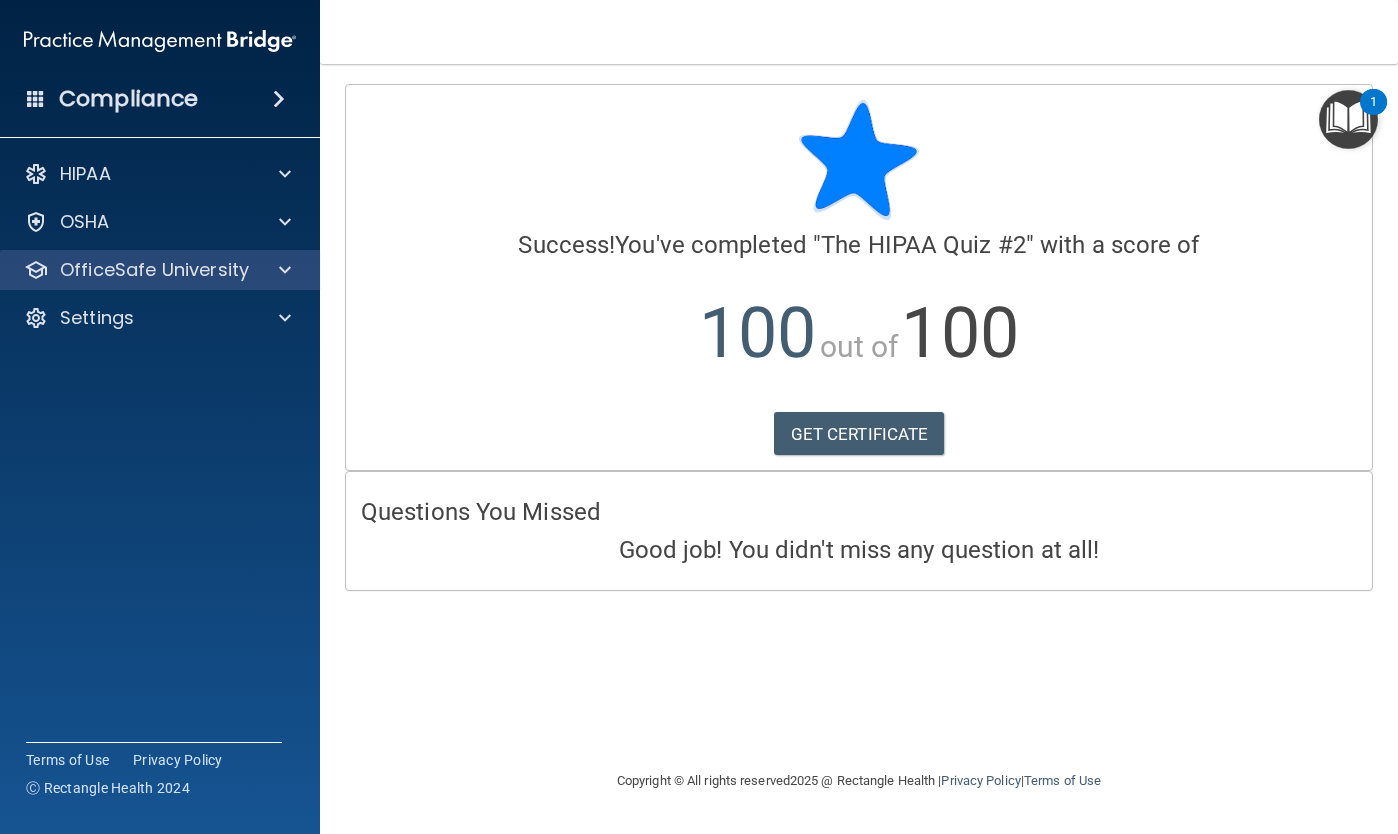 click at bounding box center [282, 270] 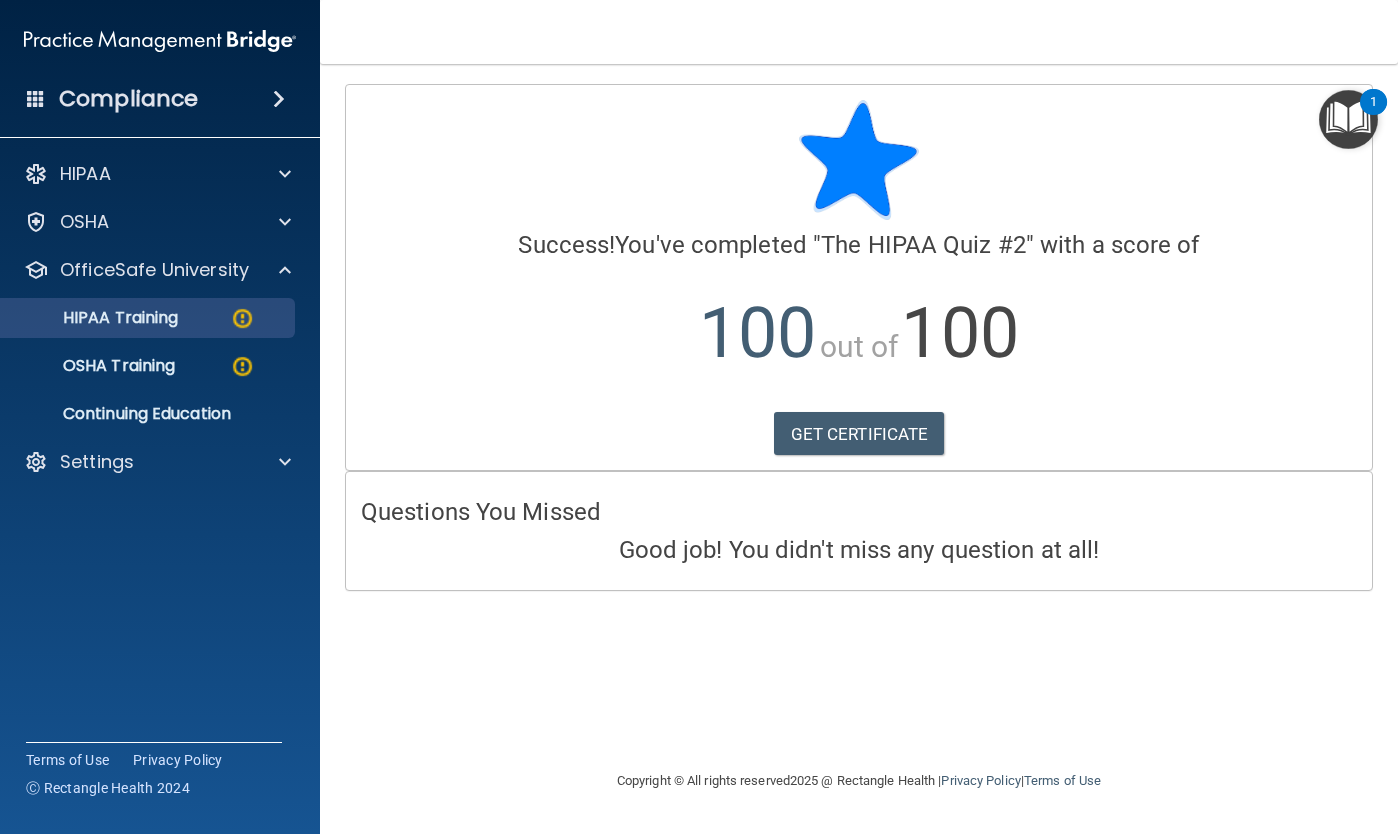 click on "HIPAA Training" at bounding box center (137, 318) 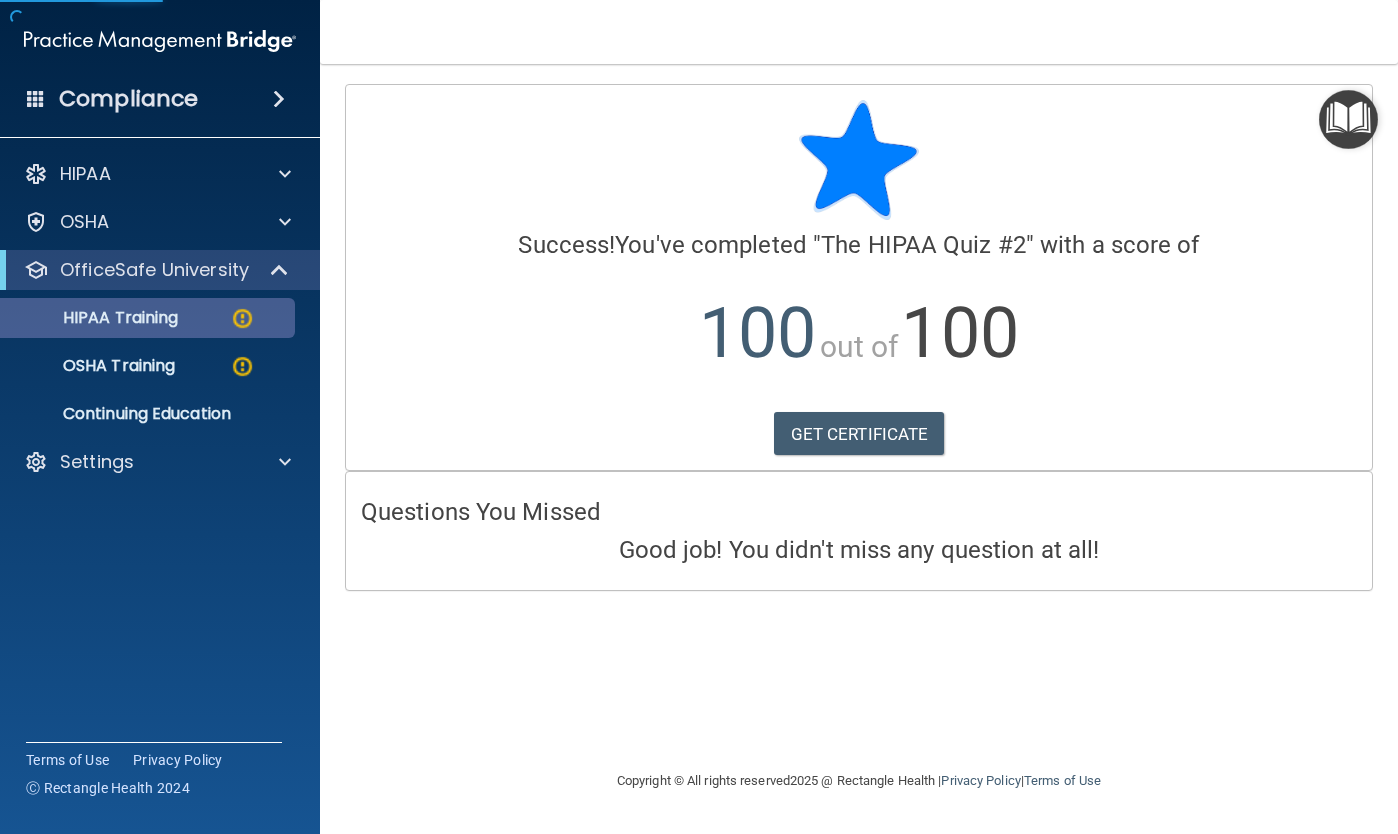 click on "HIPAA Training" at bounding box center [149, 318] 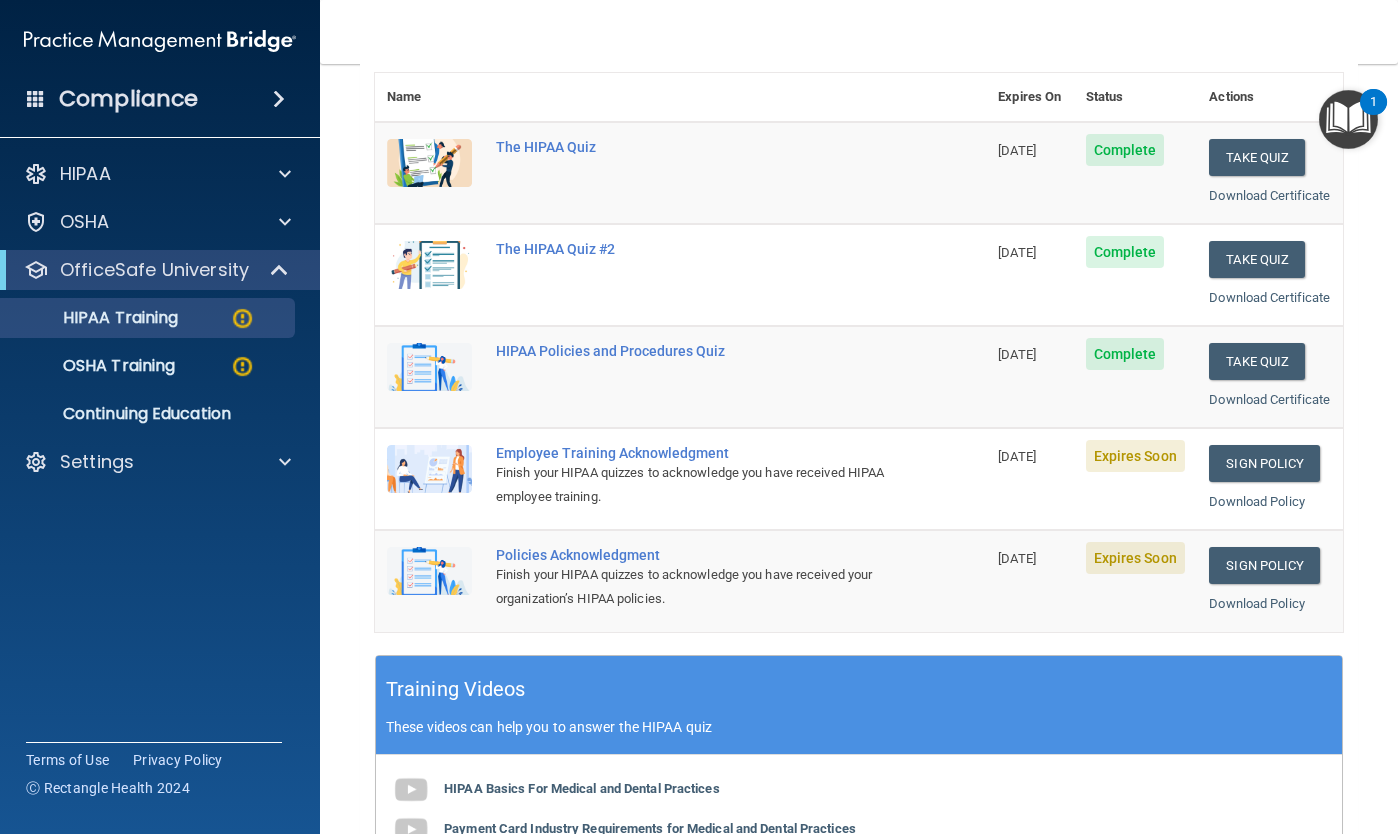 scroll, scrollTop: 305, scrollLeft: 0, axis: vertical 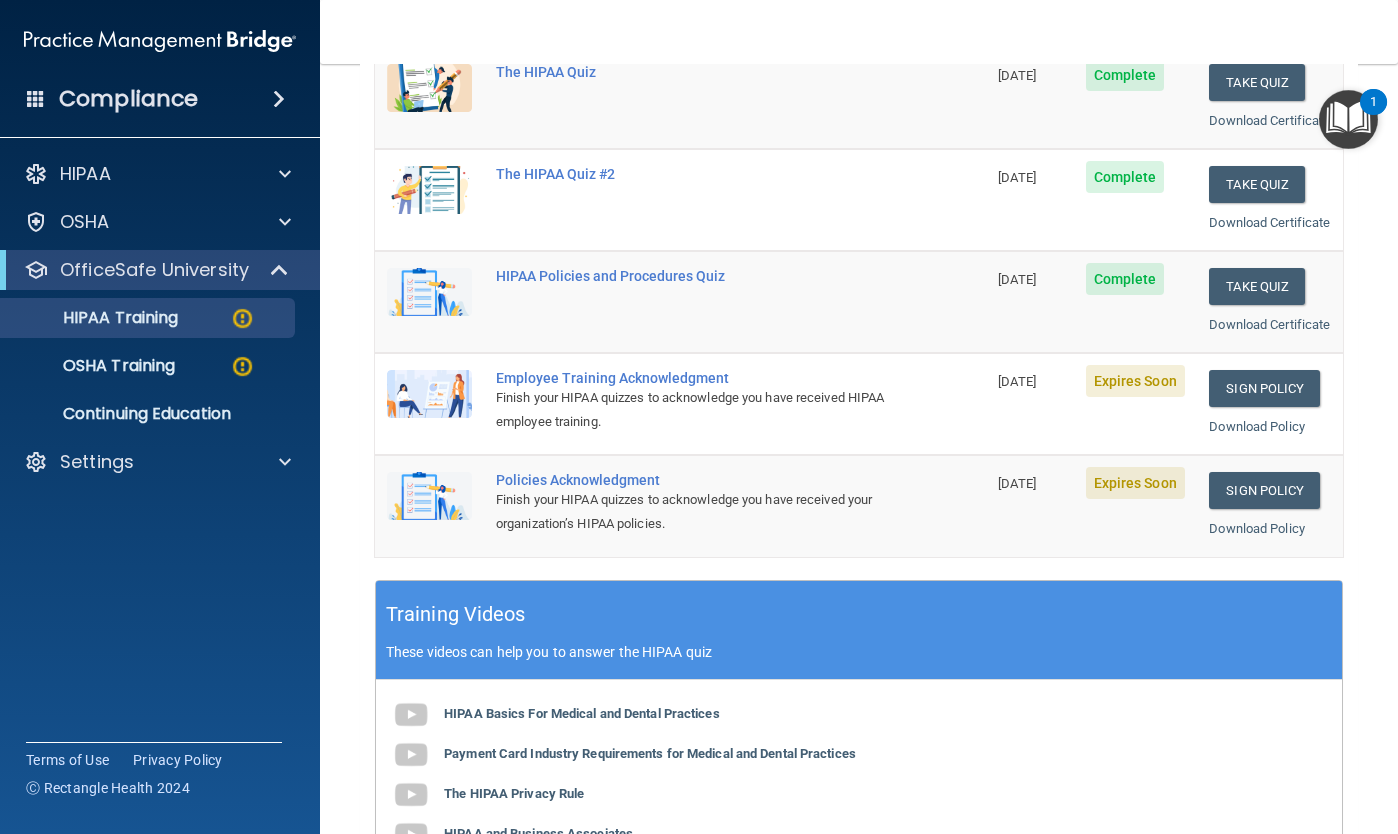 click on "Employee Training Acknowledgment" at bounding box center (691, 378) 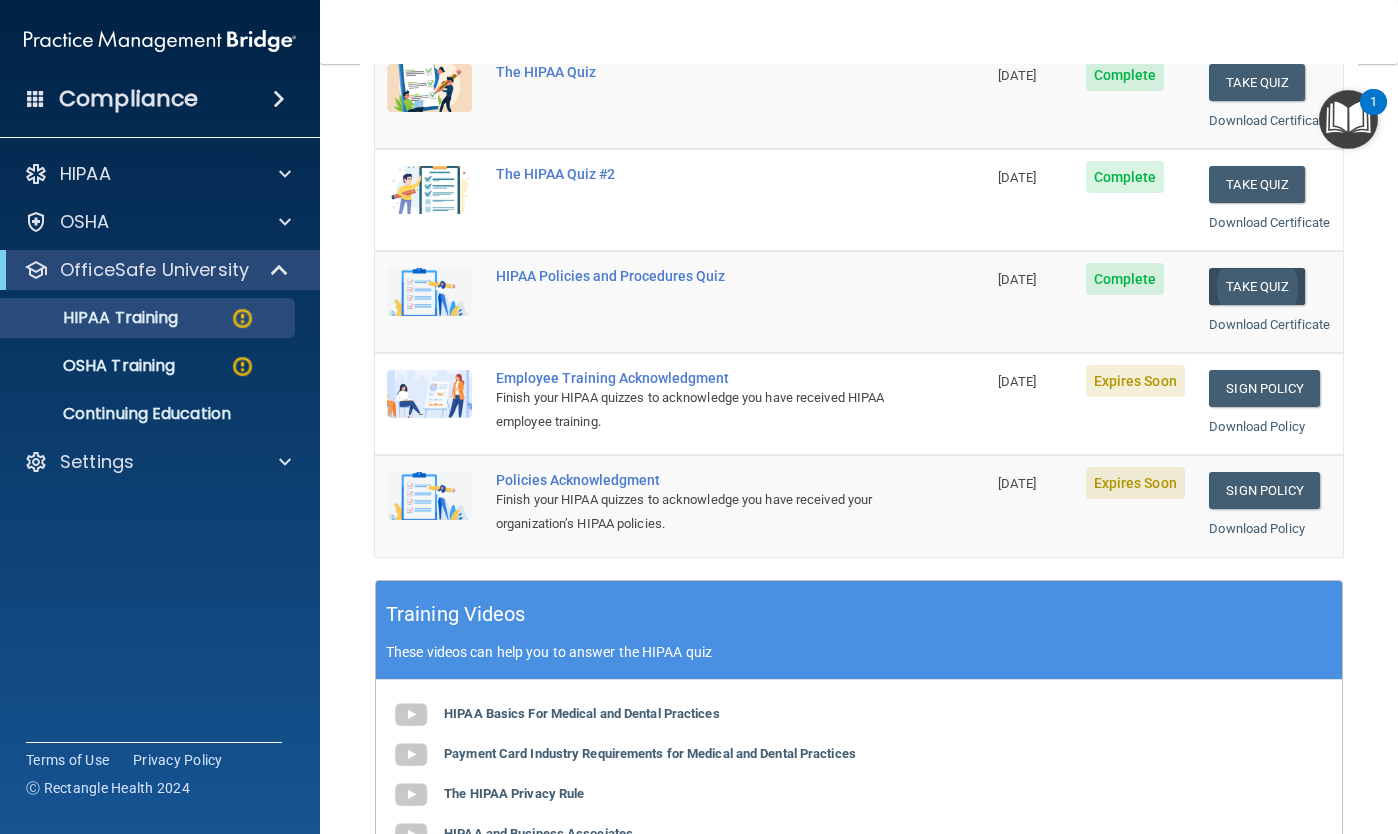 click on "Take Quiz" at bounding box center (1257, 286) 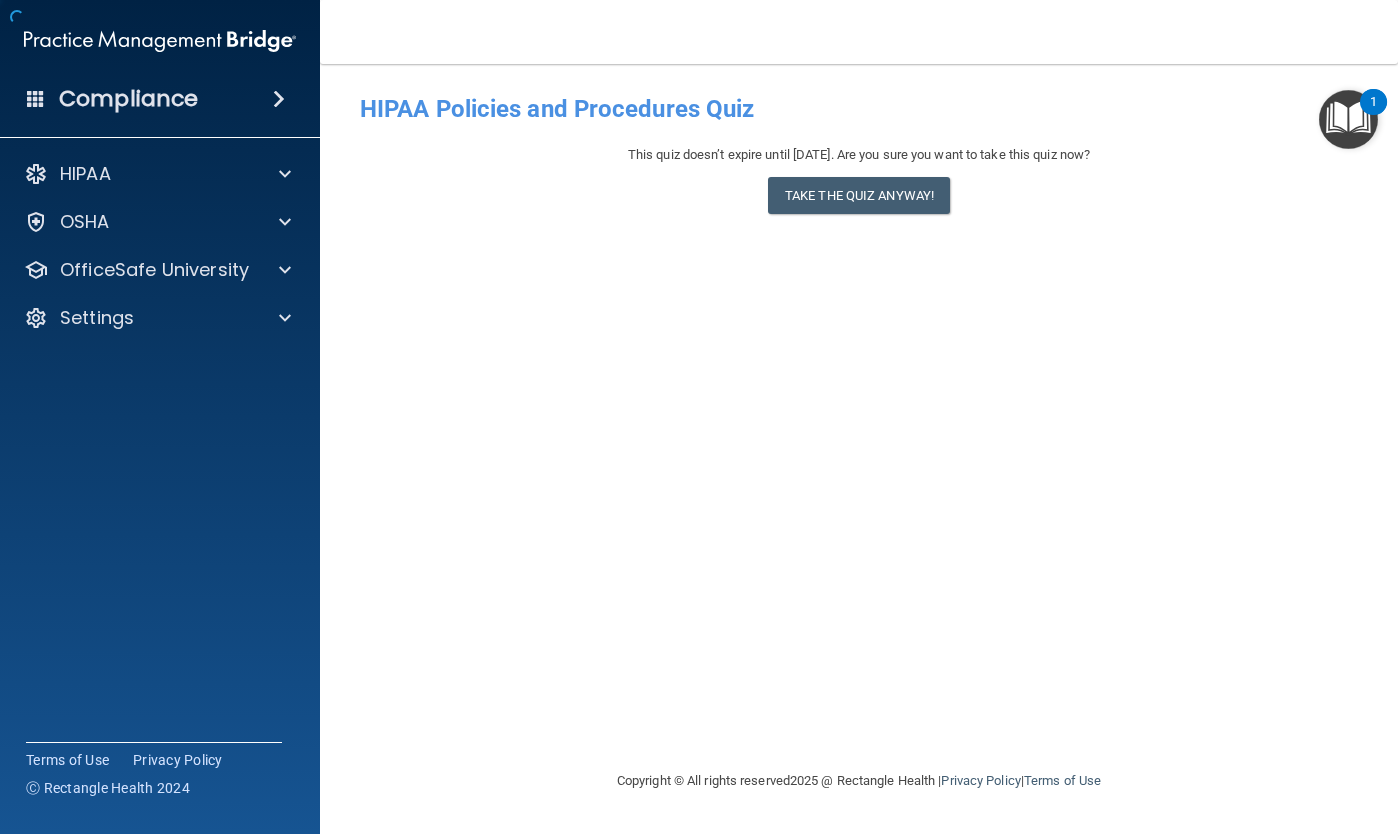 scroll, scrollTop: 0, scrollLeft: 0, axis: both 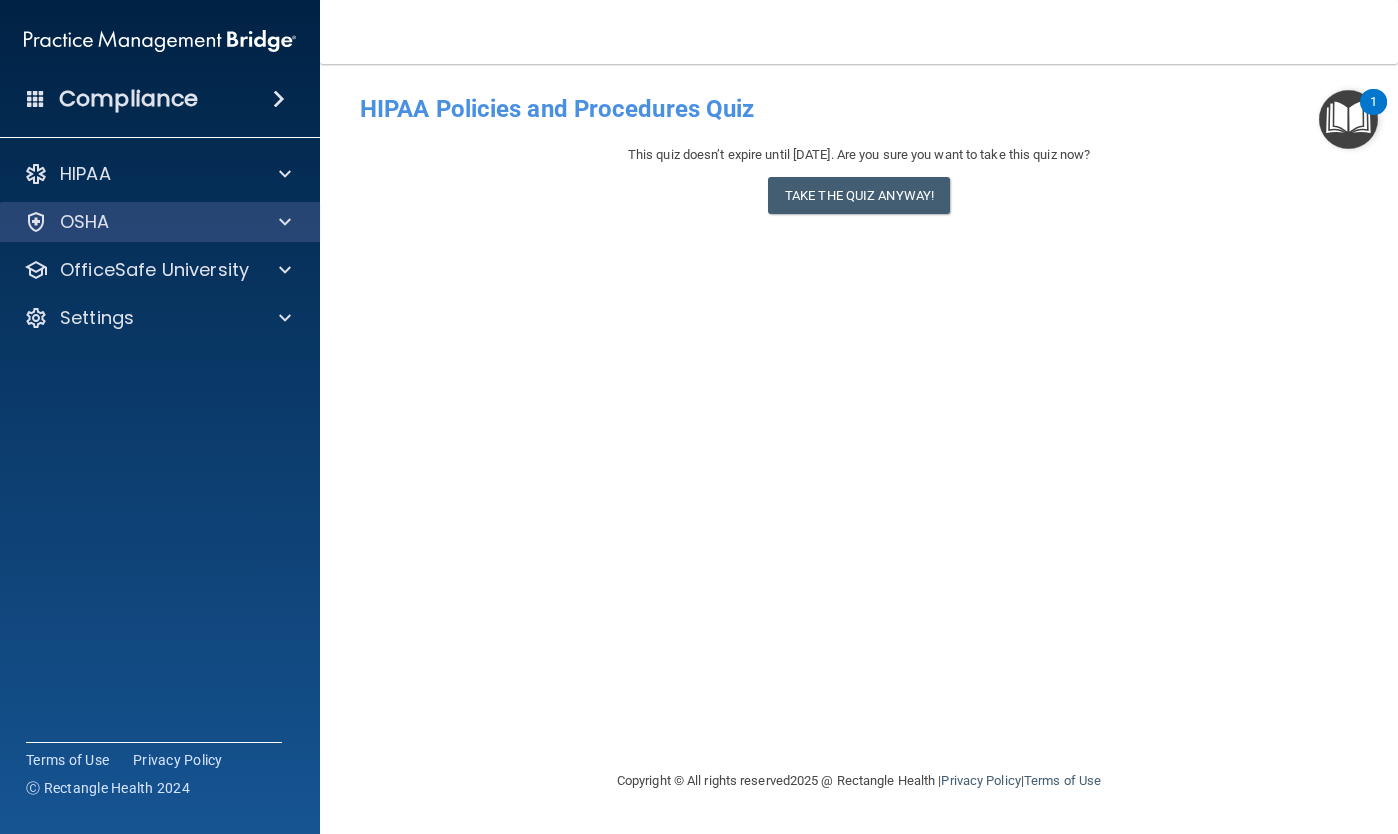 click at bounding box center (285, 222) 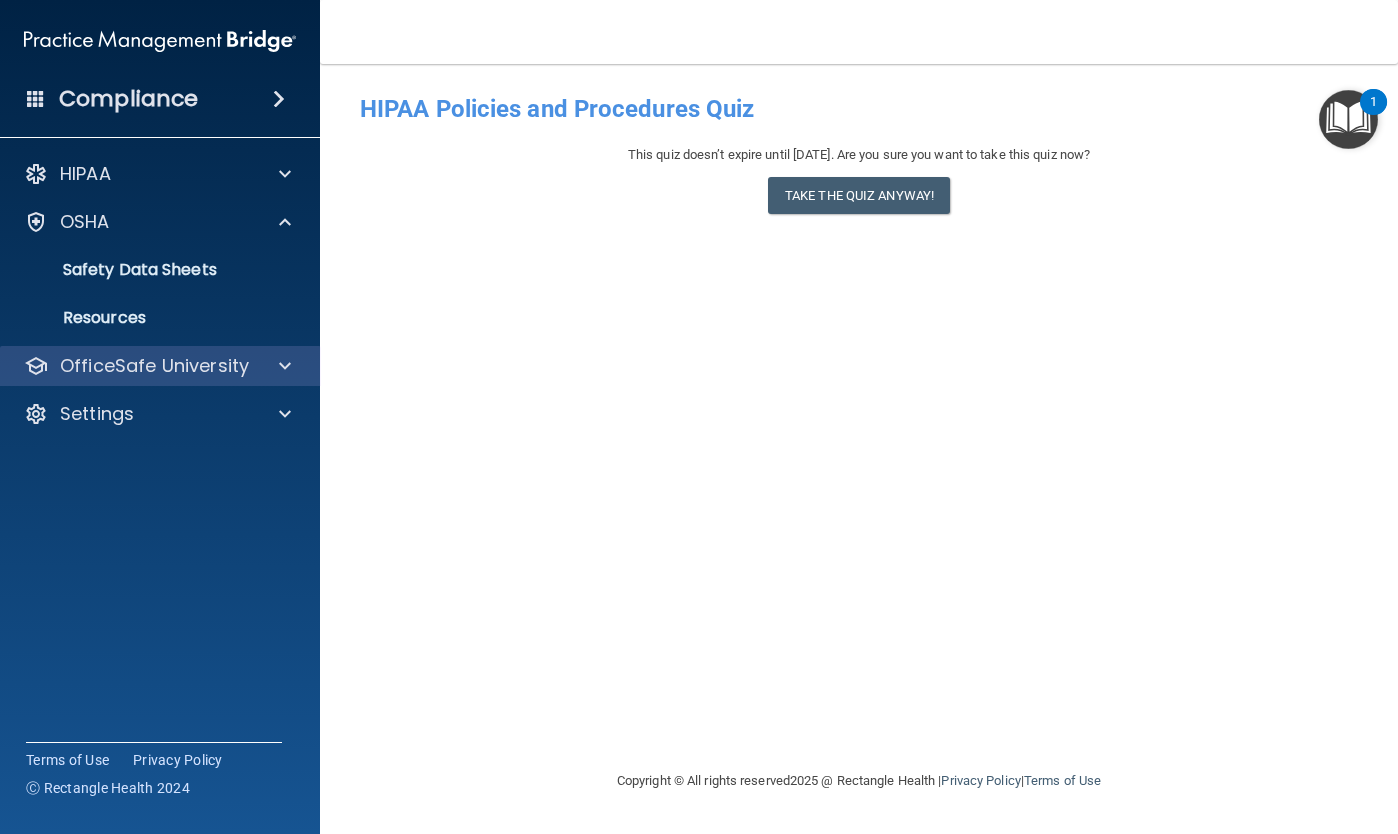 click at bounding box center [285, 366] 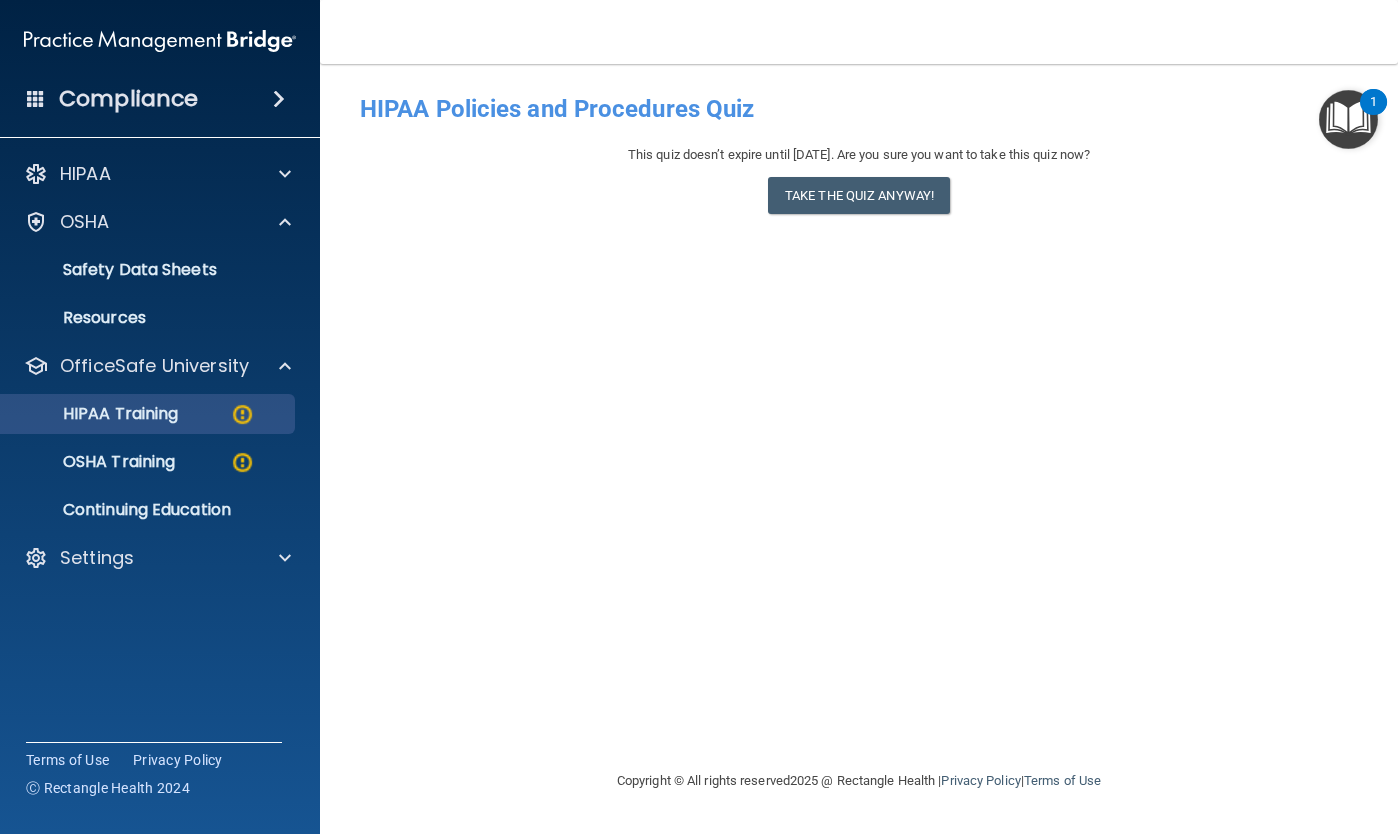 click on "HIPAA Training" at bounding box center [95, 414] 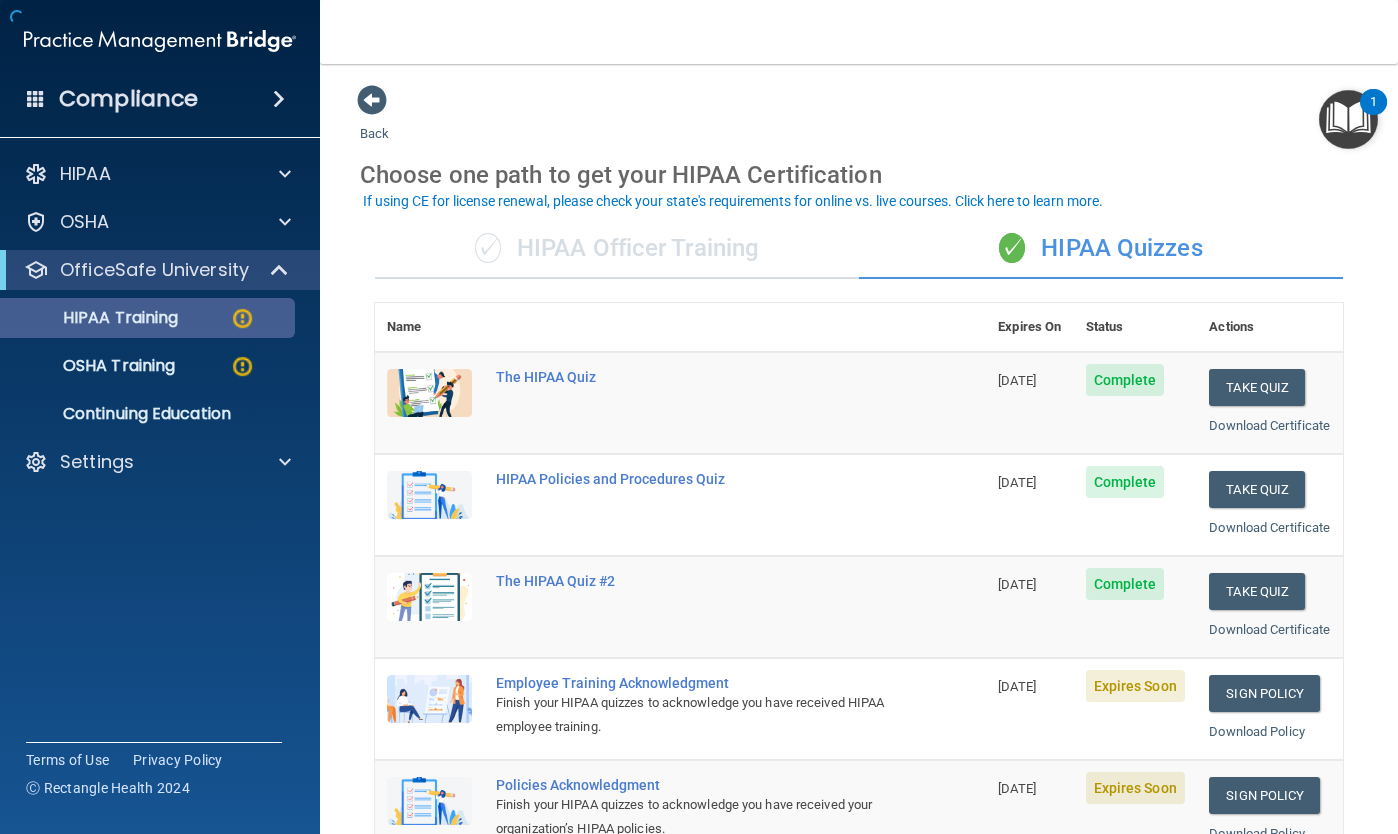 click at bounding box center [242, 318] 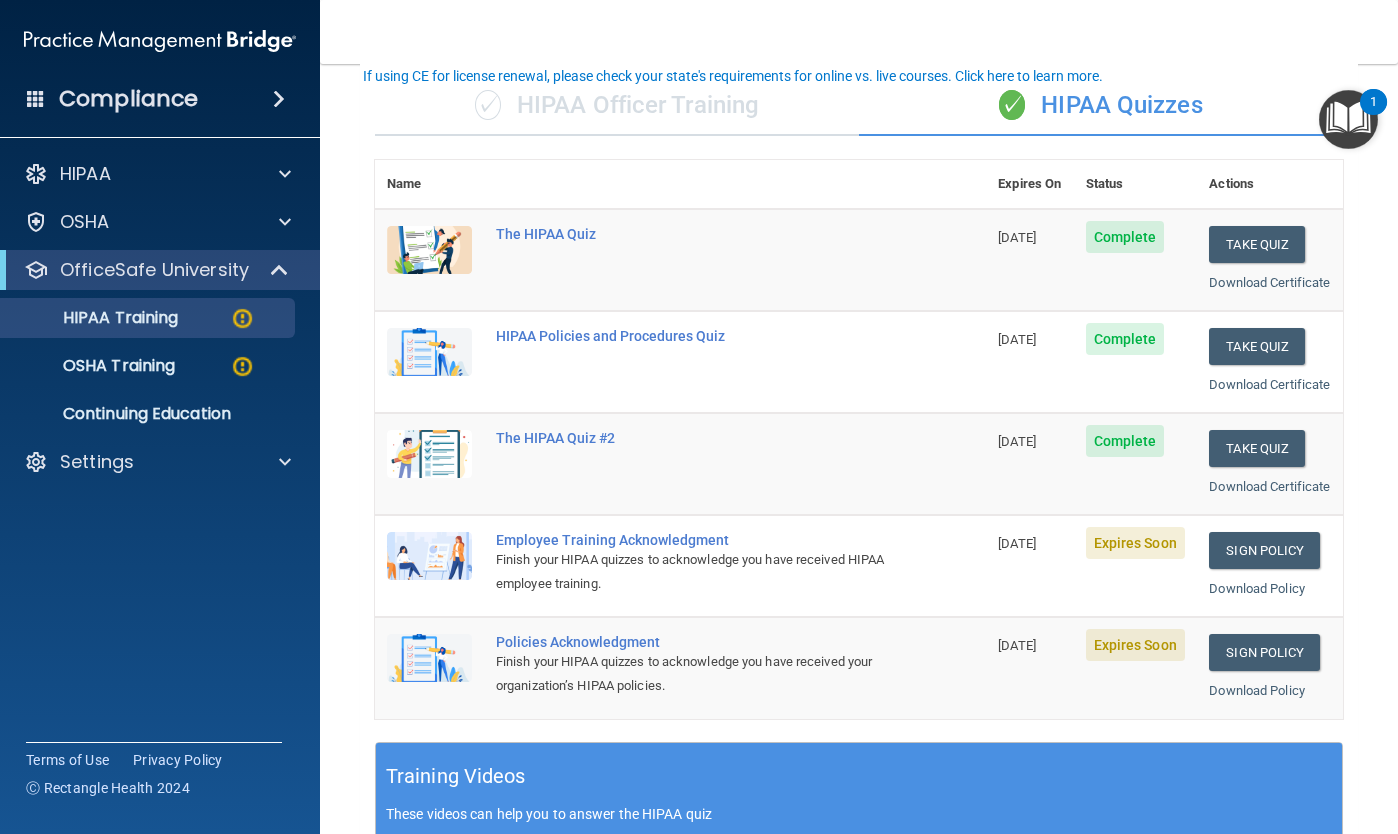 scroll, scrollTop: 179, scrollLeft: 0, axis: vertical 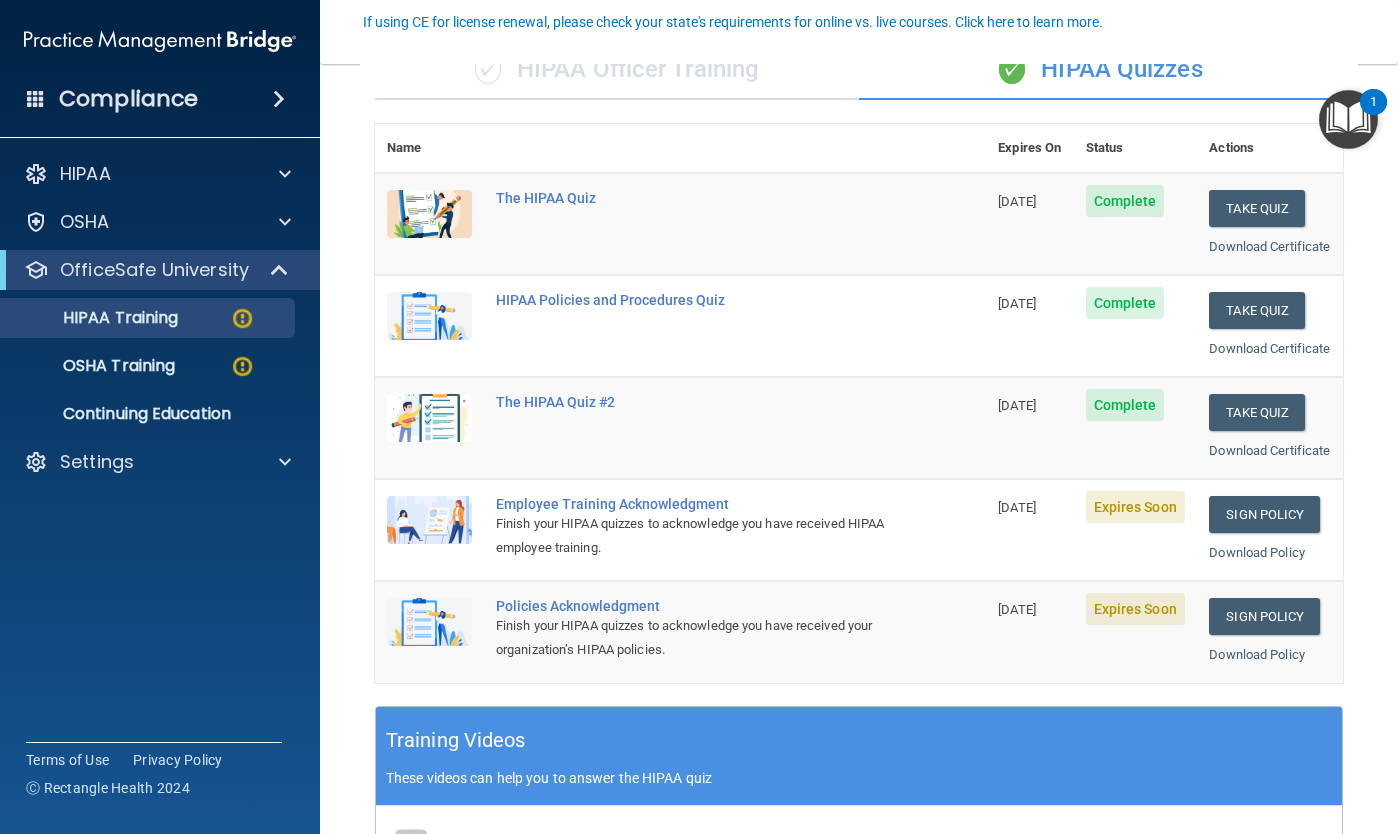click on "Employee Training Acknowledgment" at bounding box center (691, 504) 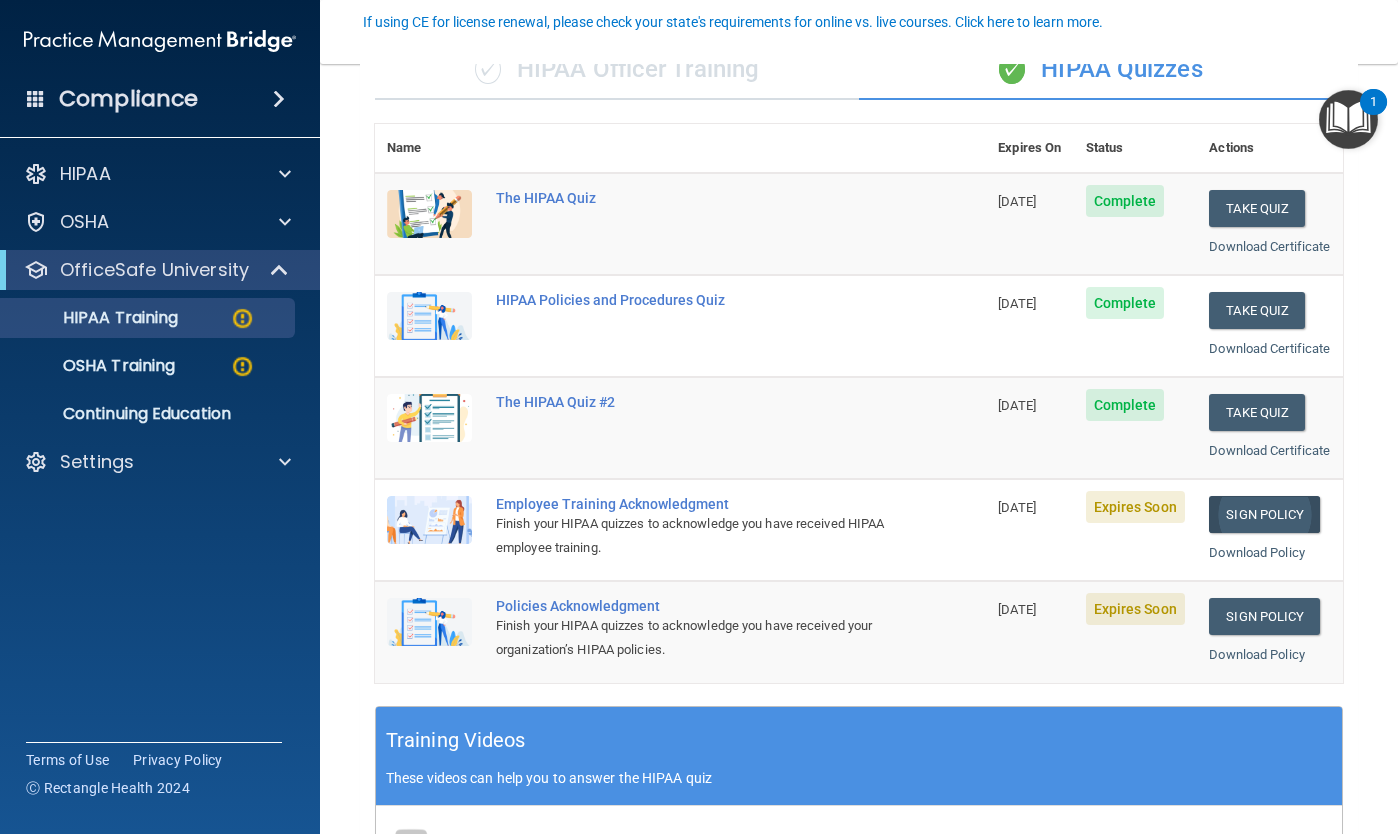 click on "Sign Policy" at bounding box center (1264, 514) 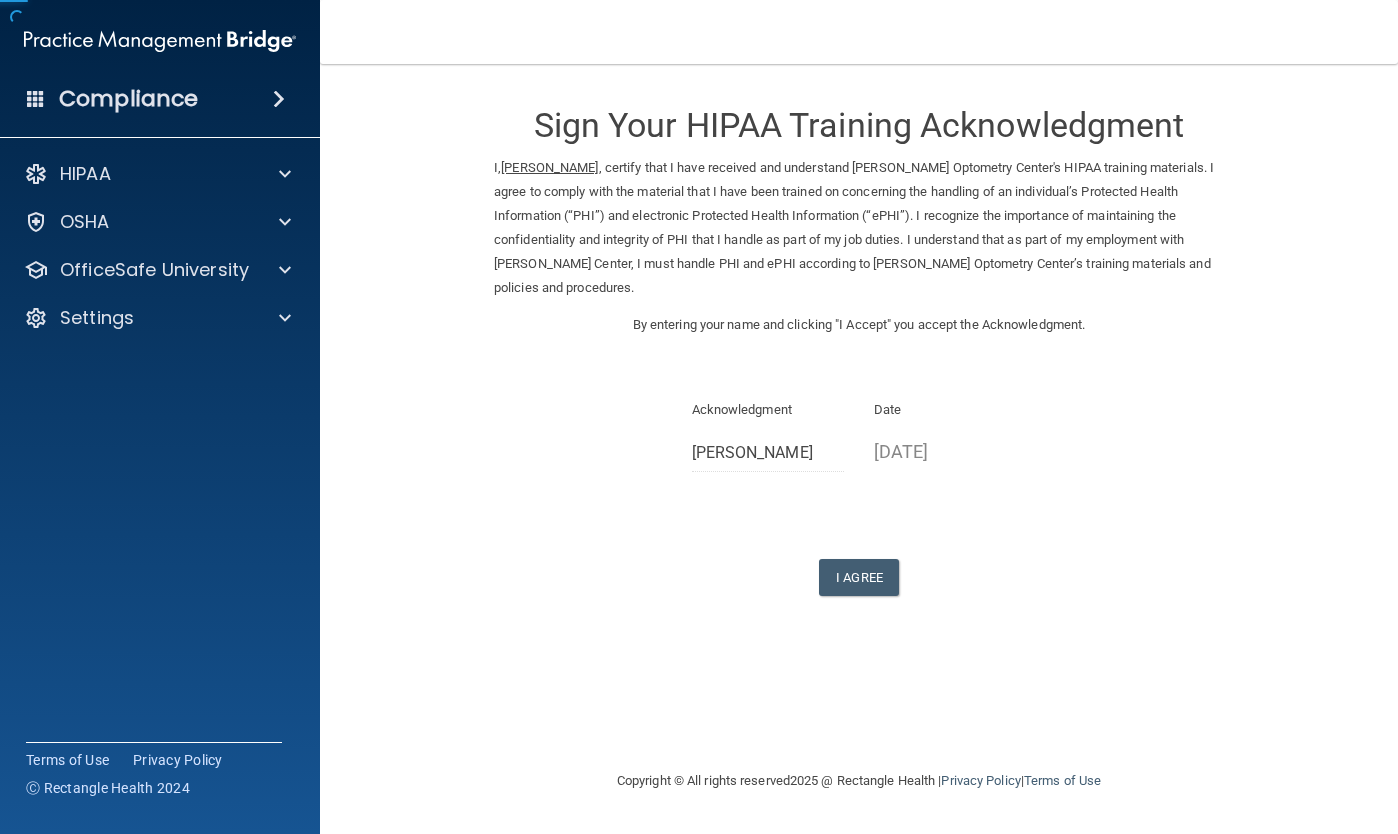 scroll, scrollTop: 0, scrollLeft: 0, axis: both 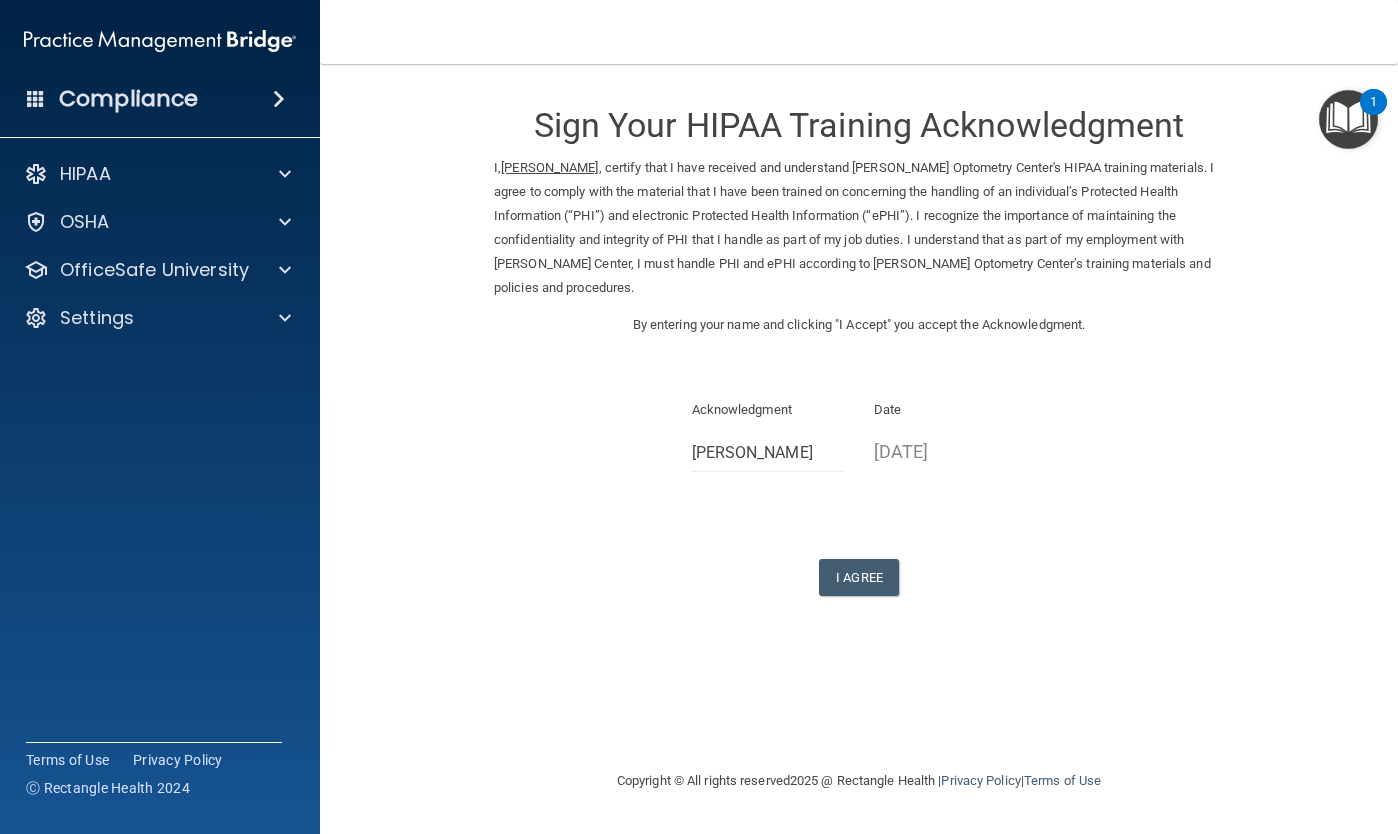 click on "Acknowledgment" at bounding box center (768, 410) 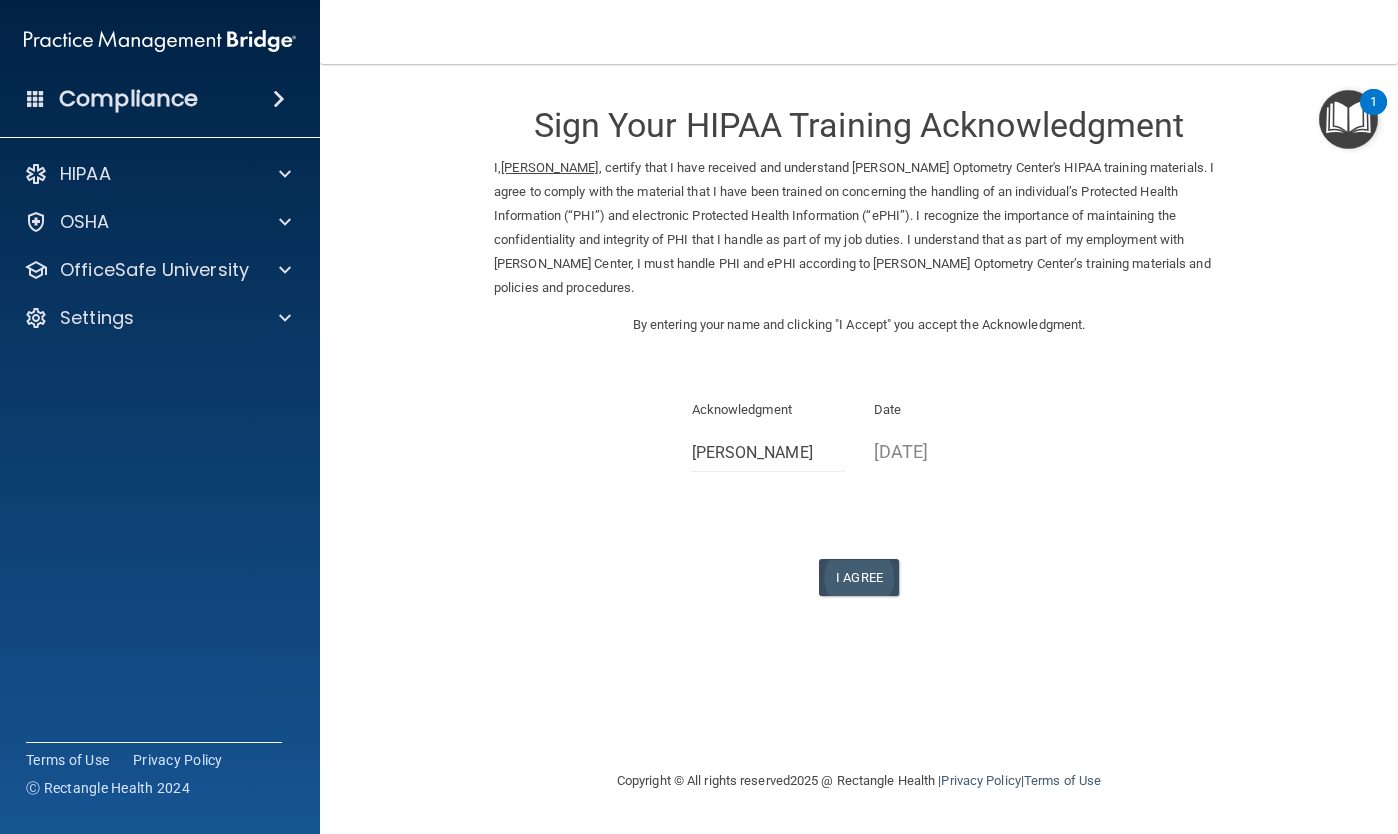 click on "I Agree" at bounding box center [859, 577] 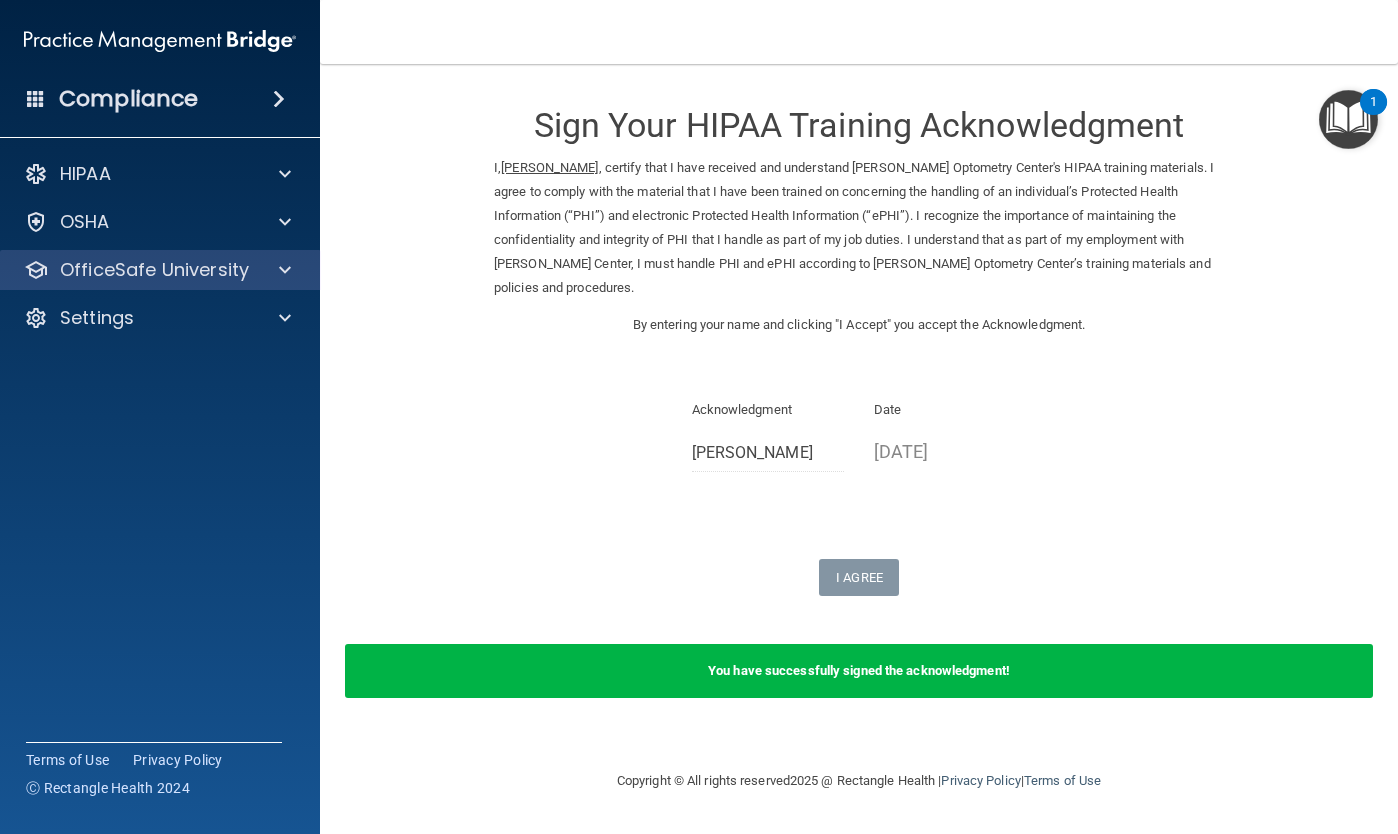 click at bounding box center (285, 270) 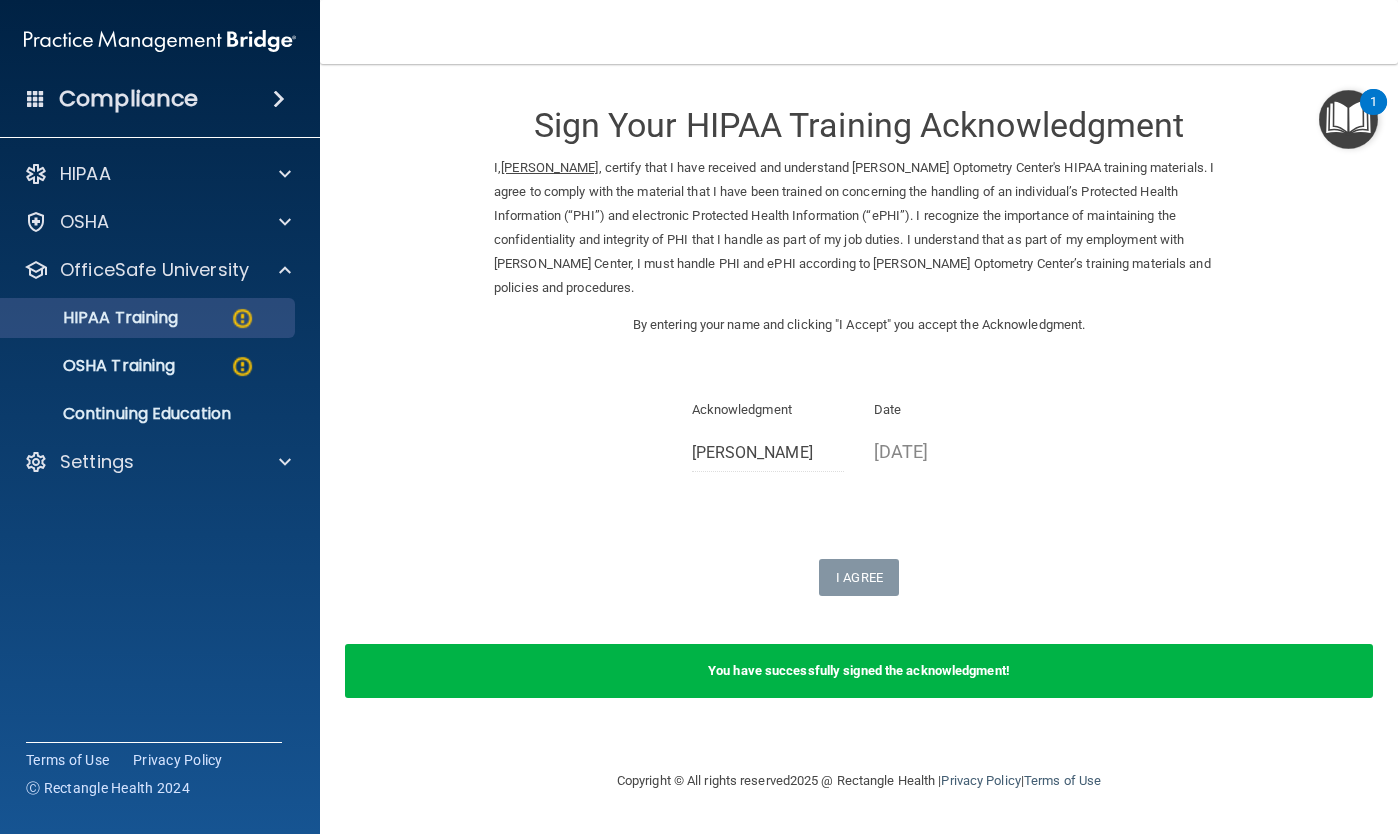 click on "HIPAA Training" at bounding box center (95, 318) 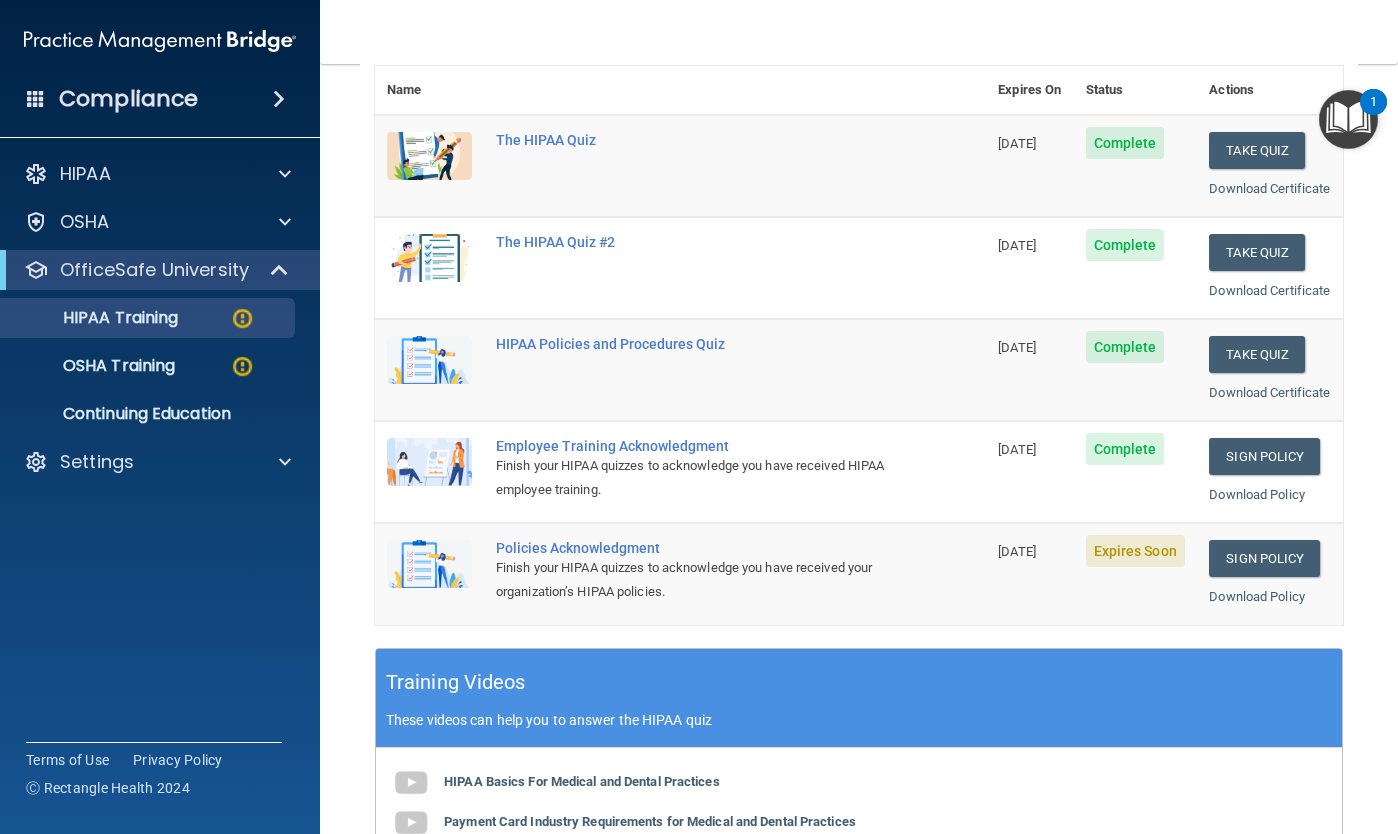 scroll, scrollTop: 238, scrollLeft: 0, axis: vertical 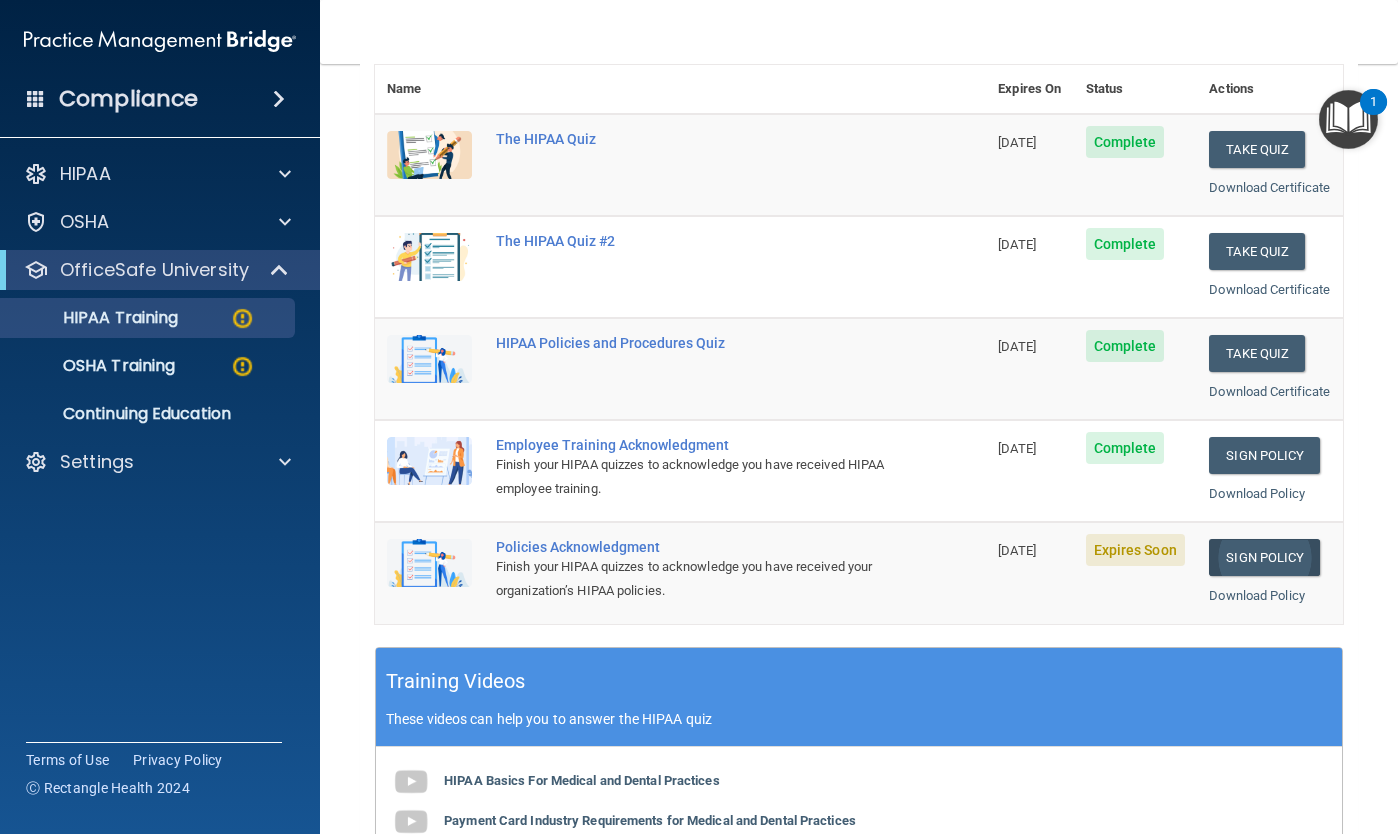 click on "Sign Policy" at bounding box center [1264, 557] 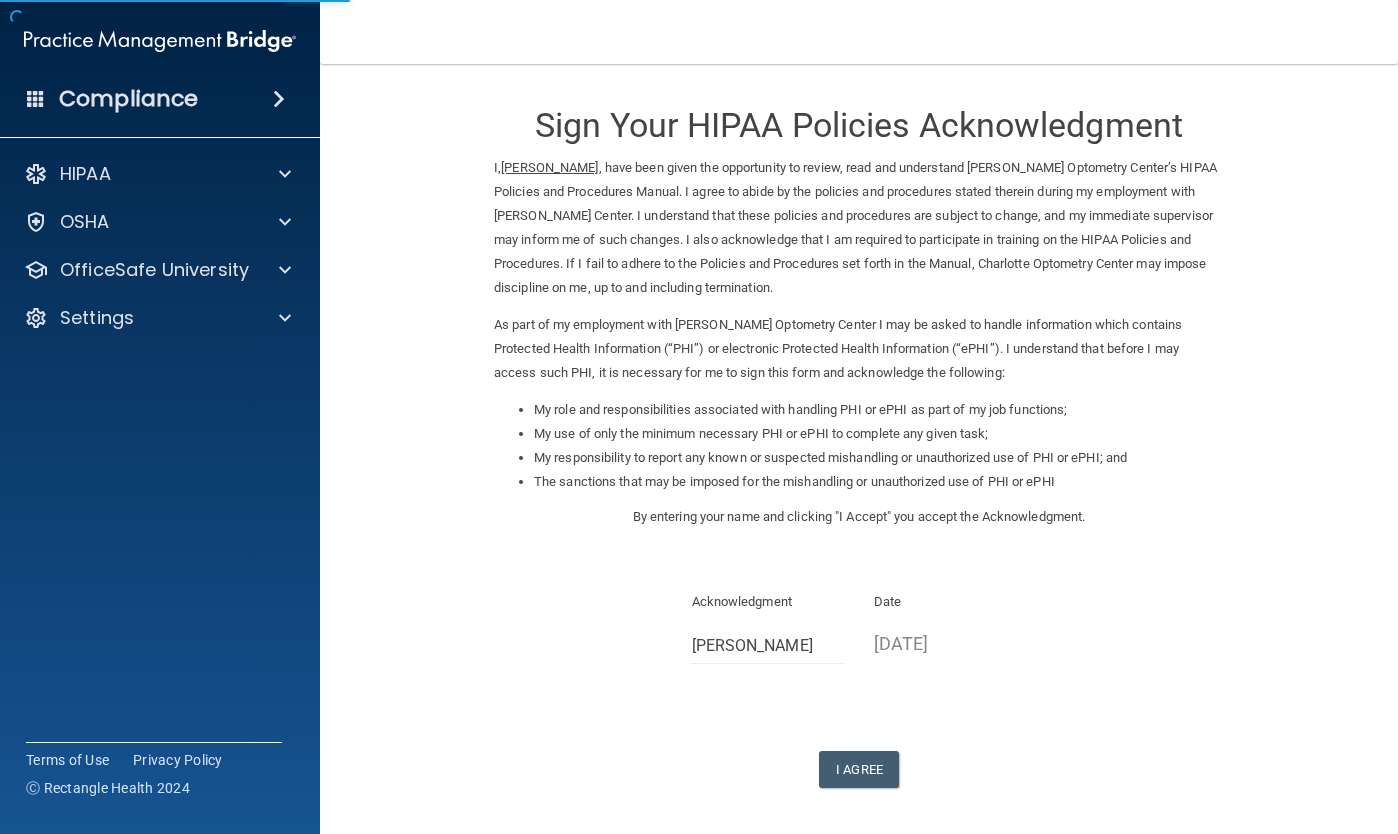 scroll, scrollTop: 0, scrollLeft: 0, axis: both 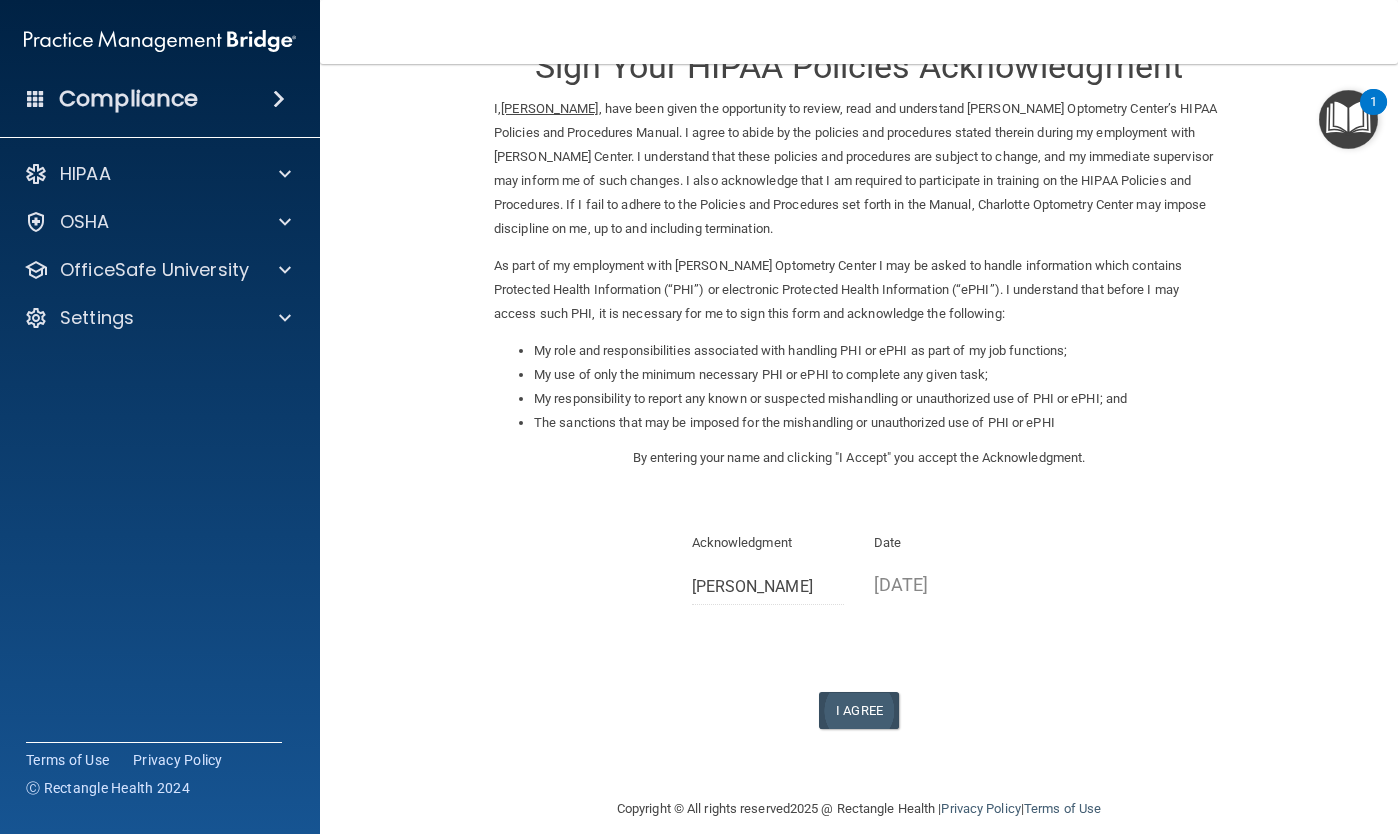 click on "I Agree" at bounding box center (859, 710) 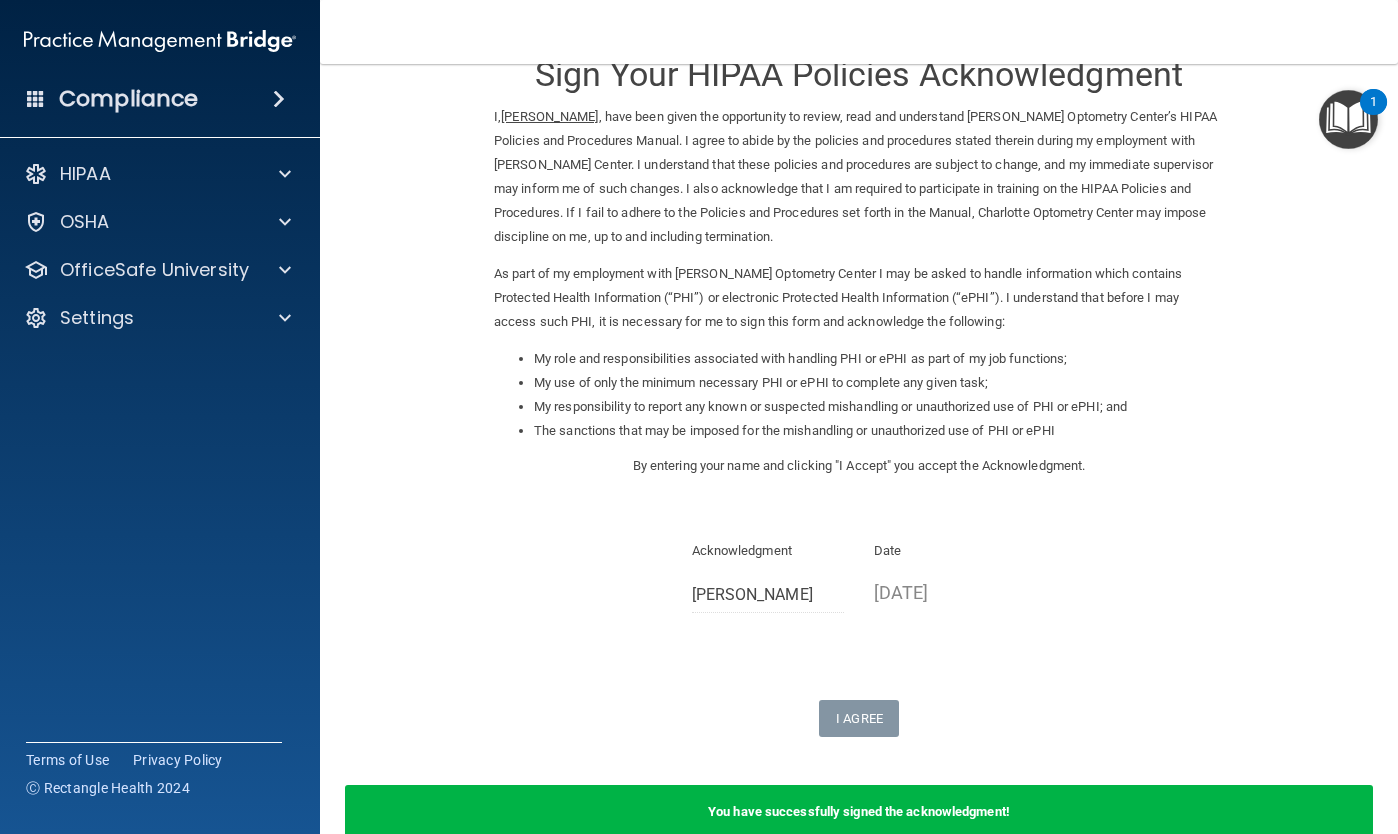scroll, scrollTop: 37, scrollLeft: 0, axis: vertical 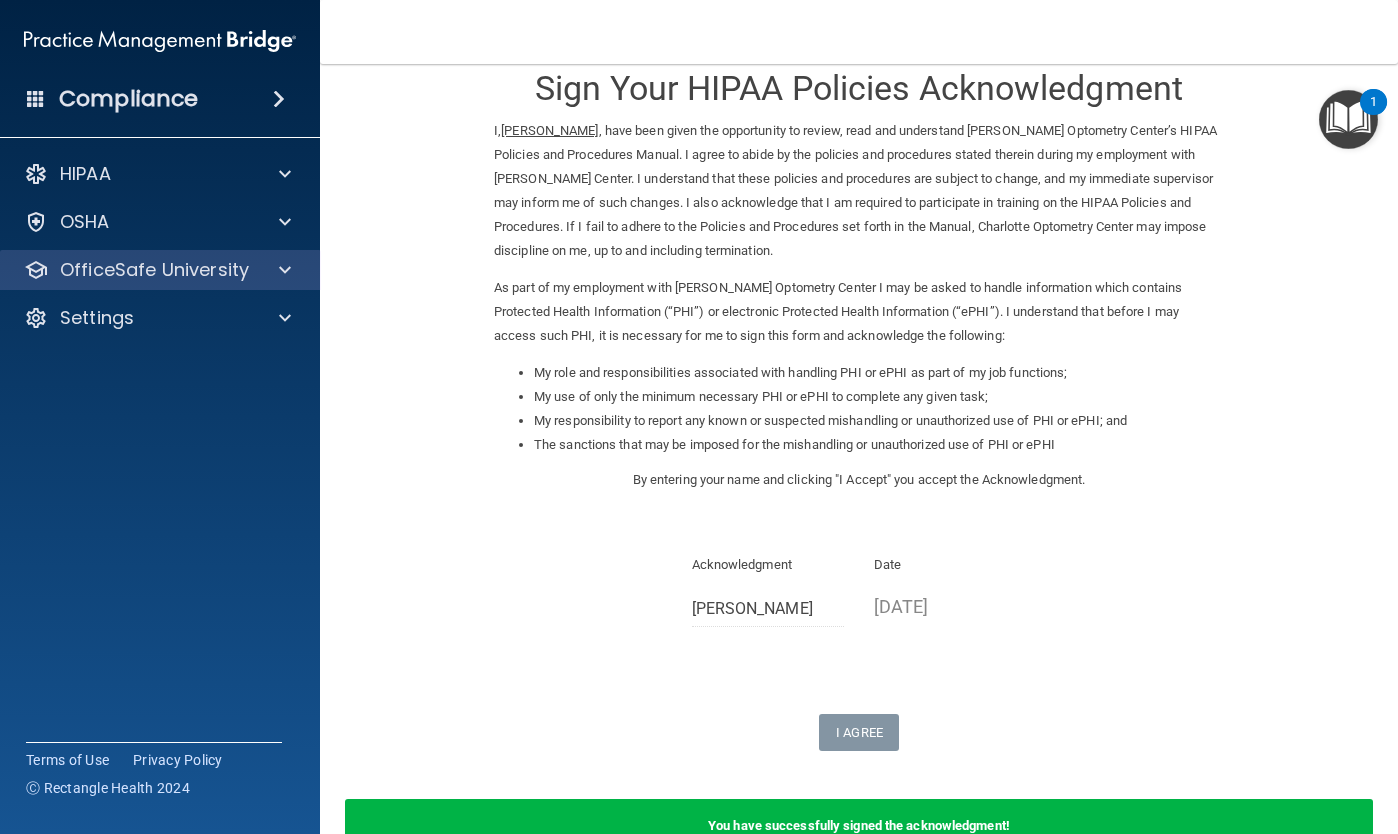 click at bounding box center (282, 270) 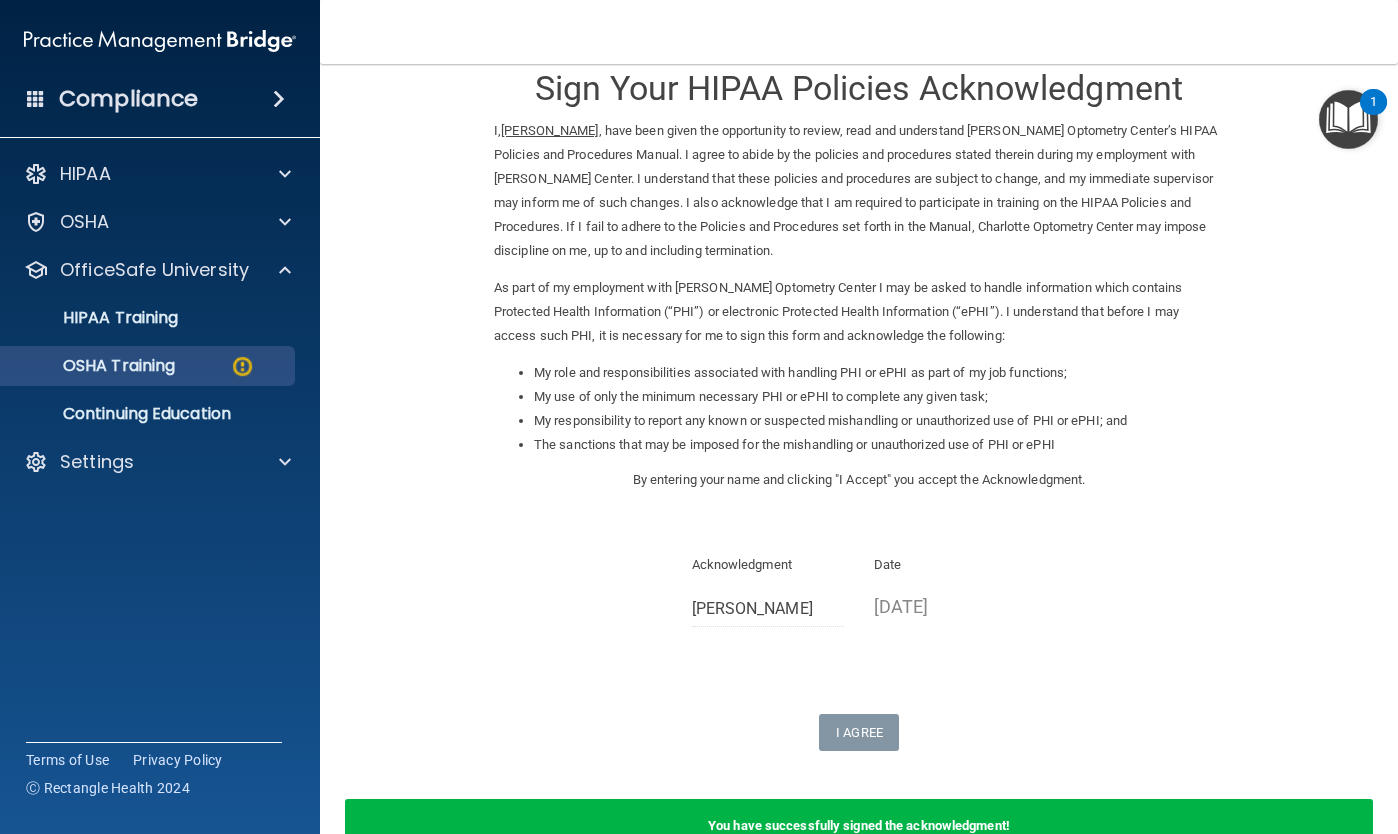 click at bounding box center [242, 366] 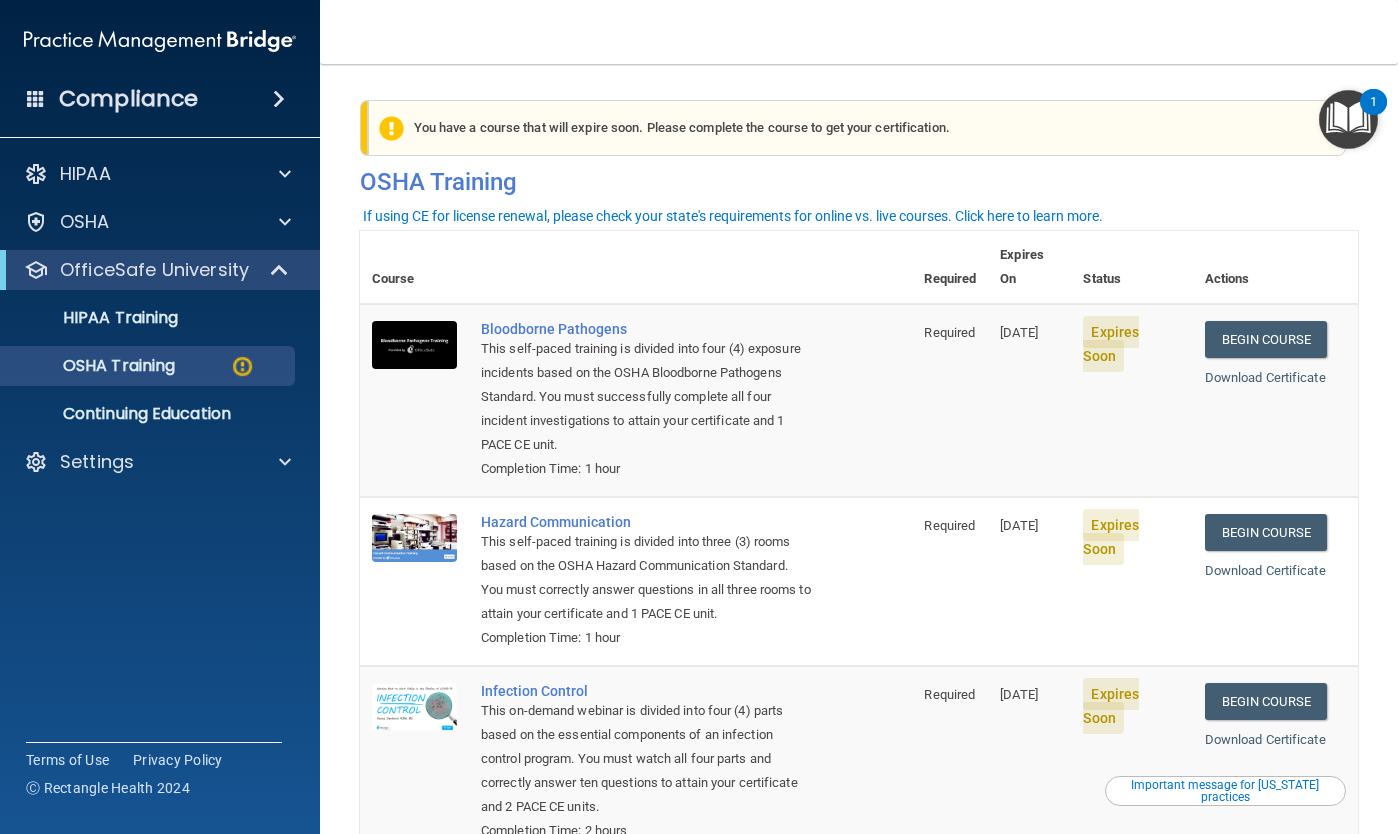scroll, scrollTop: 0, scrollLeft: 0, axis: both 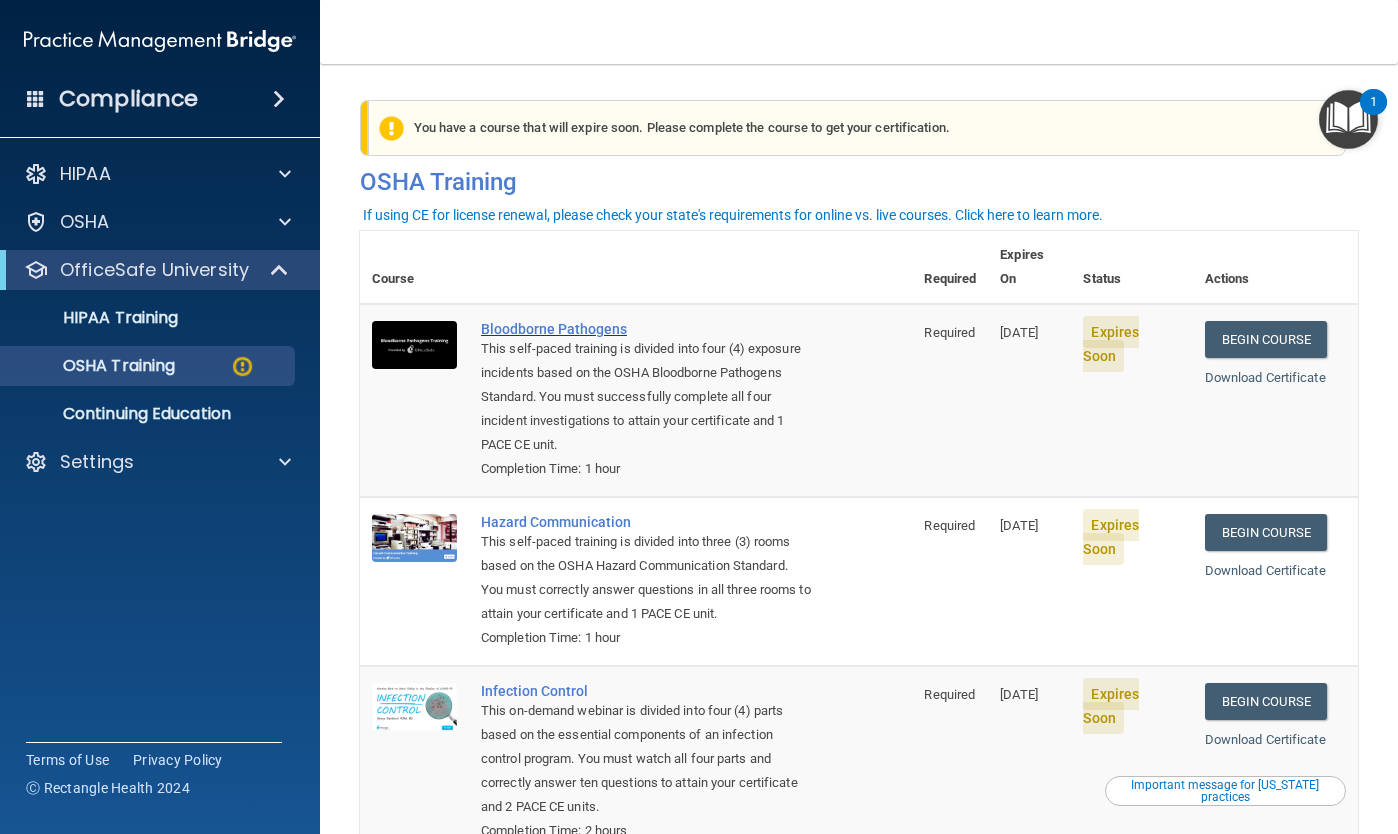 click on "Bloodborne Pathogens" at bounding box center (646, 329) 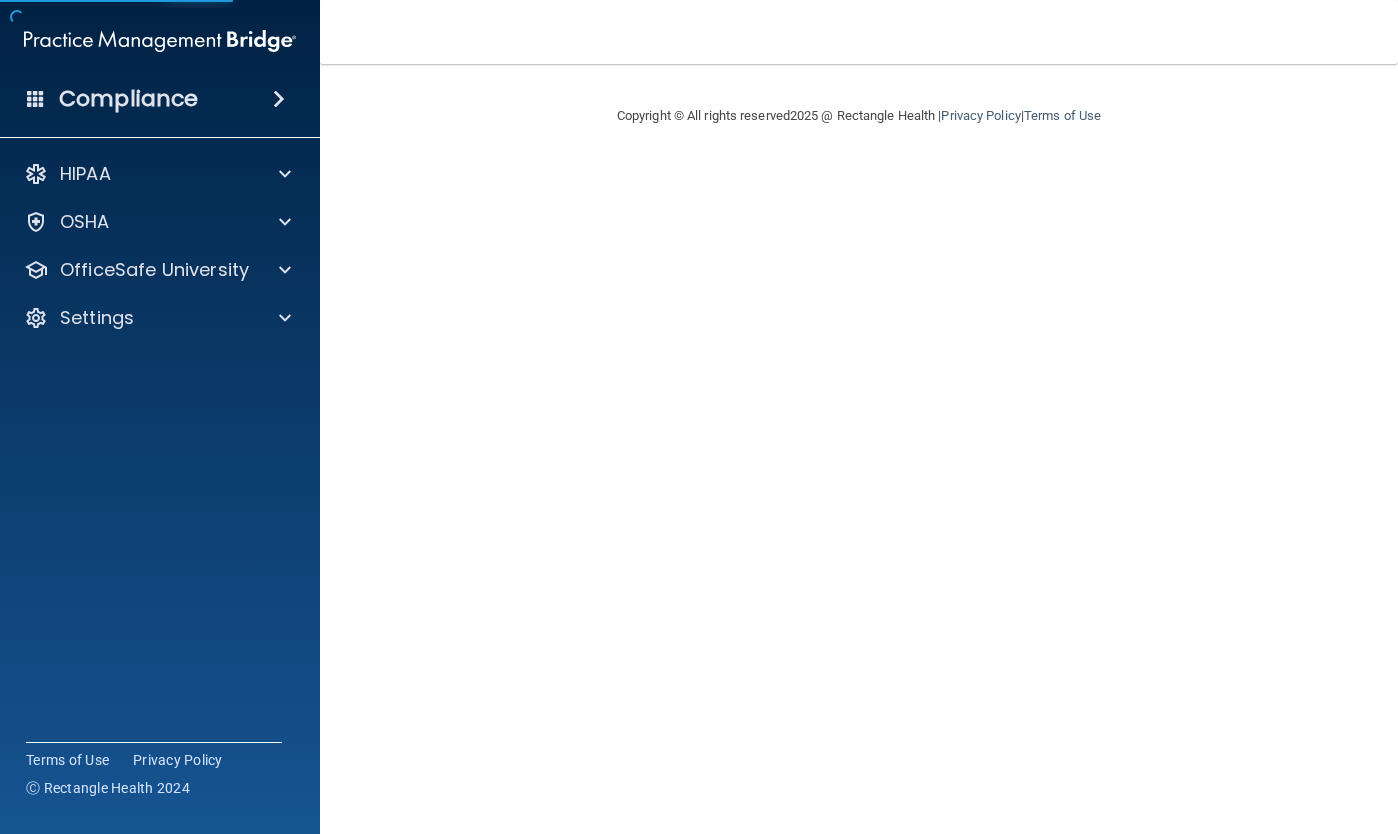 scroll, scrollTop: 0, scrollLeft: 0, axis: both 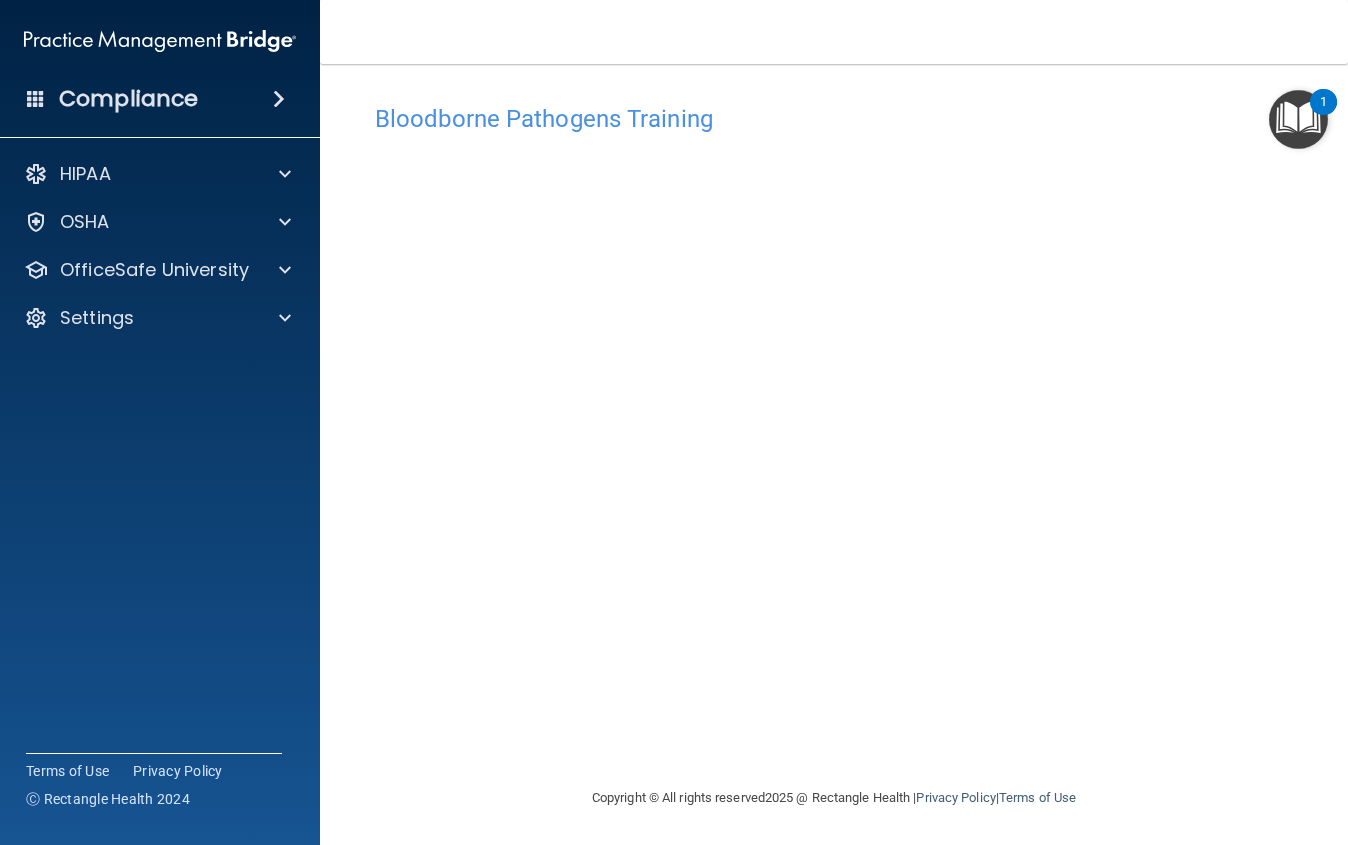 click at bounding box center [1298, 119] 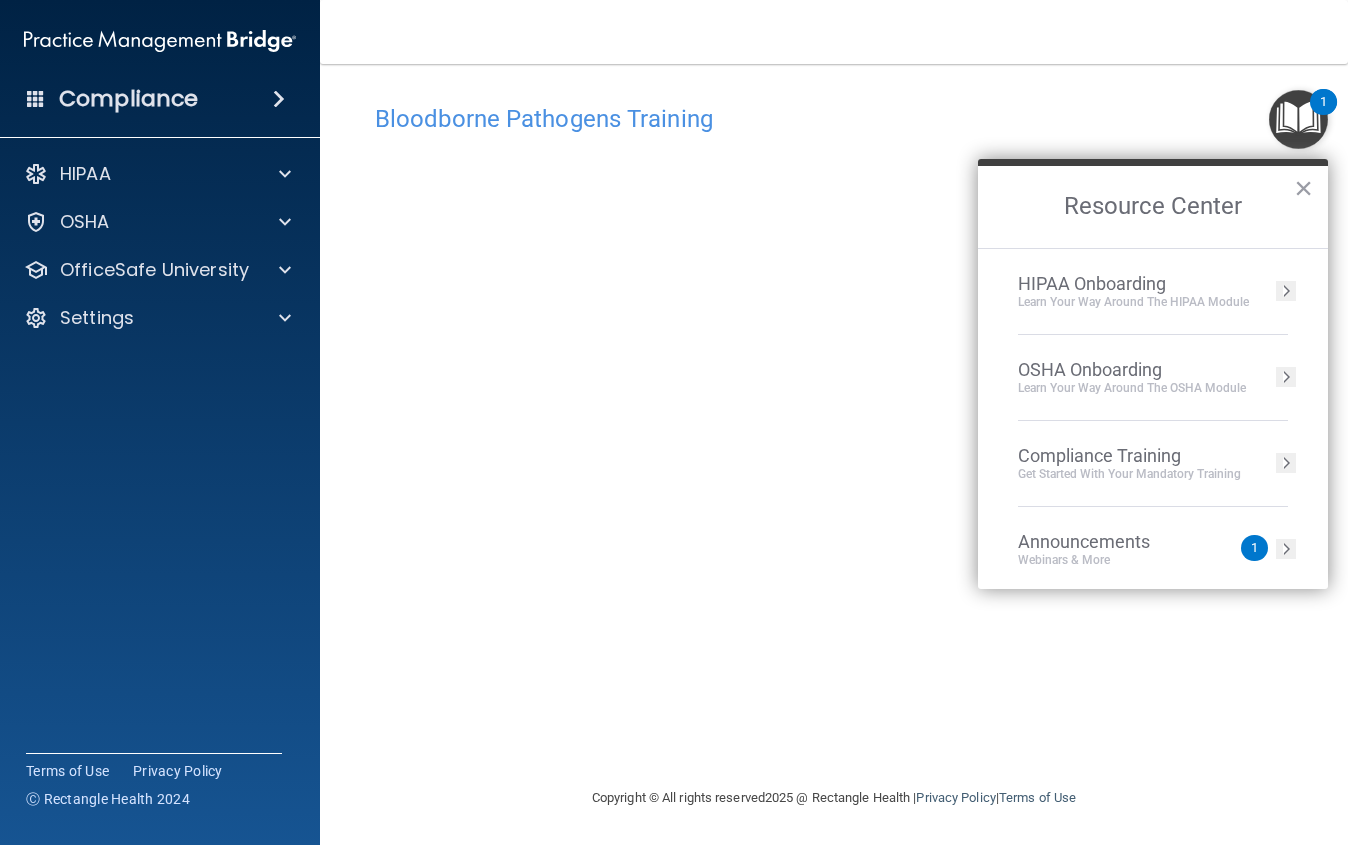 click on "Announcements Webinars & More 1" at bounding box center [1153, 549] 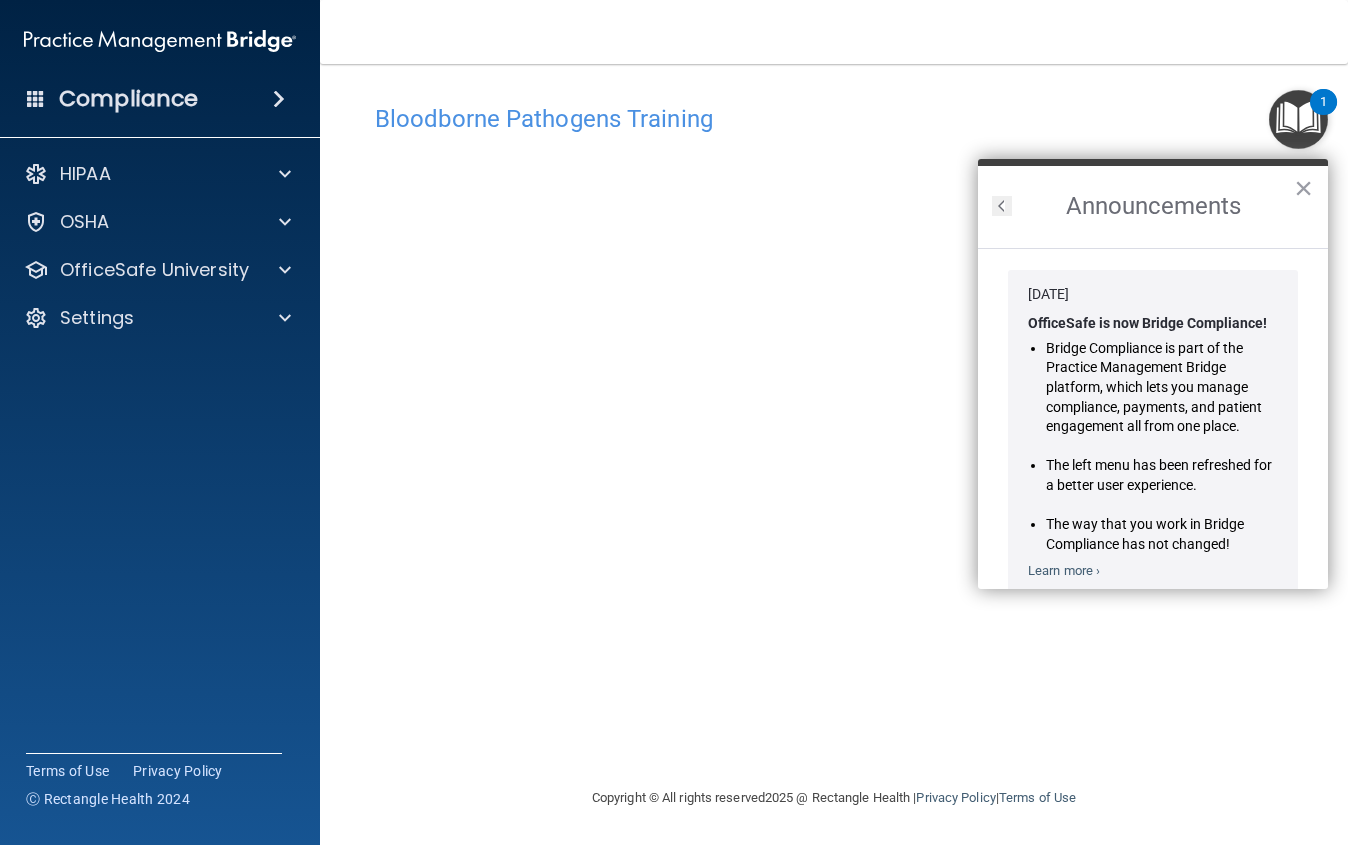 scroll, scrollTop: 0, scrollLeft: 0, axis: both 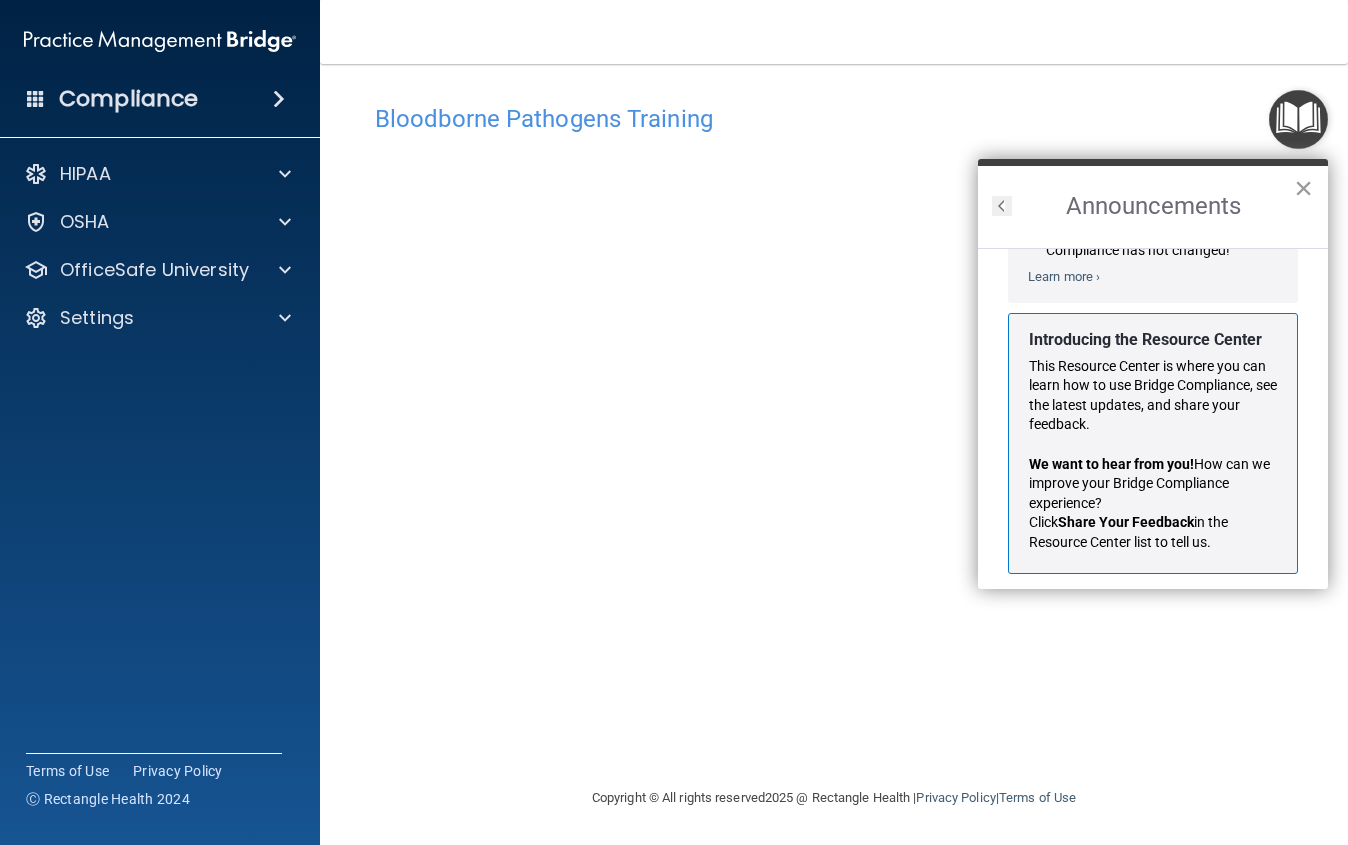 click on "×" at bounding box center [1303, 188] 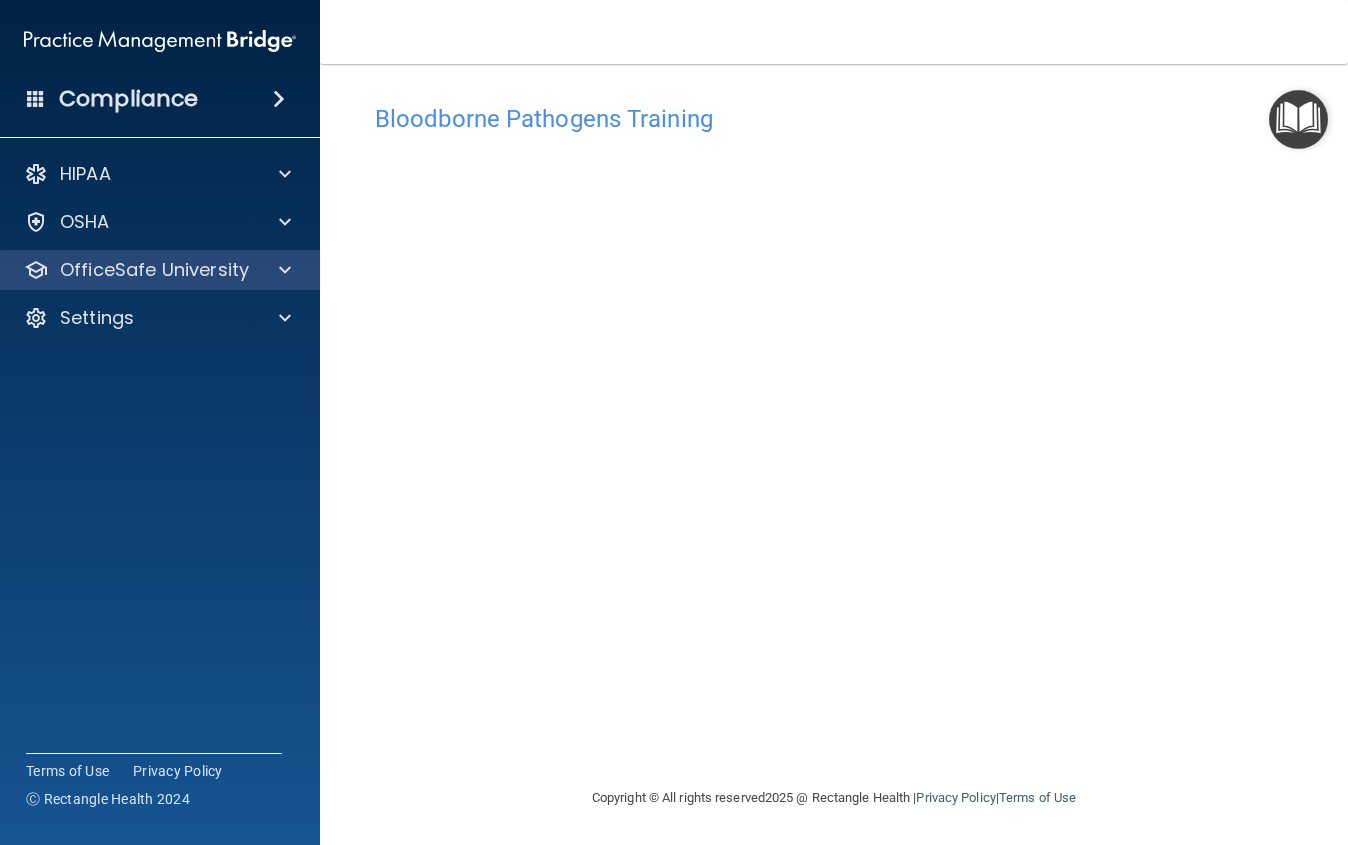 click at bounding box center (285, 270) 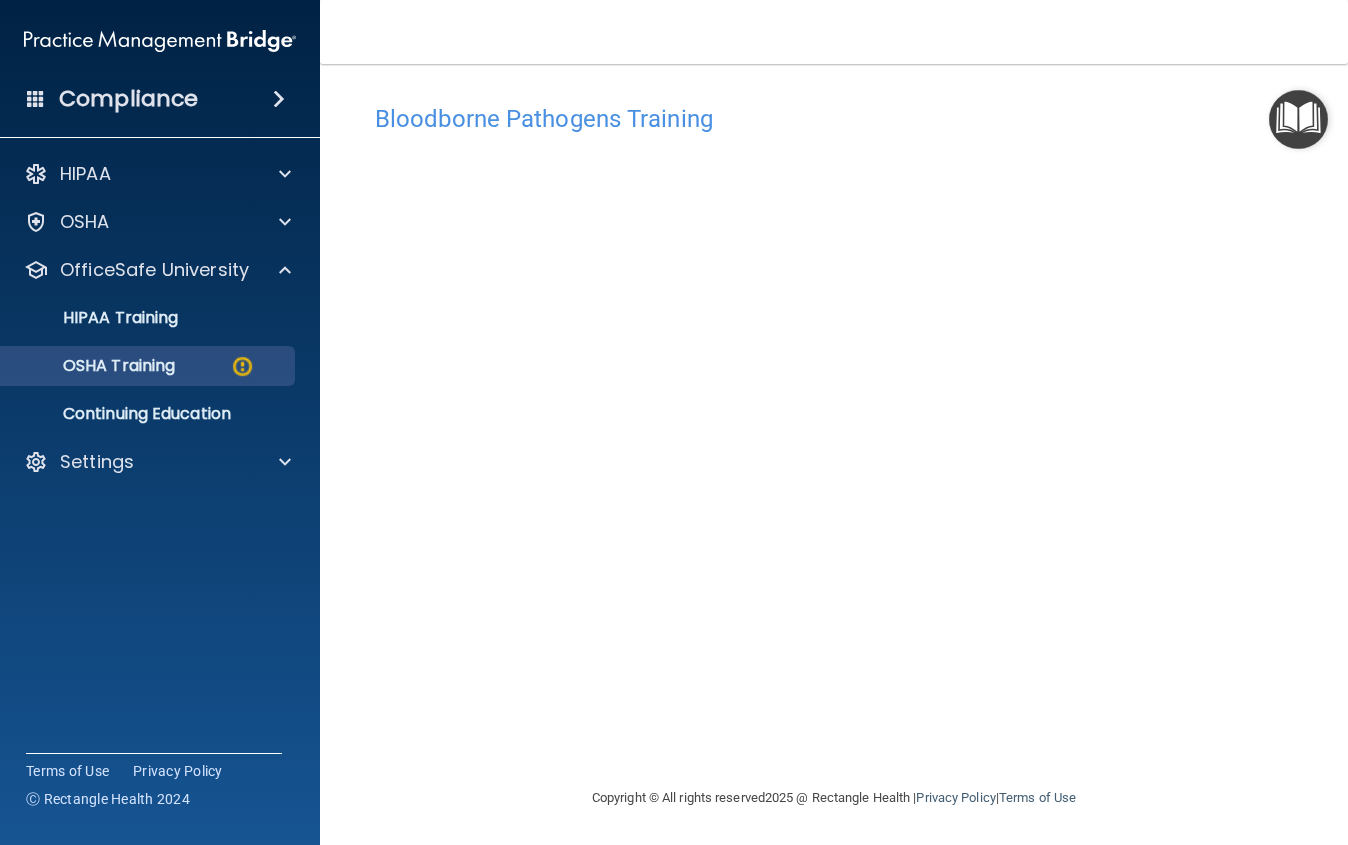 click on "OSHA Training" at bounding box center (94, 366) 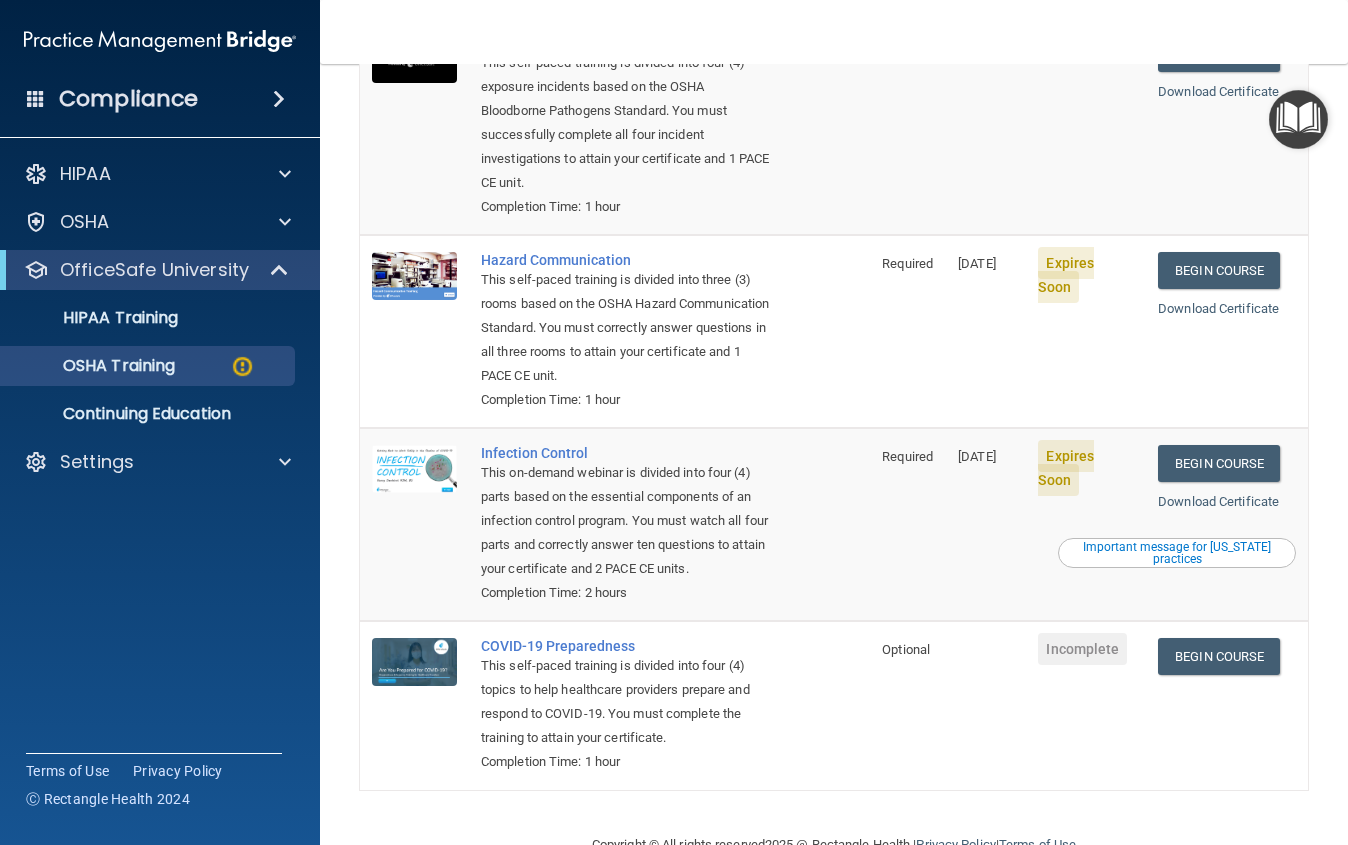 scroll, scrollTop: 285, scrollLeft: 0, axis: vertical 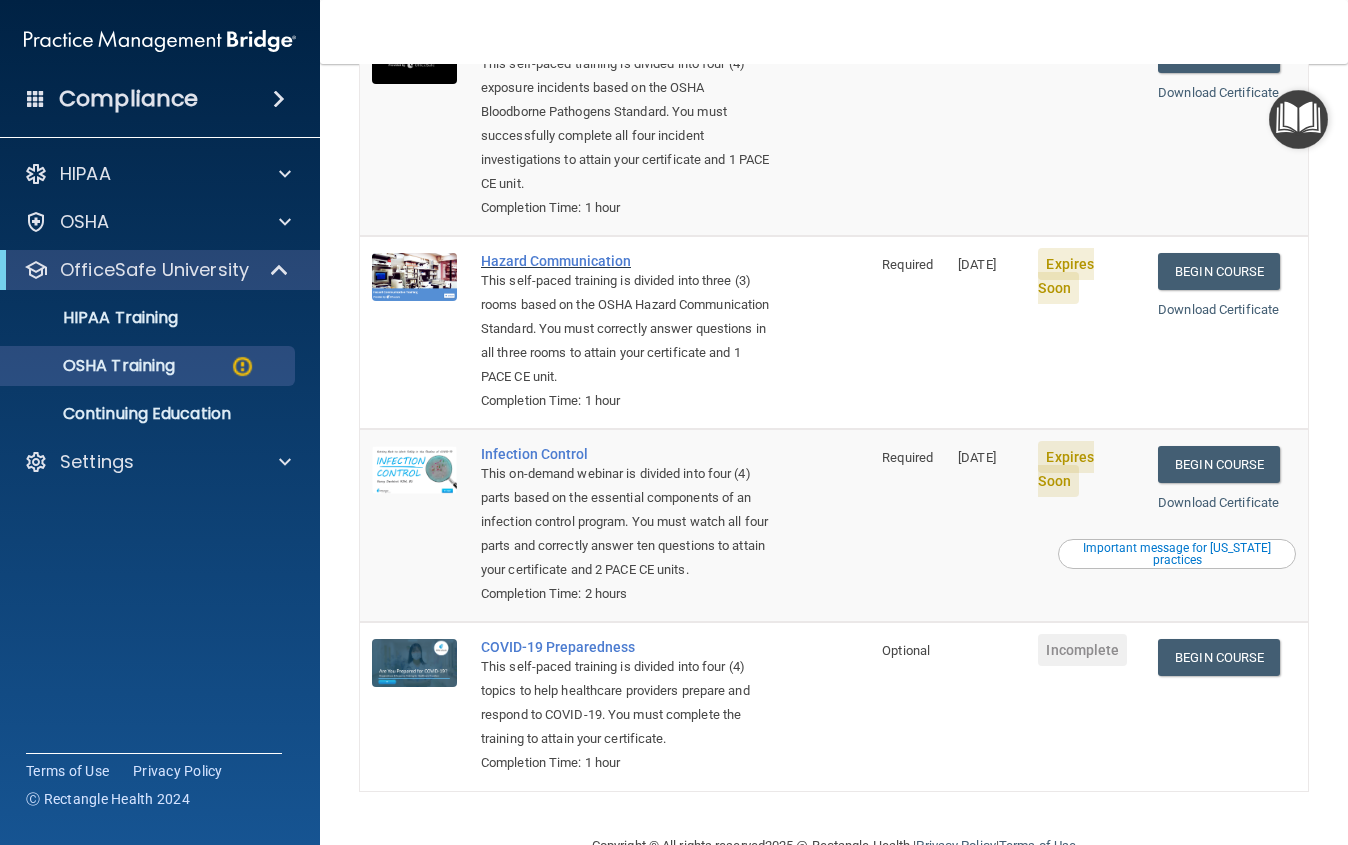 click on "Hazard Communication" at bounding box center [625, 261] 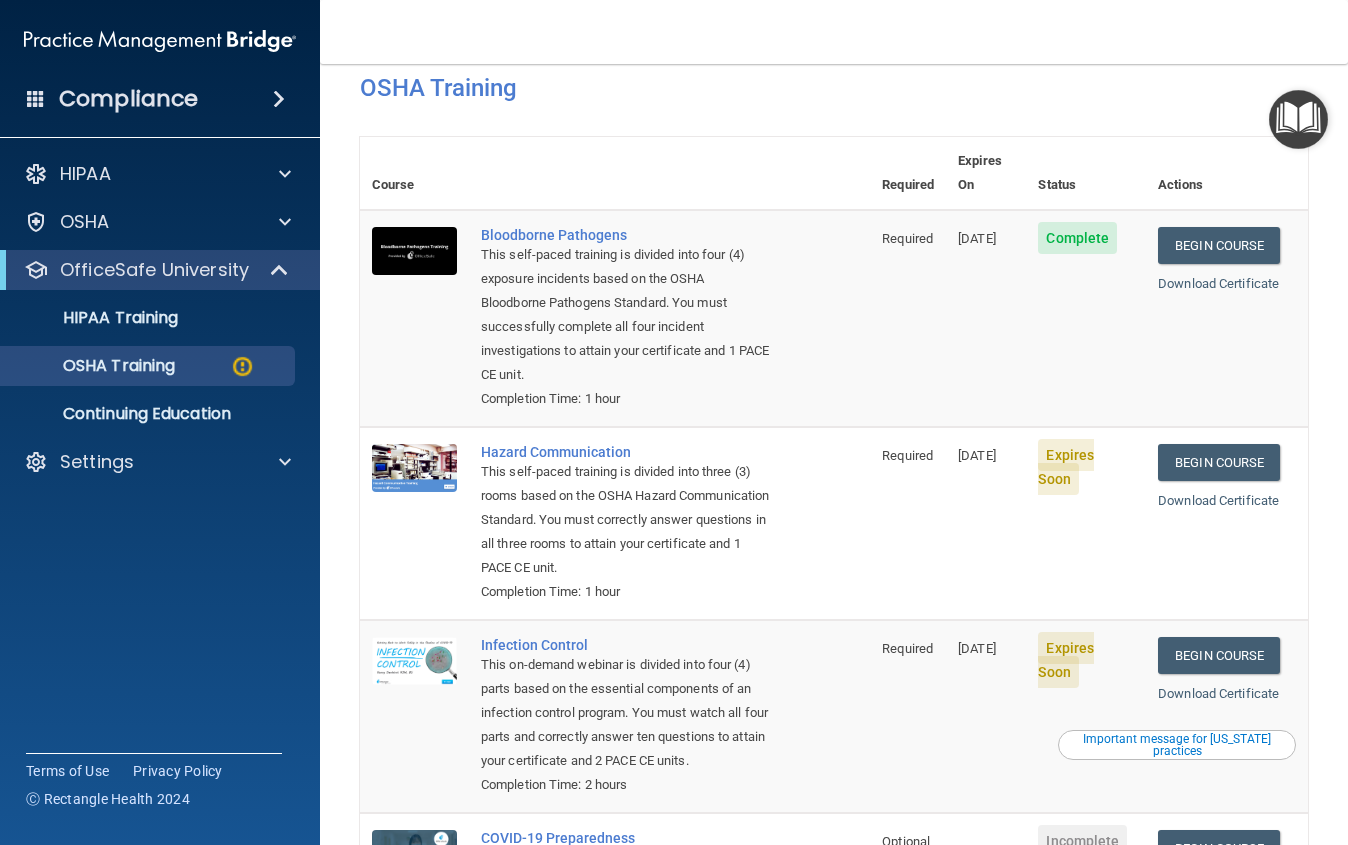 scroll, scrollTop: 73, scrollLeft: 0, axis: vertical 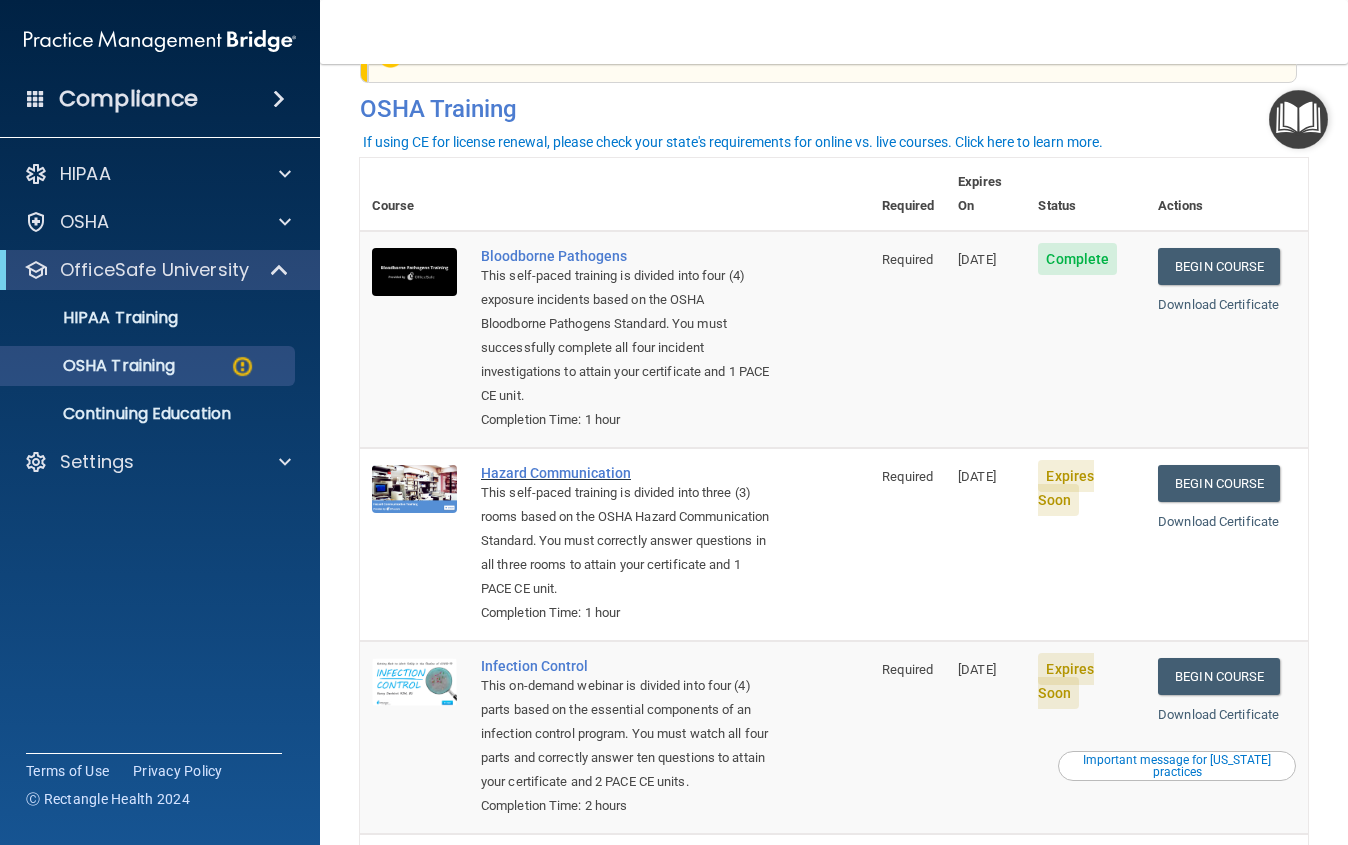 click on "Hazard Communication" at bounding box center (625, 473) 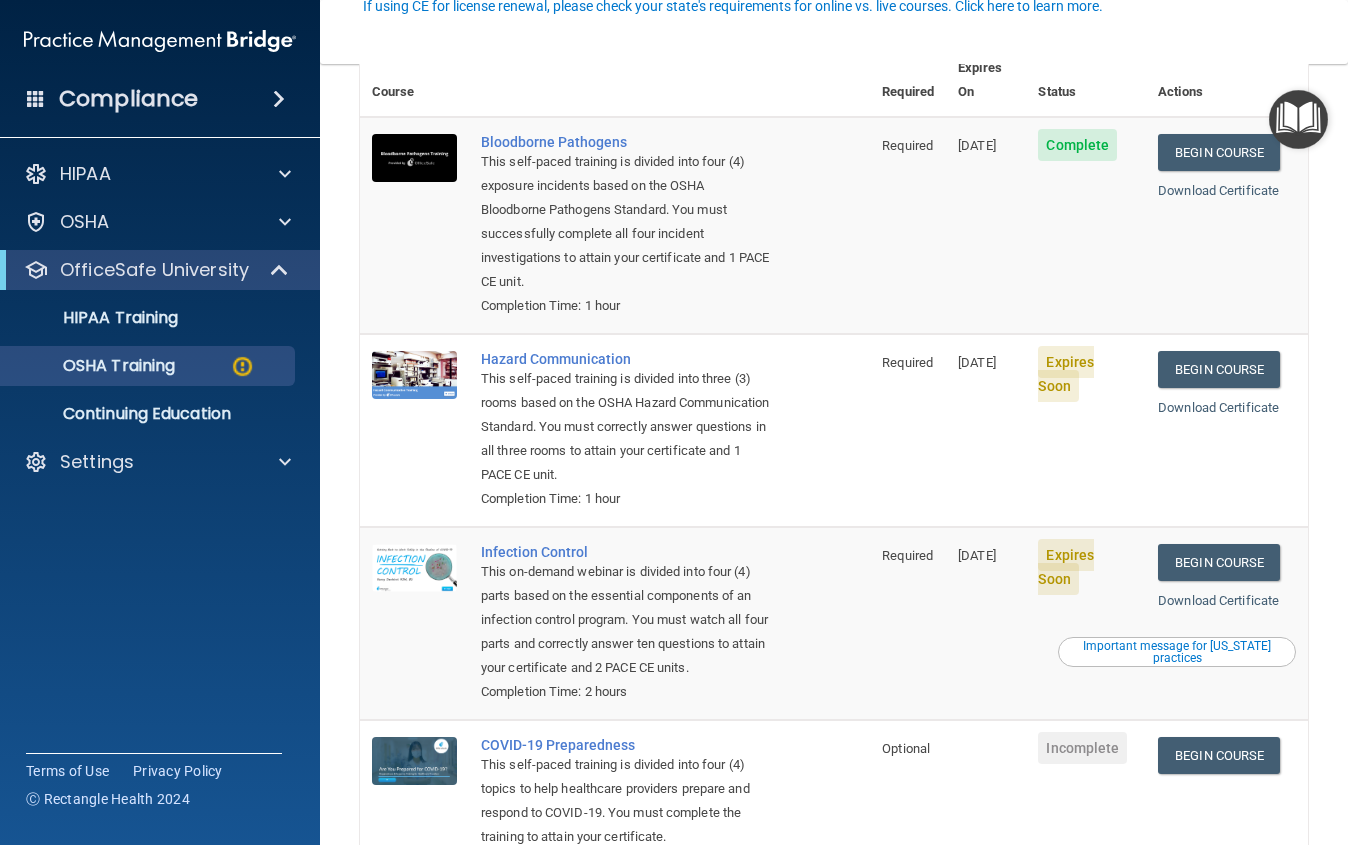 scroll, scrollTop: 213, scrollLeft: 0, axis: vertical 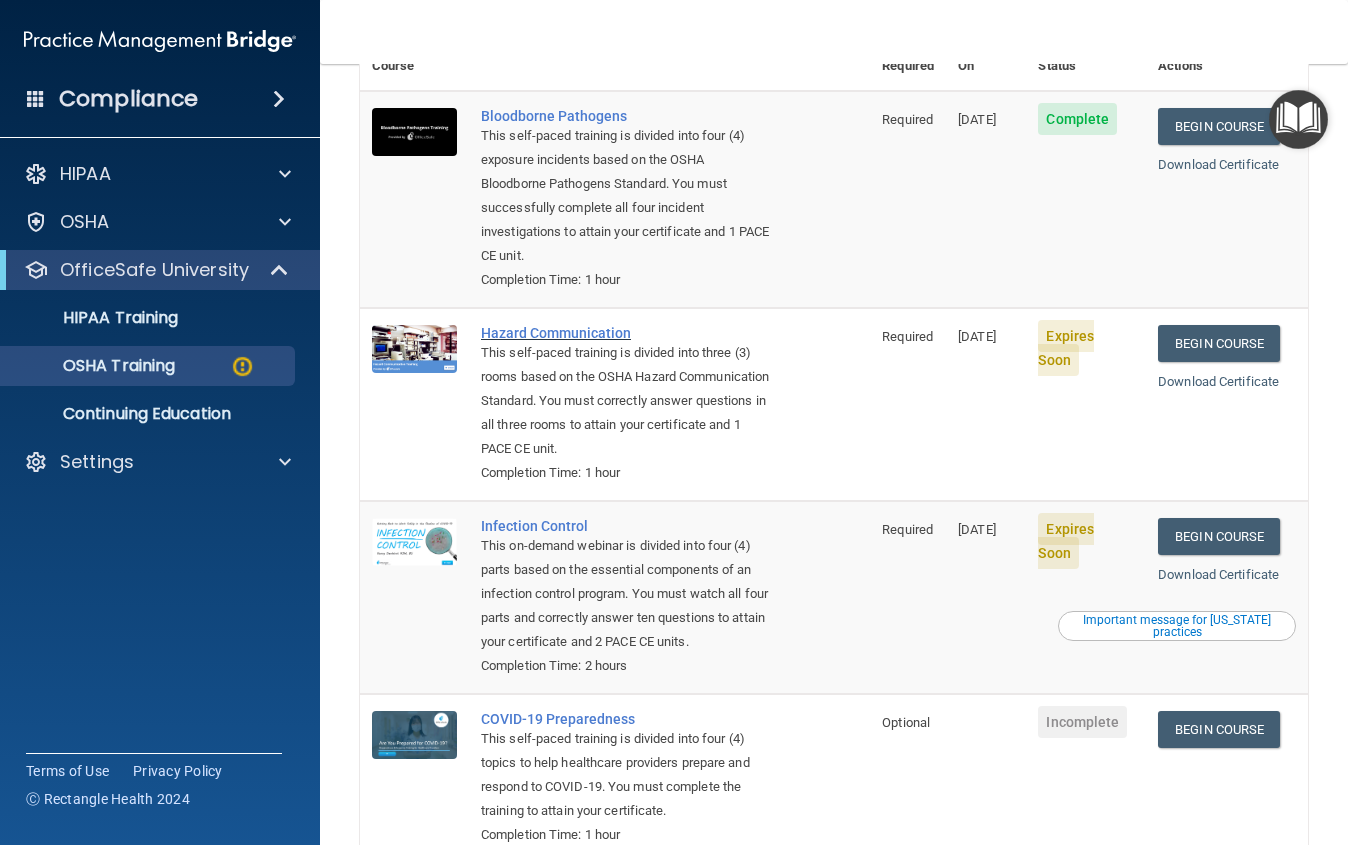 click on "Hazard Communication" at bounding box center [625, 333] 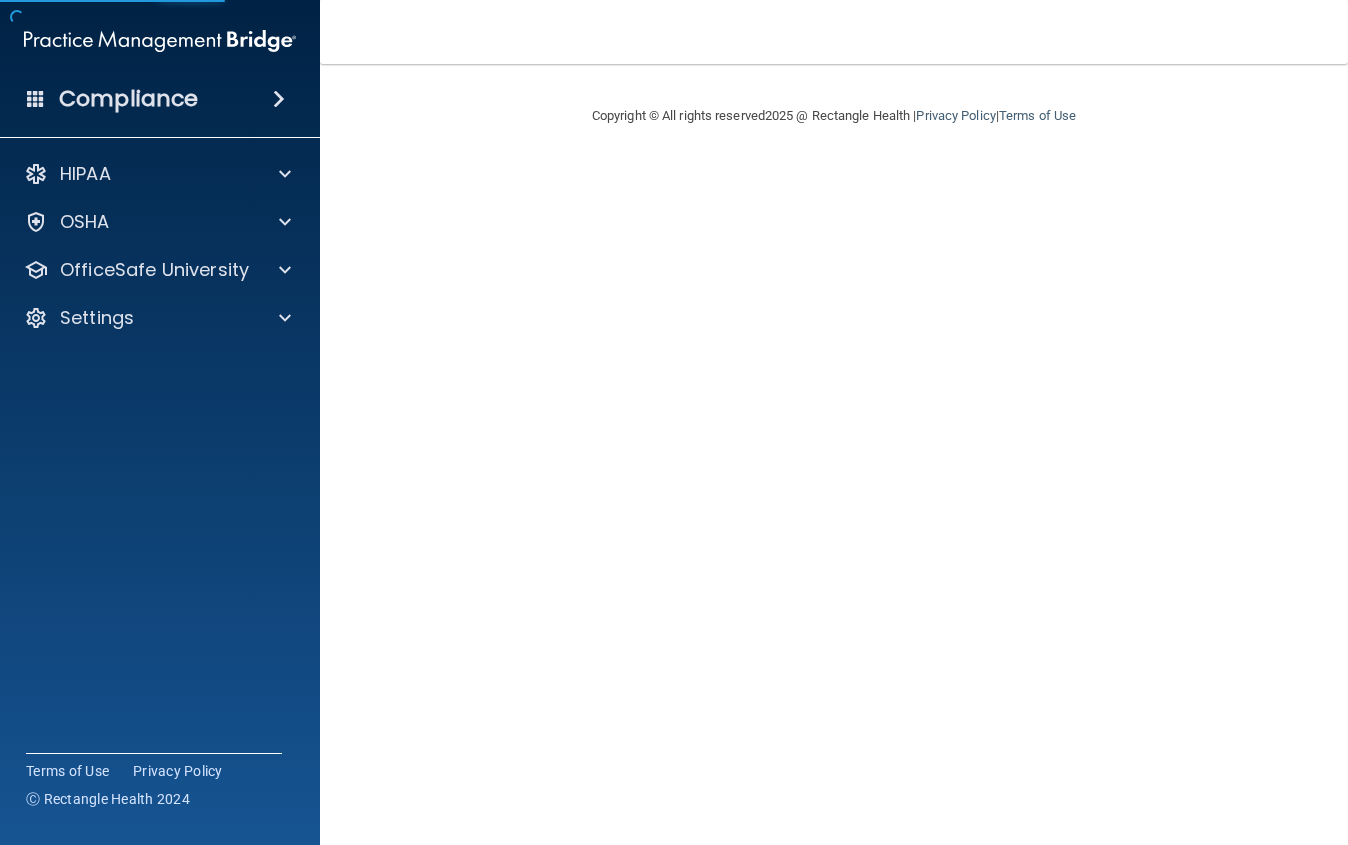 scroll, scrollTop: 0, scrollLeft: 0, axis: both 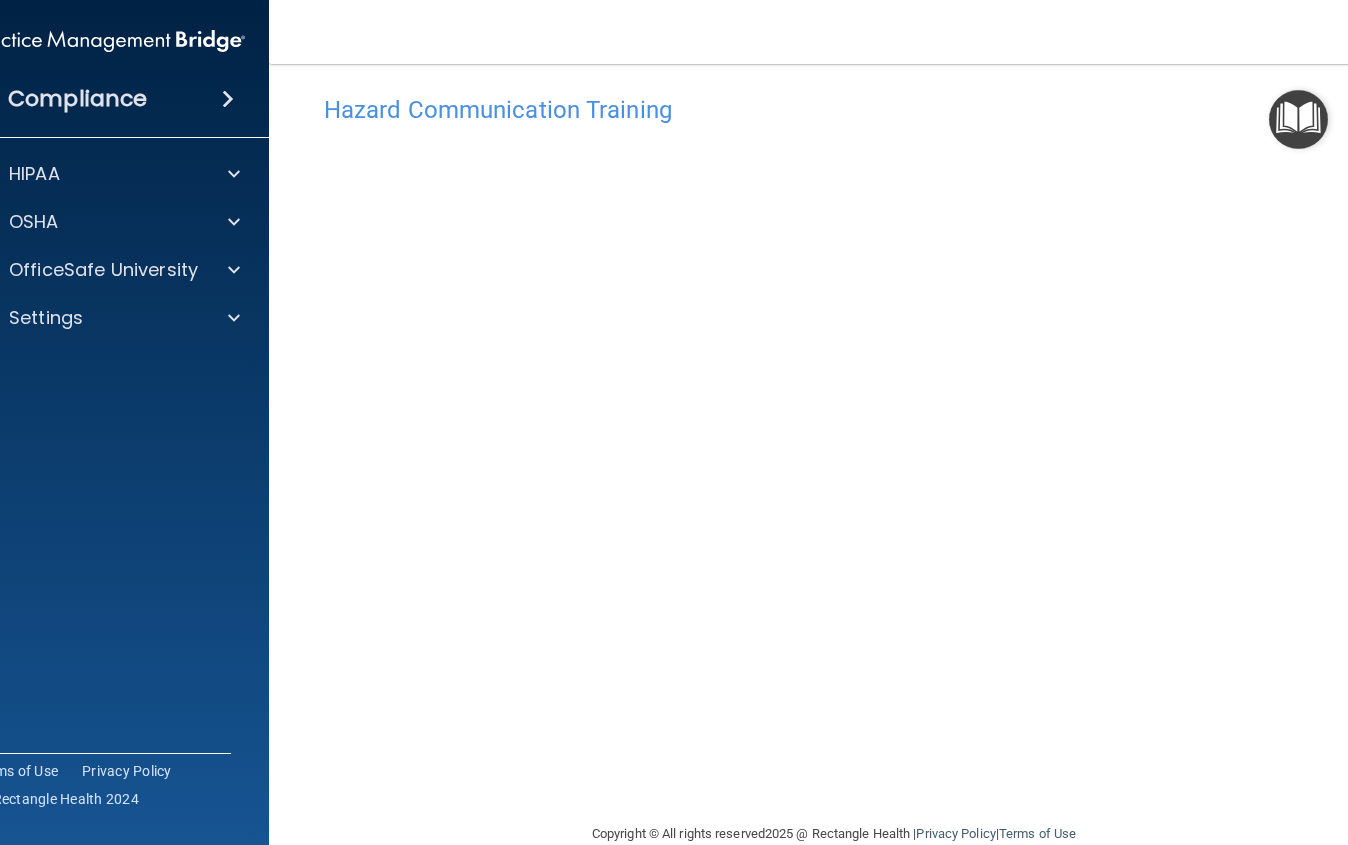 drag, startPoint x: 264, startPoint y: 271, endPoint x: 306, endPoint y: 303, distance: 52.801514 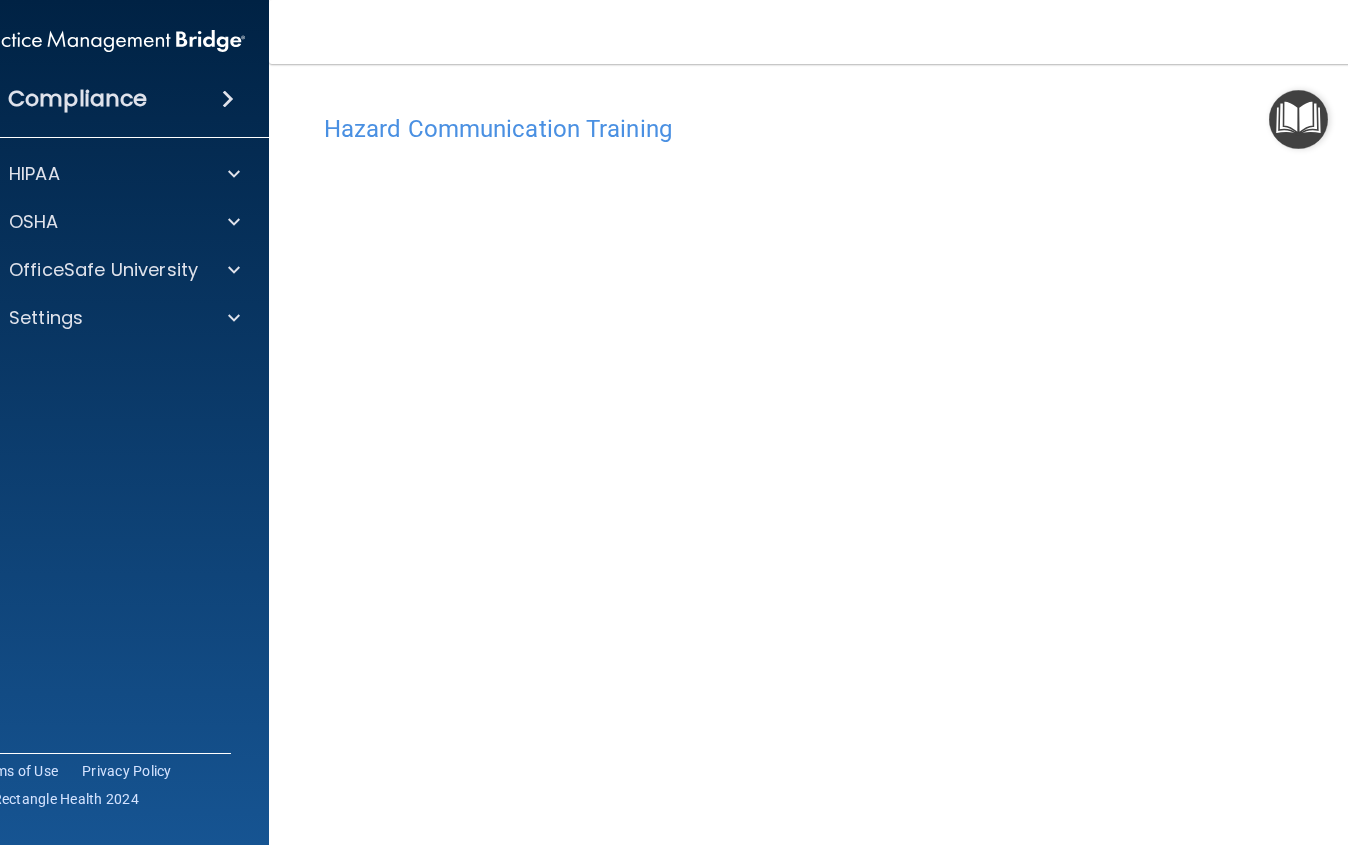 scroll, scrollTop: 1, scrollLeft: 0, axis: vertical 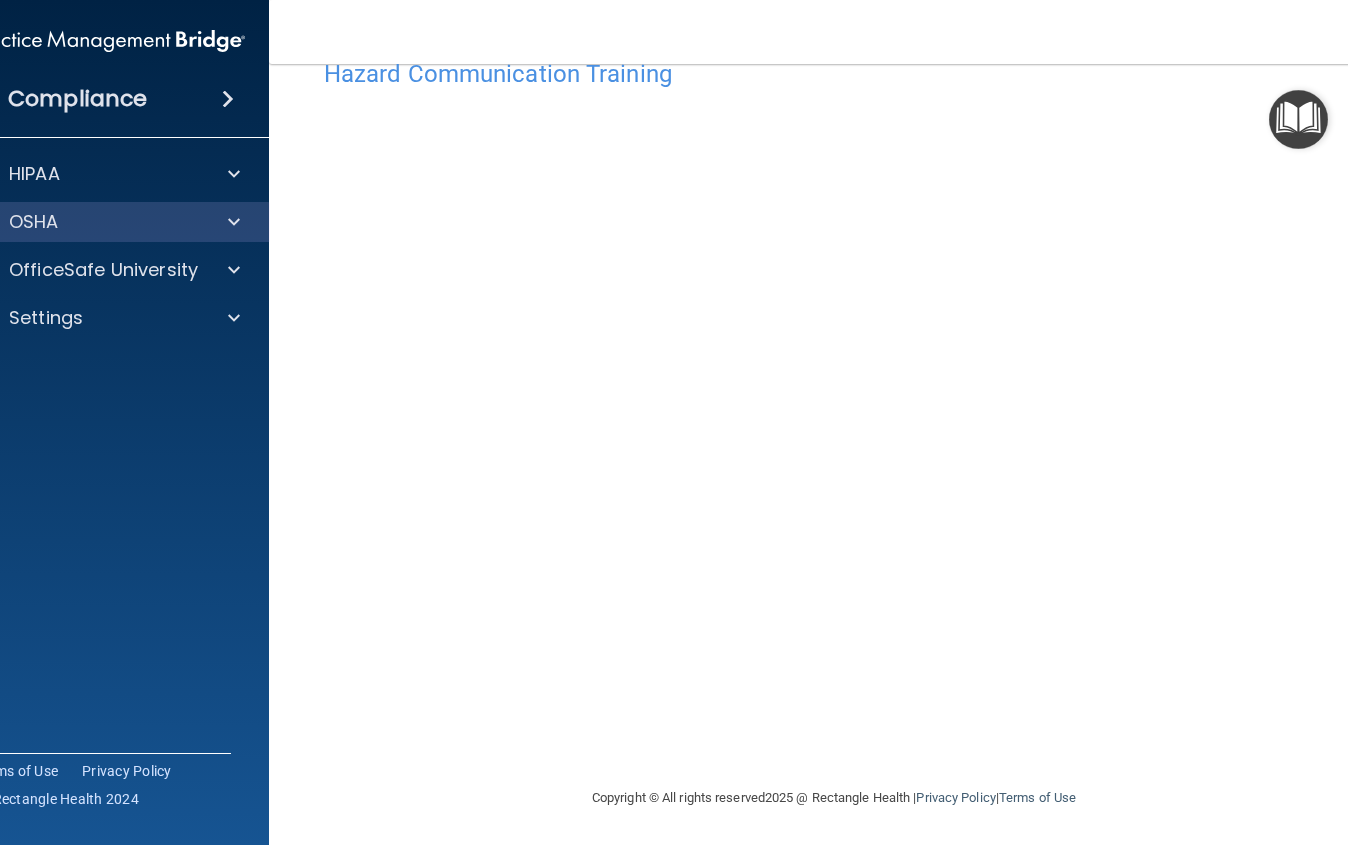 click on "OSHA" at bounding box center [82, 222] 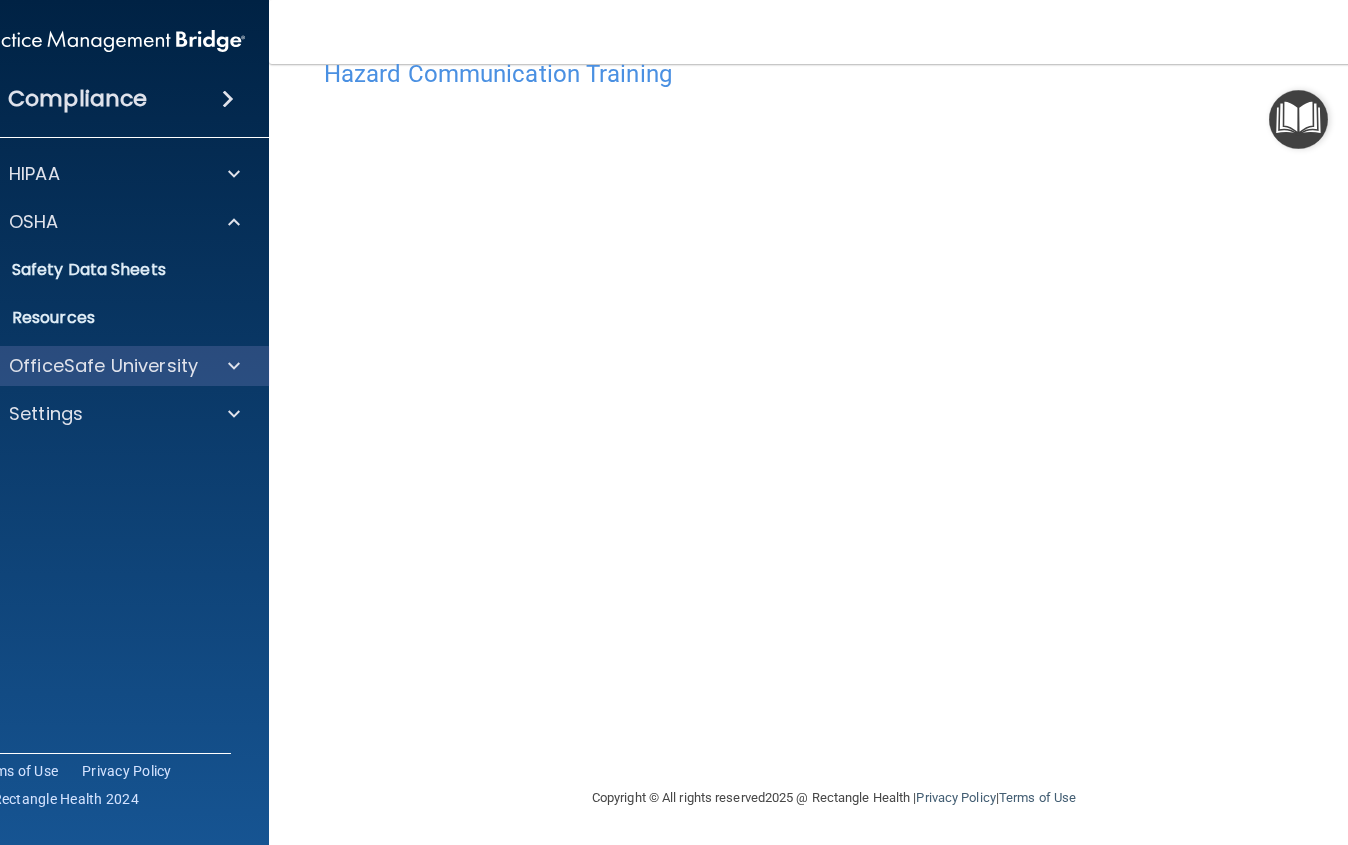 click on "OfficeSafe University" at bounding box center [103, 366] 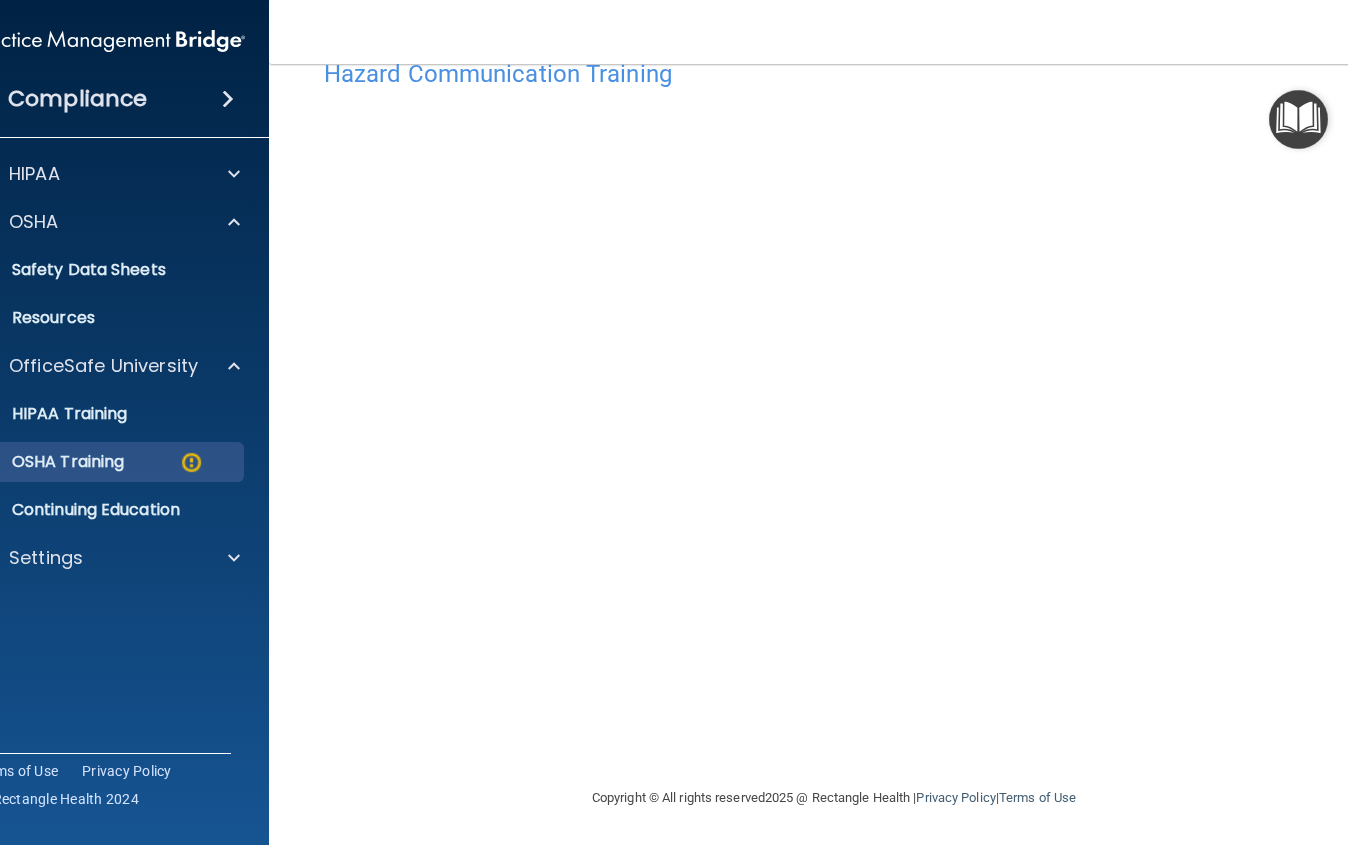 click on "OSHA Training" at bounding box center [43, 462] 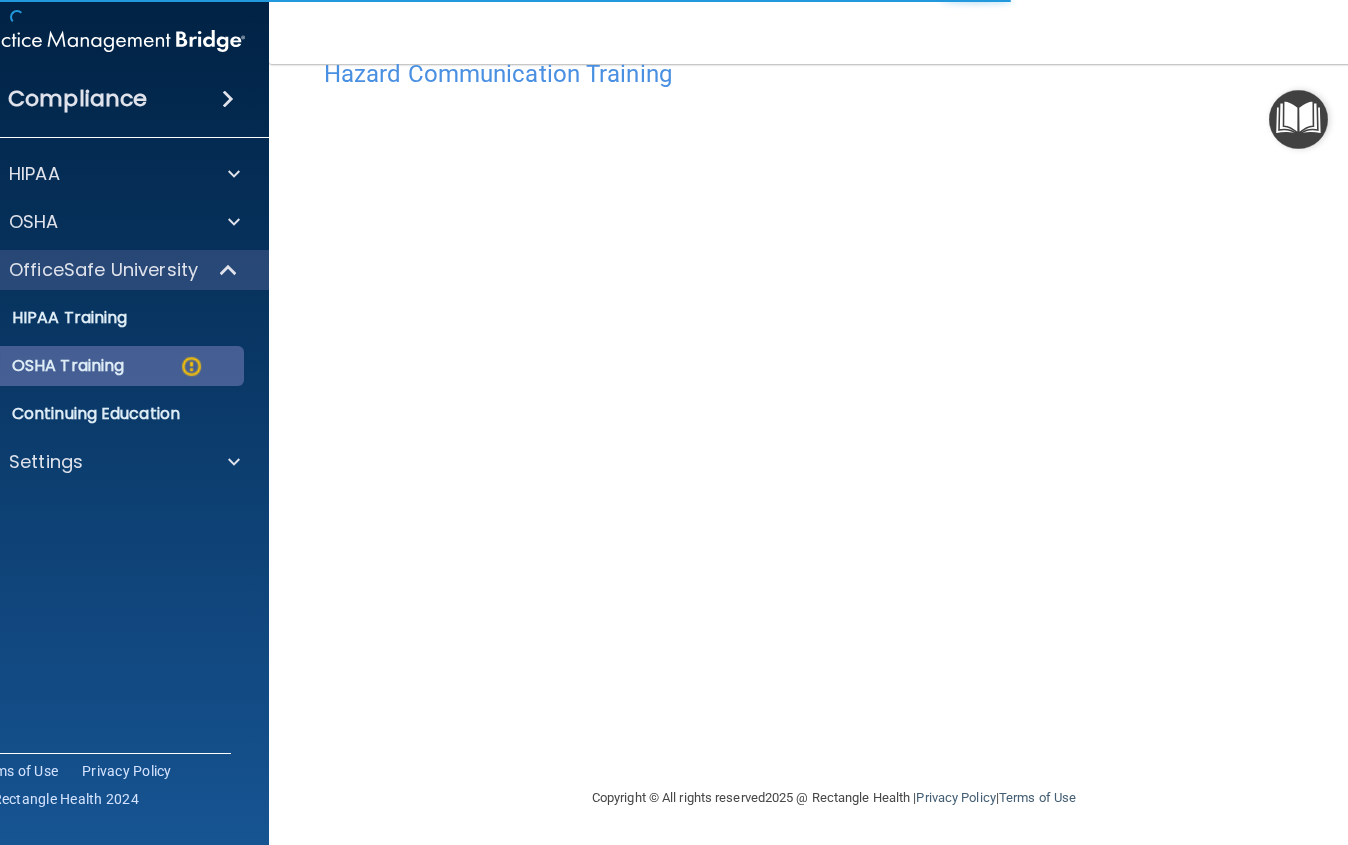 click on "OSHA Training" at bounding box center [43, 366] 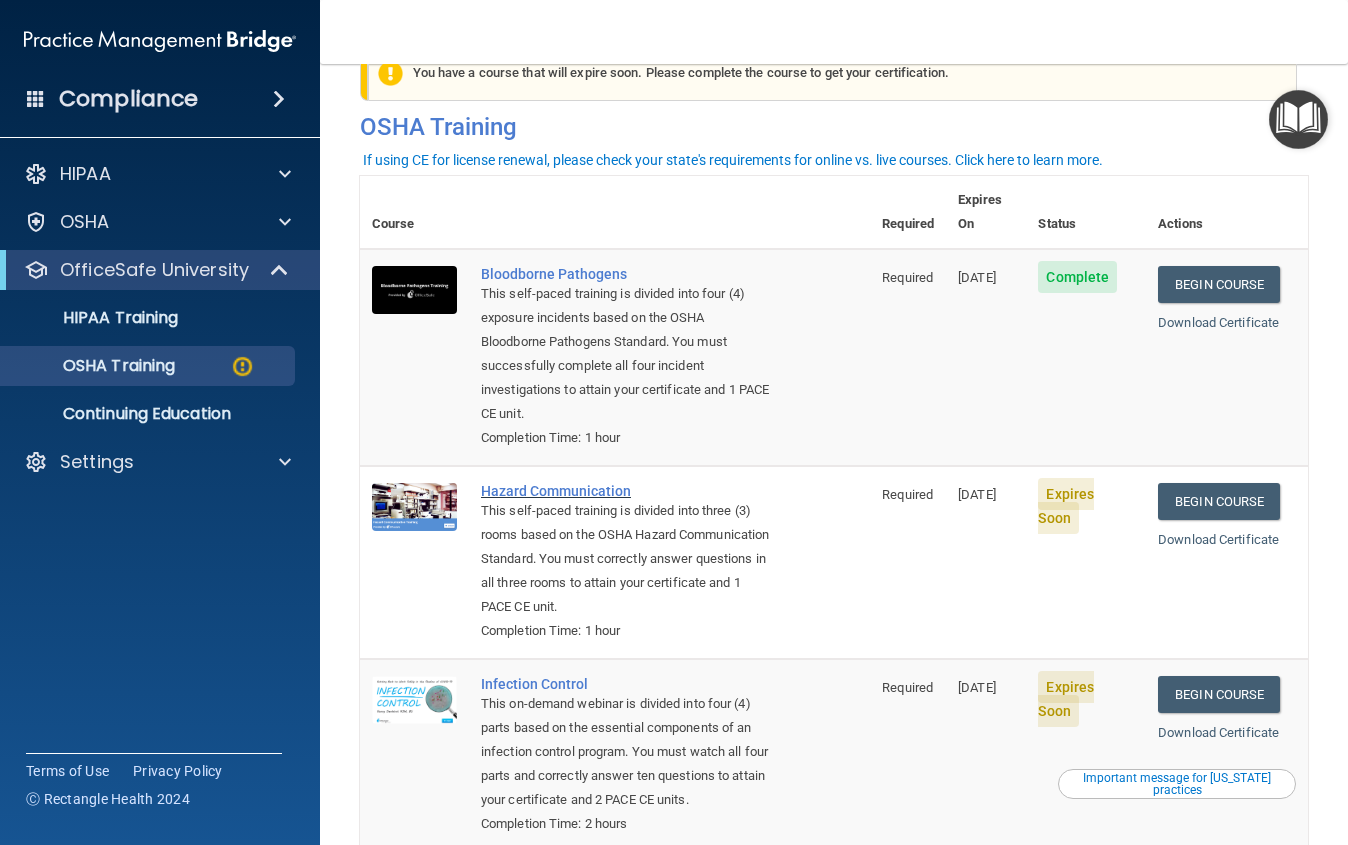 click on "Hazard Communication" at bounding box center (625, 491) 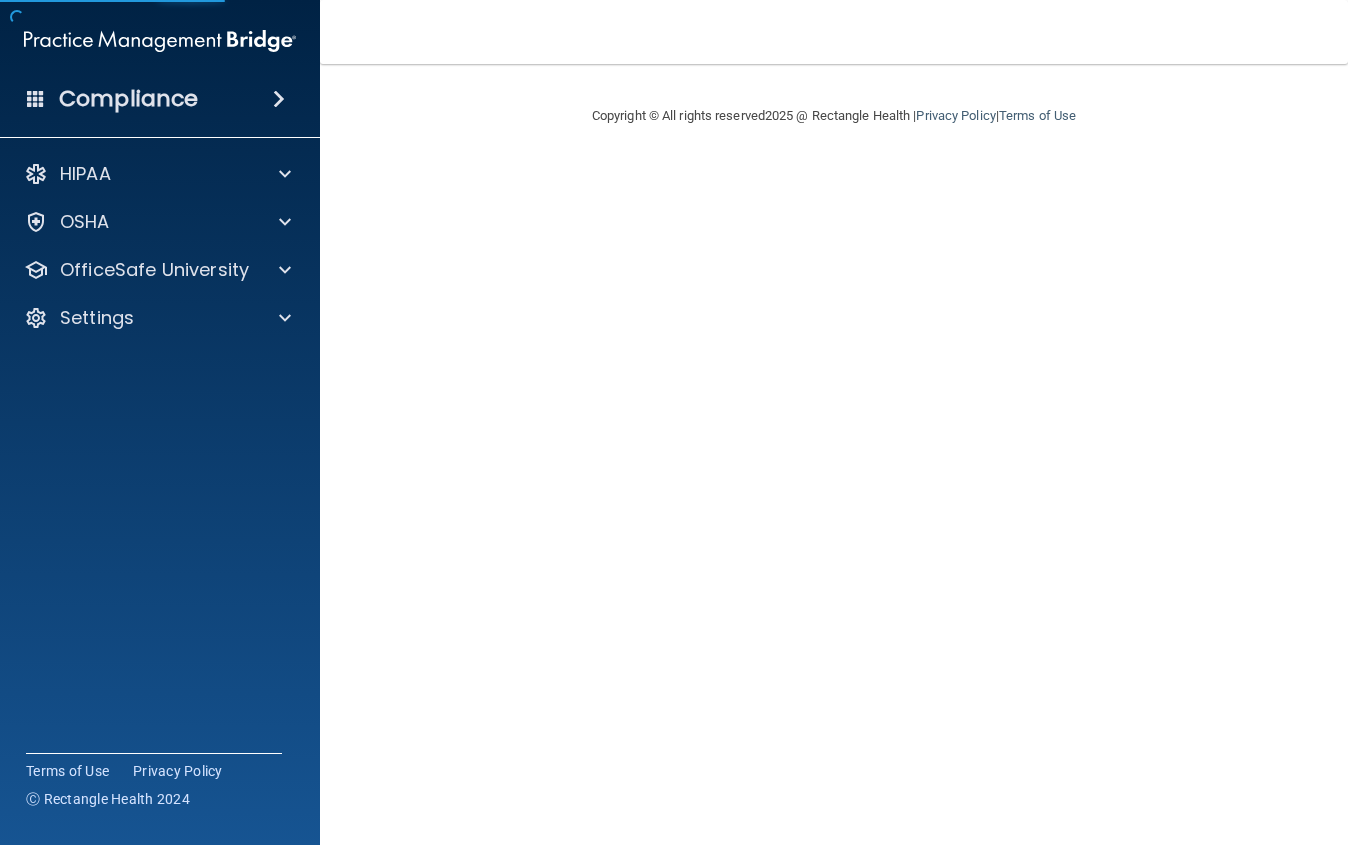 scroll, scrollTop: 0, scrollLeft: 0, axis: both 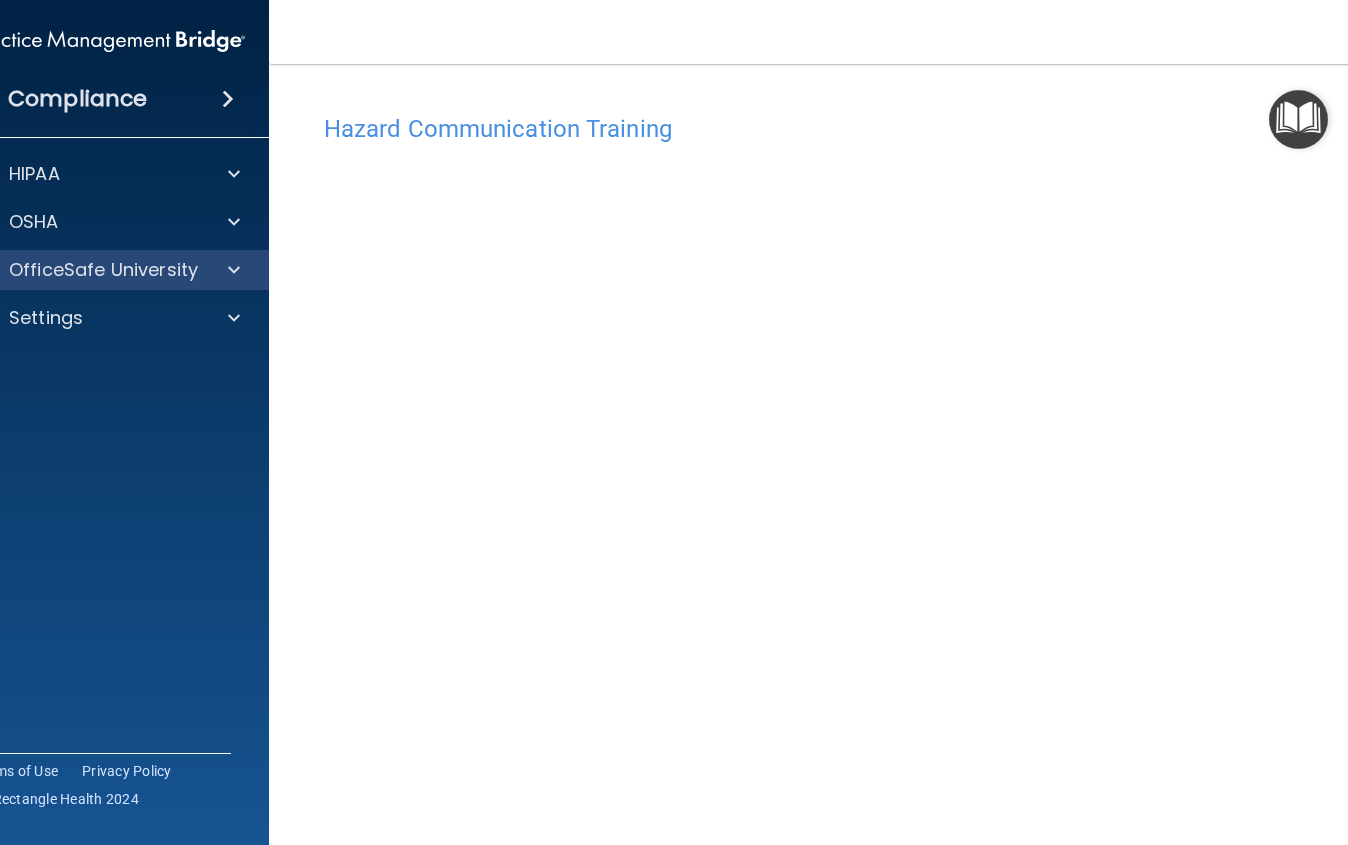 click at bounding box center (234, 270) 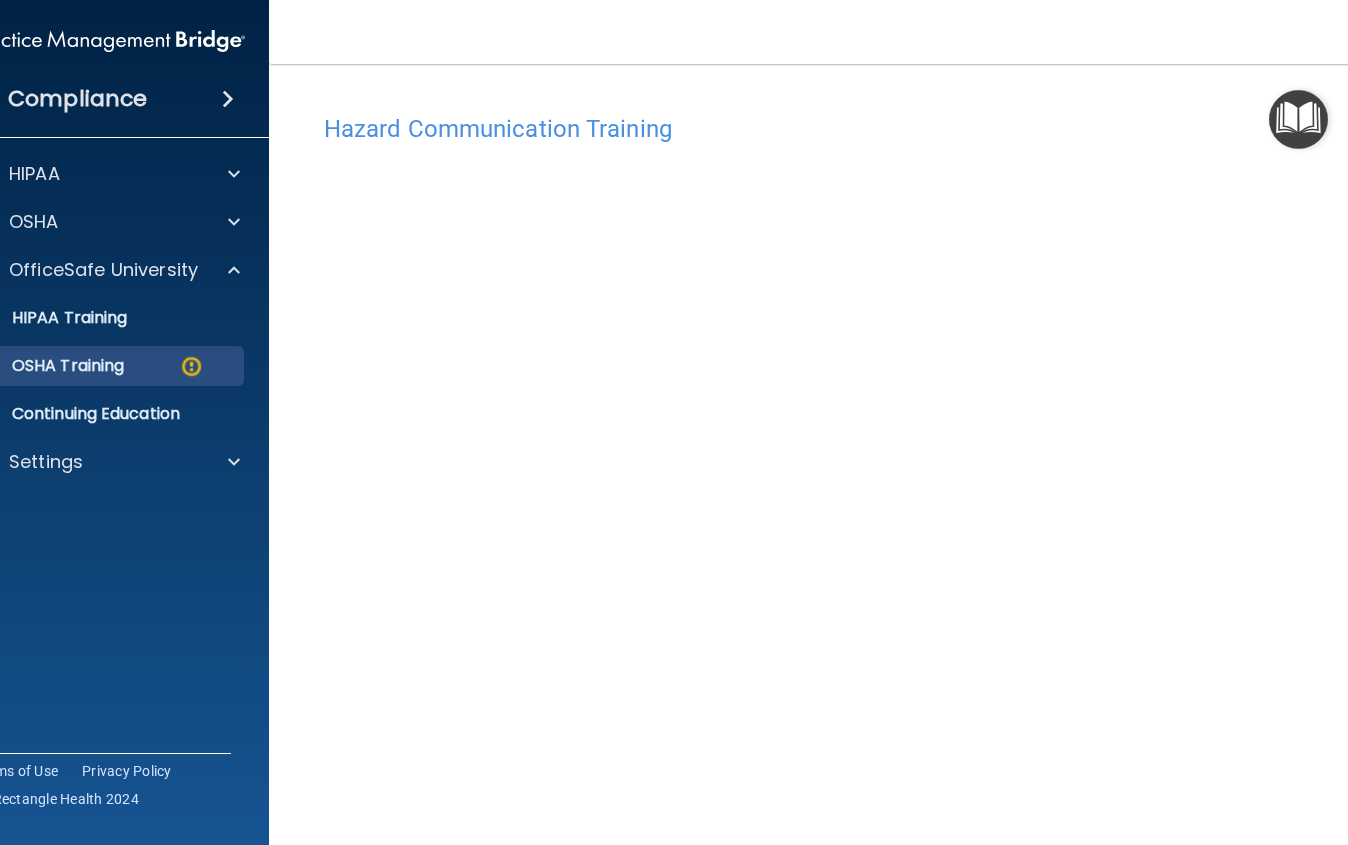click on "OSHA Training" at bounding box center (43, 366) 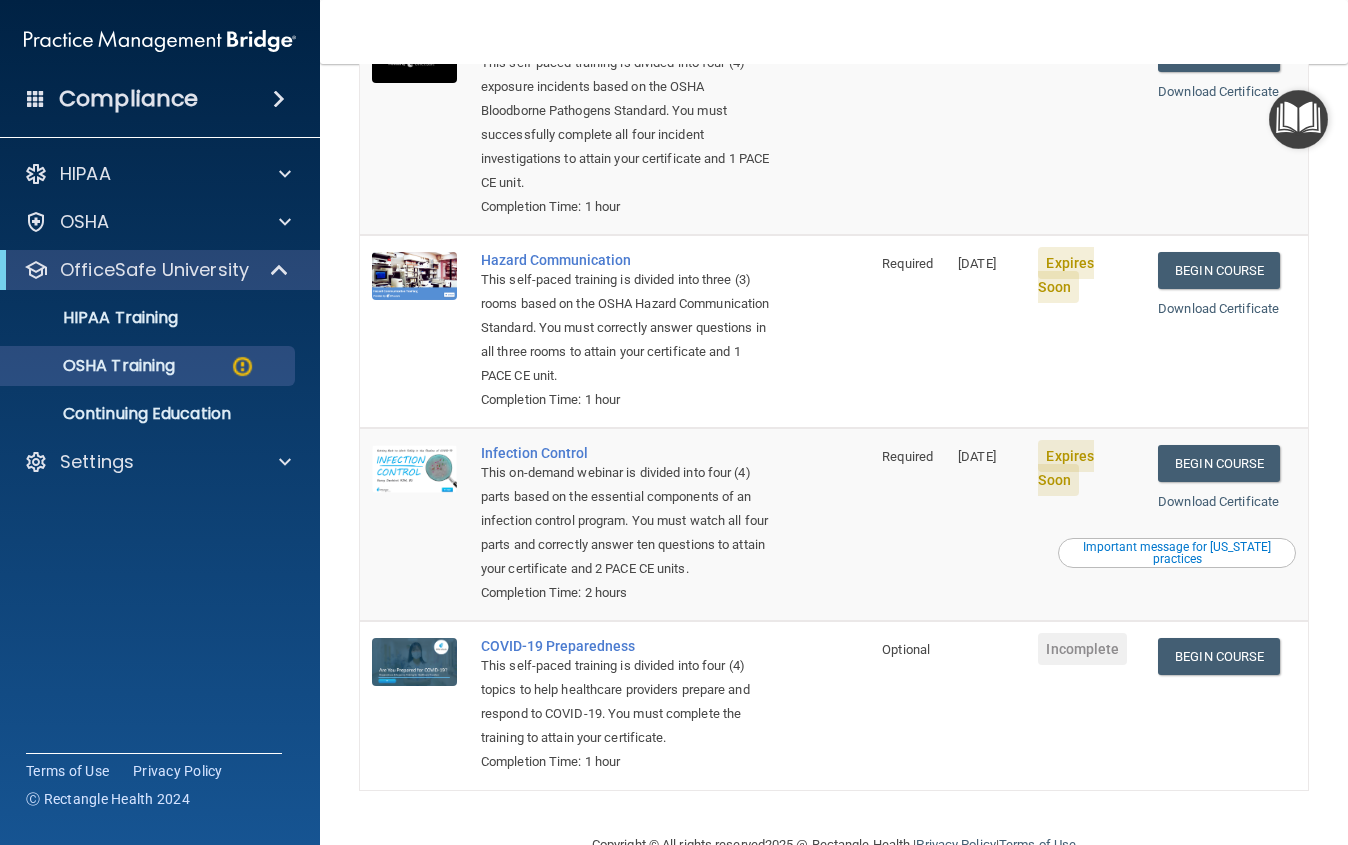 scroll, scrollTop: 285, scrollLeft: 0, axis: vertical 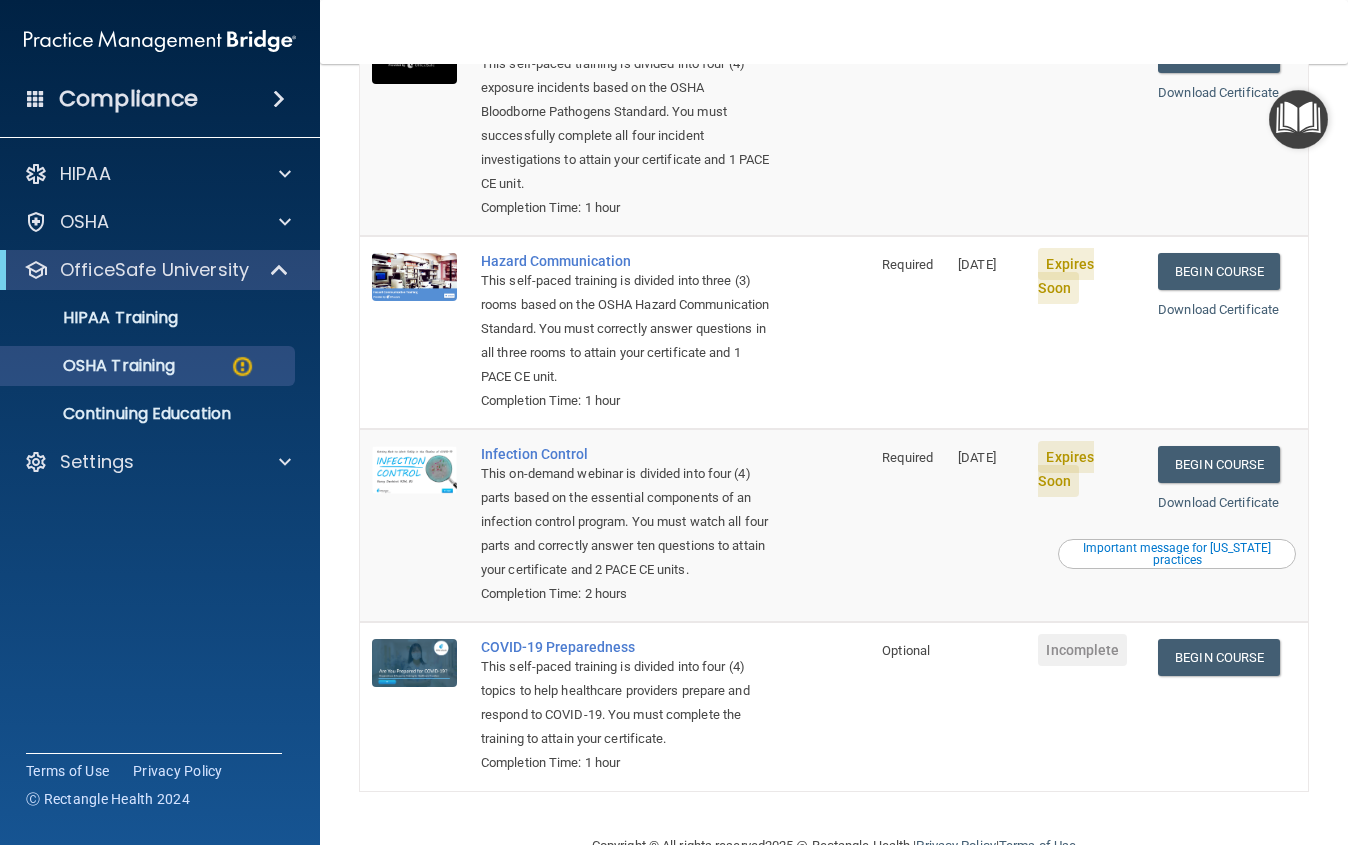 click on "Expires Soon" at bounding box center [1066, 276] 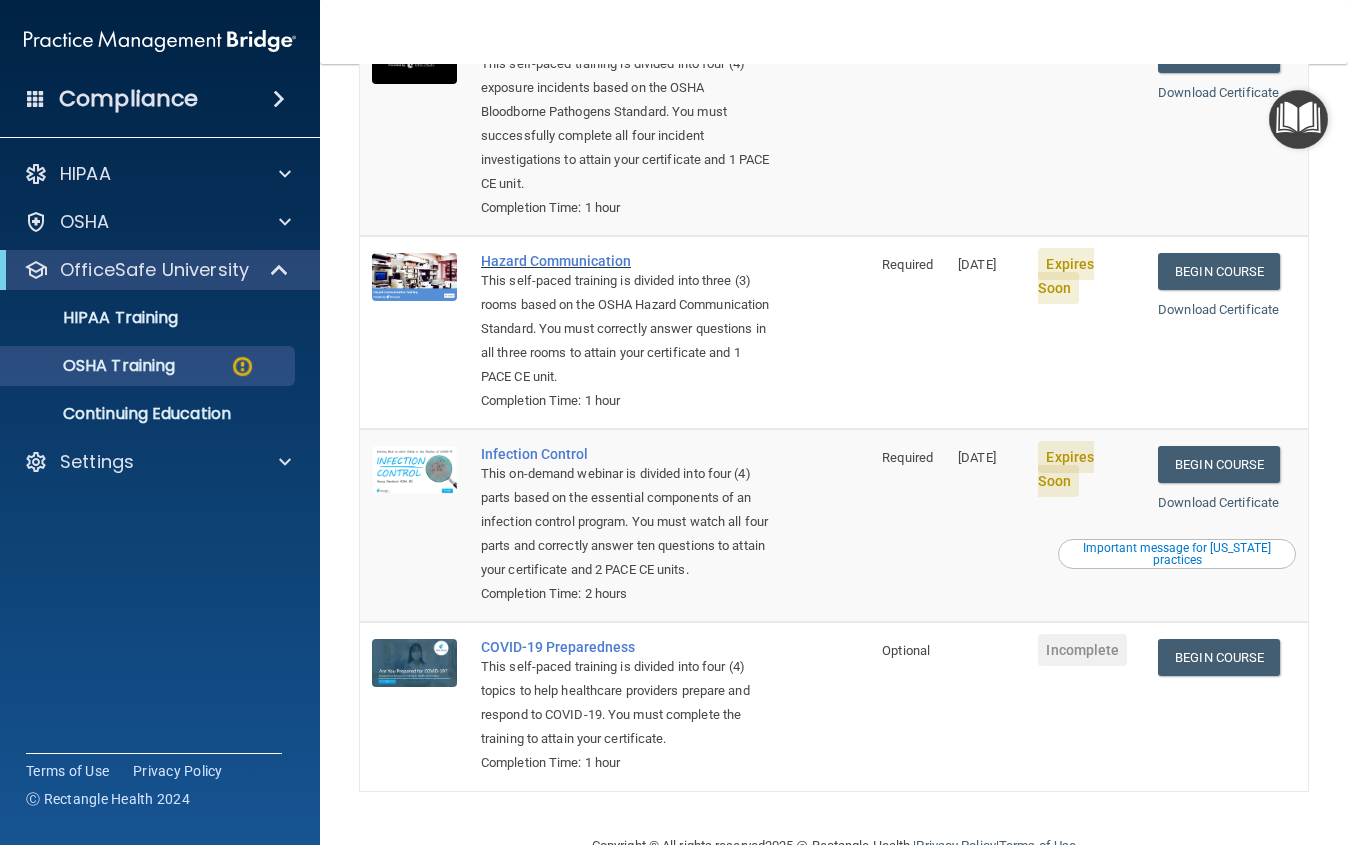 click on "Hazard Communication" at bounding box center [625, 261] 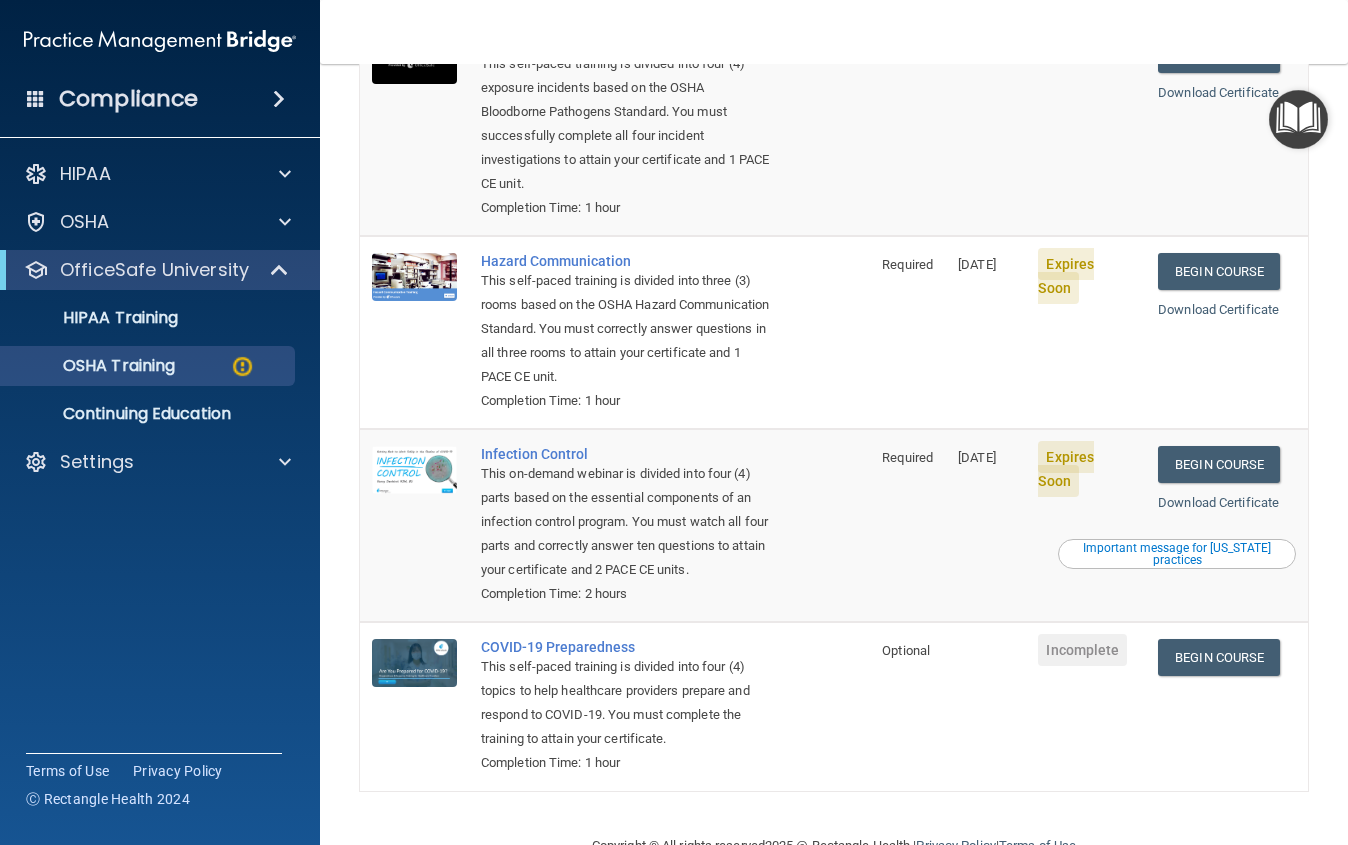 click on "08/04/2025" at bounding box center (986, 332) 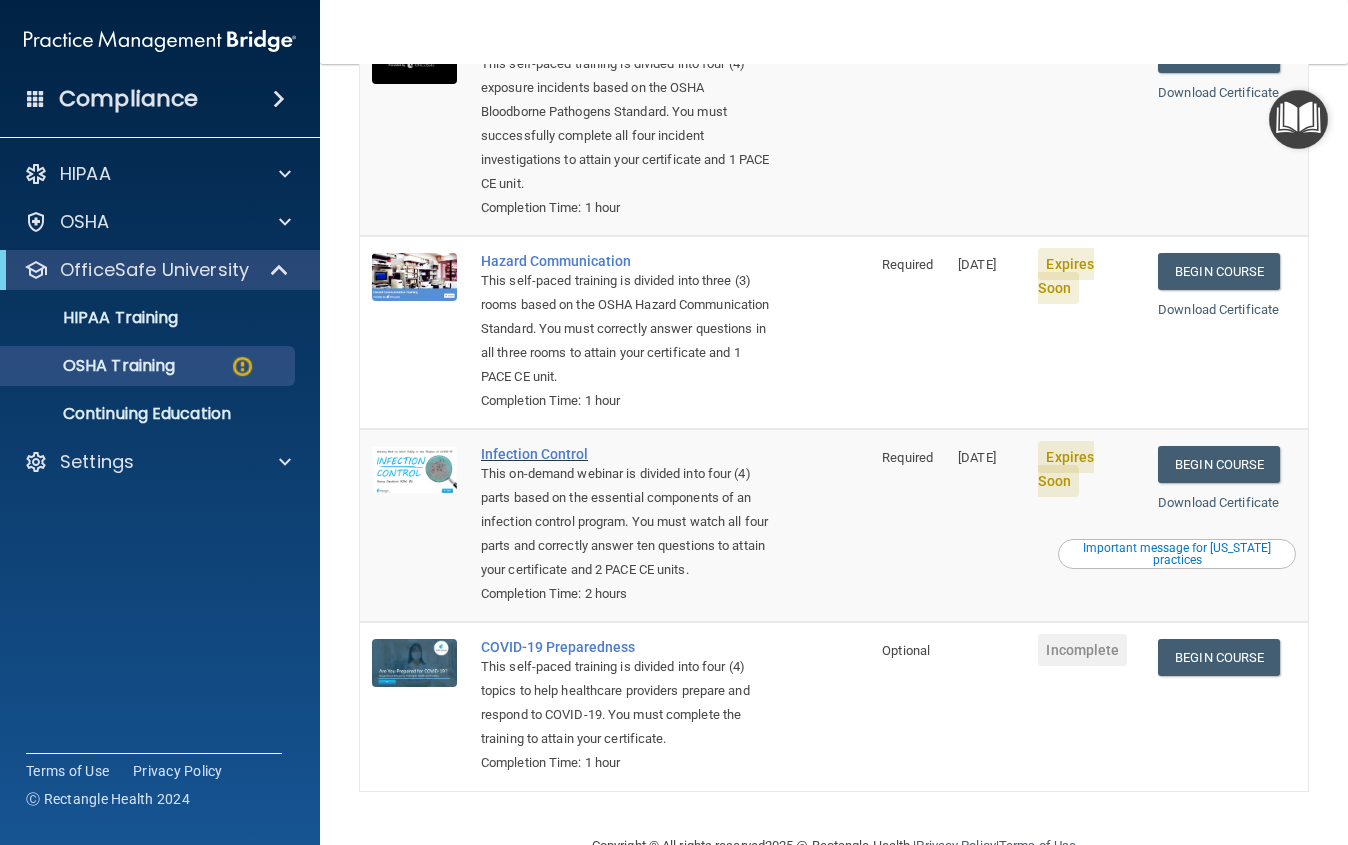 click on "Infection Control" at bounding box center (625, 454) 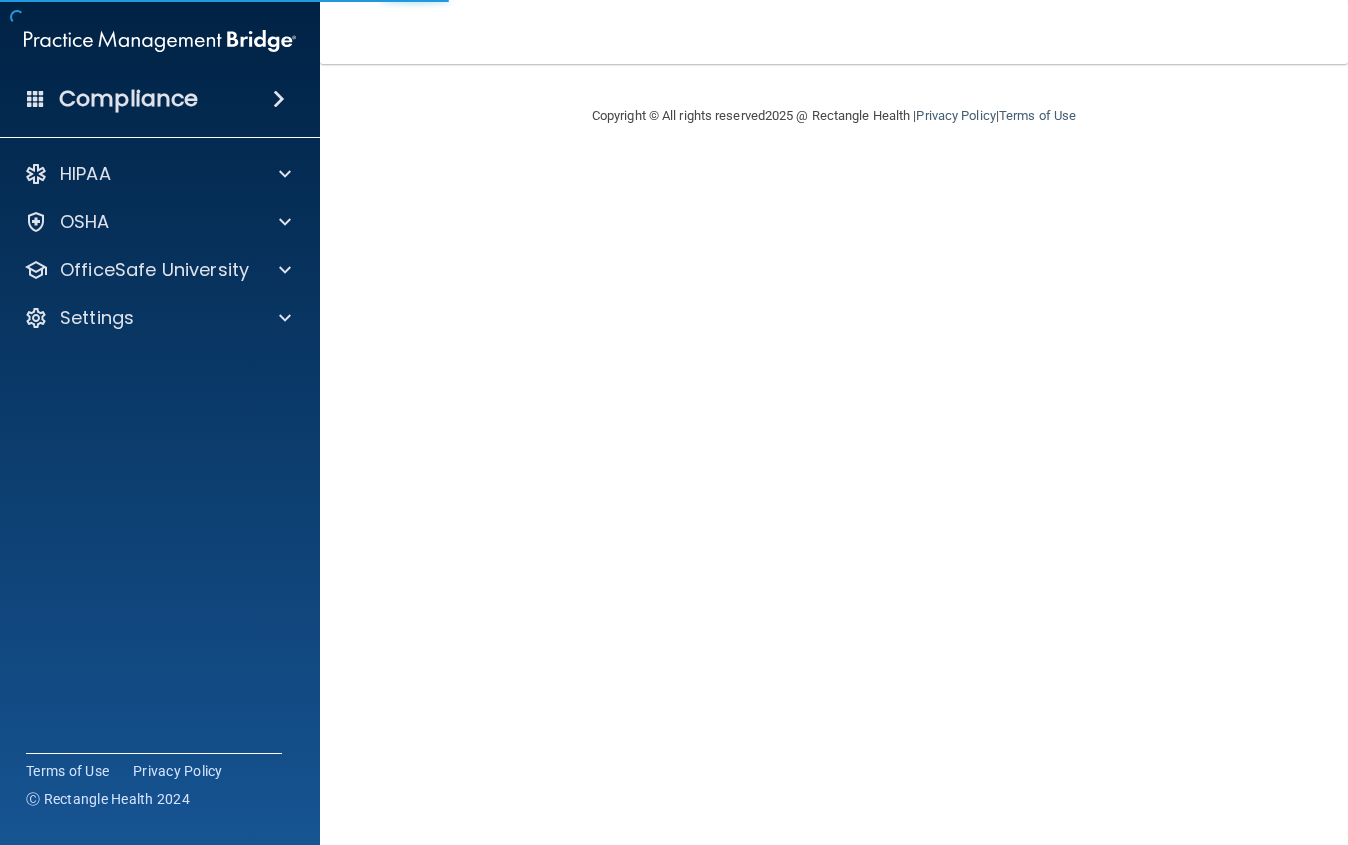 scroll, scrollTop: 0, scrollLeft: 0, axis: both 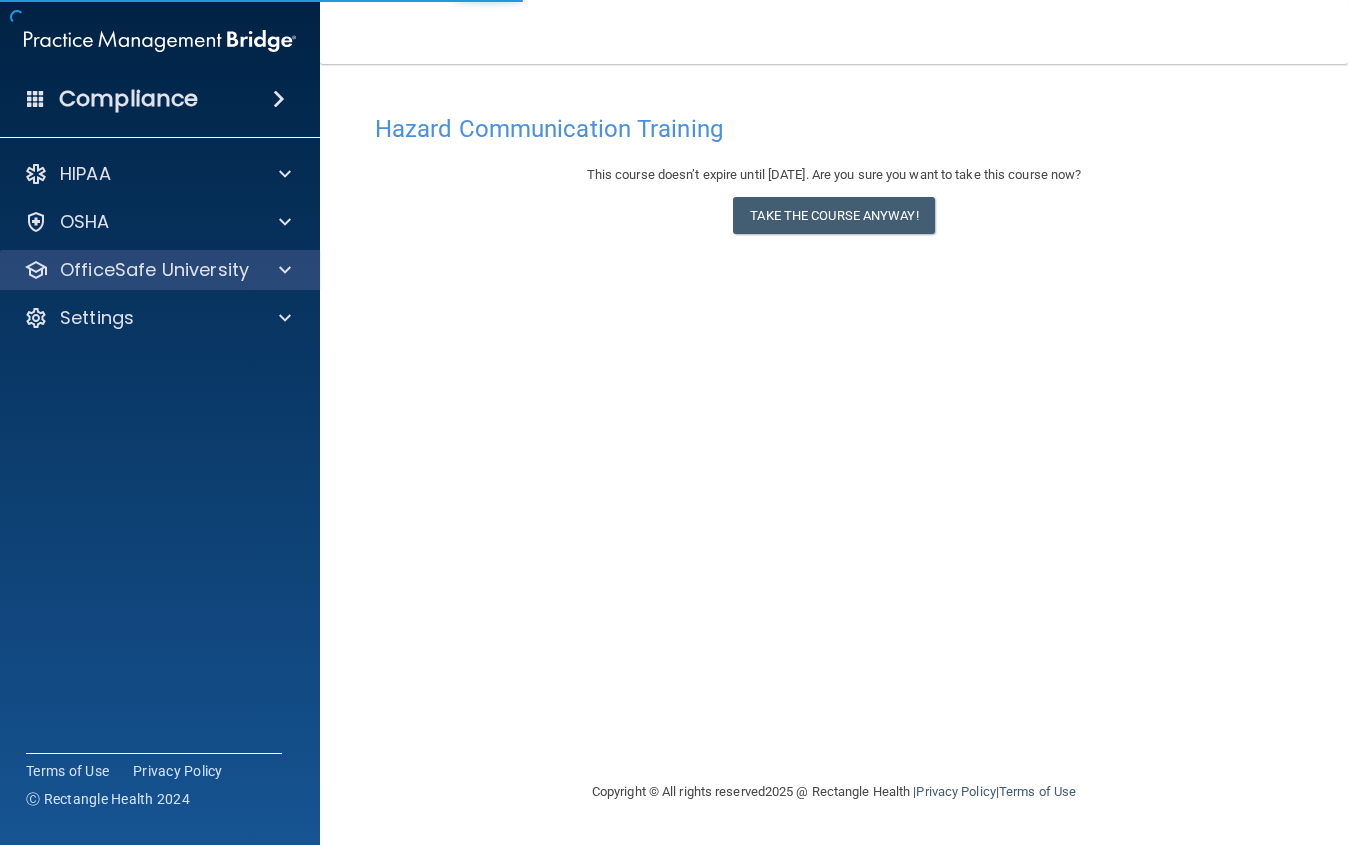 click at bounding box center (282, 270) 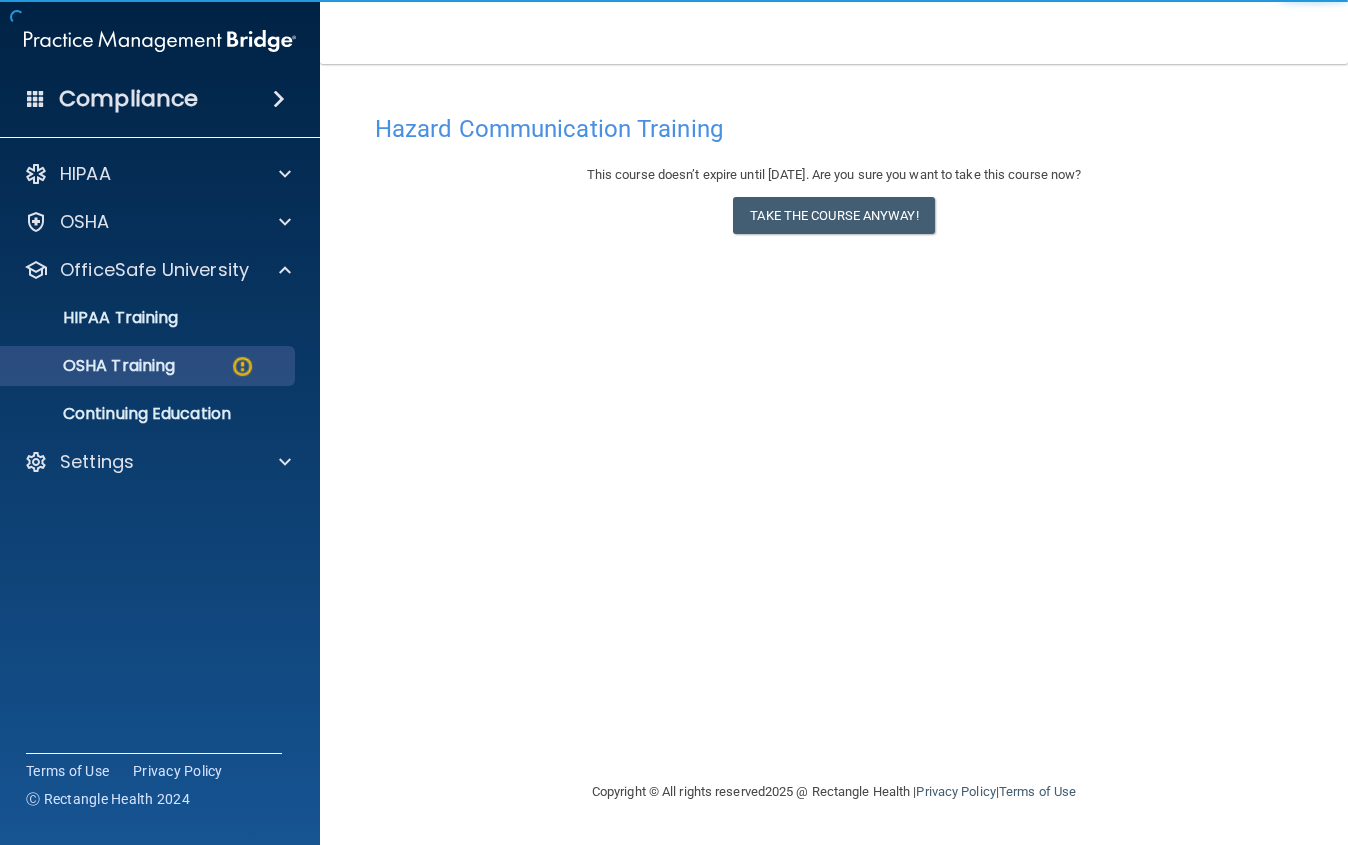 click on "OSHA Training" at bounding box center (94, 366) 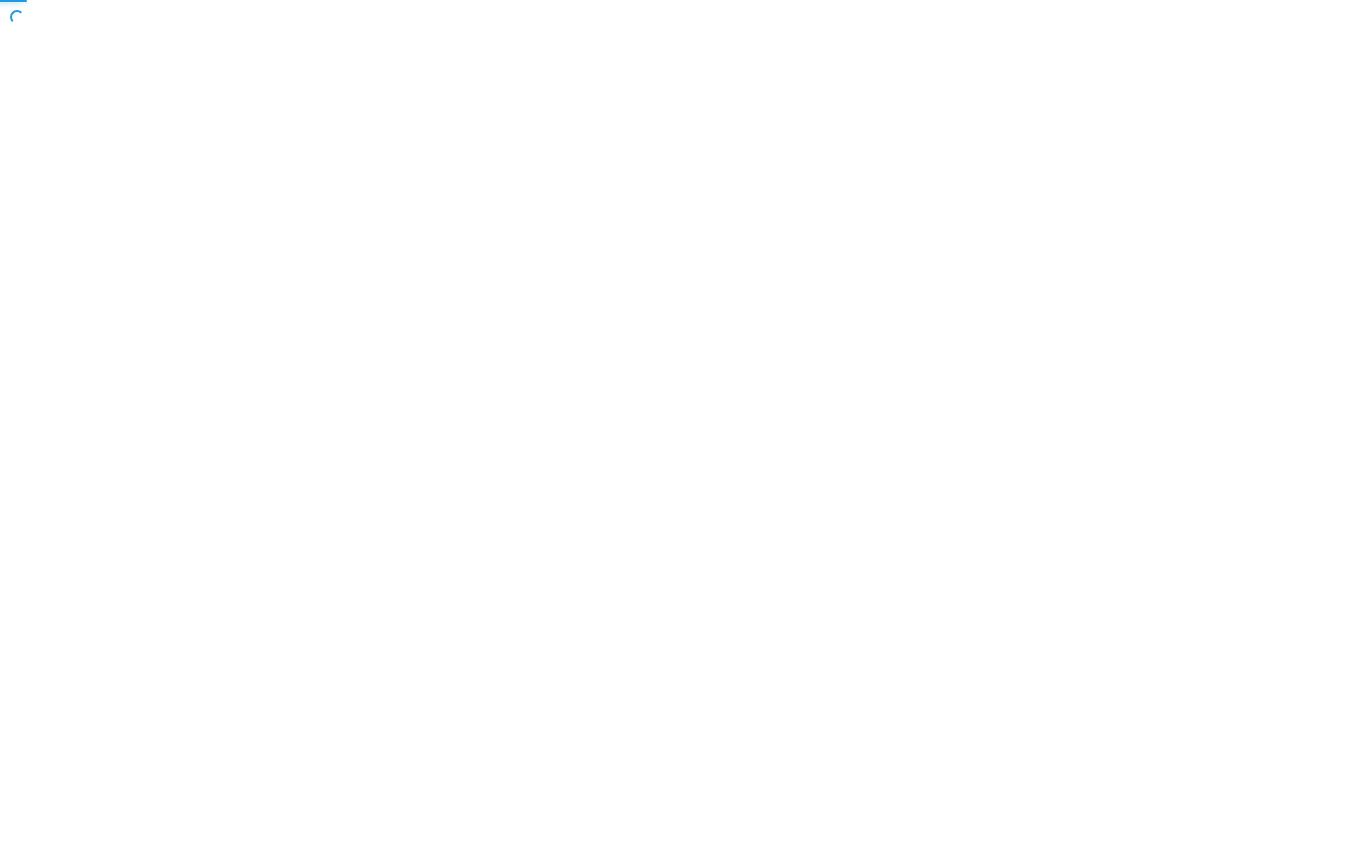 scroll, scrollTop: 0, scrollLeft: 0, axis: both 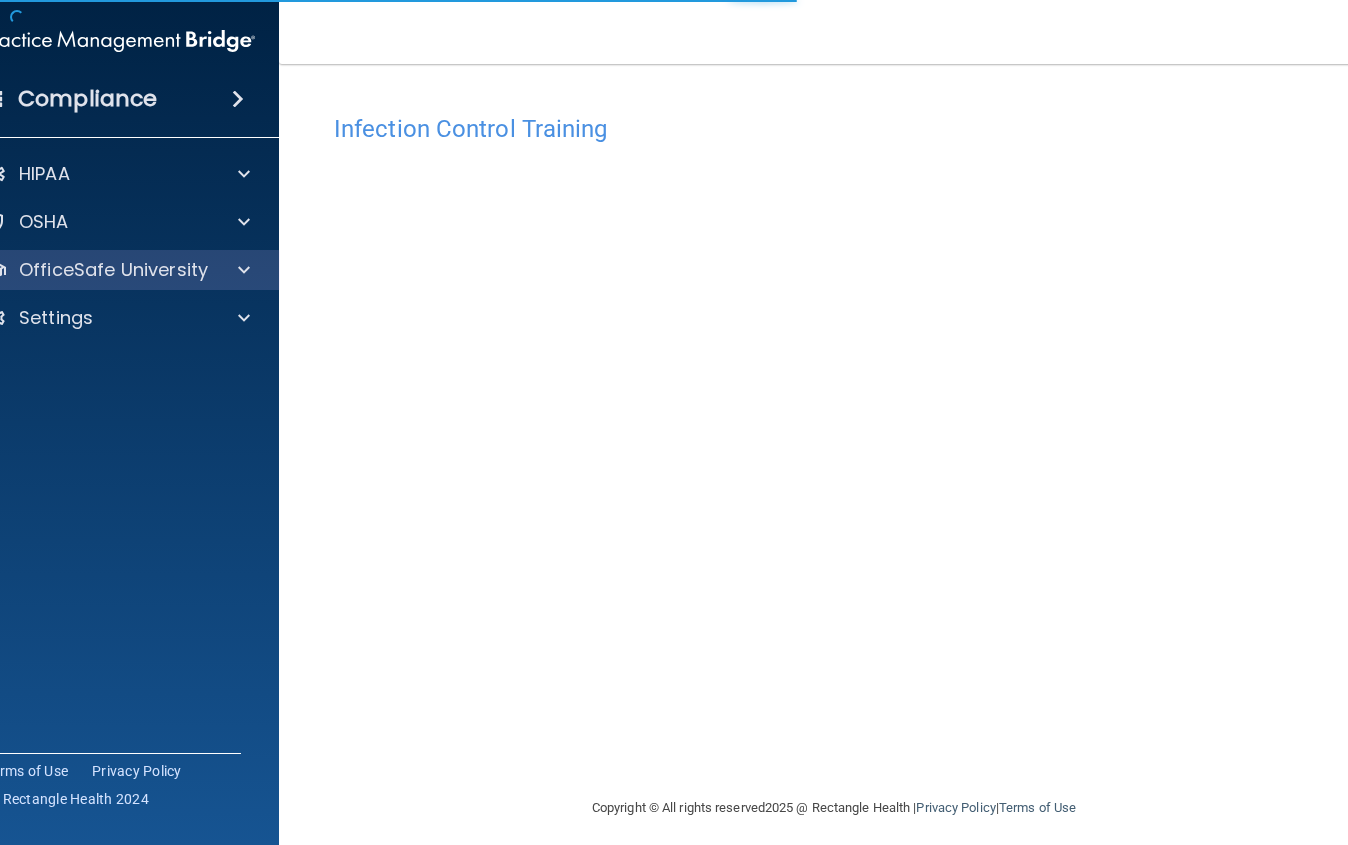 click at bounding box center [241, 270] 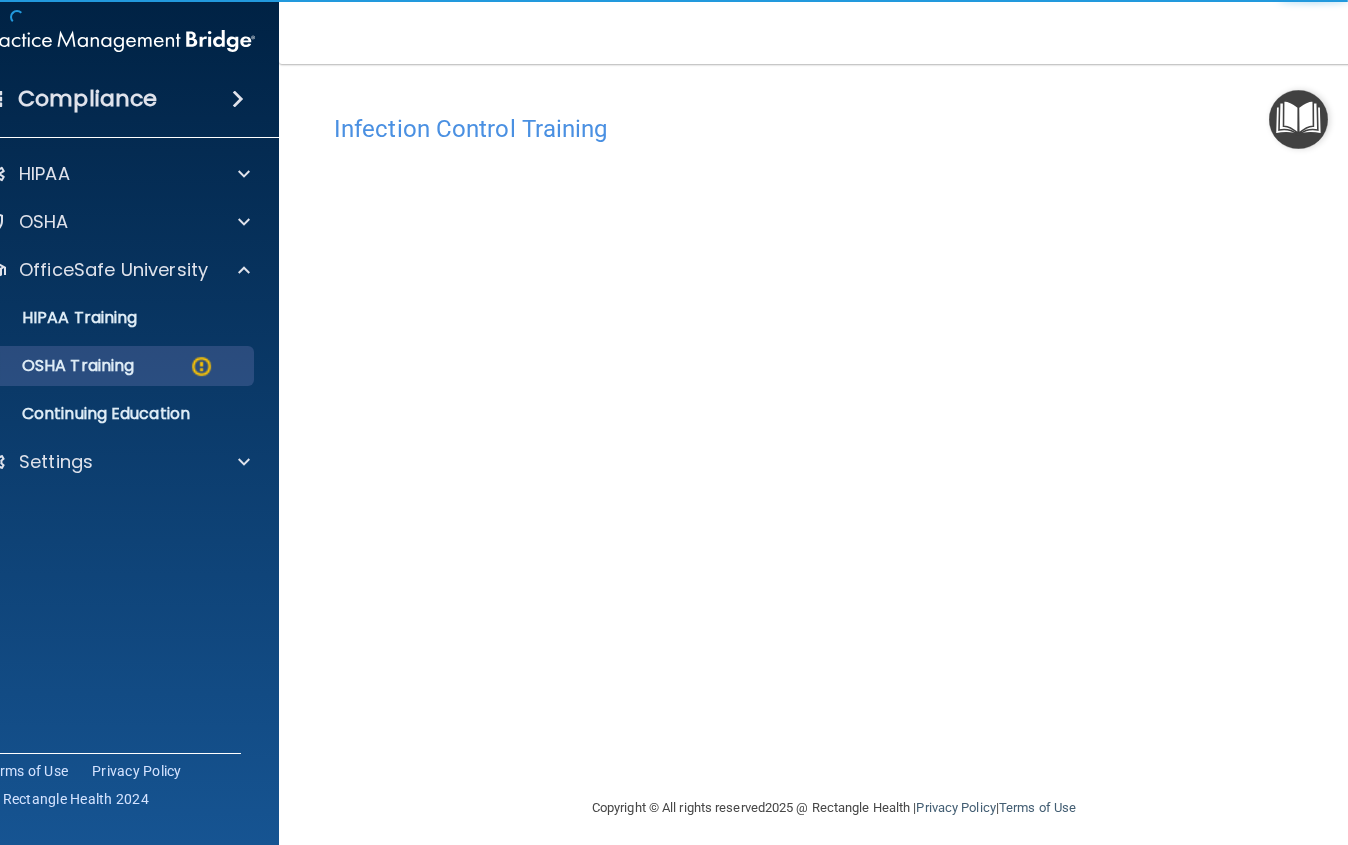 click on "OSHA Training" at bounding box center (53, 366) 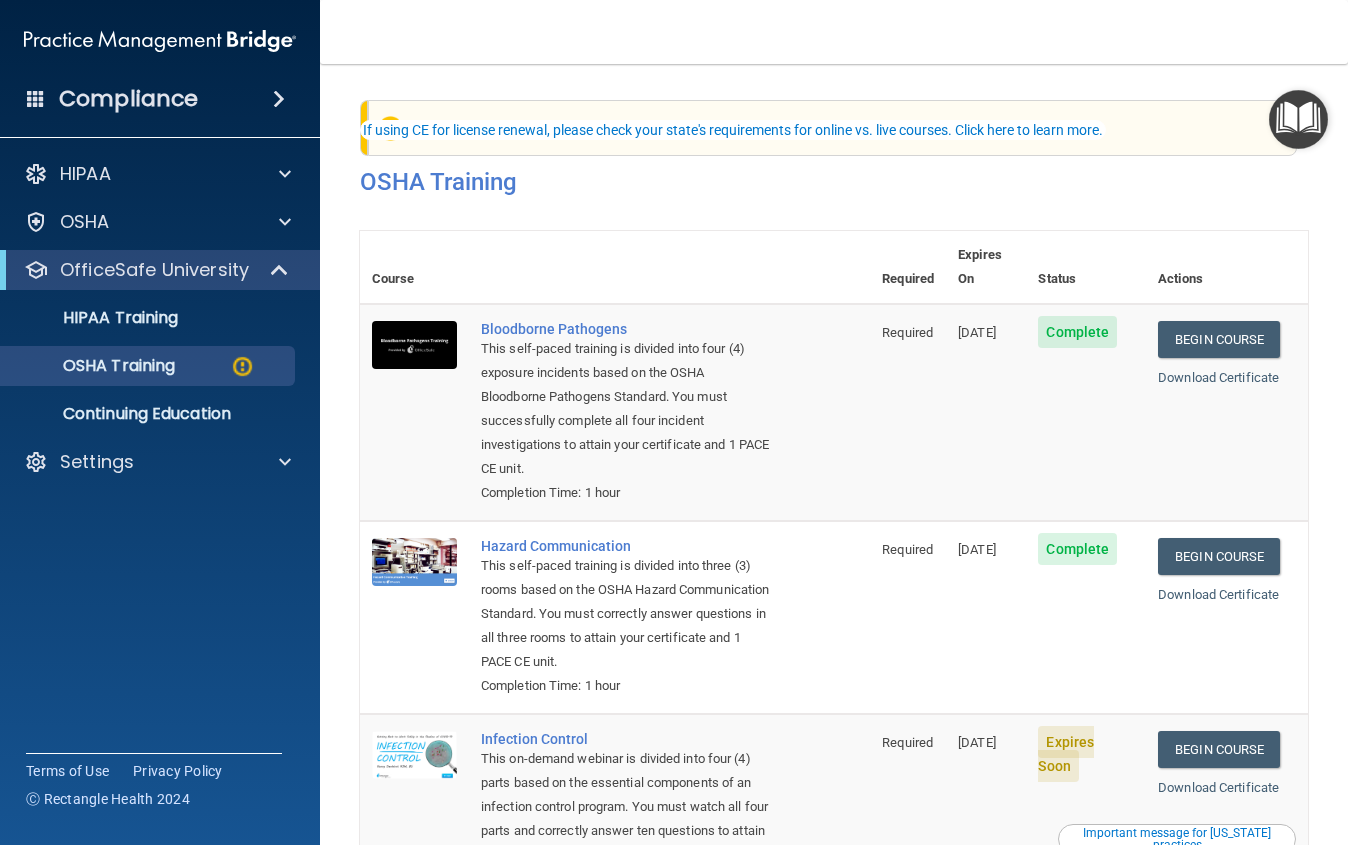 scroll, scrollTop: 171, scrollLeft: 0, axis: vertical 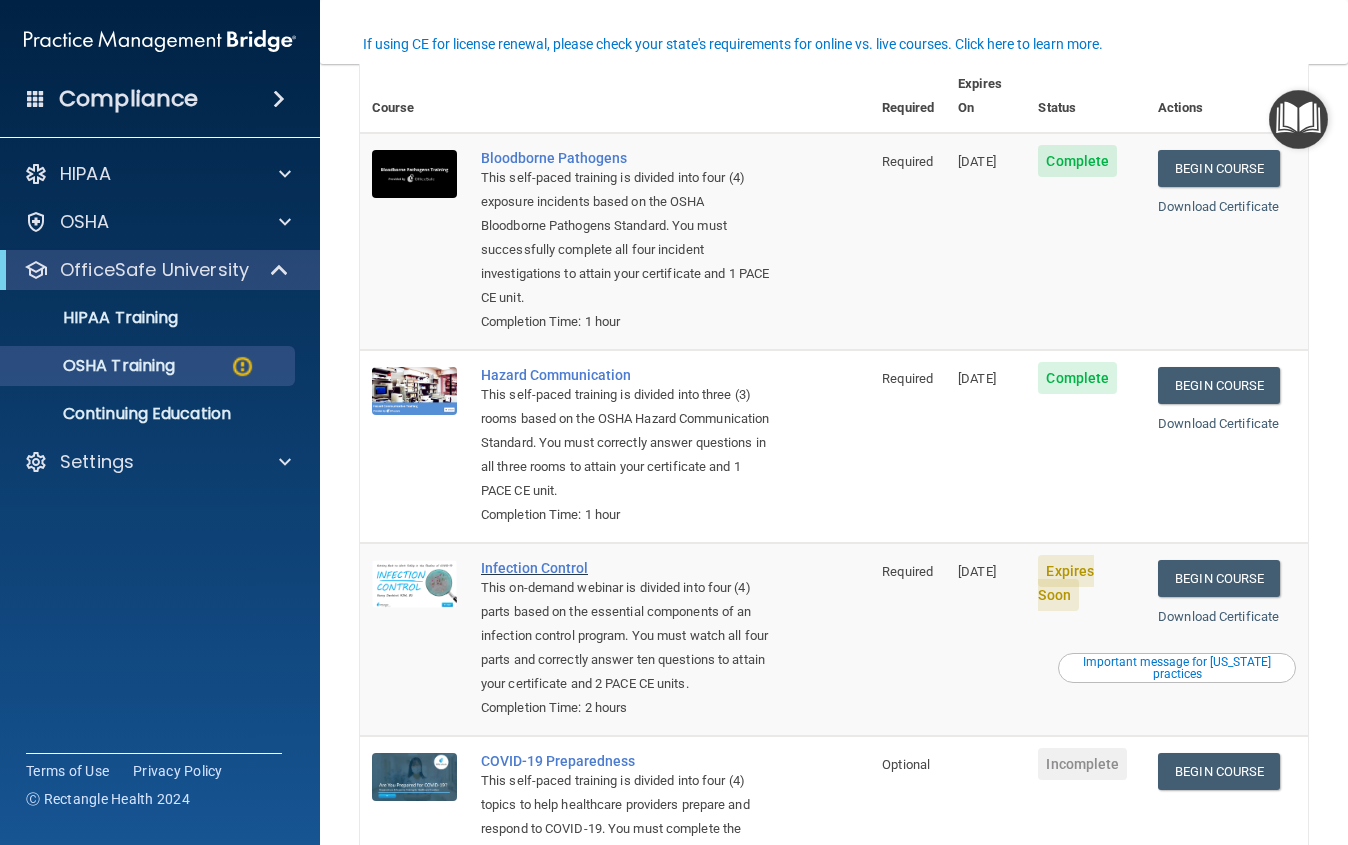 click on "Infection Control" at bounding box center [625, 568] 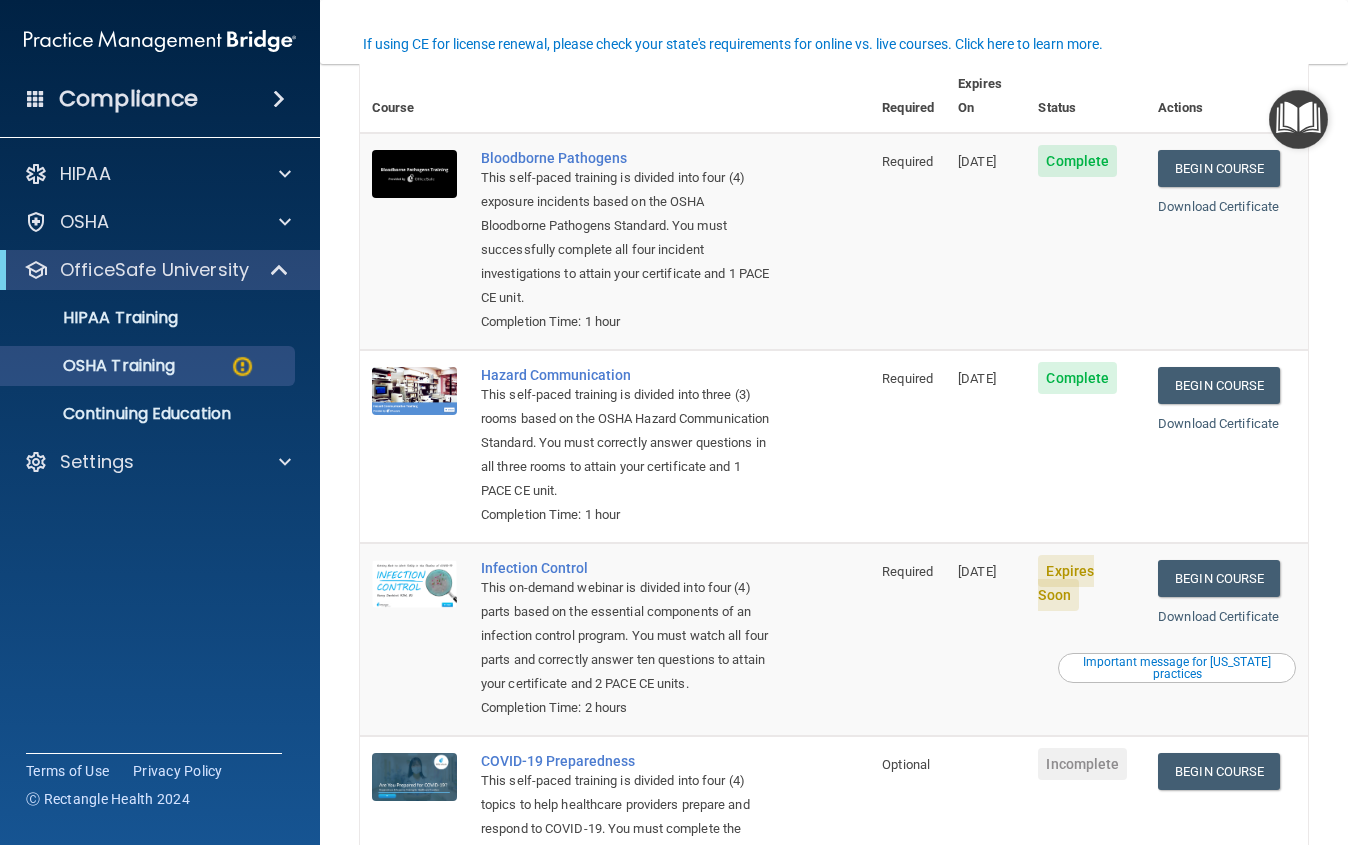 drag, startPoint x: 685, startPoint y: 310, endPoint x: 681, endPoint y: 300, distance: 10.770329 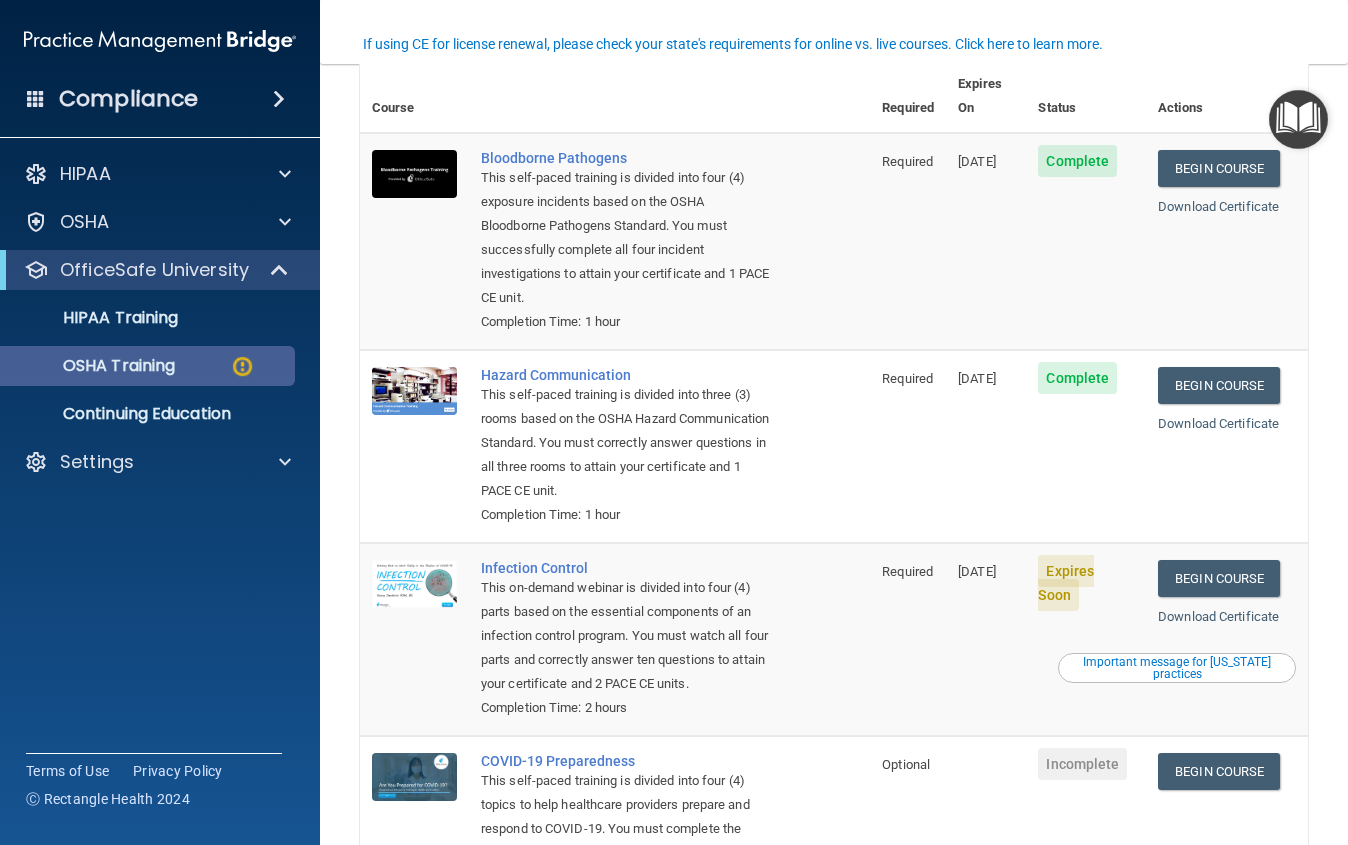 click at bounding box center [242, 366] 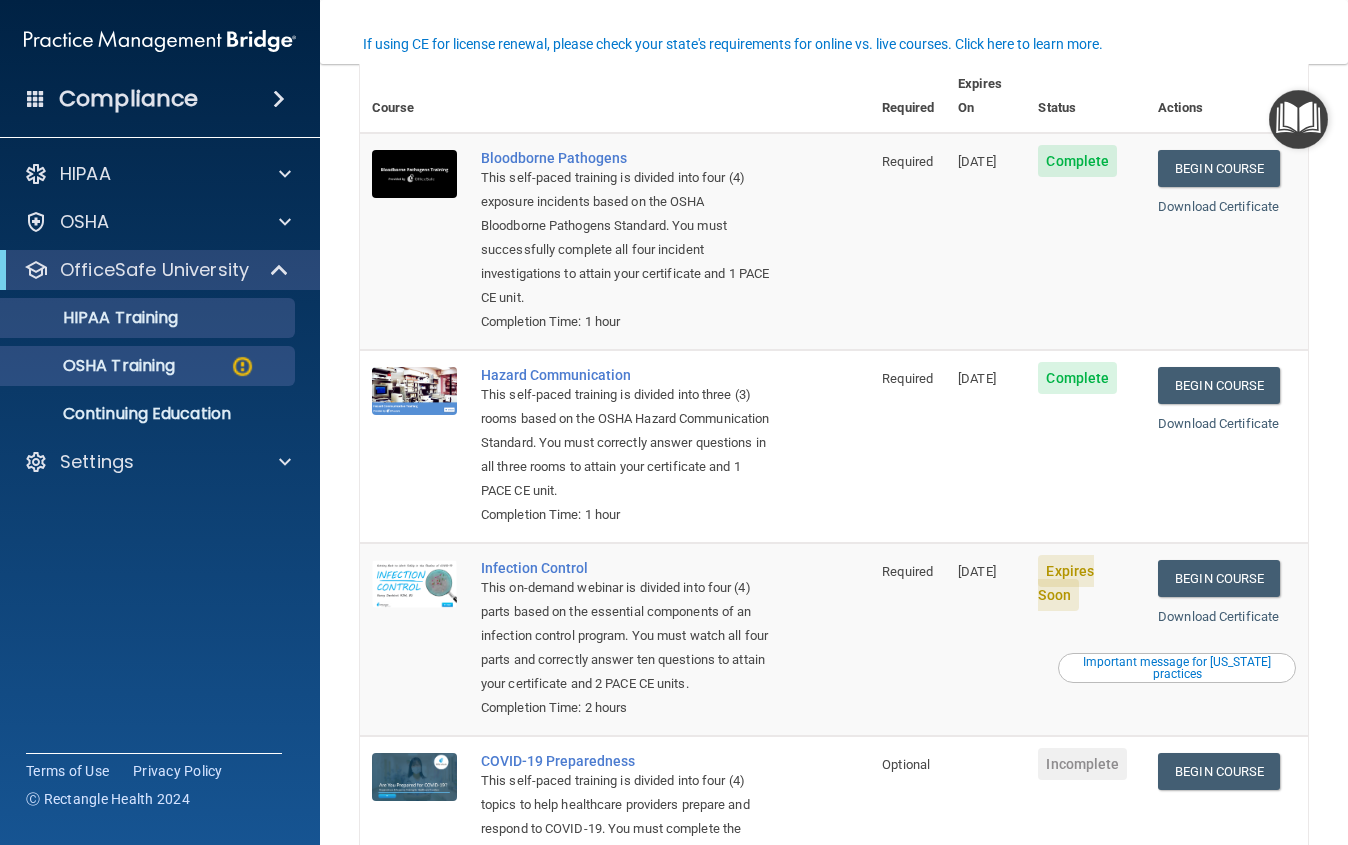 click on "HIPAA Training" at bounding box center [95, 318] 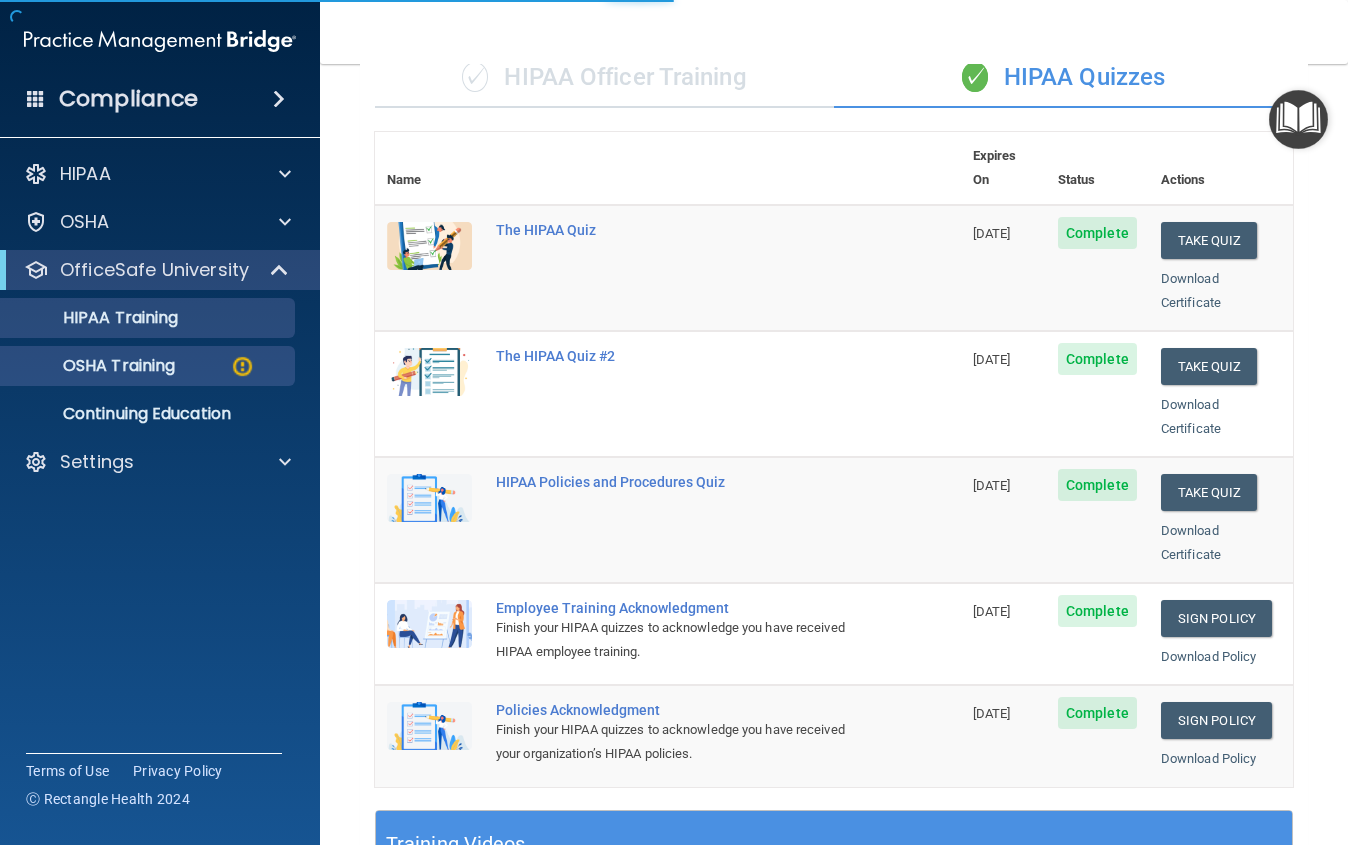 click on "OSHA Training" at bounding box center [94, 366] 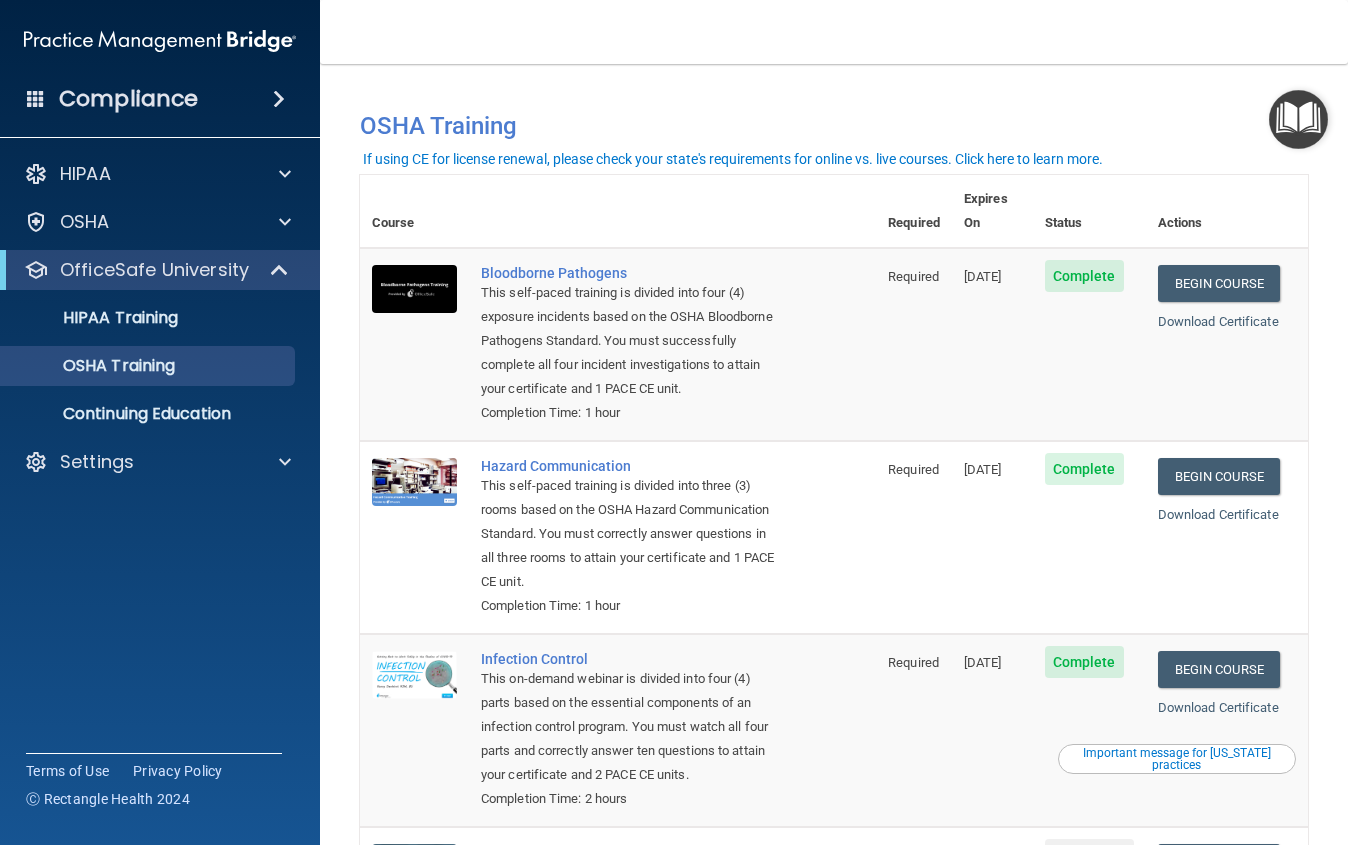 scroll, scrollTop: 0, scrollLeft: 0, axis: both 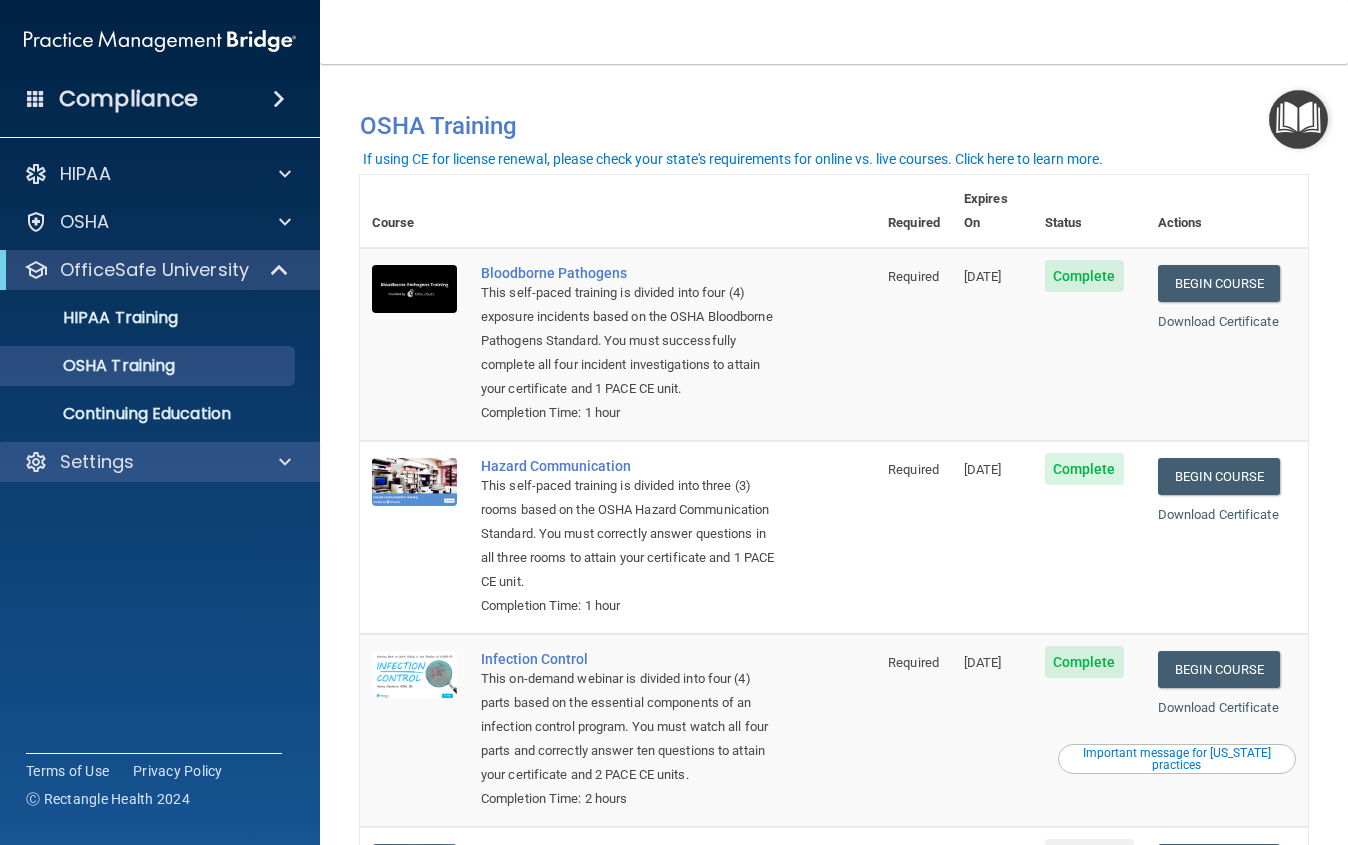 click at bounding box center (285, 462) 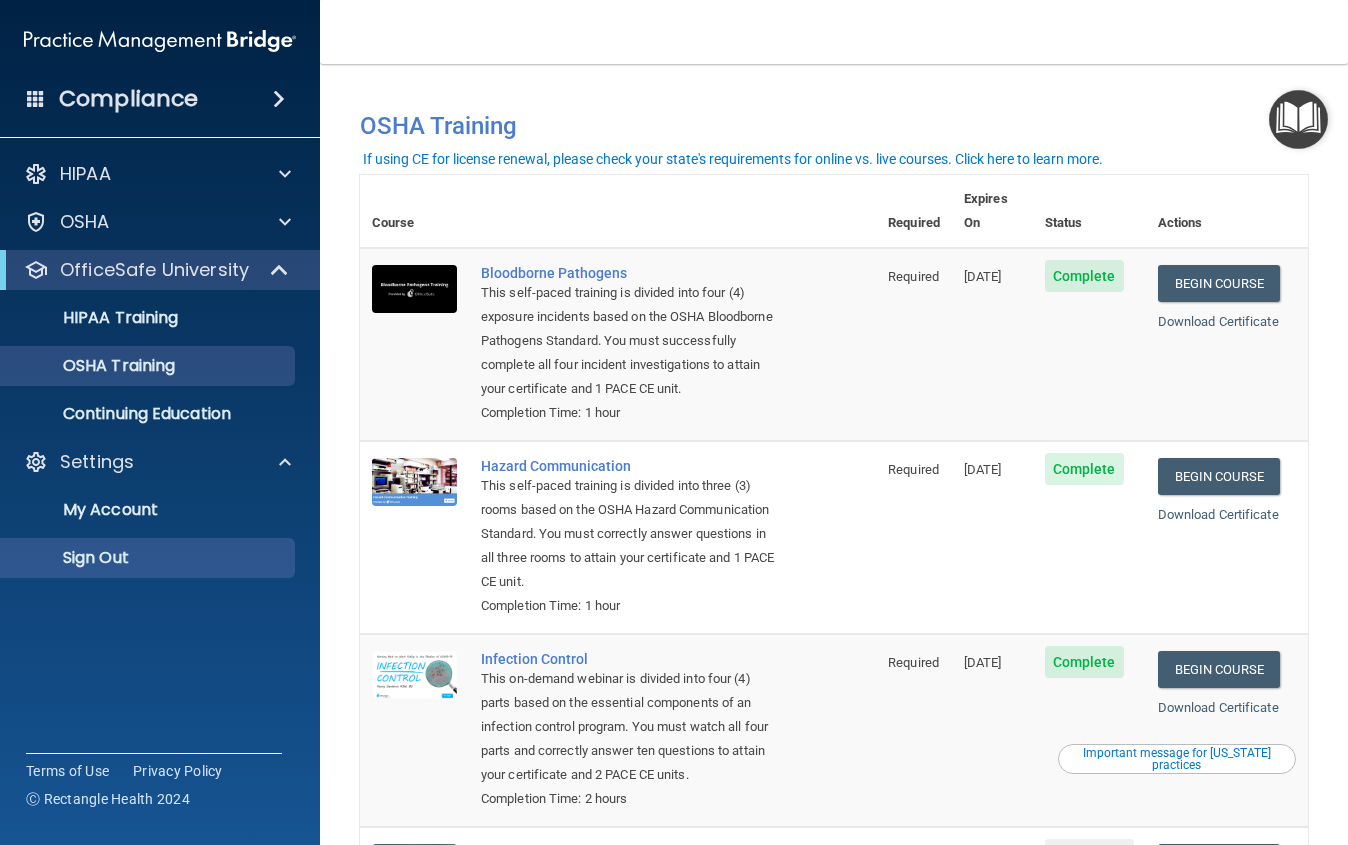 click on "Sign Out" at bounding box center (149, 558) 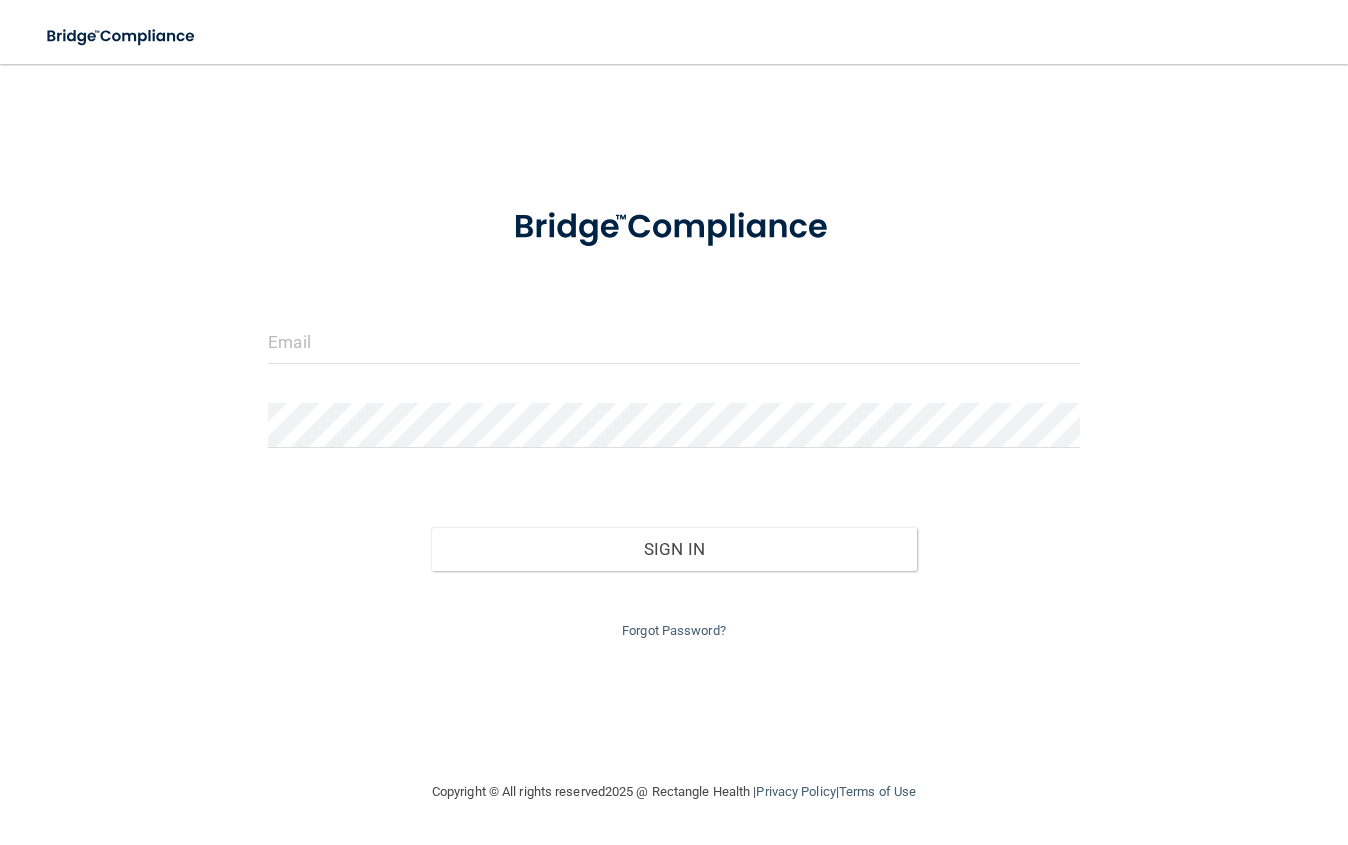 click at bounding box center (392, 36) 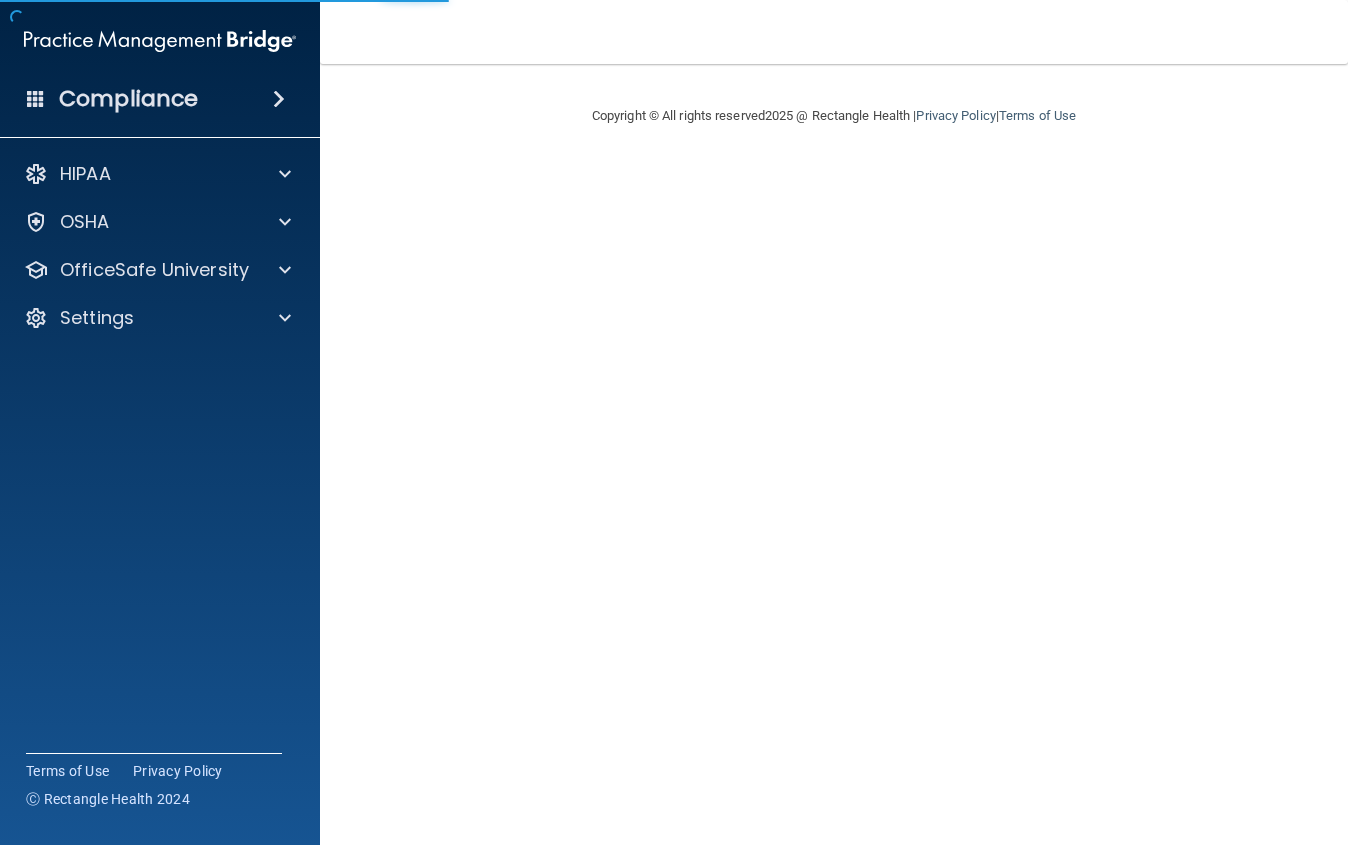 scroll, scrollTop: 0, scrollLeft: 0, axis: both 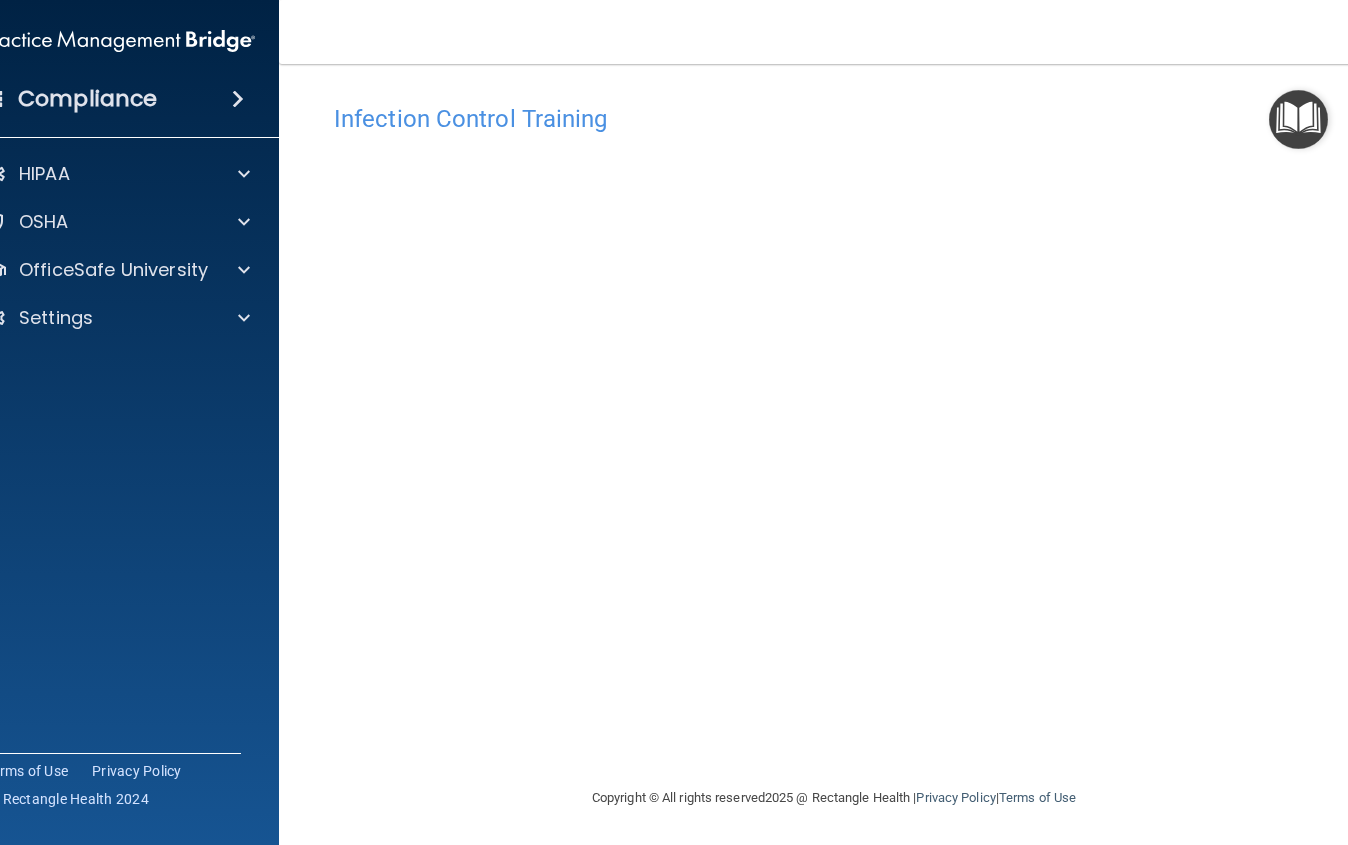 click on "Infection Control Training         This course doesn’t expire until [DATE]. Are you sure you want to take this course now?   Take the course anyway!" at bounding box center [834, 440] 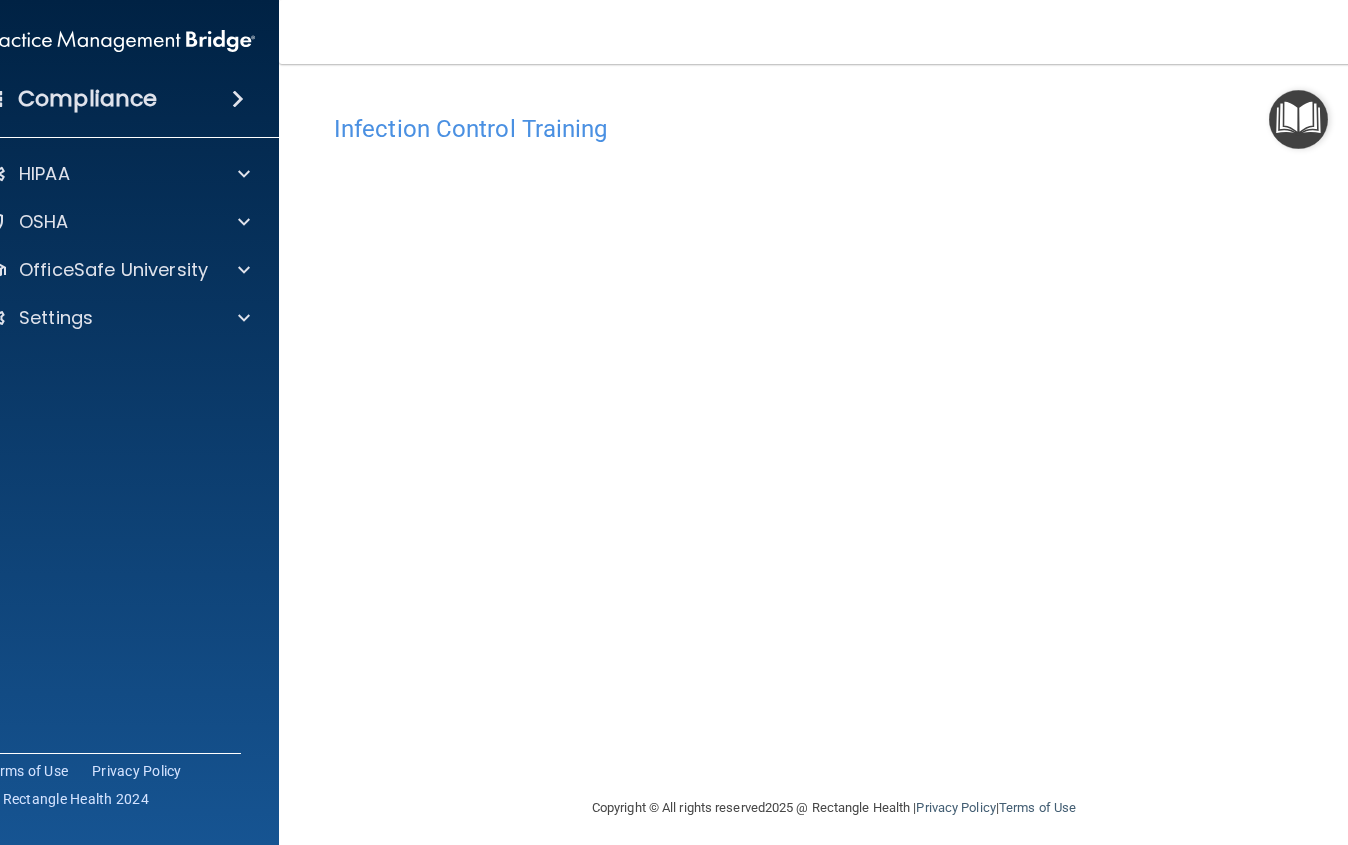 drag, startPoint x: 1147, startPoint y: 48, endPoint x: 850, endPoint y: 96, distance: 300.8538 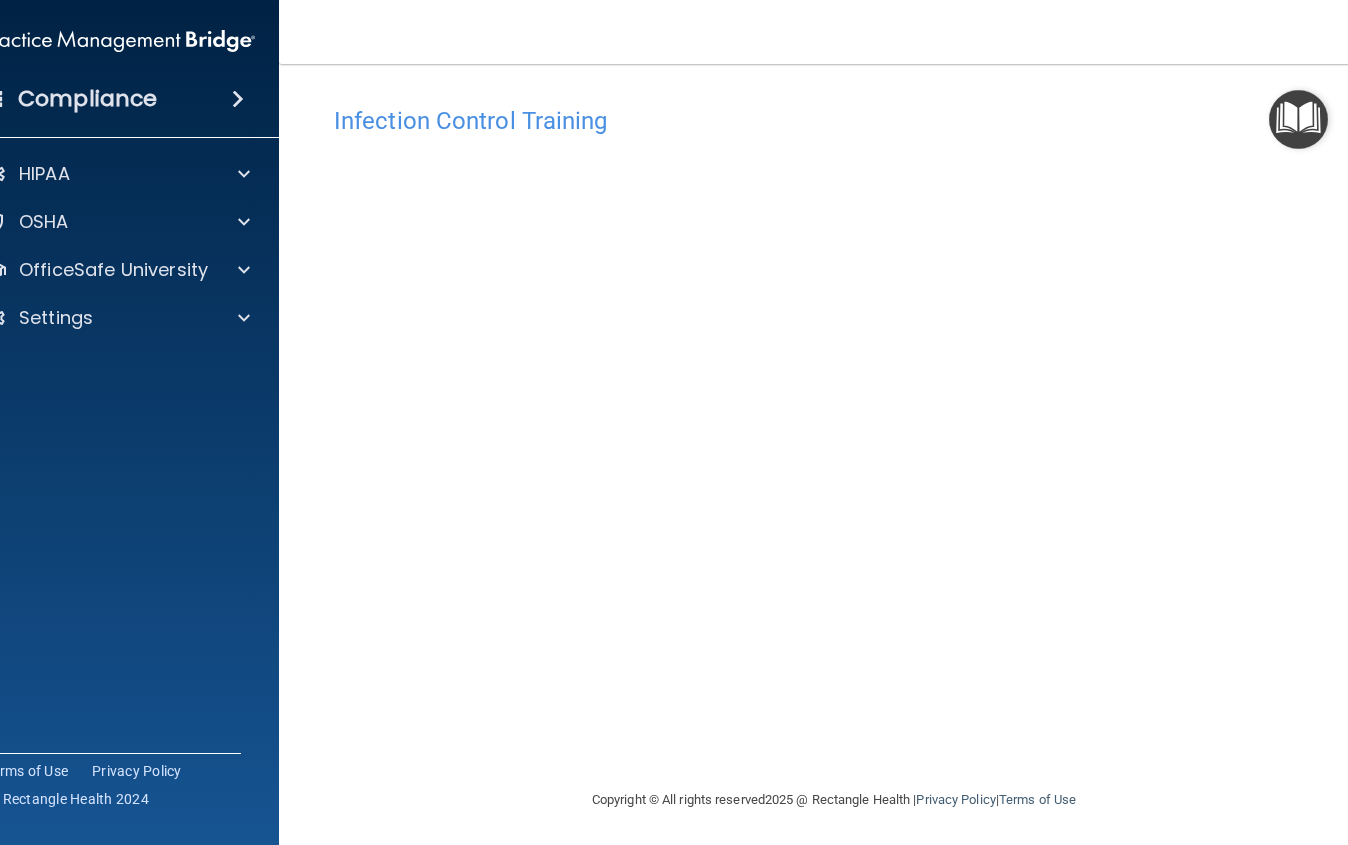 scroll, scrollTop: 10, scrollLeft: 0, axis: vertical 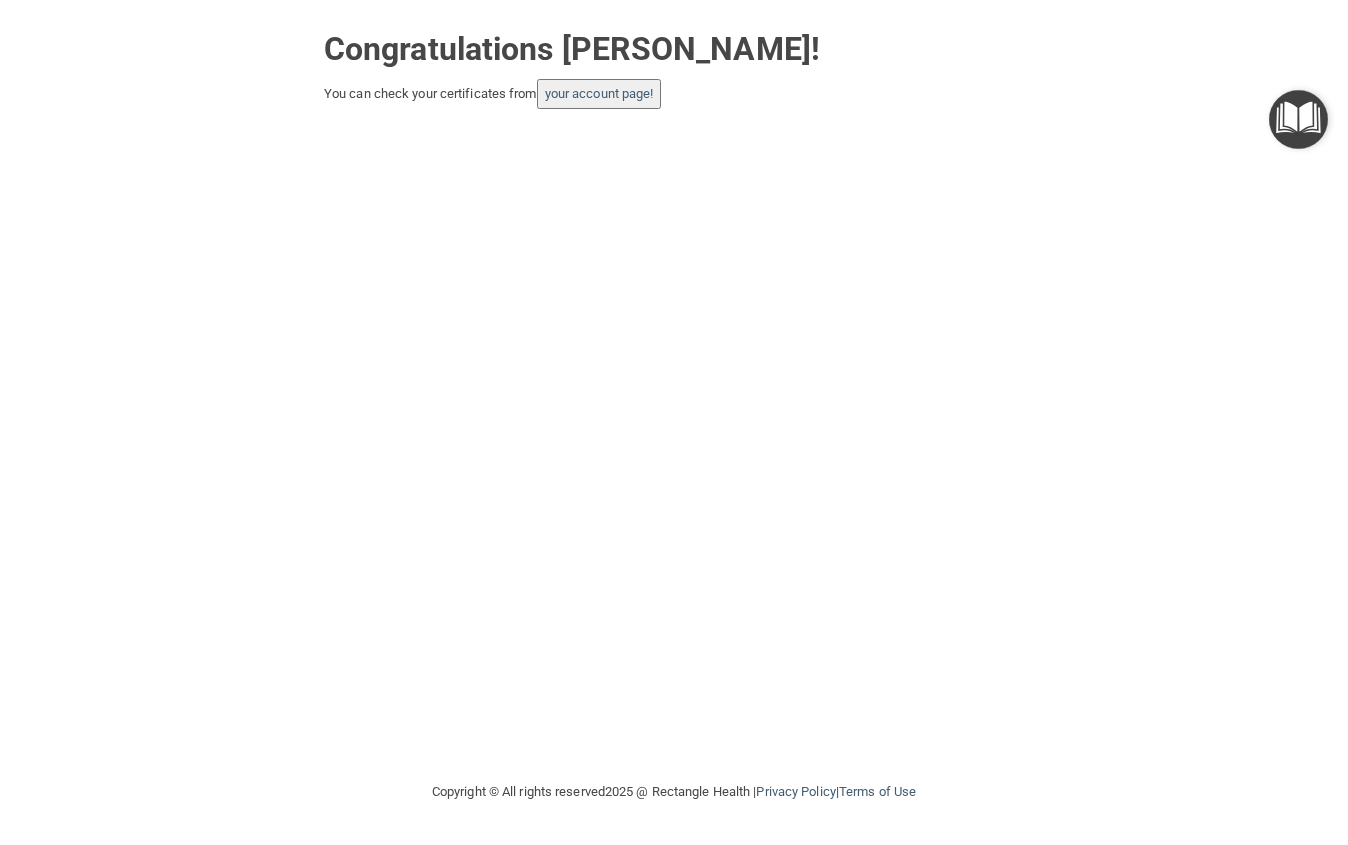 drag, startPoint x: 1190, startPoint y: 433, endPoint x: 1214, endPoint y: 433, distance: 24 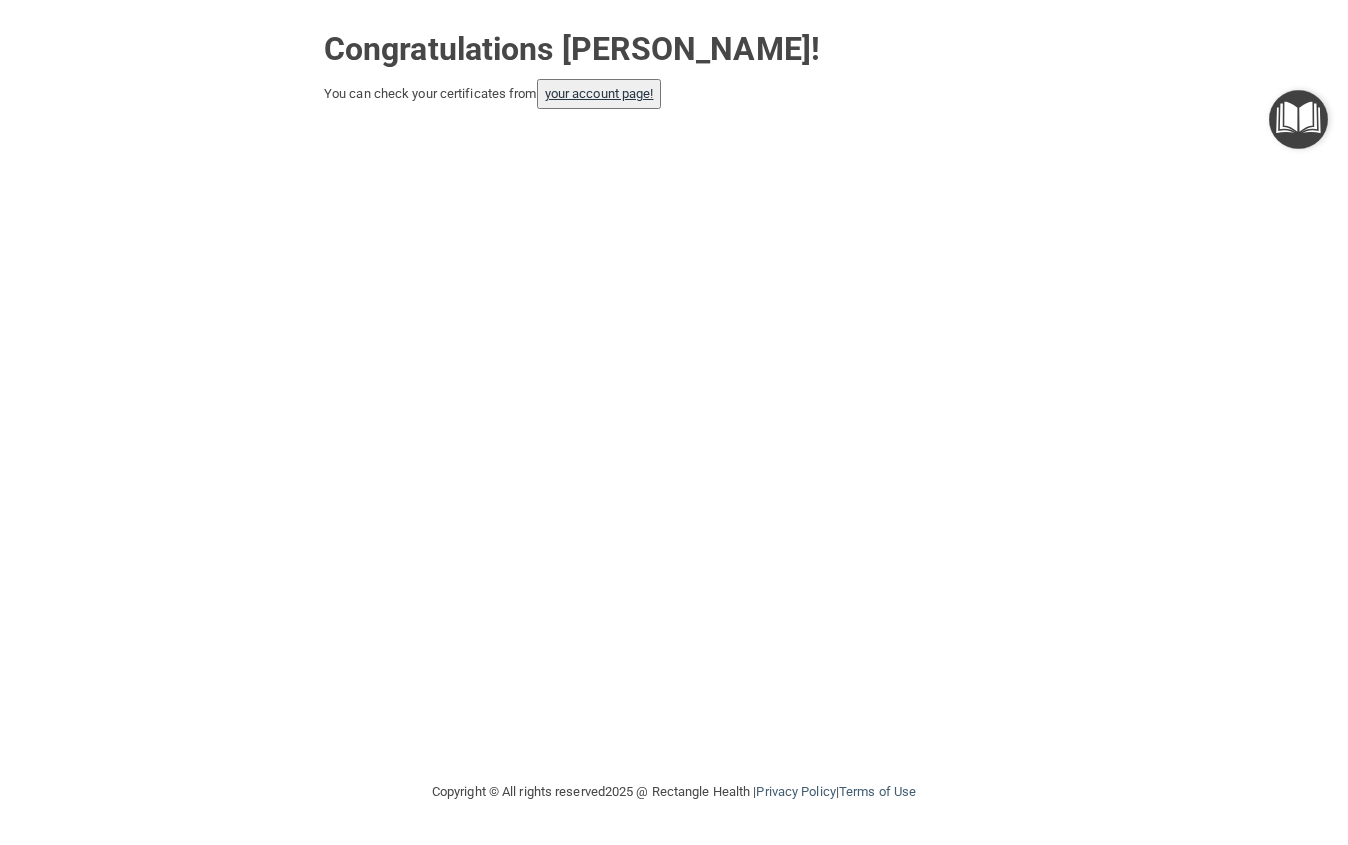 click on "your account page!" at bounding box center [599, 93] 